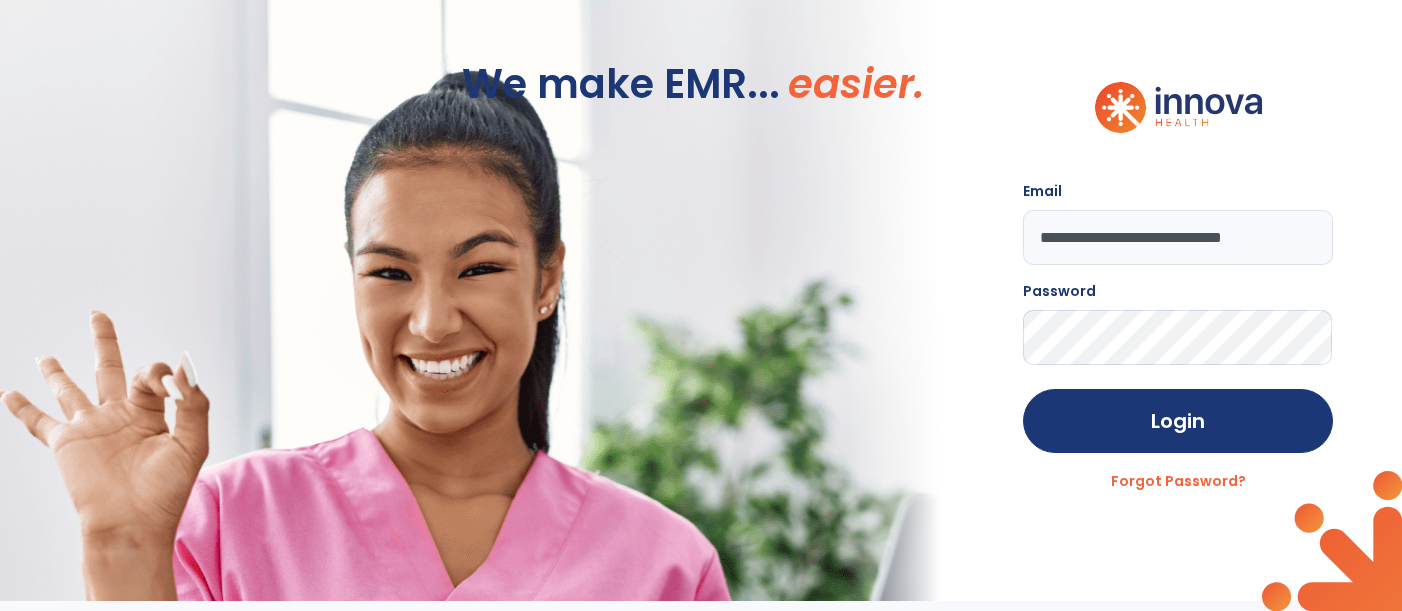 scroll, scrollTop: 0, scrollLeft: 0, axis: both 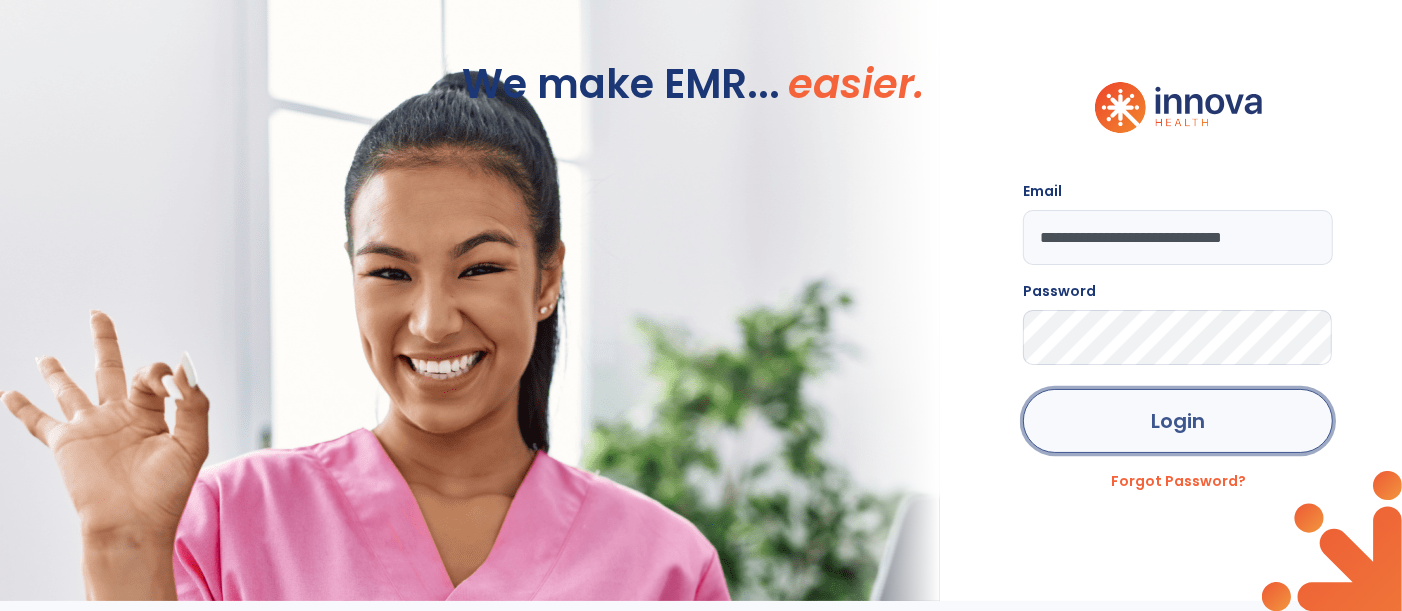 click on "Login" 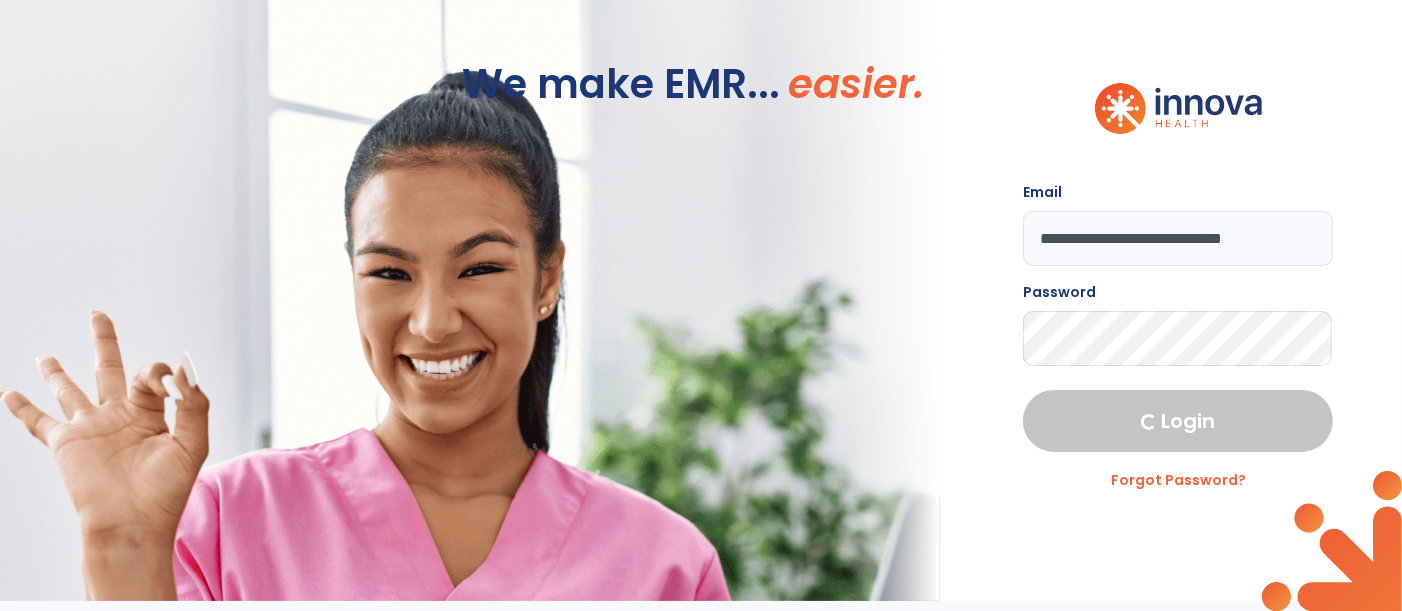 select on "****" 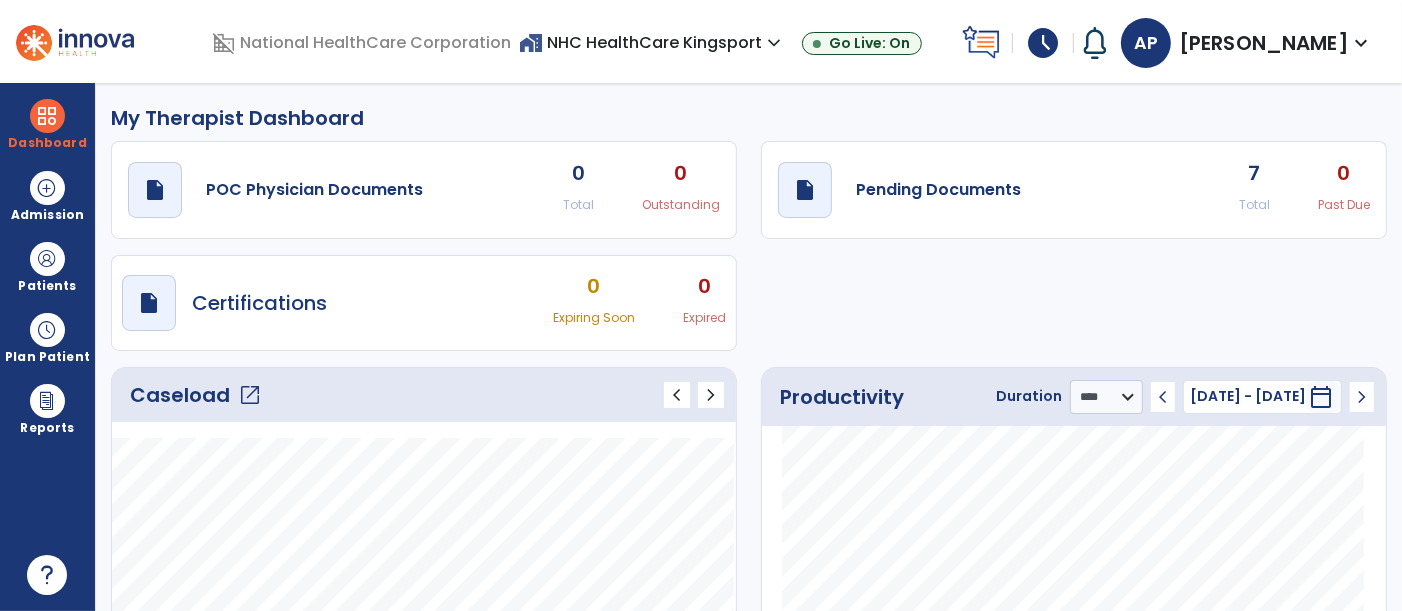 click on "Caseload   open_in_new" 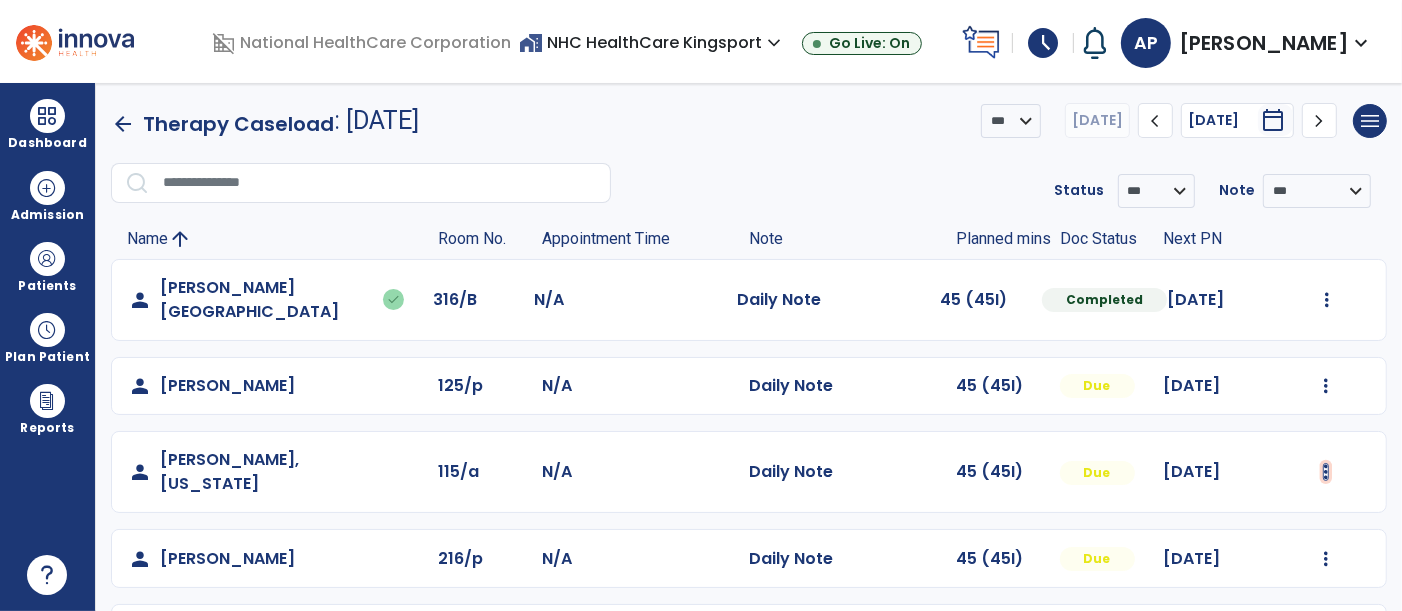 click at bounding box center (1327, 300) 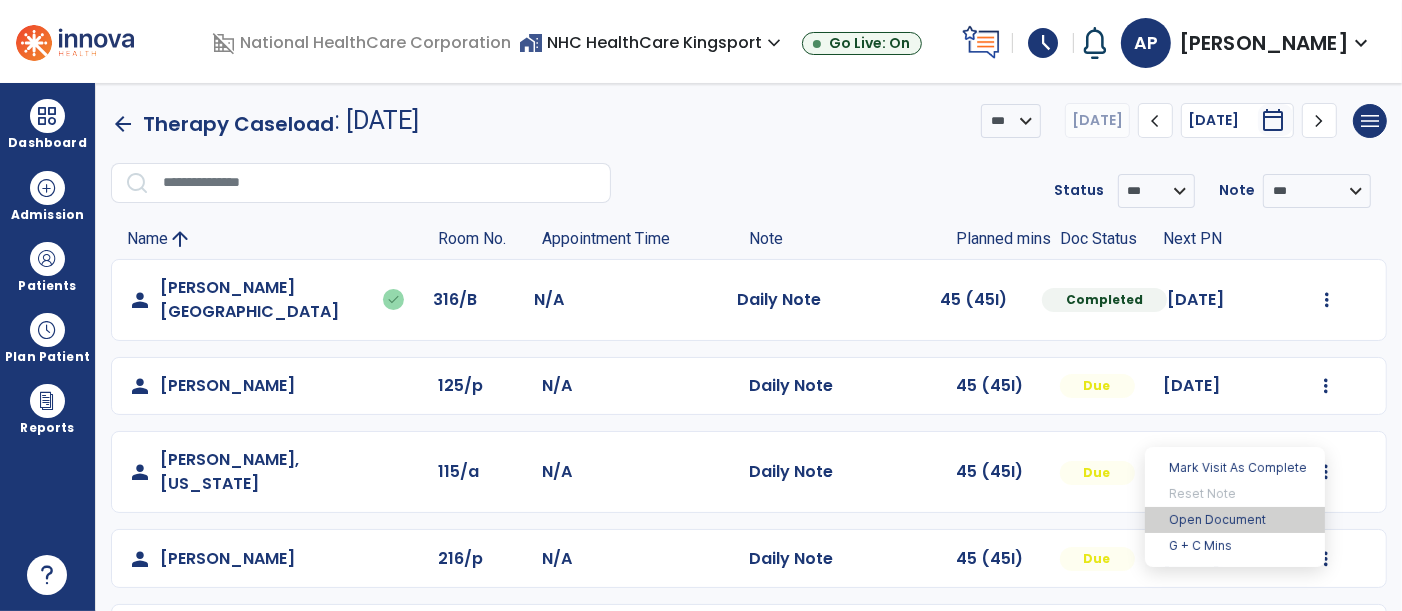 click on "Open Document" at bounding box center [1235, 520] 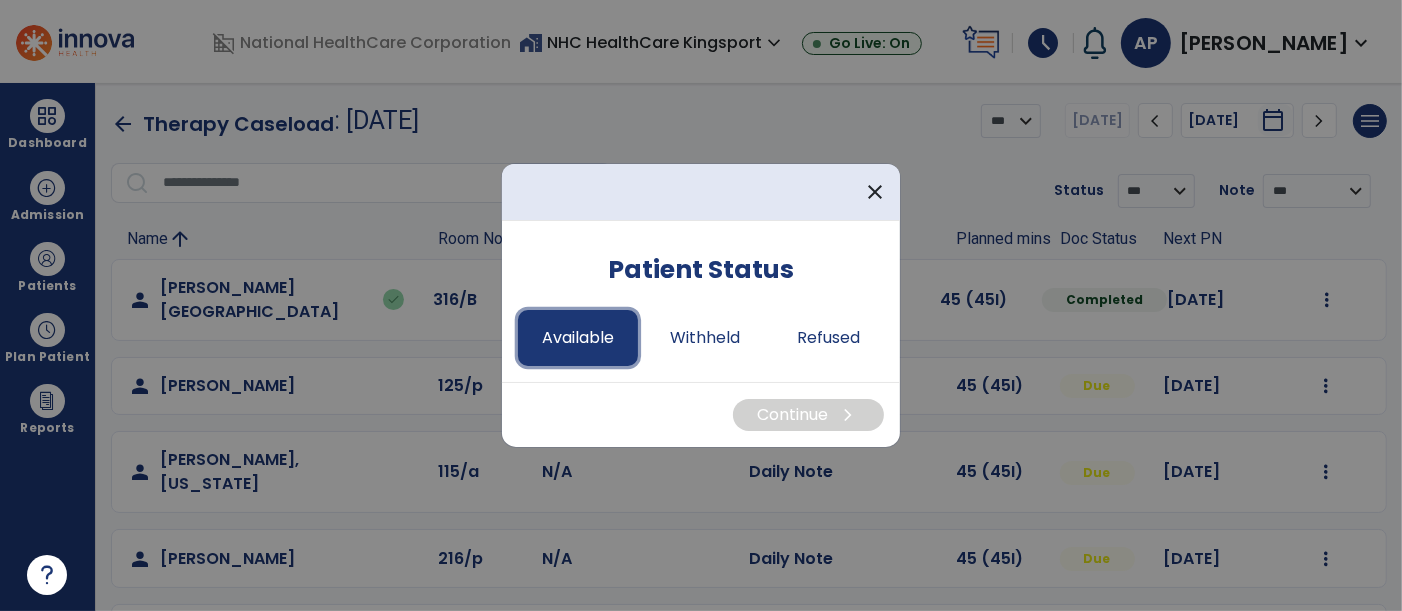click on "Available" at bounding box center (578, 338) 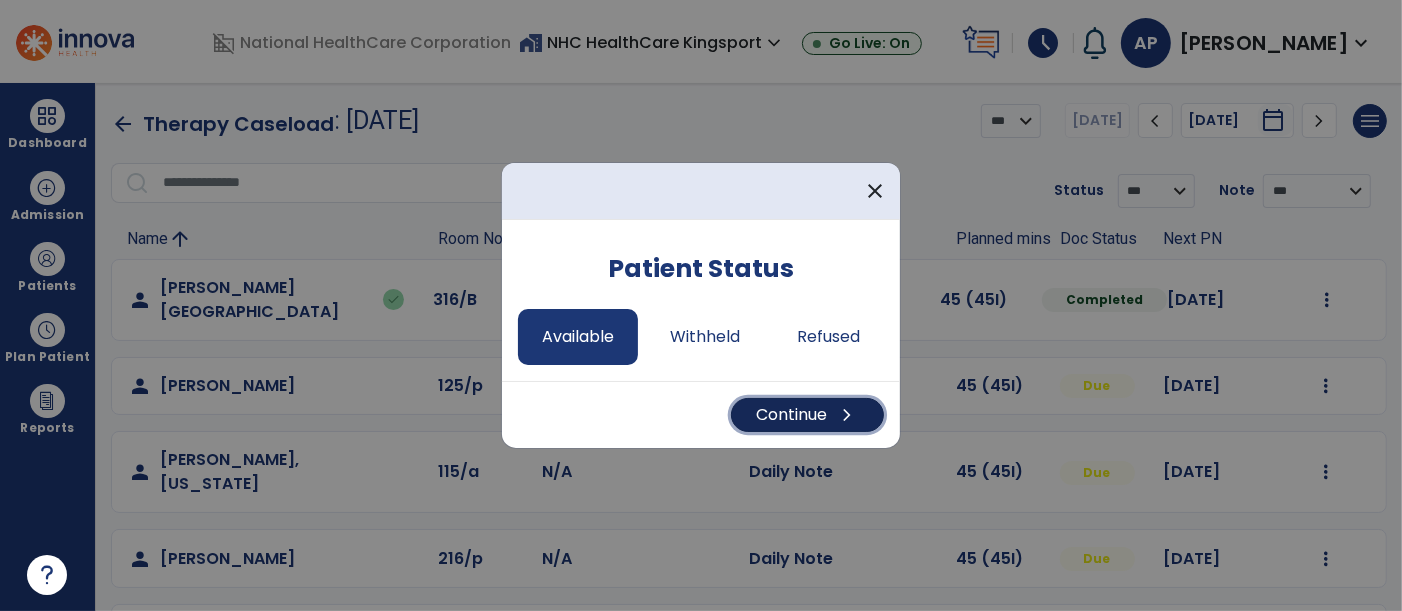click on "Continue   chevron_right" at bounding box center [807, 415] 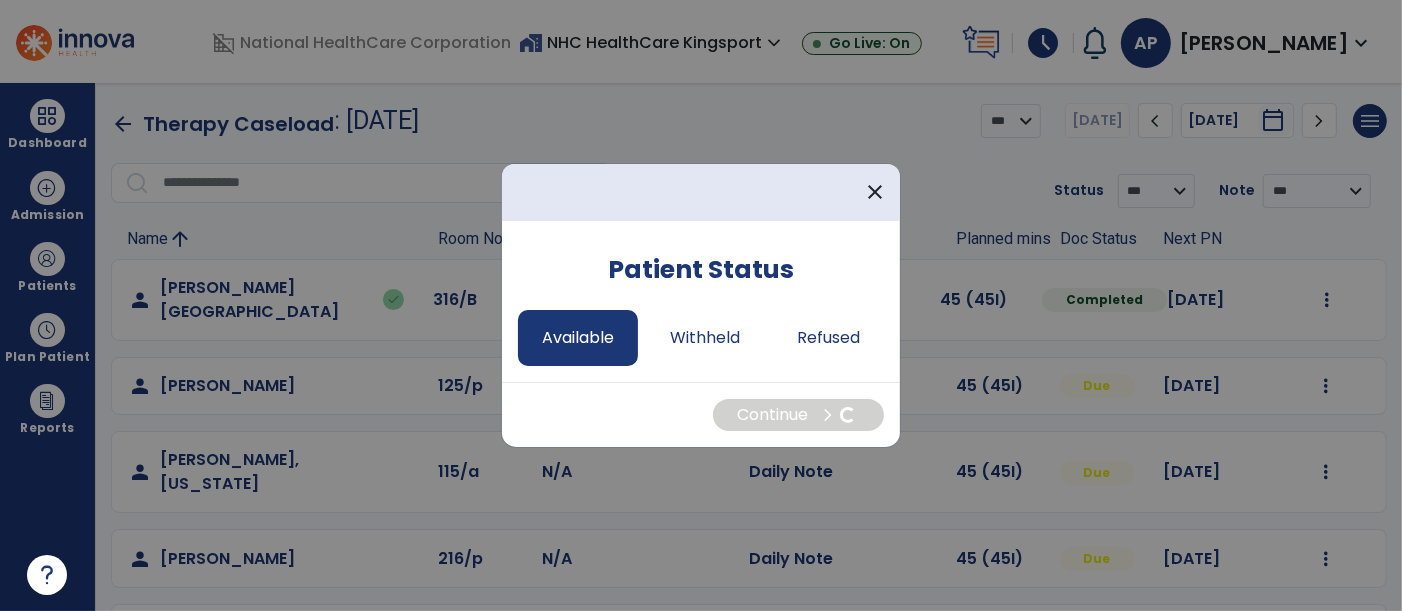 select on "*" 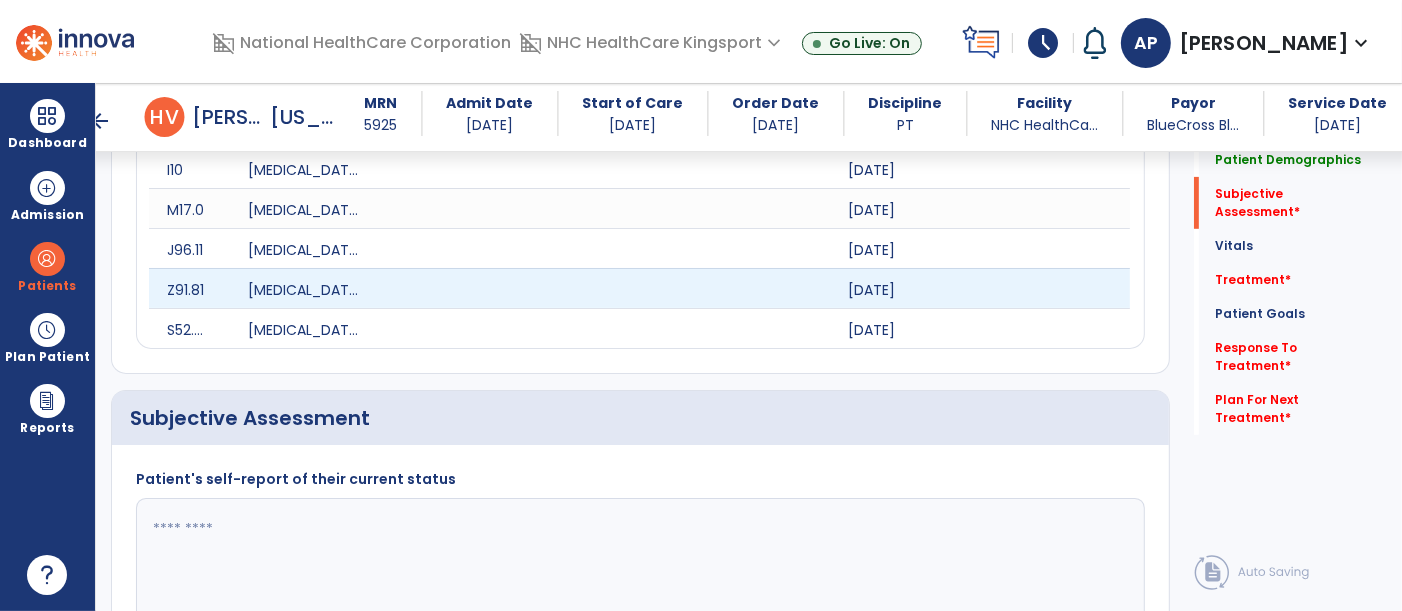 scroll, scrollTop: 666, scrollLeft: 0, axis: vertical 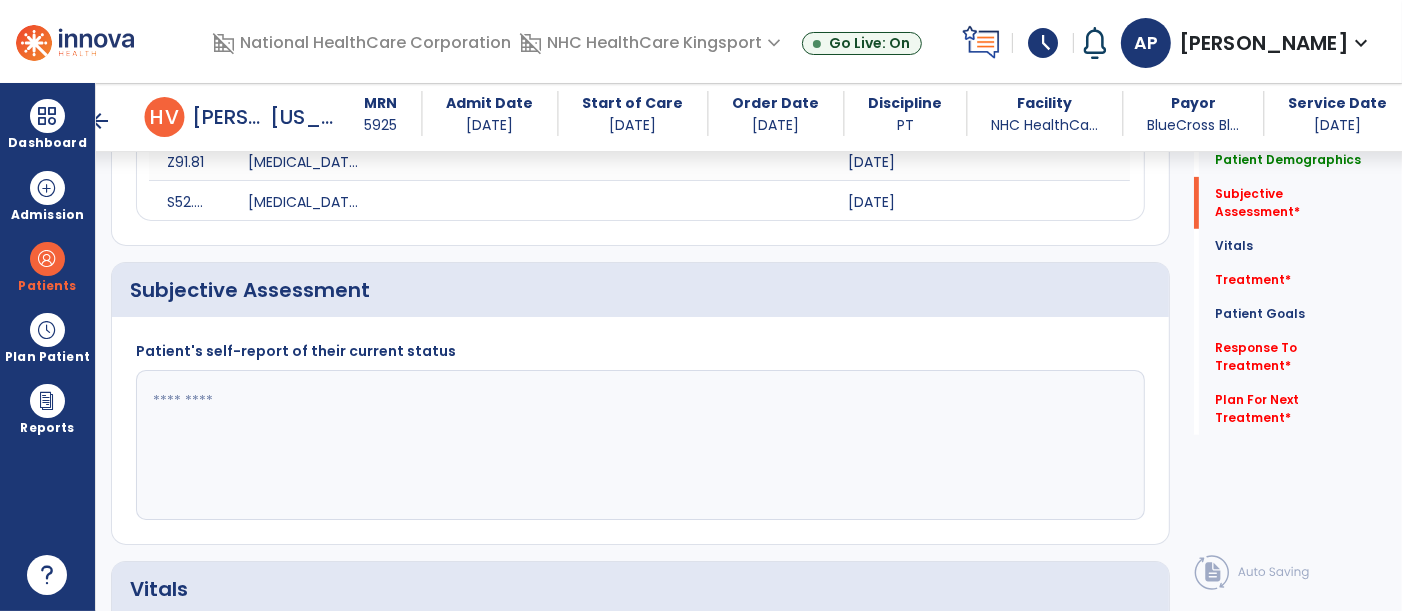 click 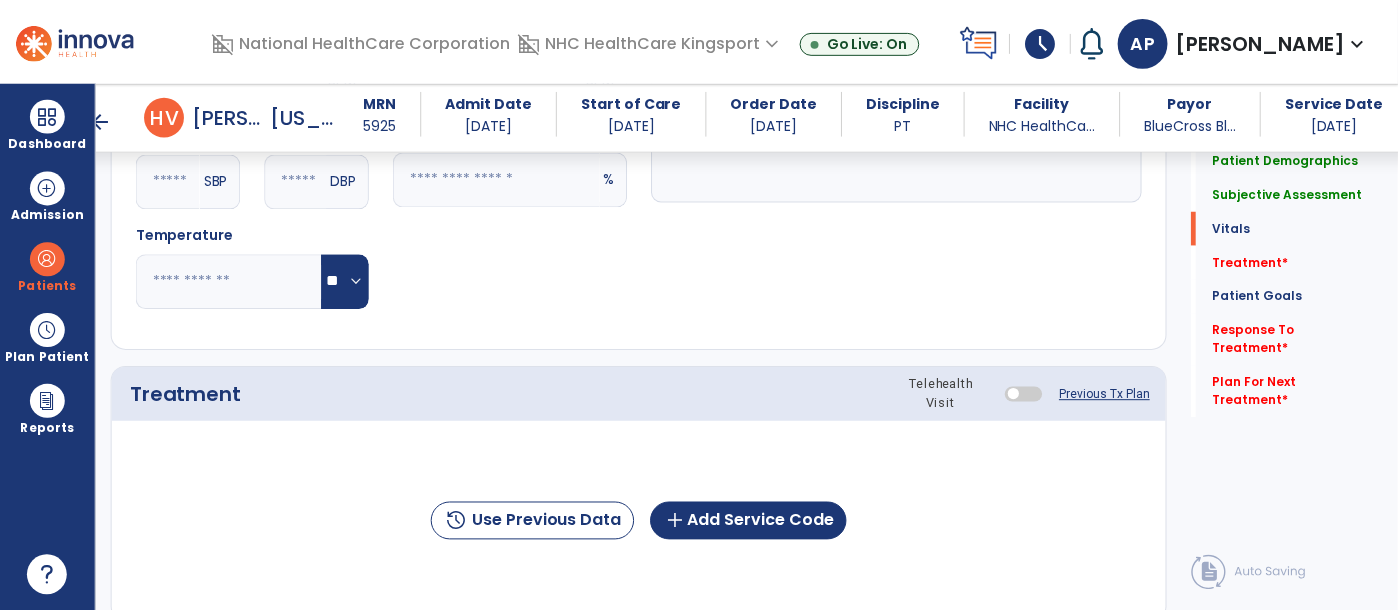 scroll, scrollTop: 1333, scrollLeft: 0, axis: vertical 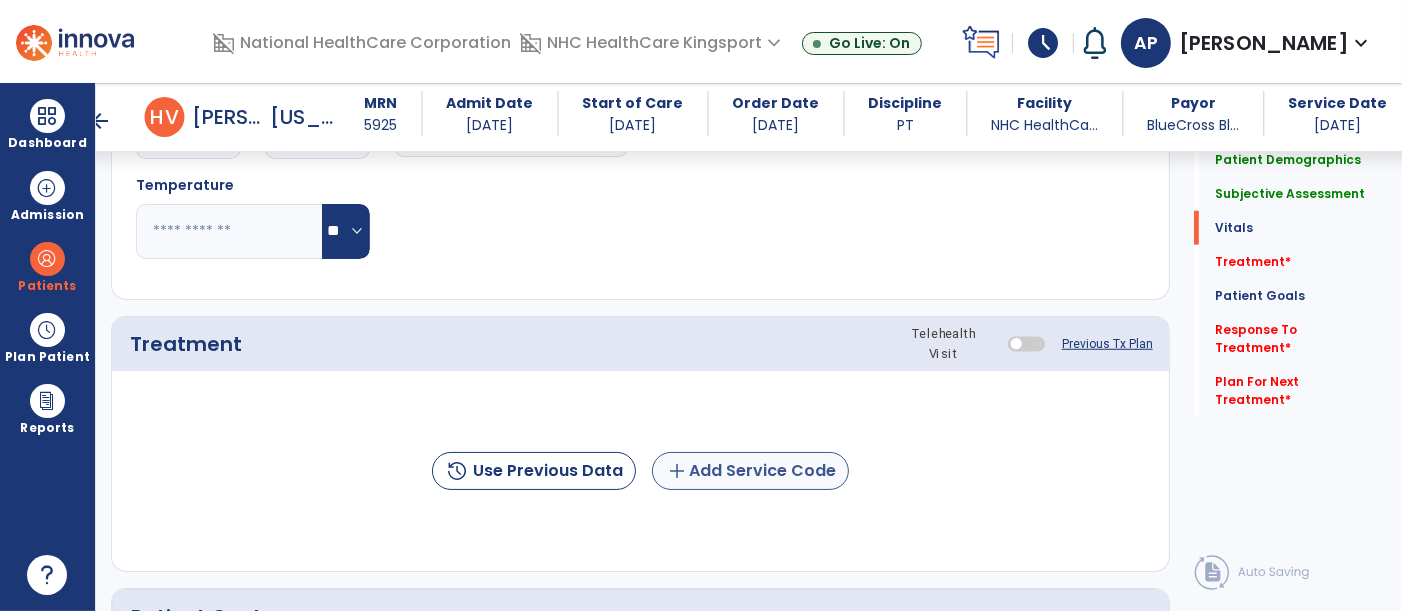 type on "**********" 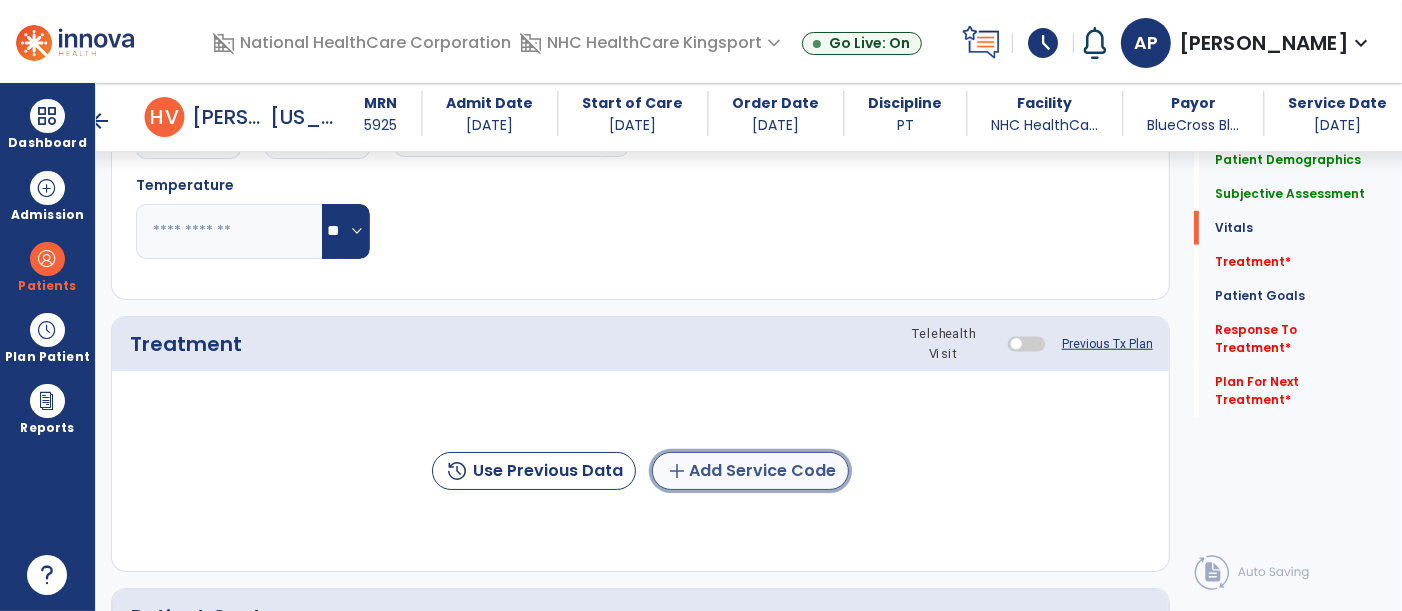 click on "add  Add Service Code" 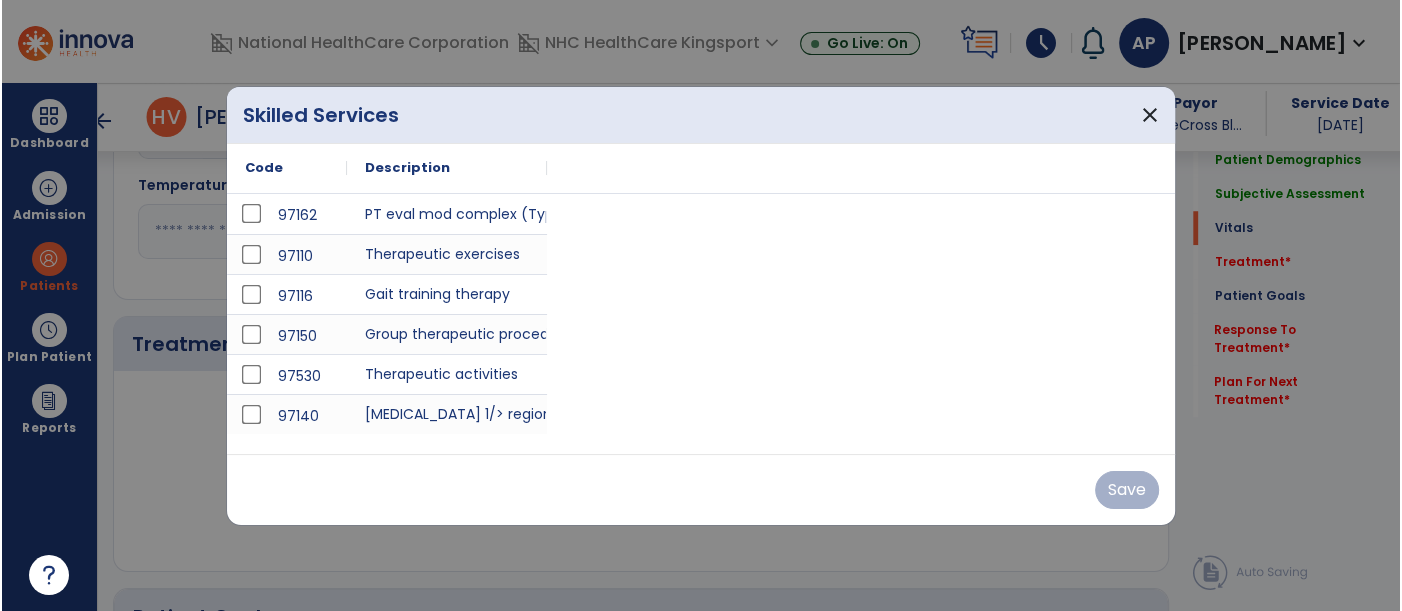scroll, scrollTop: 1333, scrollLeft: 0, axis: vertical 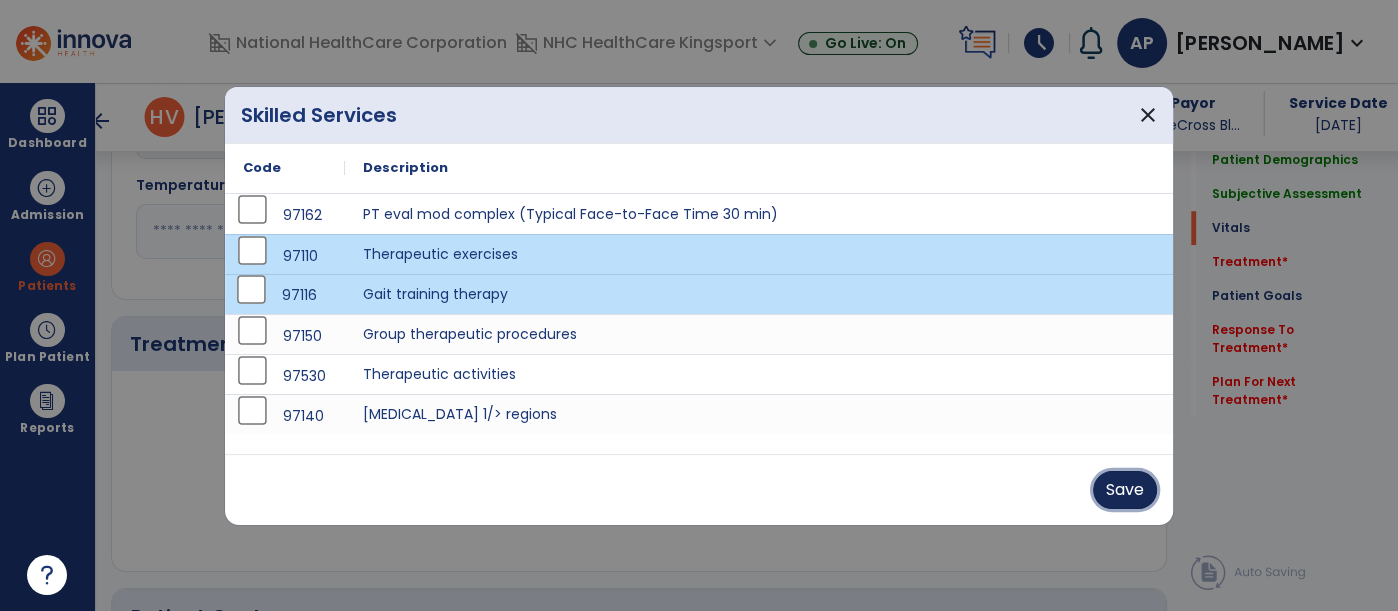 click on "Save" at bounding box center (1125, 490) 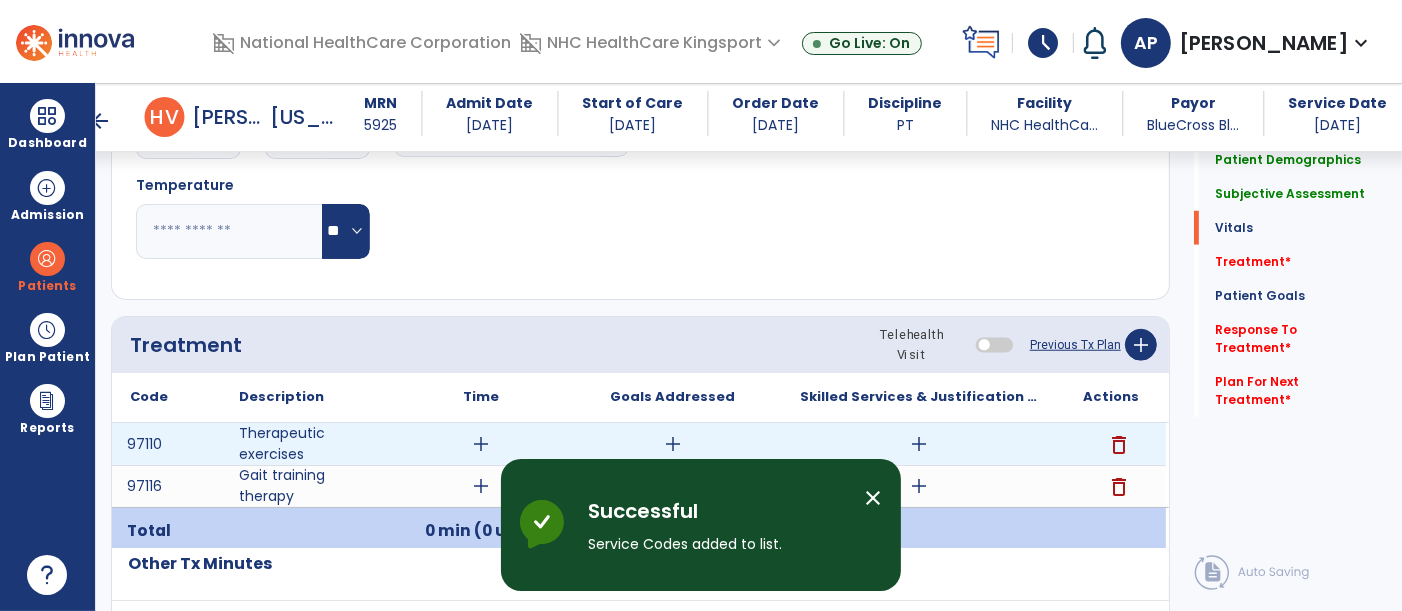 click on "add" at bounding box center (481, 444) 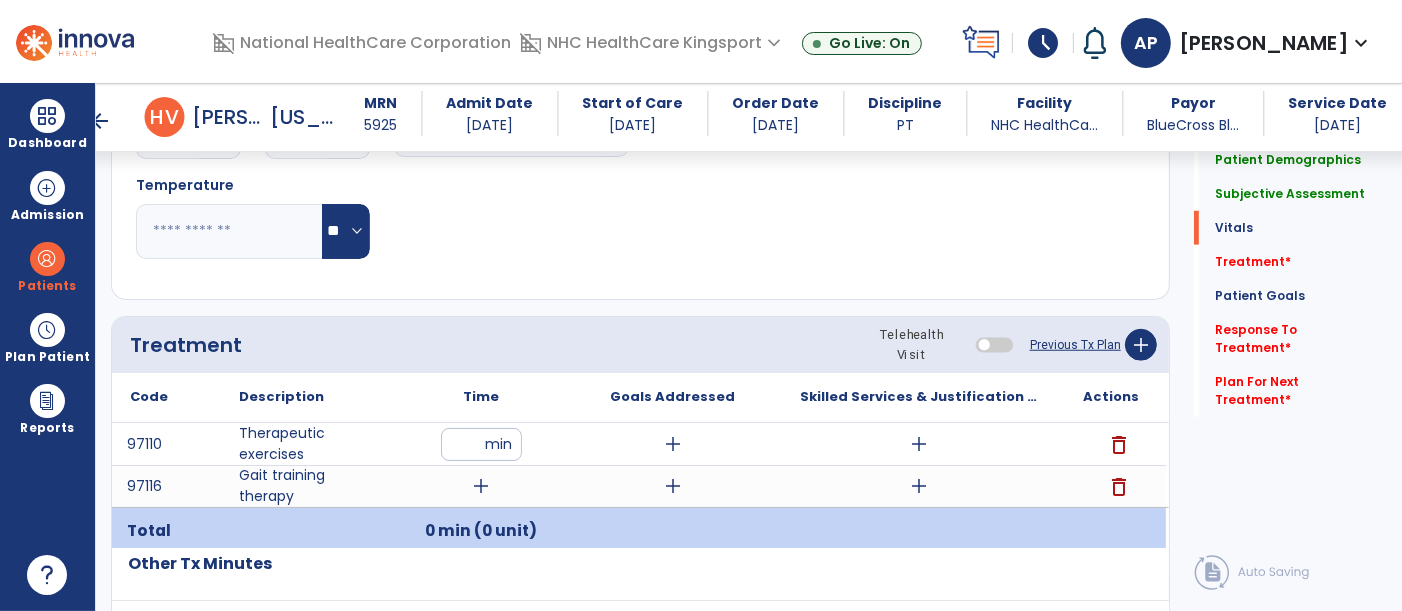 type on "**" 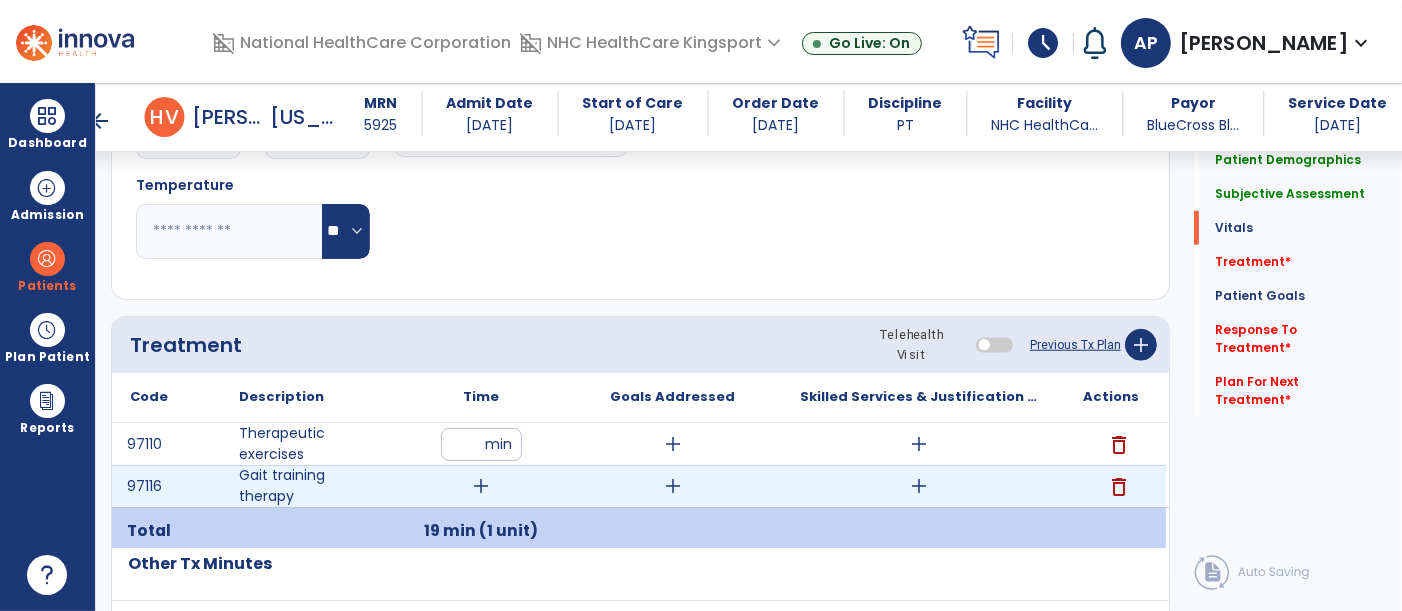 click on "add" at bounding box center [481, 486] 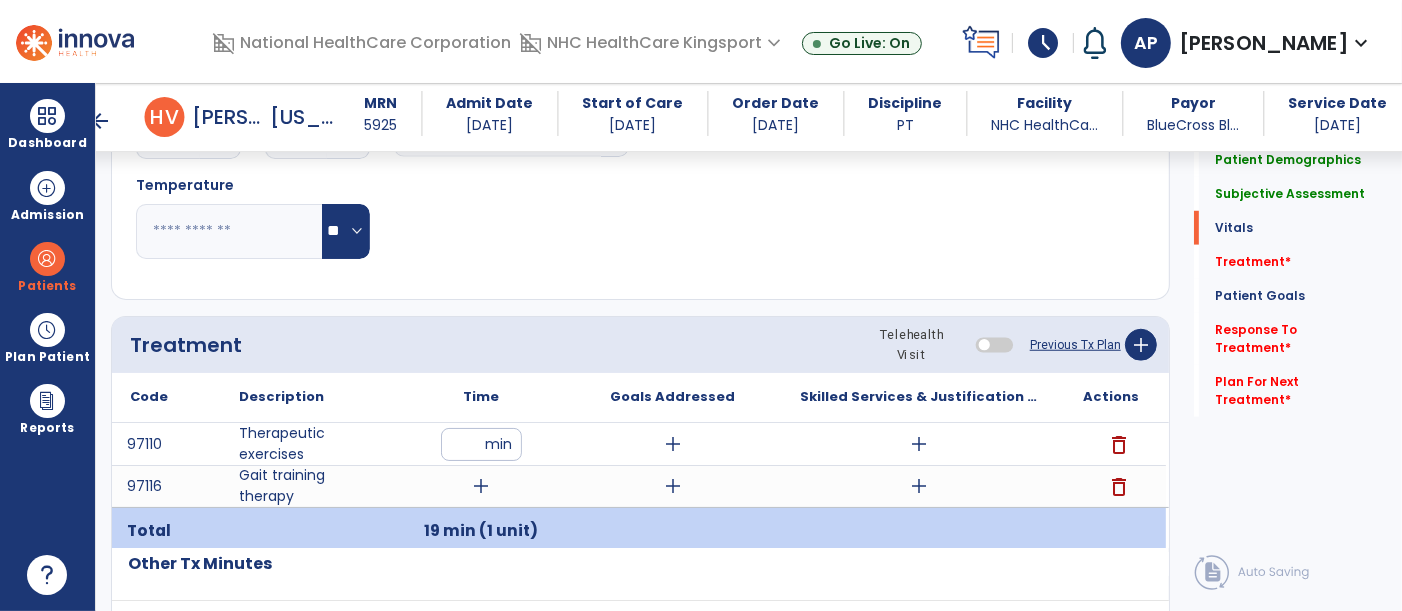 click on "Pulse Rate  BPM O2 Saturation  %" 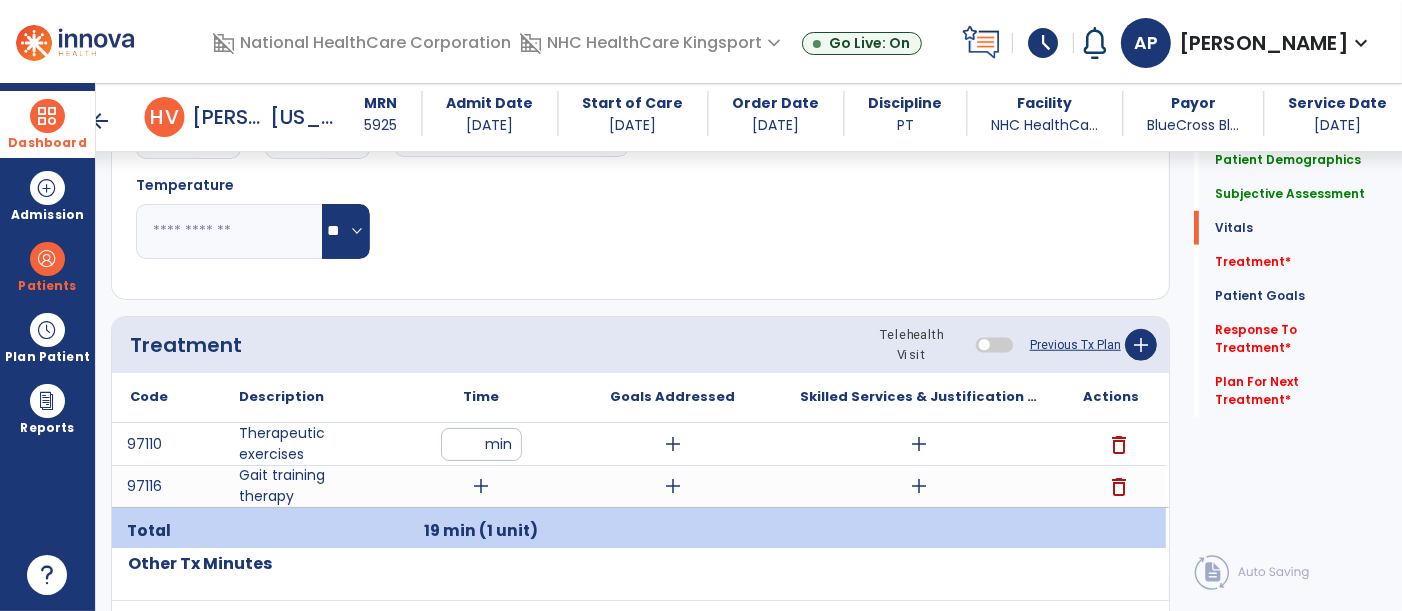 click at bounding box center (47, 116) 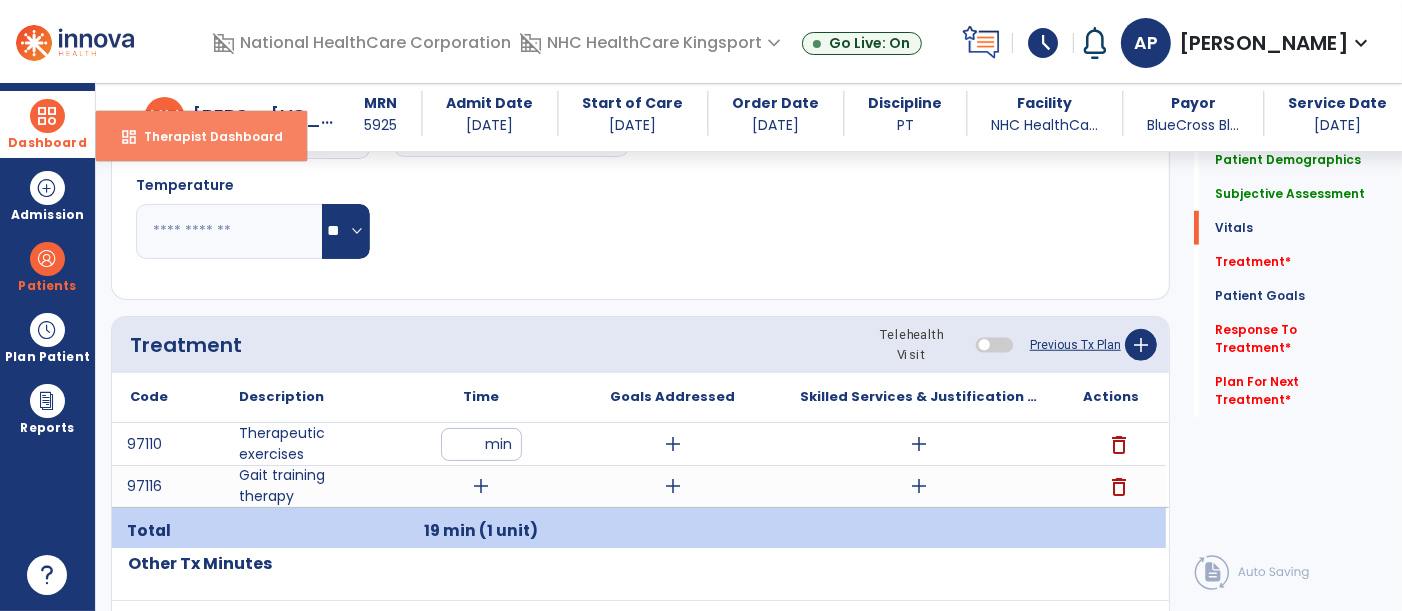 click on "Therapist Dashboard" at bounding box center (205, 136) 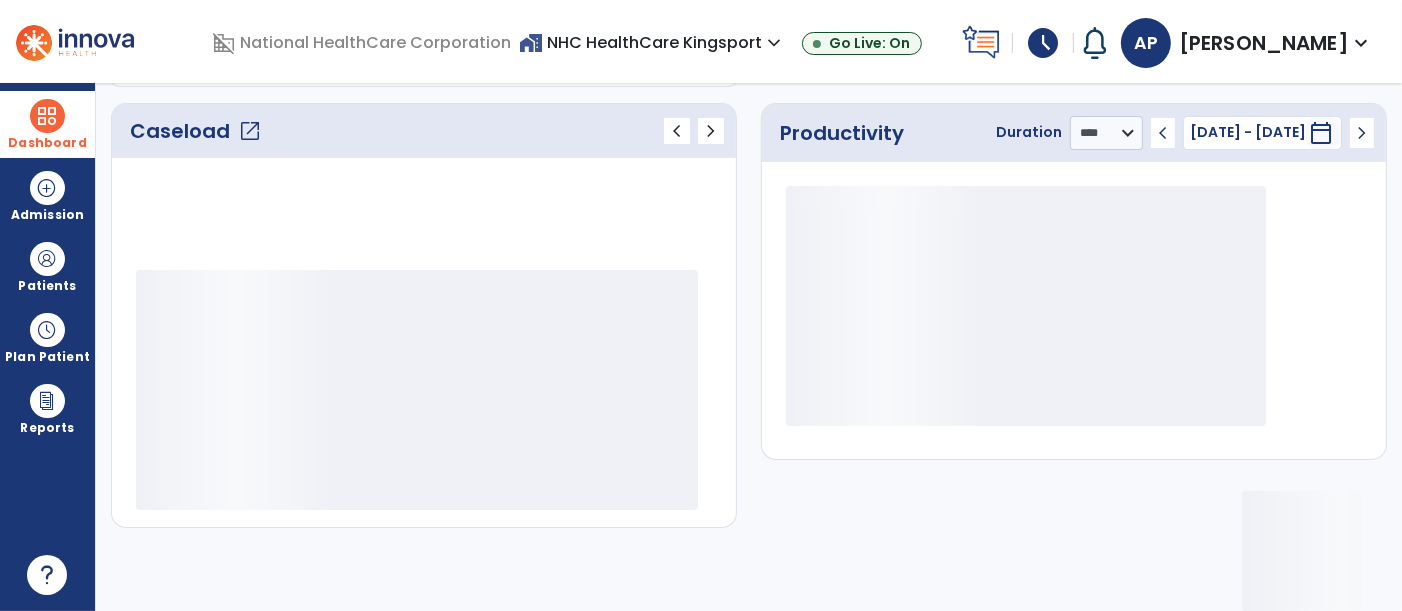 scroll, scrollTop: 260, scrollLeft: 0, axis: vertical 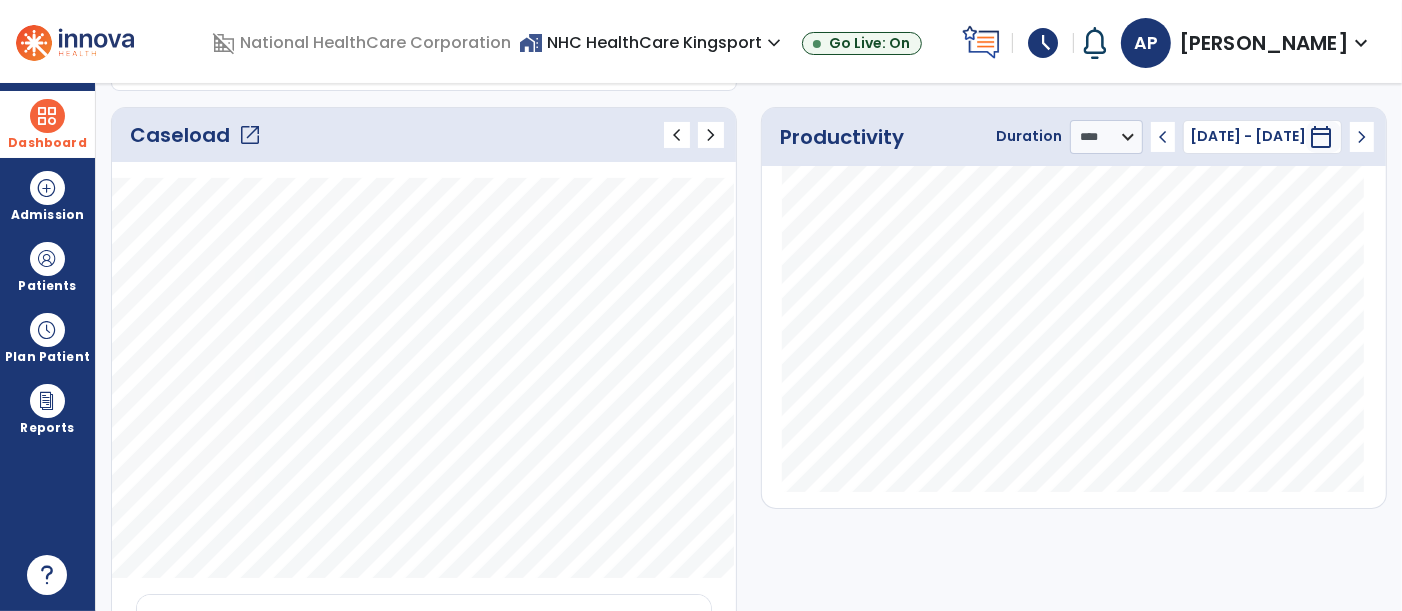 click on "Caseload   open_in_new" 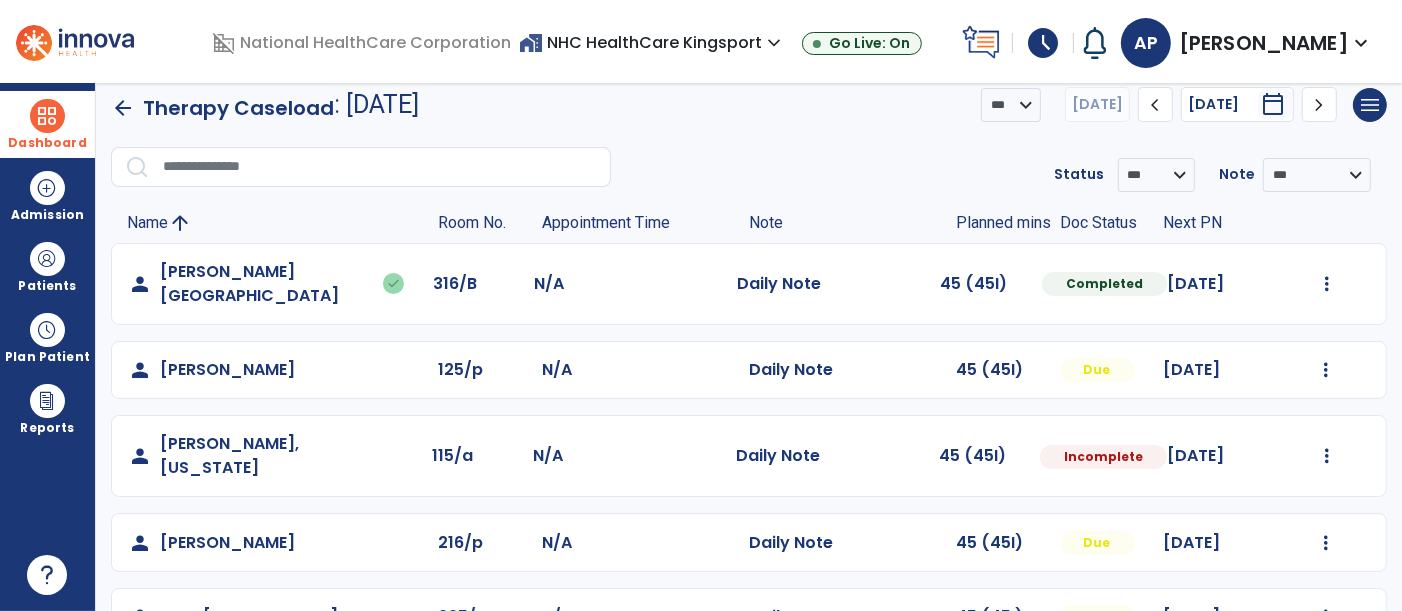 scroll, scrollTop: 0, scrollLeft: 0, axis: both 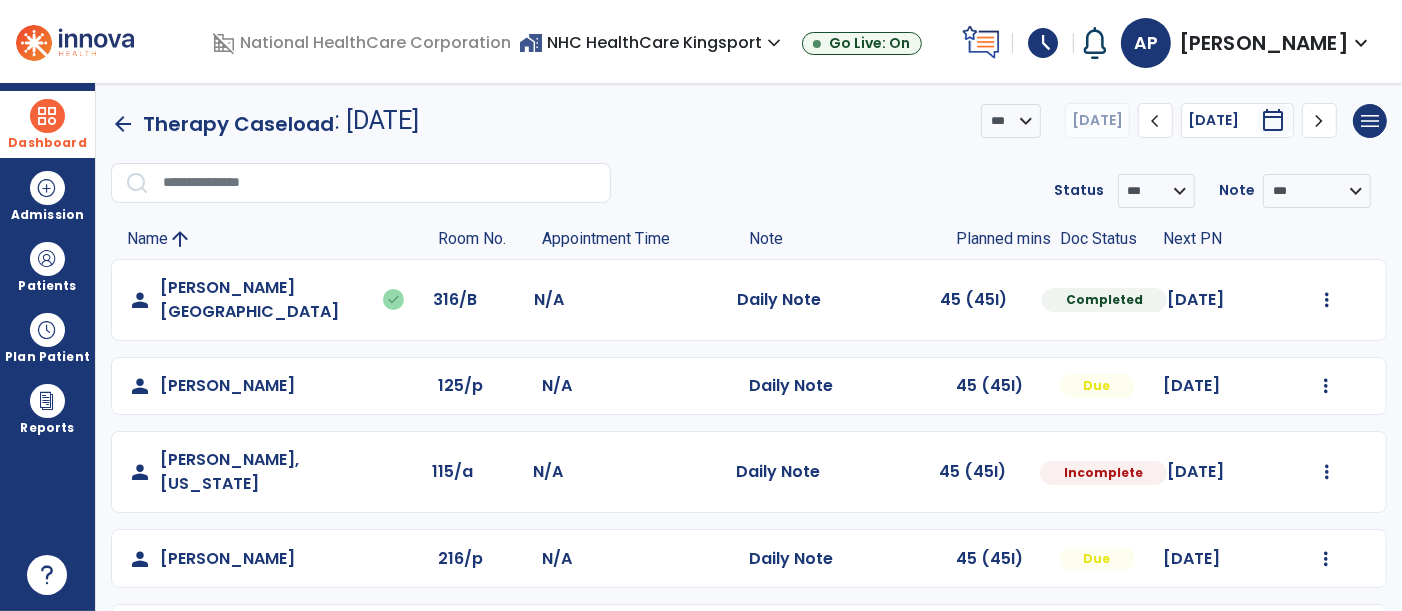 click on "chevron_right" 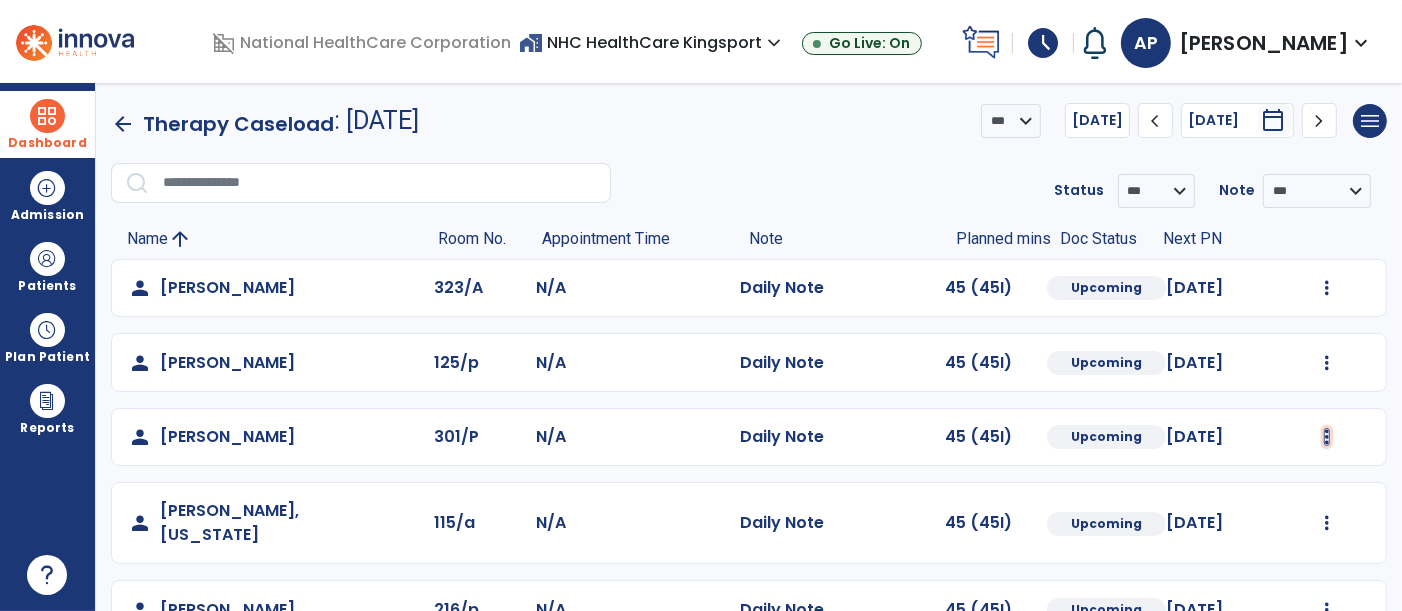 click at bounding box center [1327, 288] 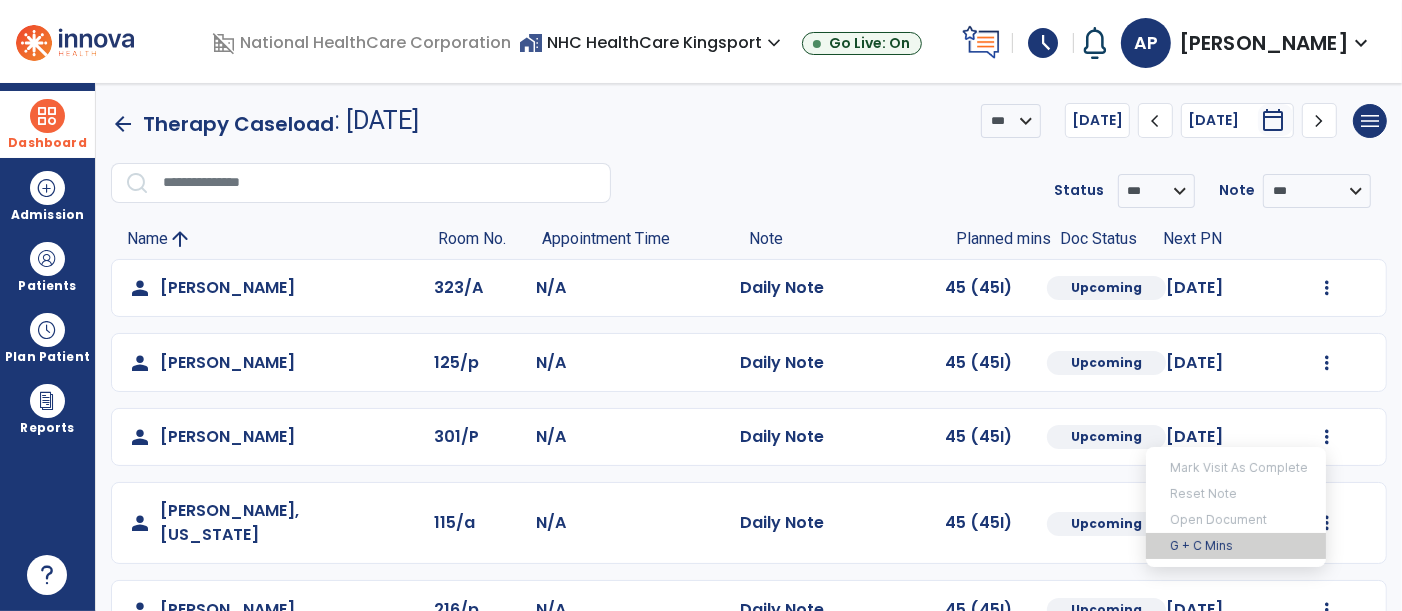 click on "G + C Mins" at bounding box center [1236, 546] 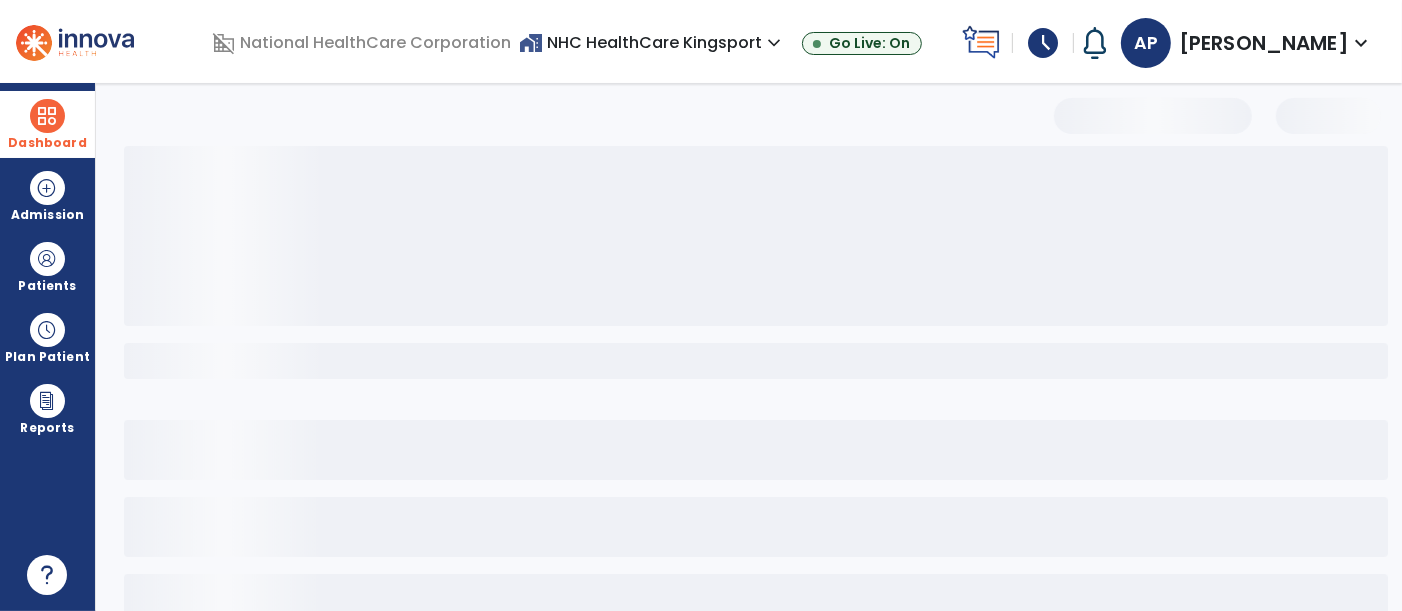 select on "***" 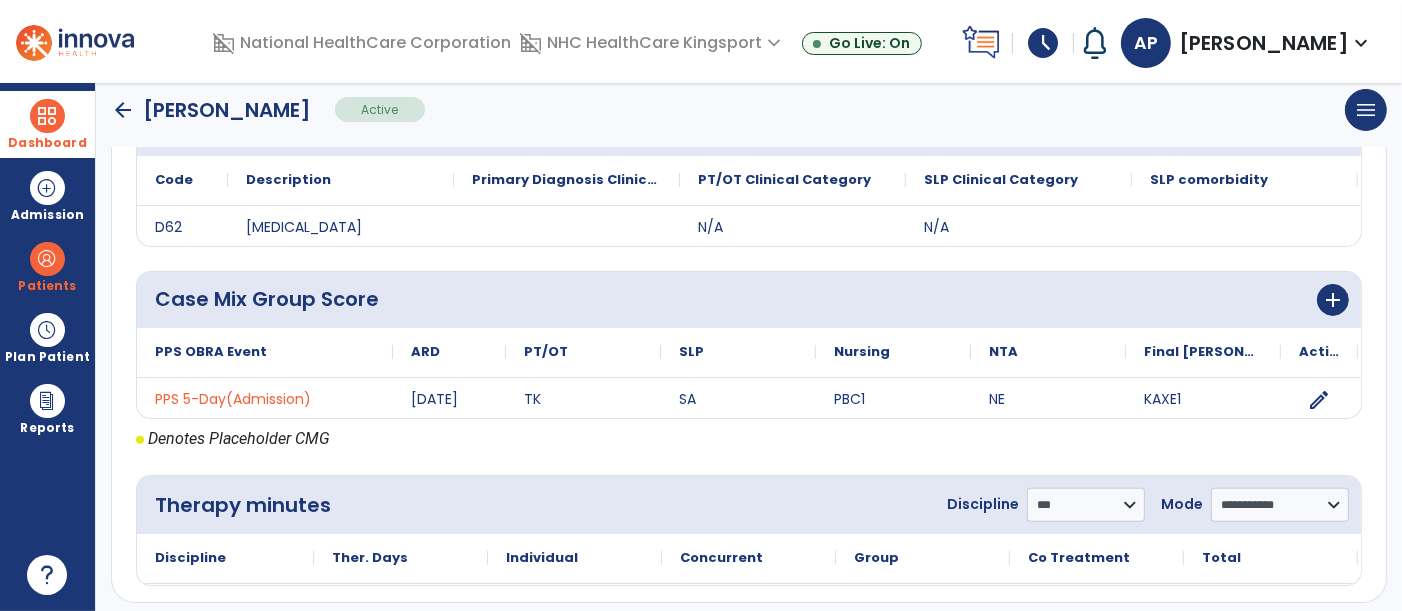 scroll, scrollTop: 466, scrollLeft: 0, axis: vertical 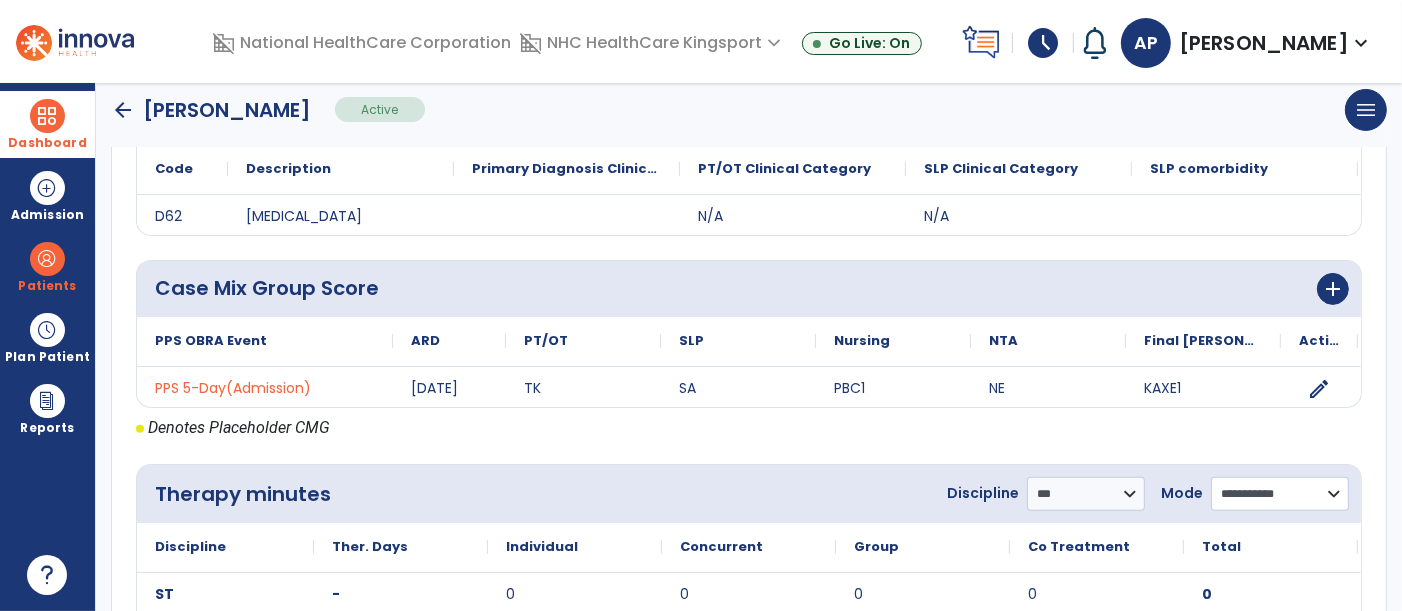 click on "**********" 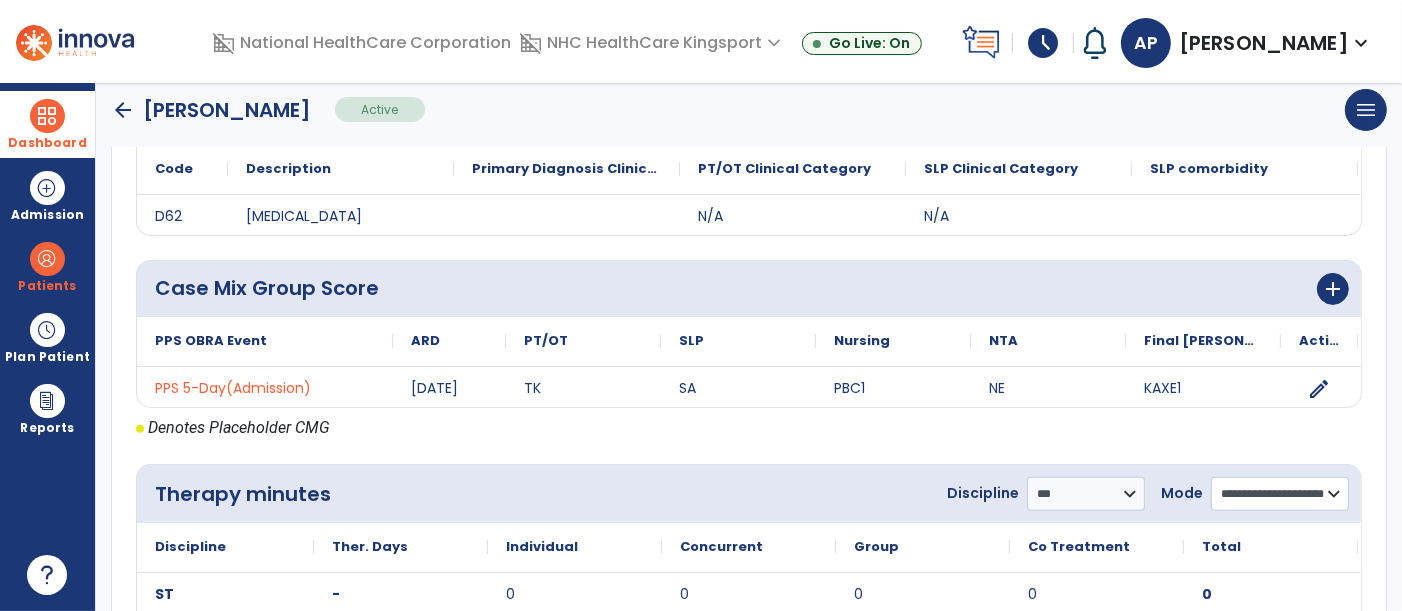 click on "**********" 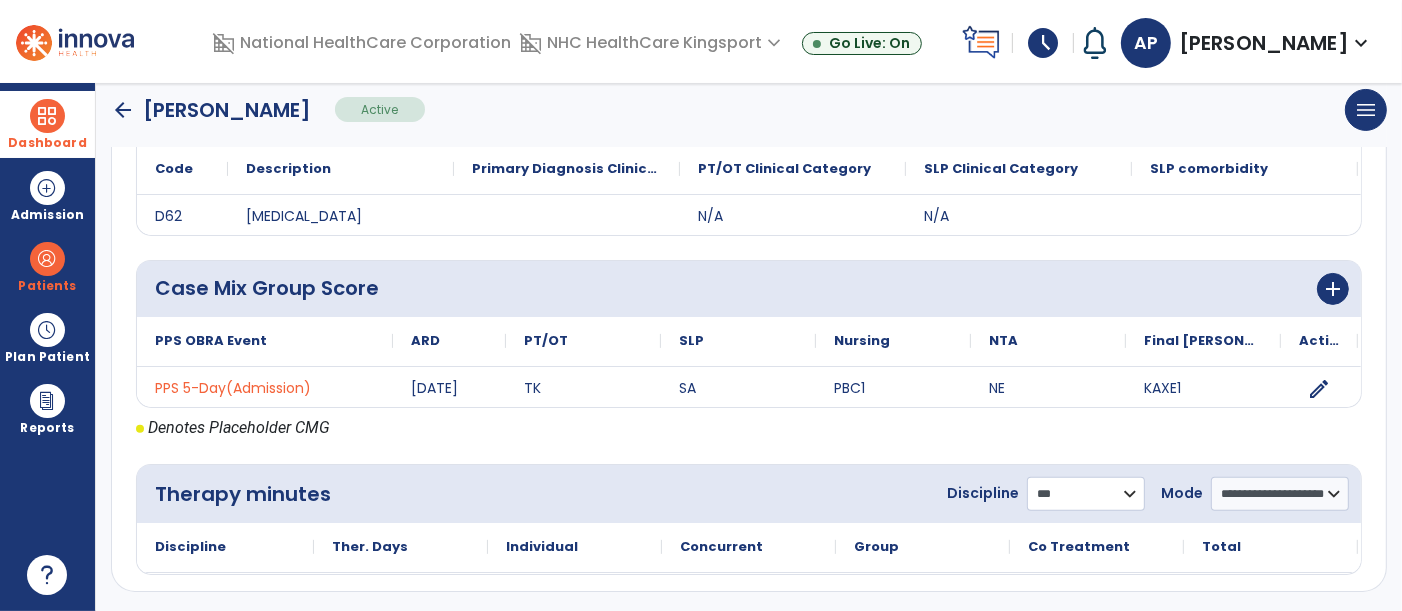 click on "**********" 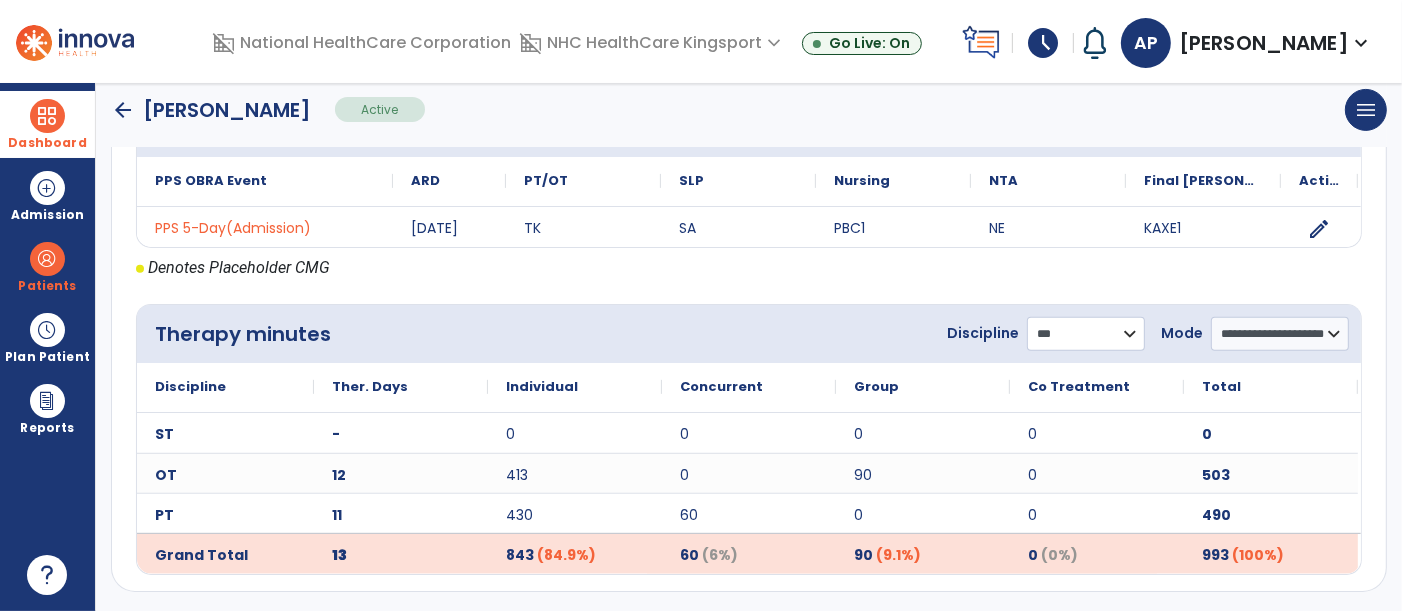 select on "**" 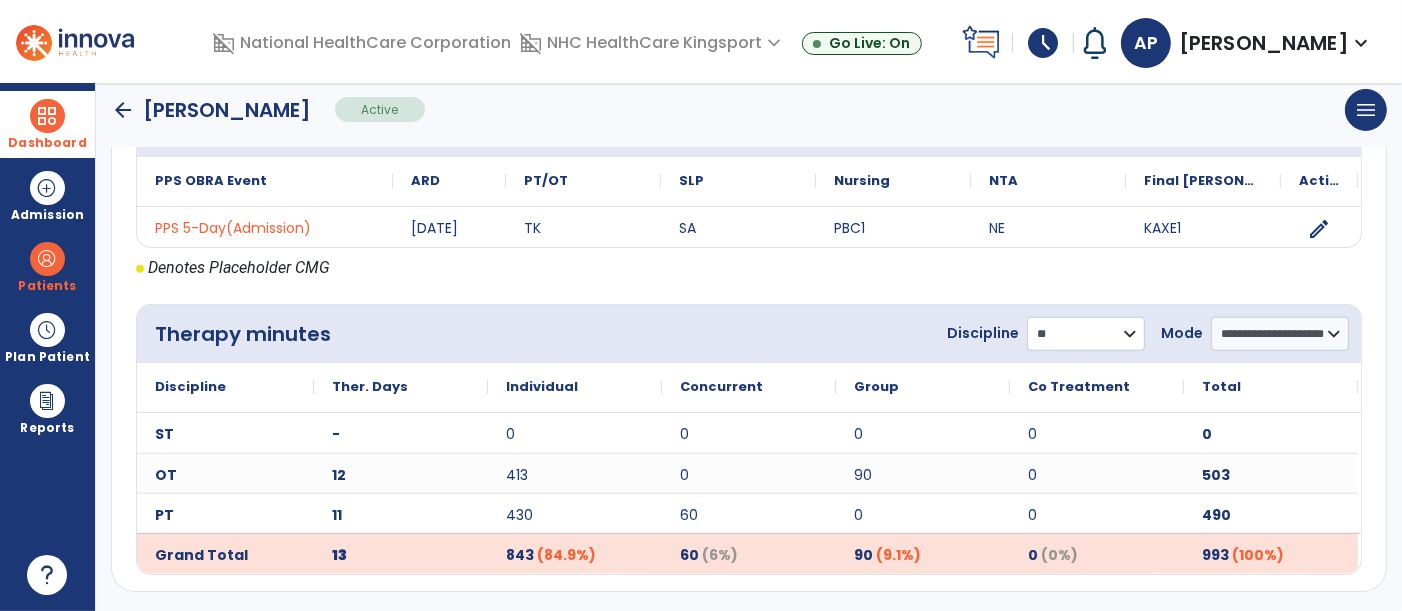 click on "**********" 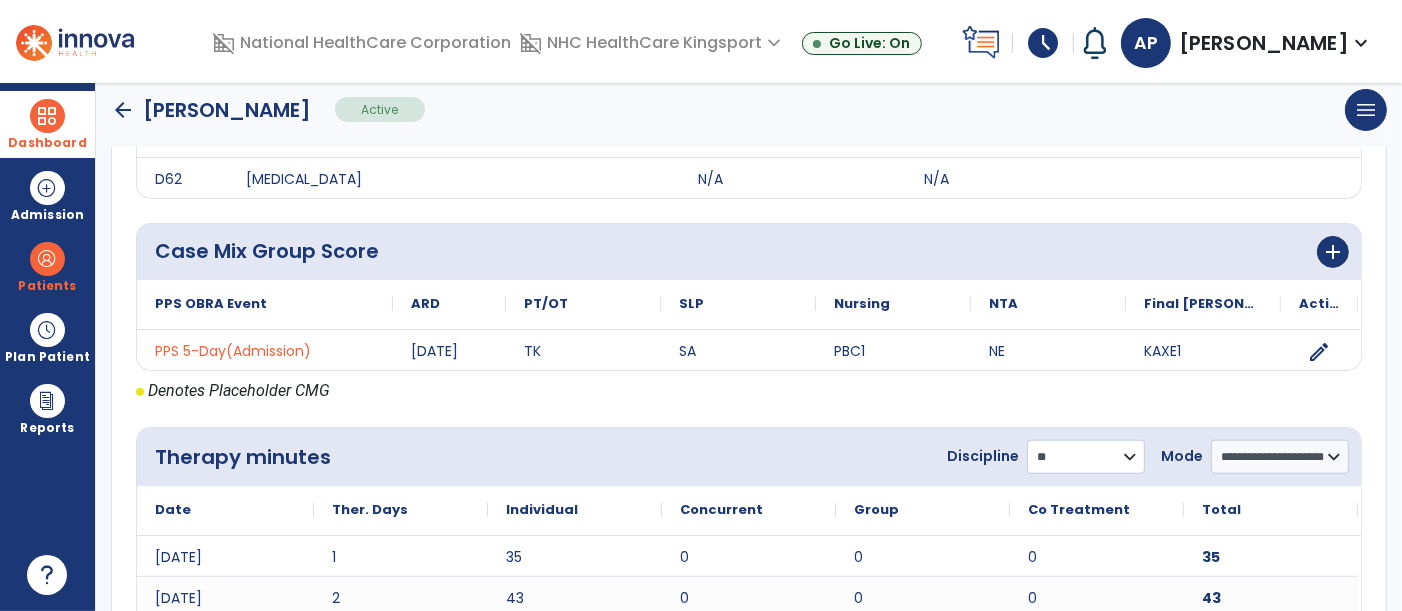 scroll, scrollTop: 502, scrollLeft: 0, axis: vertical 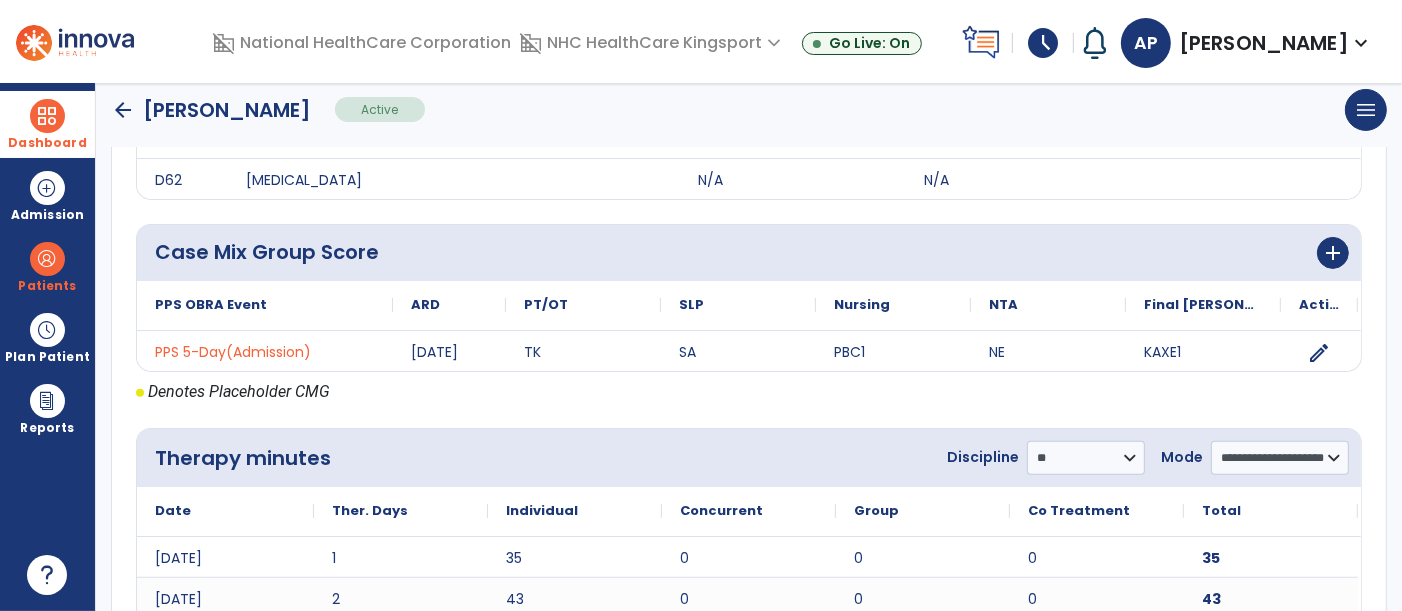 click on "arrow_back" 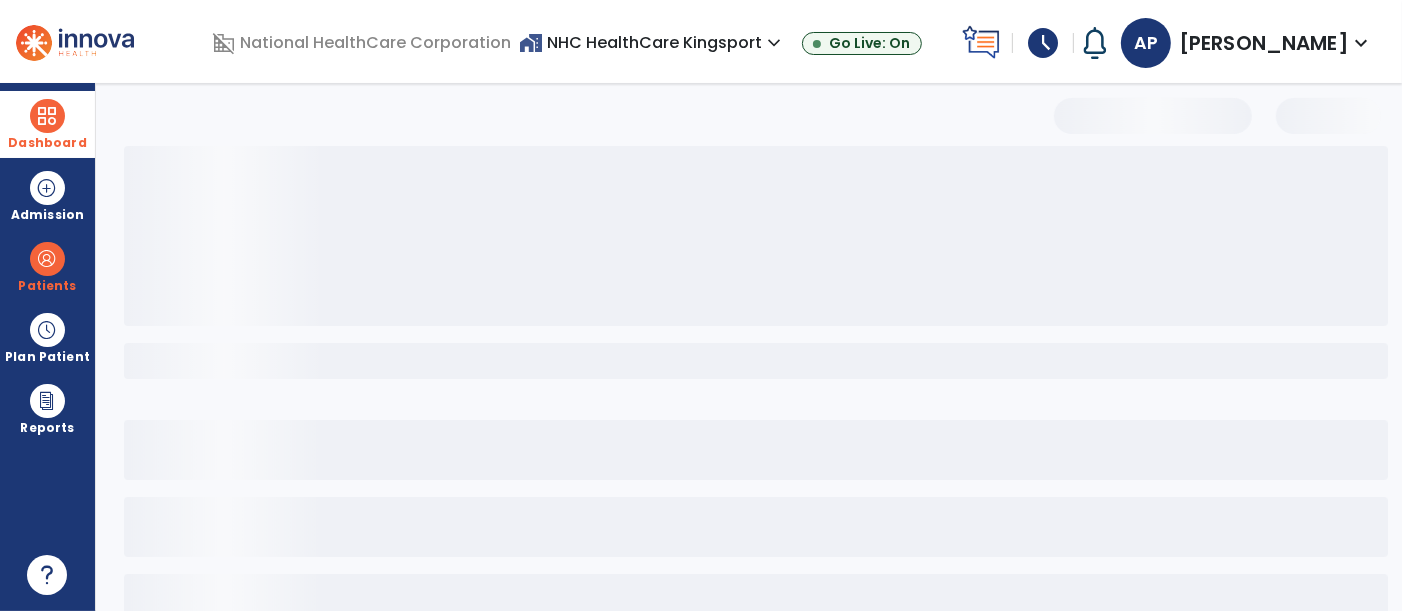 scroll, scrollTop: 0, scrollLeft: 0, axis: both 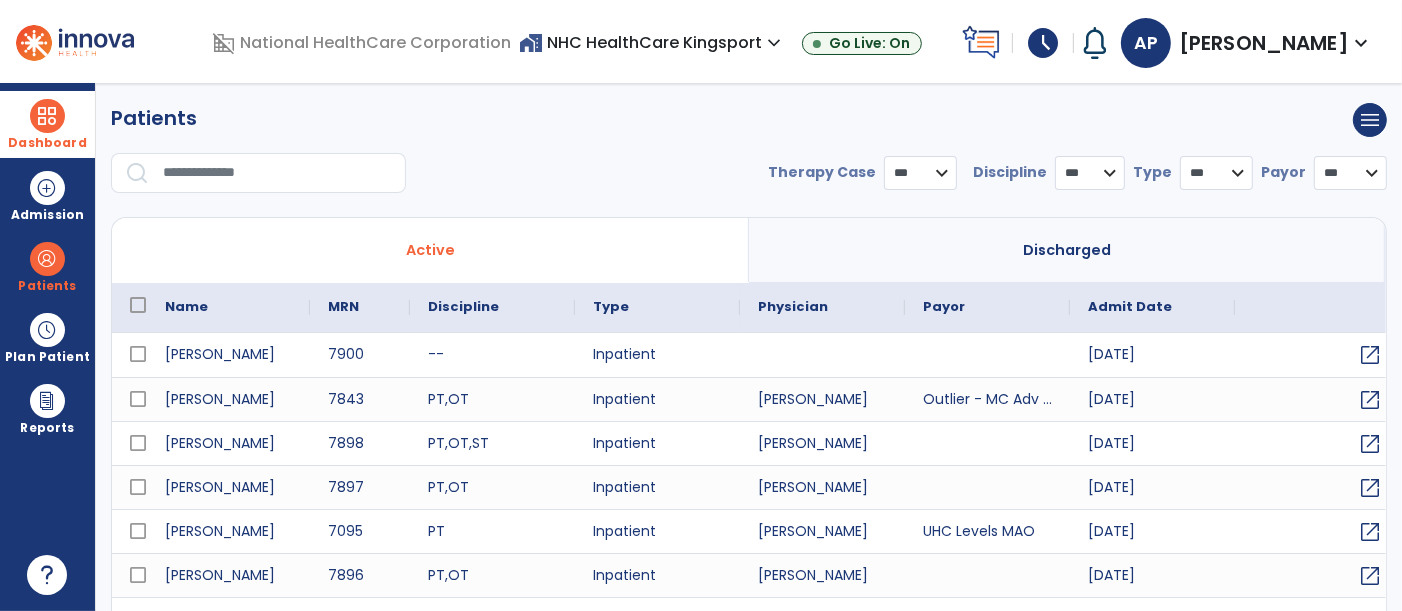 select on "***" 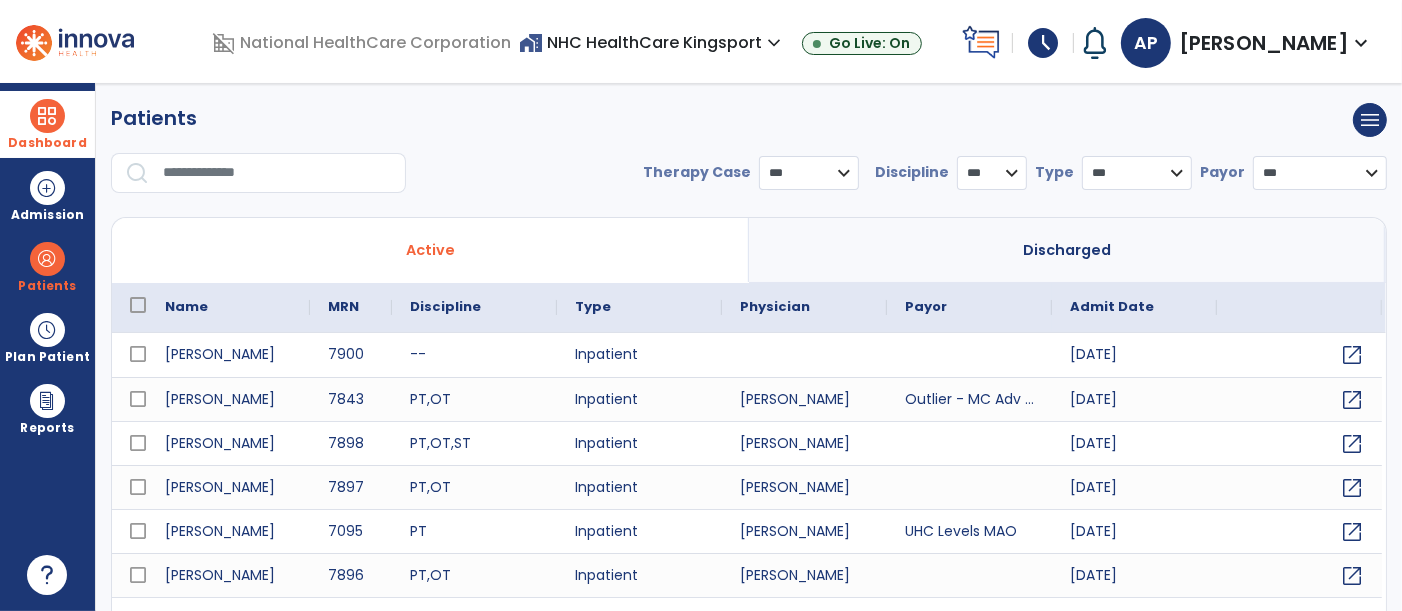 drag, startPoint x: 54, startPoint y: 119, endPoint x: 188, endPoint y: 115, distance: 134.0597 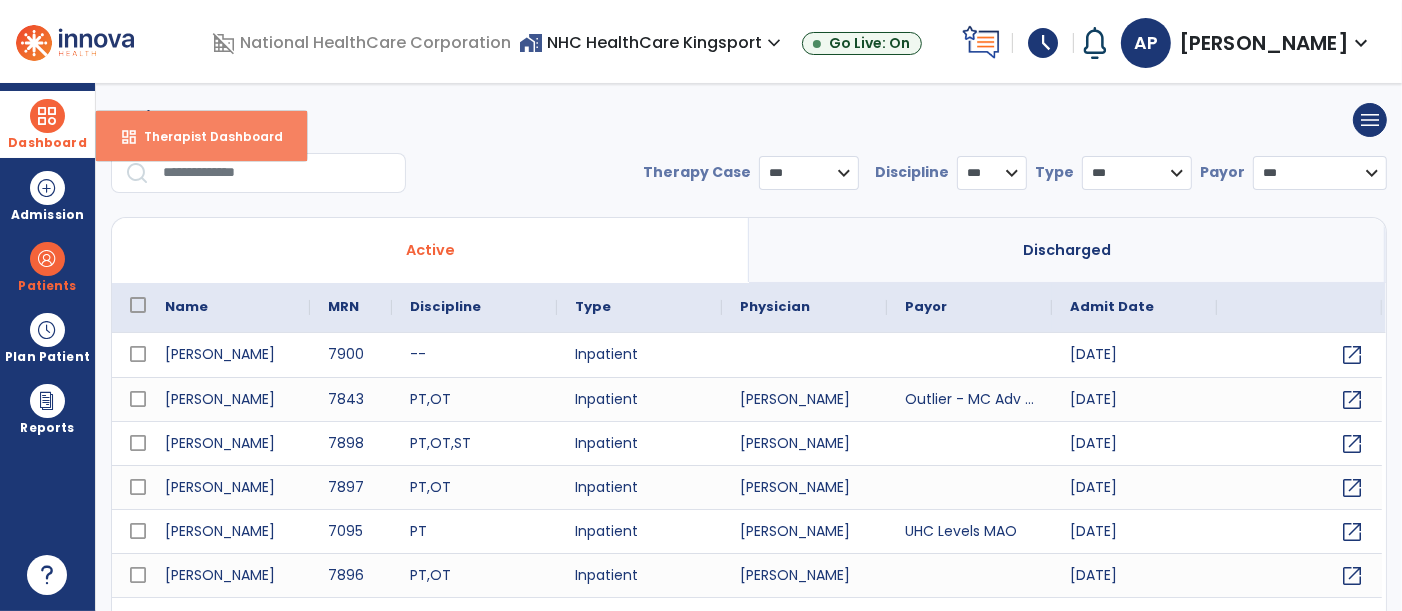 click on "dashboard  Therapist Dashboard" at bounding box center (201, 136) 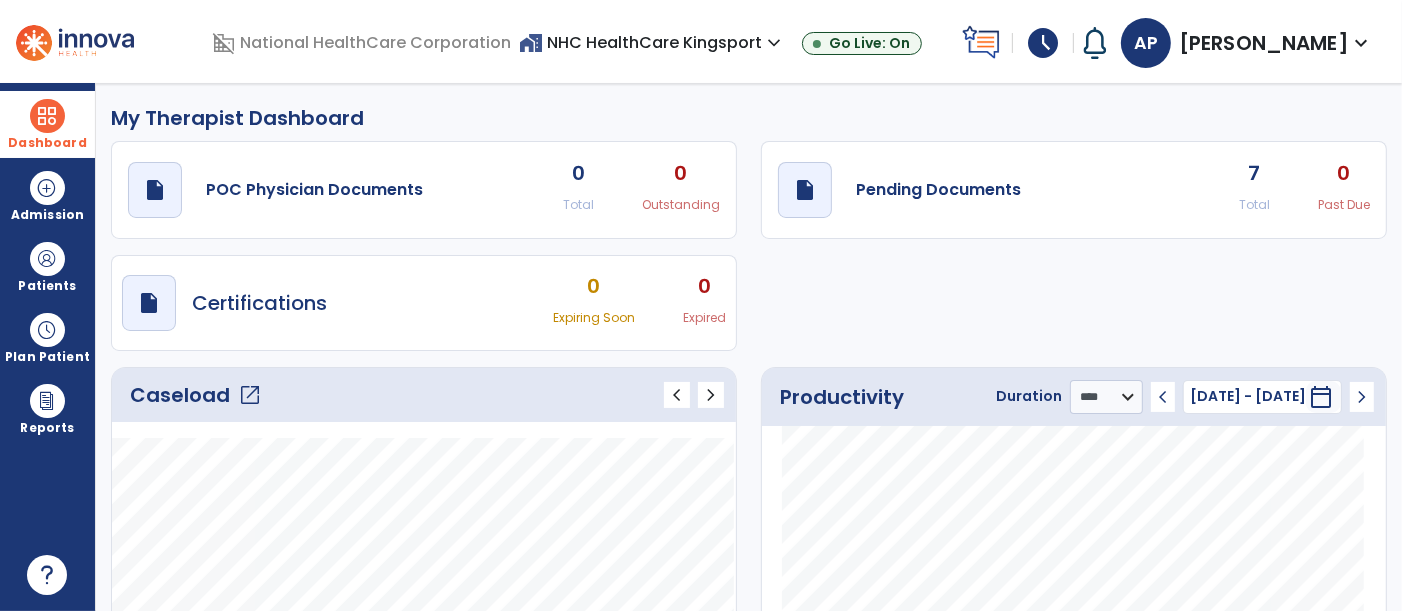 click on "Caseload   open_in_new" 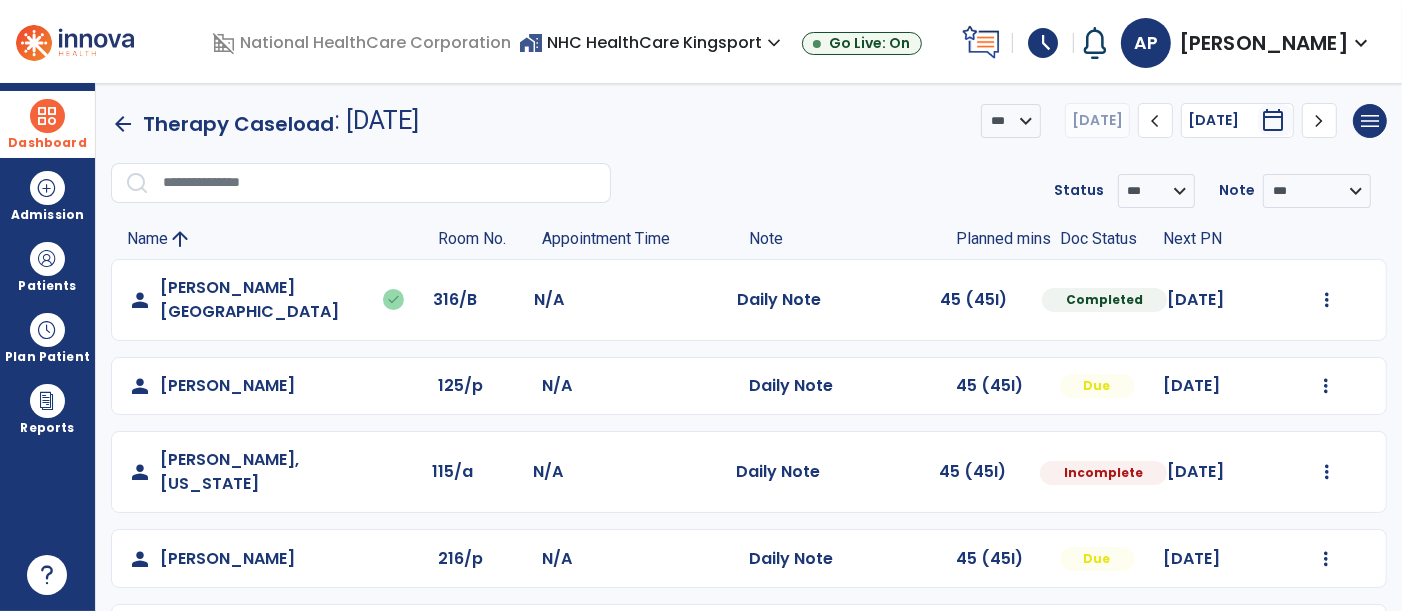 click on "chevron_right" 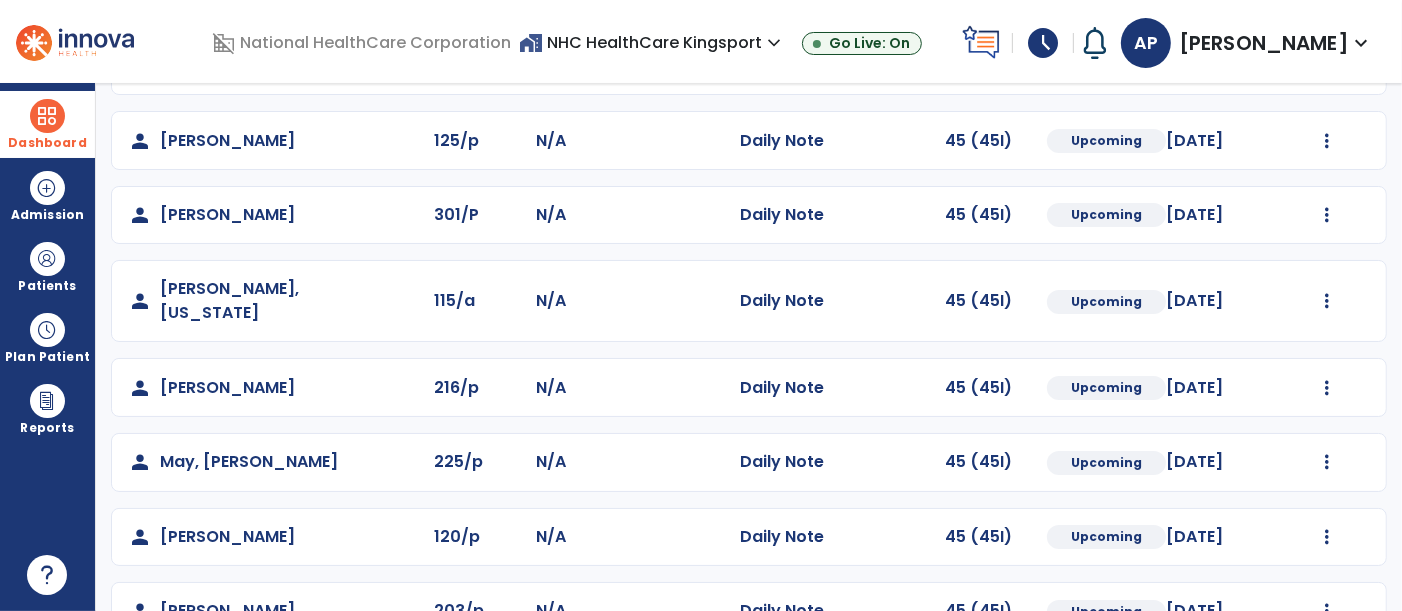 scroll, scrollTop: 333, scrollLeft: 0, axis: vertical 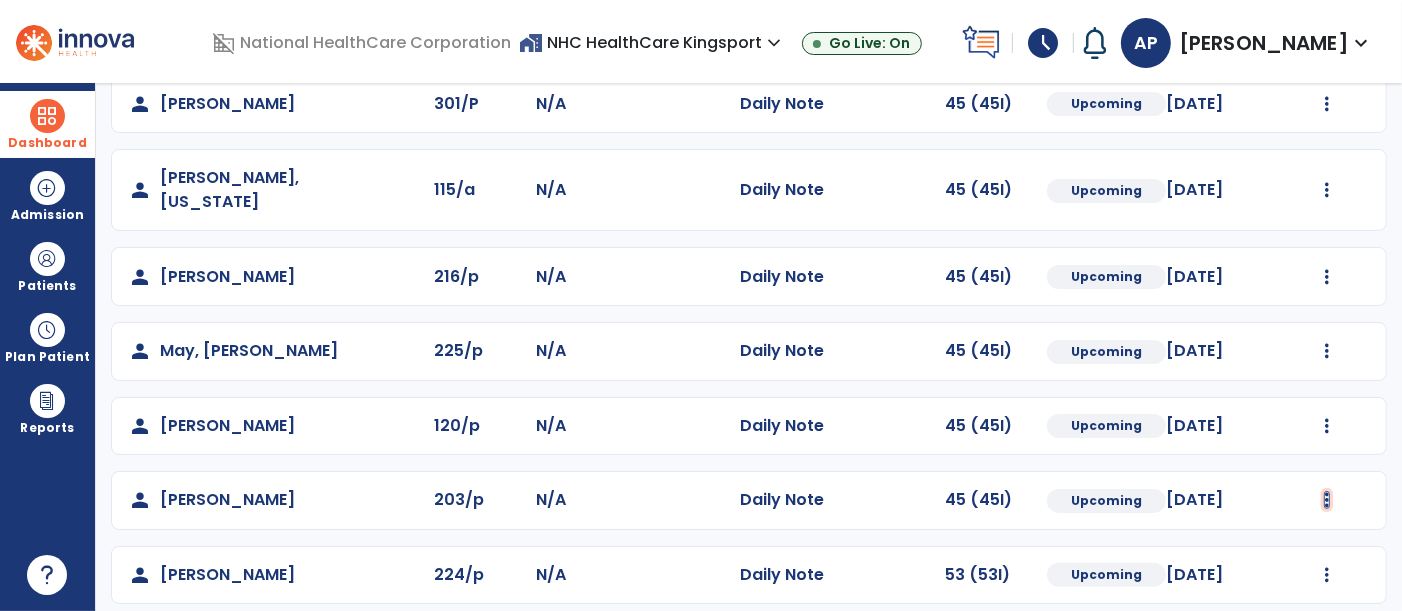click at bounding box center (1327, -45) 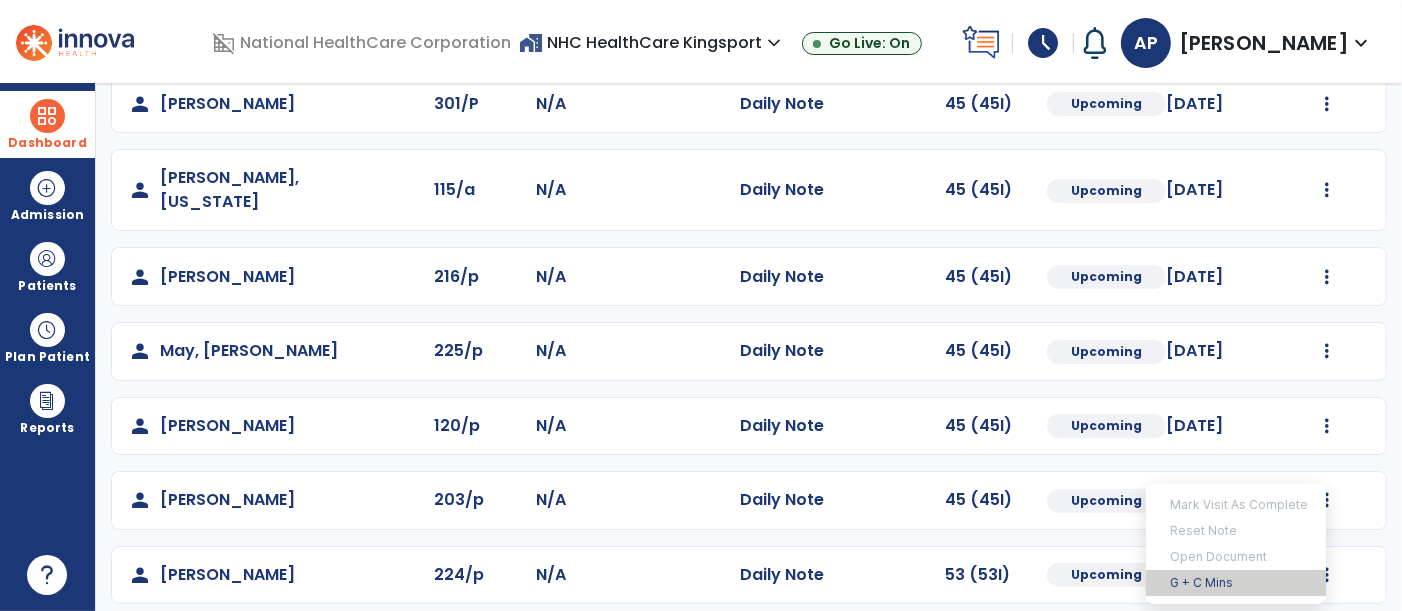 click on "G + C Mins" at bounding box center [1236, 583] 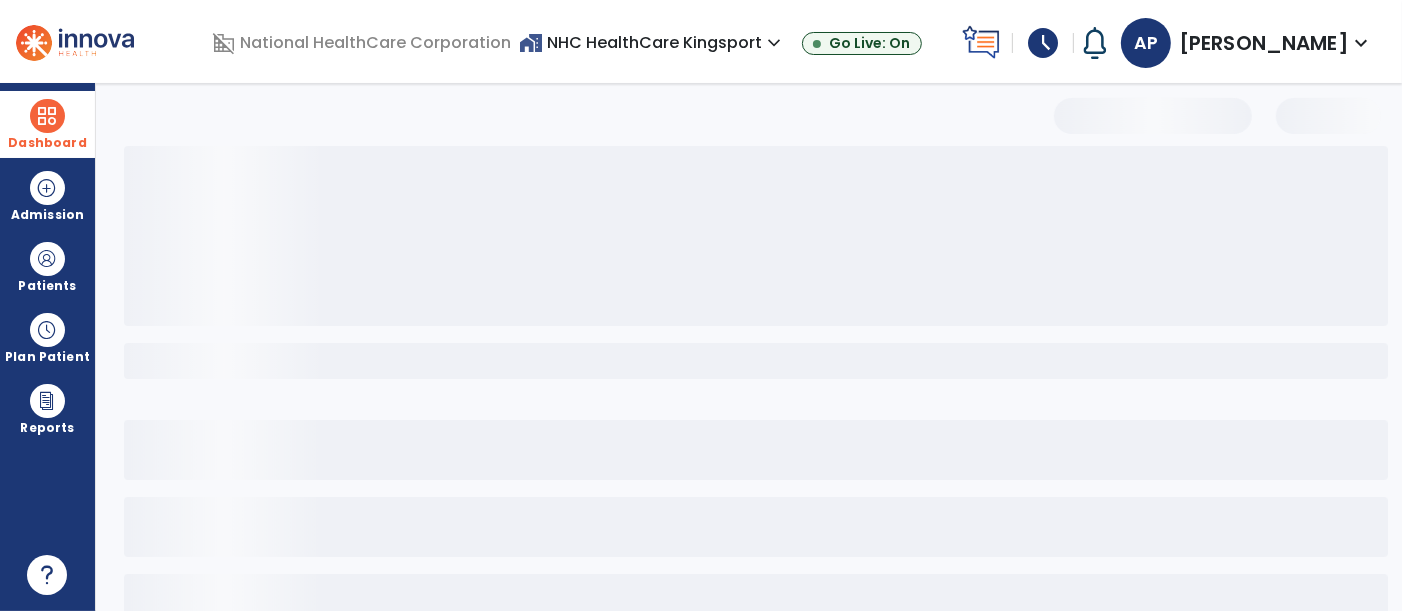select on "***" 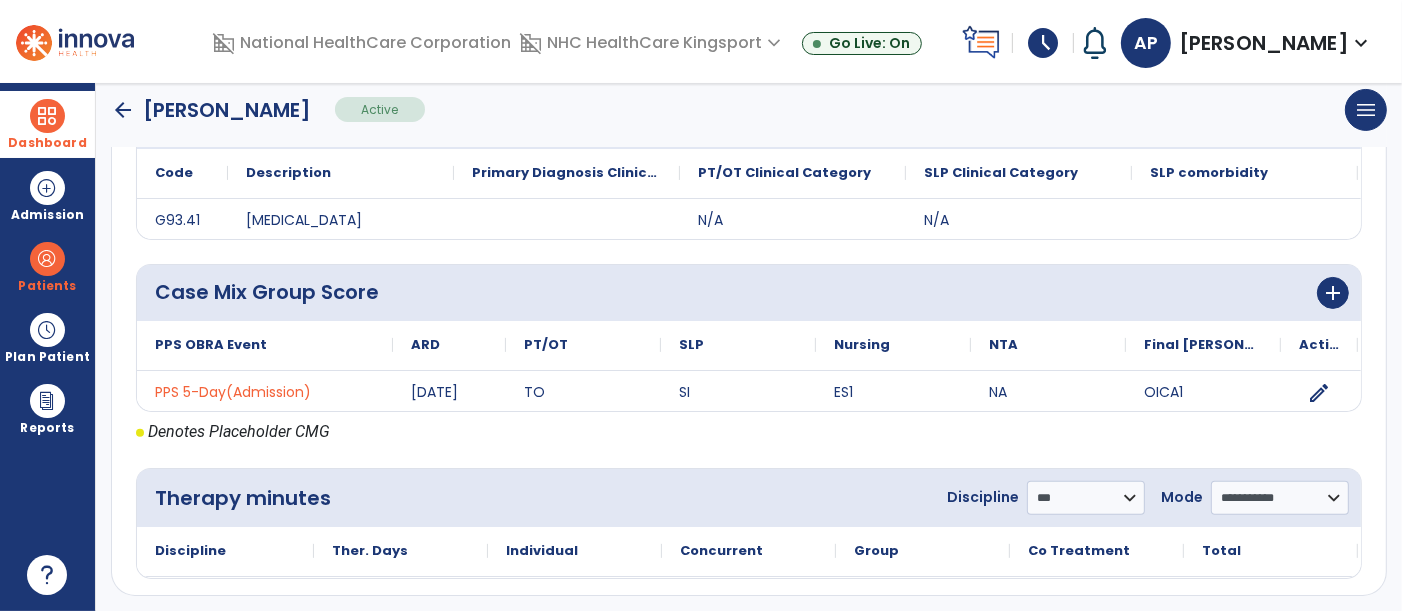 scroll, scrollTop: 466, scrollLeft: 0, axis: vertical 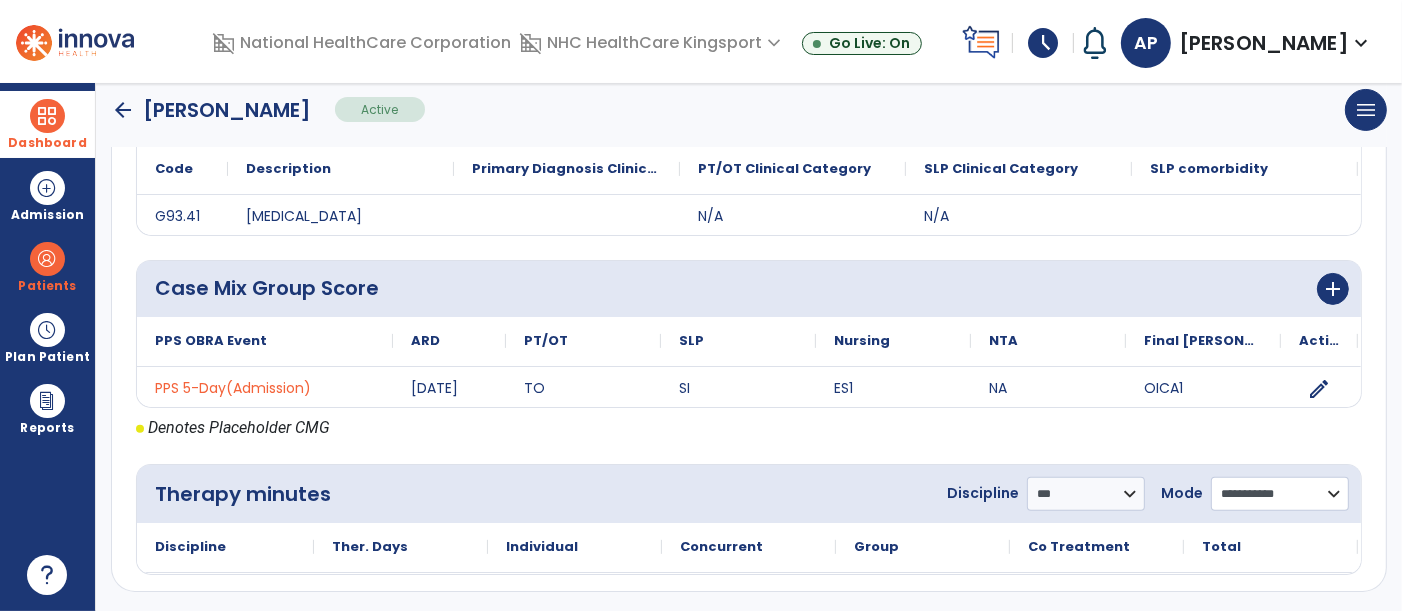 click on "**********" 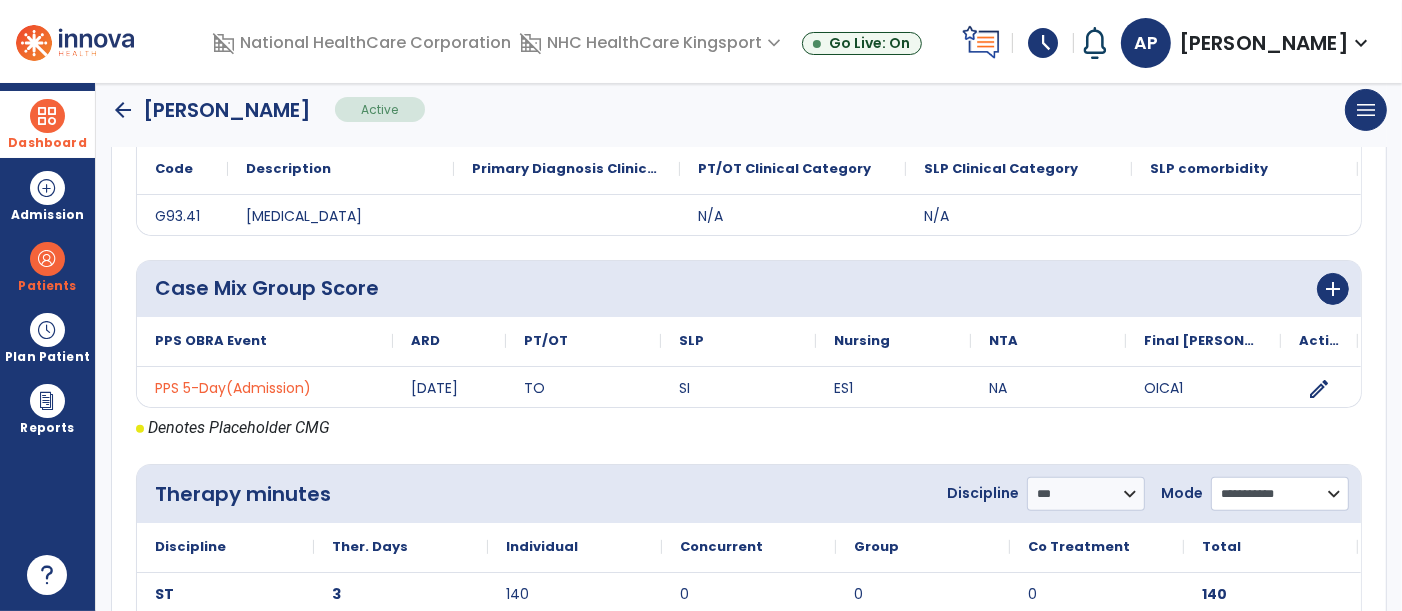select on "**********" 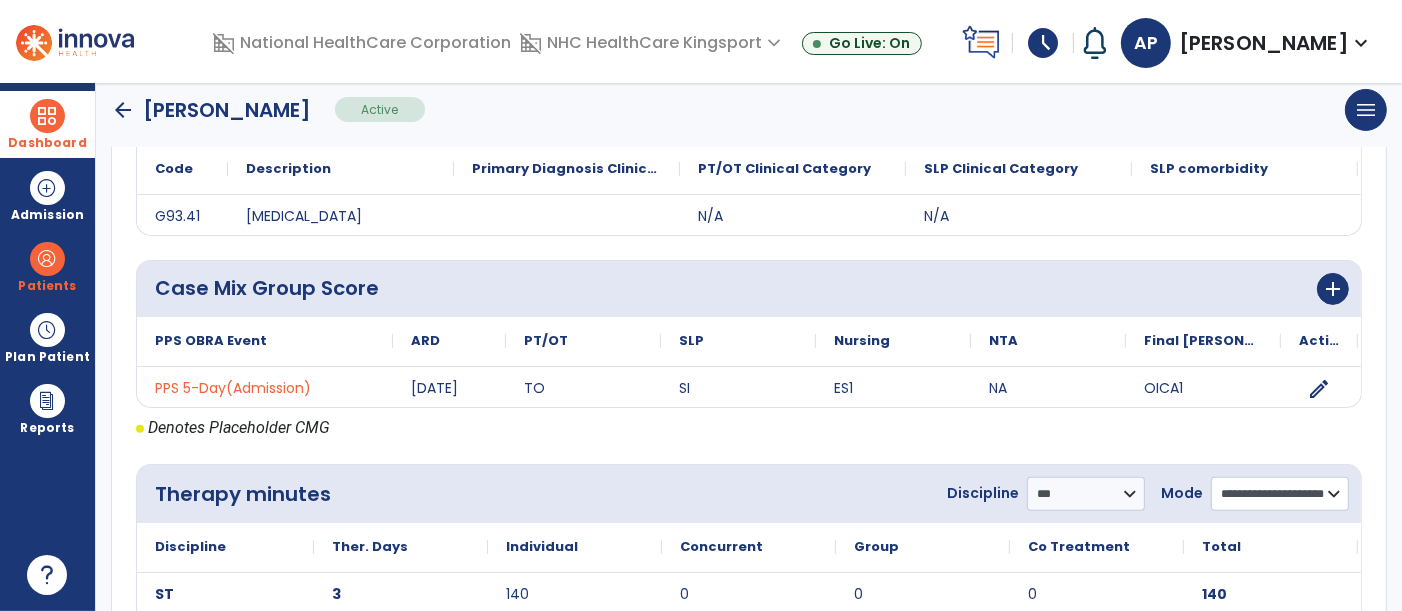 click on "**********" 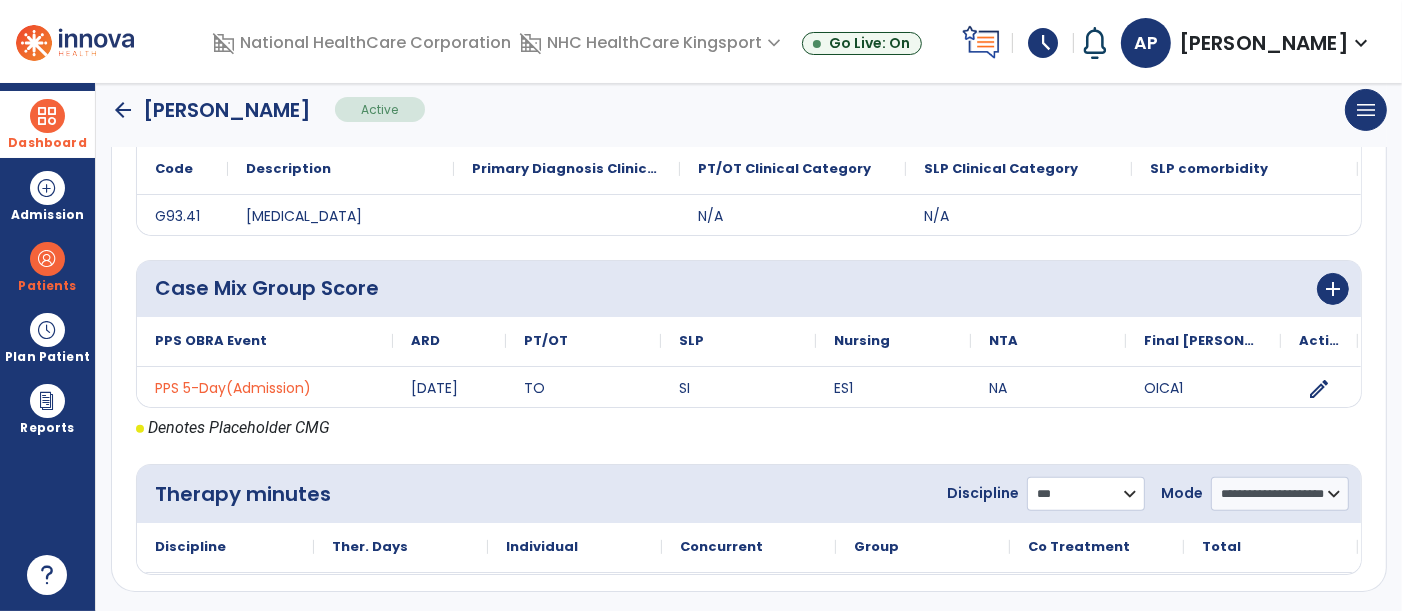 click on "**********" 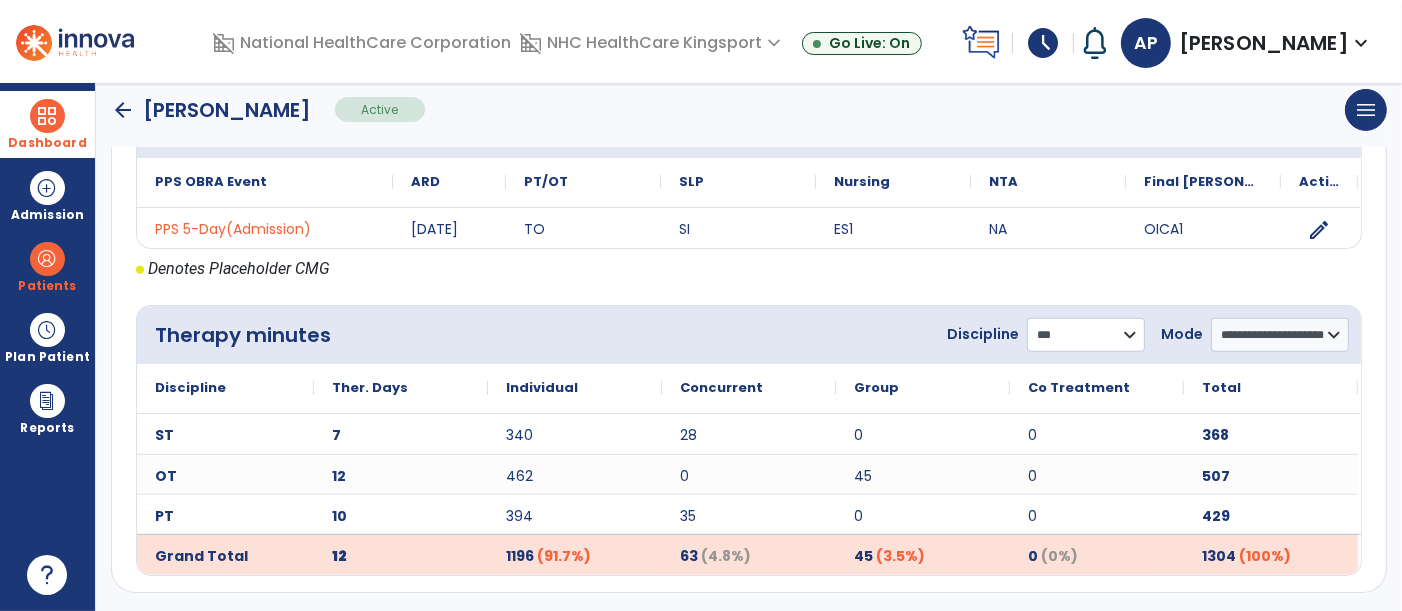 scroll, scrollTop: 626, scrollLeft: 0, axis: vertical 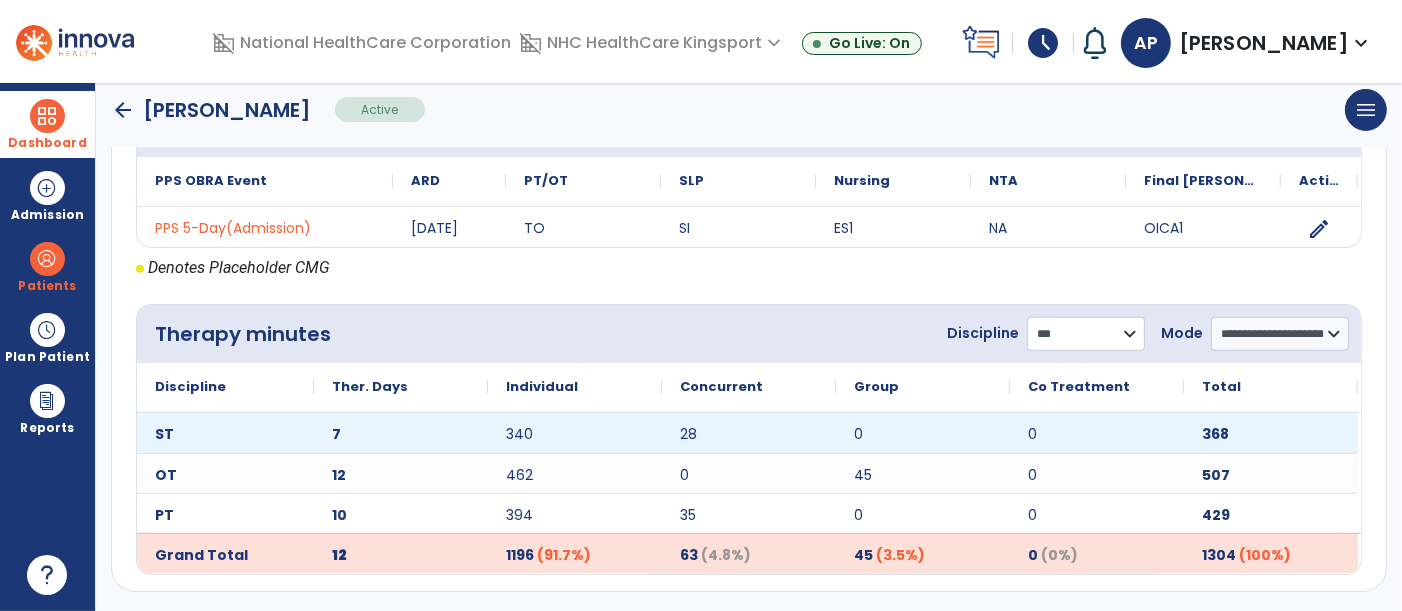 select on "**" 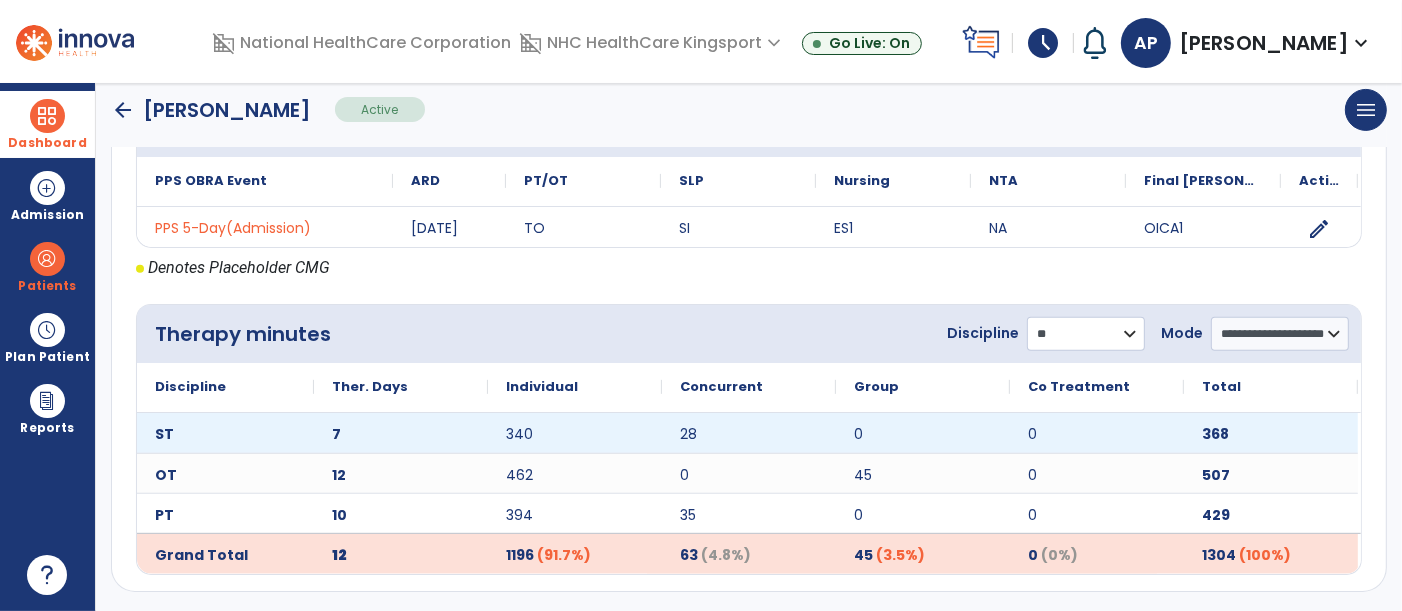 click on "**********" 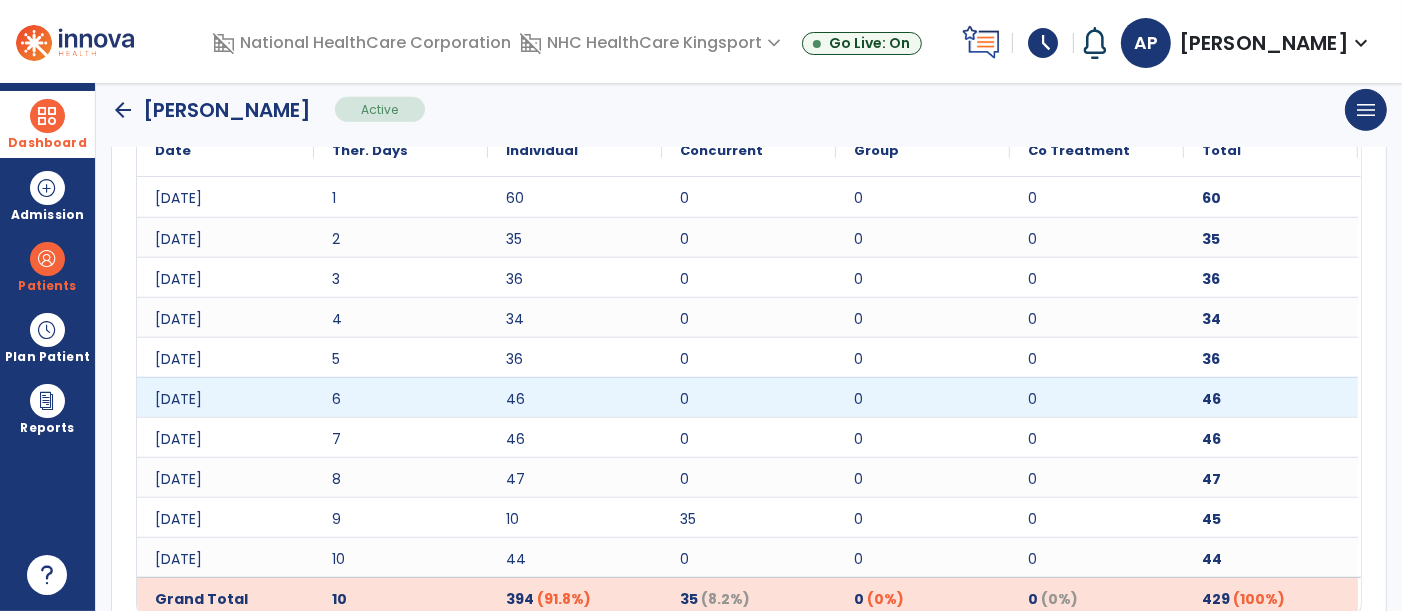 scroll, scrollTop: 906, scrollLeft: 0, axis: vertical 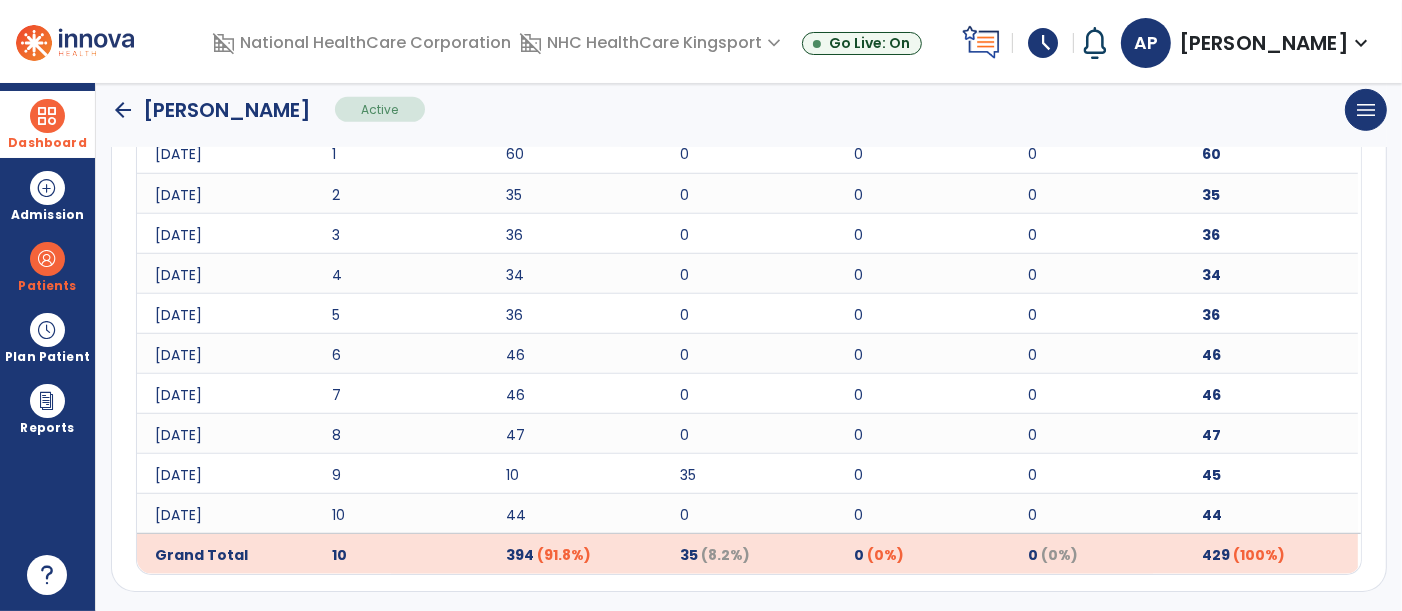 click on "arrow_back" 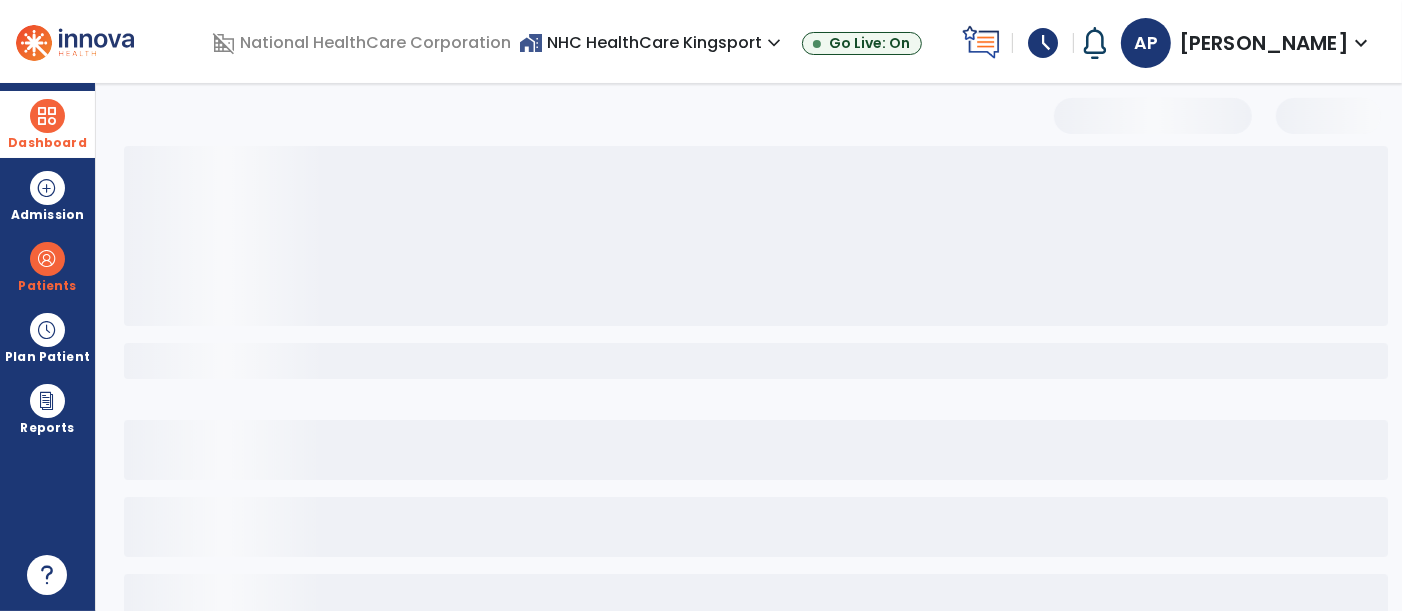 scroll, scrollTop: 0, scrollLeft: 0, axis: both 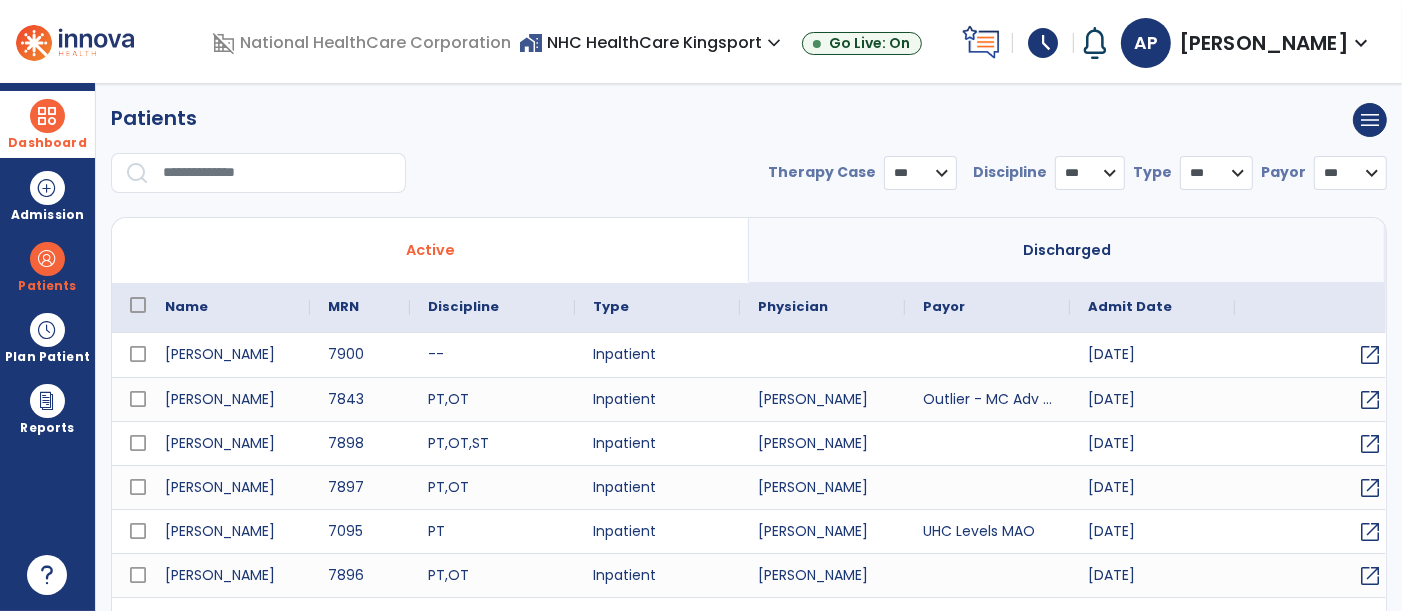select on "***" 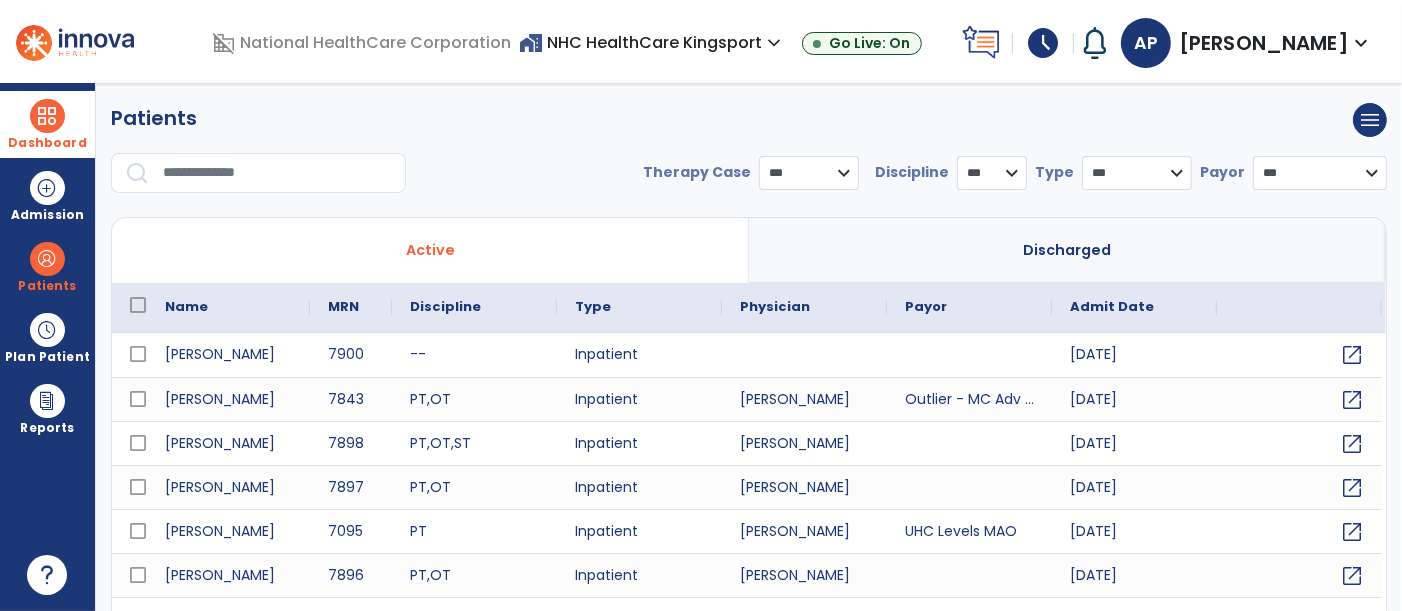 click on "Dashboard" at bounding box center (47, 124) 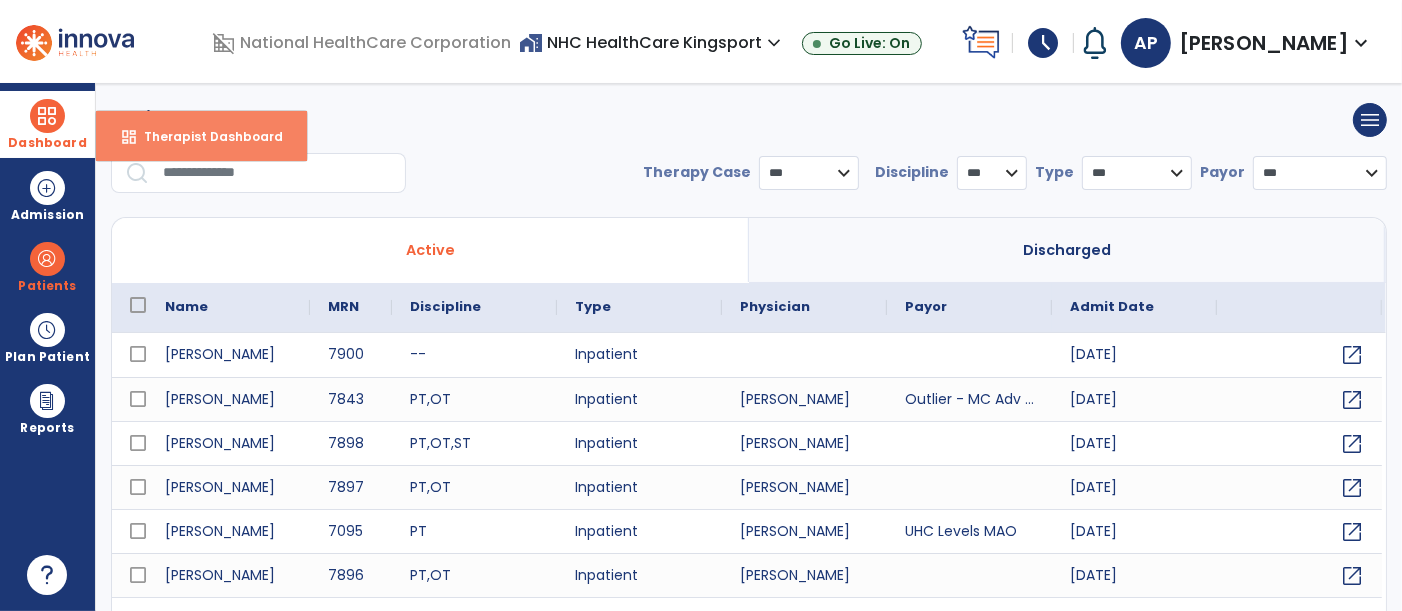 click on "dashboard  Therapist Dashboard" at bounding box center [201, 136] 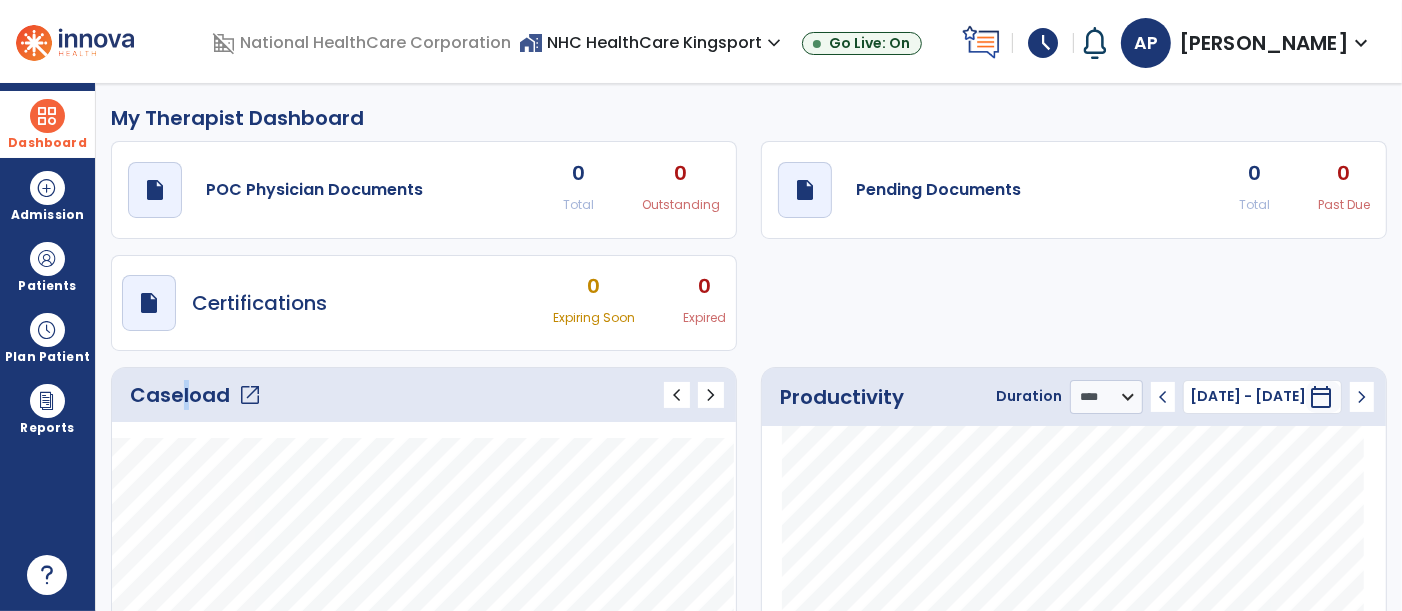 click on "Caseload   open_in_new" 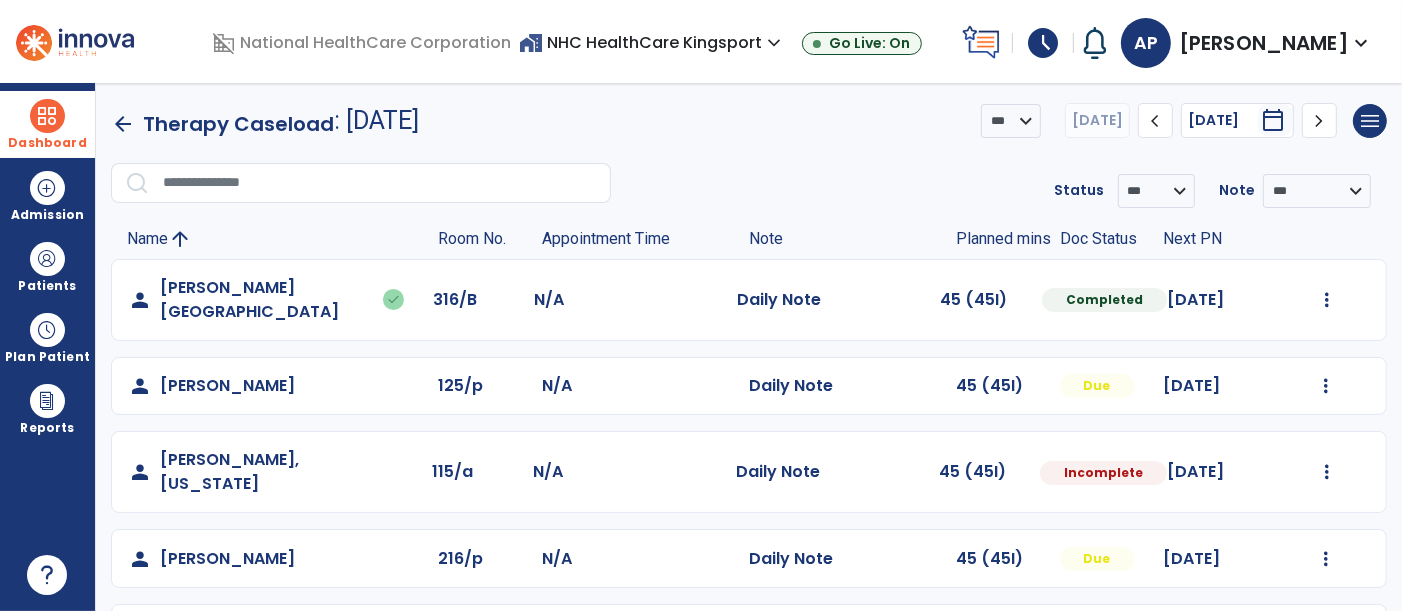 click on "chevron_right" 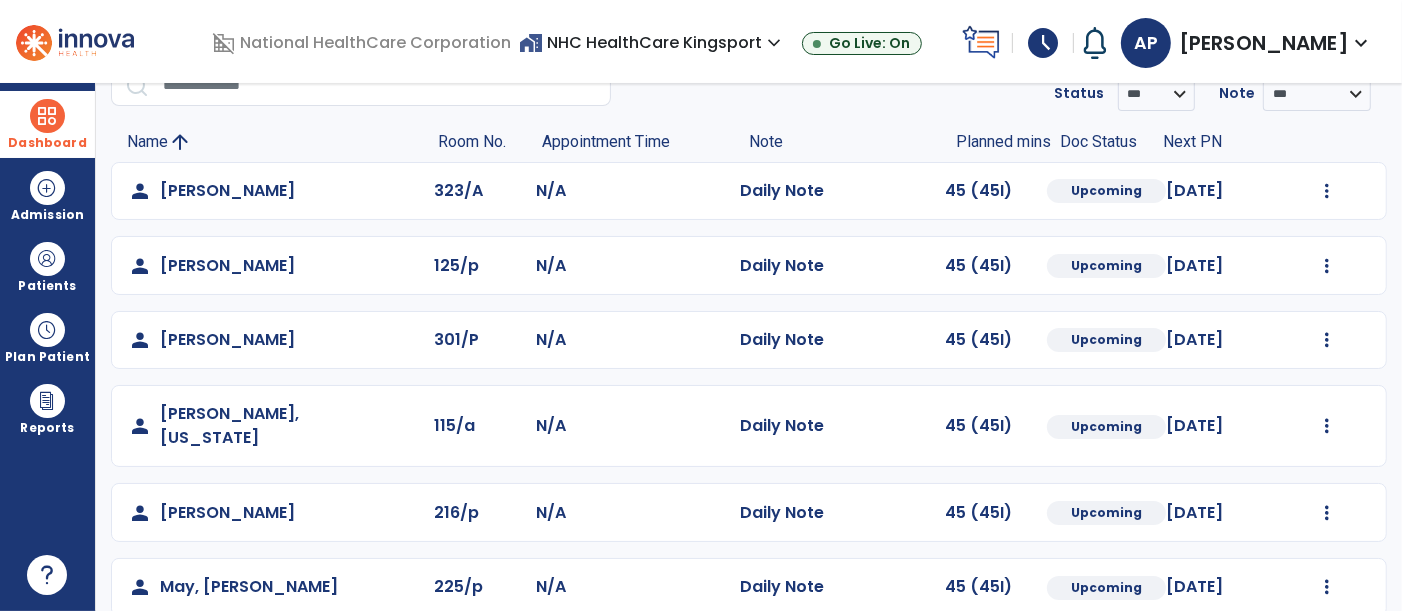 scroll, scrollTop: 62, scrollLeft: 0, axis: vertical 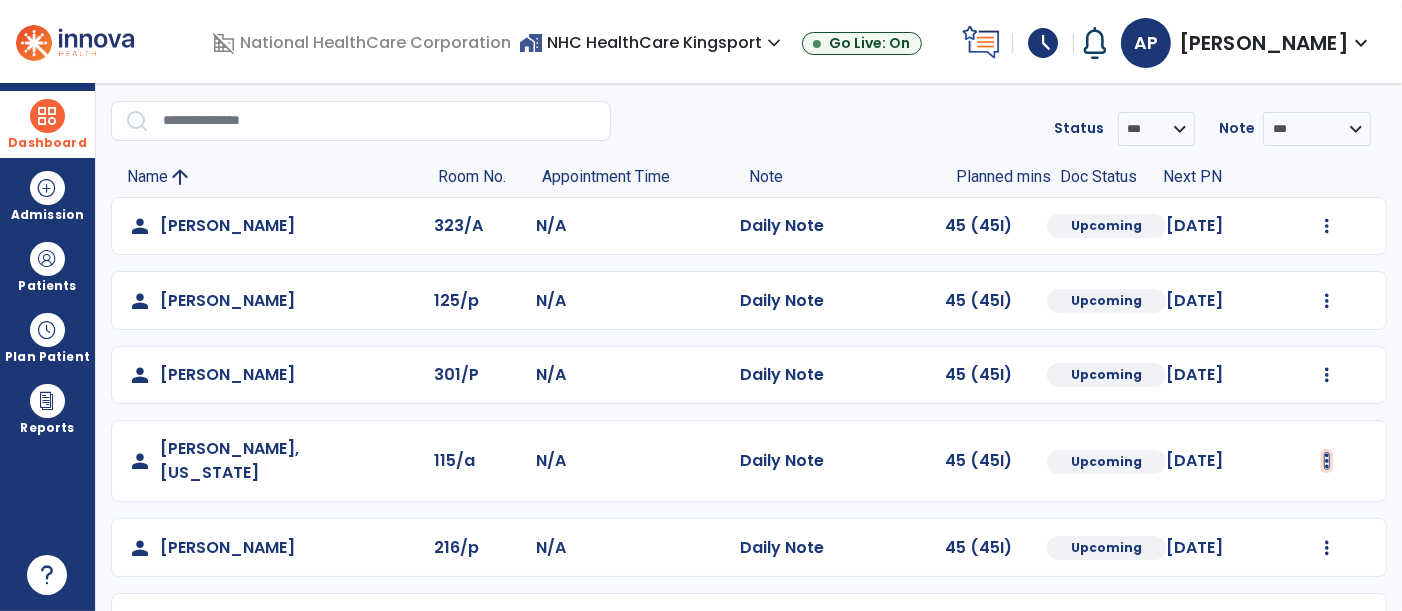 click at bounding box center [1327, 226] 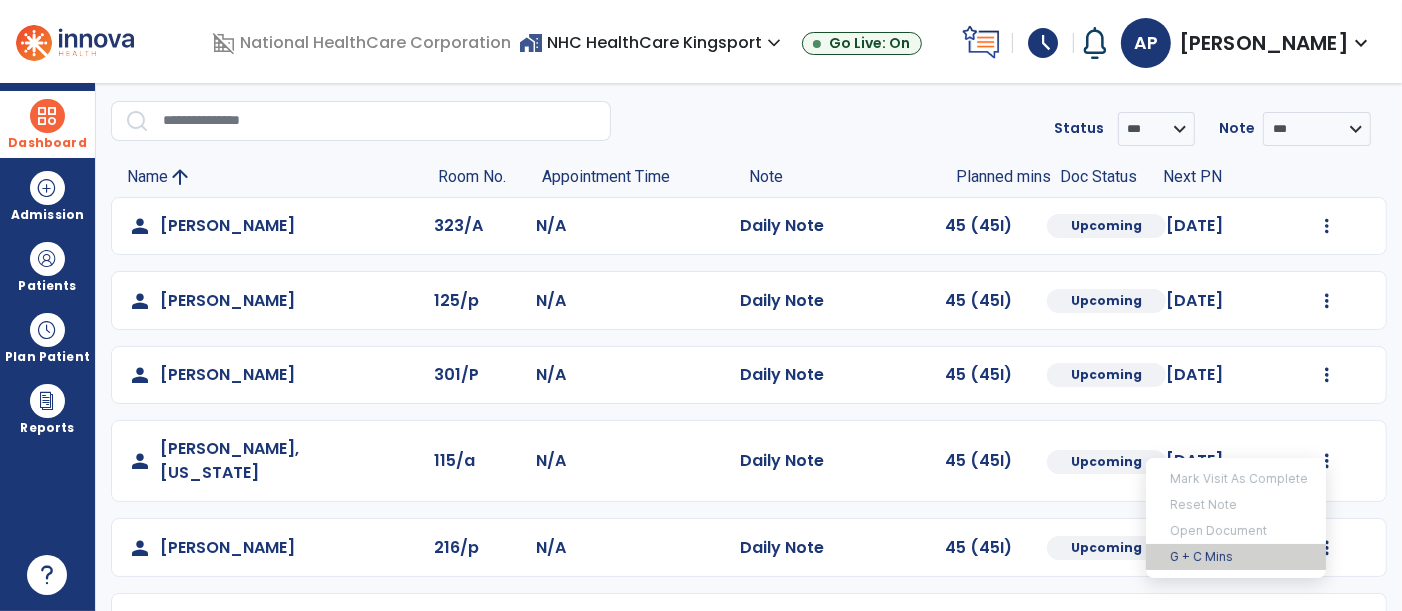 click on "G + C Mins" at bounding box center (1236, 557) 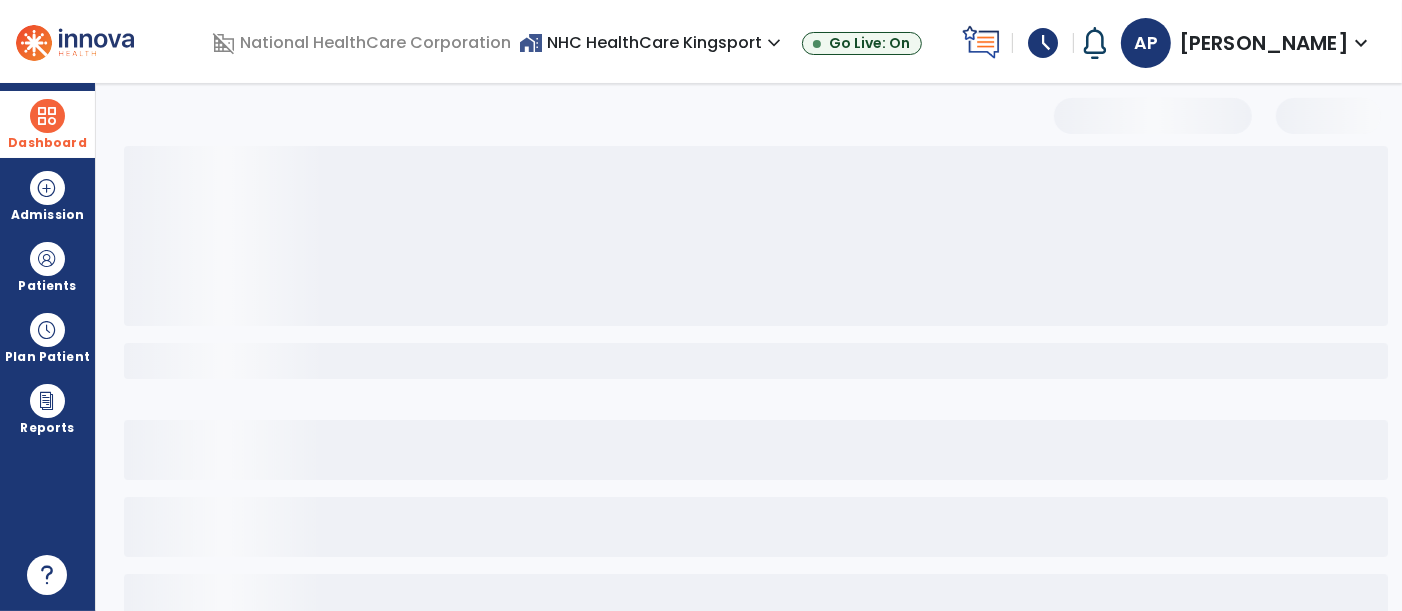 select on "***" 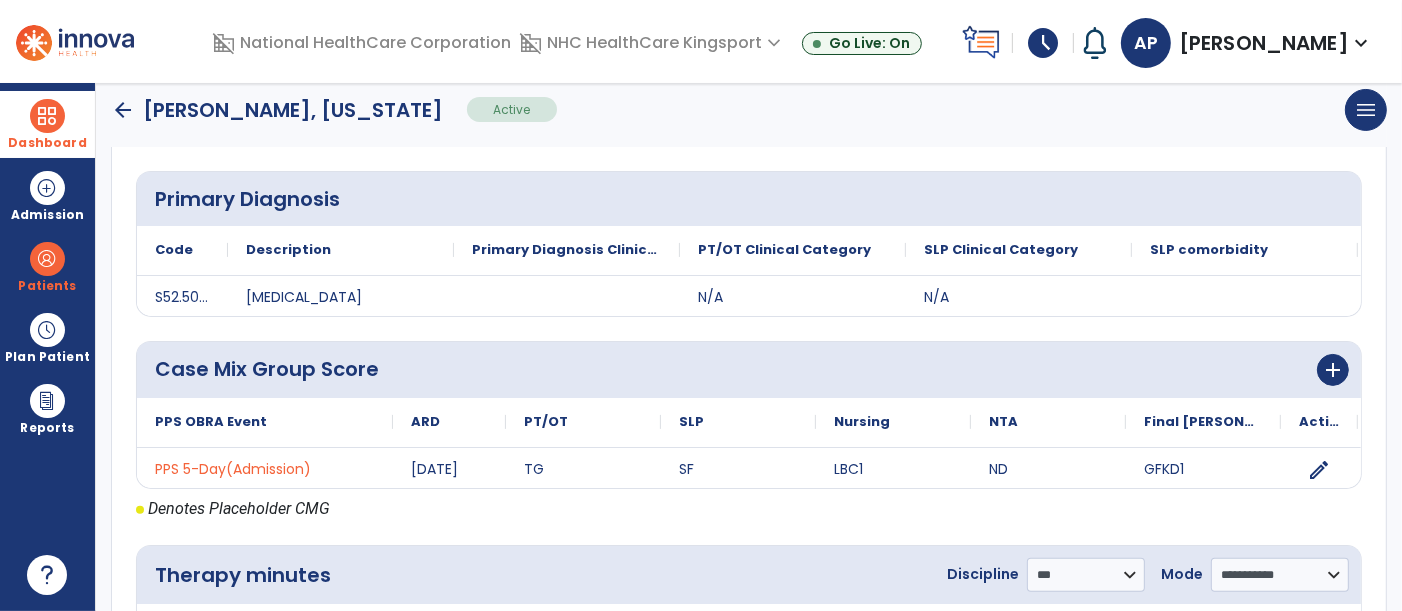 scroll, scrollTop: 466, scrollLeft: 0, axis: vertical 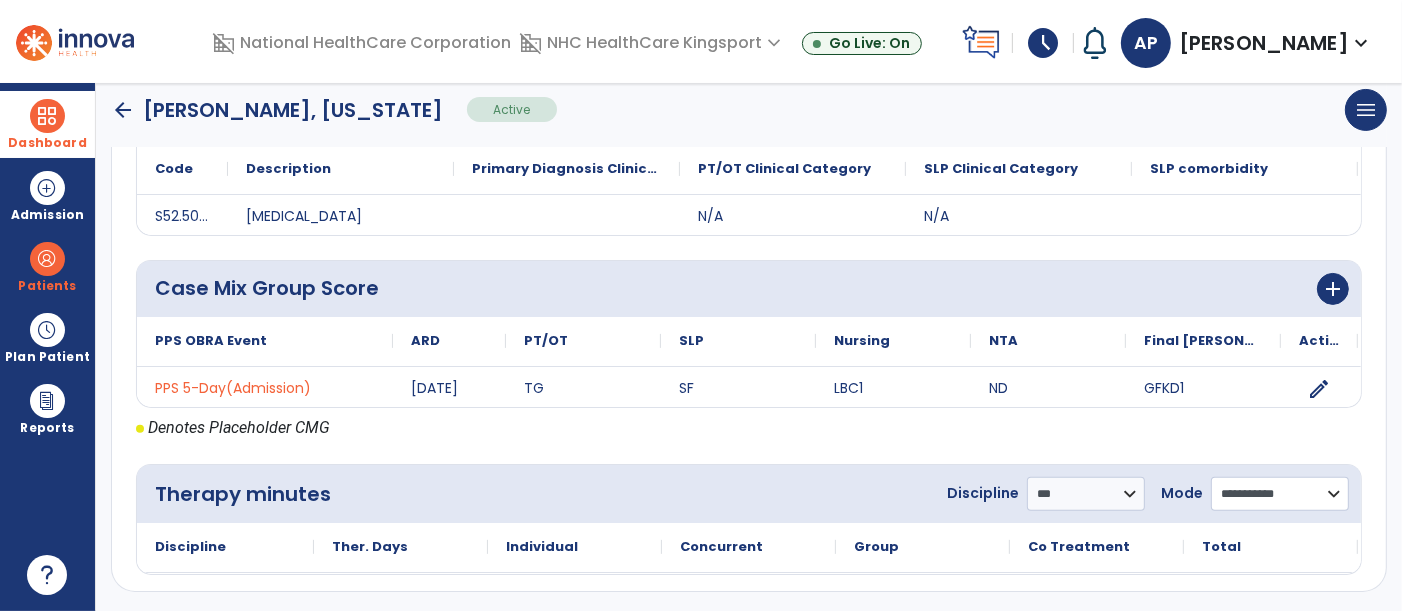 click on "**********" 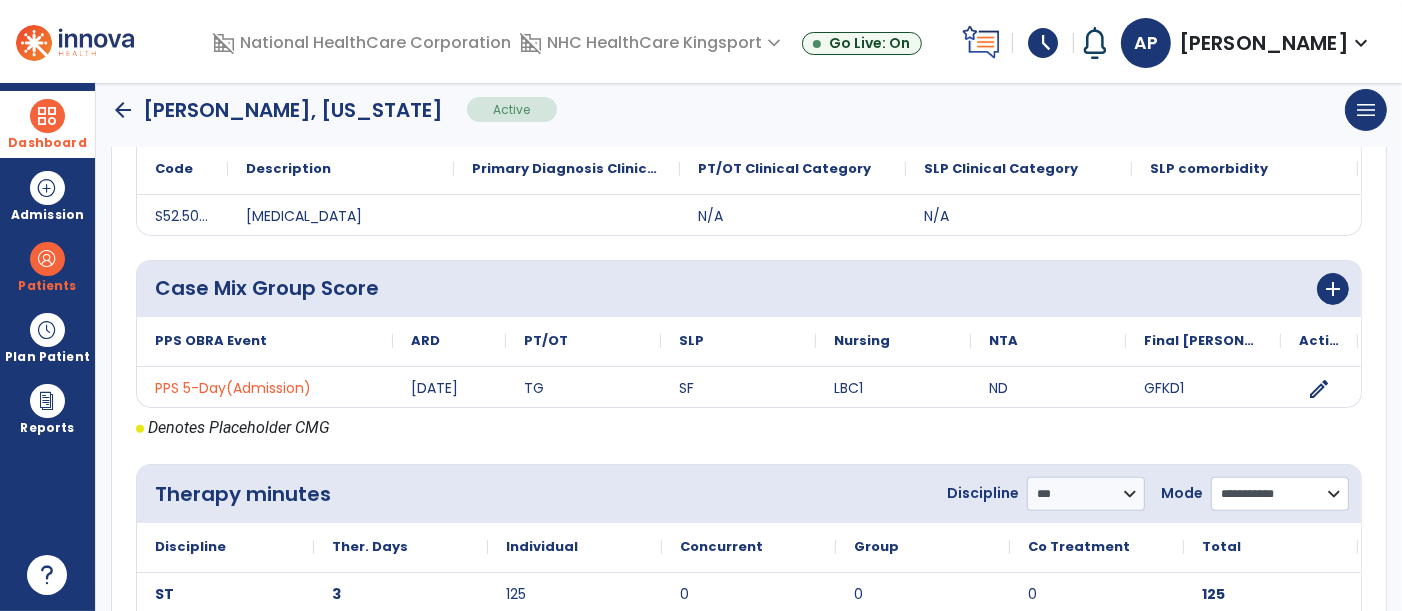 select on "**********" 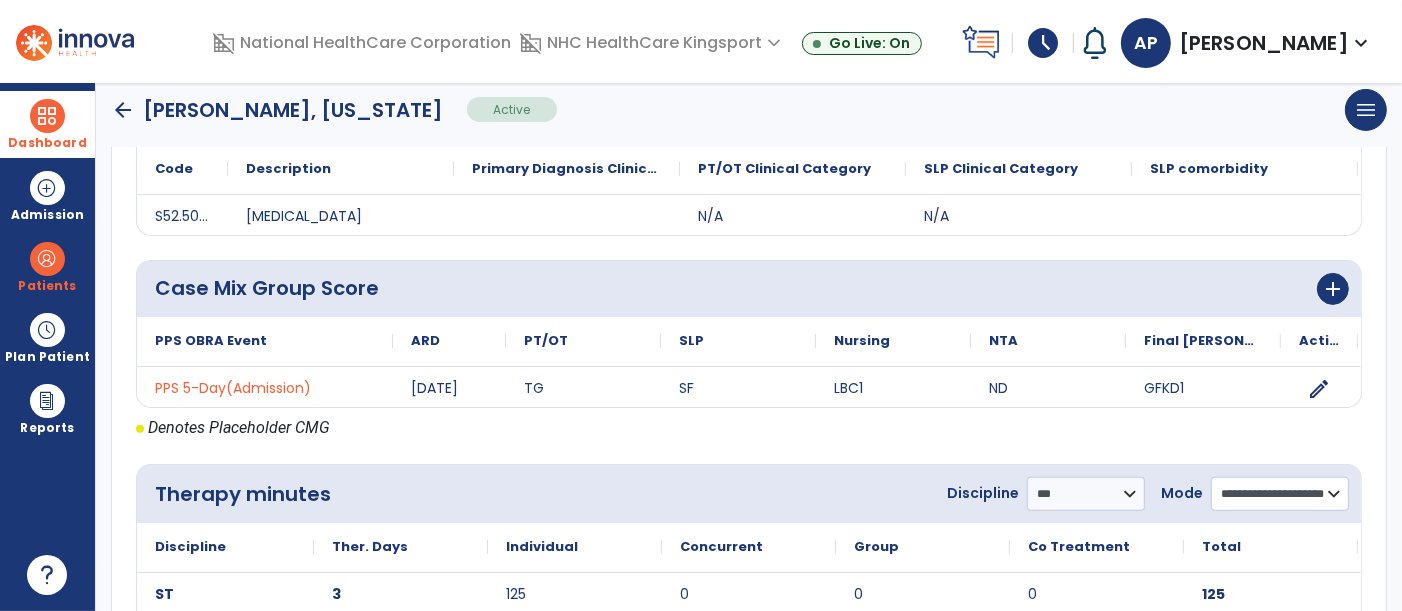 click on "**********" 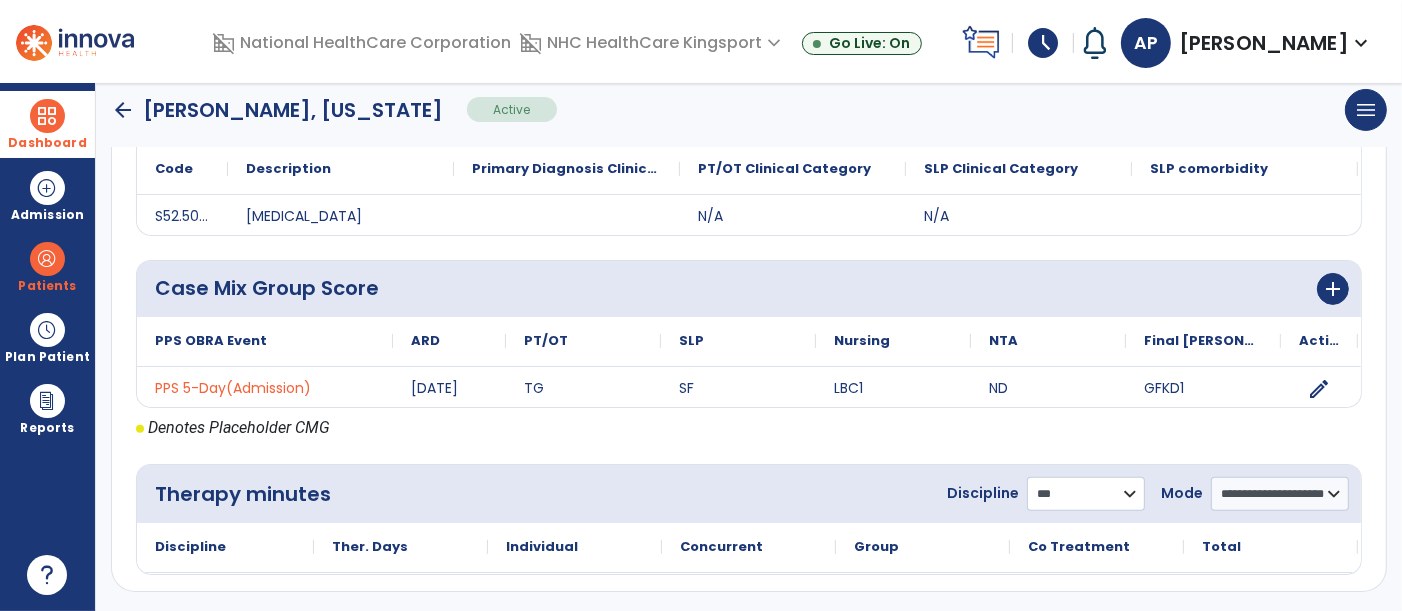 click on "**********" 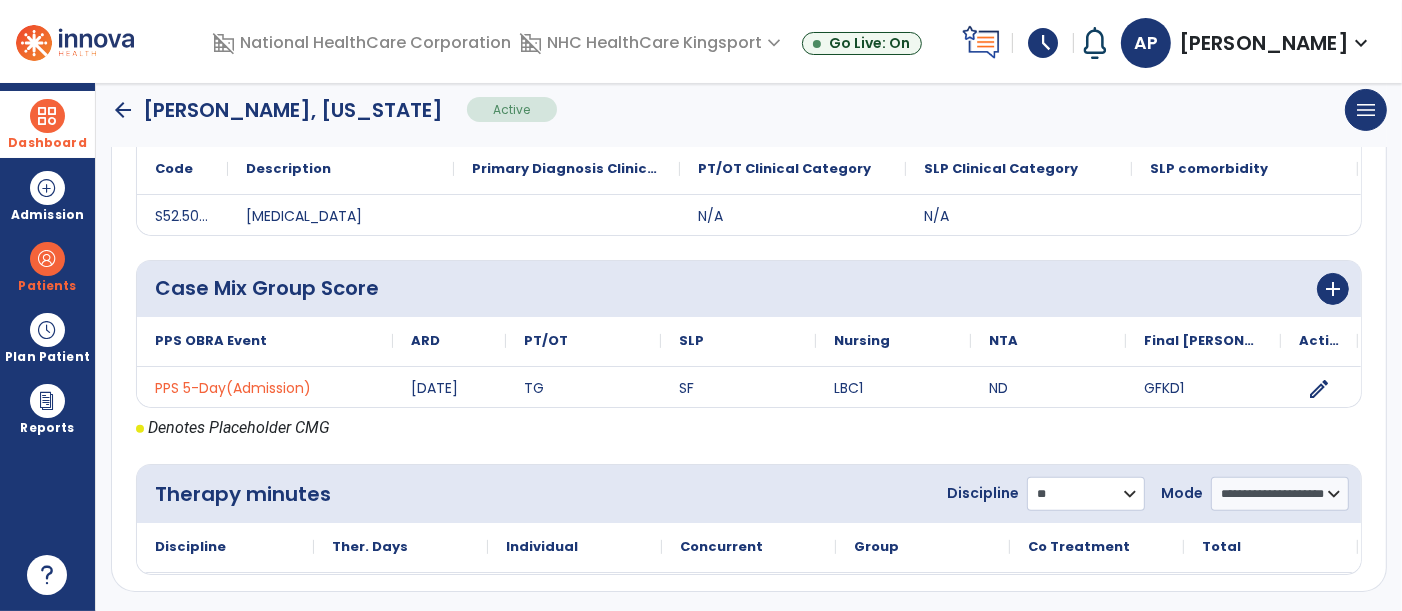 click on "**********" 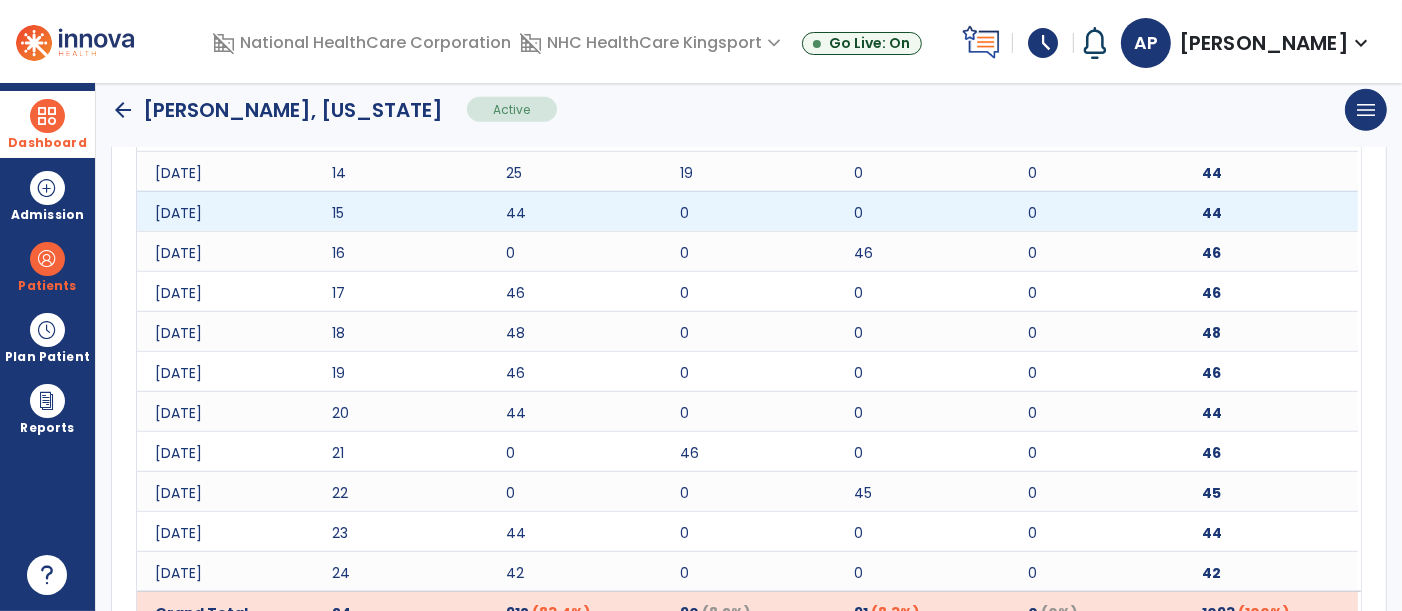 scroll, scrollTop: 1466, scrollLeft: 0, axis: vertical 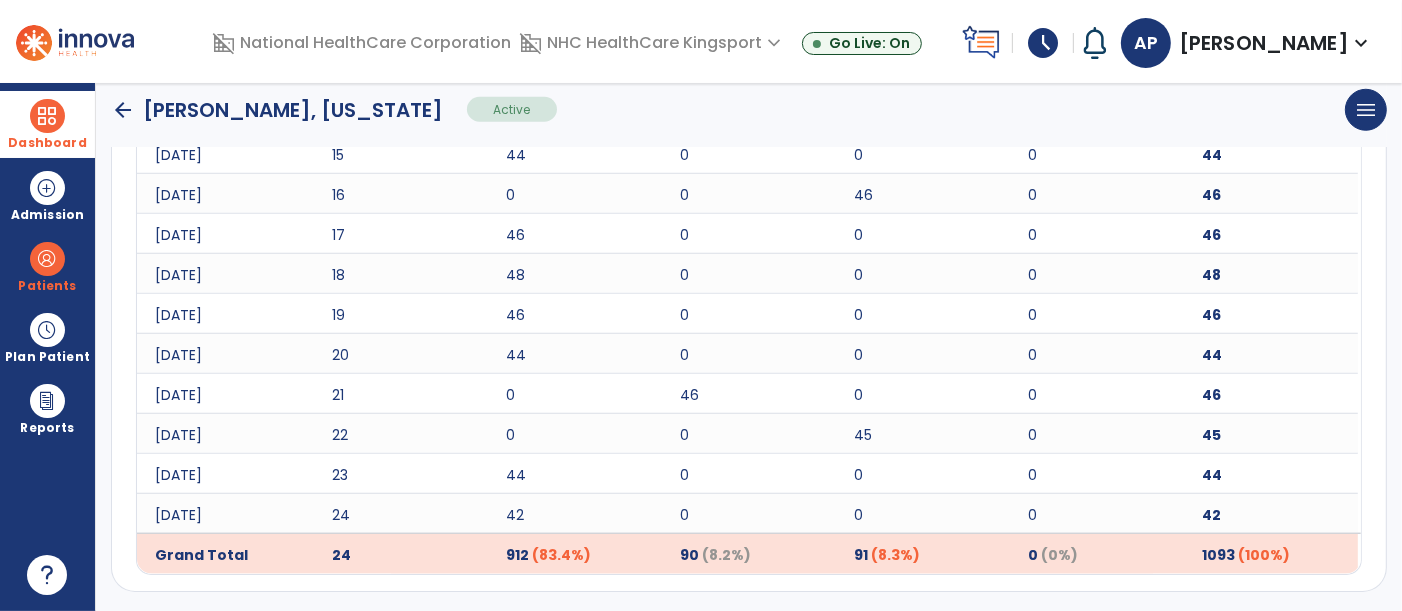 click at bounding box center (47, 116) 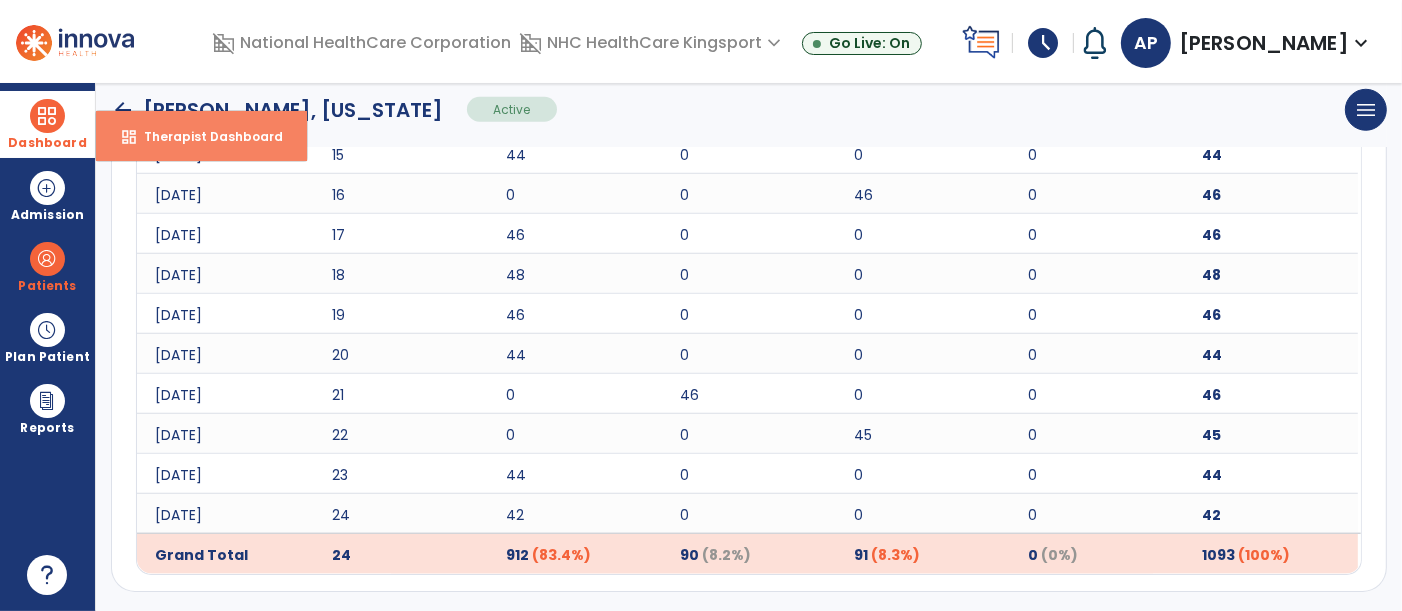 click on "Therapist Dashboard" at bounding box center [205, 136] 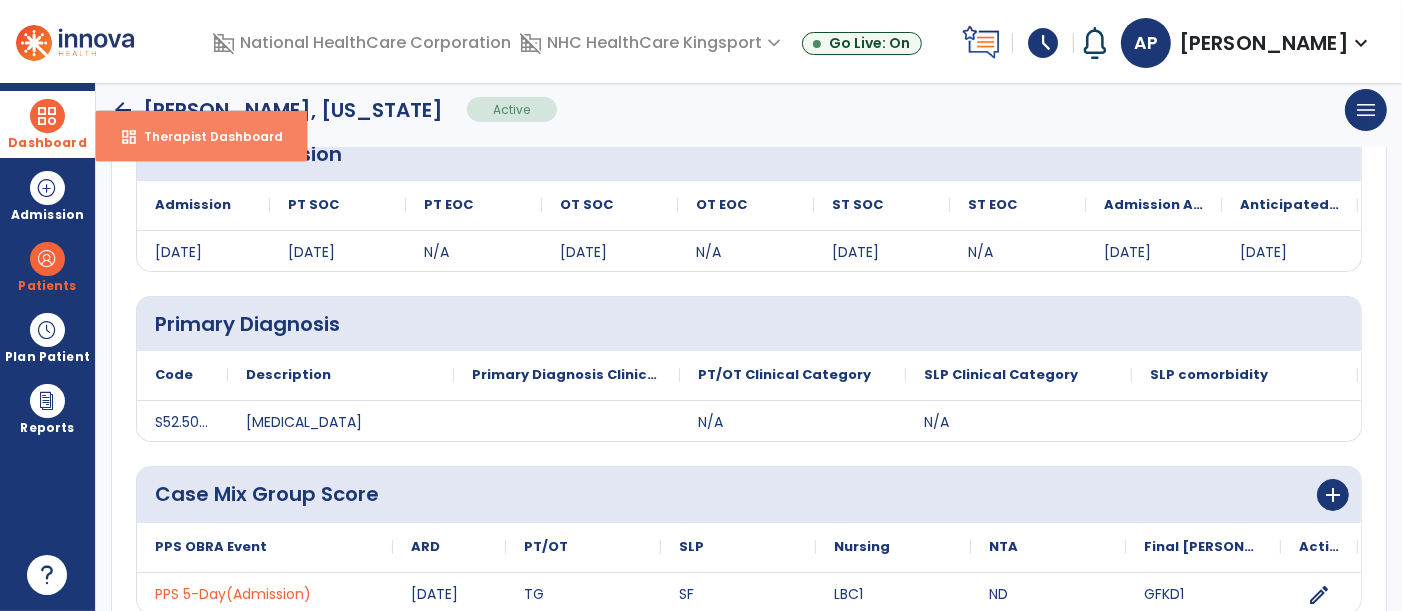 select on "****" 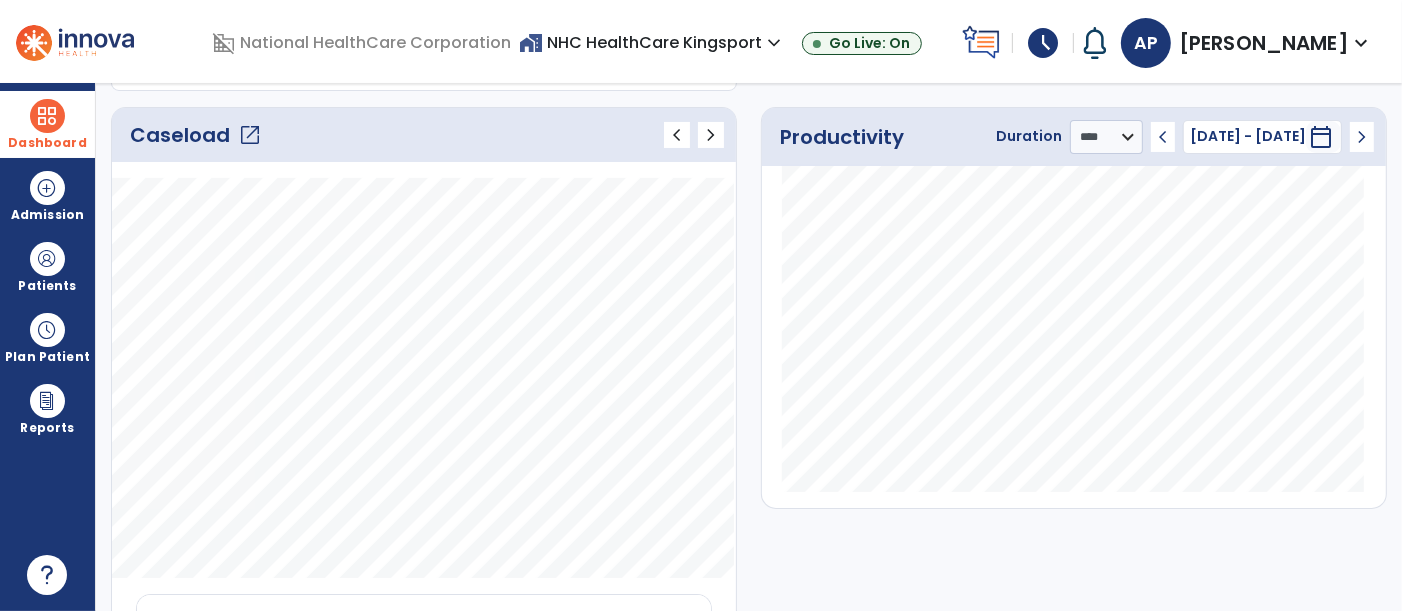 click on "Caseload   open_in_new" 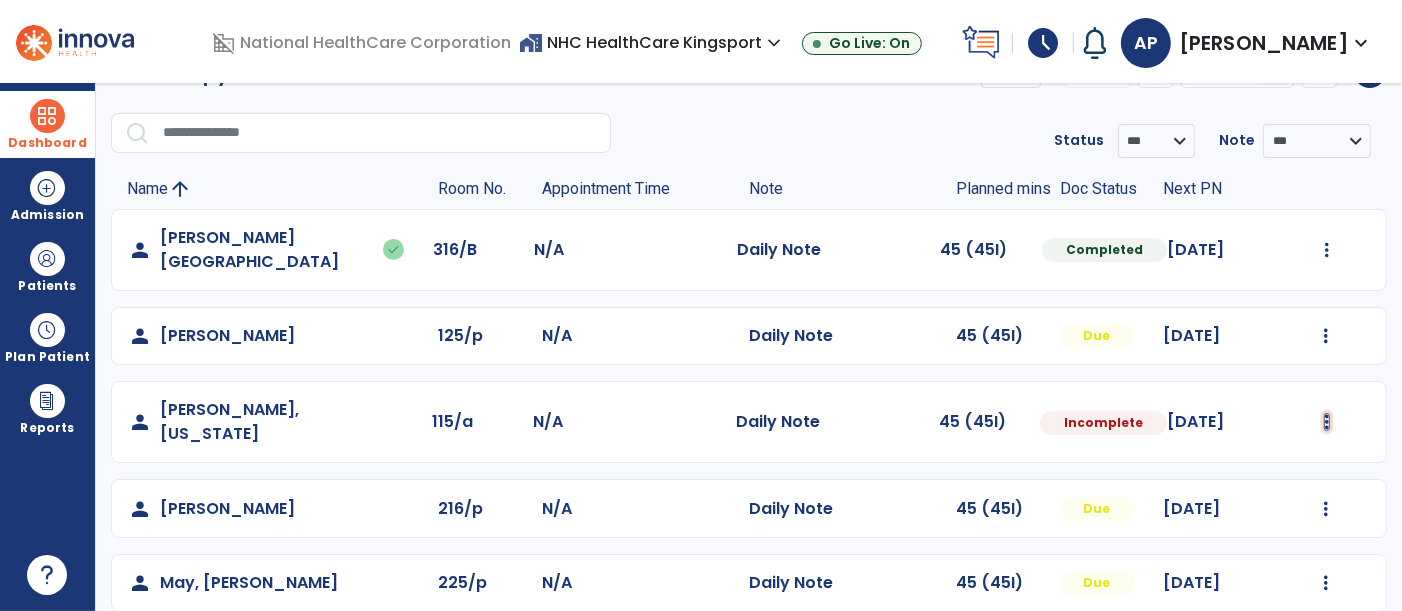 click at bounding box center (1327, 250) 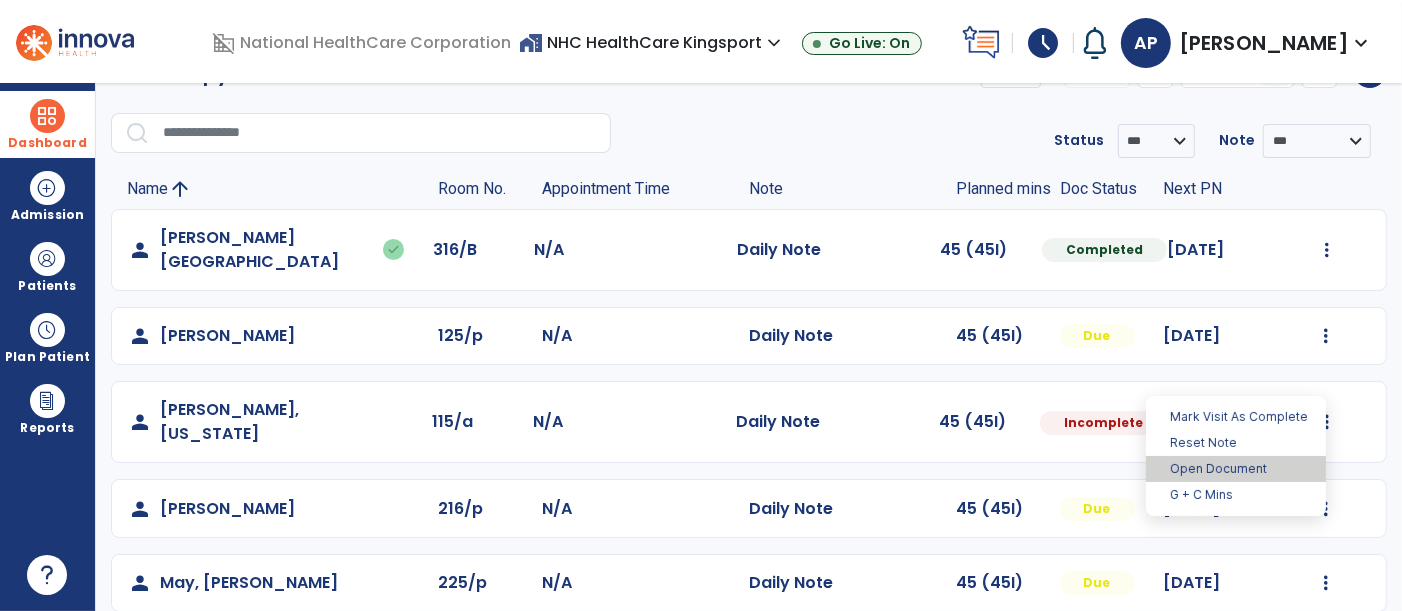 click on "Open Document" at bounding box center (1236, 469) 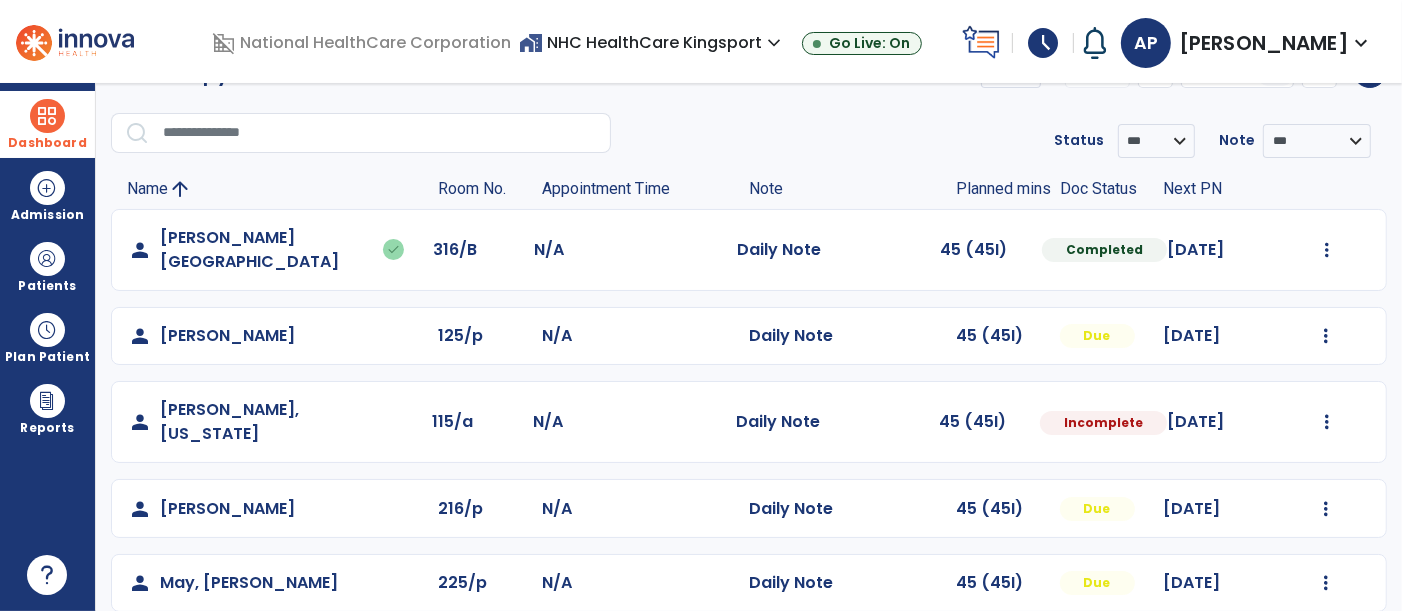 select on "*" 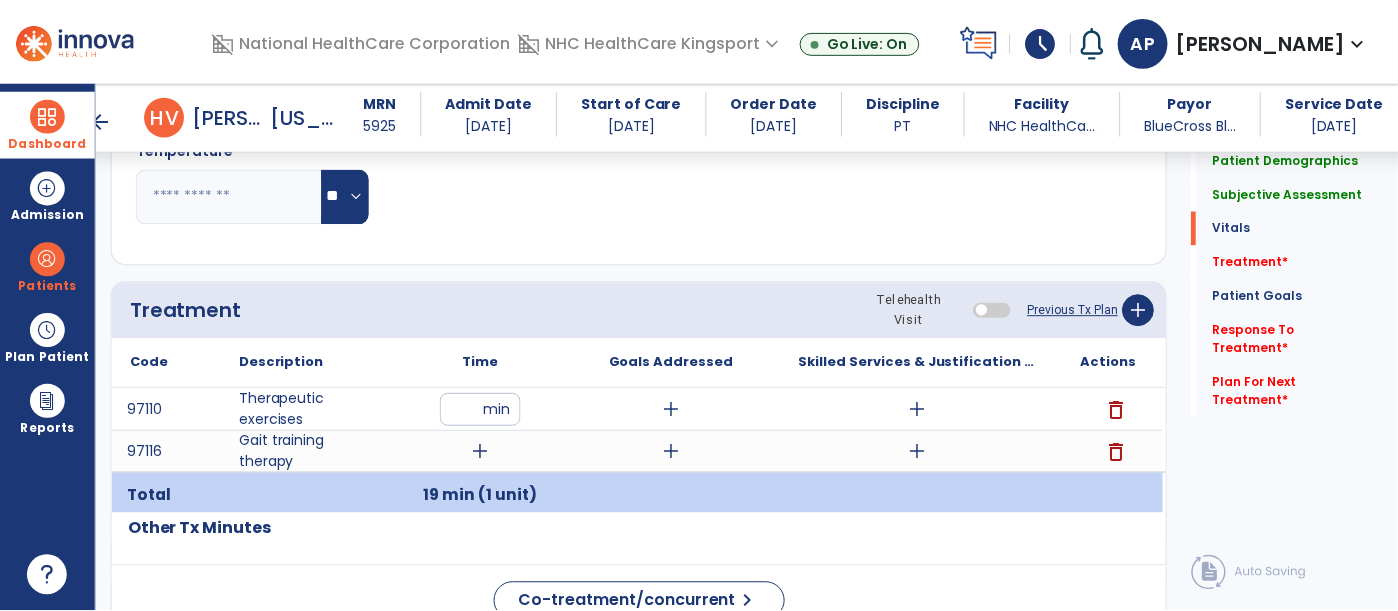 scroll, scrollTop: 1417, scrollLeft: 0, axis: vertical 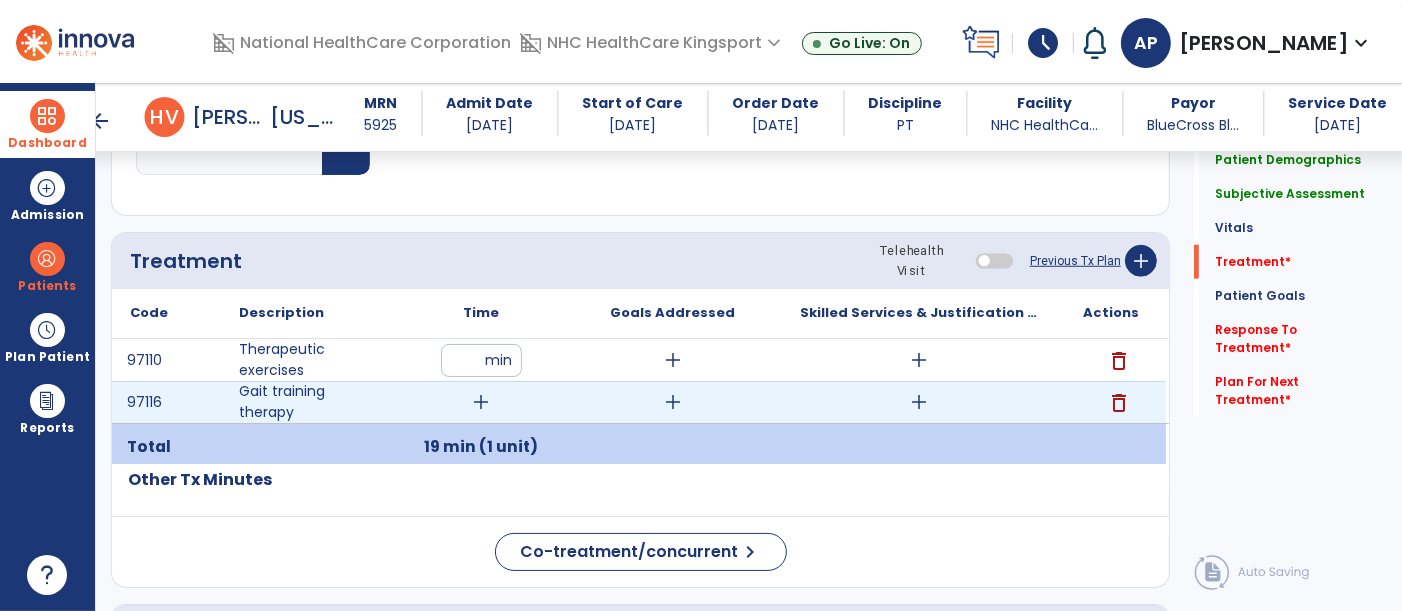 click on "add" at bounding box center (481, 402) 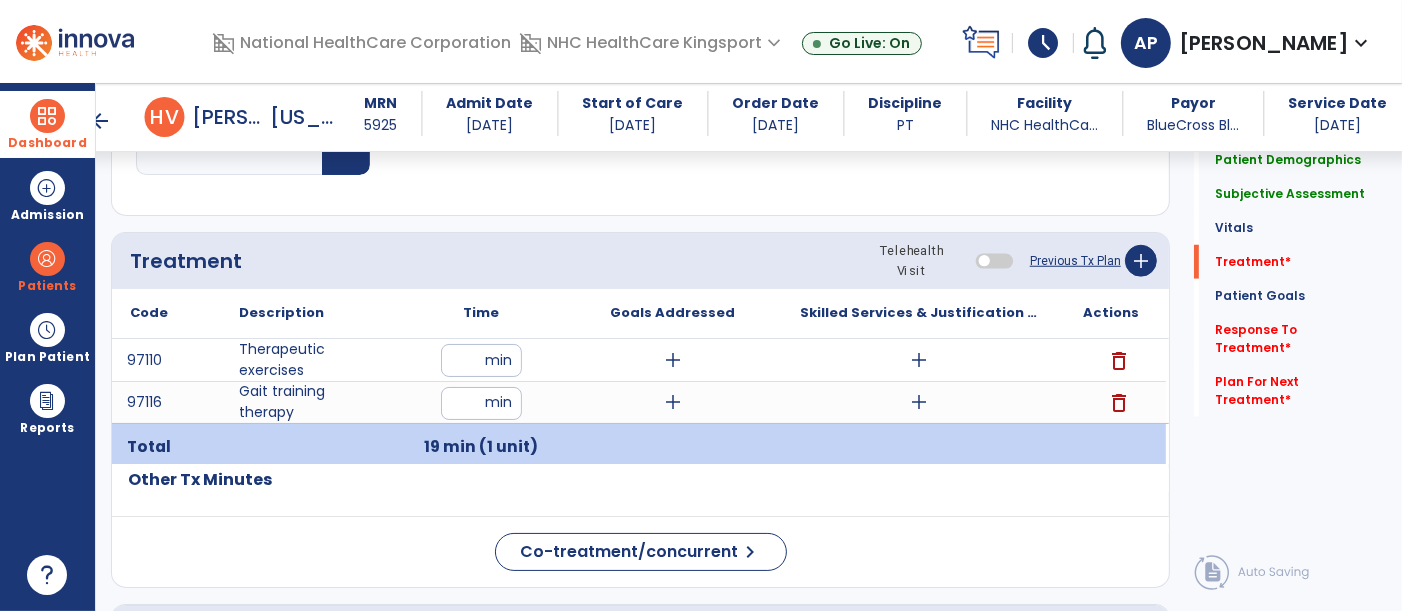 type on "**" 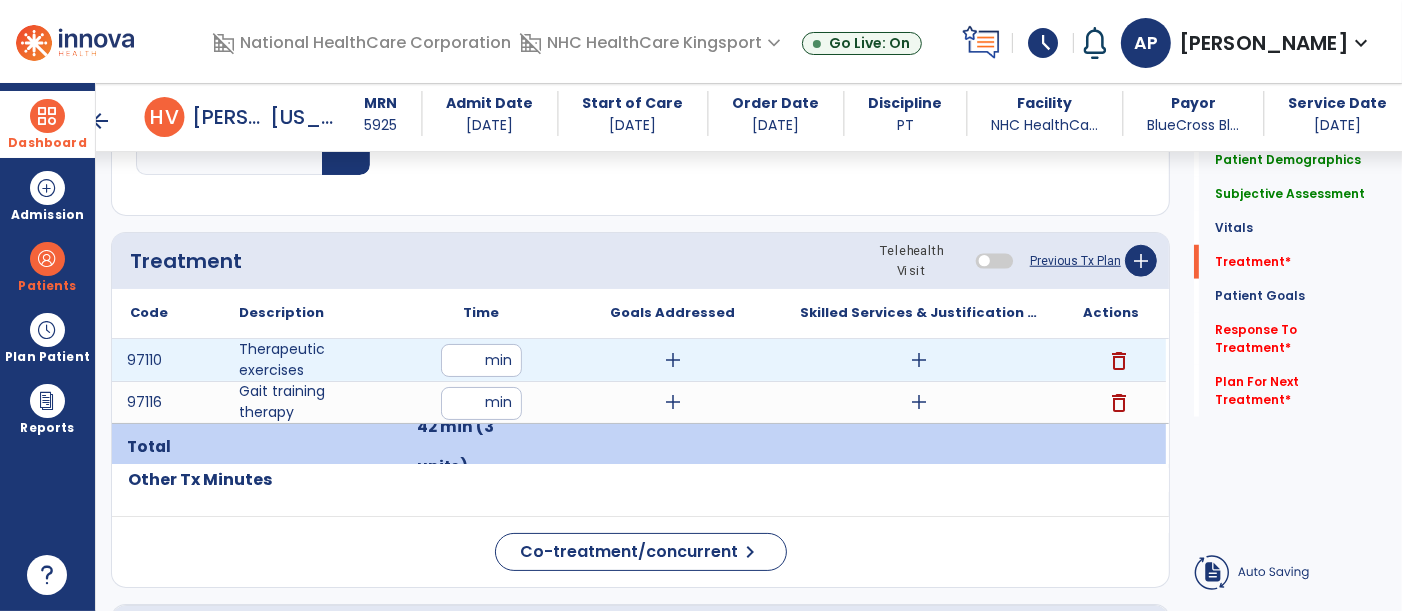 click on "add" at bounding box center [673, 360] 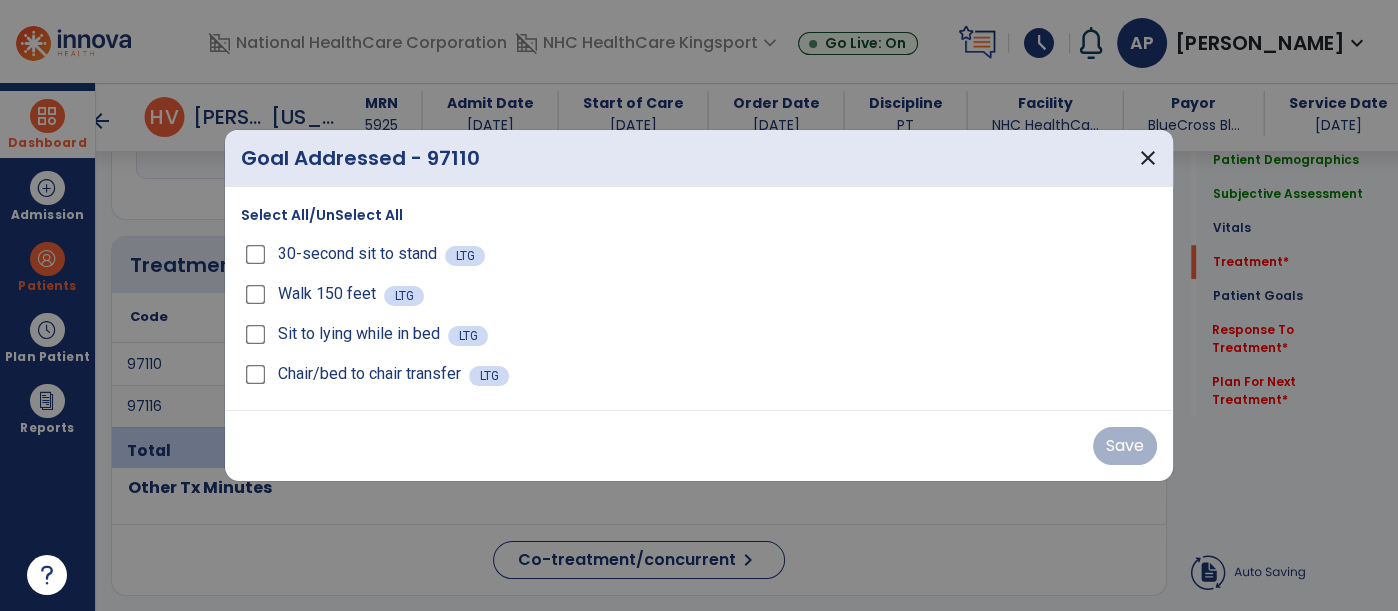 scroll, scrollTop: 1417, scrollLeft: 0, axis: vertical 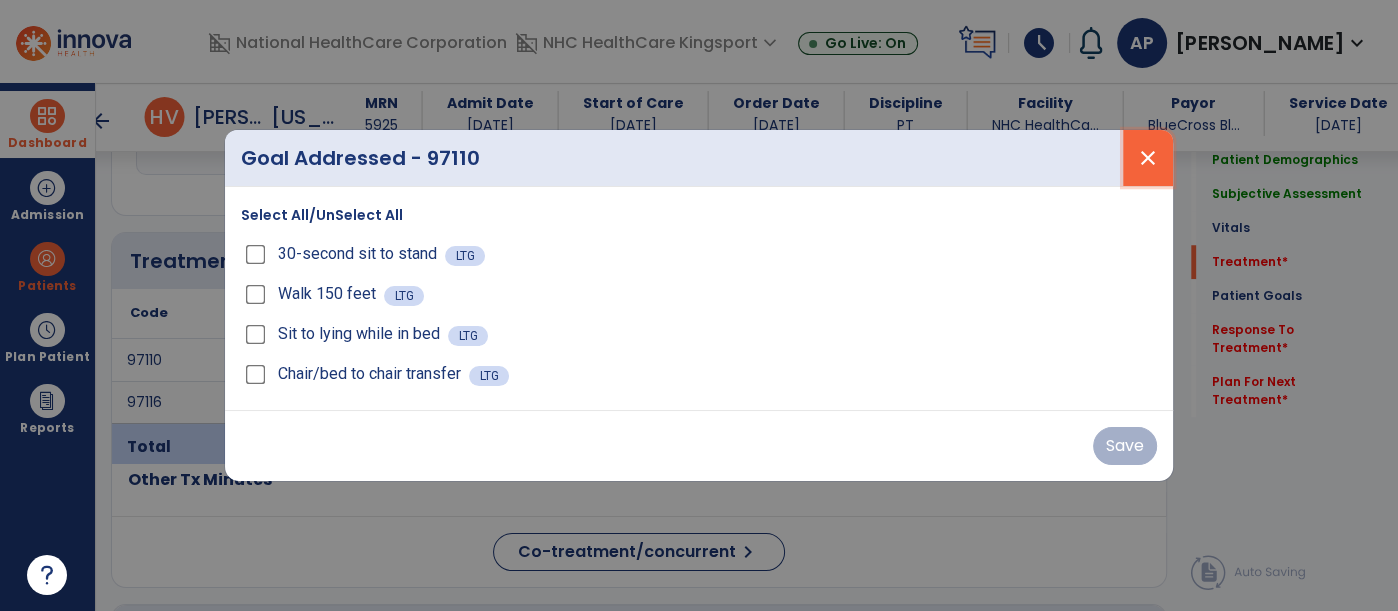 click on "close" at bounding box center [1148, 158] 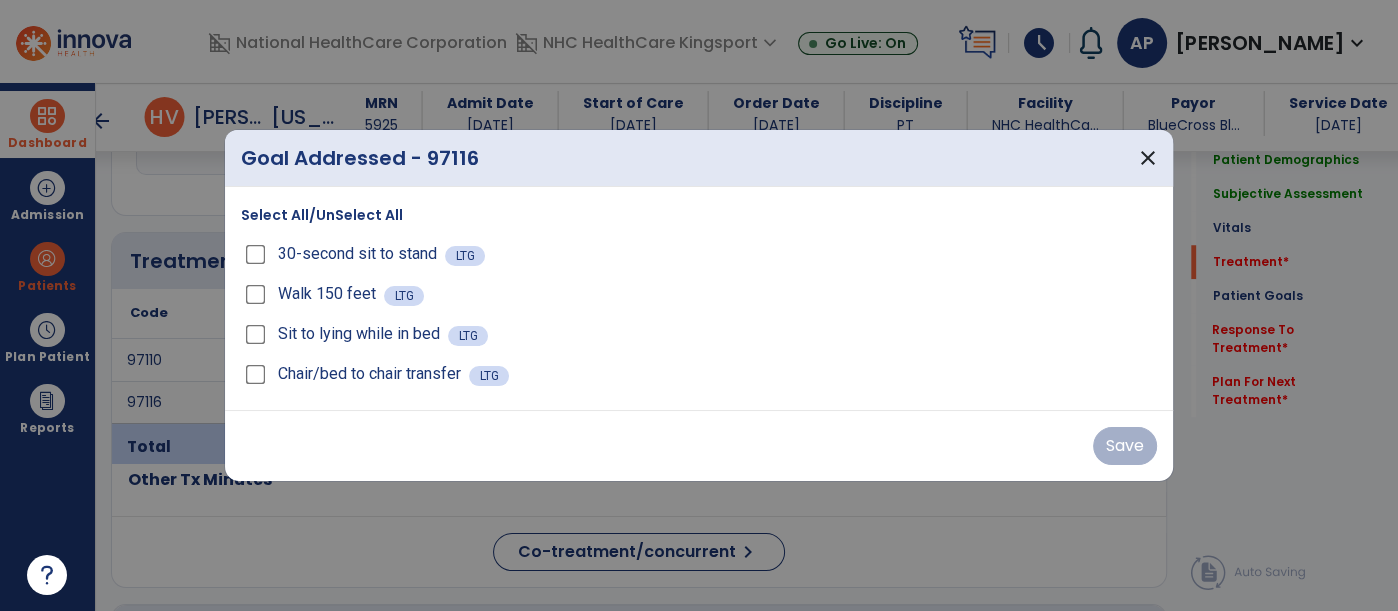 scroll, scrollTop: 1417, scrollLeft: 0, axis: vertical 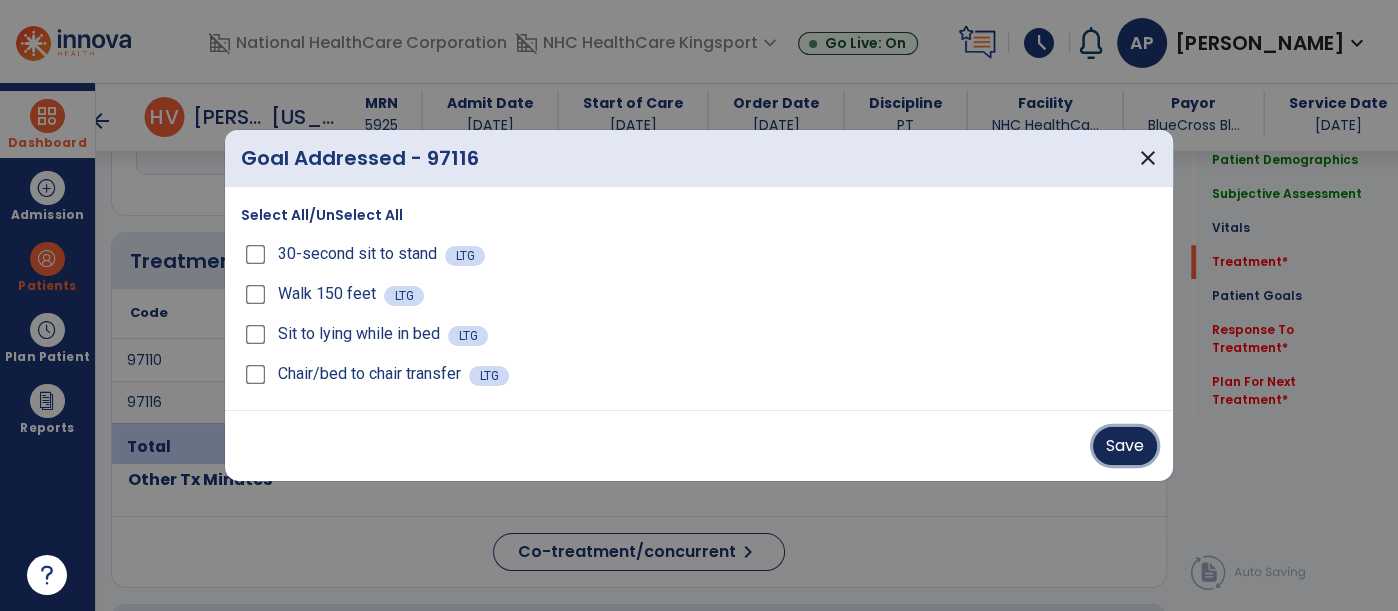 click on "Save" at bounding box center (1125, 446) 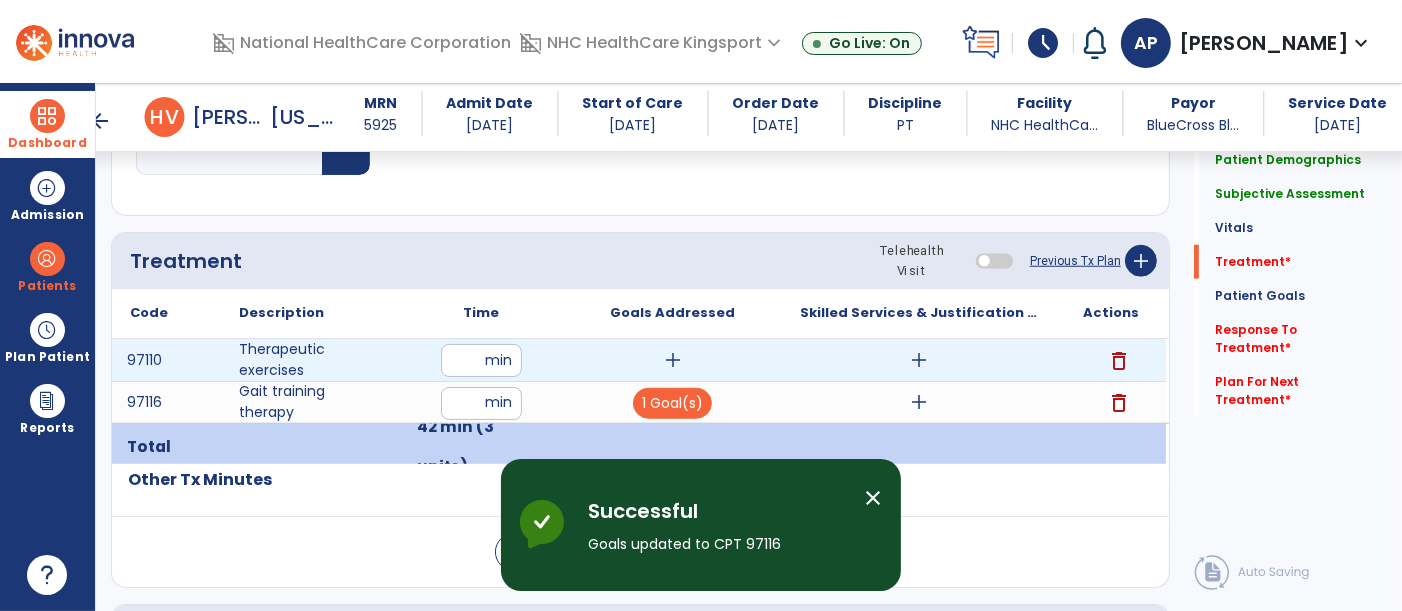 click on "add" at bounding box center (919, 360) 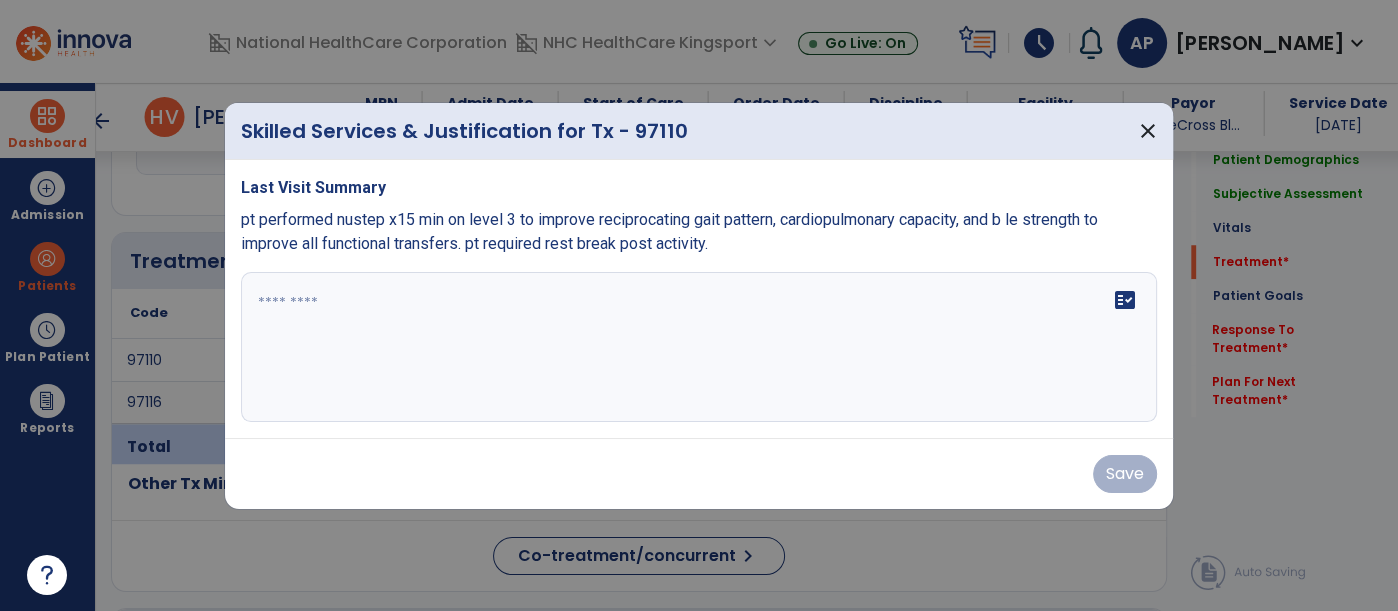 scroll, scrollTop: 1417, scrollLeft: 0, axis: vertical 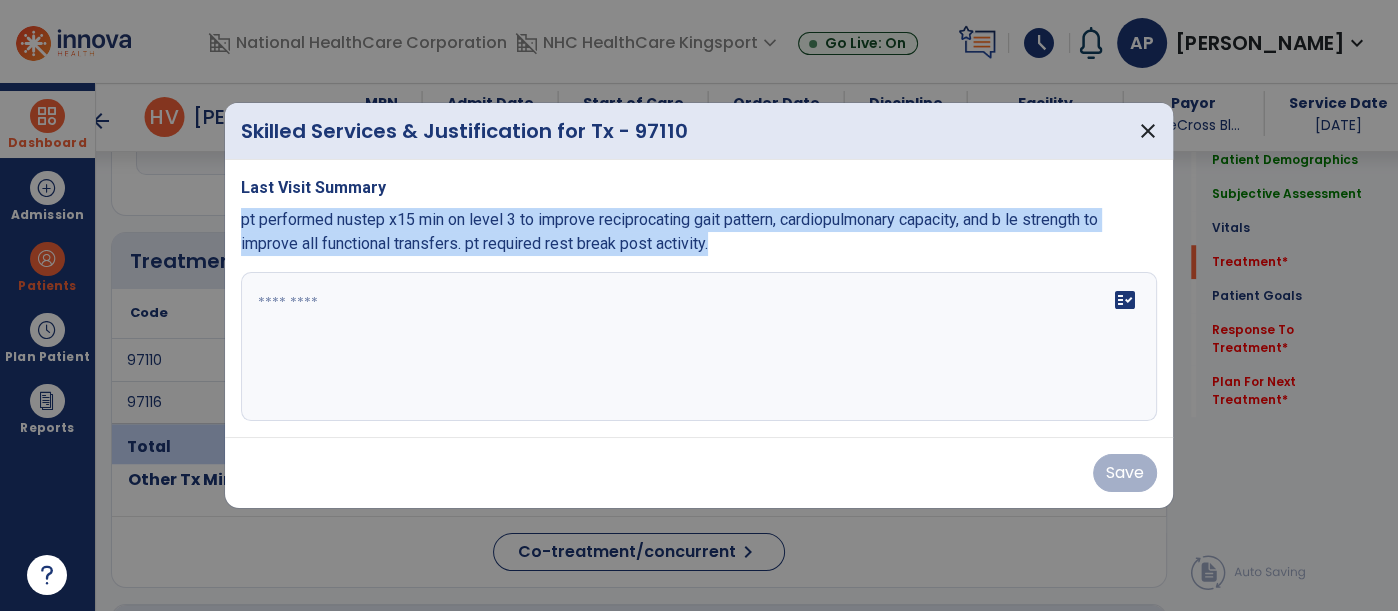 drag, startPoint x: 720, startPoint y: 242, endPoint x: 242, endPoint y: 223, distance: 478.37747 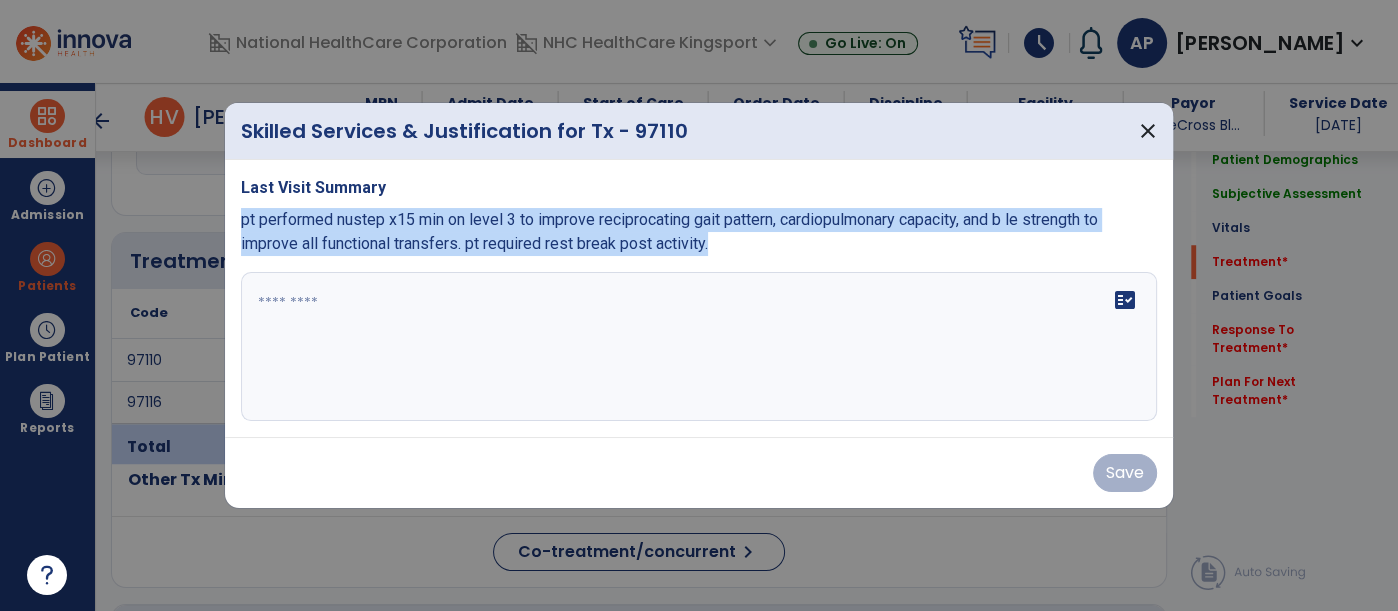 click on "pt performed nustep x15 min on level 3 to improve reciprocating gait pattern, cardiopulmonary capacity, and b le strength to improve all functional transfers. pt required rest break post activity." at bounding box center (699, 232) 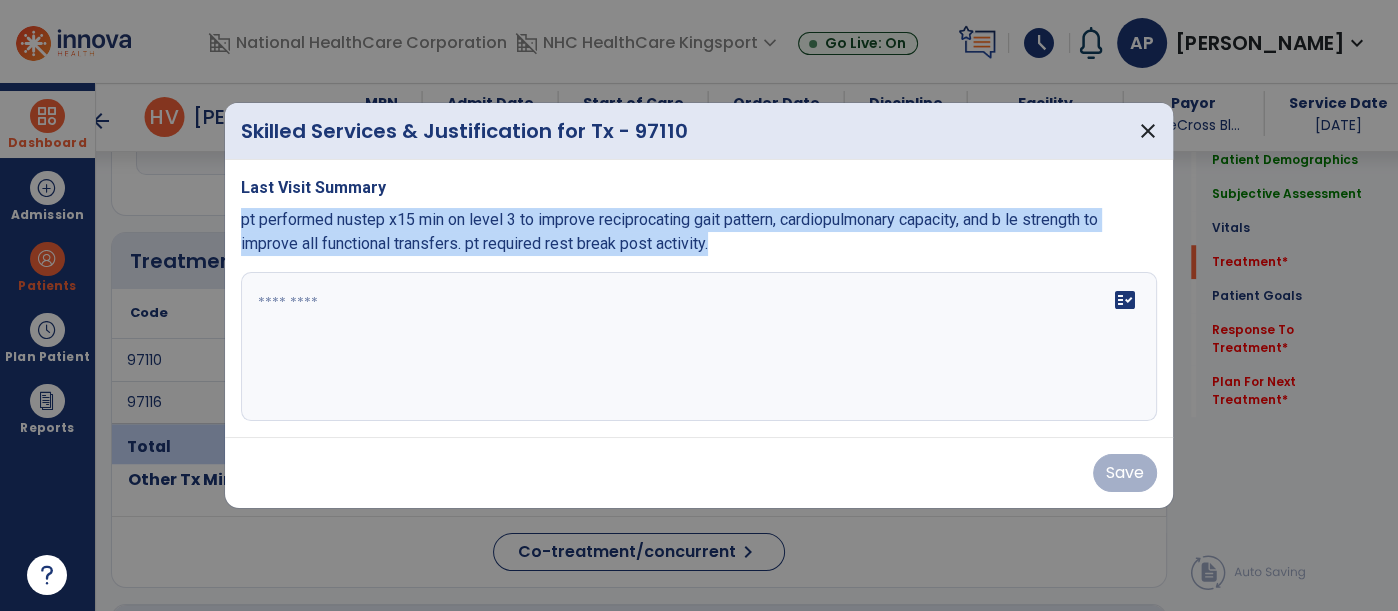 copy on "pt performed nustep x15 min on level 3 to improve reciprocating gait pattern, cardiopulmonary capacity, and b le strength to improve all functional transfers. pt required rest break post activity." 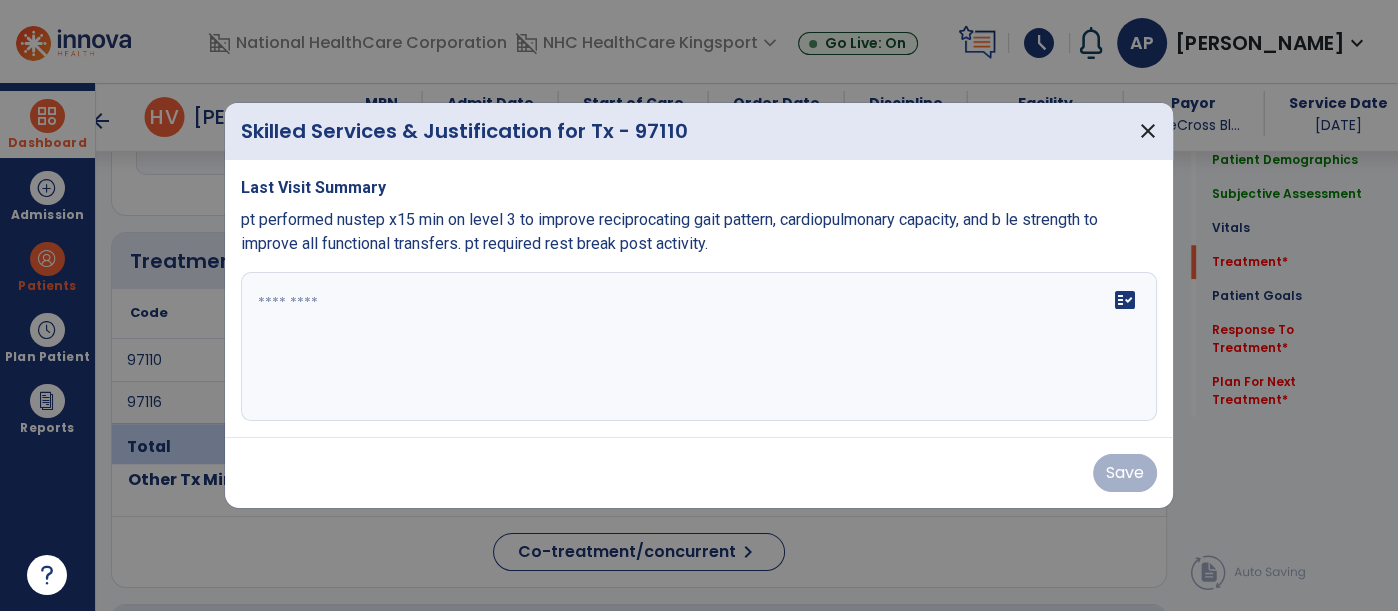 click at bounding box center [699, 347] 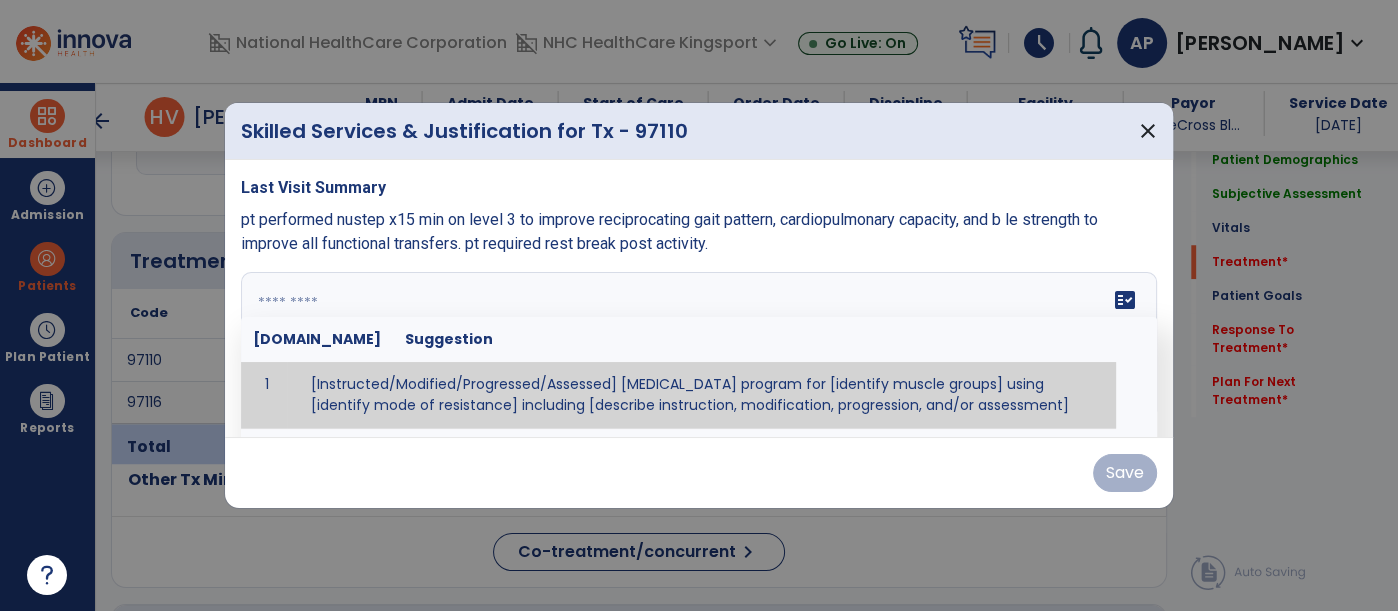 paste on "**********" 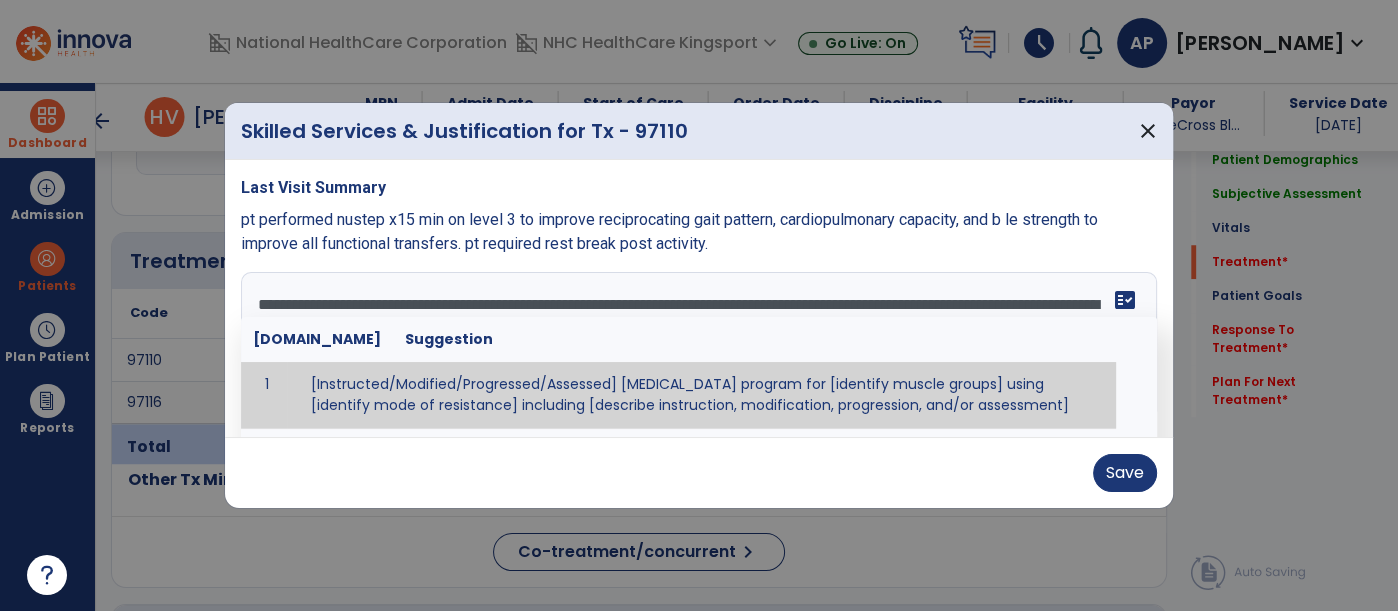 type on "**********" 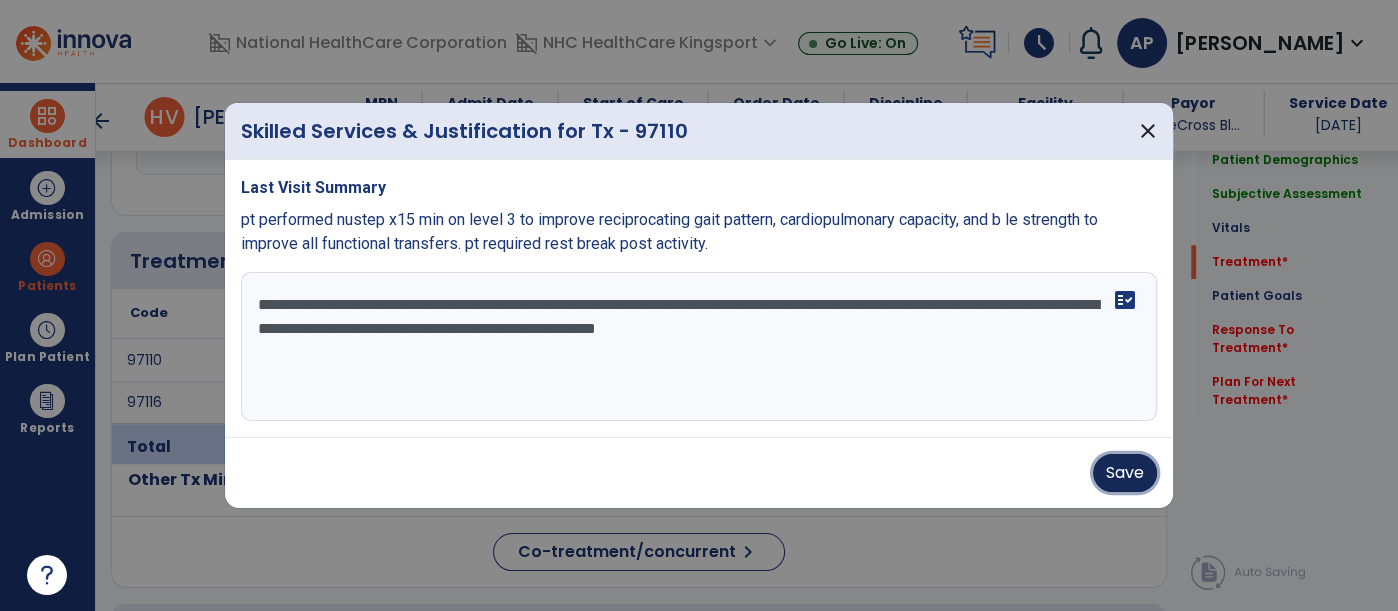 click on "Save" at bounding box center (1125, 473) 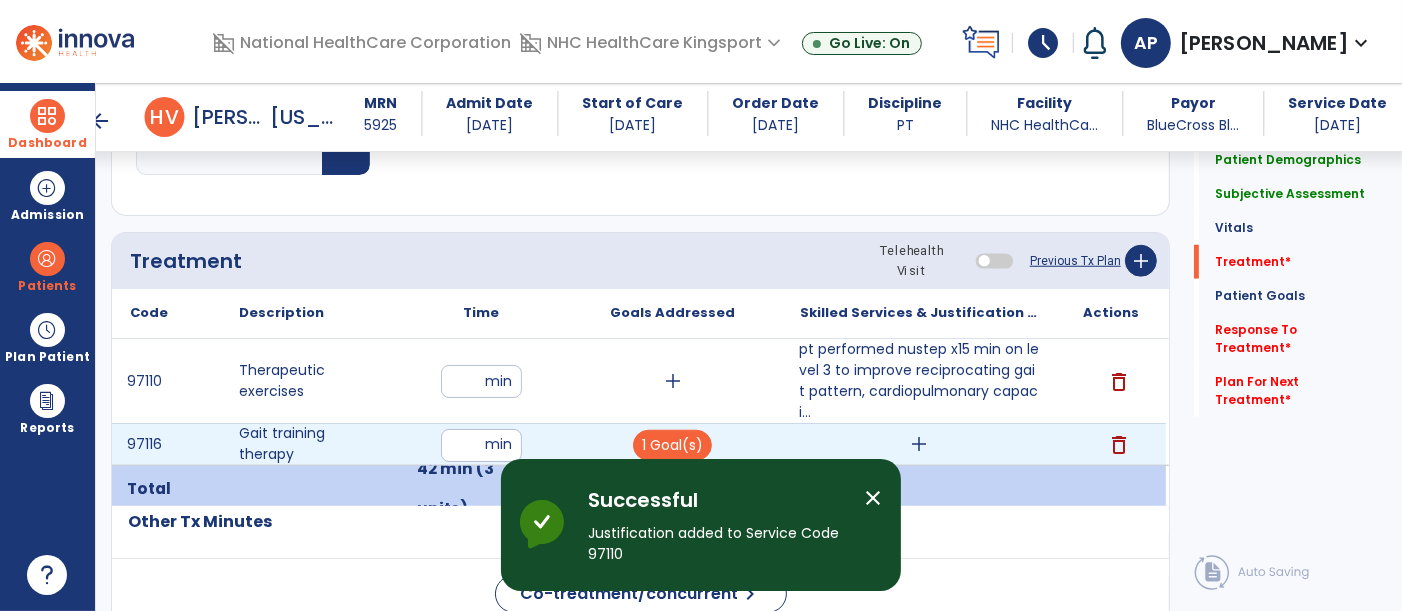 click on "add" at bounding box center (919, 444) 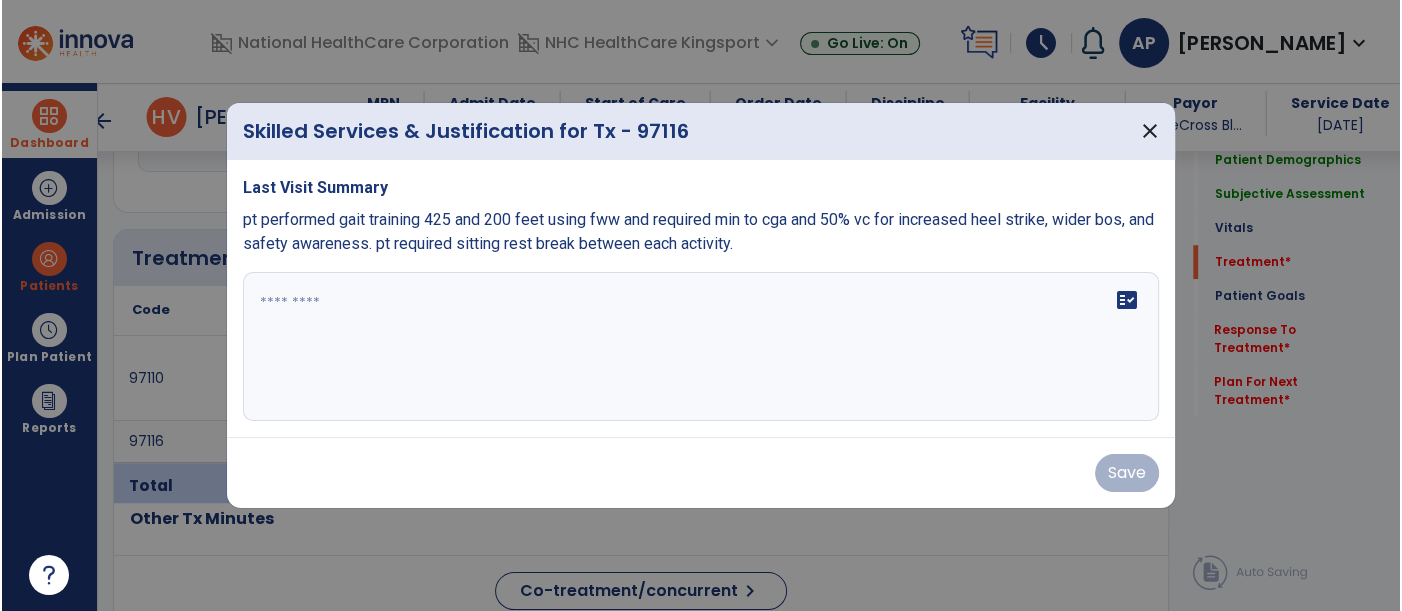 scroll, scrollTop: 1417, scrollLeft: 0, axis: vertical 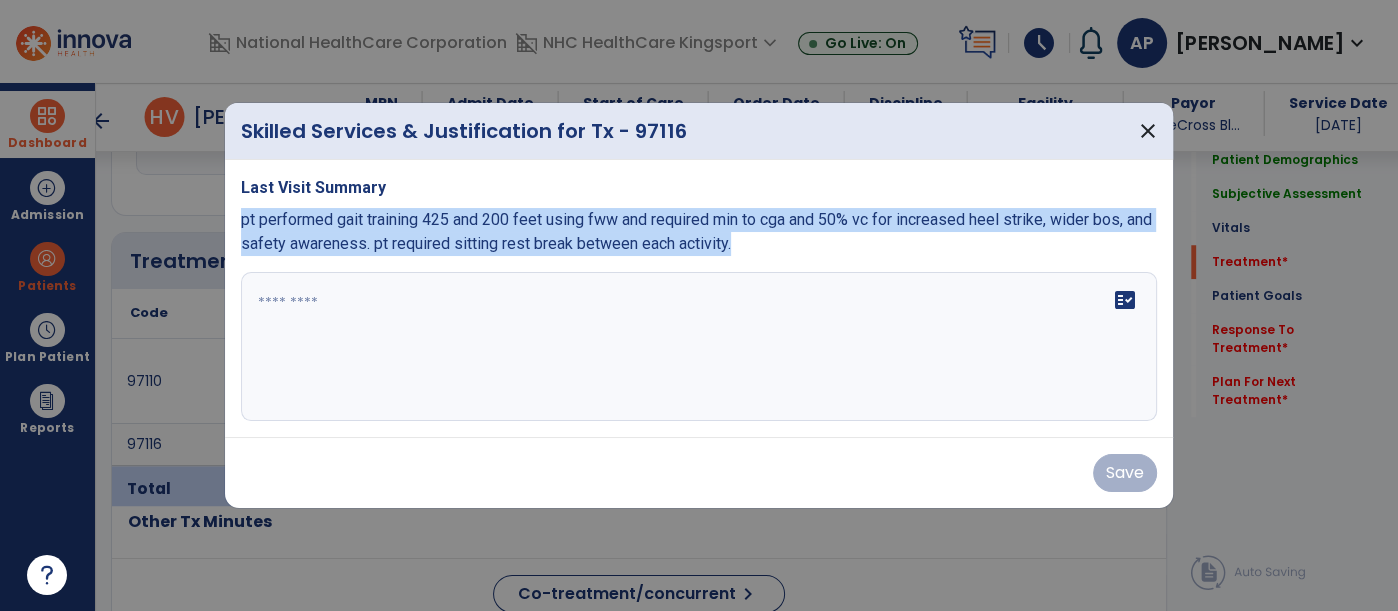 drag, startPoint x: 656, startPoint y: 246, endPoint x: 240, endPoint y: 218, distance: 416.94125 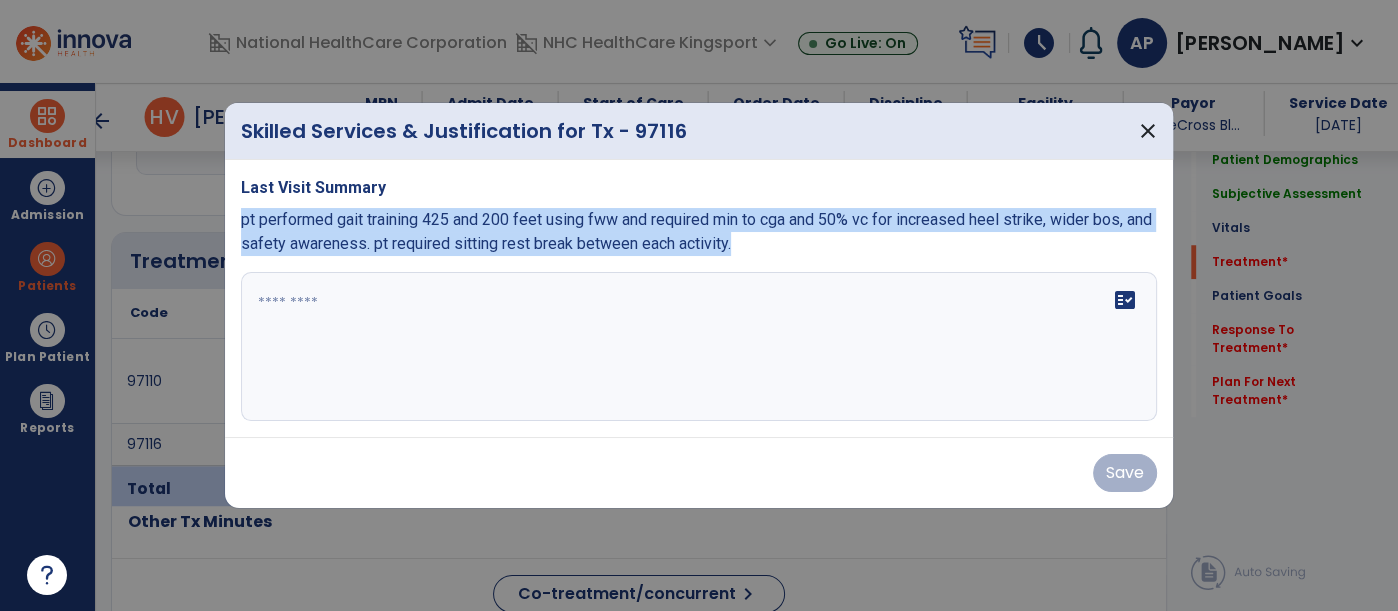 click on "pt performed gait training 425 and 200 feet using fww and required min to cga and 50% vc for increased heel strike, wider bos, and safety awareness. pt required sitting rest break between each activity." at bounding box center (699, 232) 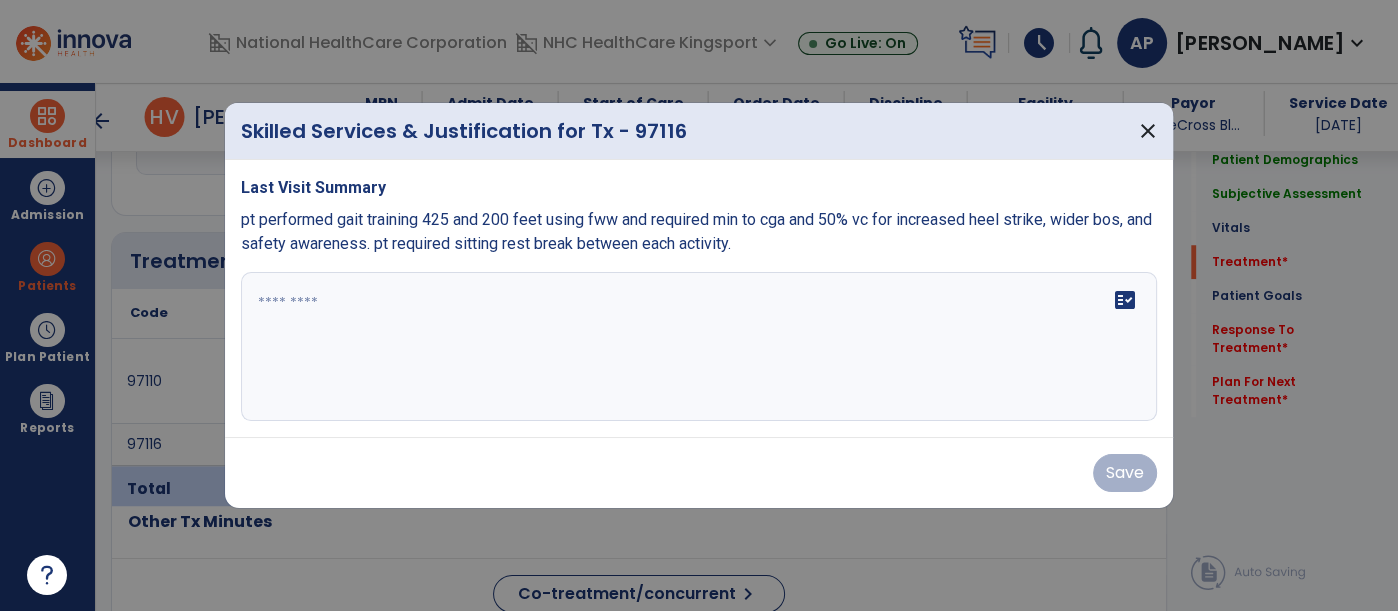 click at bounding box center (699, 347) 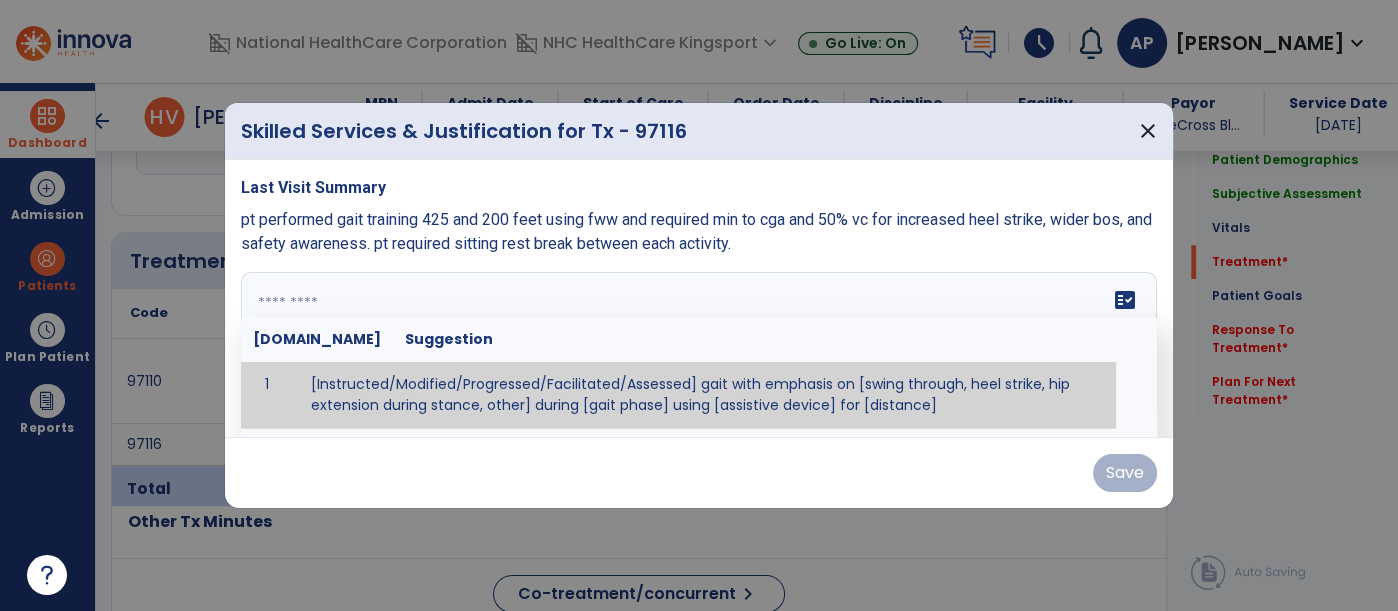 paste on "**********" 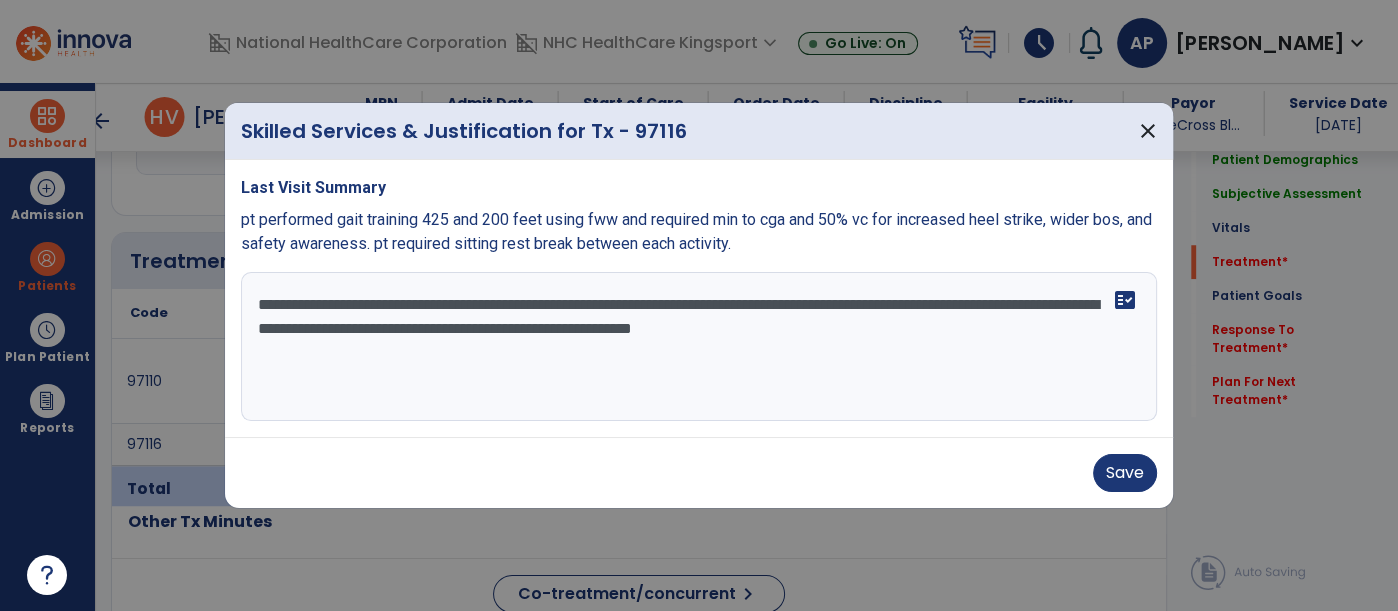 click on "**********" at bounding box center (699, 347) 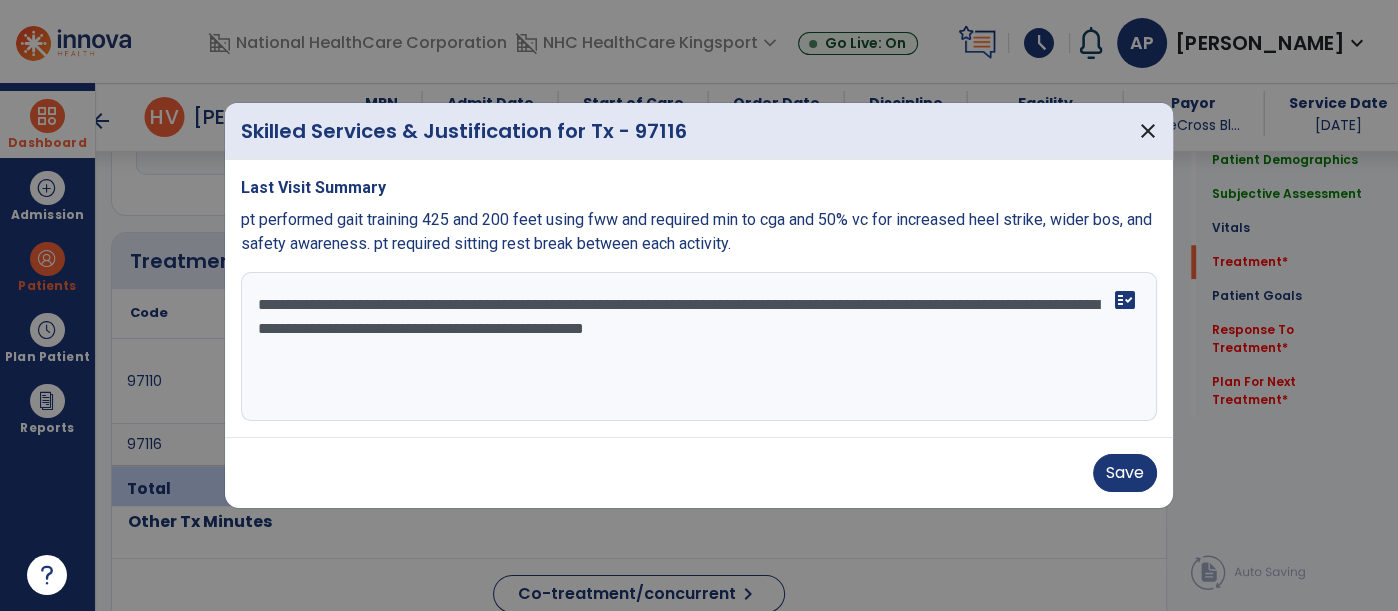 click on "**********" at bounding box center [699, 347] 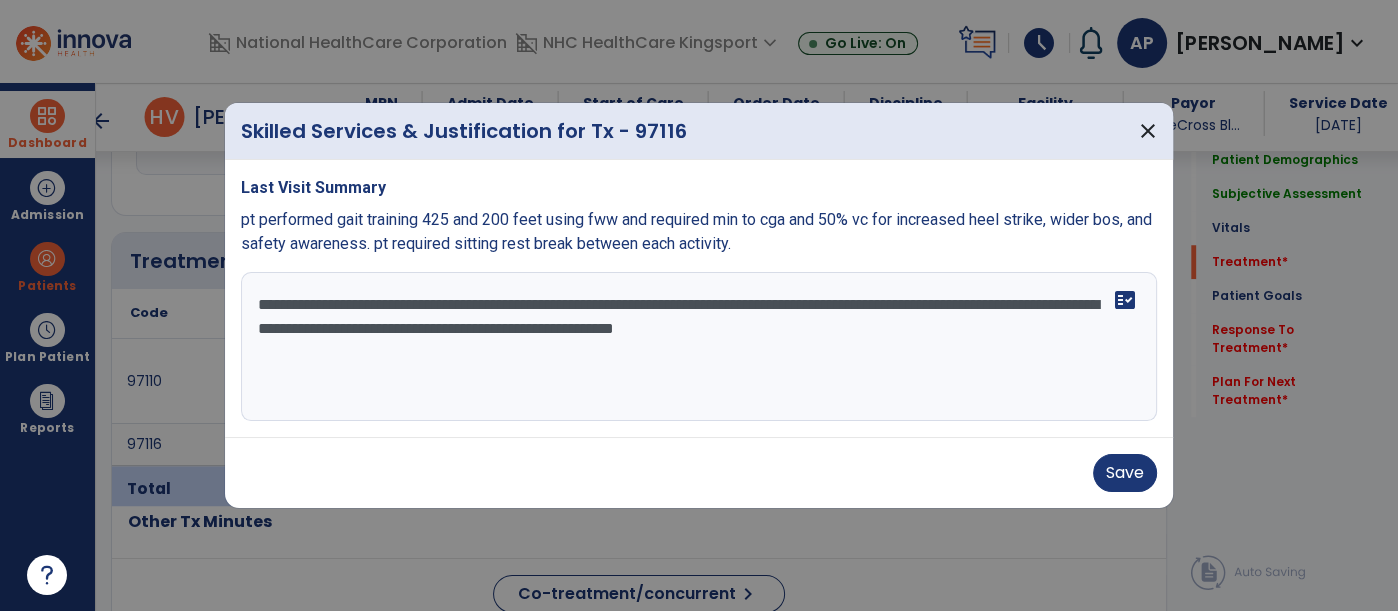 click on "**********" at bounding box center [699, 347] 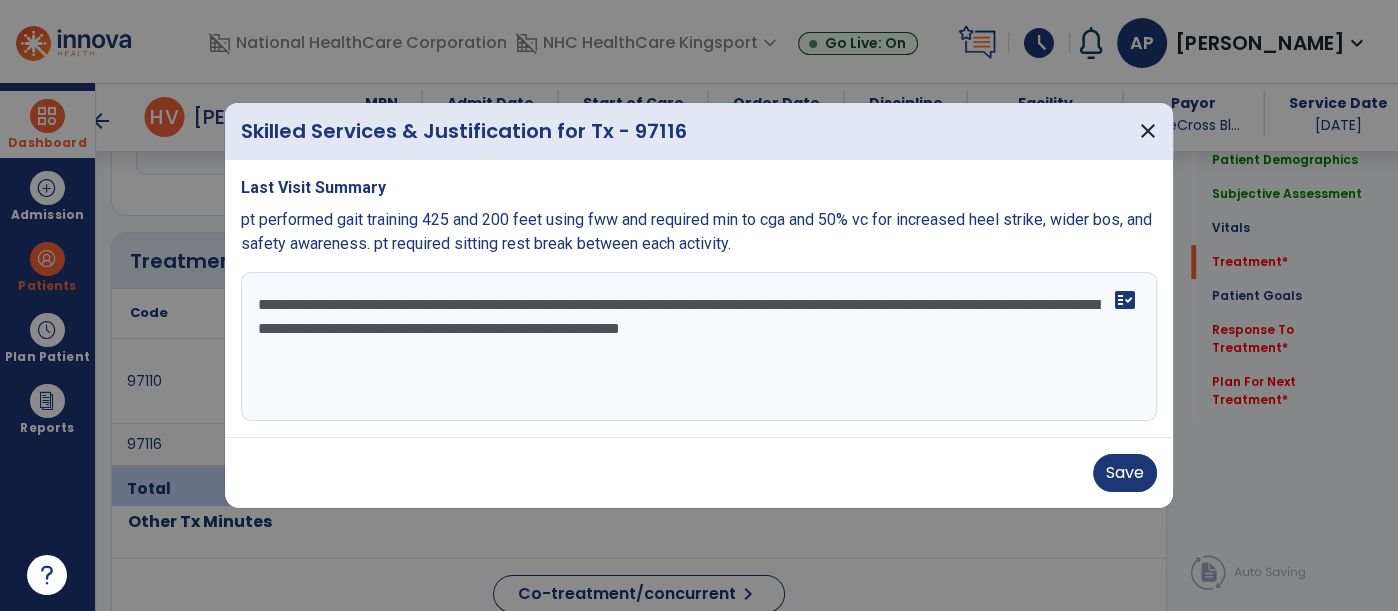 click on "**********" at bounding box center (699, 347) 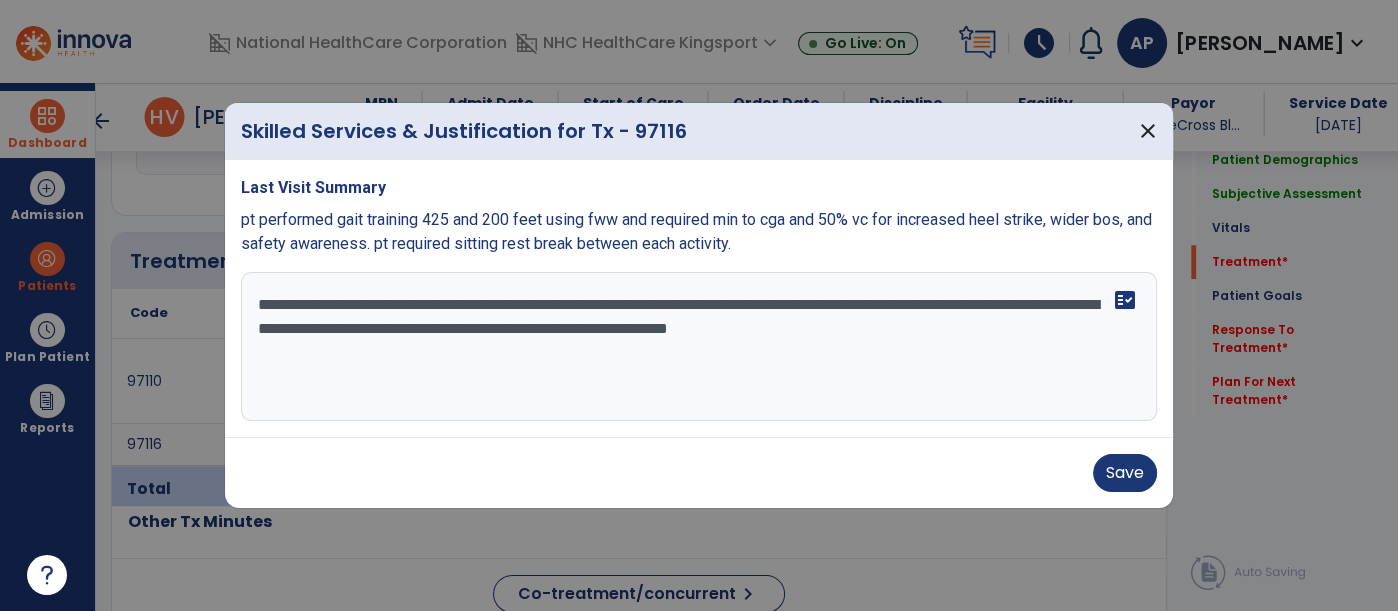 click on "**********" at bounding box center [699, 347] 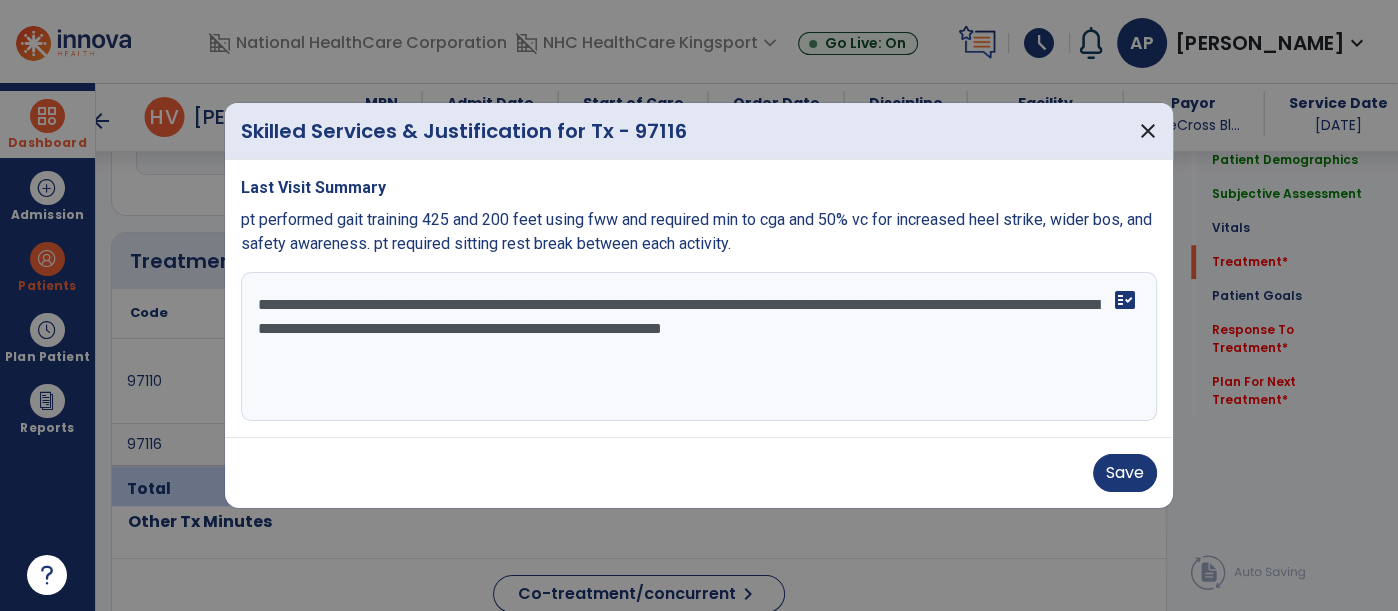 click on "**********" at bounding box center [699, 347] 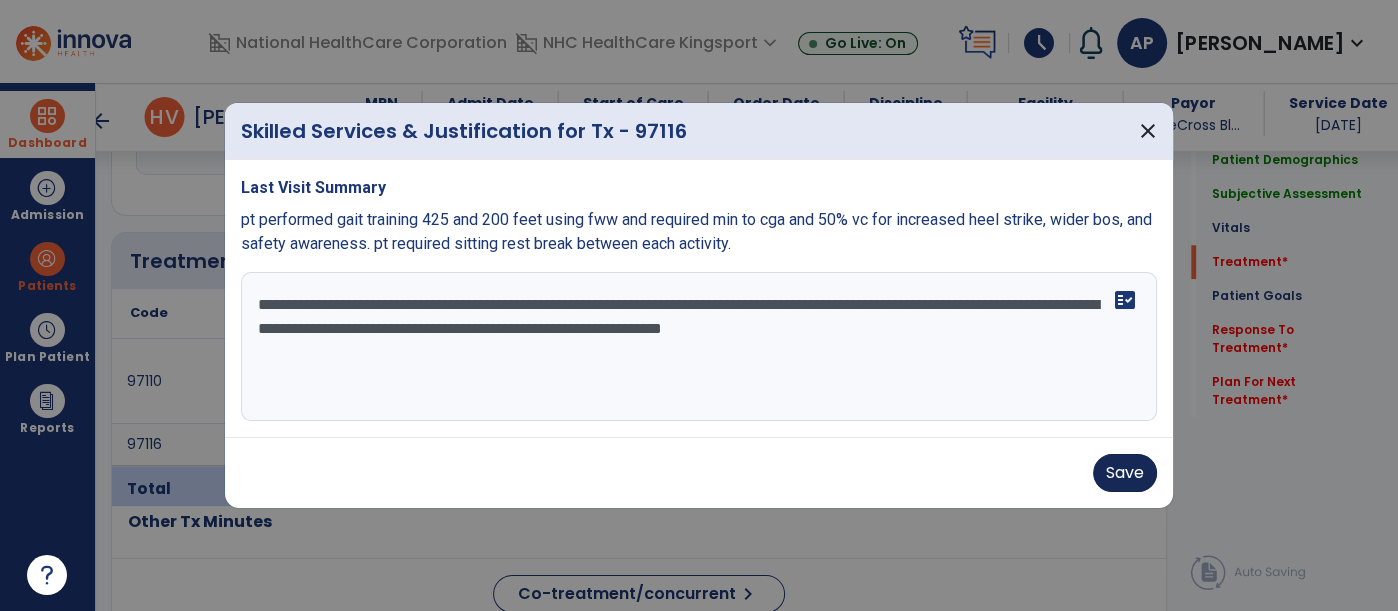 type on "**********" 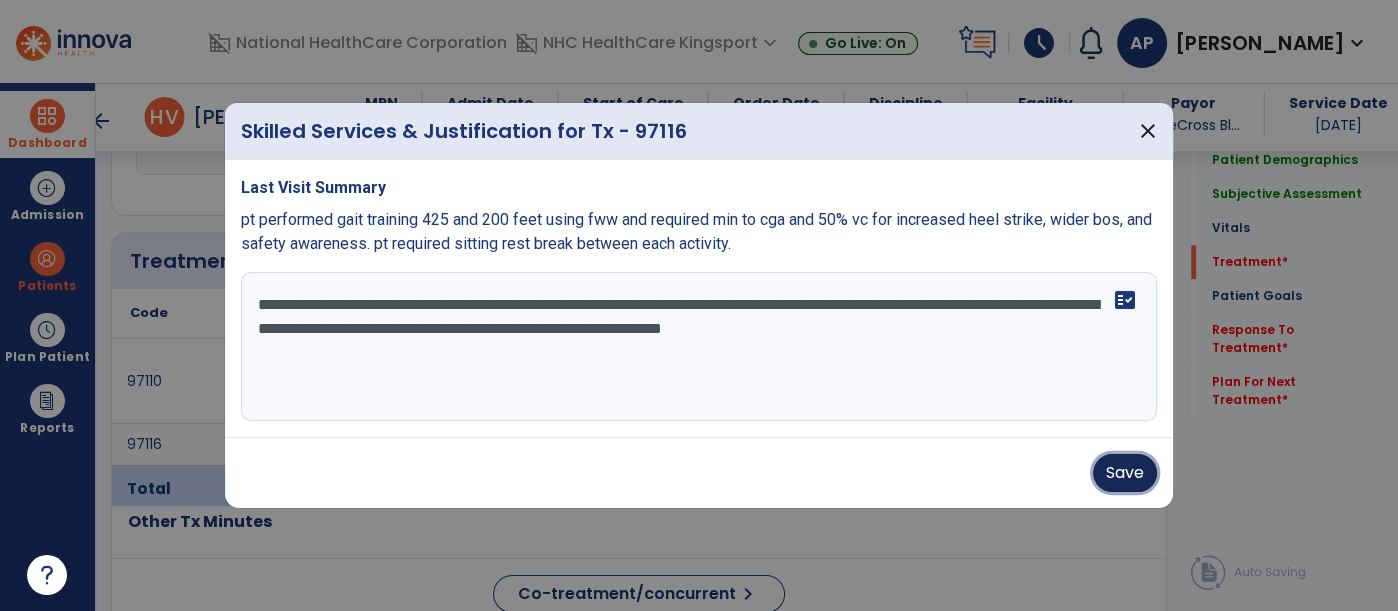 click on "Save" at bounding box center [1125, 473] 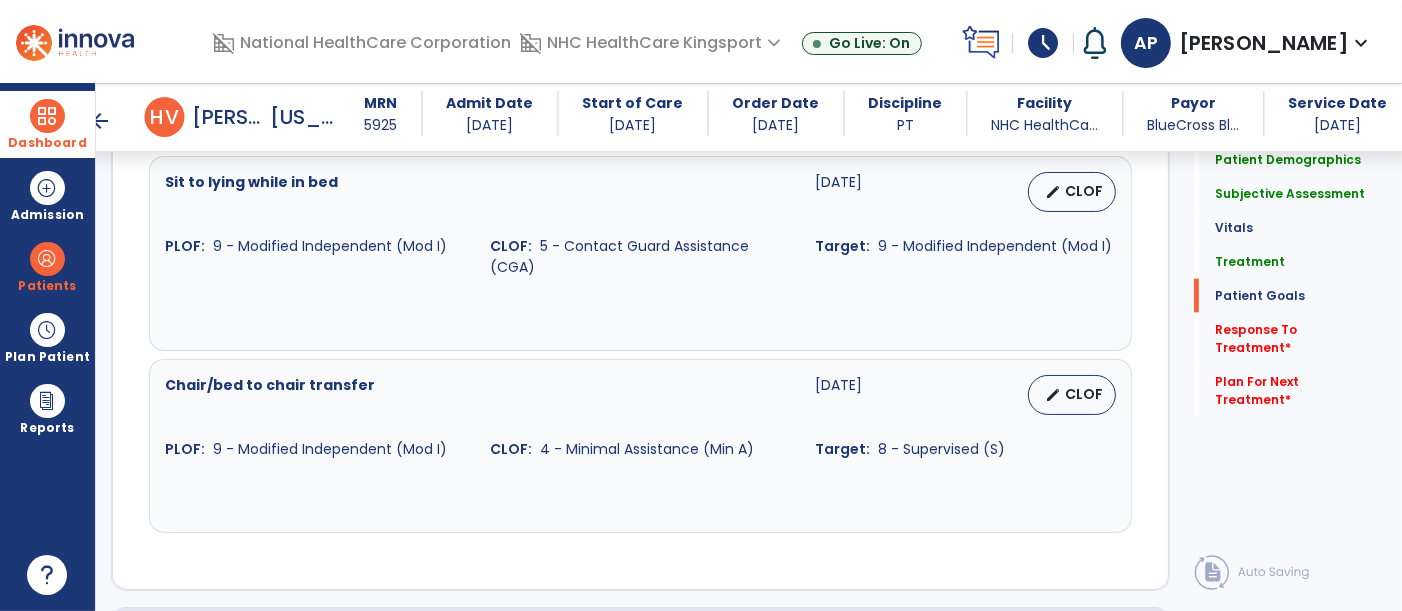 scroll, scrollTop: 2861, scrollLeft: 0, axis: vertical 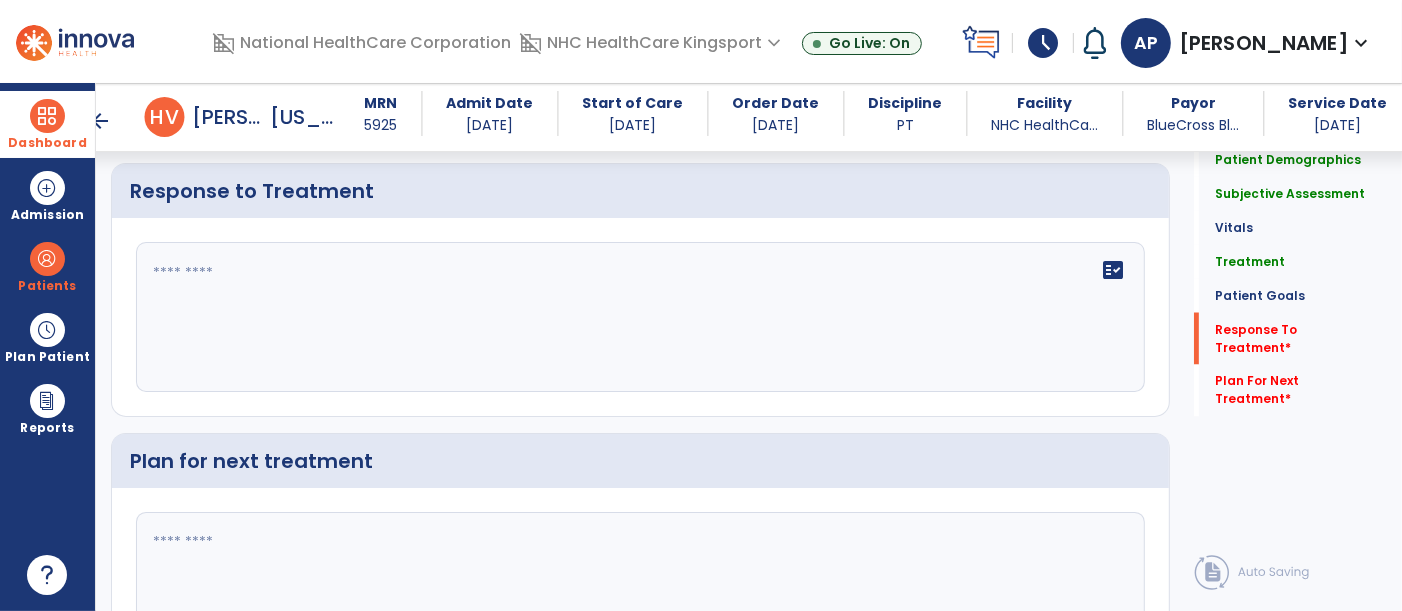 click on "fact_check" 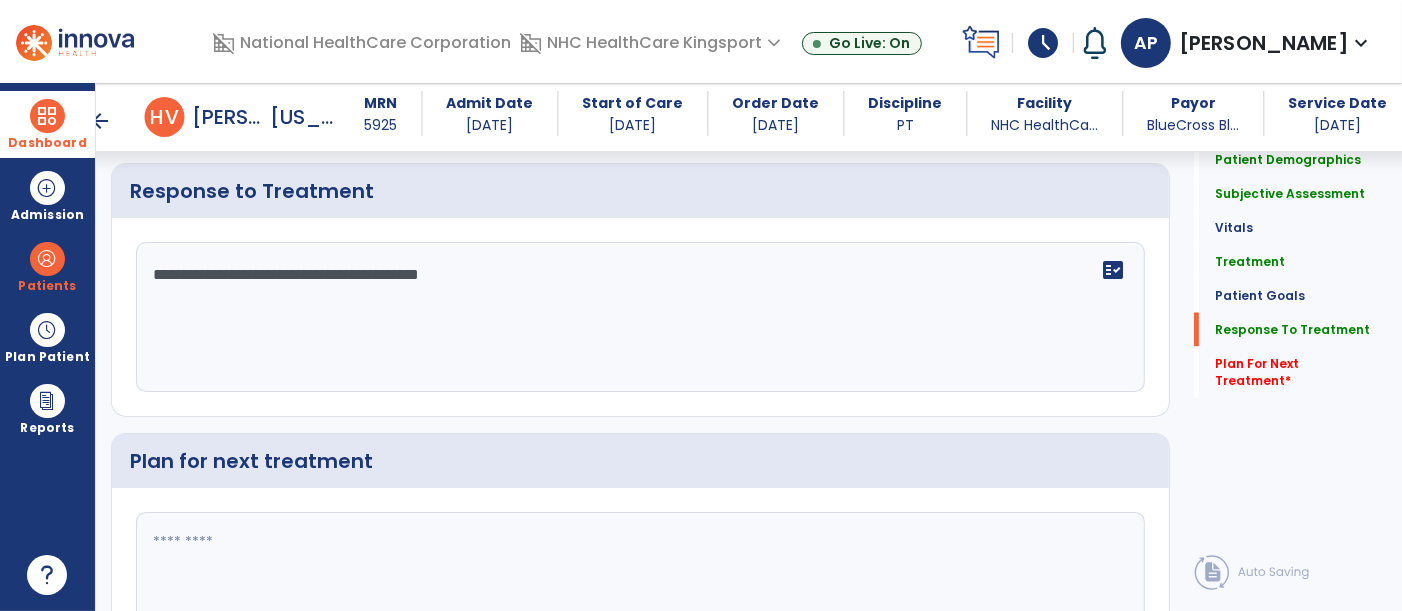 scroll, scrollTop: 2994, scrollLeft: 0, axis: vertical 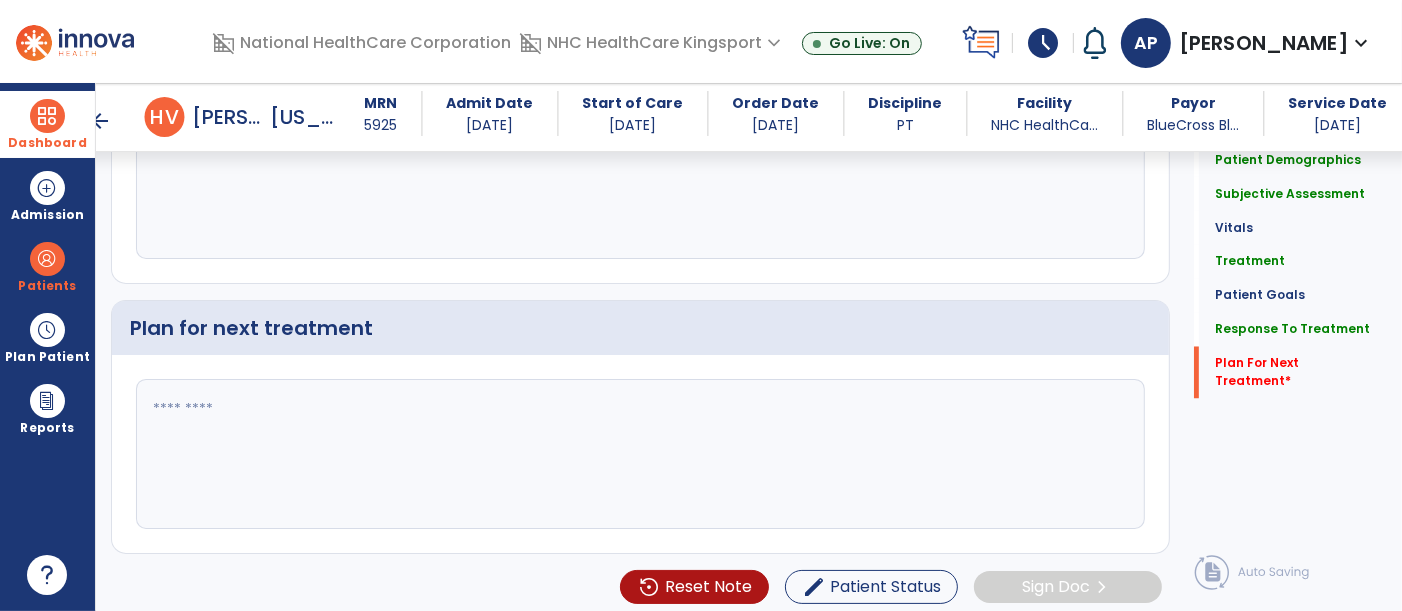 type on "**********" 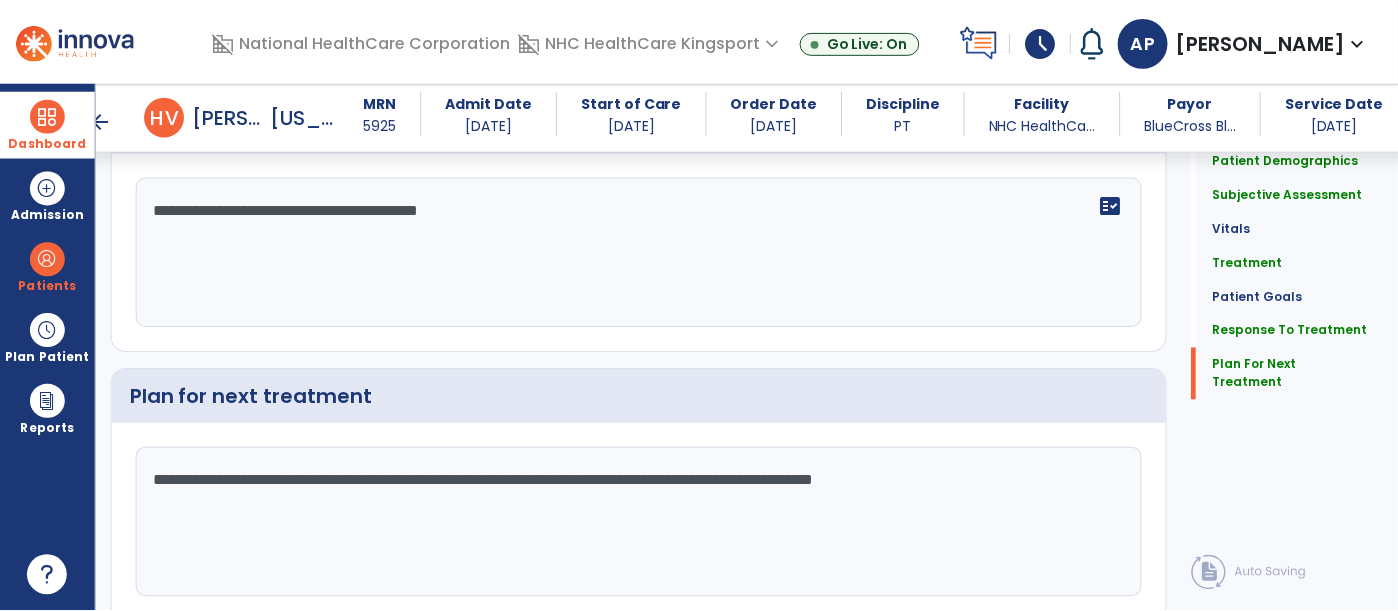 scroll, scrollTop: 2994, scrollLeft: 0, axis: vertical 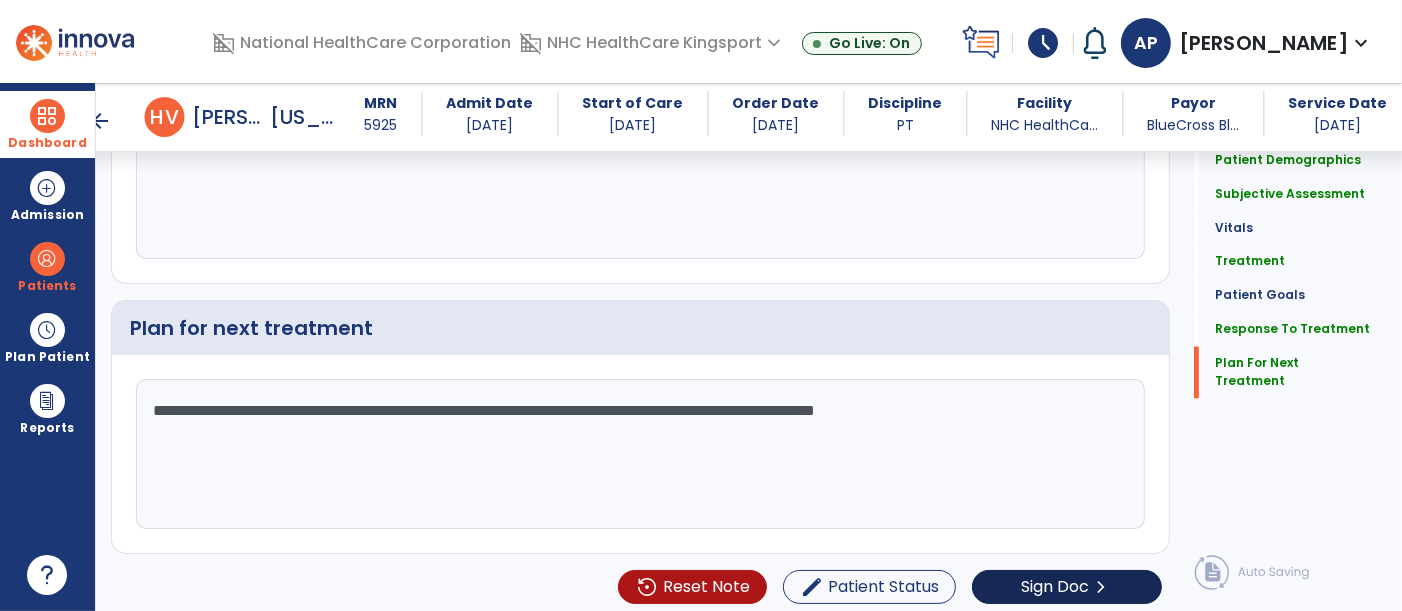 type on "**********" 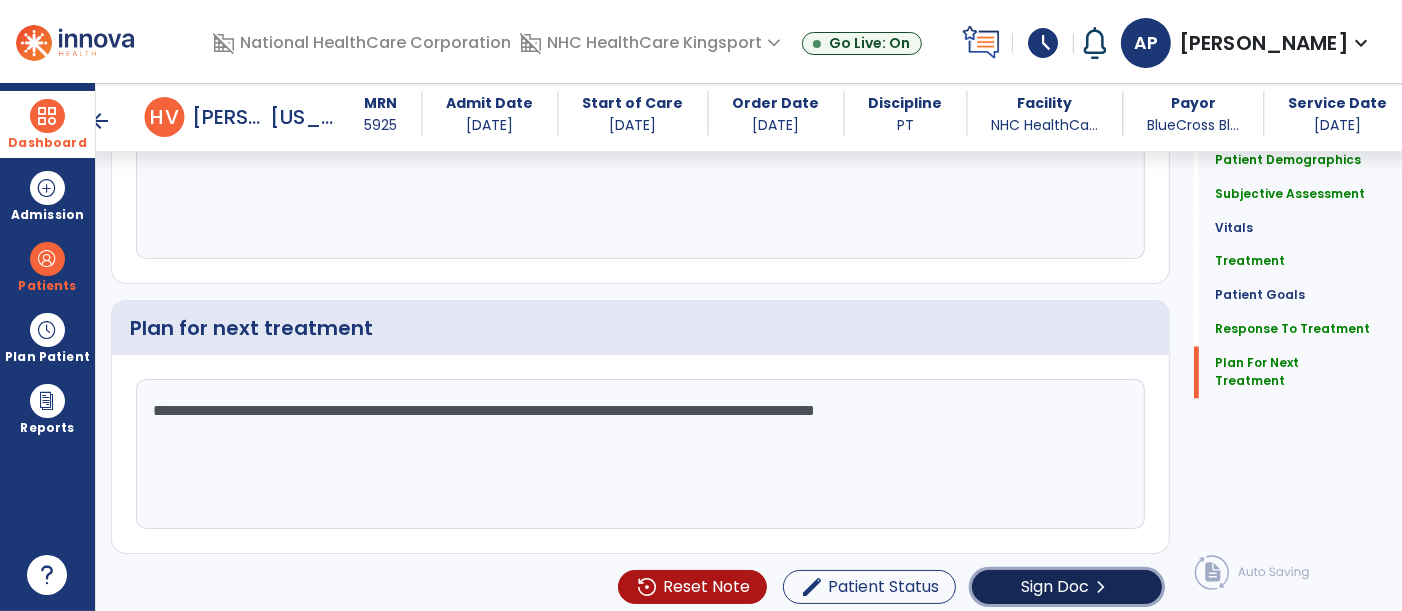 click on "Sign Doc" 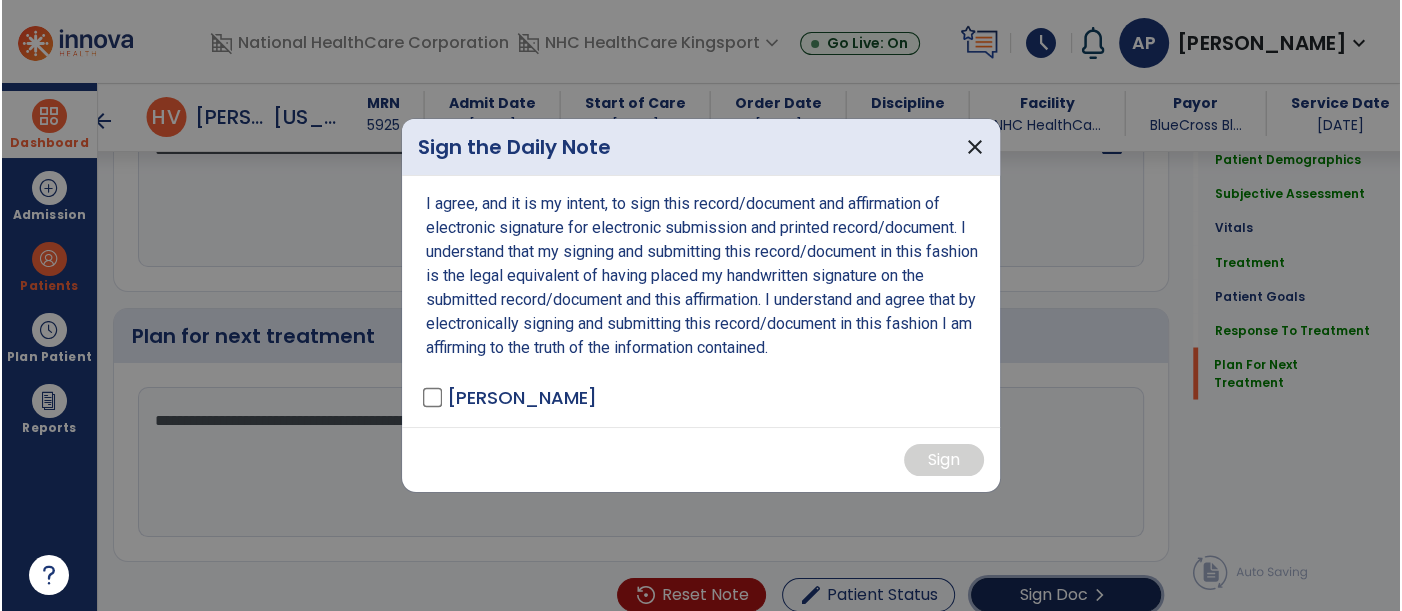 scroll, scrollTop: 2994, scrollLeft: 0, axis: vertical 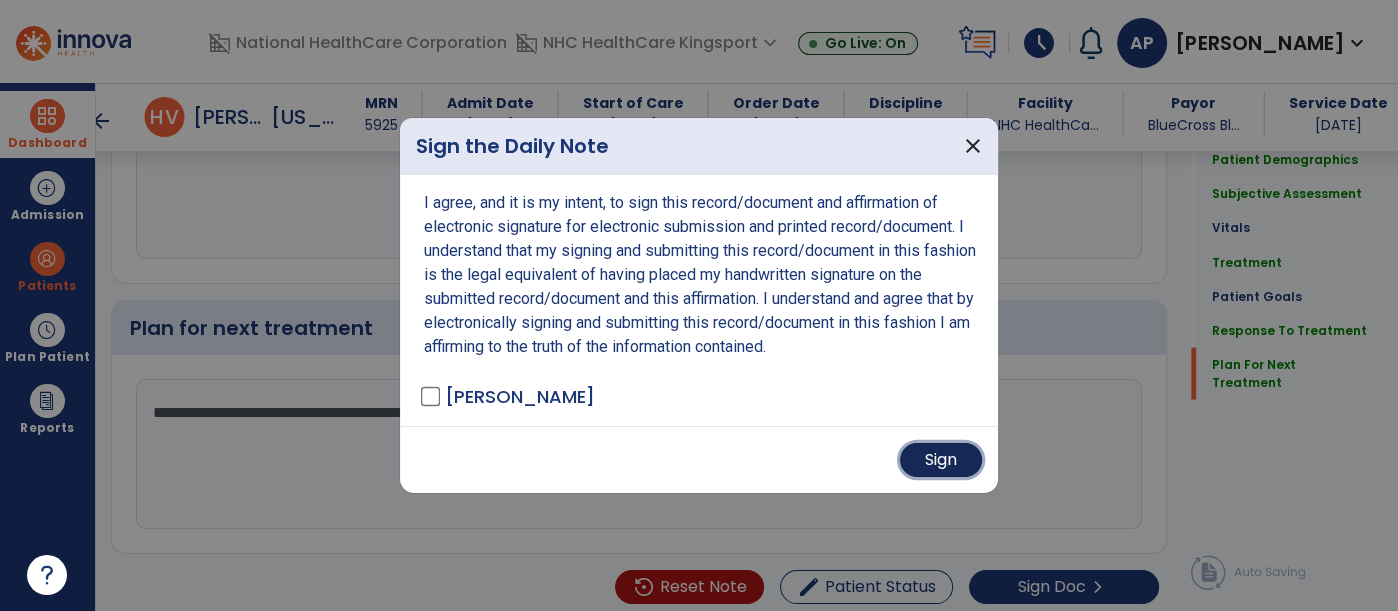 click on "Sign" at bounding box center (941, 460) 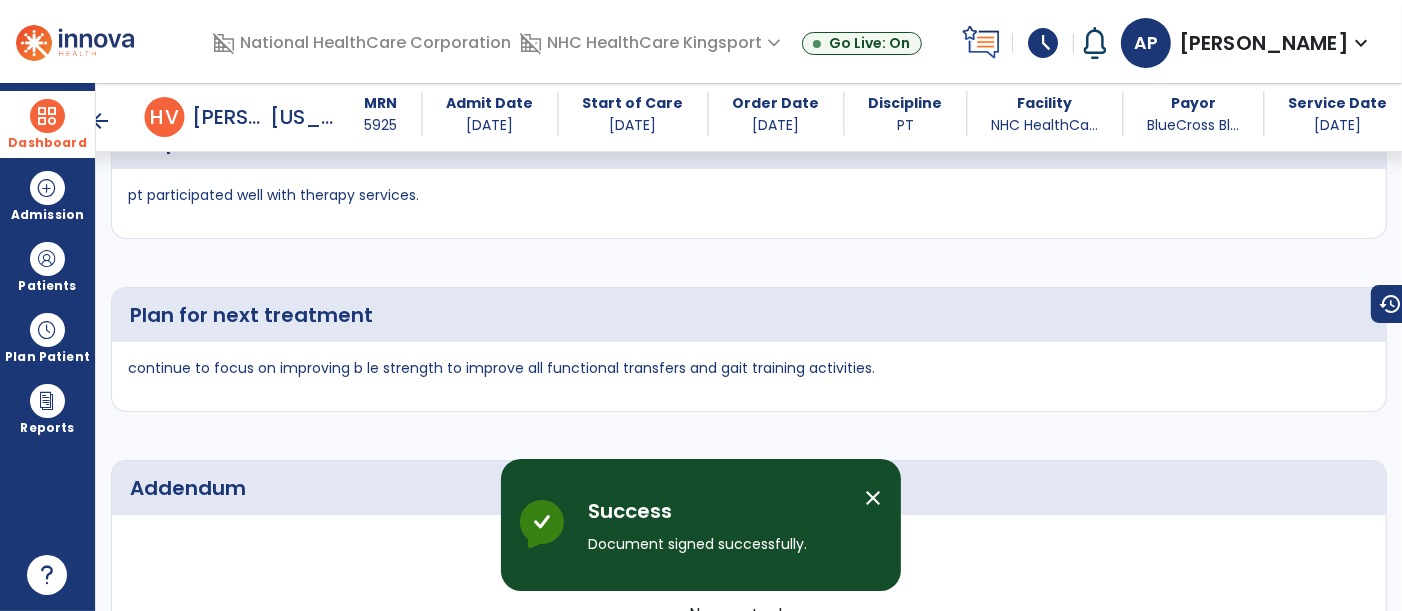scroll, scrollTop: 4368, scrollLeft: 0, axis: vertical 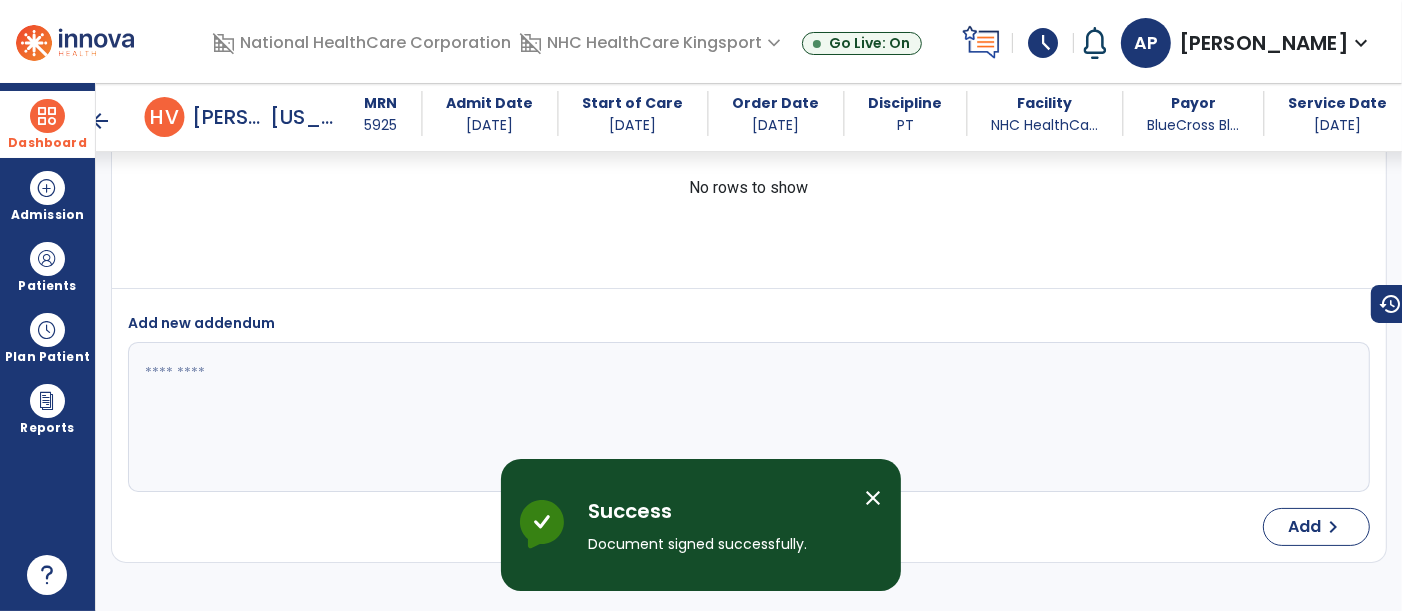 click at bounding box center (47, 116) 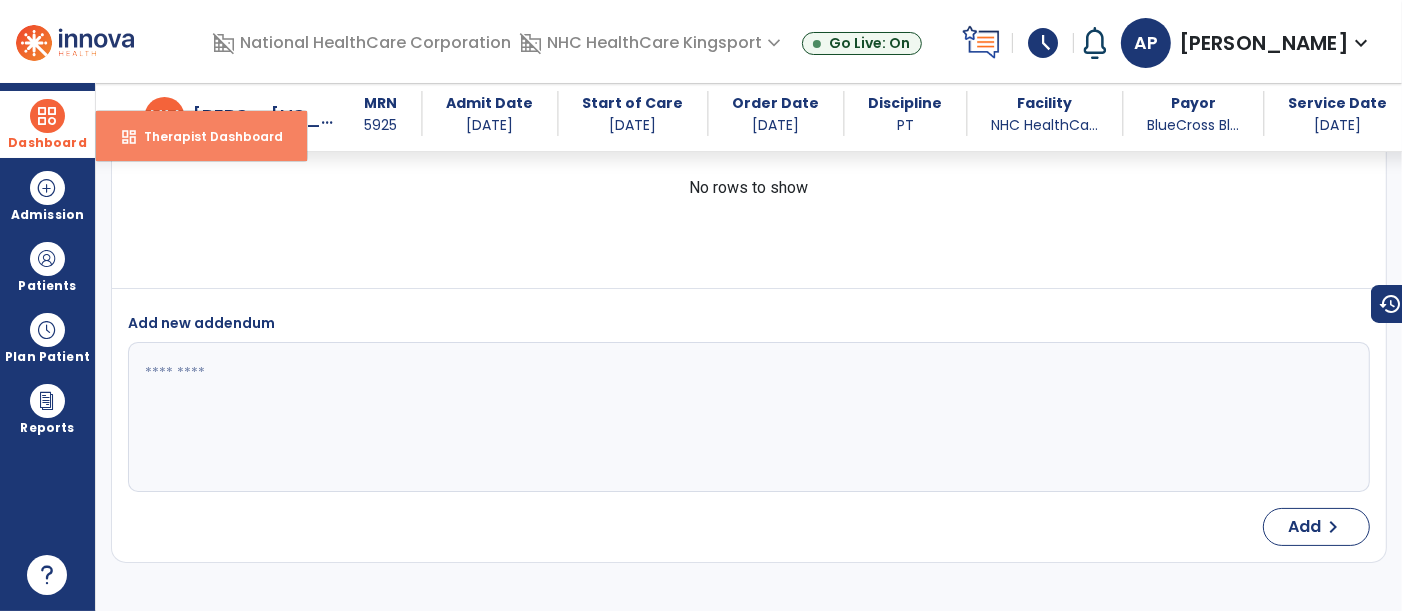 click on "dashboard  Therapist Dashboard" at bounding box center (201, 136) 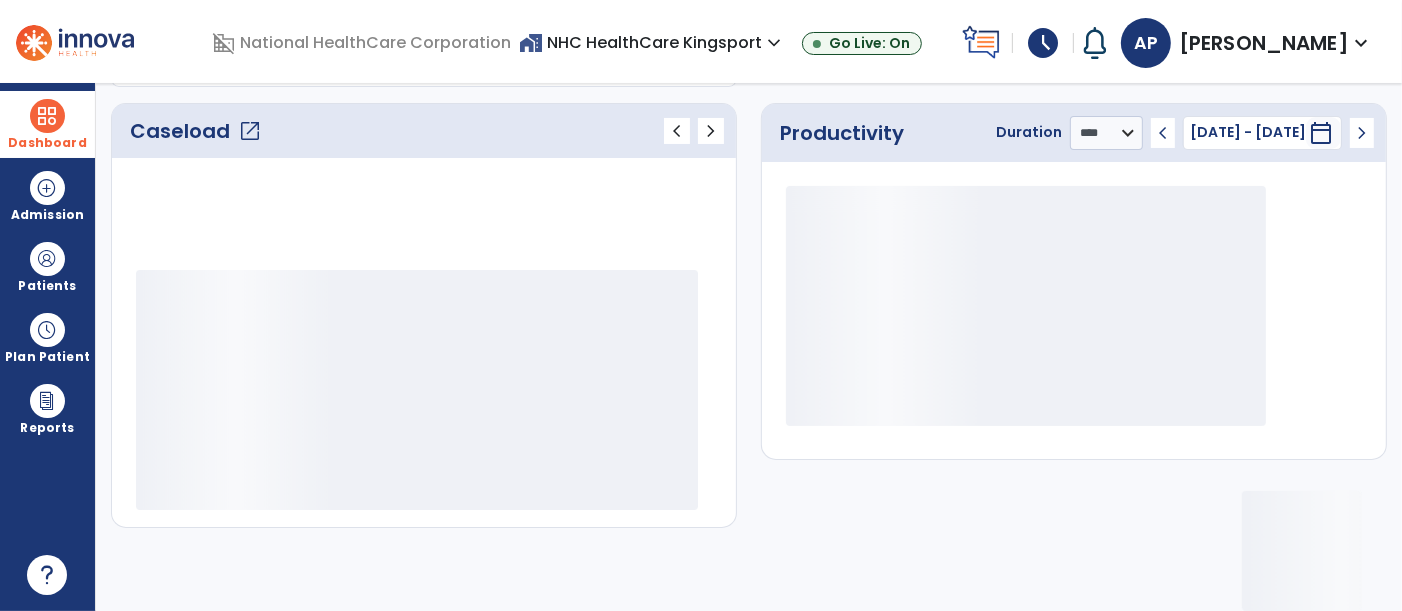 scroll, scrollTop: 260, scrollLeft: 0, axis: vertical 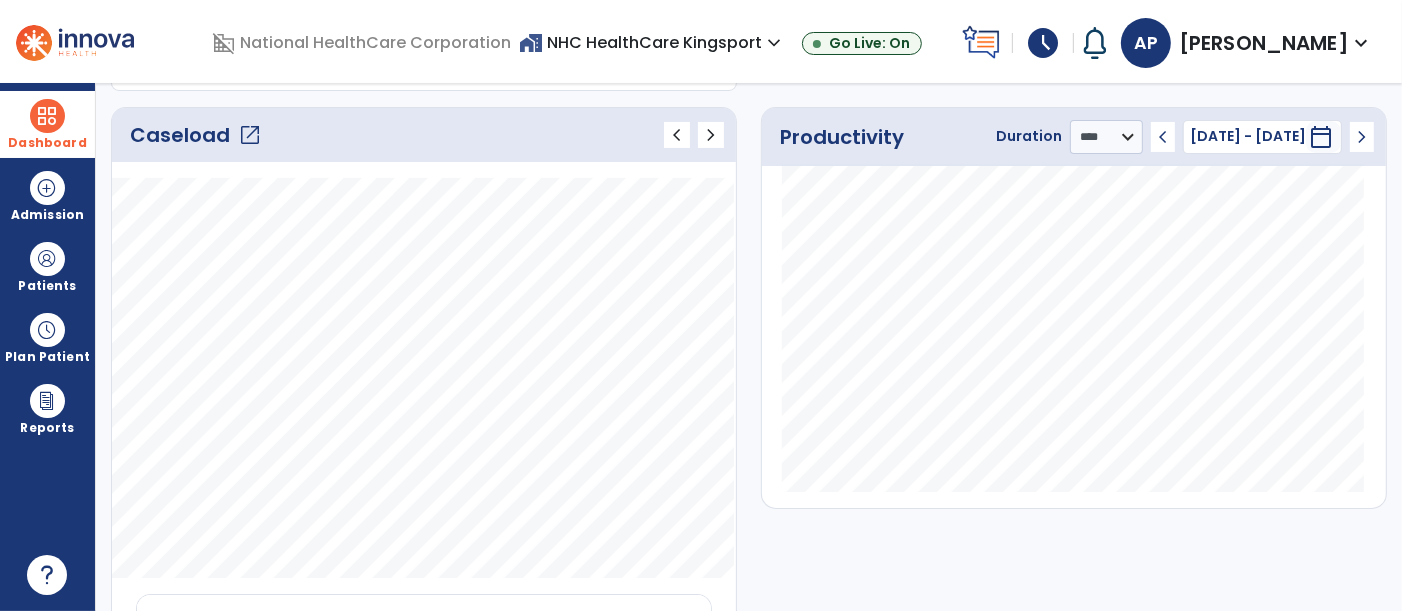 click on "Caseload   open_in_new" 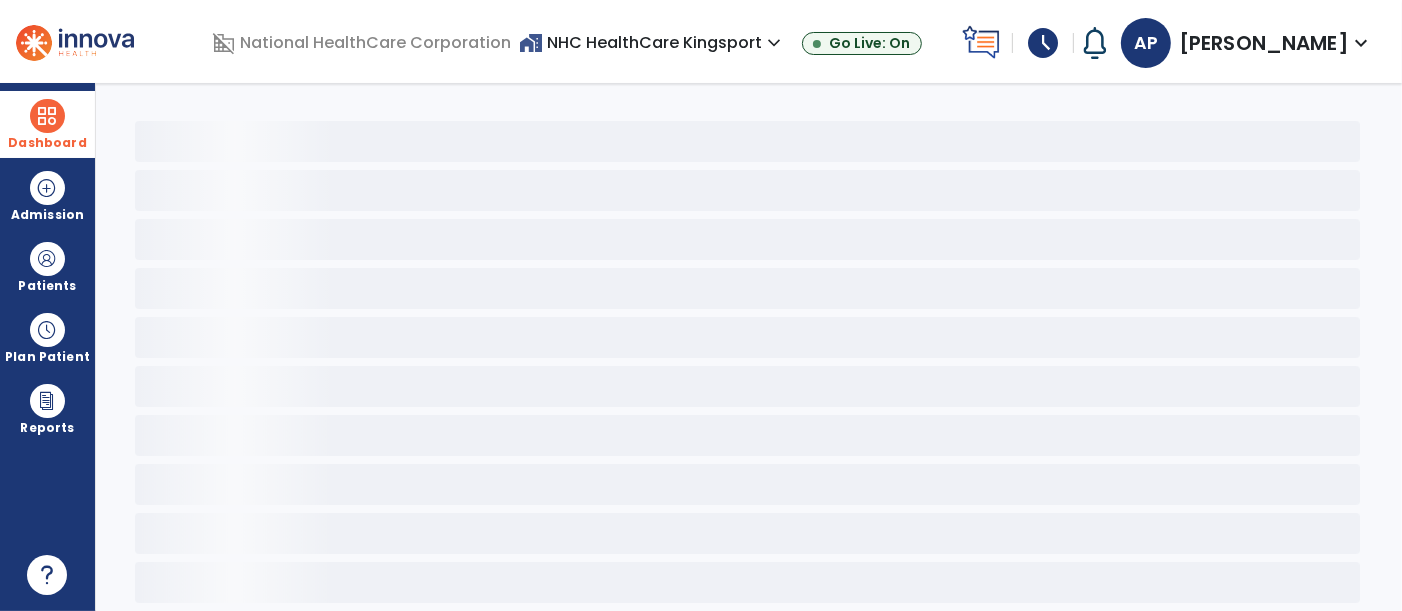 scroll, scrollTop: 50, scrollLeft: 0, axis: vertical 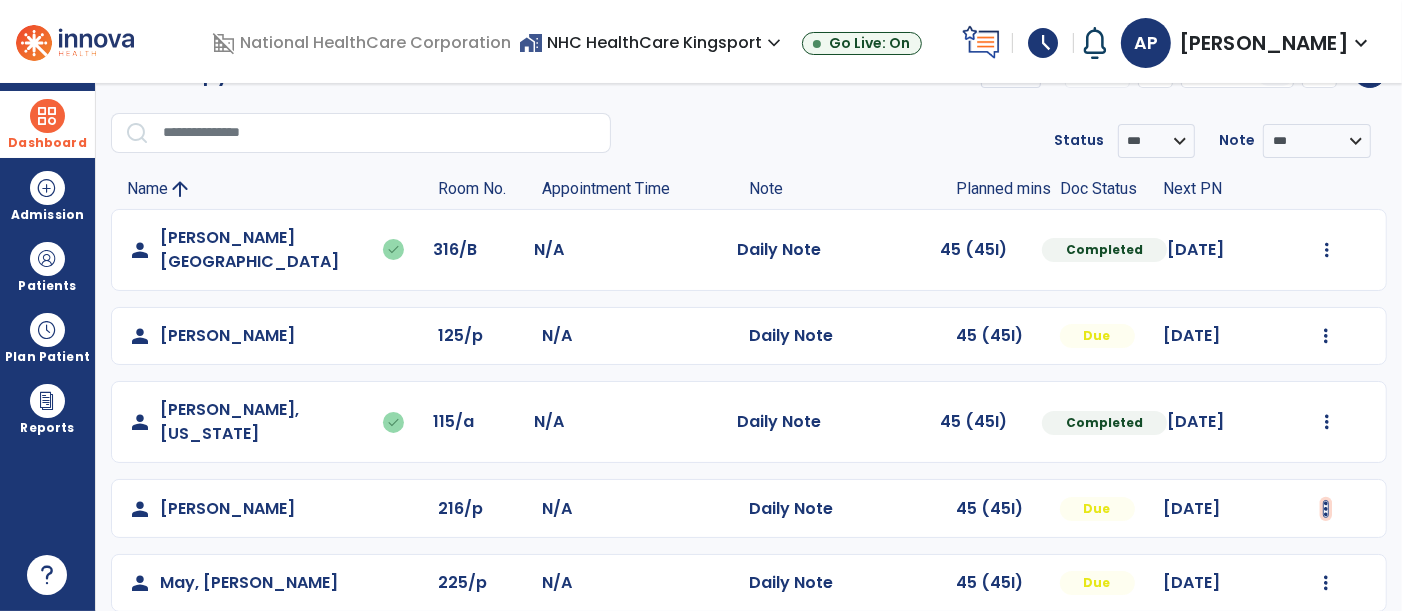 click at bounding box center (1327, 250) 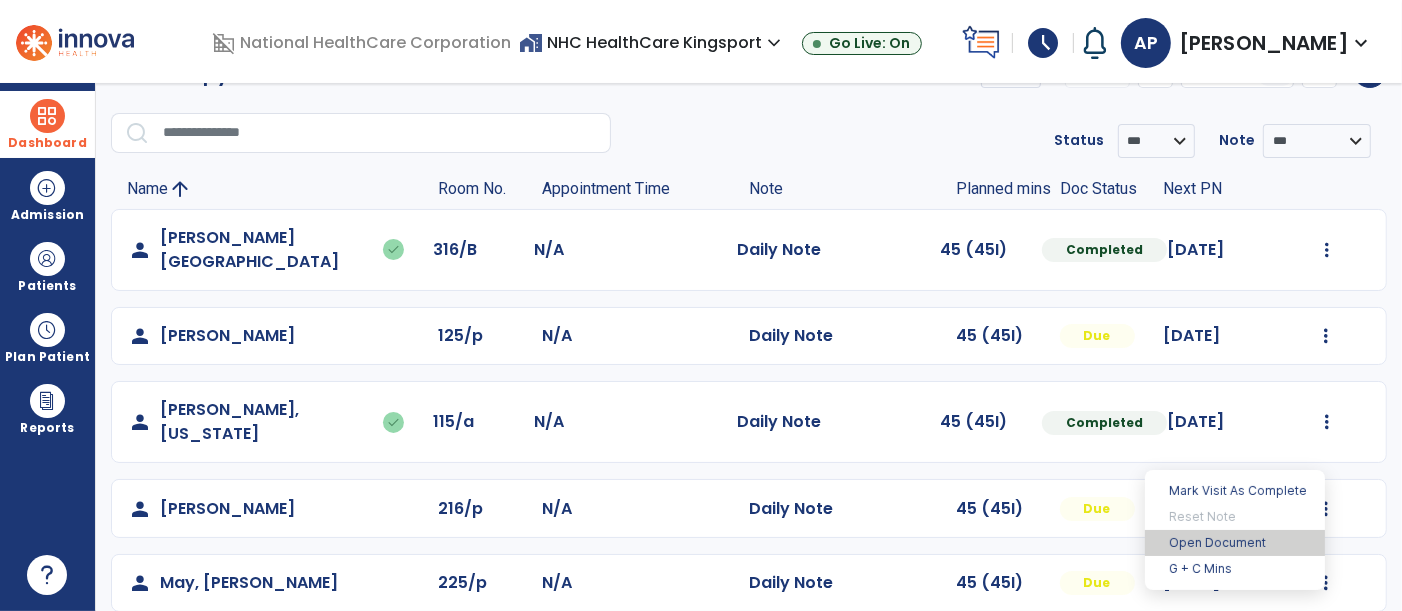 click on "Open Document" at bounding box center [1235, 543] 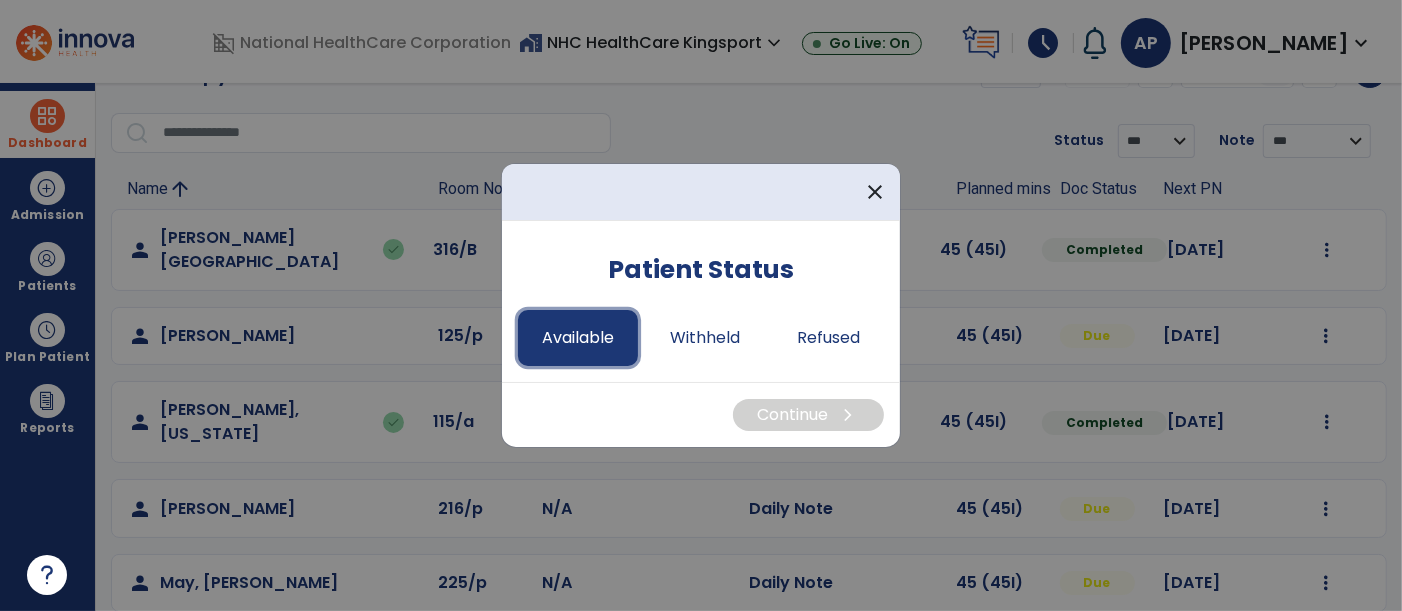 click on "Available" at bounding box center (578, 338) 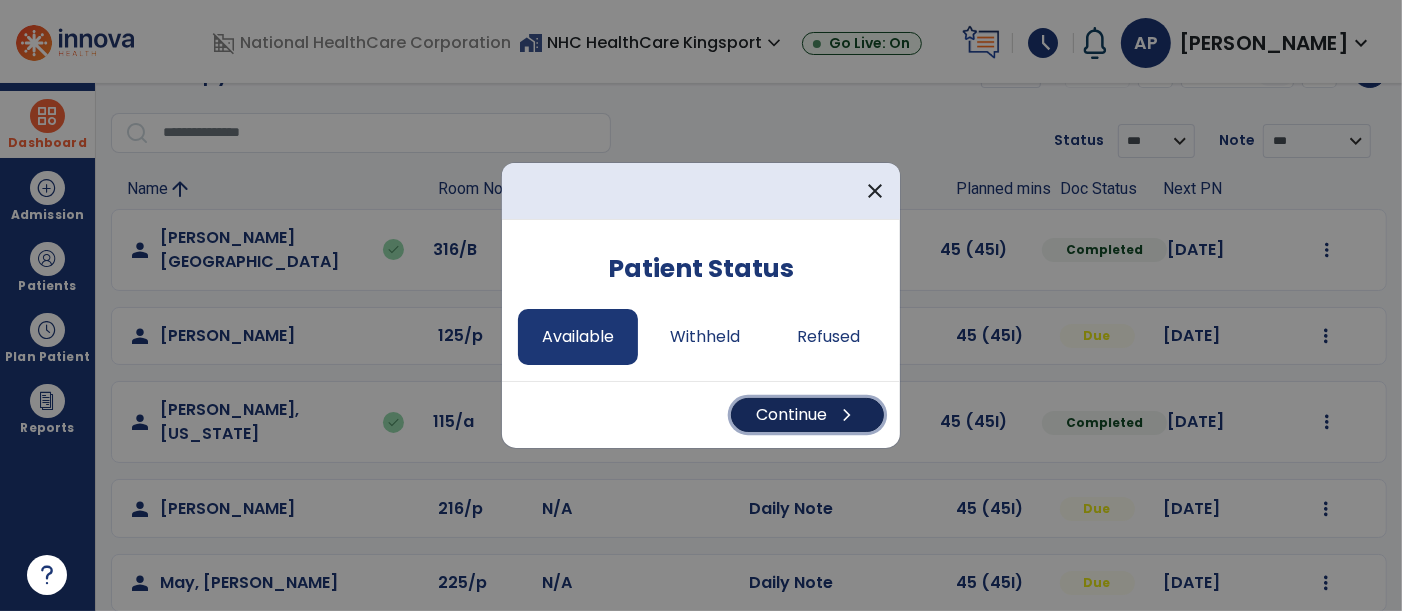 click on "Continue   chevron_right" at bounding box center (807, 415) 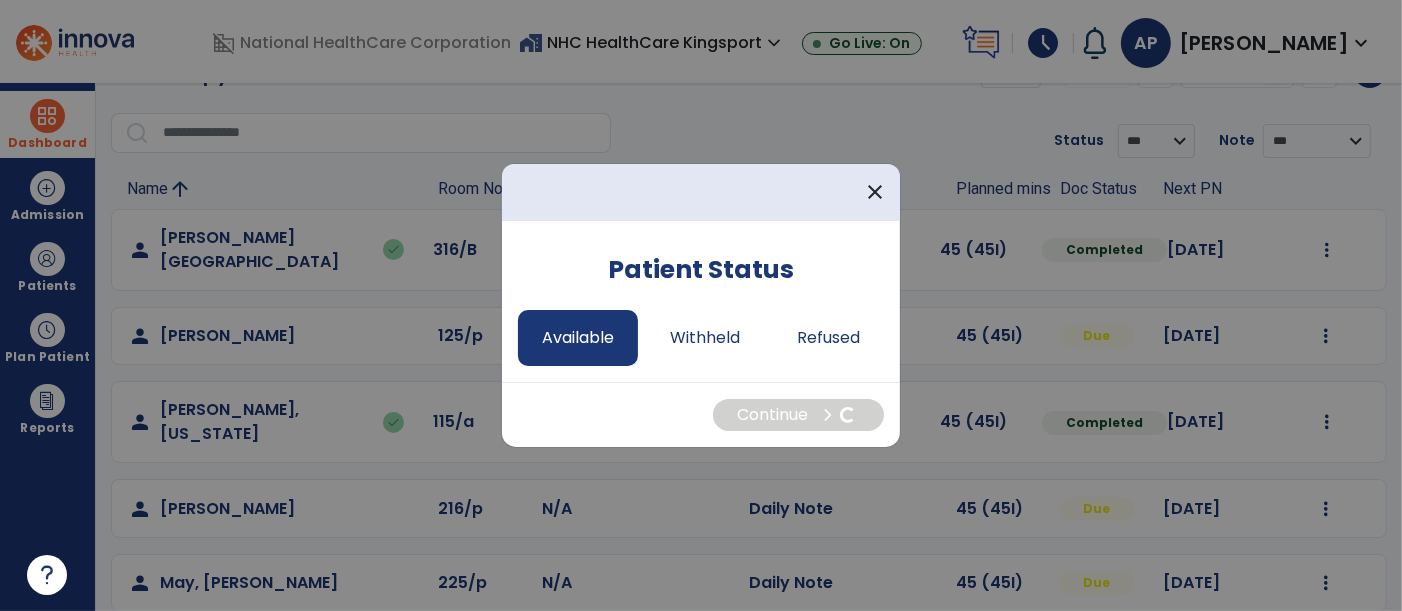 select on "*" 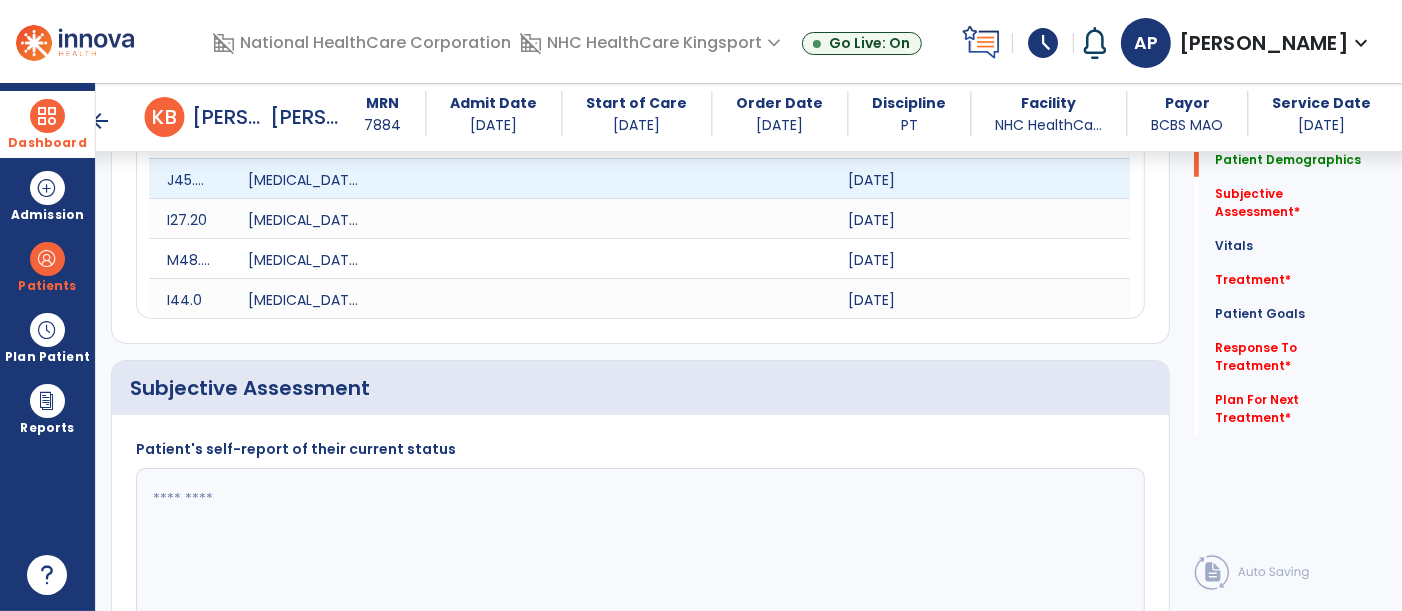 scroll, scrollTop: 861, scrollLeft: 0, axis: vertical 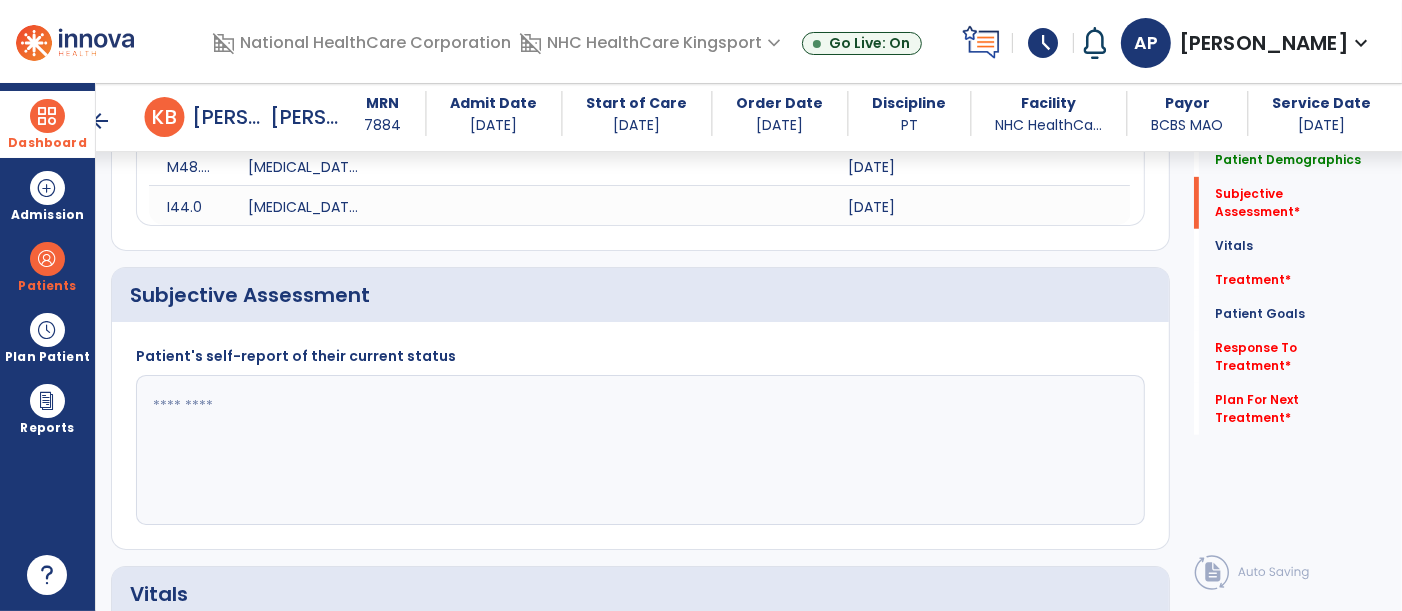 click 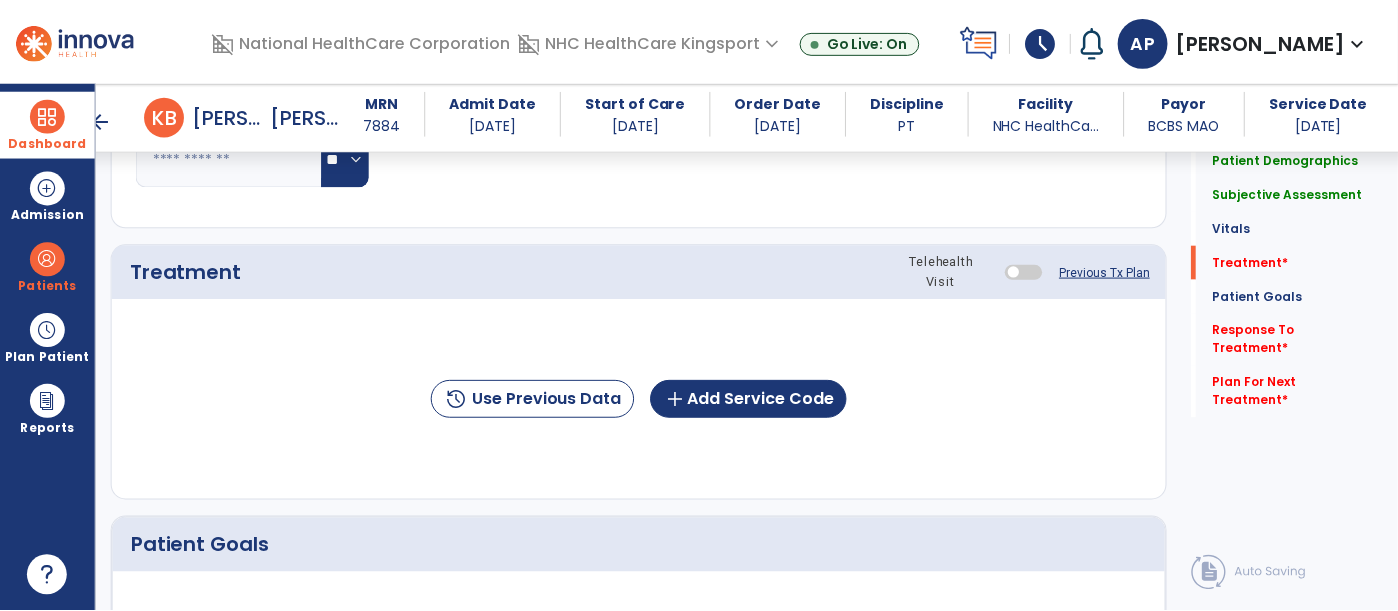 scroll, scrollTop: 1750, scrollLeft: 0, axis: vertical 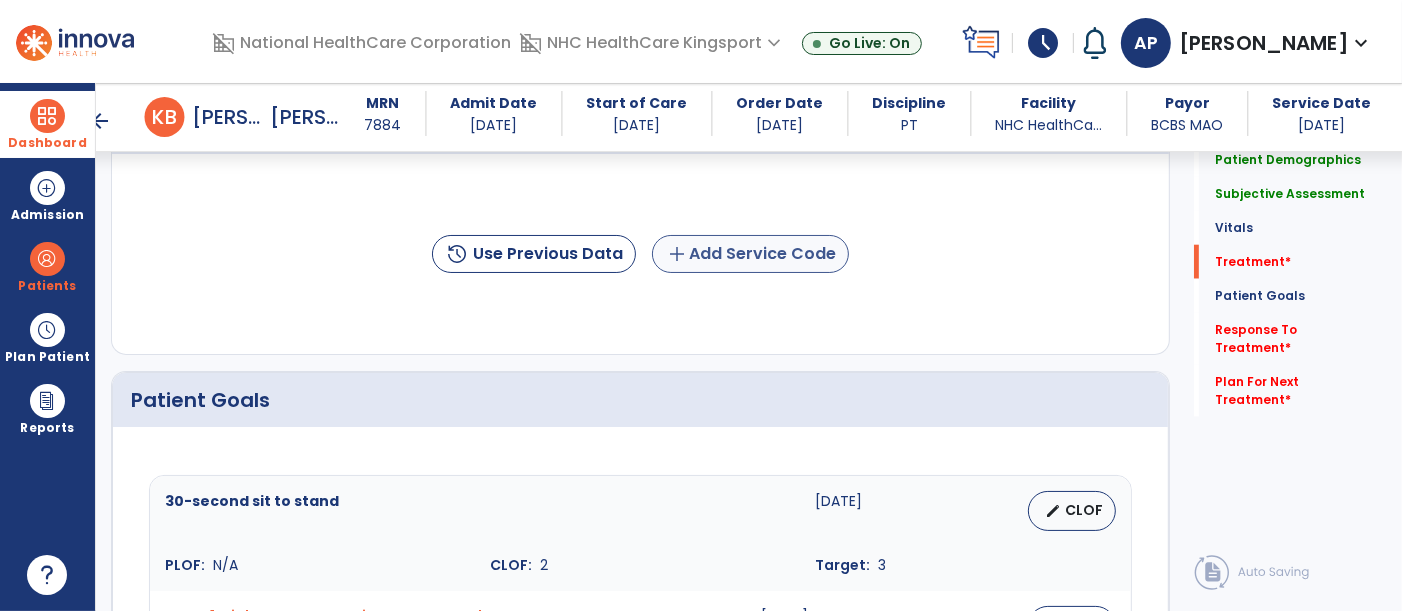type on "**********" 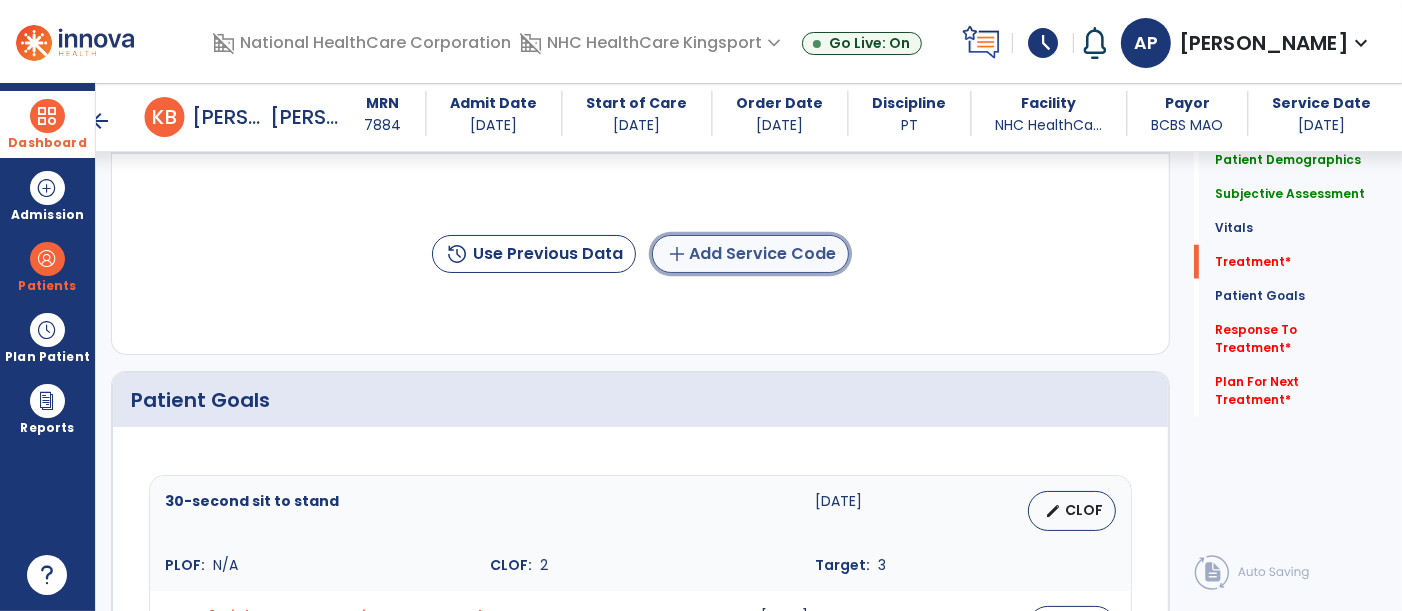 click on "add  Add Service Code" 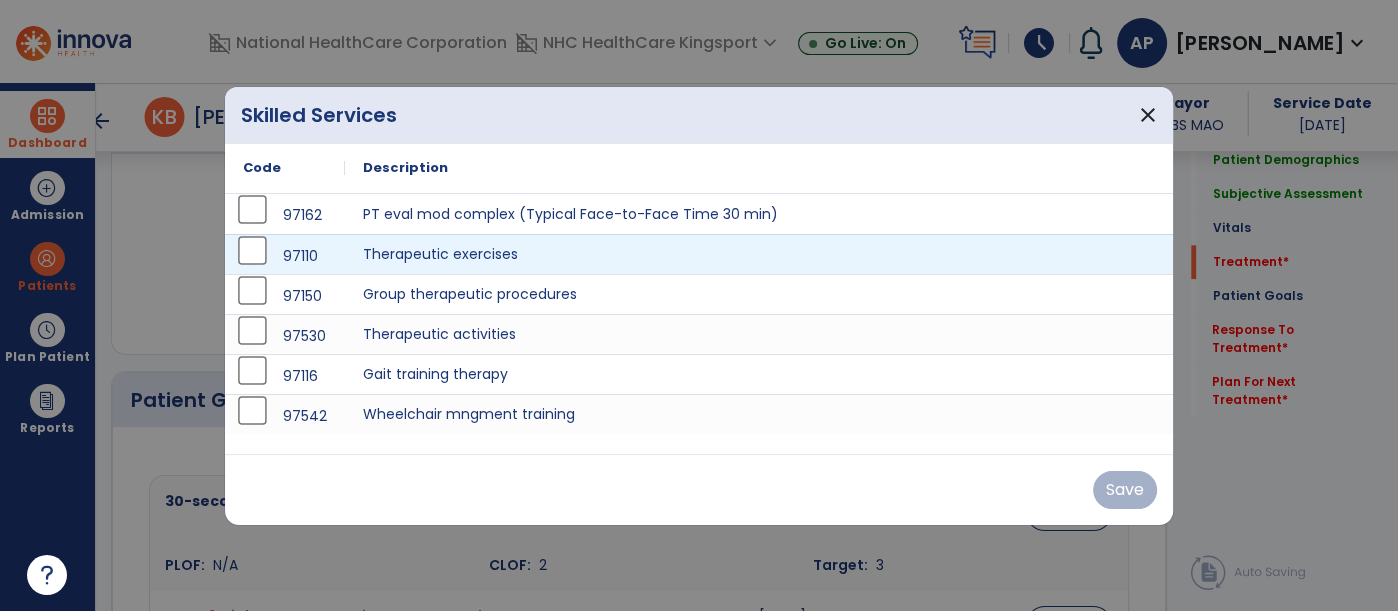 scroll, scrollTop: 1750, scrollLeft: 0, axis: vertical 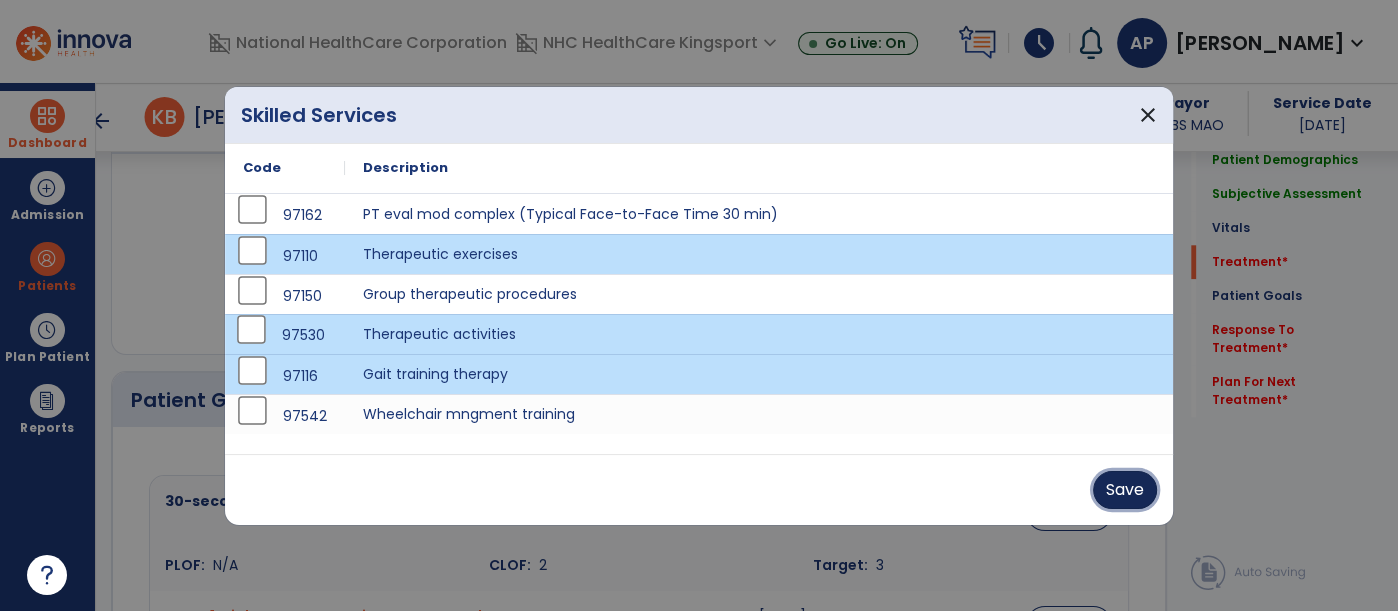 click on "Save" at bounding box center (1125, 490) 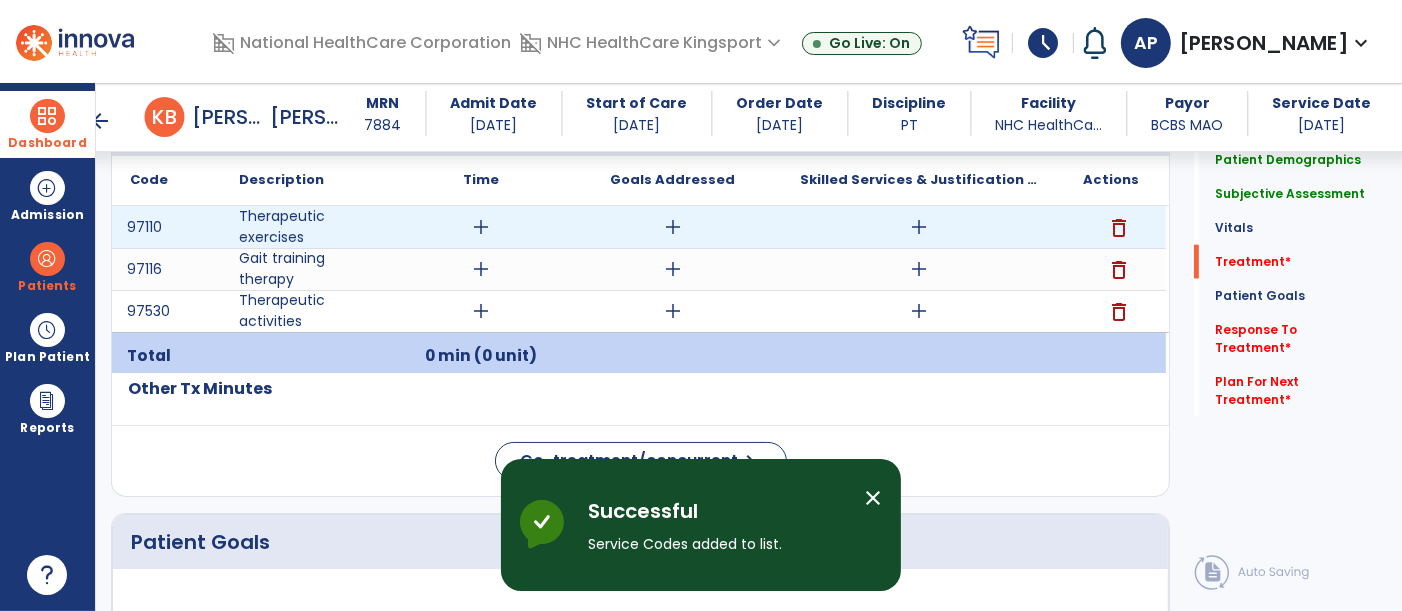 click on "add" at bounding box center [481, 227] 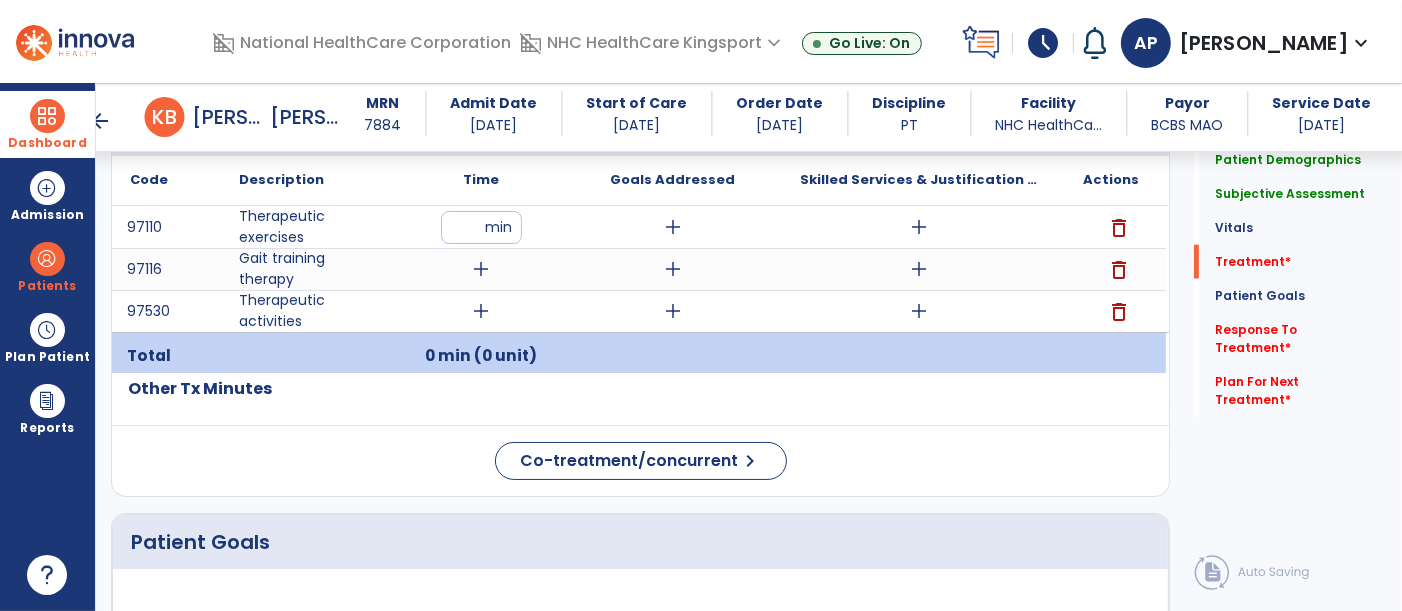 type on "**" 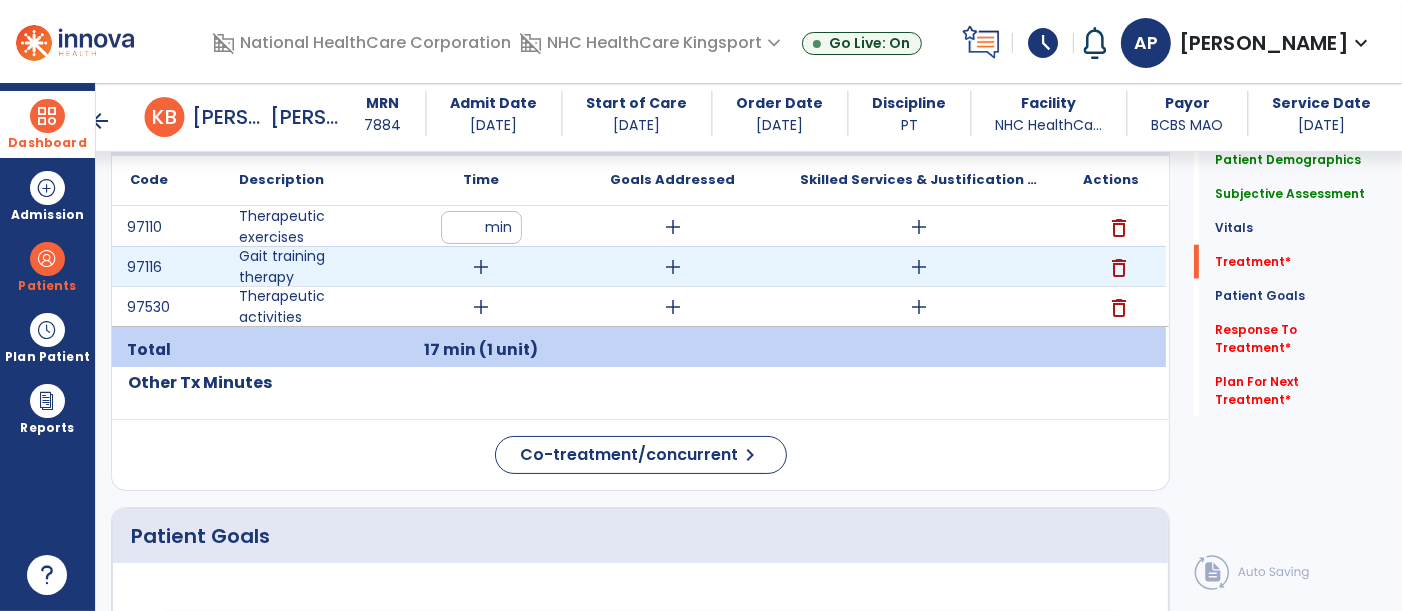 click on "add" at bounding box center [481, 267] 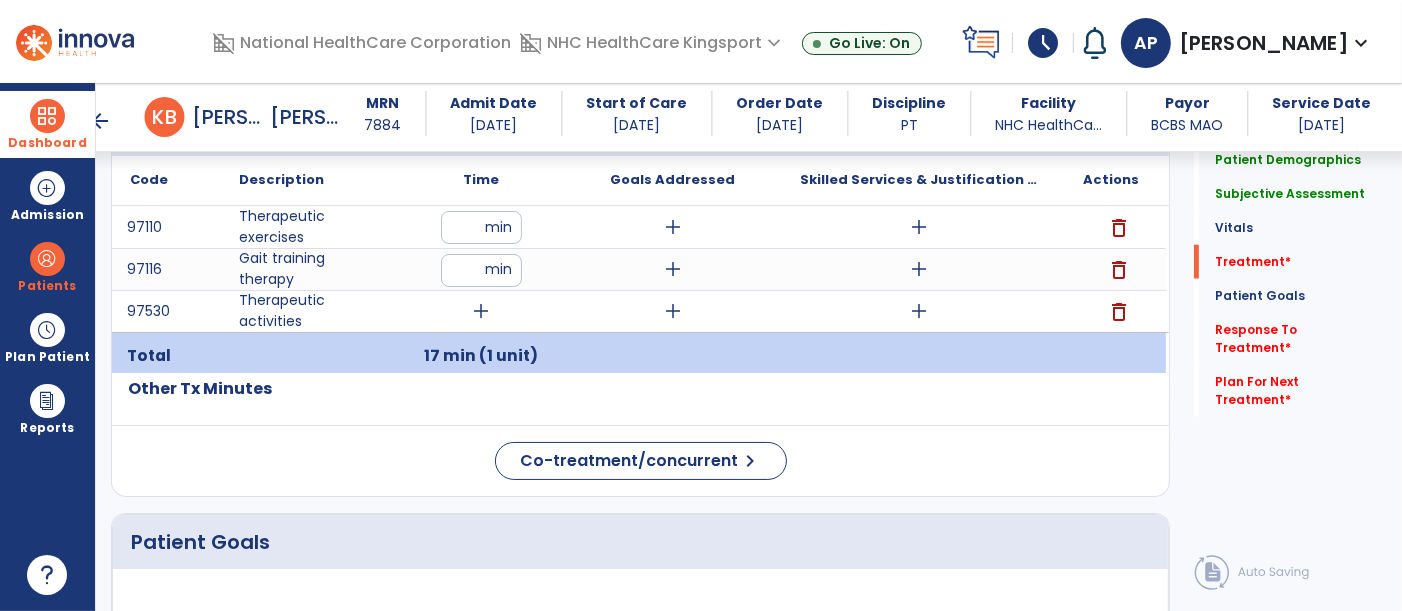 type on "**" 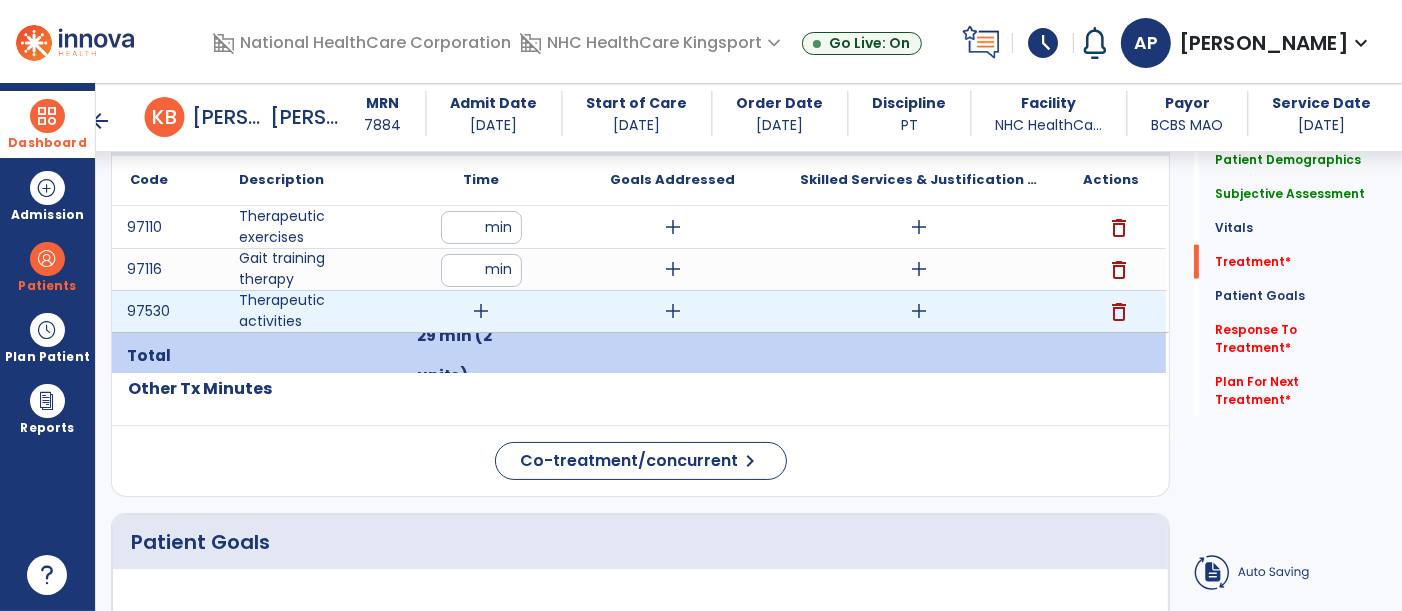 click on "add" at bounding box center [481, 311] 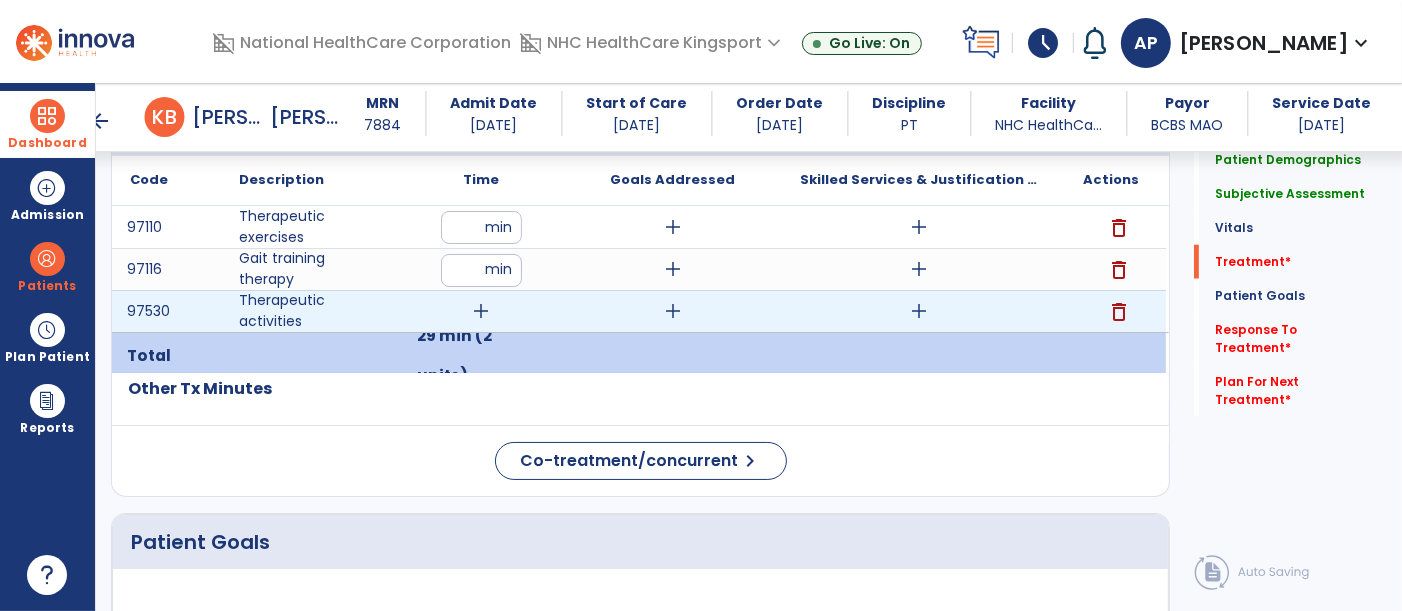click on "add" at bounding box center [481, 311] 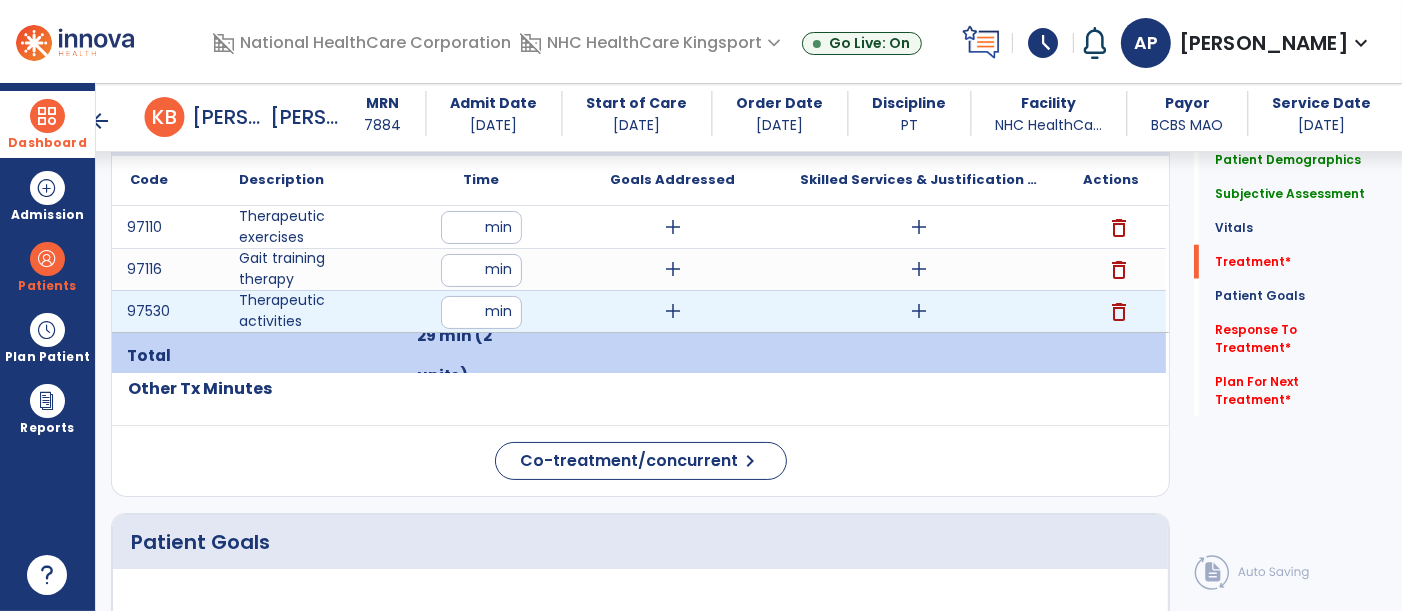 type on "**" 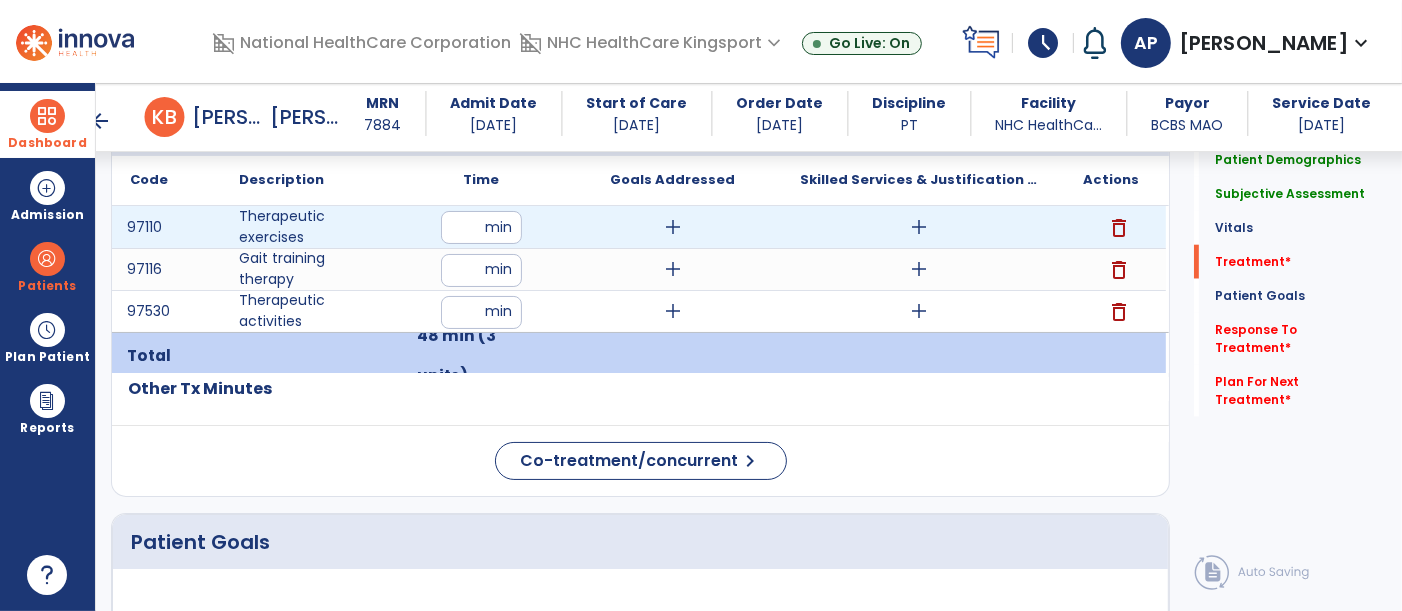click on "add" at bounding box center (673, 227) 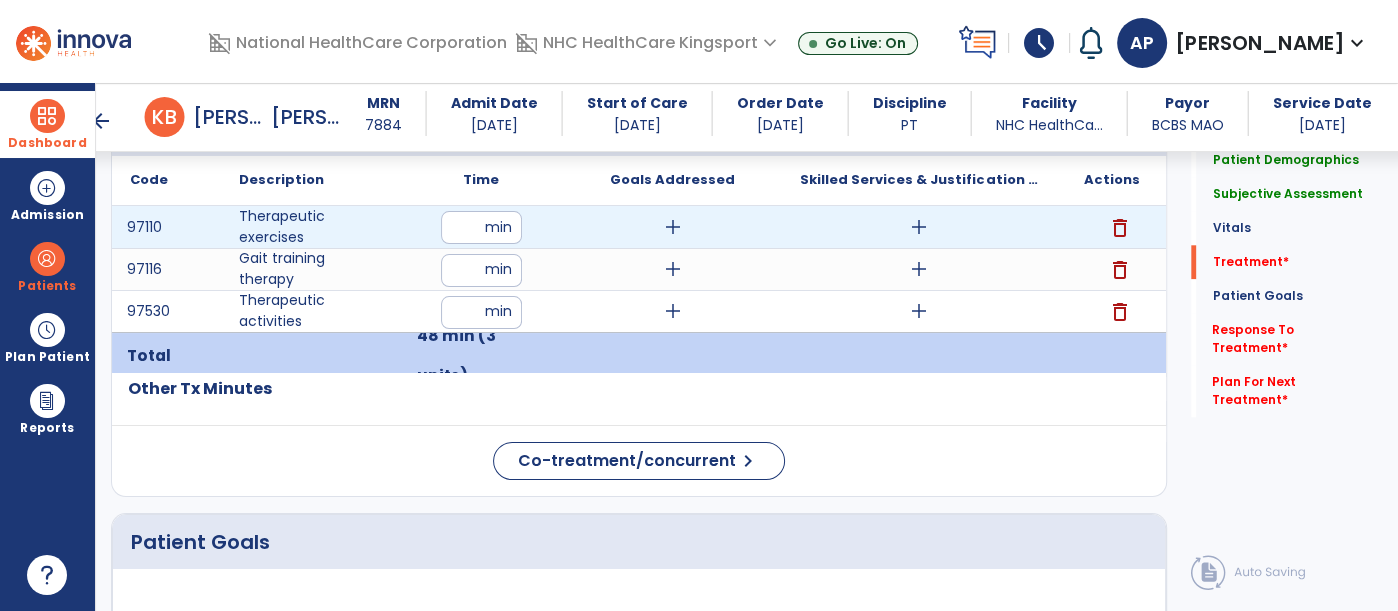scroll, scrollTop: 1750, scrollLeft: 0, axis: vertical 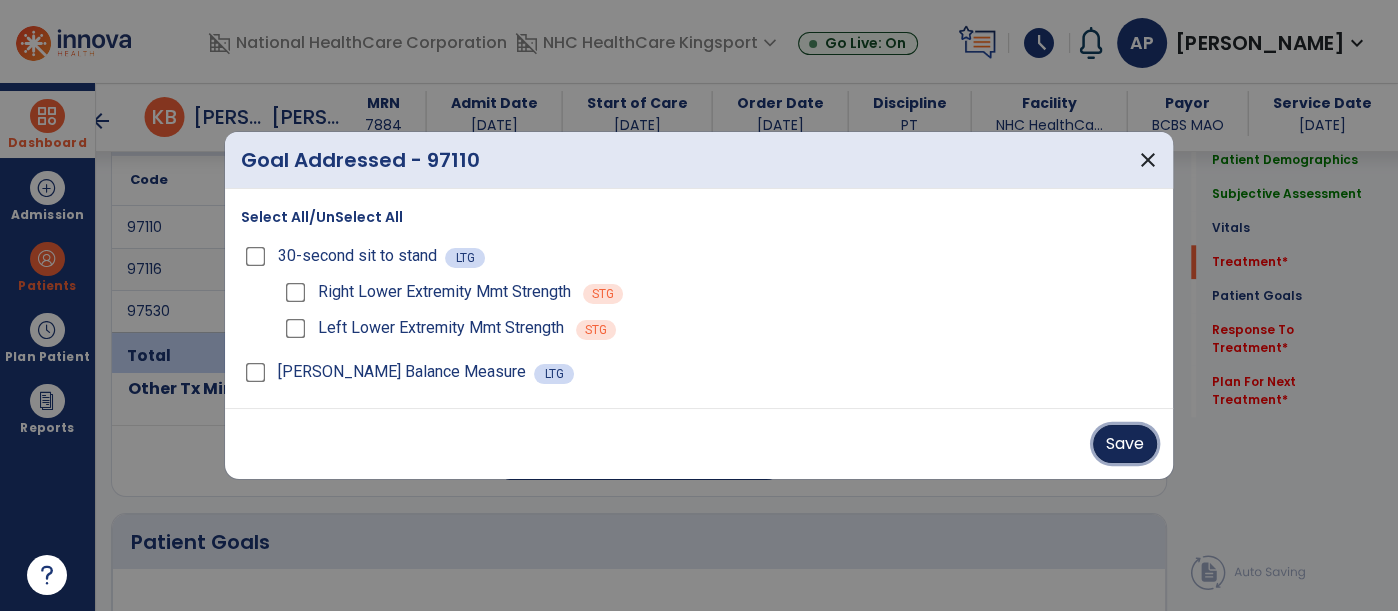 click on "Save" at bounding box center [1125, 444] 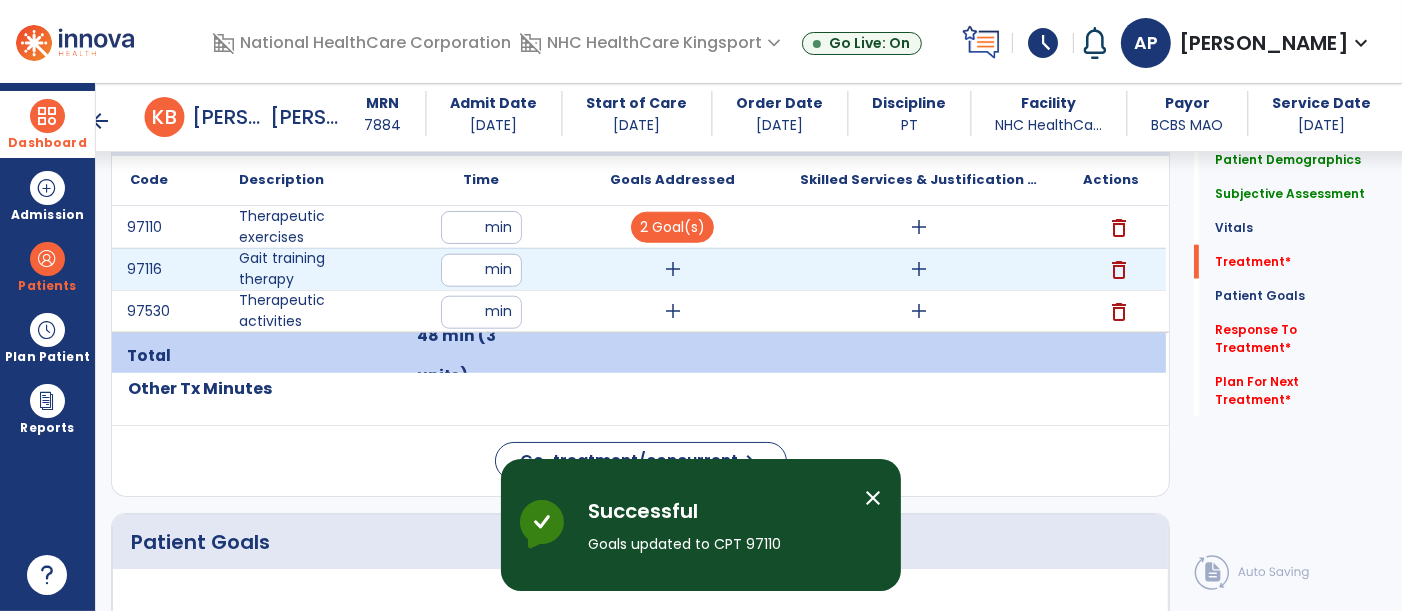 click on "add" at bounding box center [673, 269] 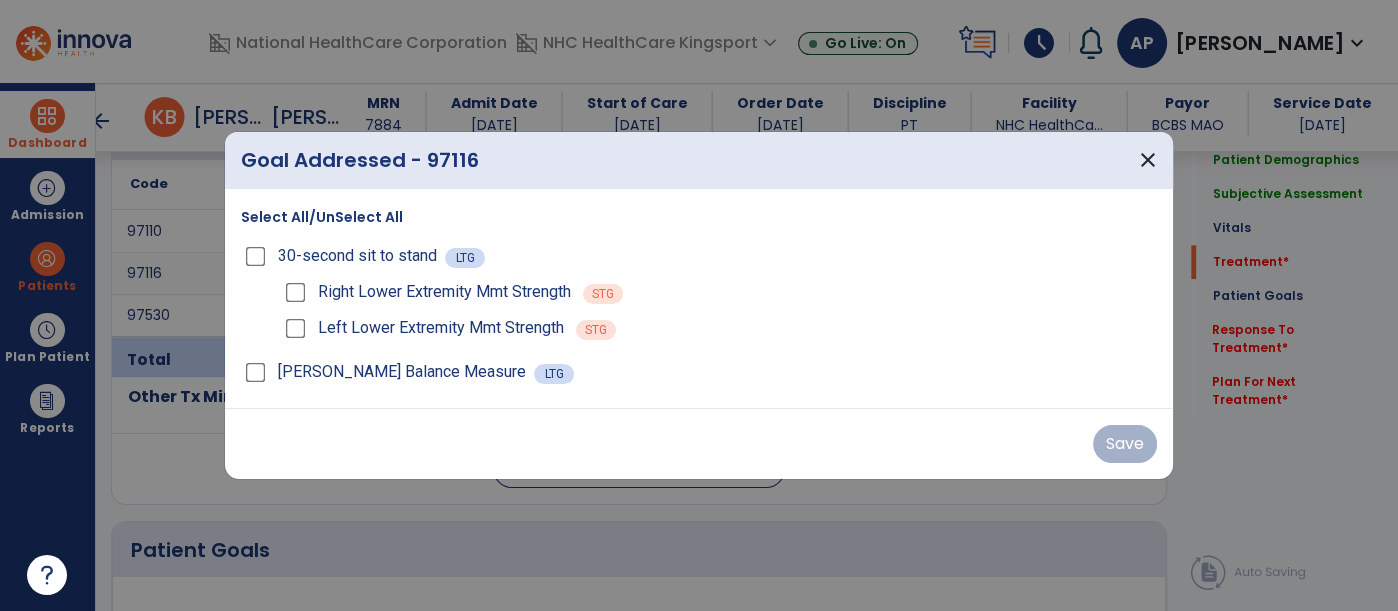 scroll, scrollTop: 1750, scrollLeft: 0, axis: vertical 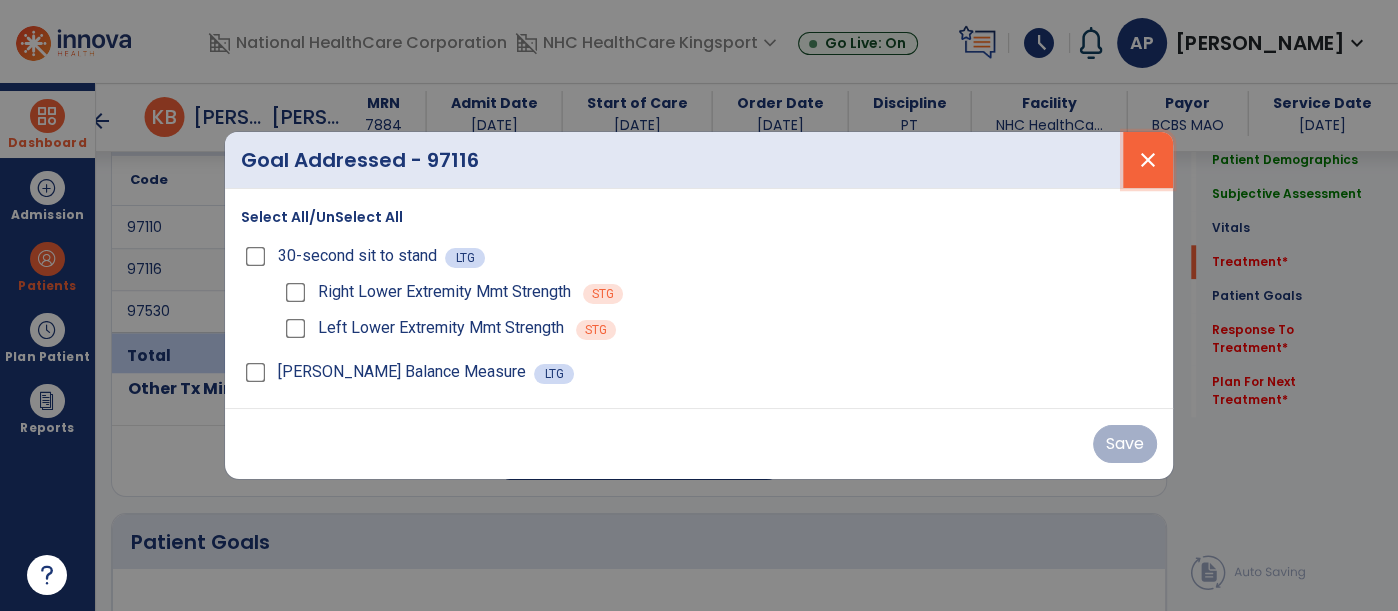 click on "close" at bounding box center (1148, 160) 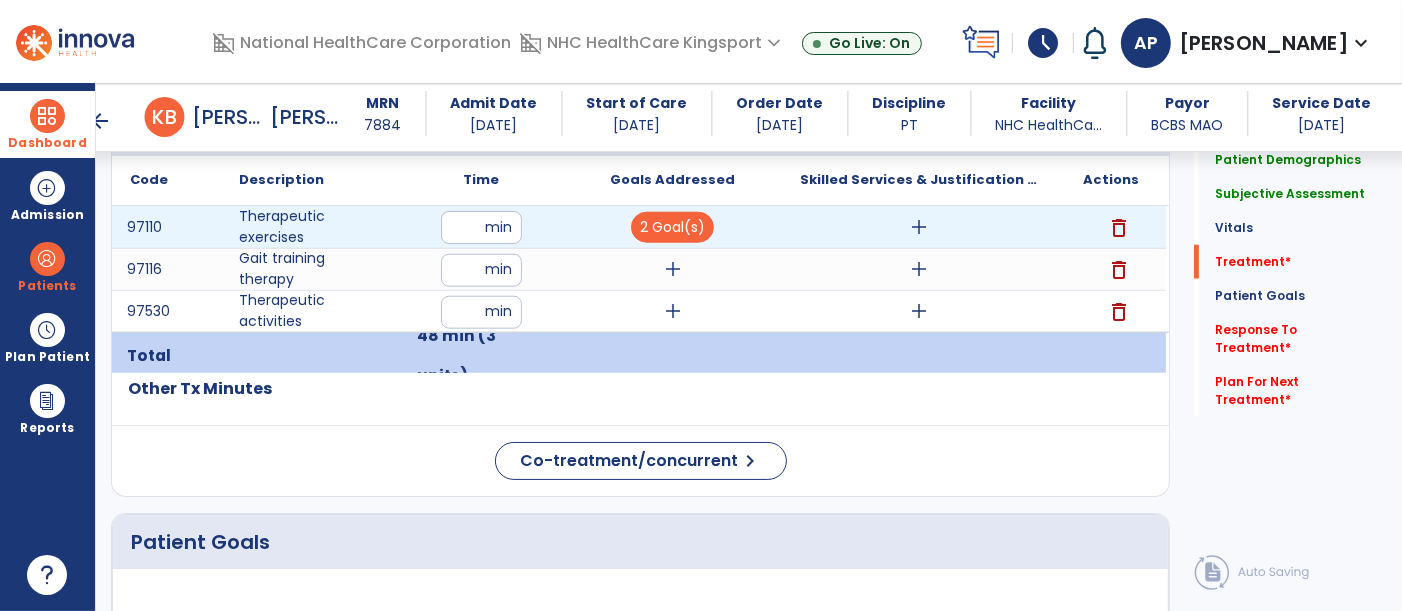 click on "add" at bounding box center (919, 227) 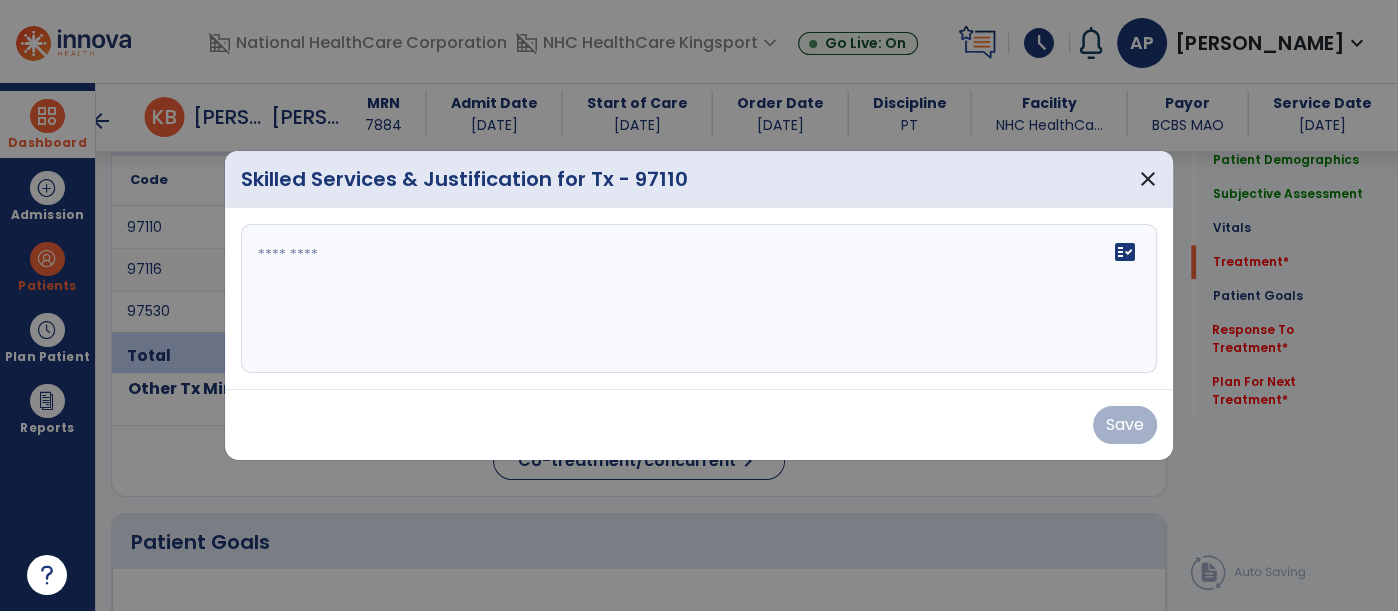 scroll, scrollTop: 1750, scrollLeft: 0, axis: vertical 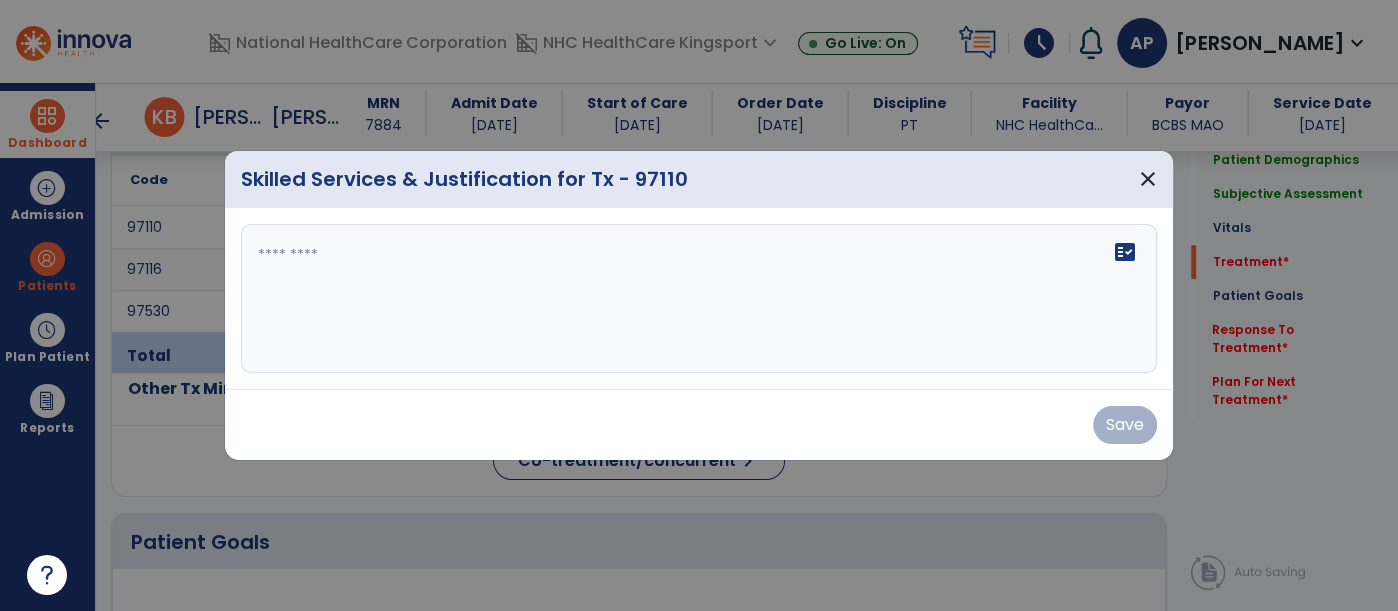 click at bounding box center (699, 299) 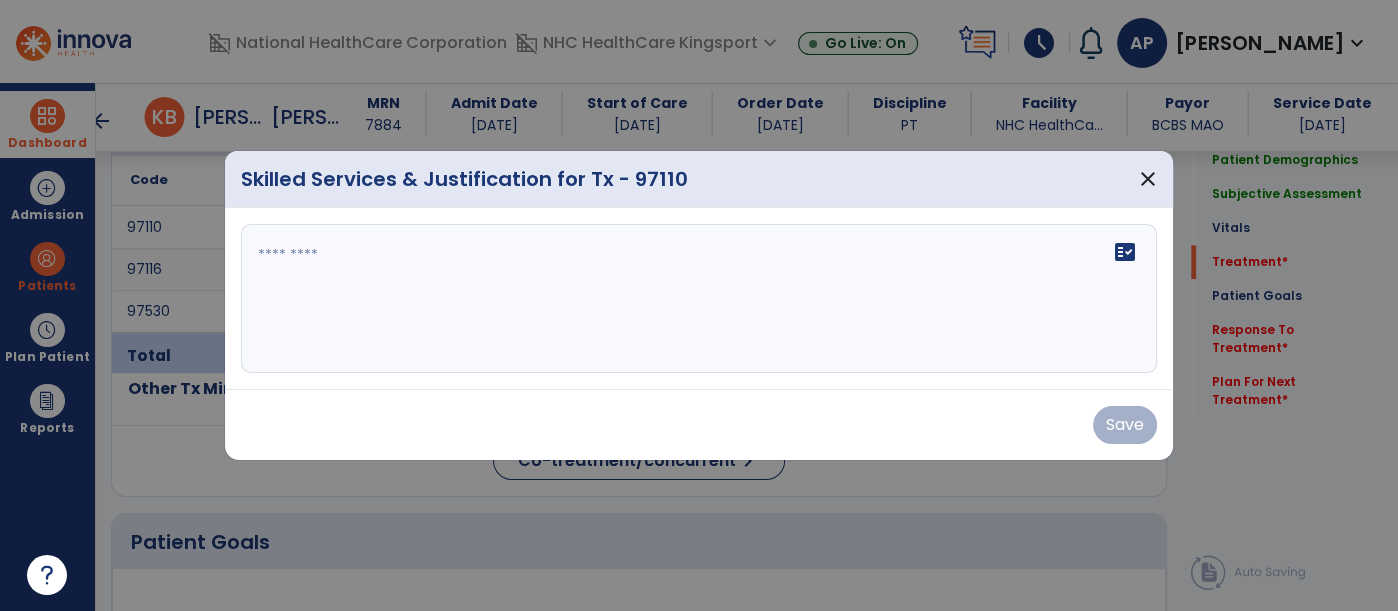 click on "fact_check" at bounding box center (699, 299) 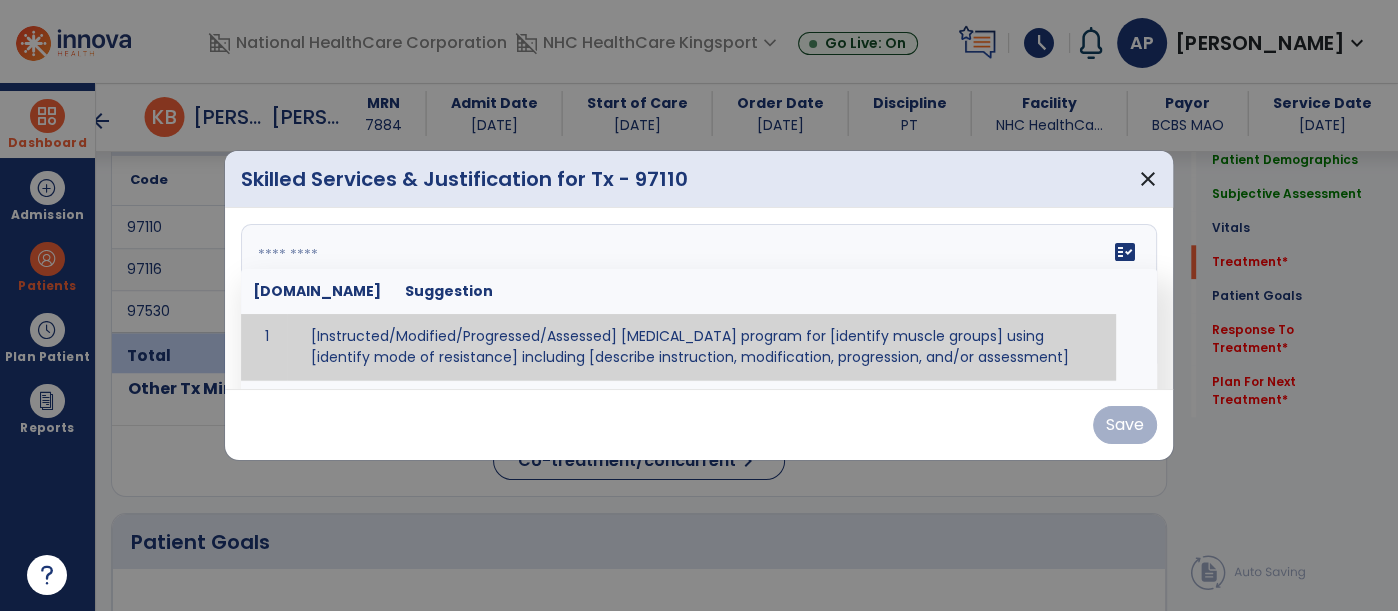 paste on "**********" 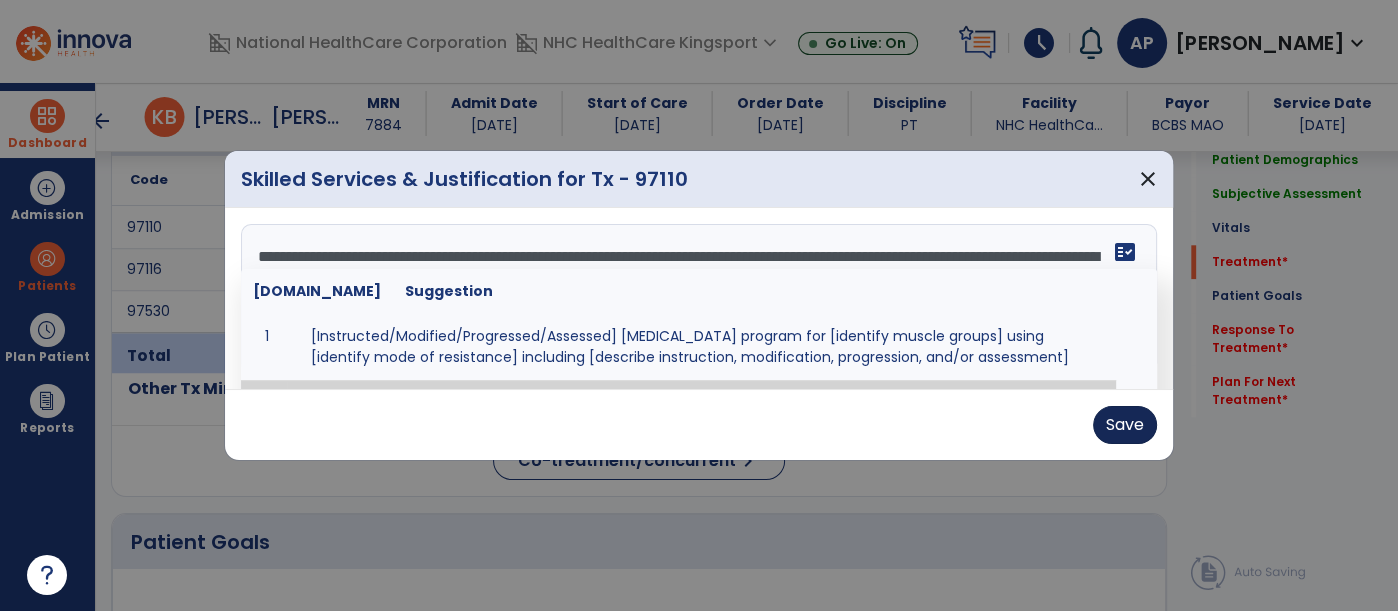 type on "**********" 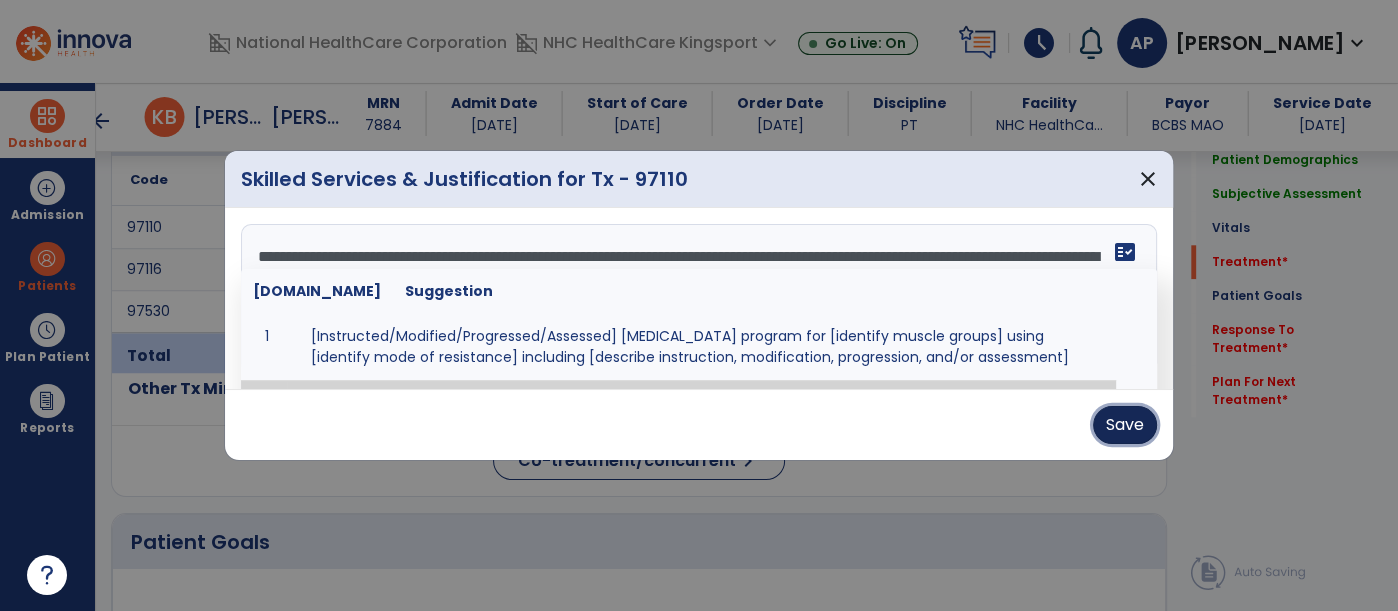 click on "Save" at bounding box center [1125, 425] 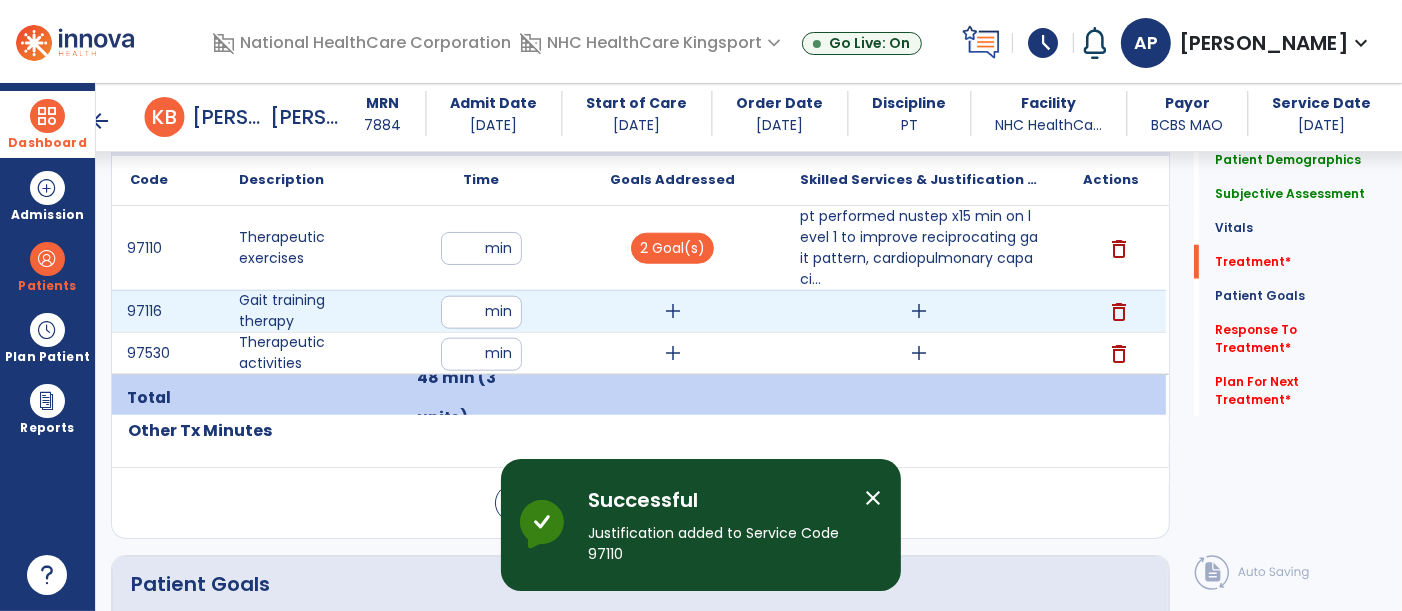 click on "add" at bounding box center [919, 311] 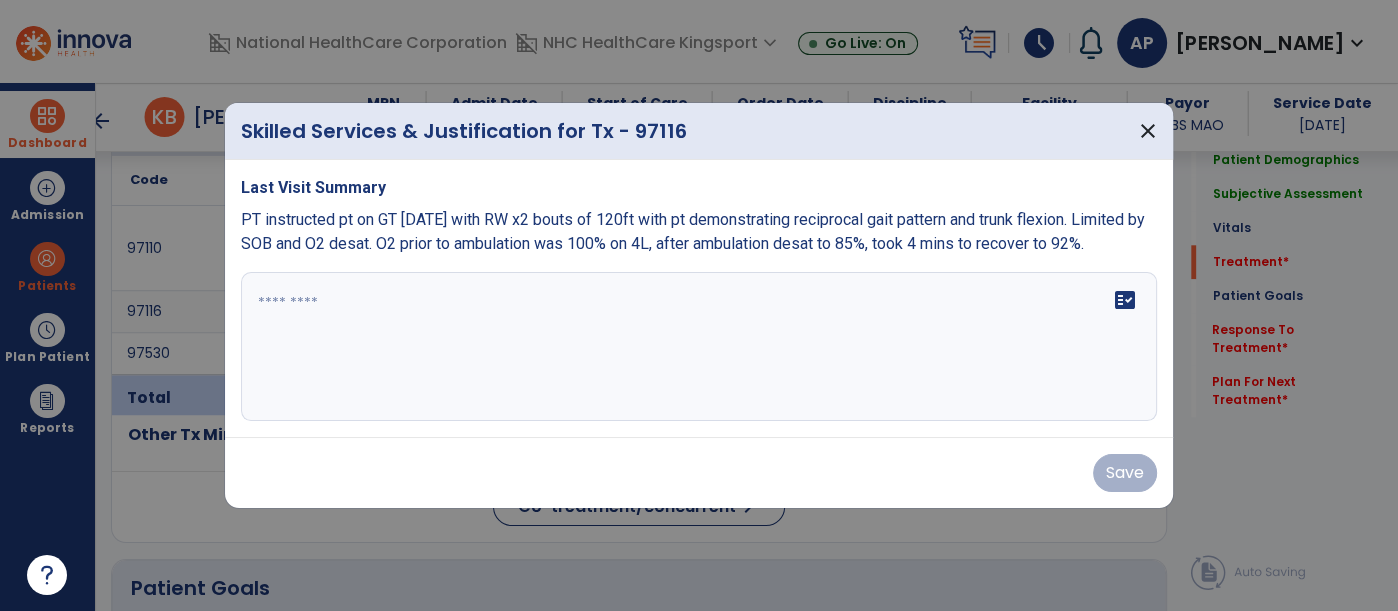 scroll, scrollTop: 1750, scrollLeft: 0, axis: vertical 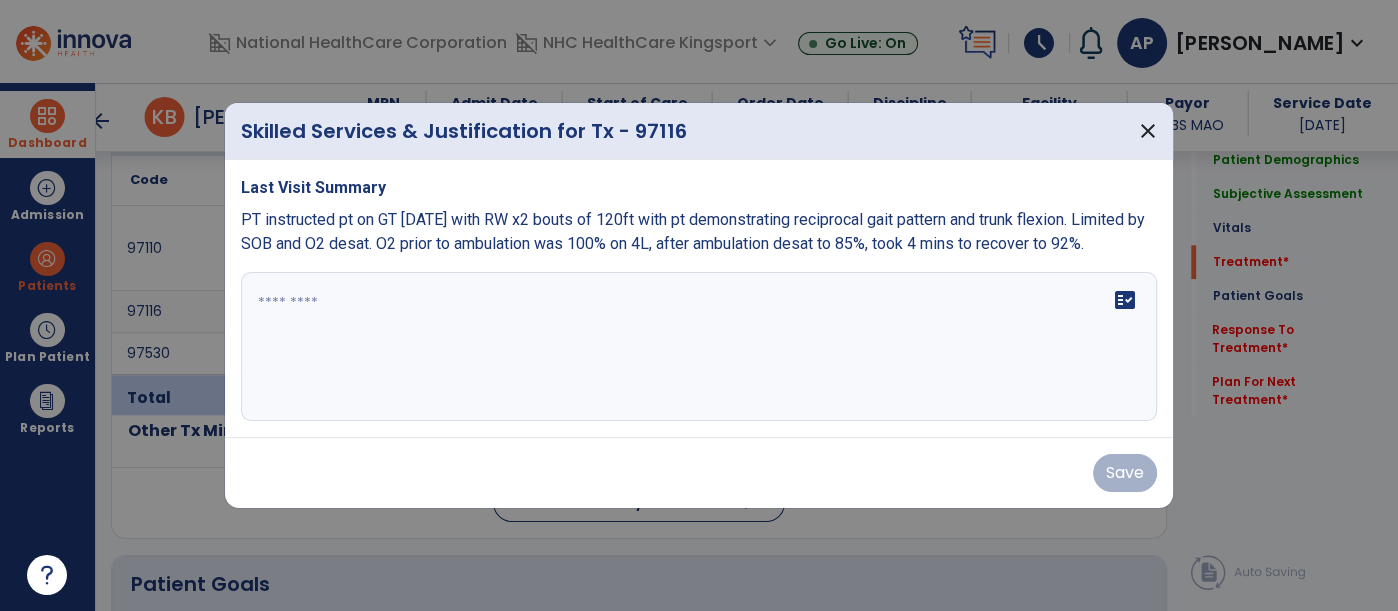 click at bounding box center (699, 347) 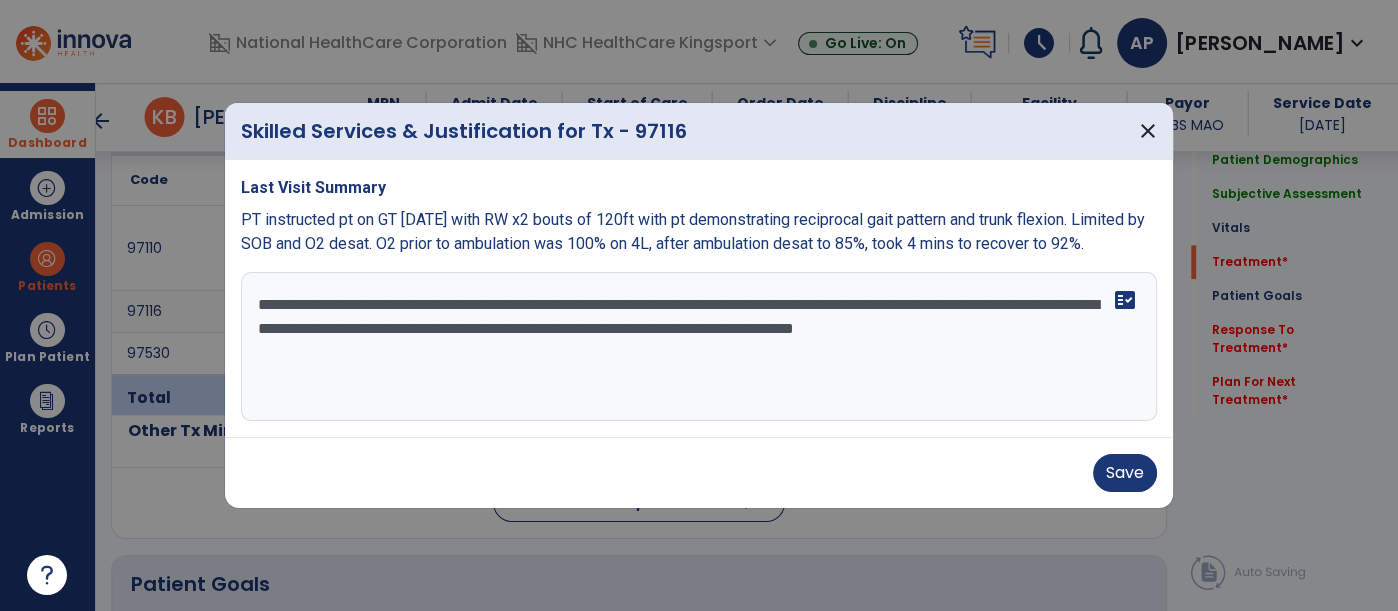 type on "**********" 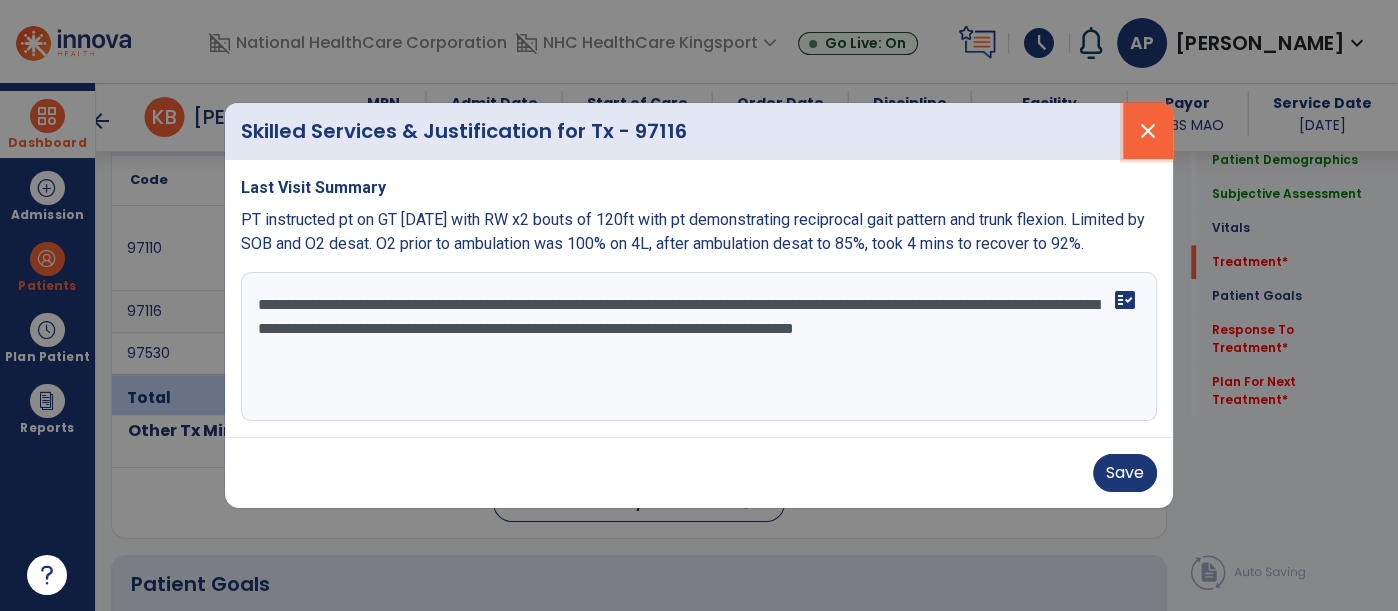 click on "close" at bounding box center [1148, 131] 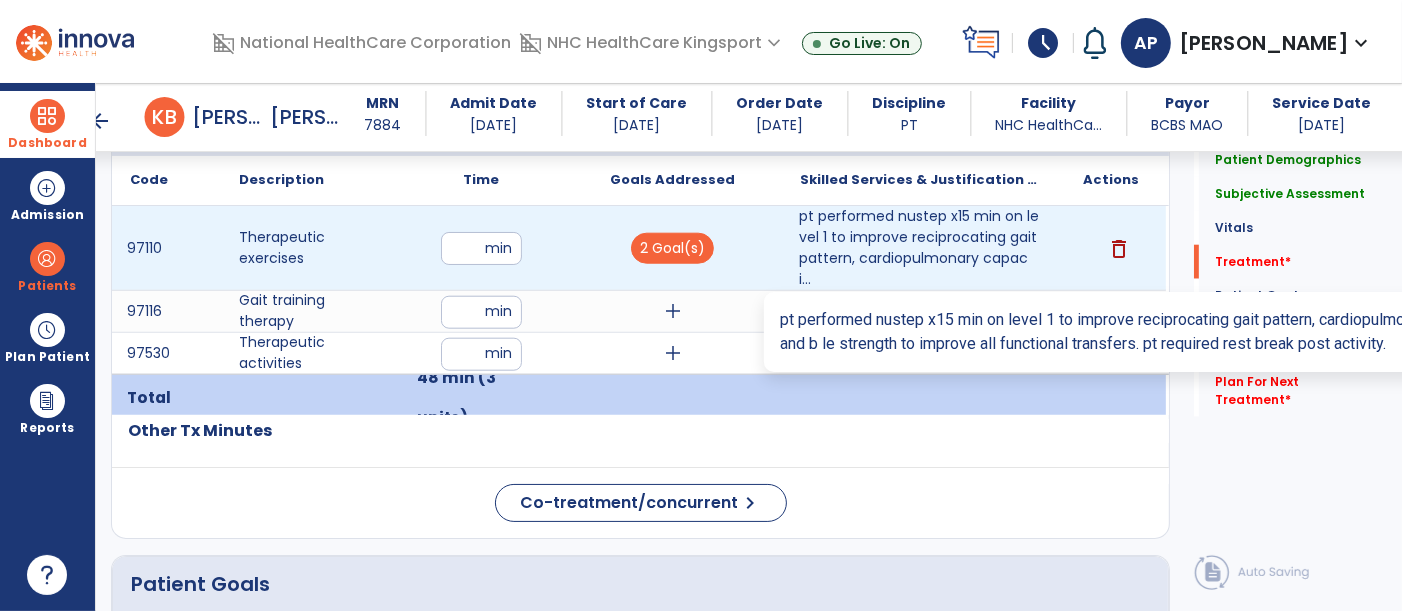 click on "pt performed nustep x15 min on level 1 to improve reciprocating gait pattern, cardiopulmonary capaci..." at bounding box center [919, 248] 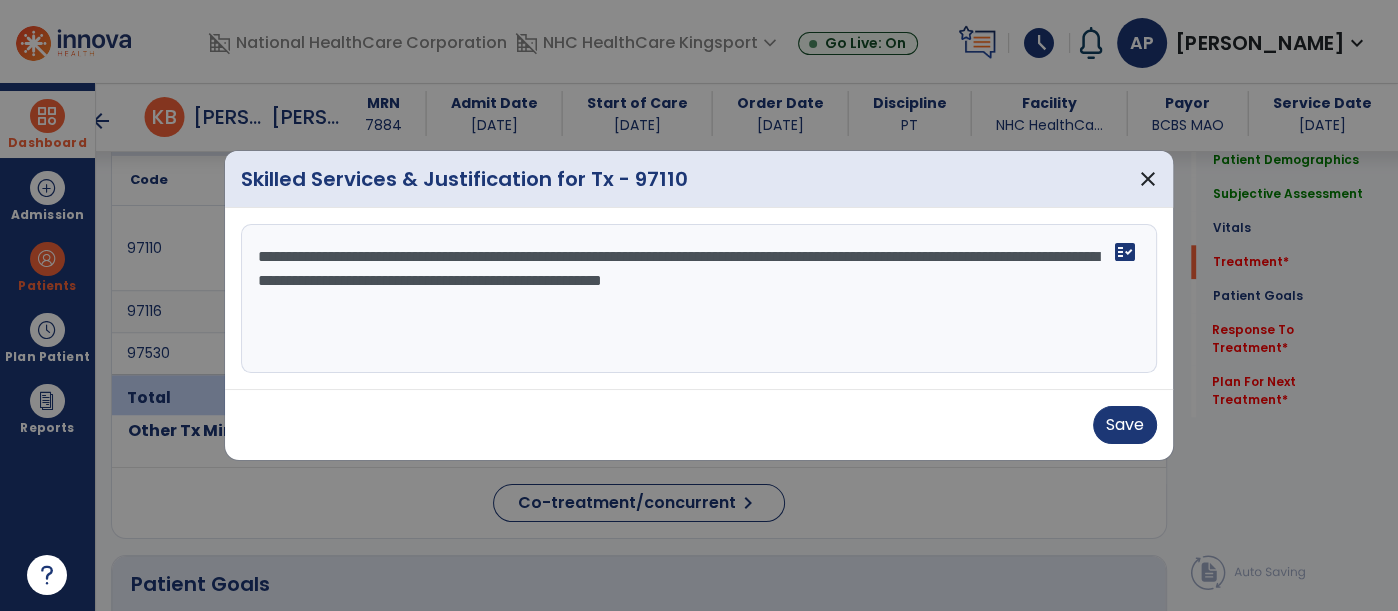 scroll, scrollTop: 1750, scrollLeft: 0, axis: vertical 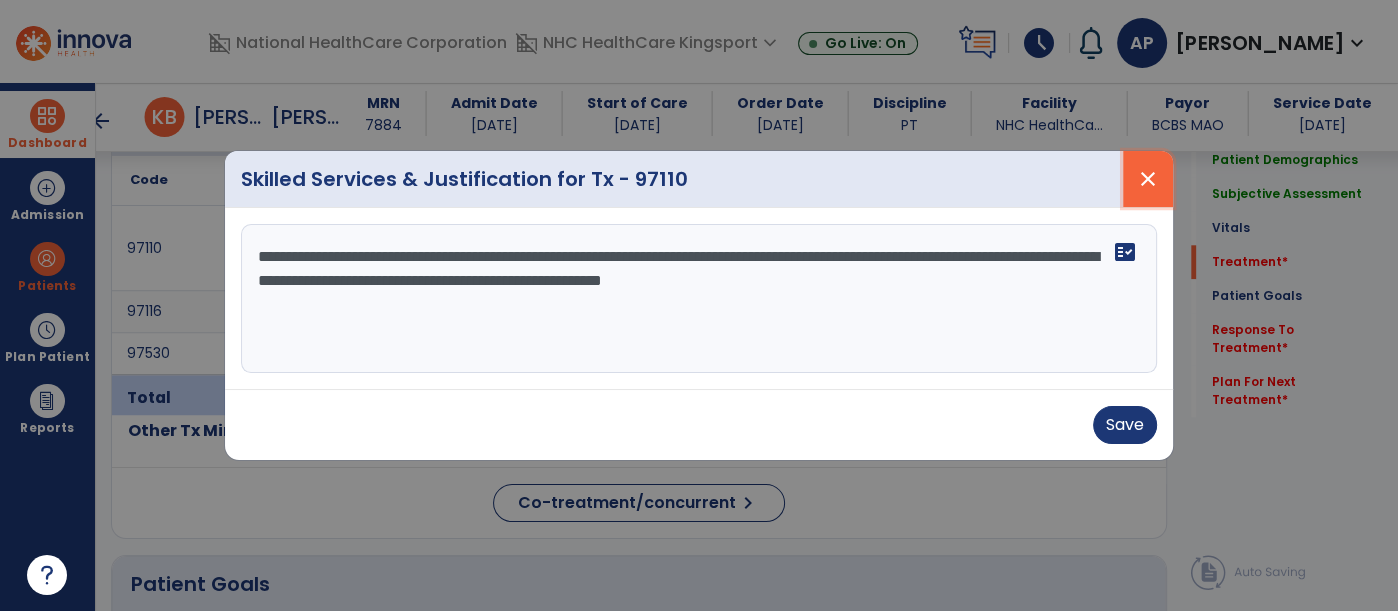 click on "close" at bounding box center [1148, 179] 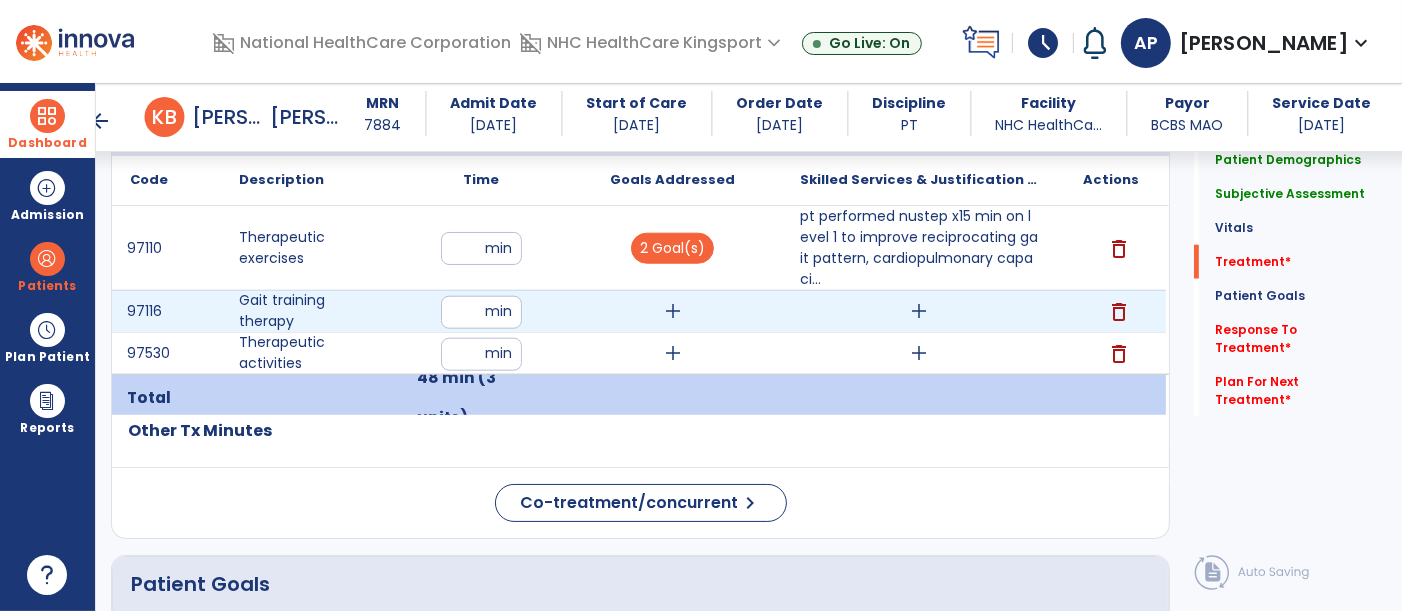 click on "add" at bounding box center [919, 311] 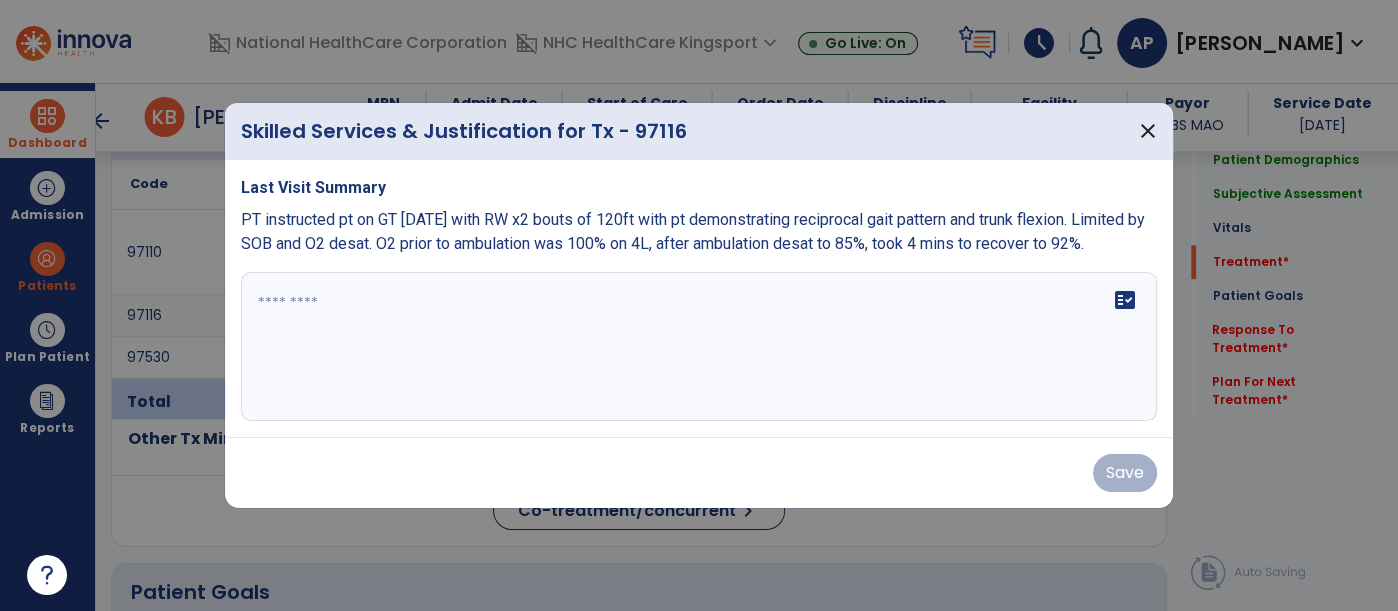 scroll, scrollTop: 1750, scrollLeft: 0, axis: vertical 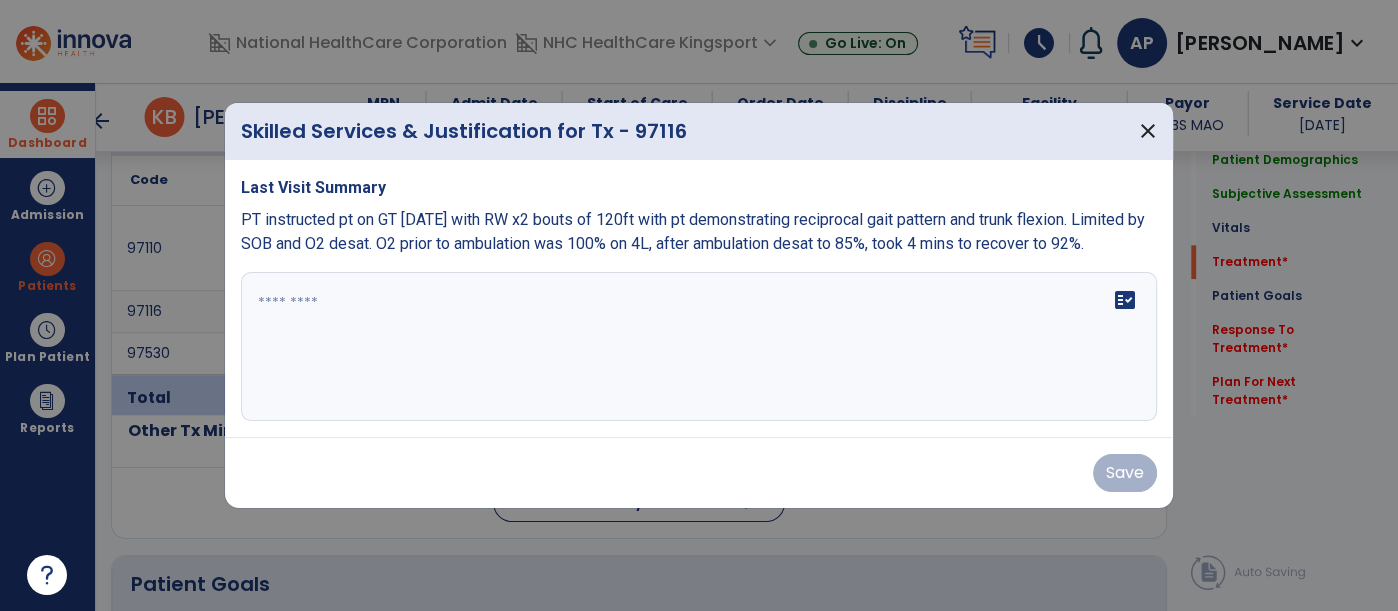 click at bounding box center [699, 347] 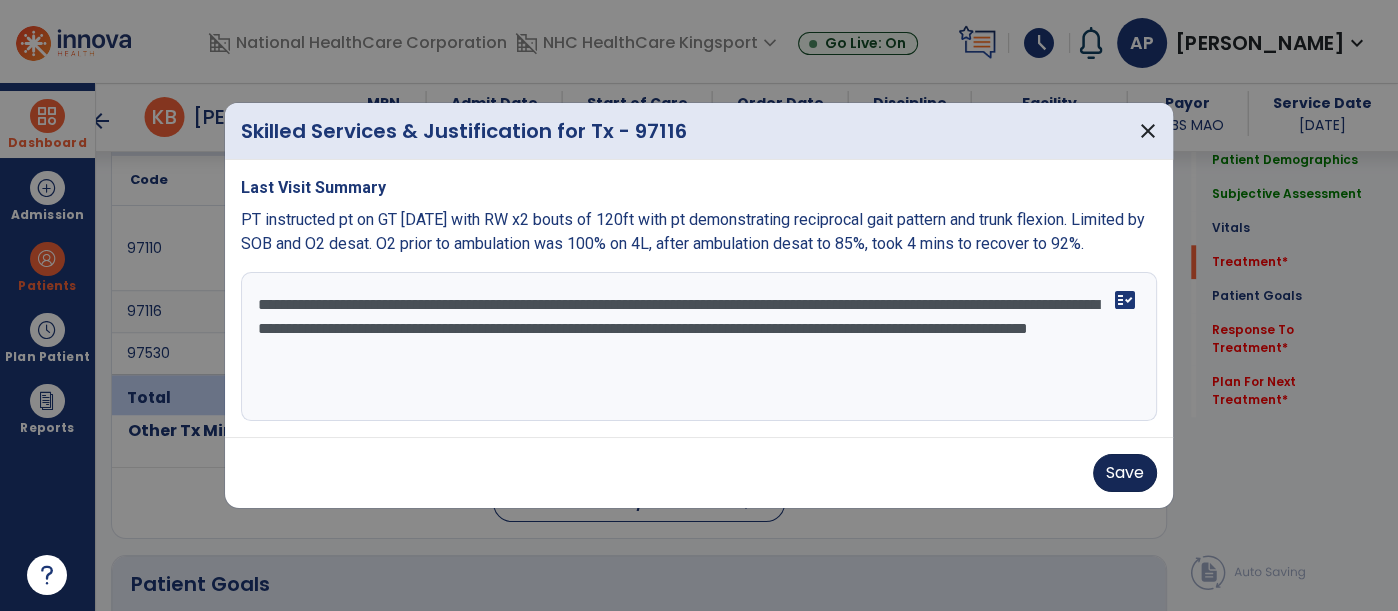 type on "**********" 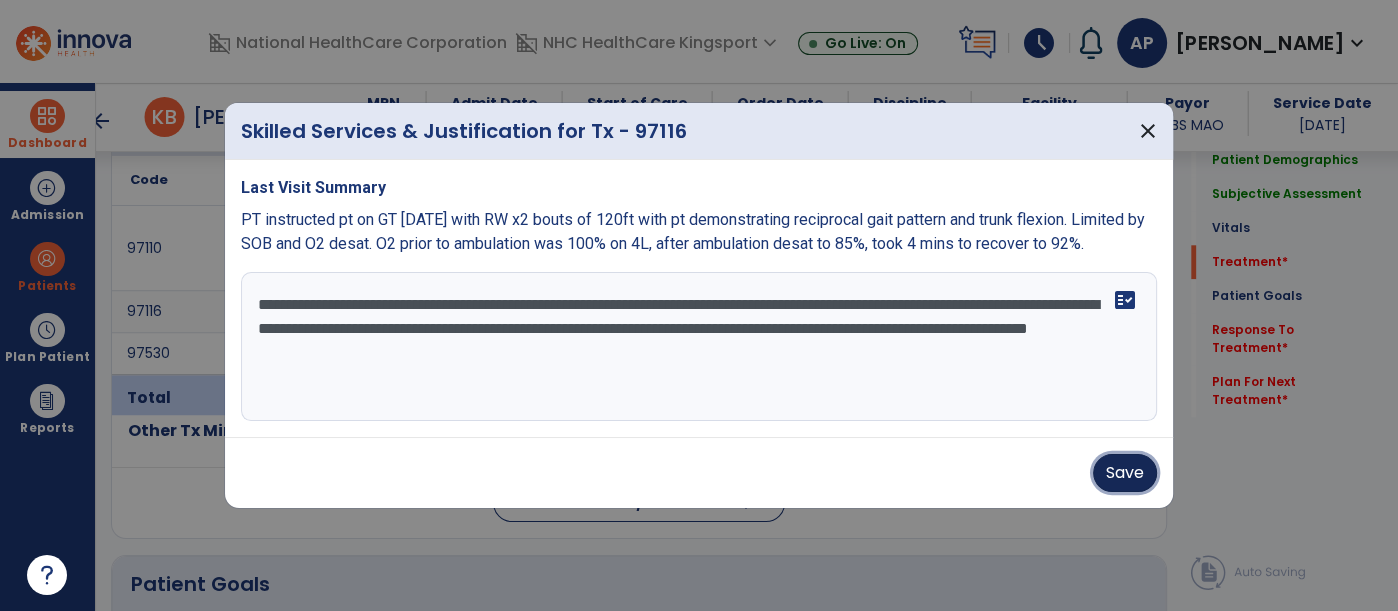 click on "Save" at bounding box center [1125, 473] 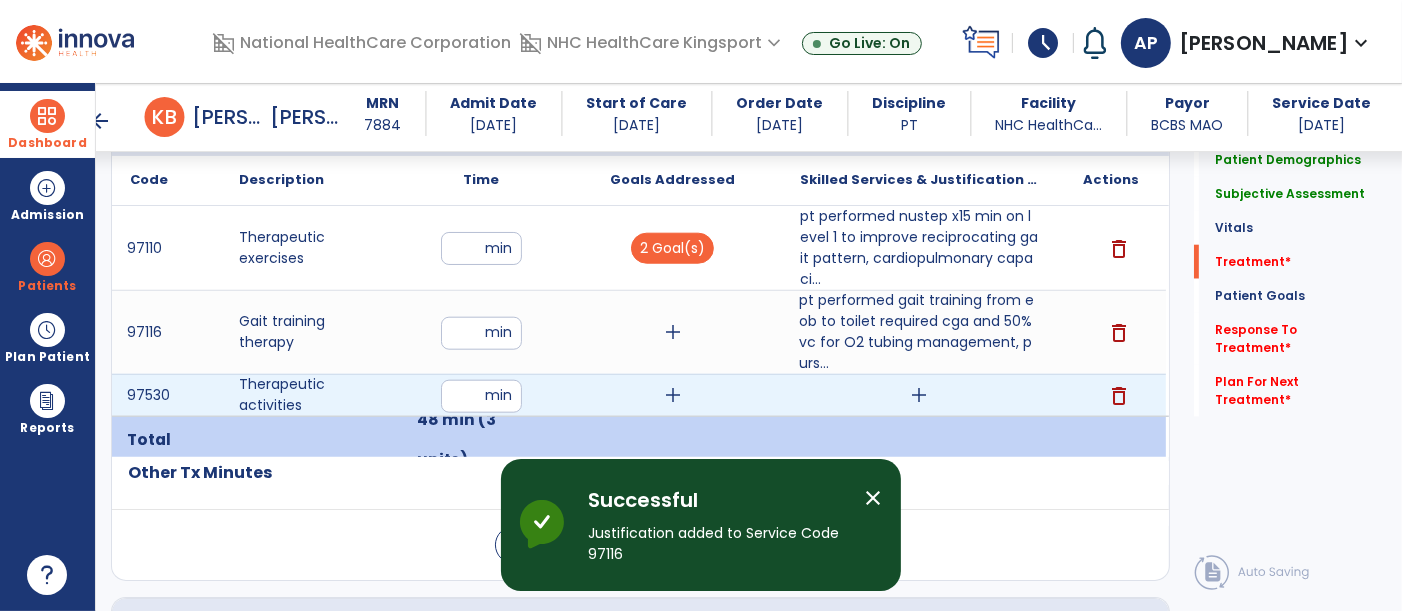 click on "add" at bounding box center [919, 395] 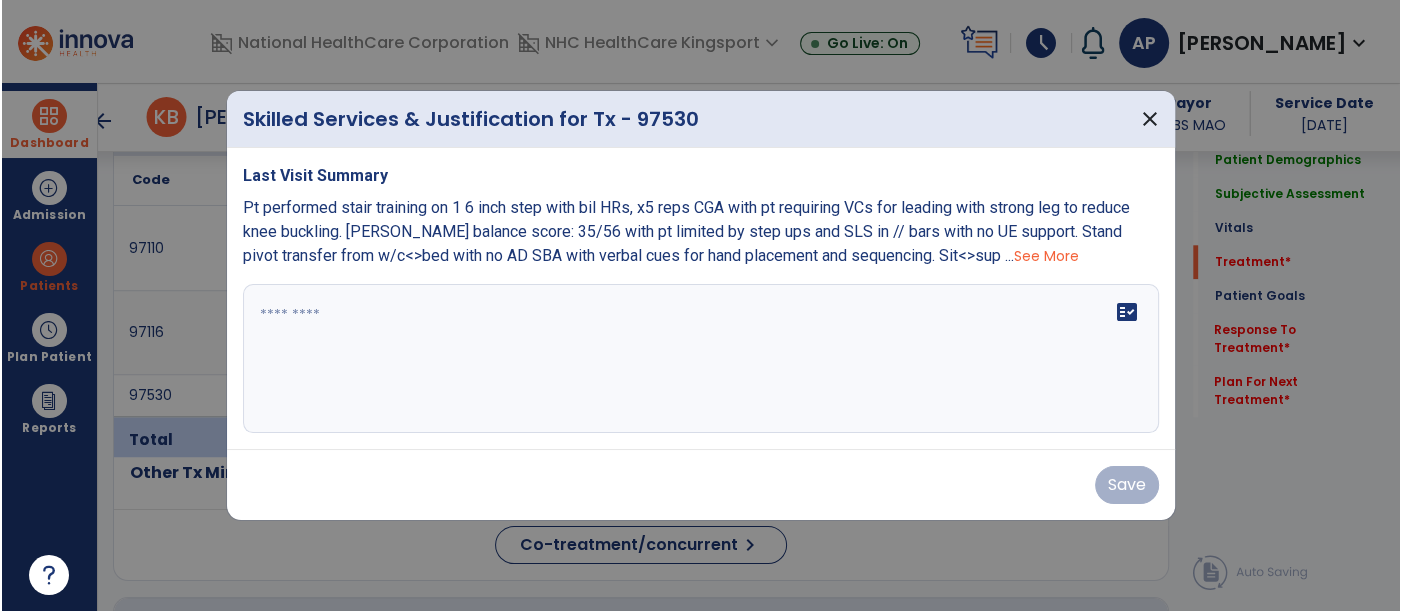 scroll, scrollTop: 1750, scrollLeft: 0, axis: vertical 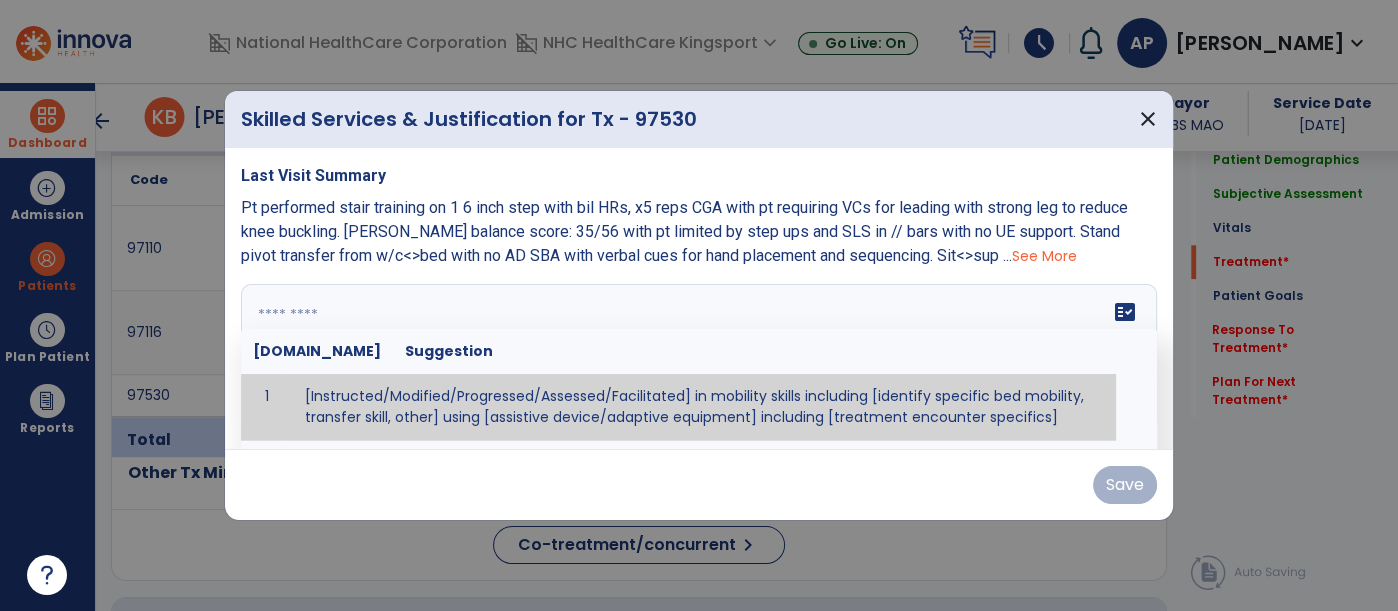 click at bounding box center (697, 359) 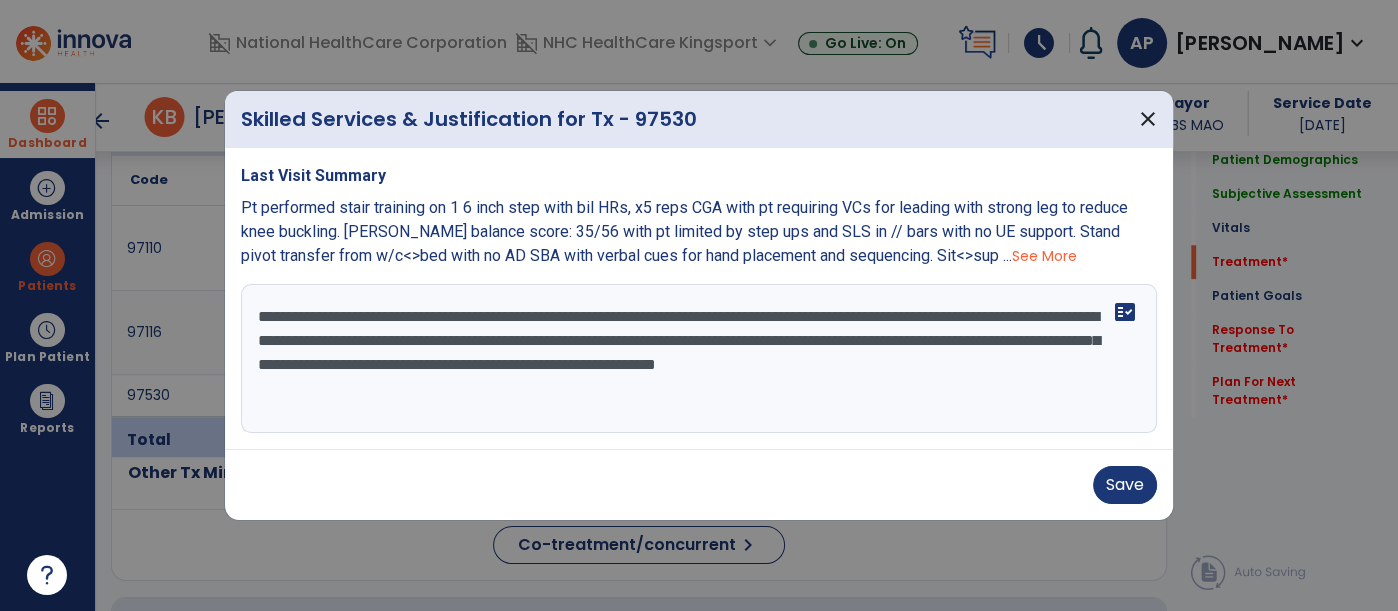 click on "**********" at bounding box center (699, 359) 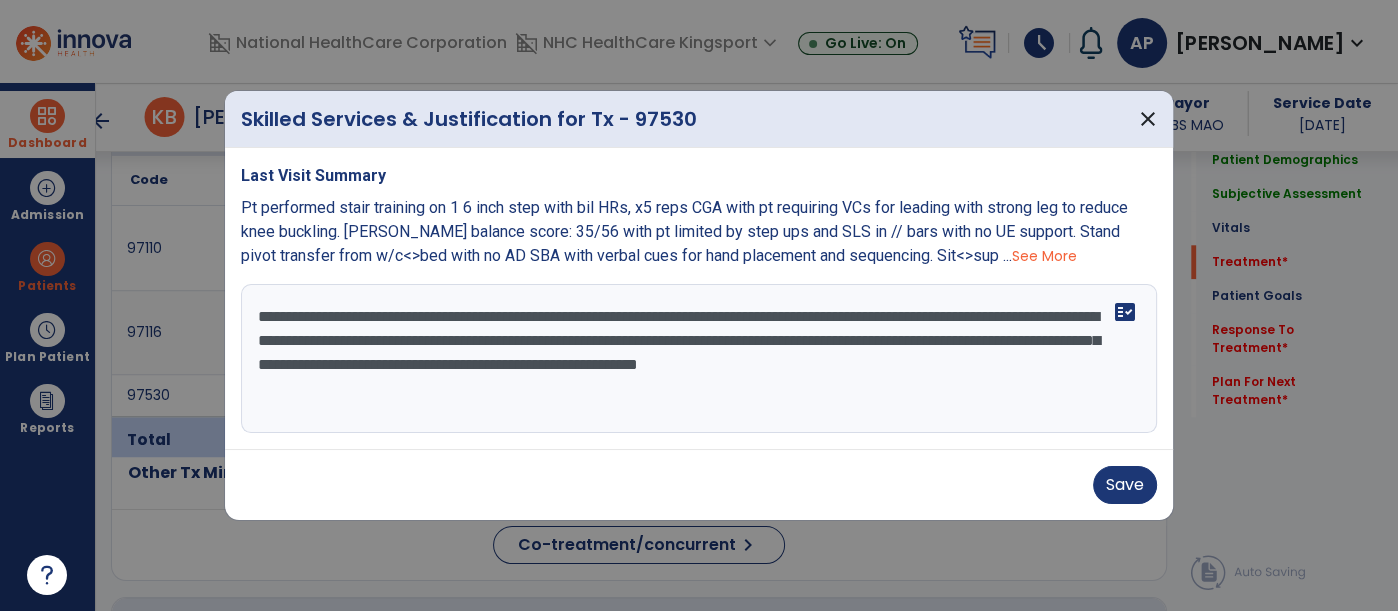 click on "**********" at bounding box center [699, 359] 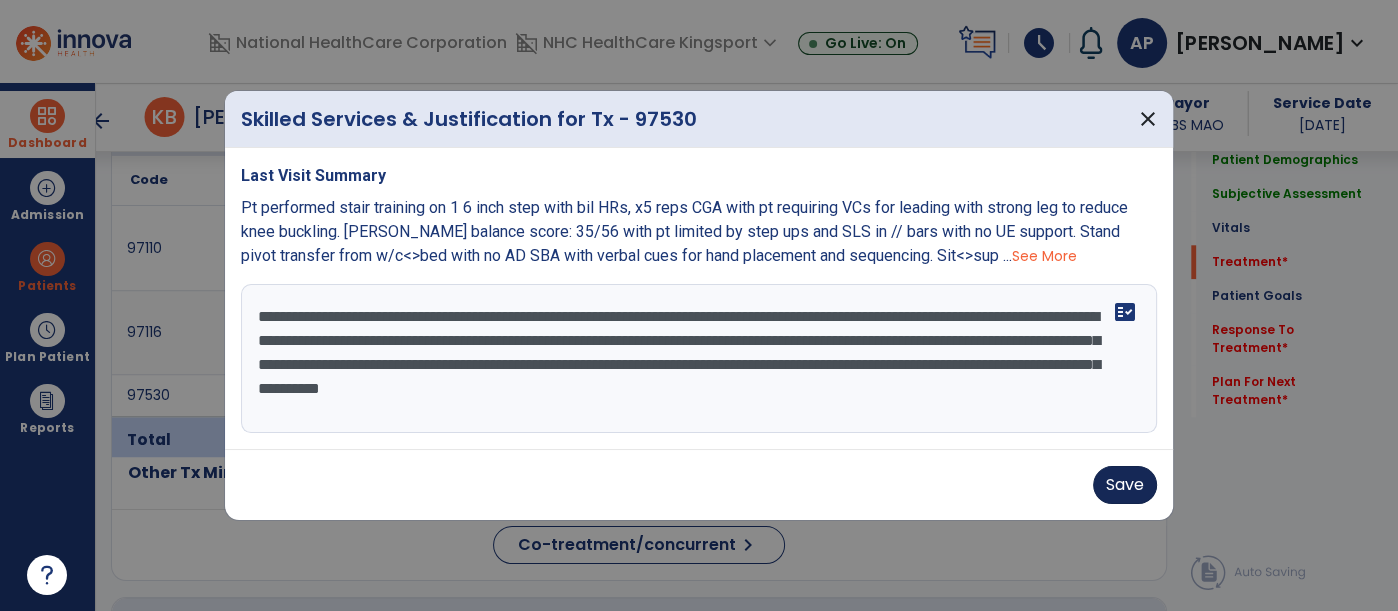 type on "**********" 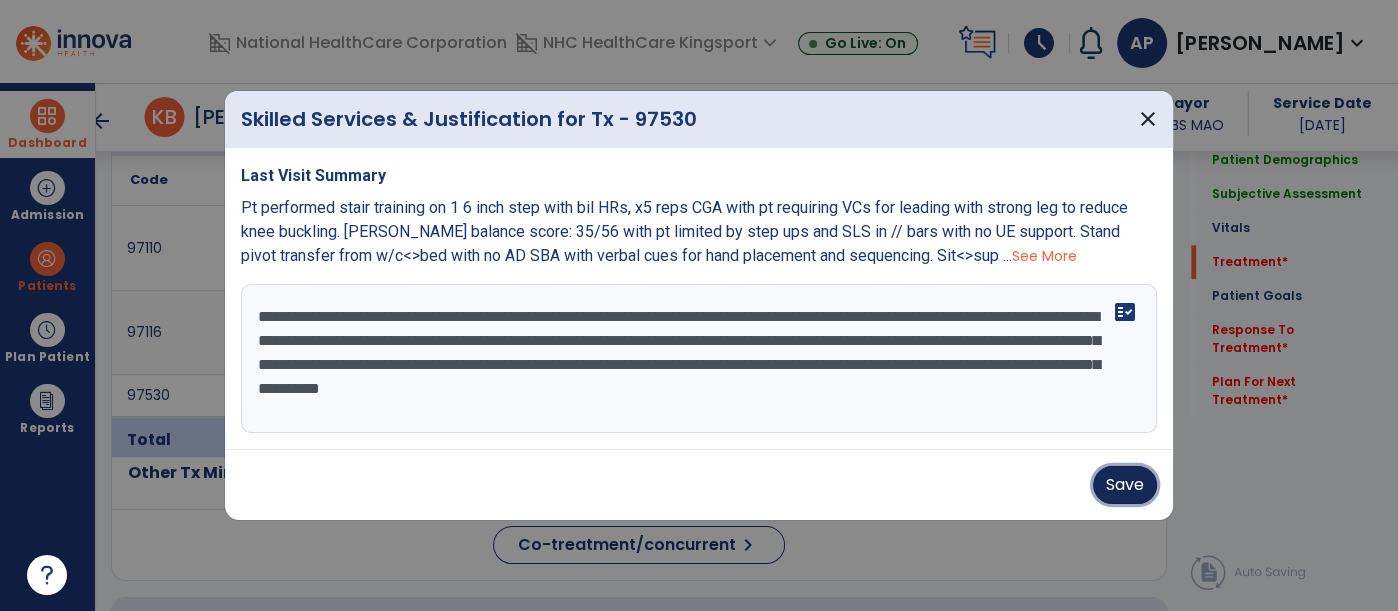 click on "Save" at bounding box center [1125, 485] 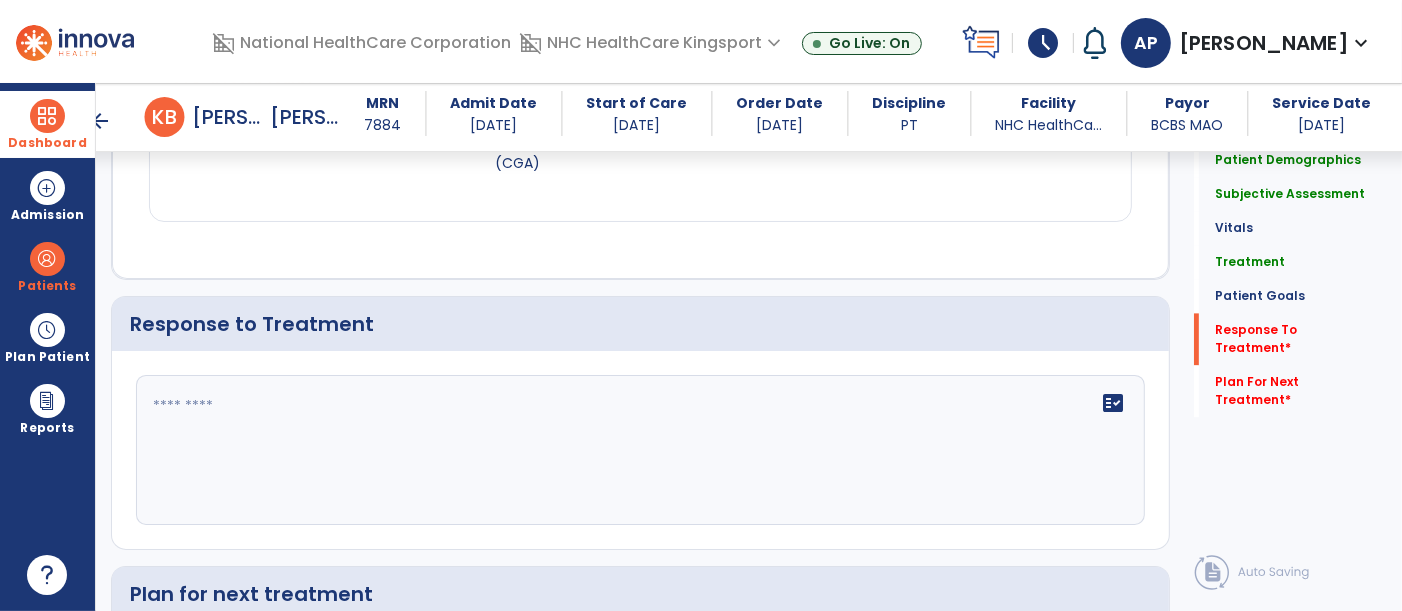 scroll, scrollTop: 3750, scrollLeft: 0, axis: vertical 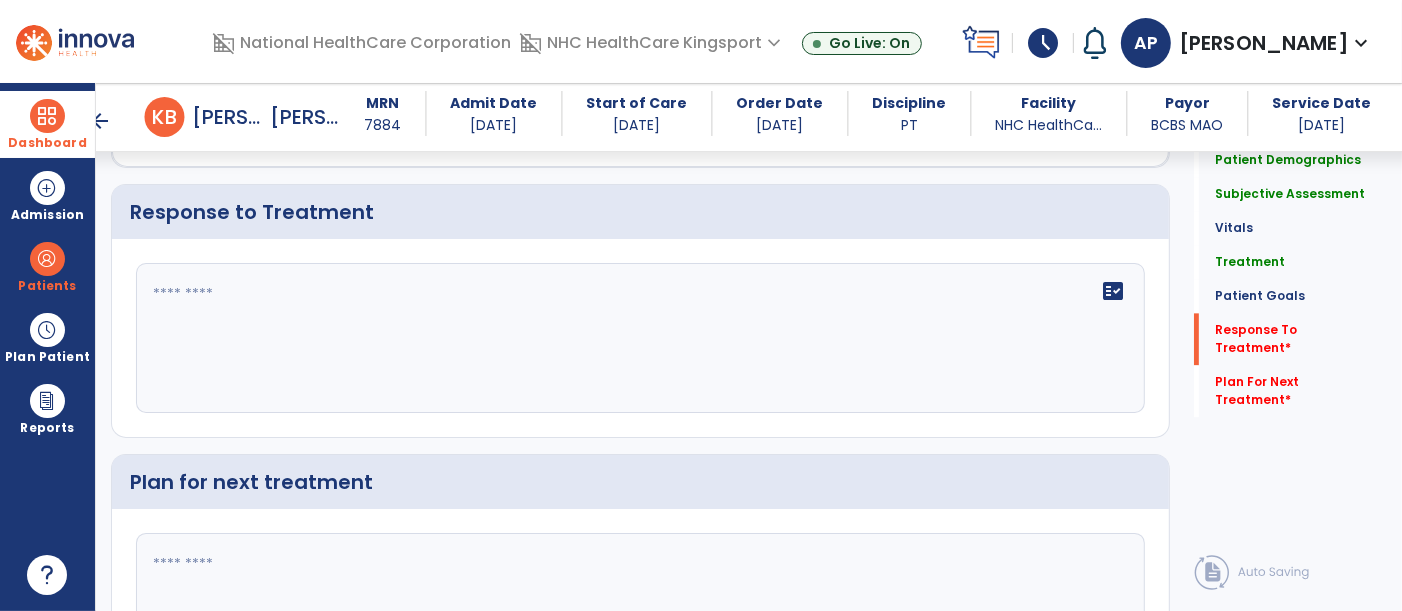 click on "fact_check" 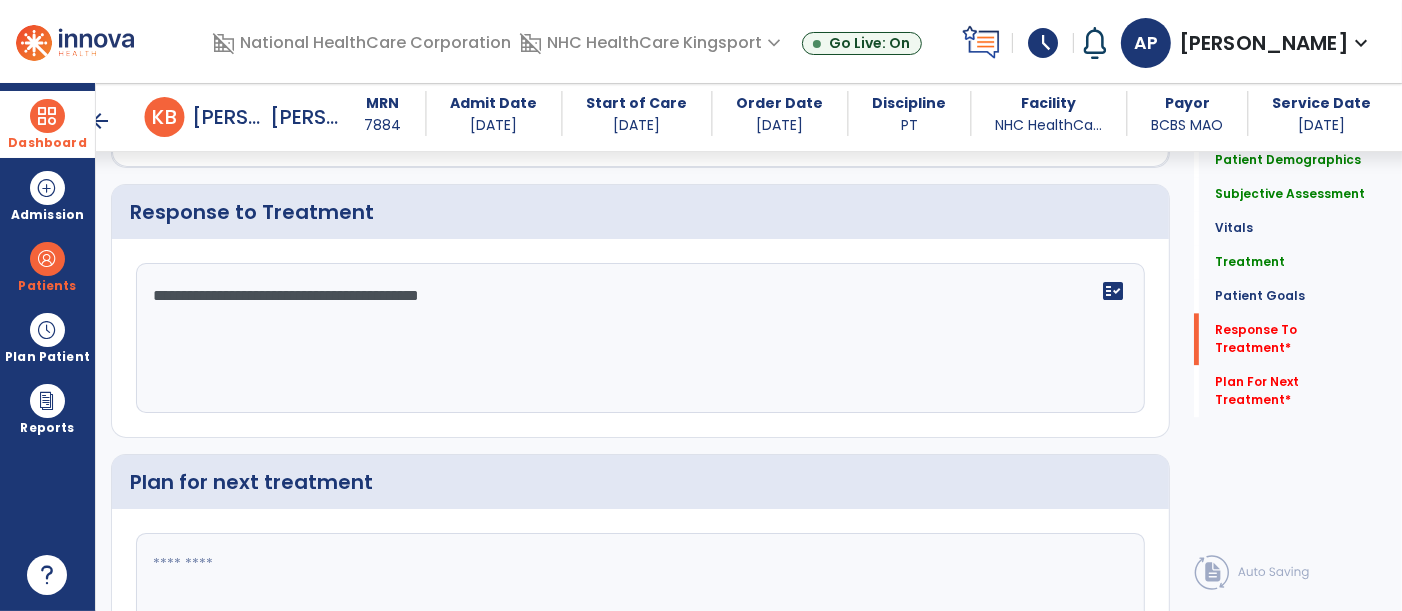 type on "**********" 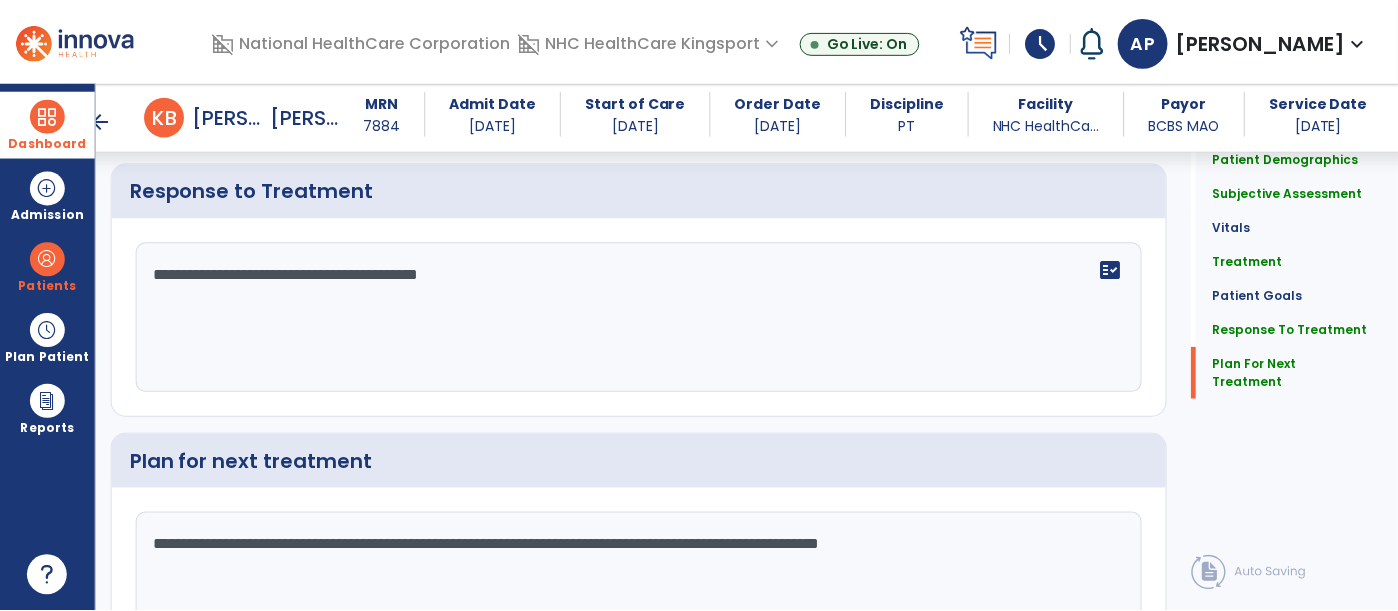 scroll, scrollTop: 3902, scrollLeft: 0, axis: vertical 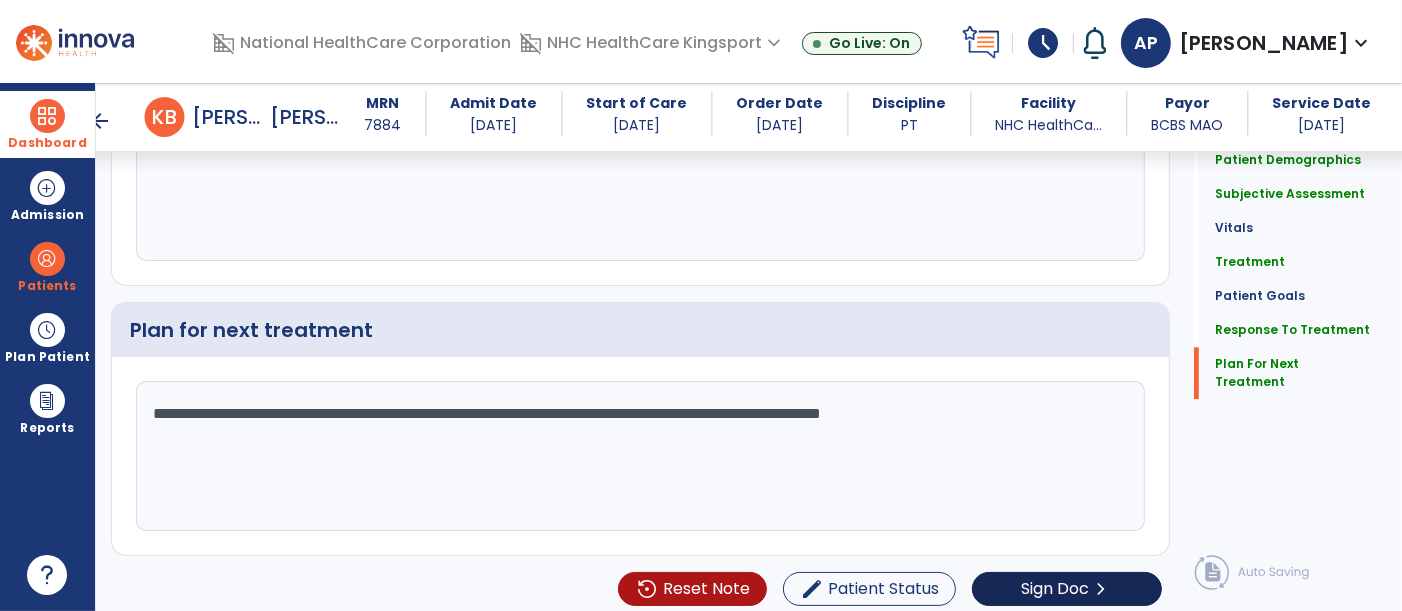 type on "**********" 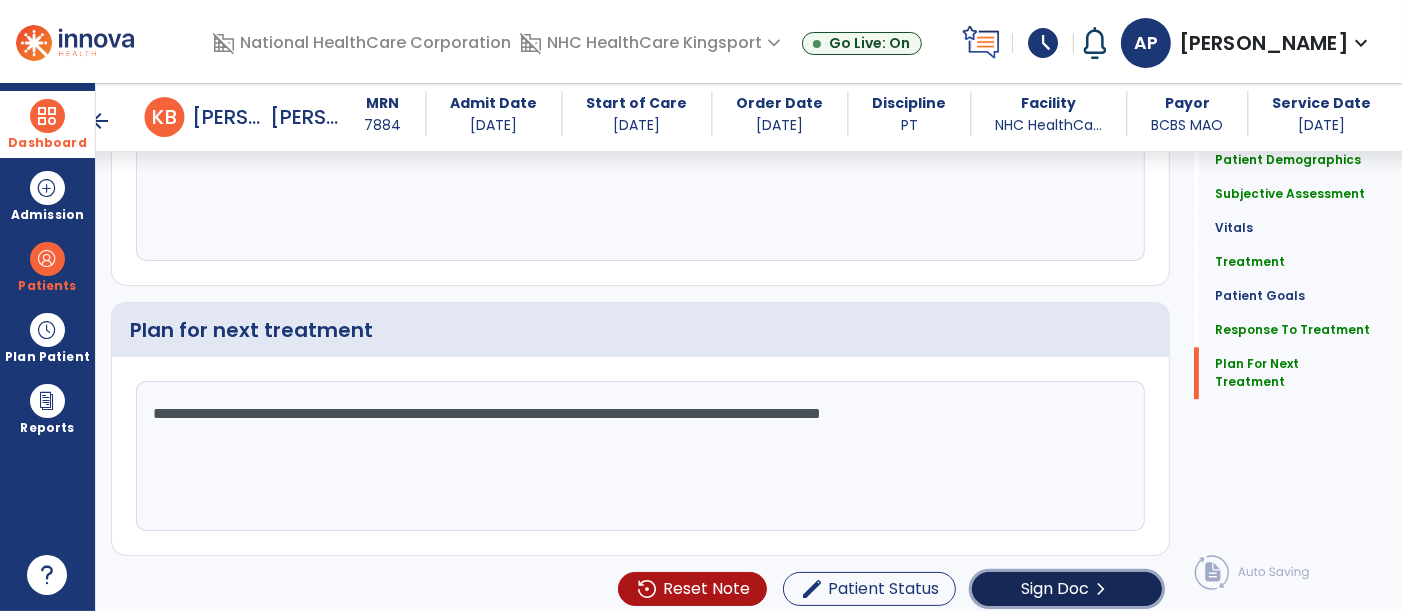 click on "Sign Doc" 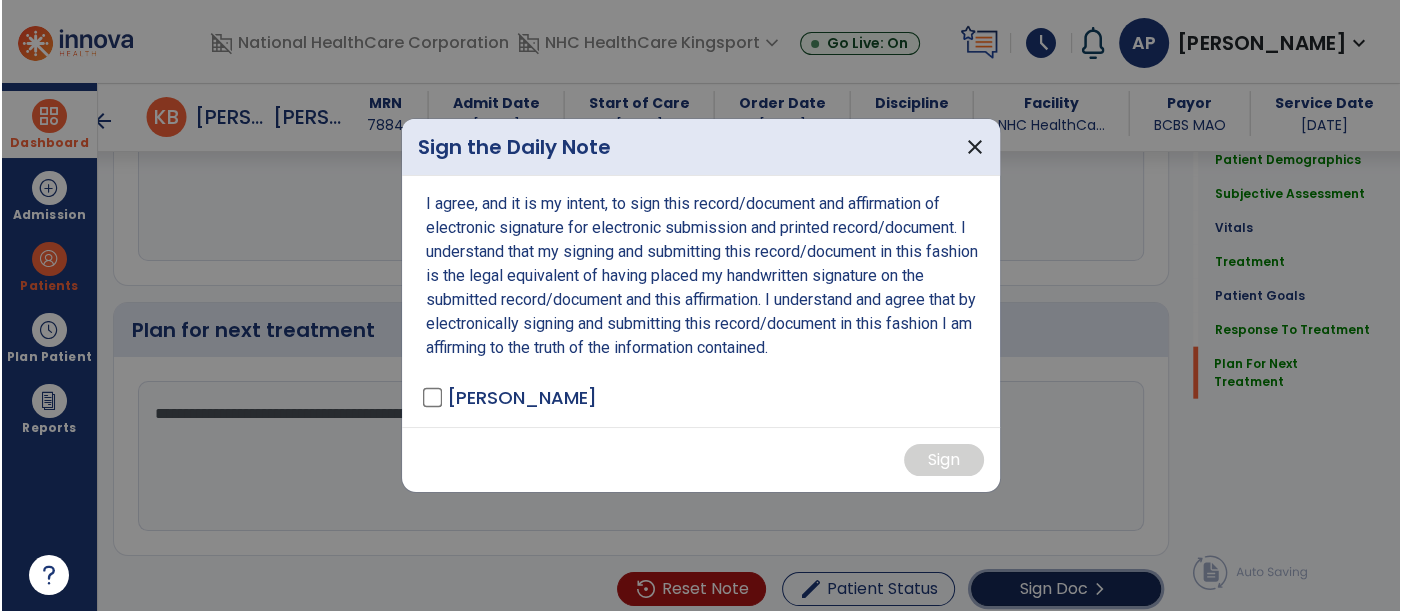 scroll, scrollTop: 3902, scrollLeft: 0, axis: vertical 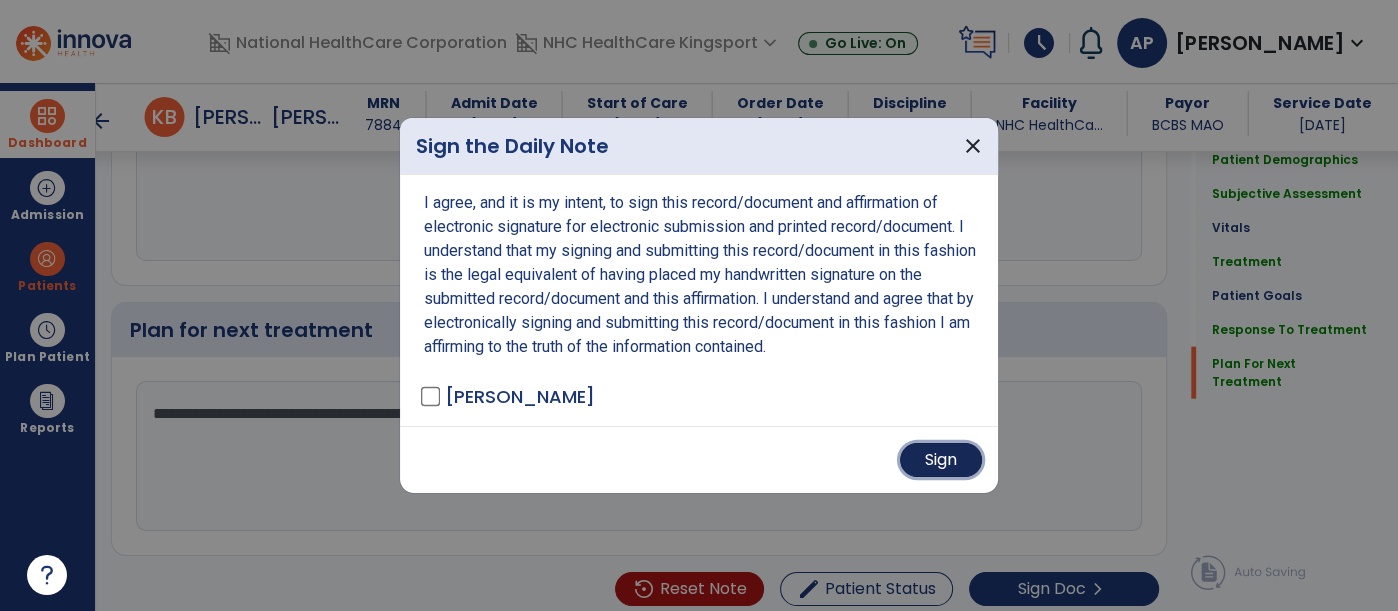 click on "Sign" at bounding box center (941, 460) 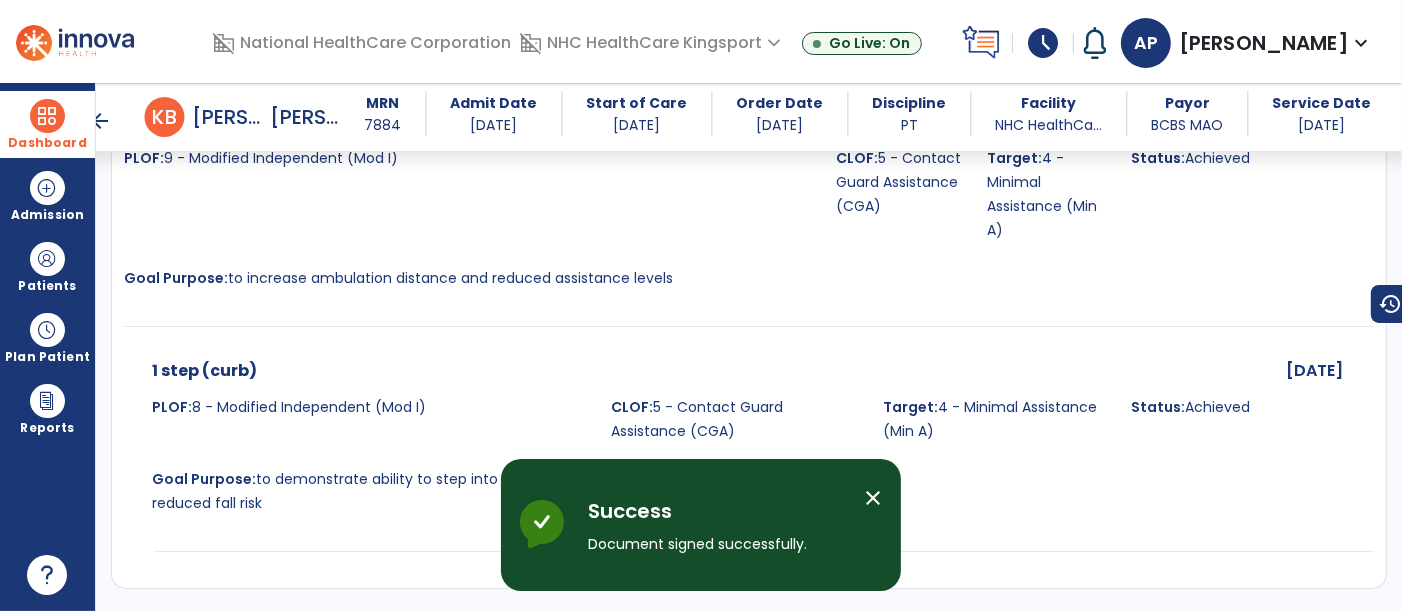 scroll, scrollTop: 5953, scrollLeft: 0, axis: vertical 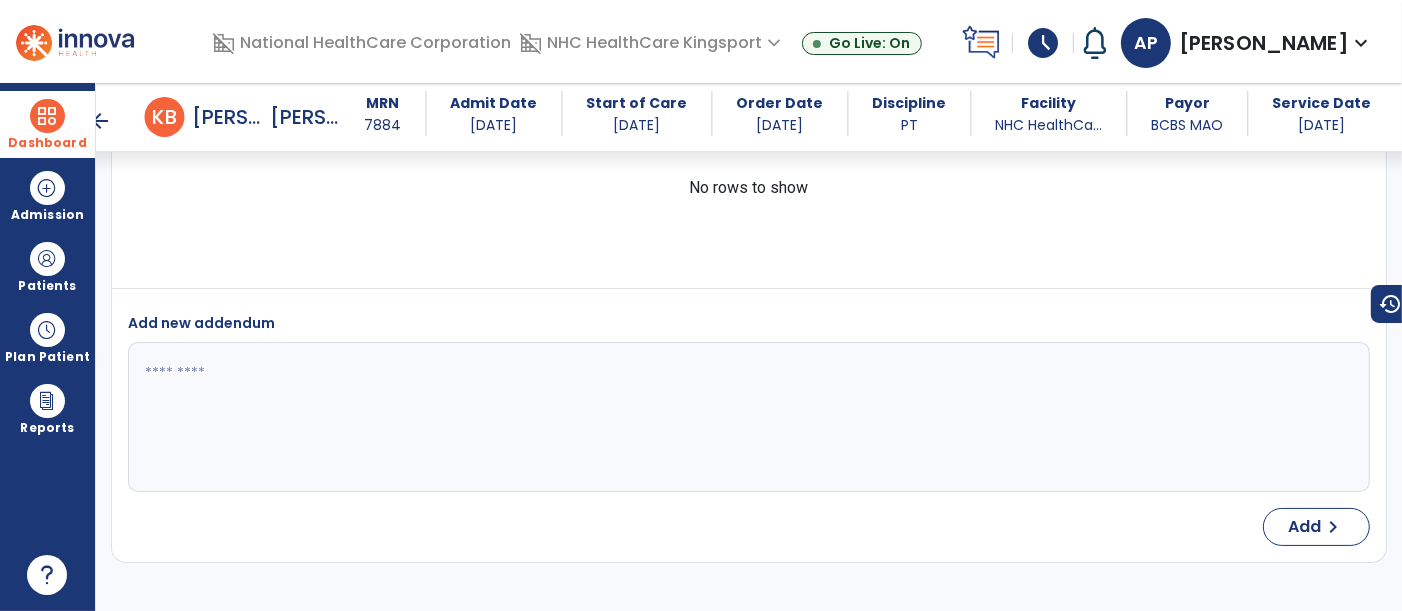 click on "arrow_back" at bounding box center [101, 121] 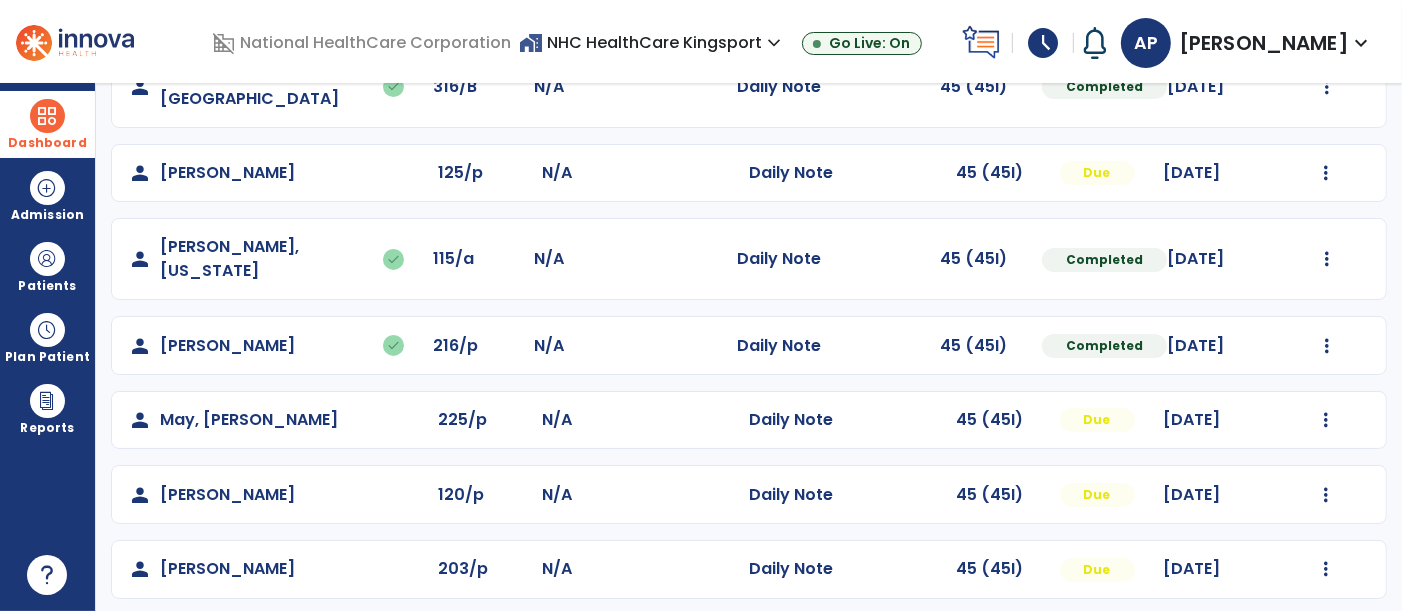 scroll, scrollTop: 248, scrollLeft: 0, axis: vertical 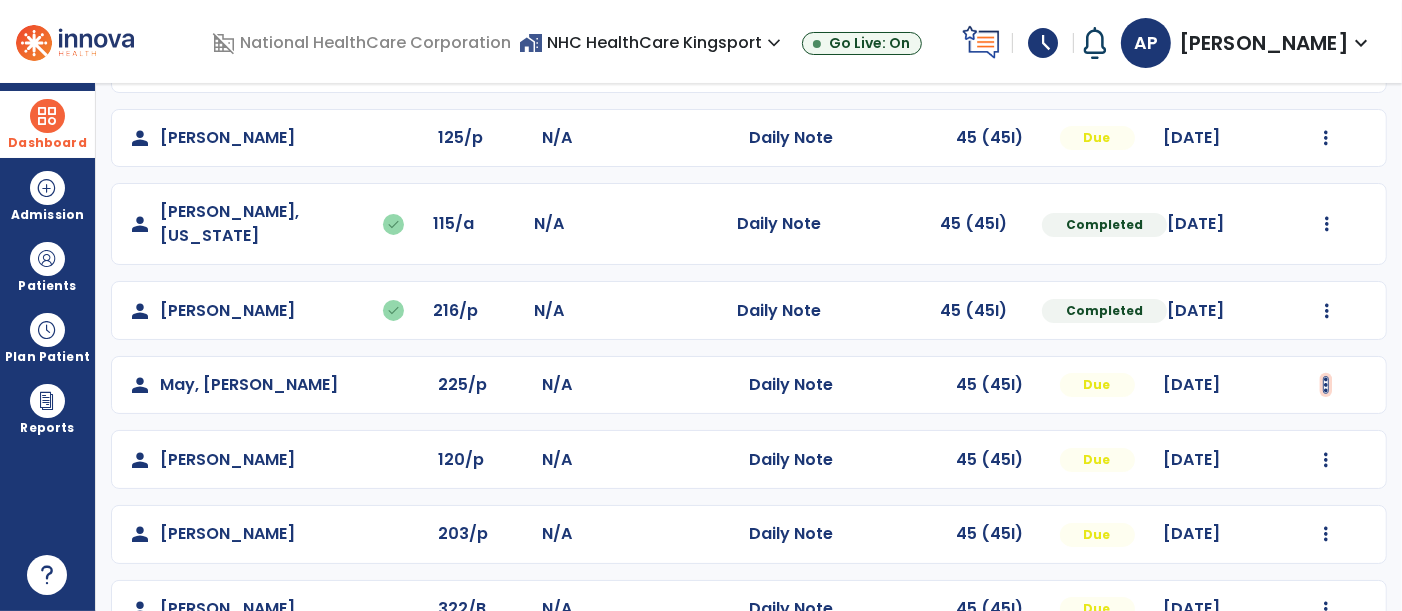 click at bounding box center [1327, 52] 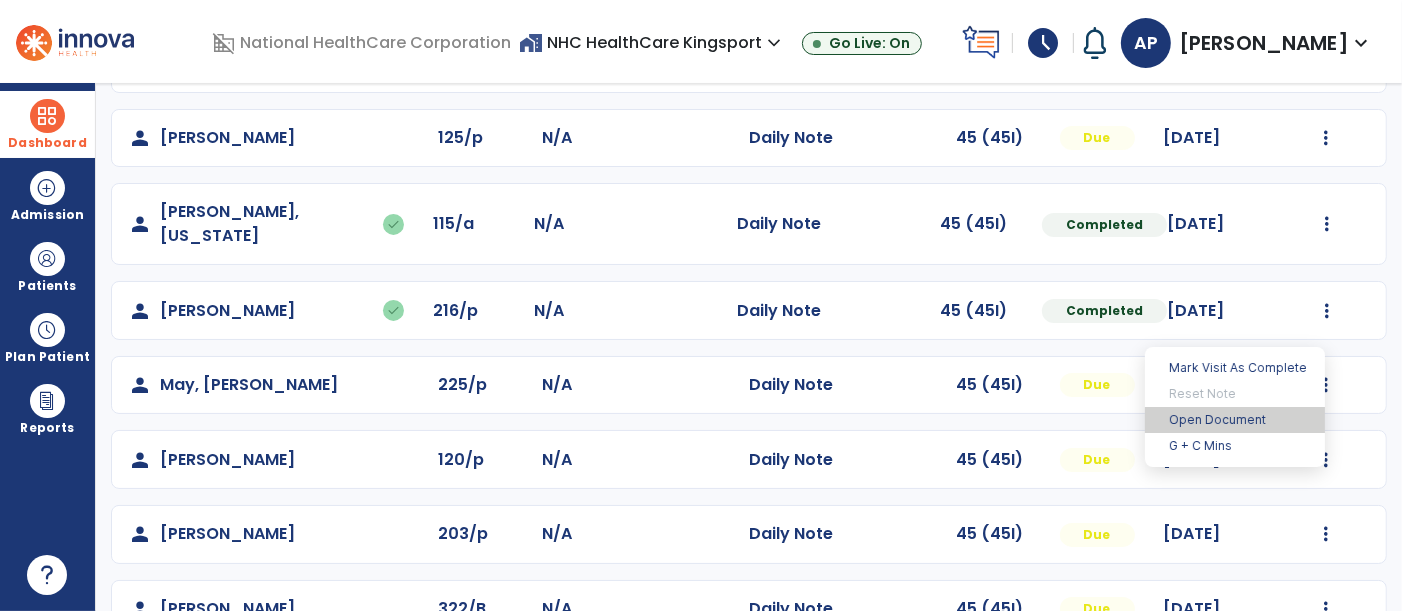 click on "Open Document" at bounding box center [1235, 420] 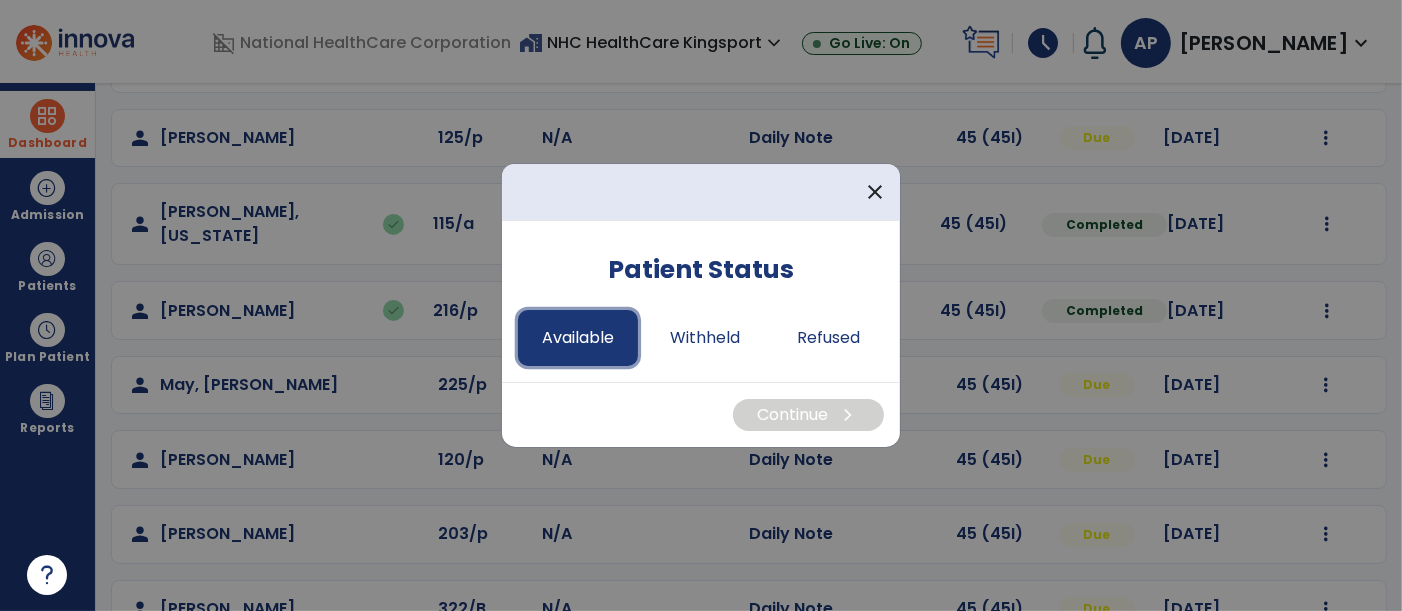 click on "Available" at bounding box center [578, 338] 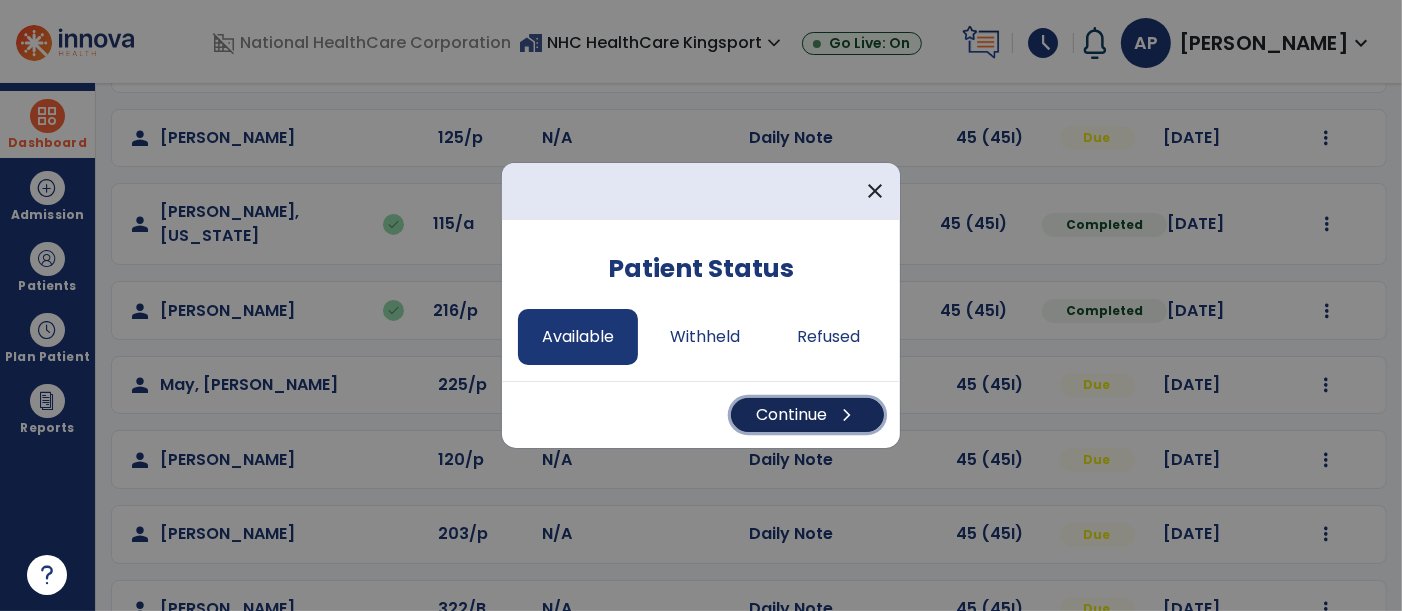 click on "Continue   chevron_right" at bounding box center (807, 415) 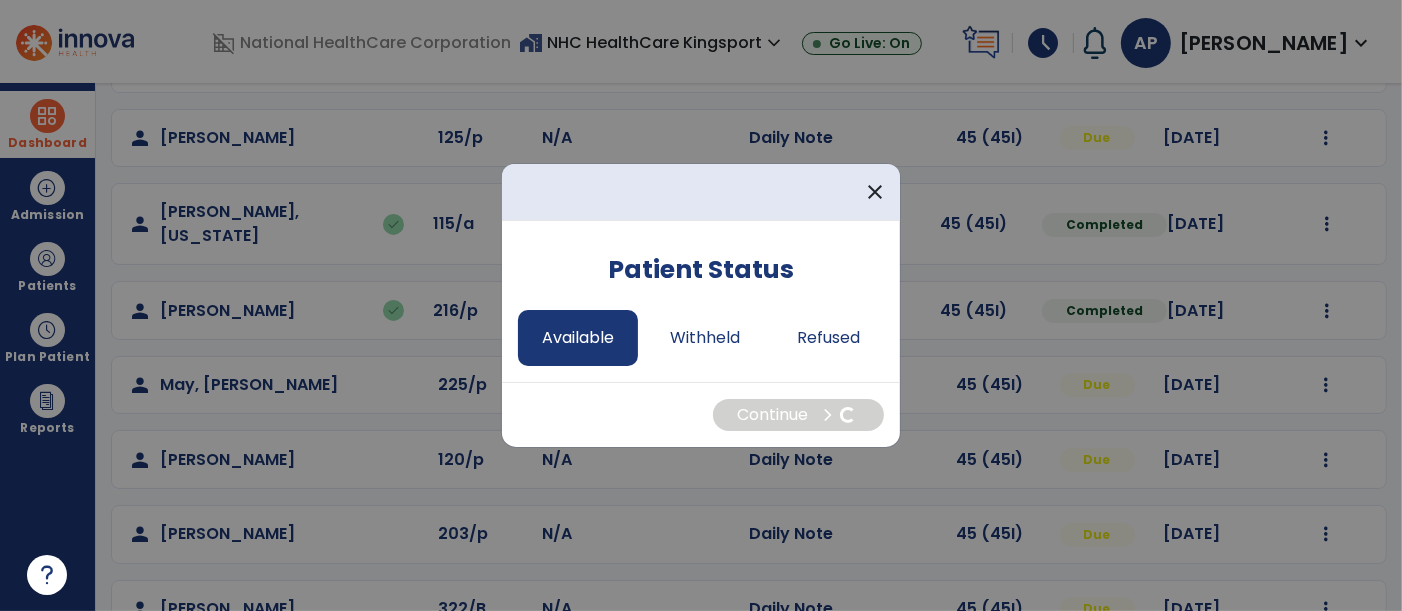 select on "*" 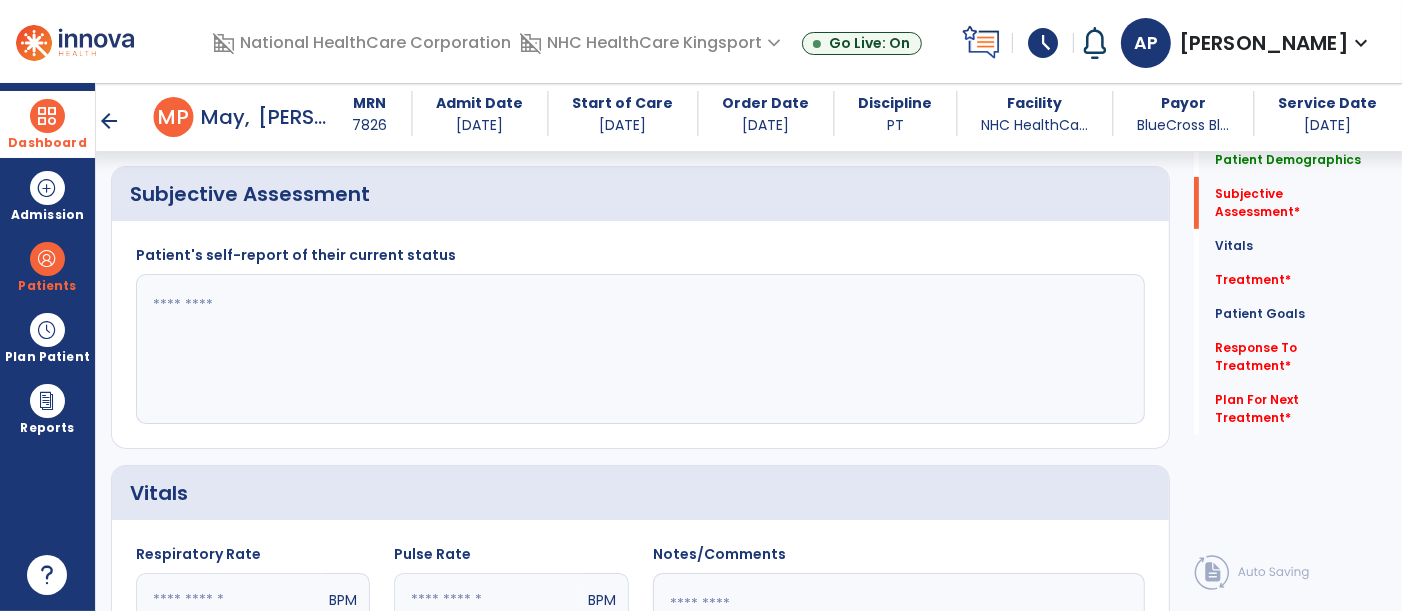 scroll, scrollTop: 528, scrollLeft: 0, axis: vertical 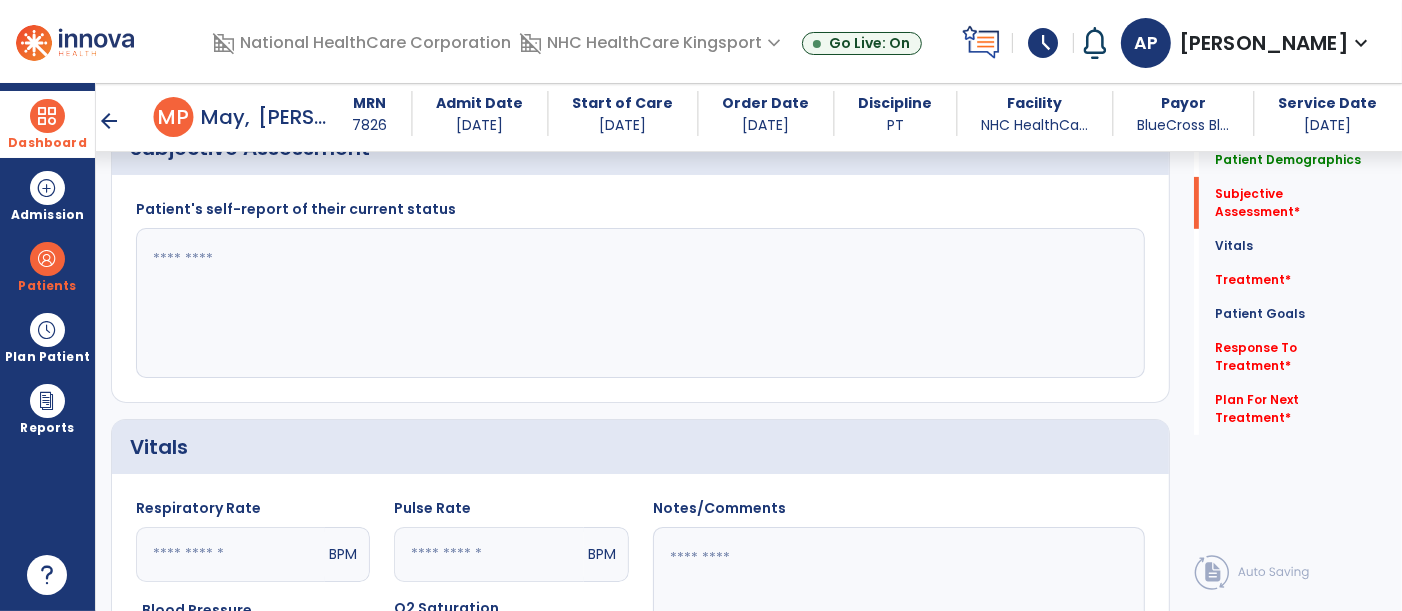 click 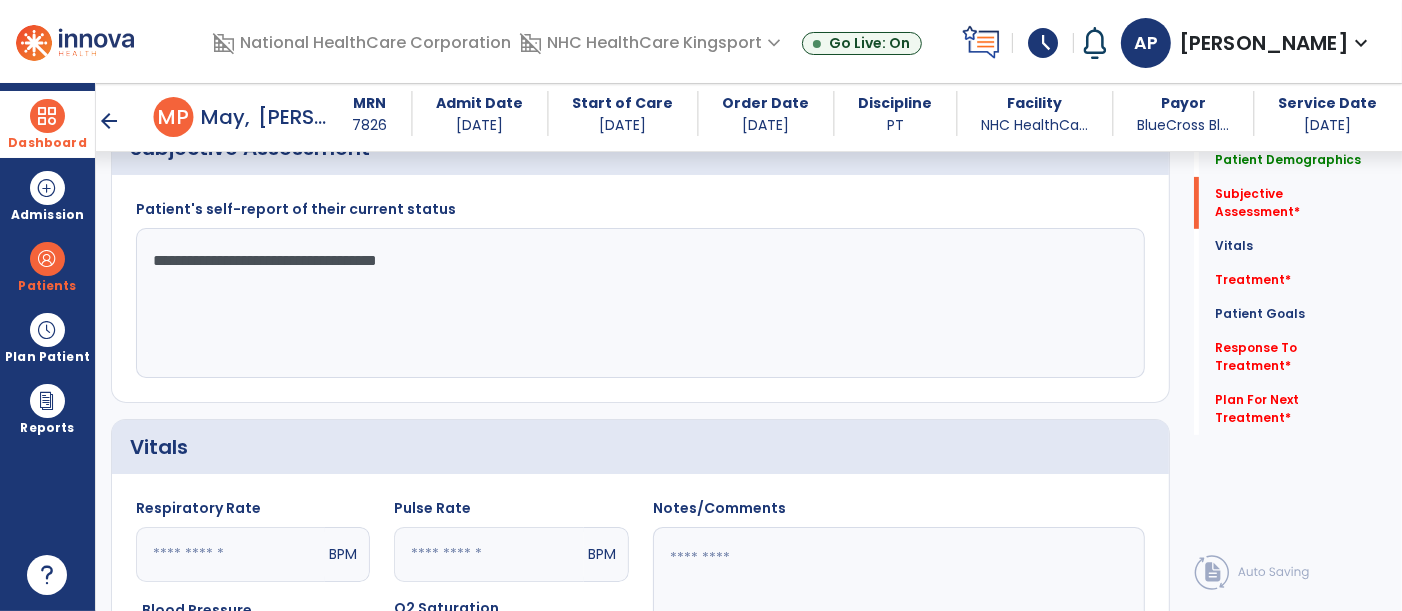 type on "**********" 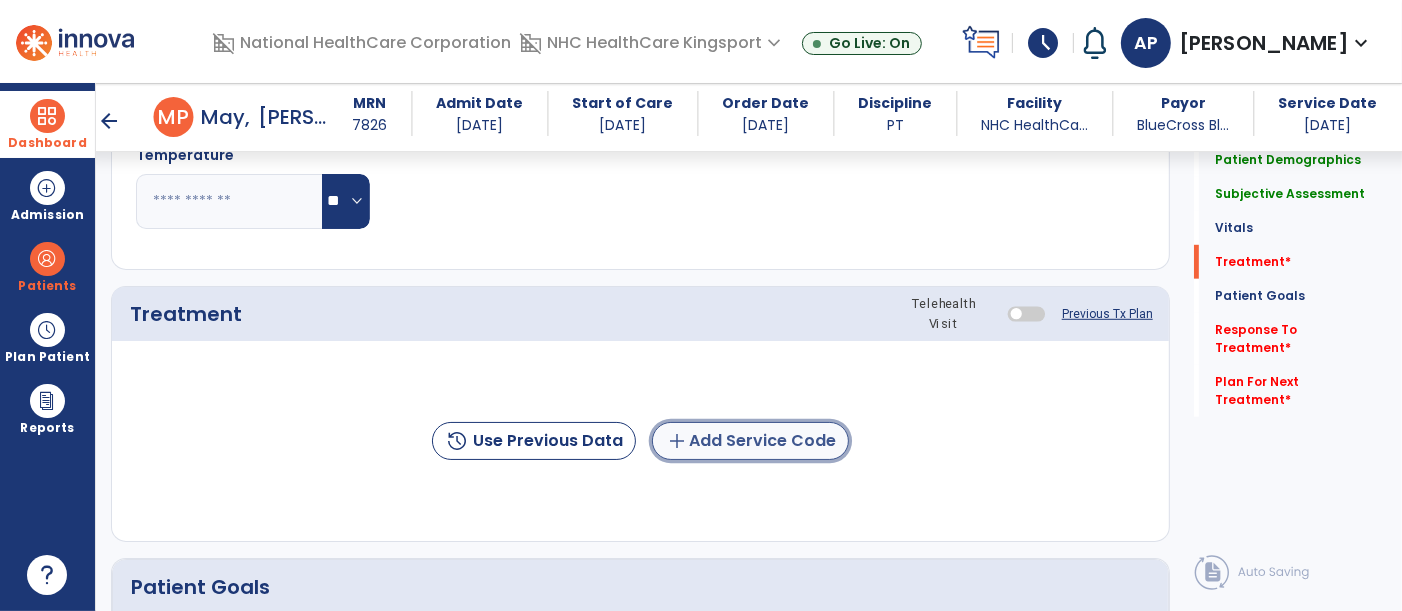 click on "add  Add Service Code" 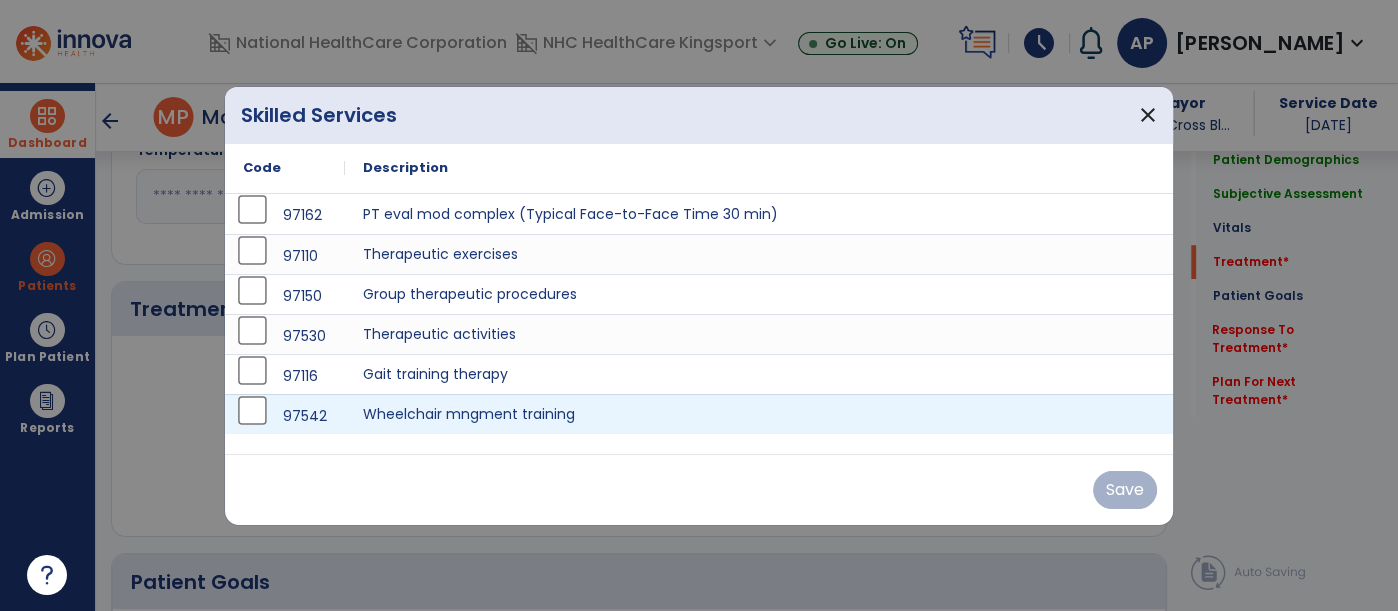 scroll, scrollTop: 1083, scrollLeft: 0, axis: vertical 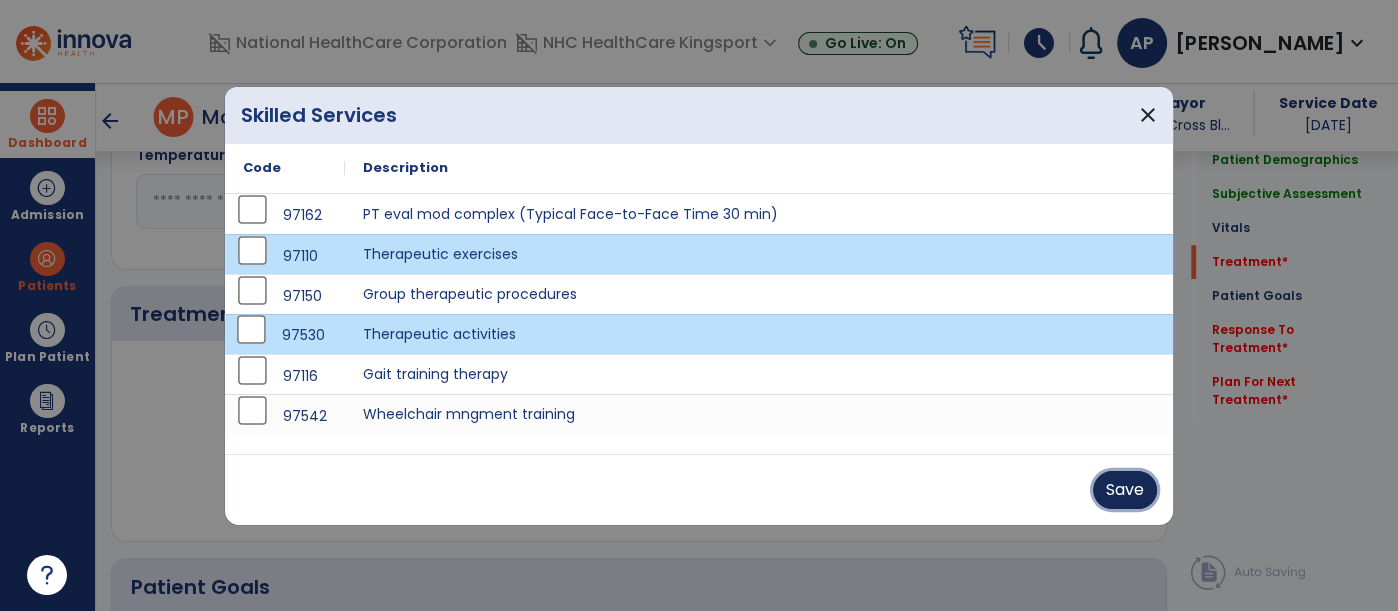 click on "Save" at bounding box center (1125, 490) 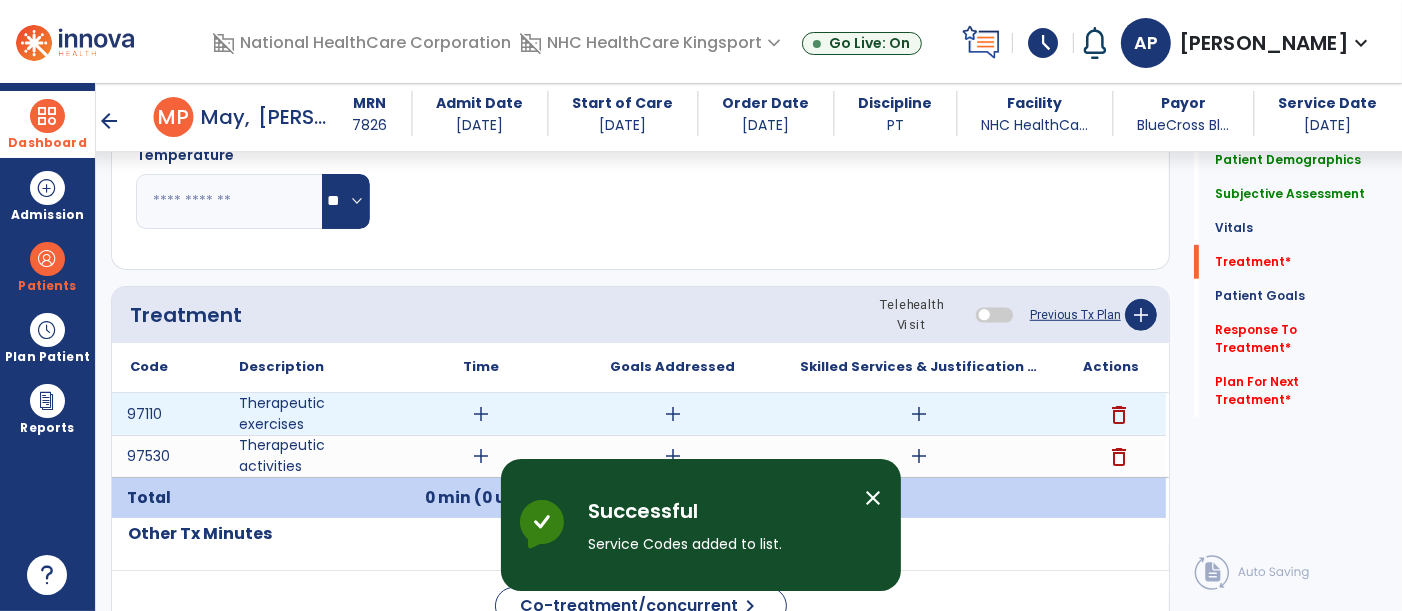 click on "add" at bounding box center [481, 414] 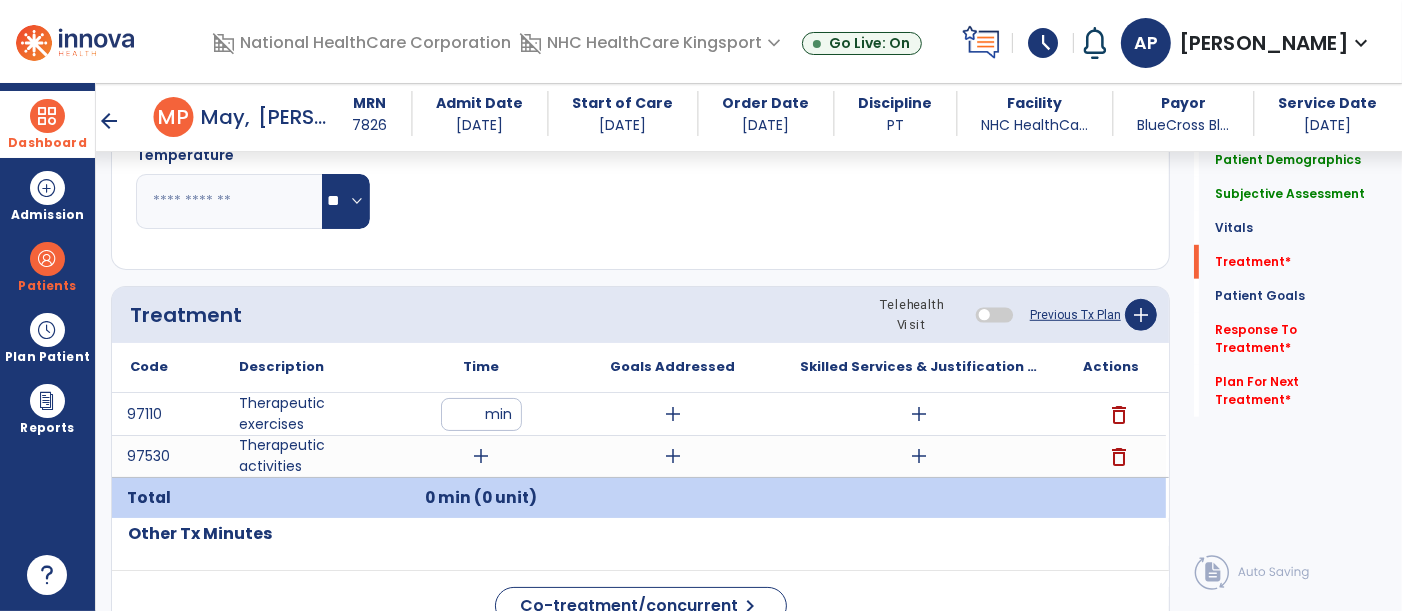 type on "**" 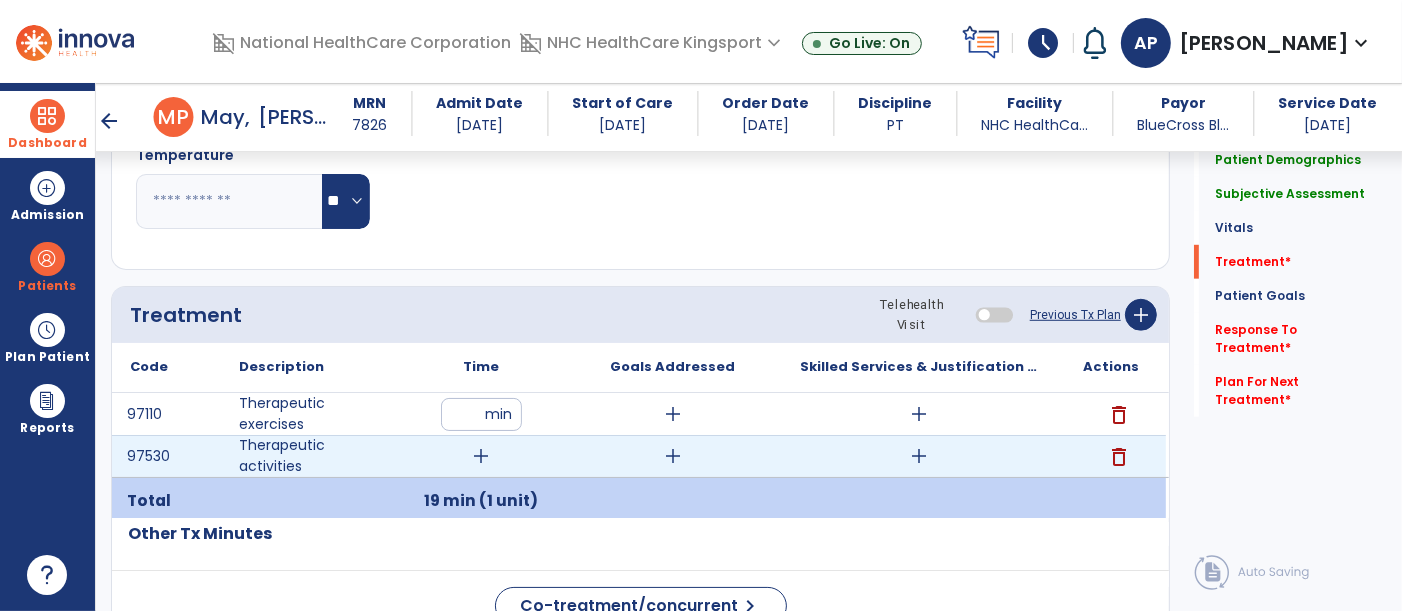 click on "add" at bounding box center (481, 456) 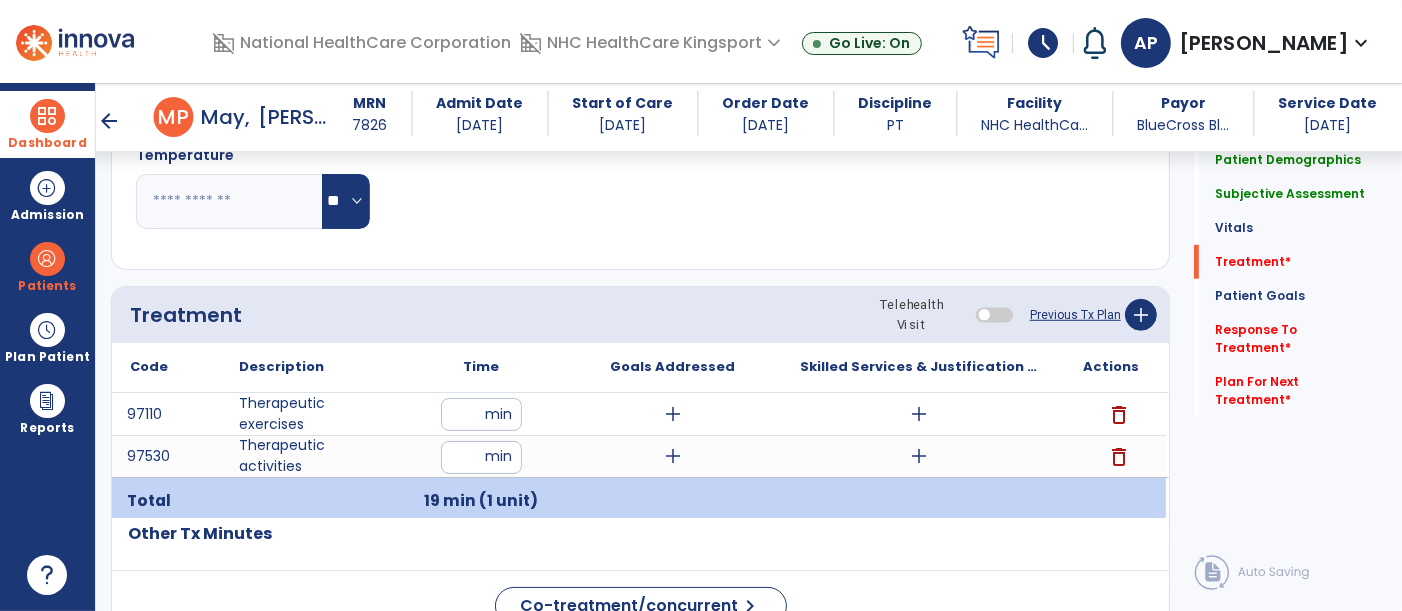 type on "**" 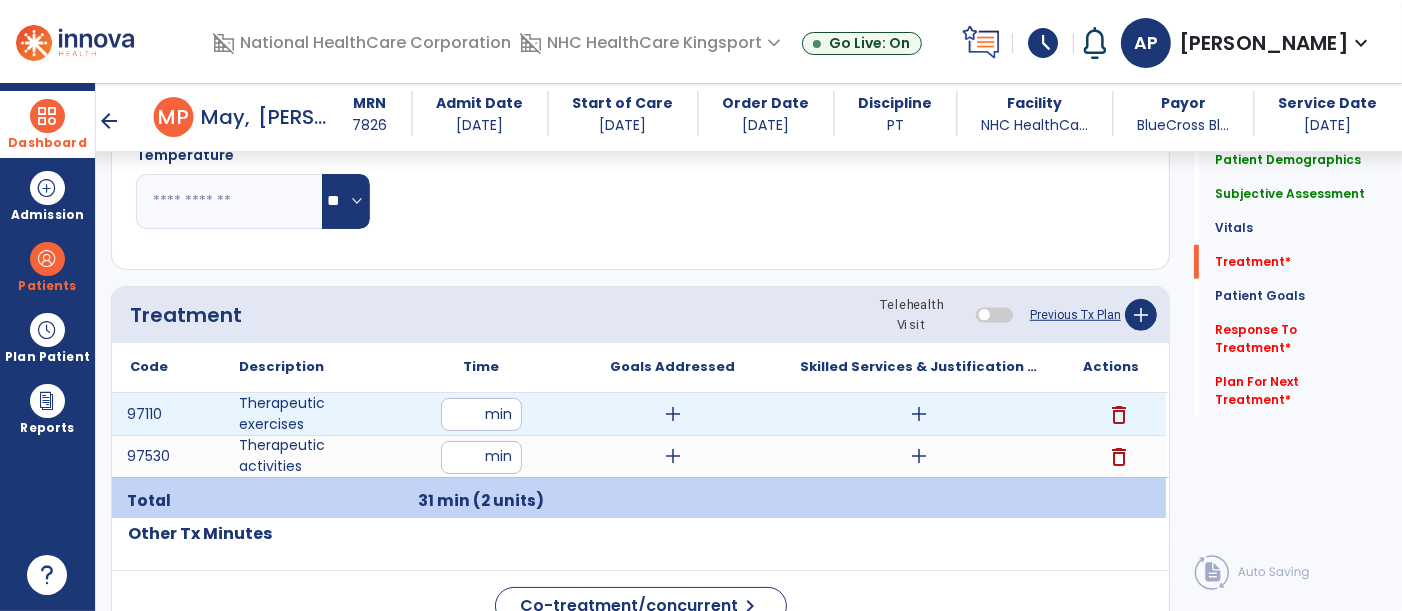 click on "add" at bounding box center [673, 414] 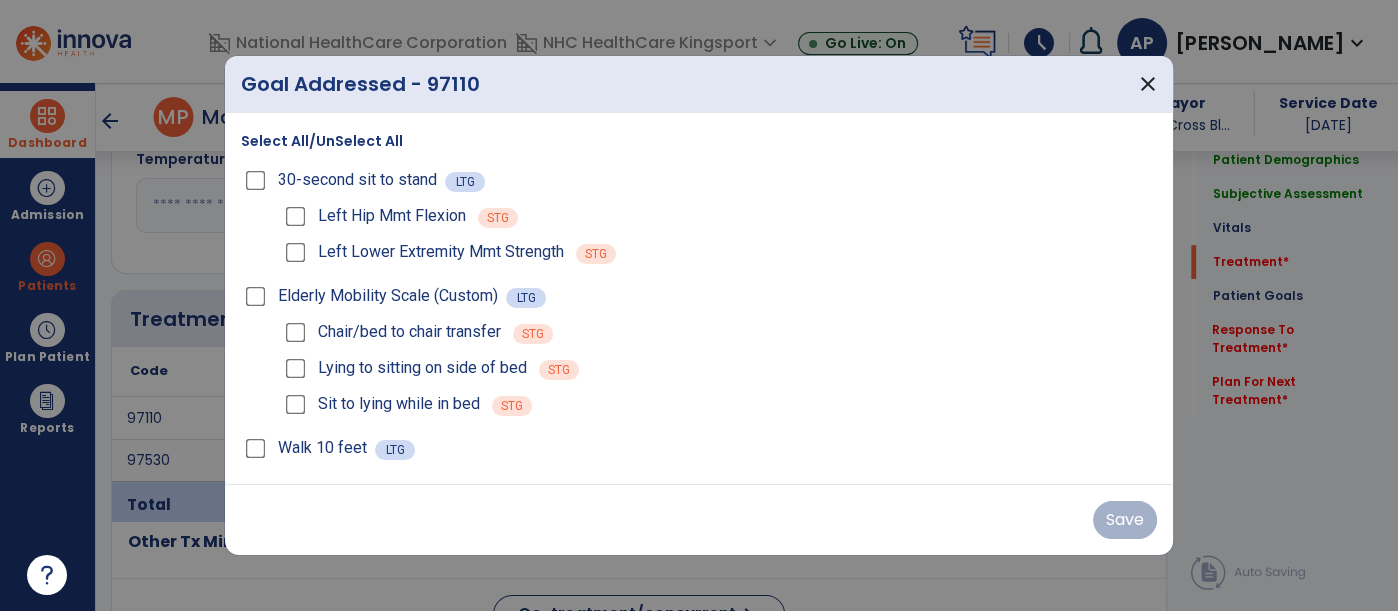scroll, scrollTop: 1083, scrollLeft: 0, axis: vertical 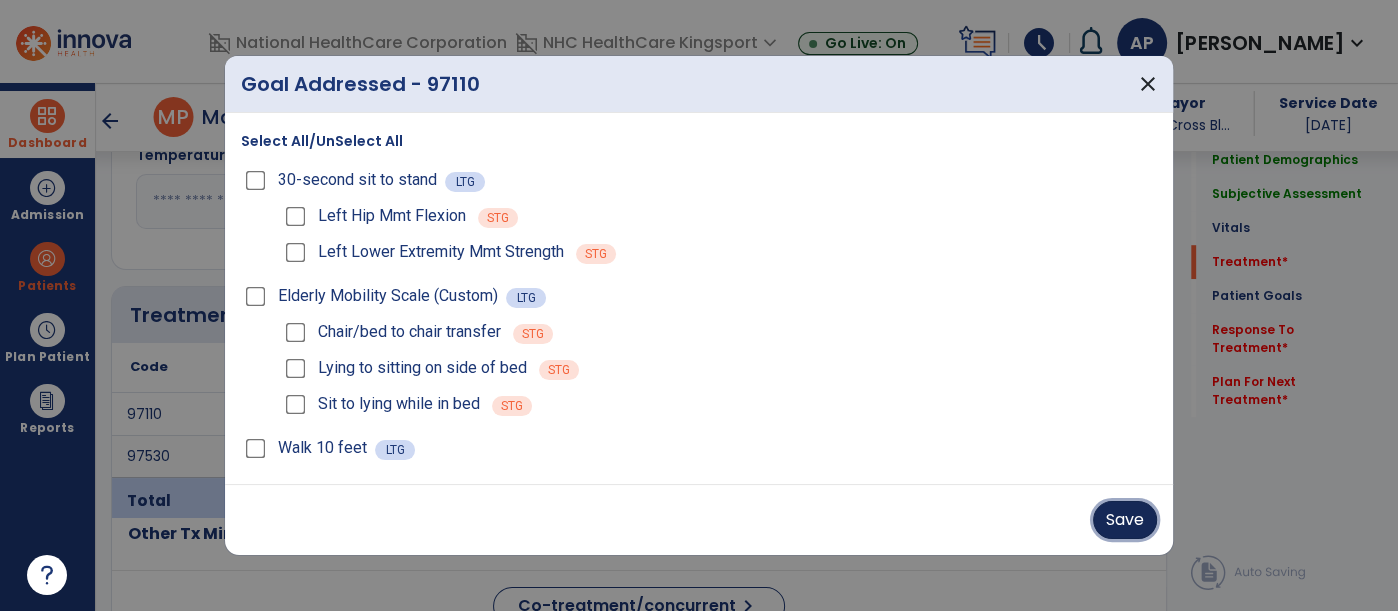click on "Save" at bounding box center [1125, 520] 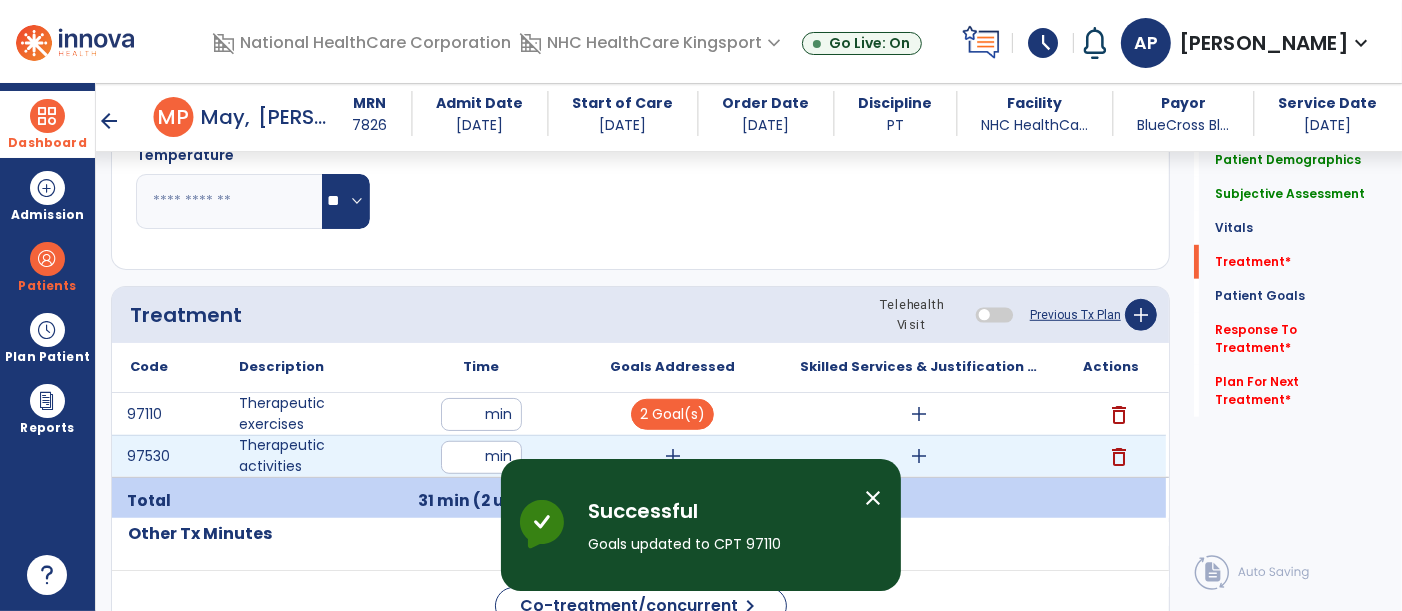 click on "add" at bounding box center (673, 456) 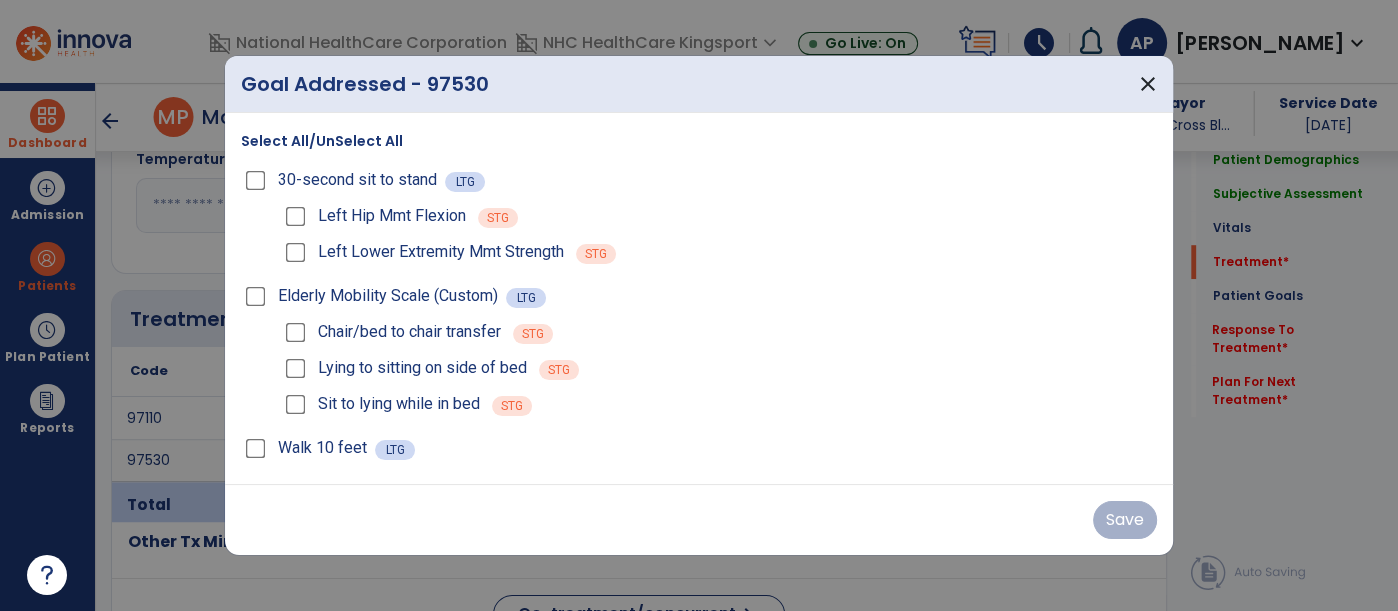 scroll, scrollTop: 1083, scrollLeft: 0, axis: vertical 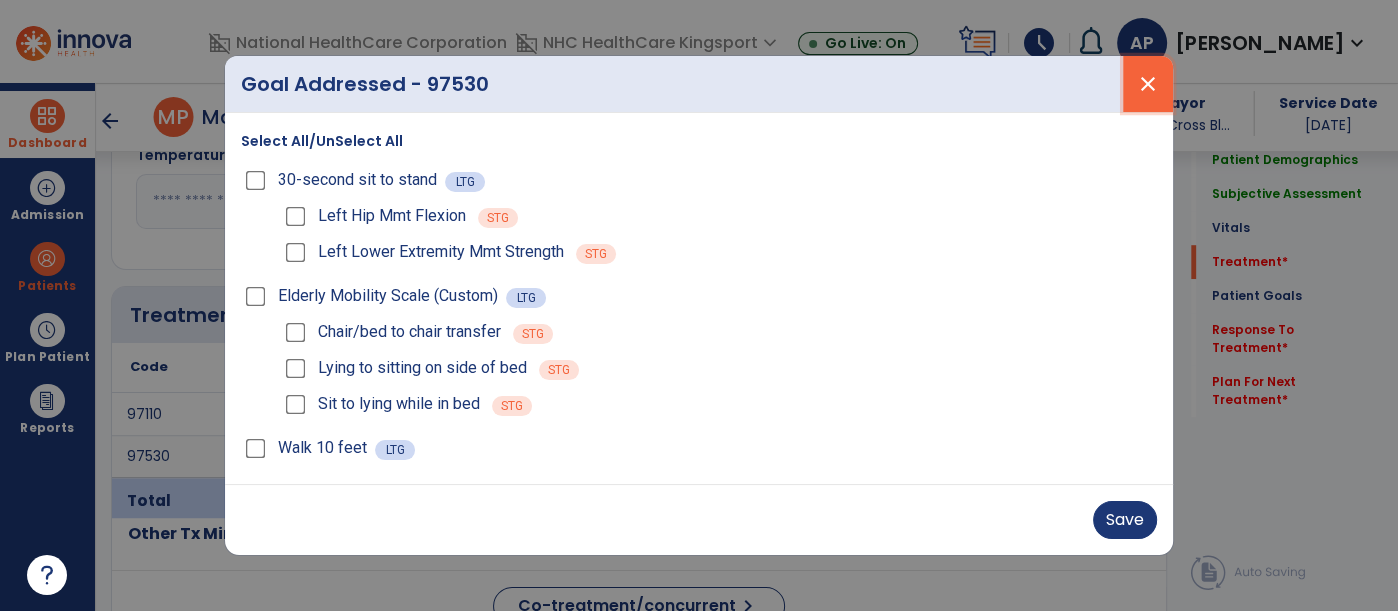 click on "close" at bounding box center [1148, 84] 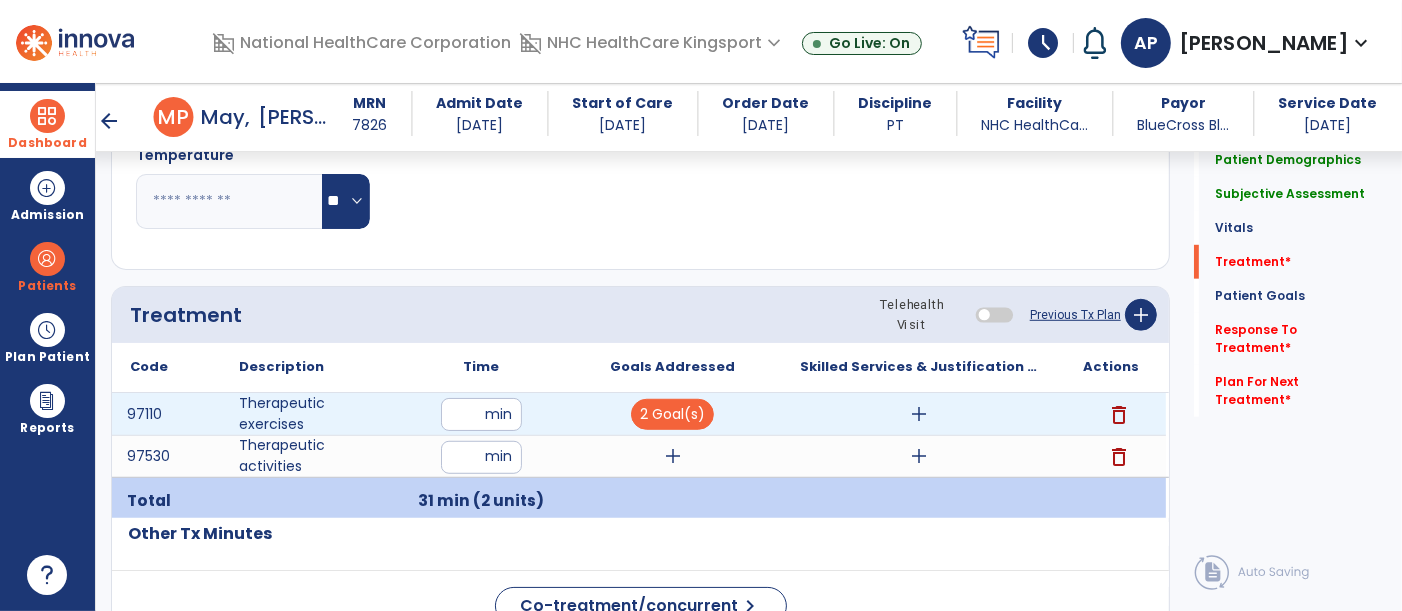 click on "add" at bounding box center [919, 414] 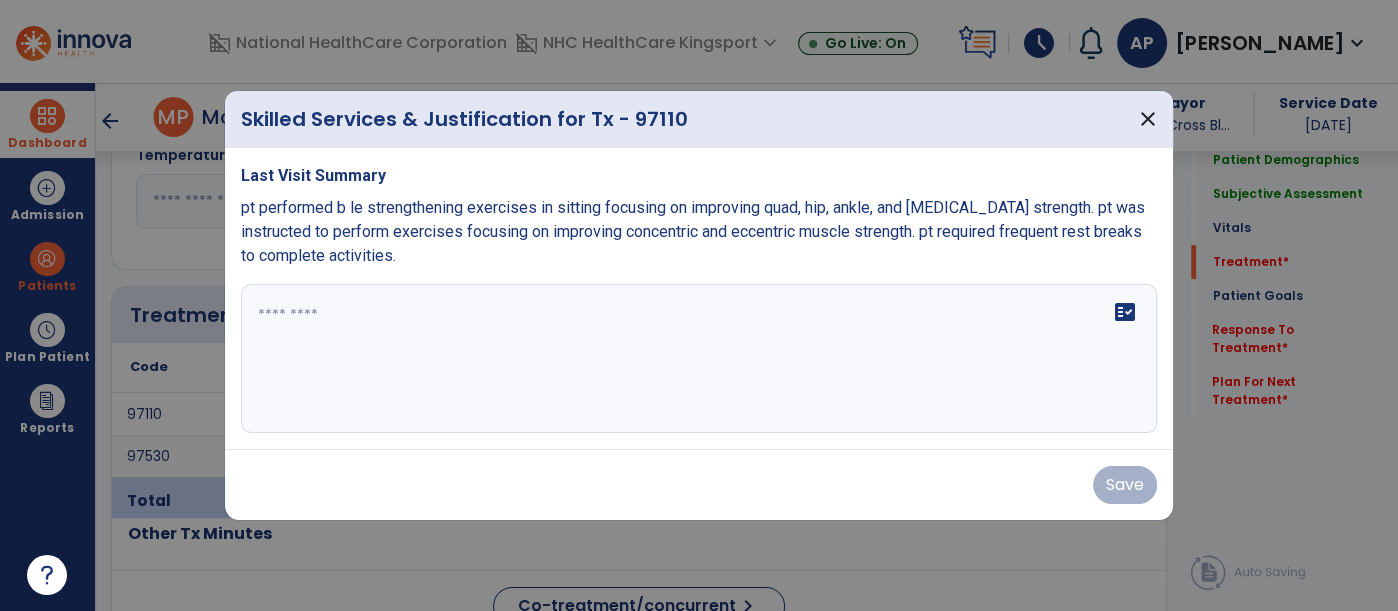 scroll, scrollTop: 1083, scrollLeft: 0, axis: vertical 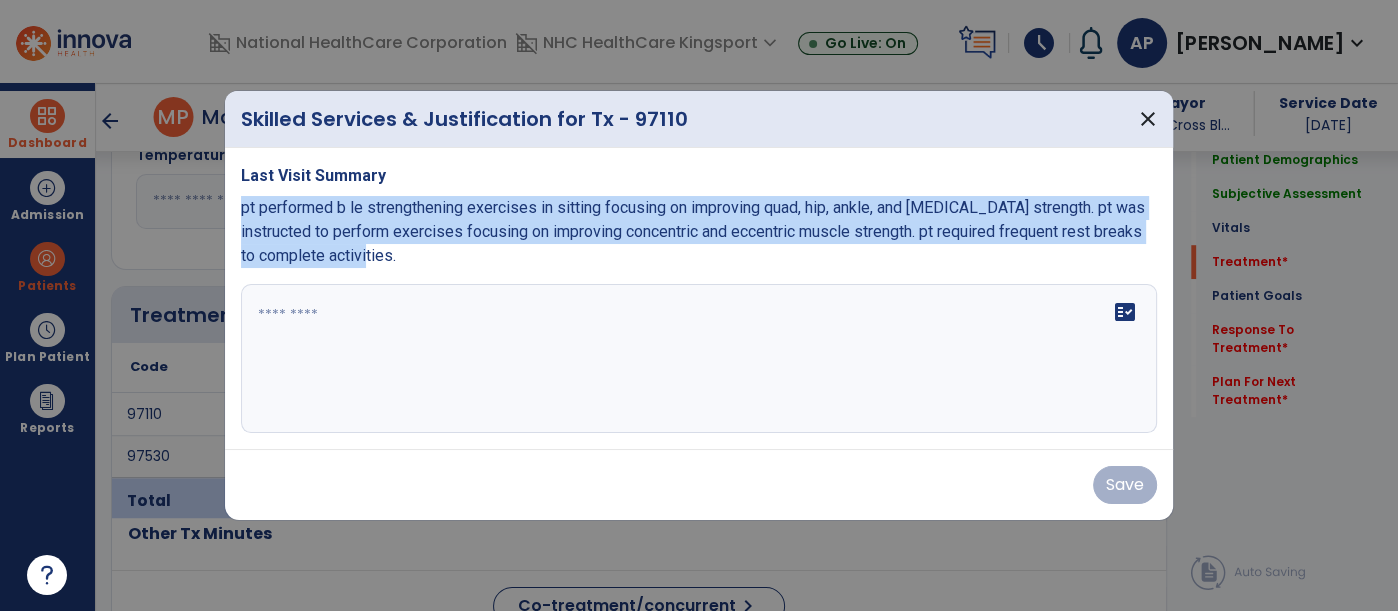 drag, startPoint x: 414, startPoint y: 261, endPoint x: 244, endPoint y: 206, distance: 178.67569 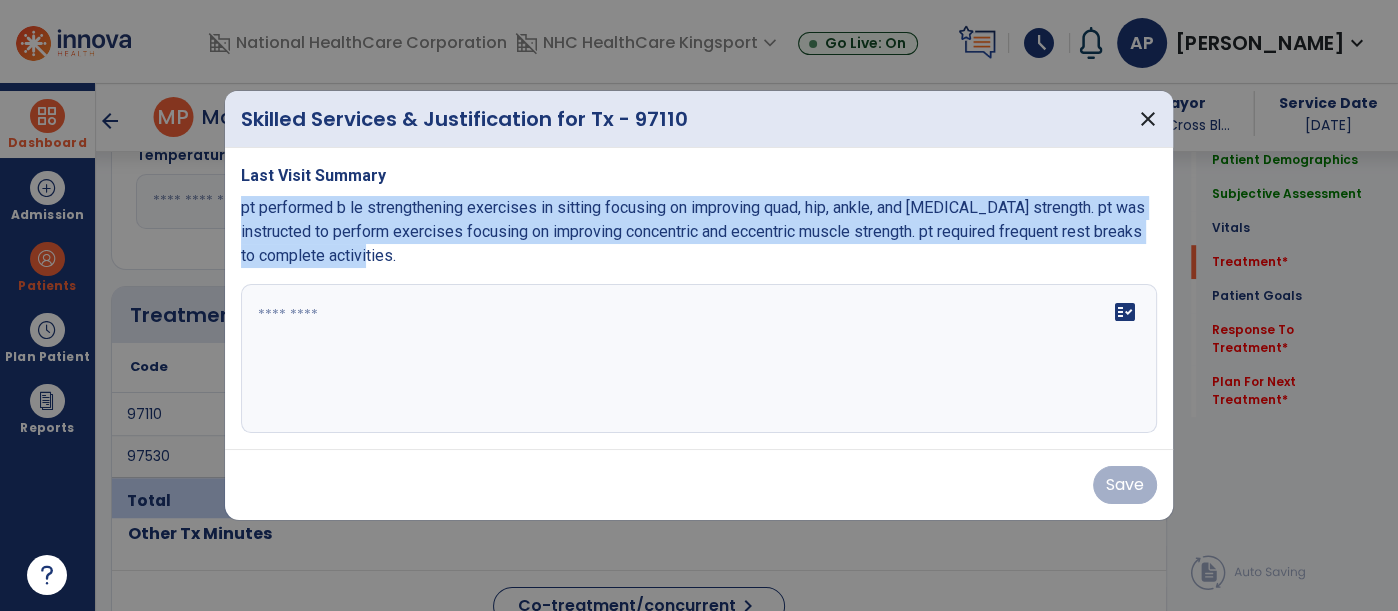 click on "pt performed b le strengthening exercises in sitting focusing on improving quad, hip, ankle, and [MEDICAL_DATA] strength. pt was instructed to perform exercises focusing on improving concentric and eccentric muscle strength. pt required frequent rest breaks to complete activities." at bounding box center (699, 232) 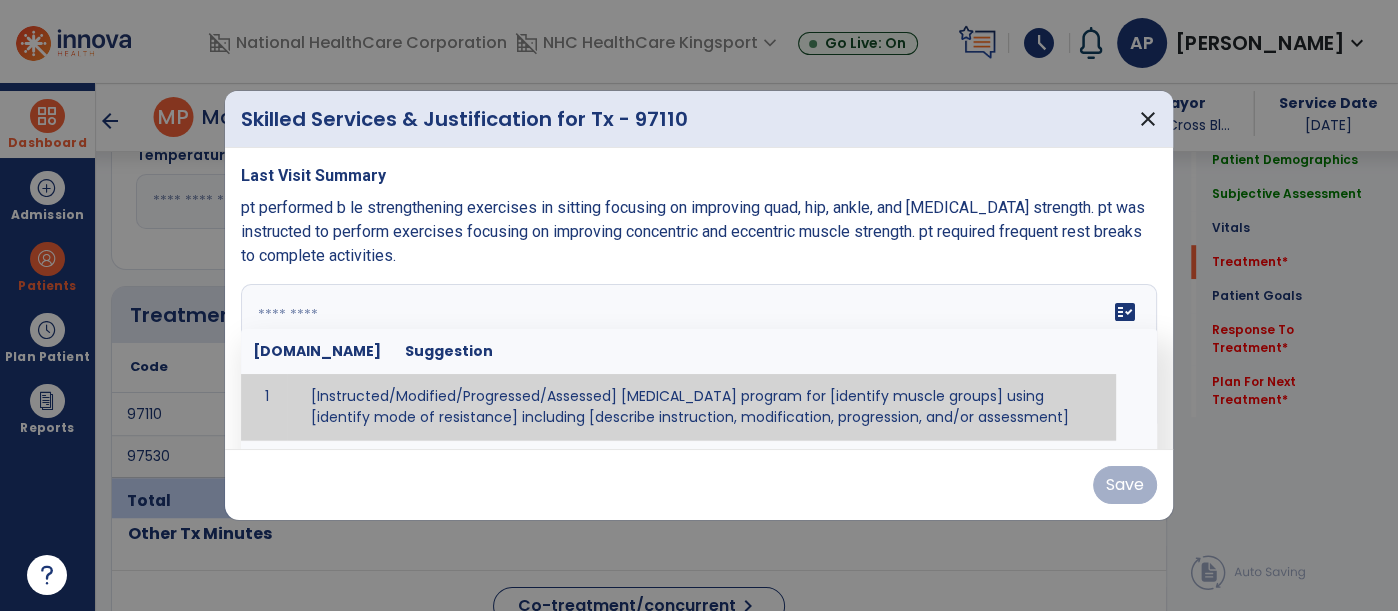 click at bounding box center (697, 359) 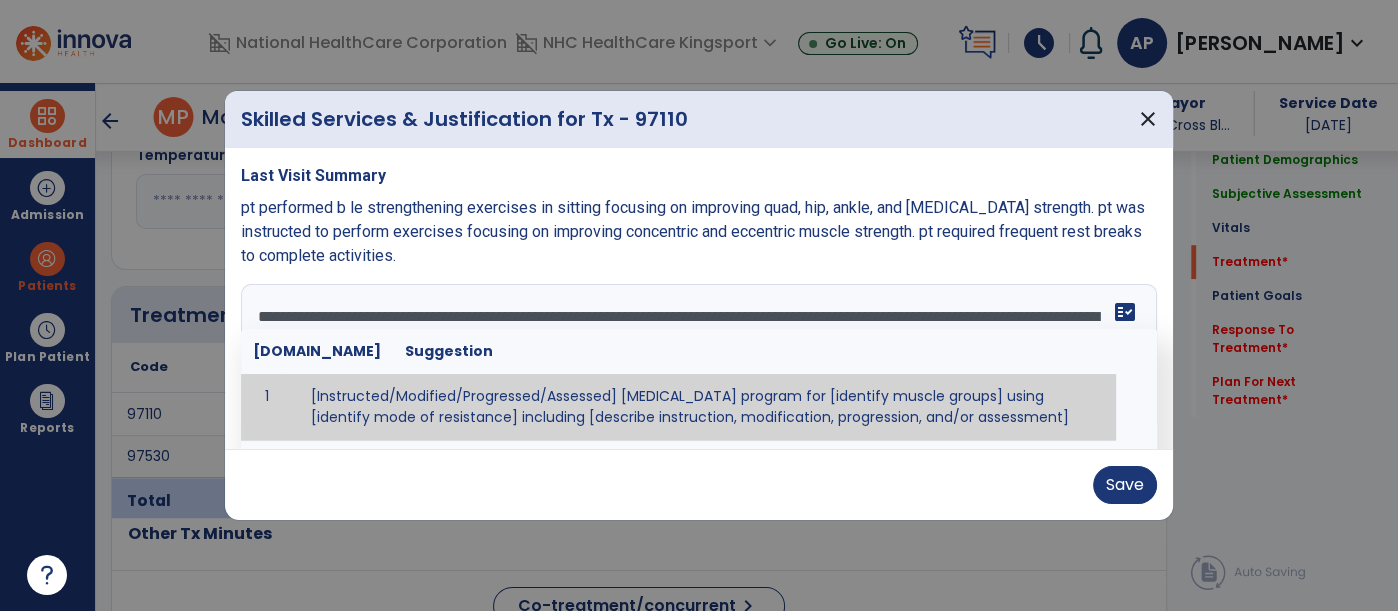 type on "**********" 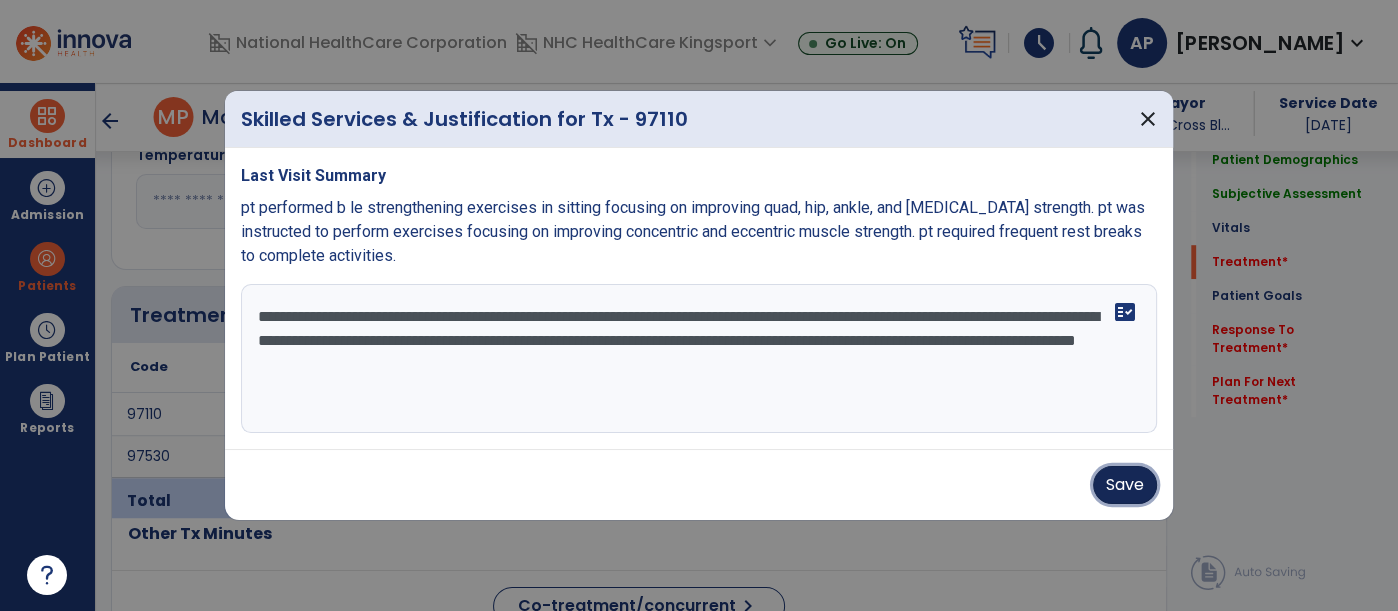 click on "Save" at bounding box center [1125, 485] 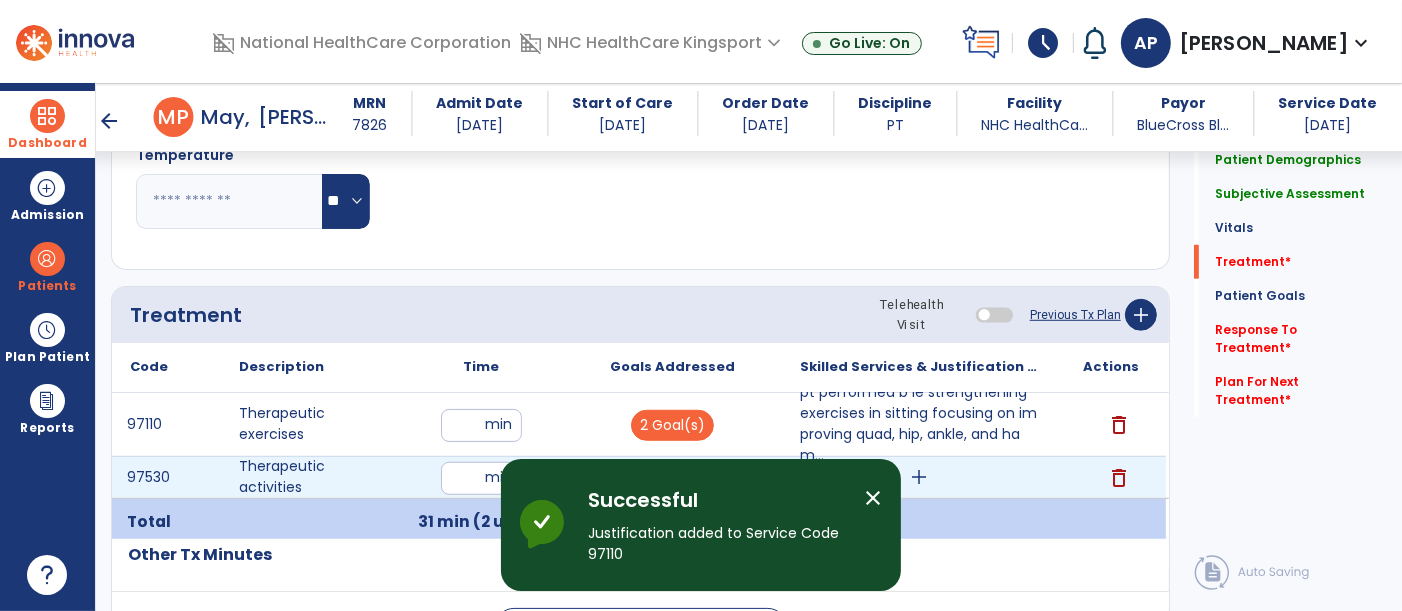 click on "add" at bounding box center [919, 477] 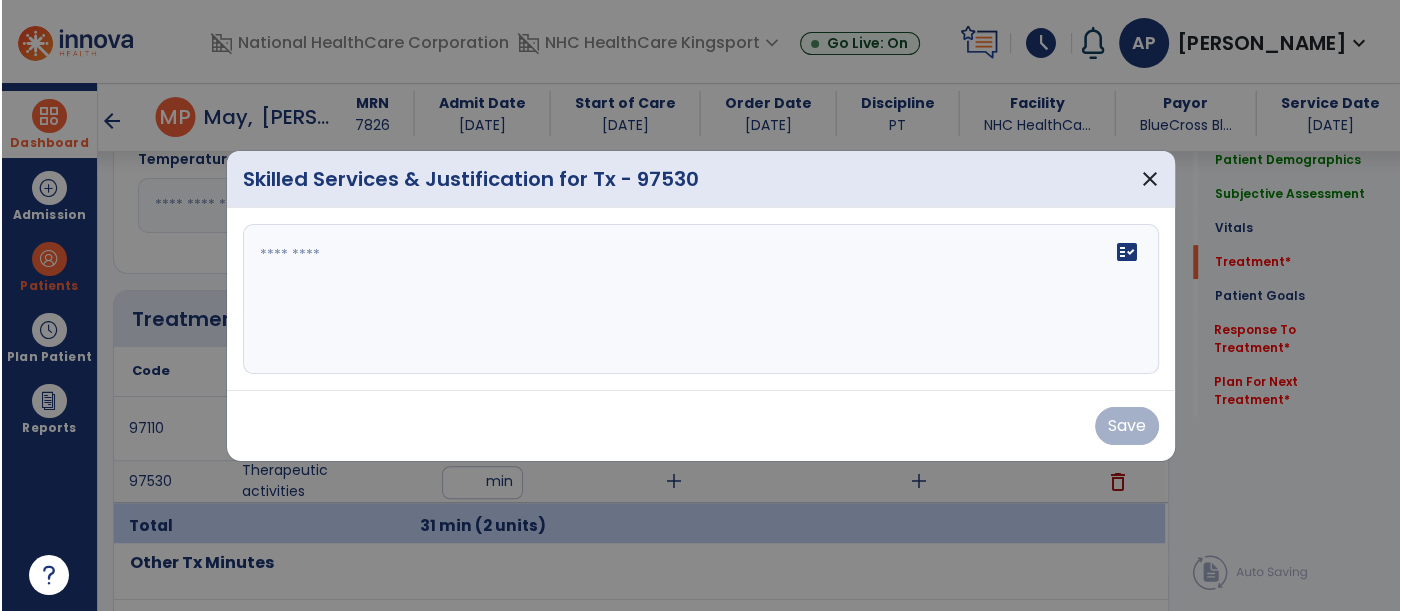 scroll, scrollTop: 1083, scrollLeft: 0, axis: vertical 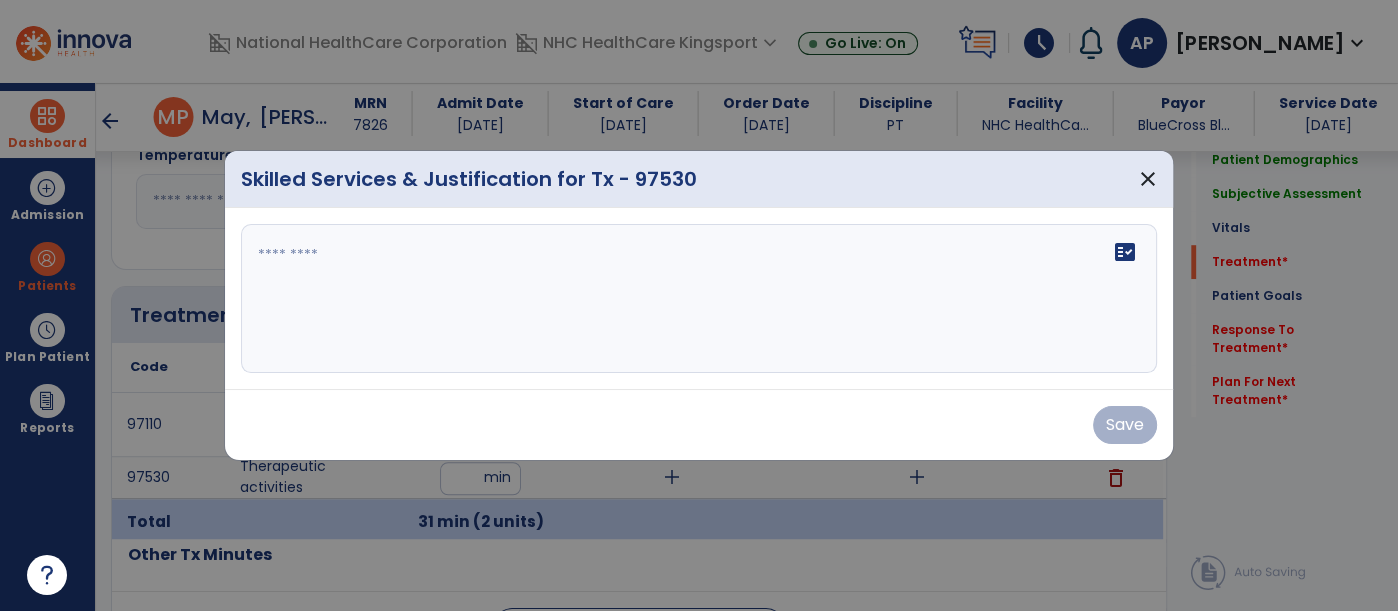 click on "fact_check" at bounding box center [699, 299] 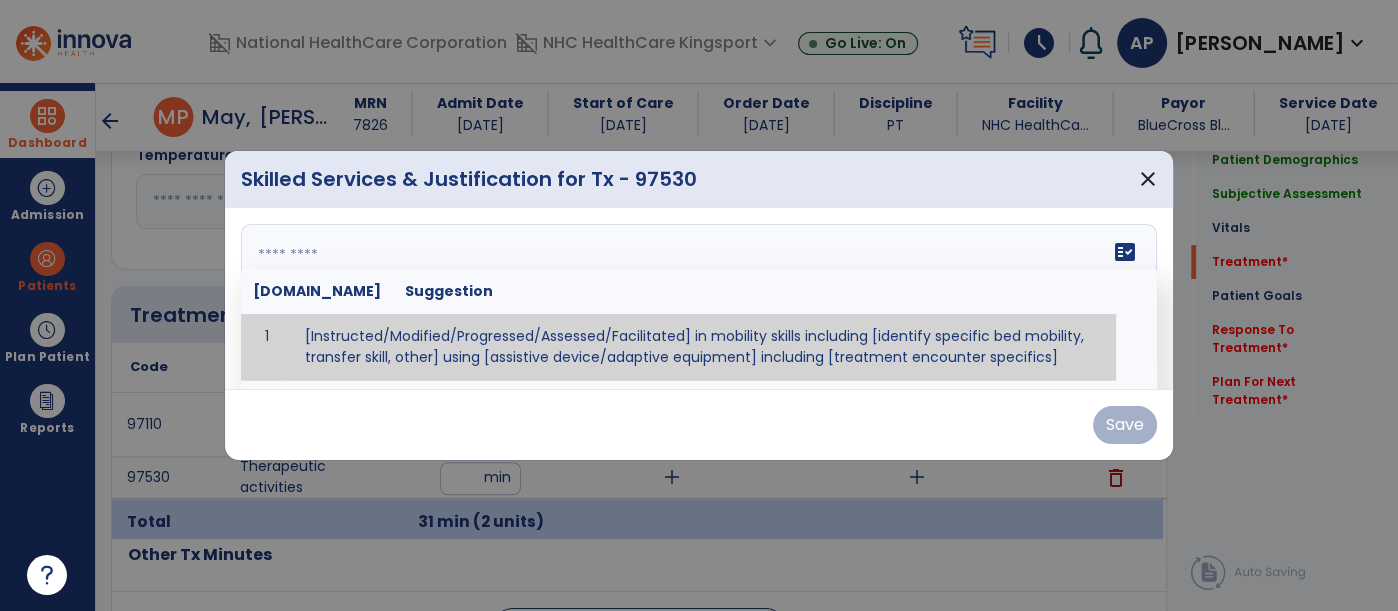 click at bounding box center (697, 299) 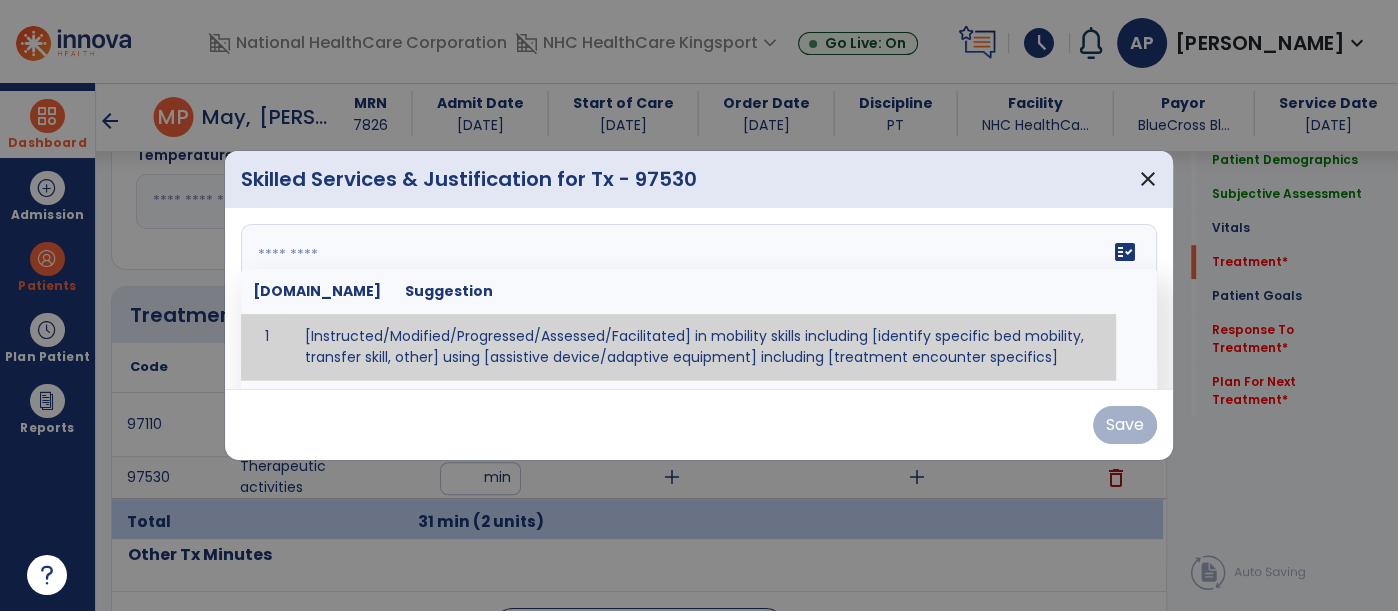 paste on "**********" 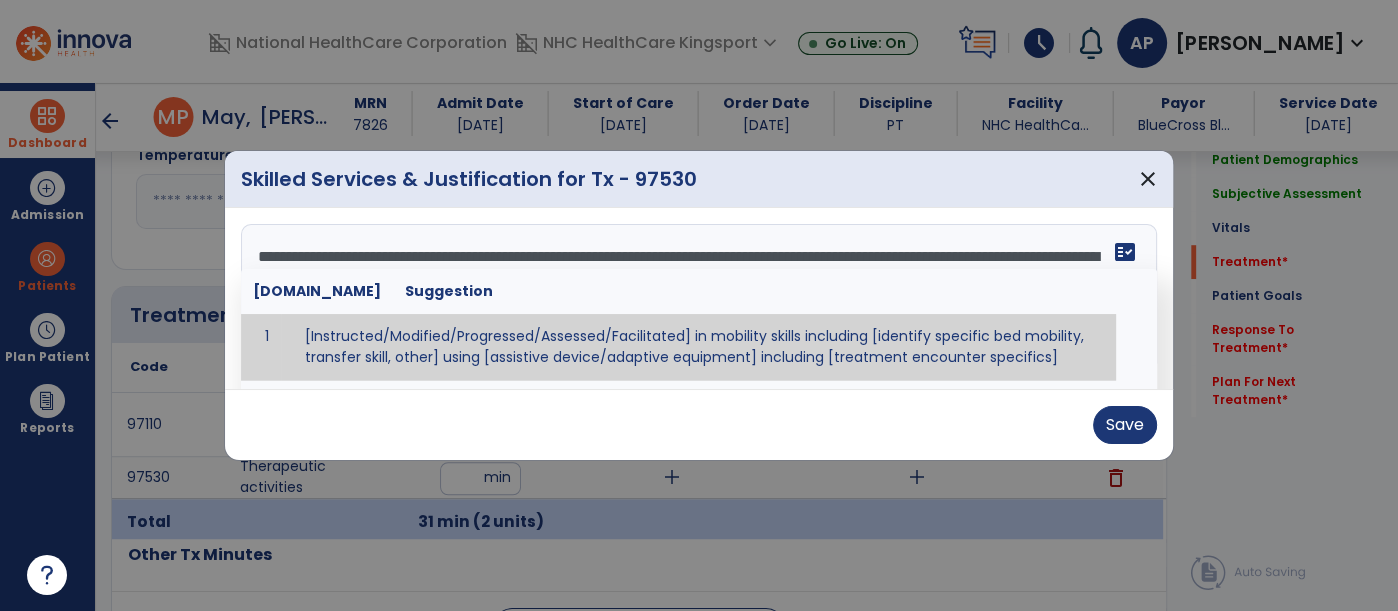 click on "**********" at bounding box center (697, 299) 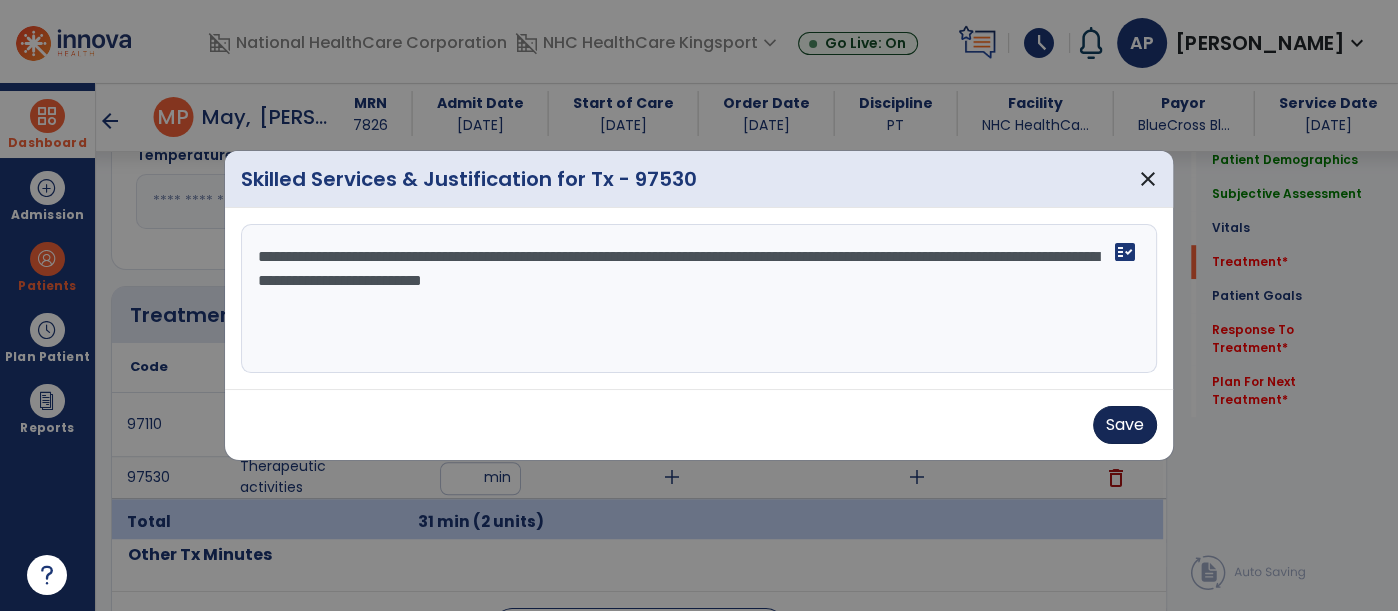 type on "**********" 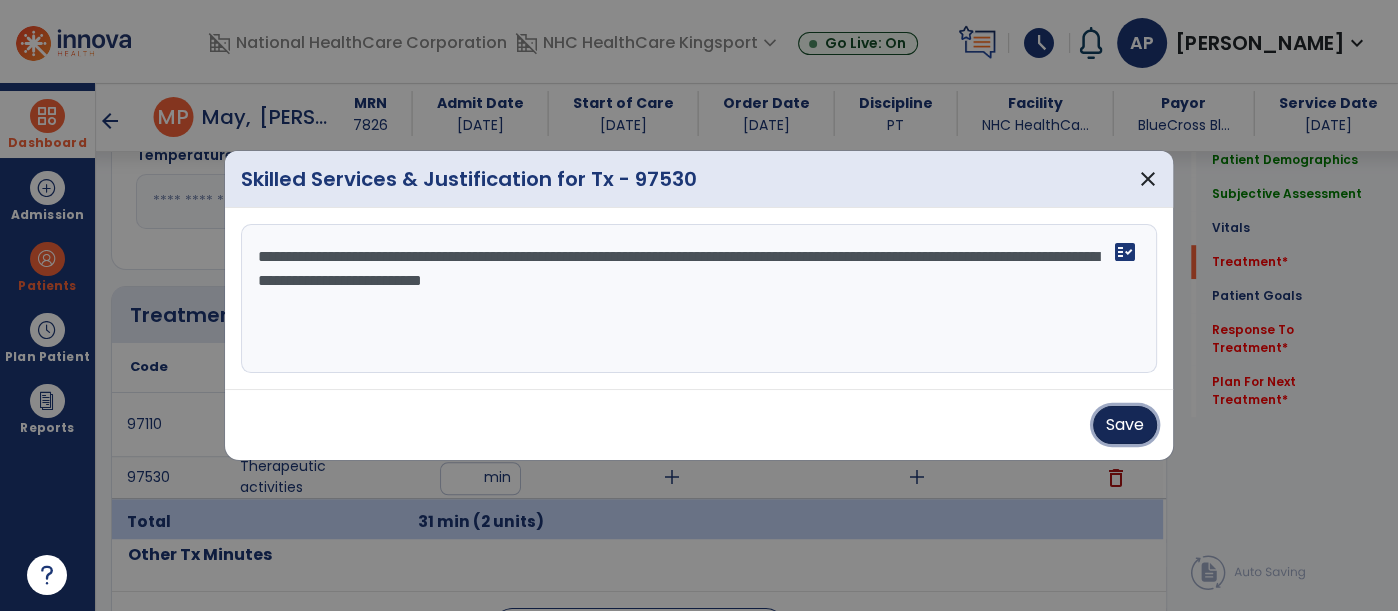 click on "Save" at bounding box center [1125, 425] 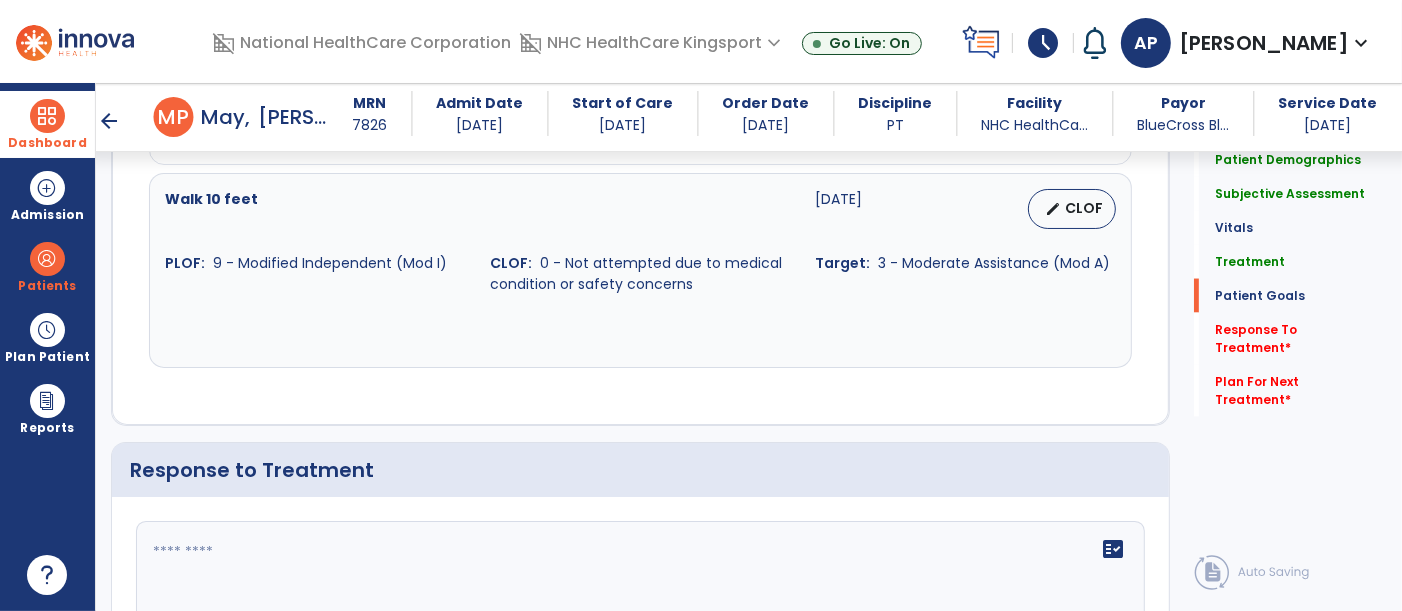 scroll, scrollTop: 2750, scrollLeft: 0, axis: vertical 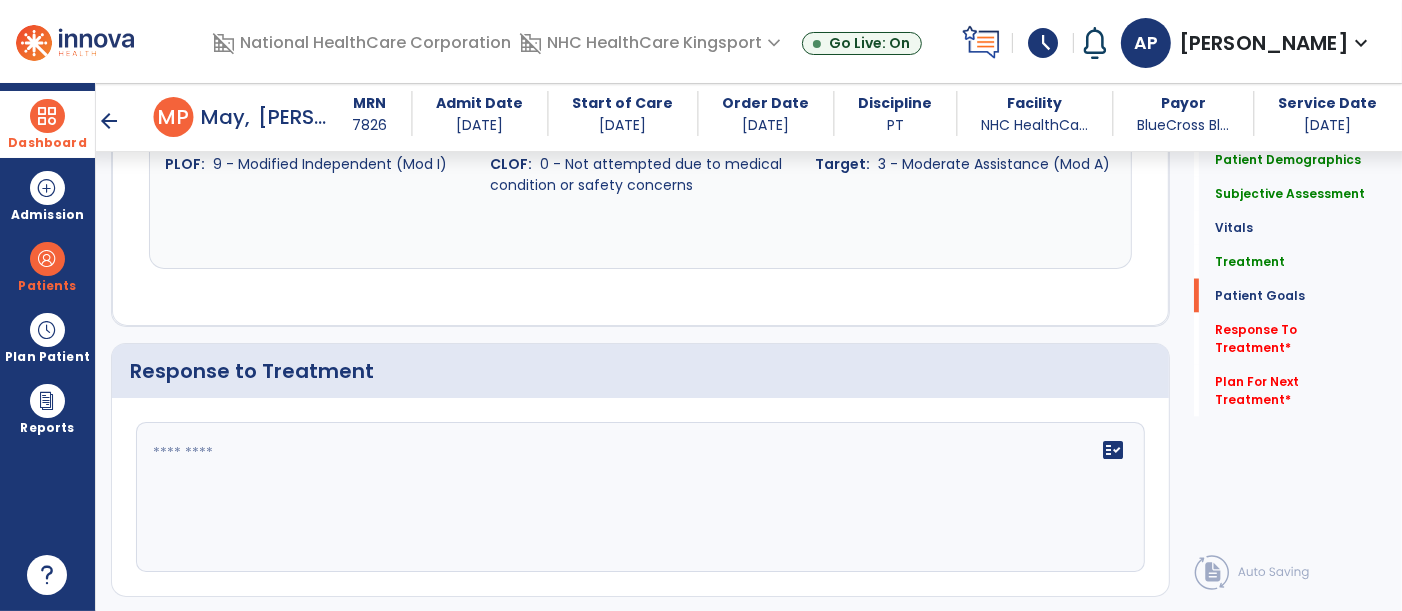 click on "fact_check" 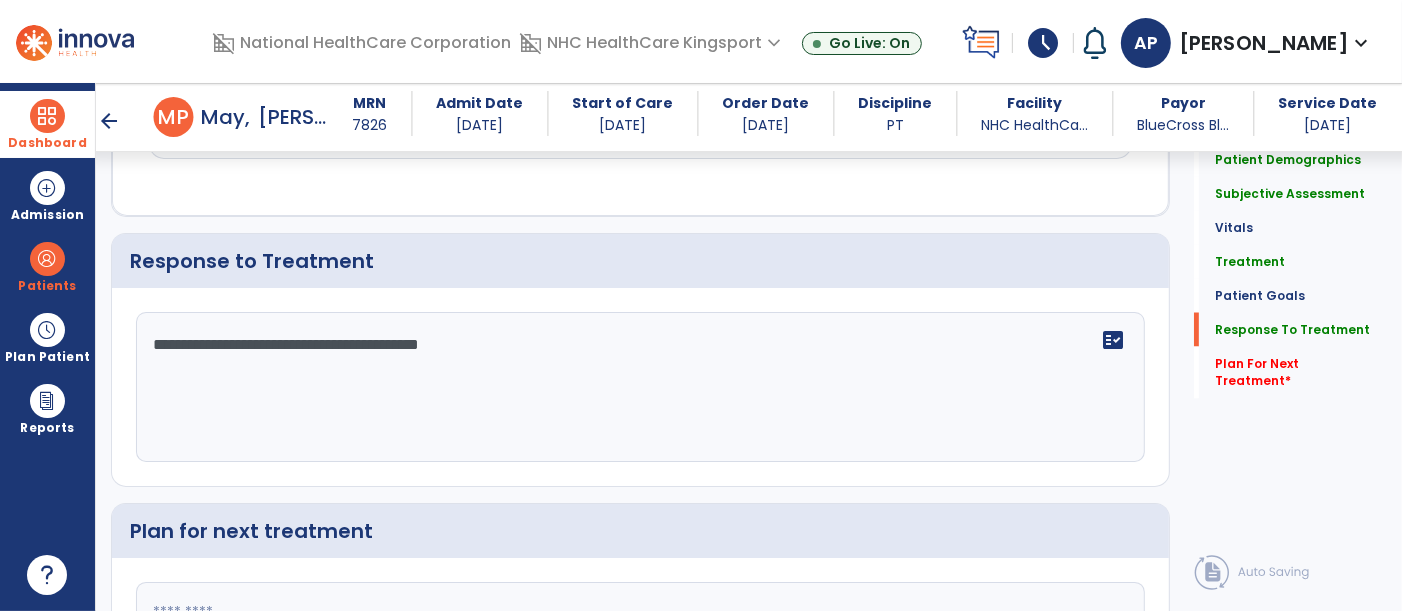 scroll, scrollTop: 3062, scrollLeft: 0, axis: vertical 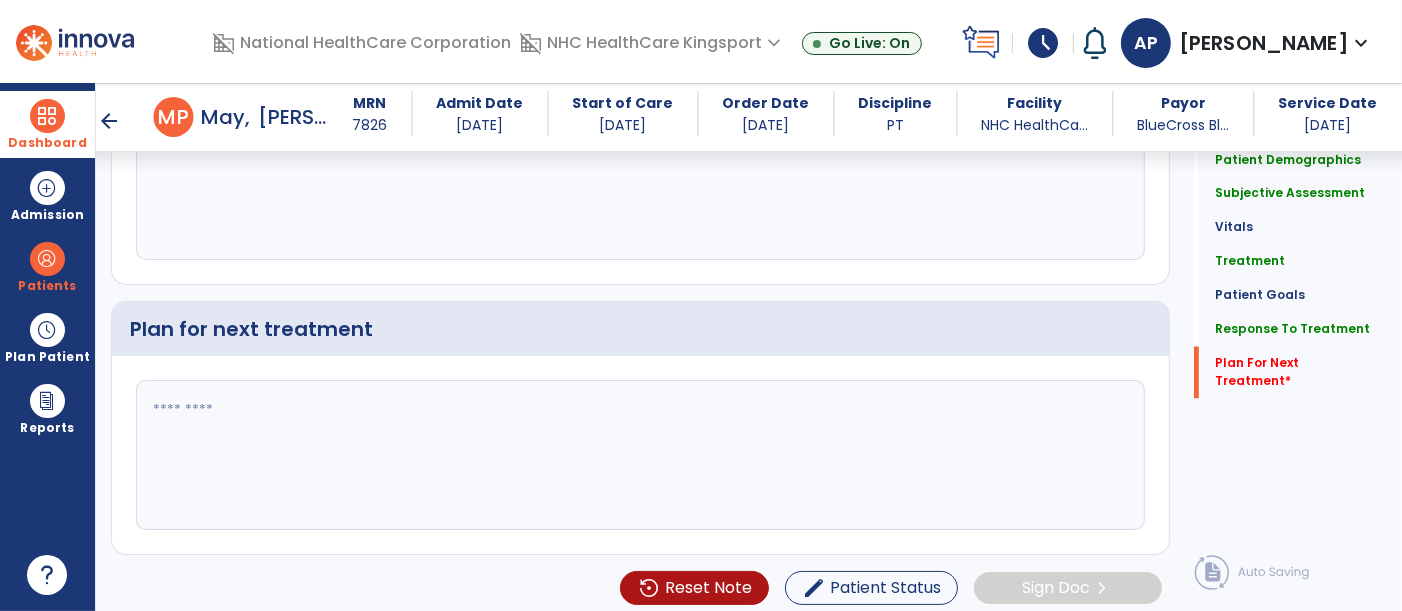 type on "**********" 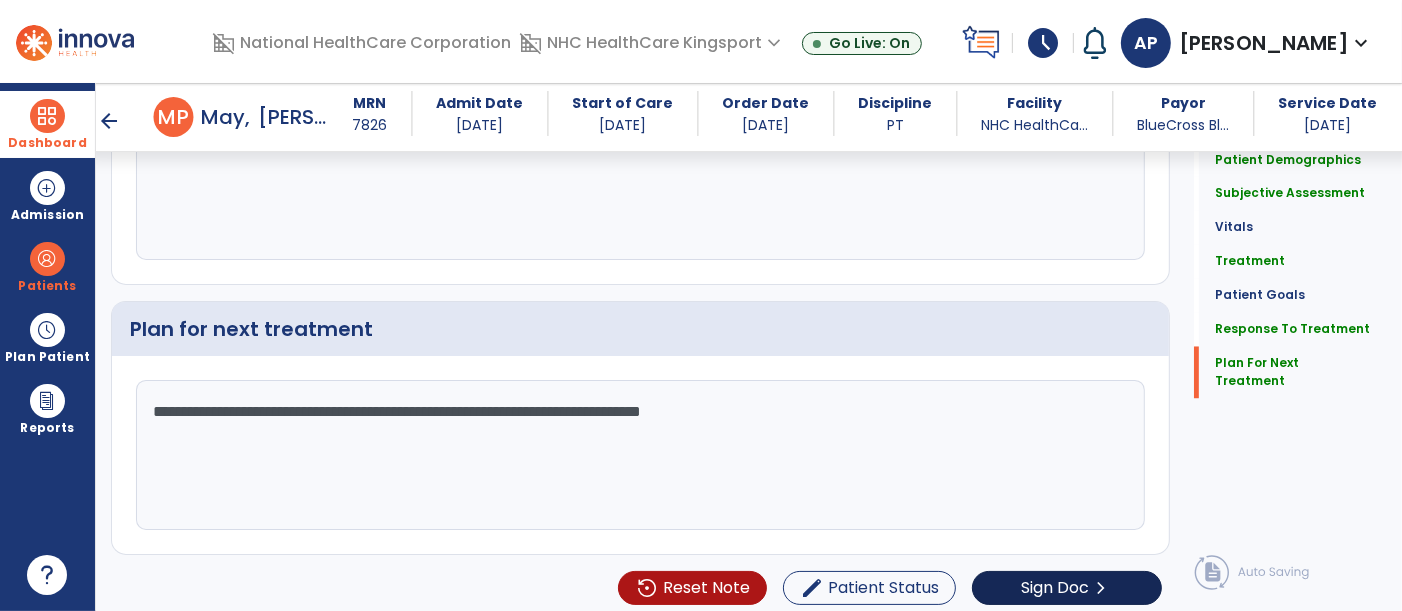 type on "**********" 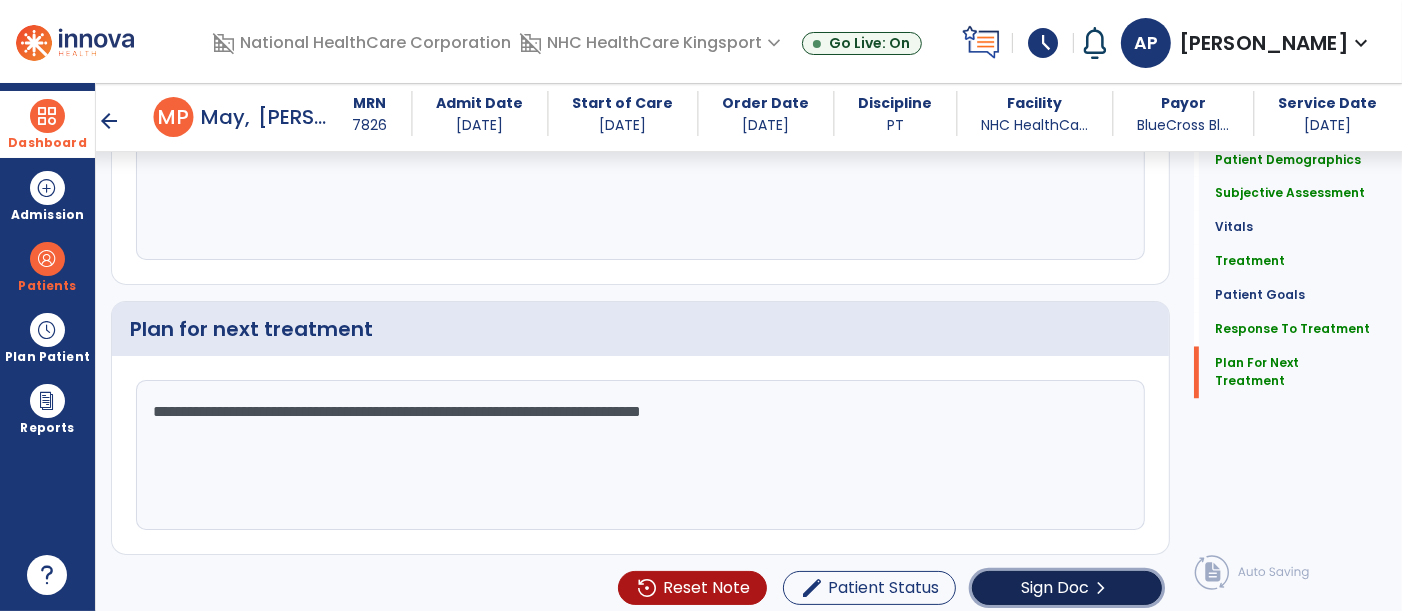click on "Sign Doc" 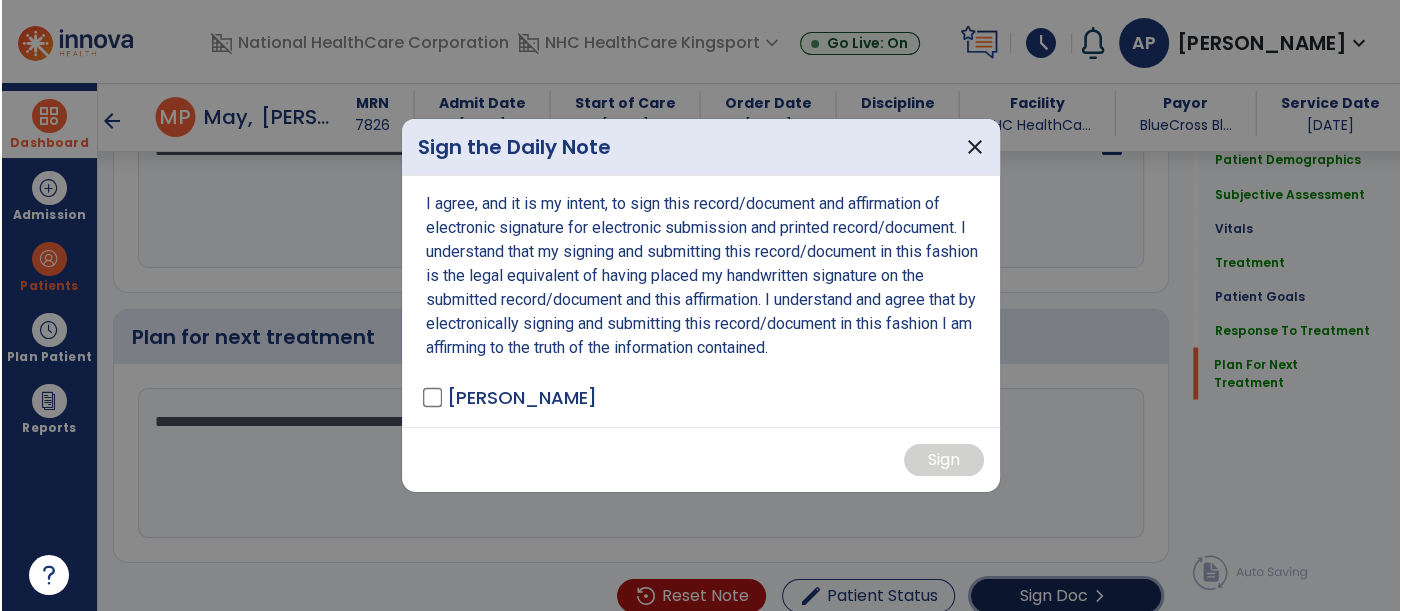 scroll, scrollTop: 3062, scrollLeft: 0, axis: vertical 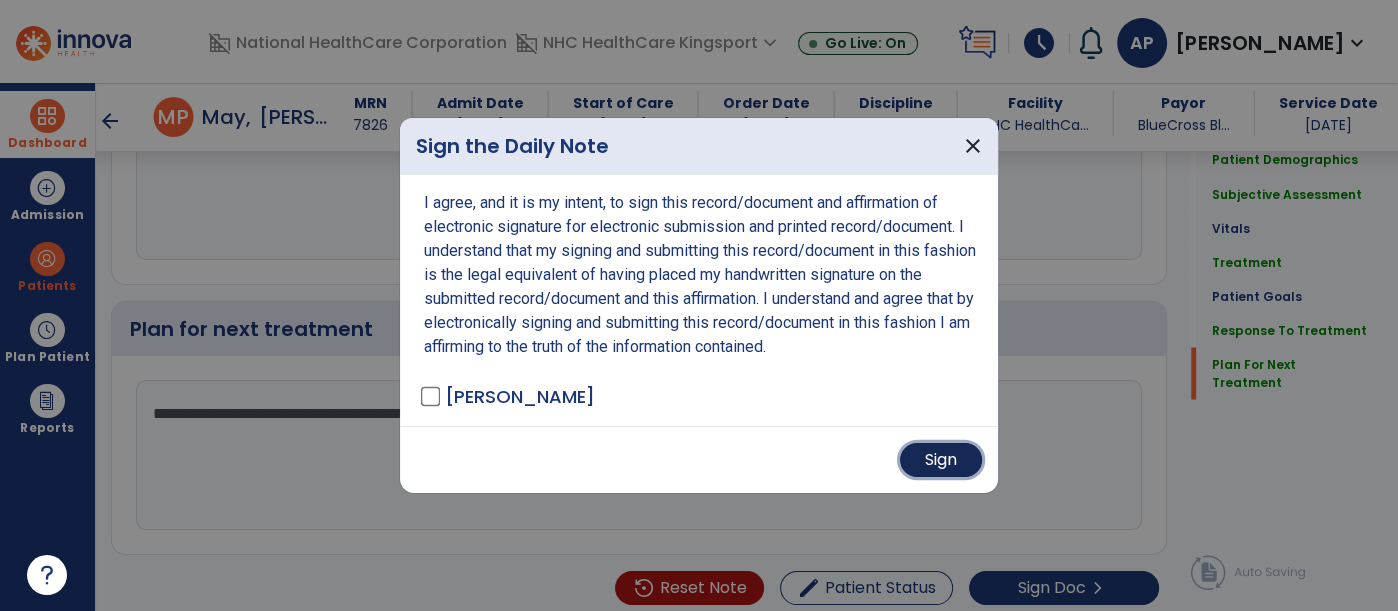 click on "Sign" at bounding box center (941, 460) 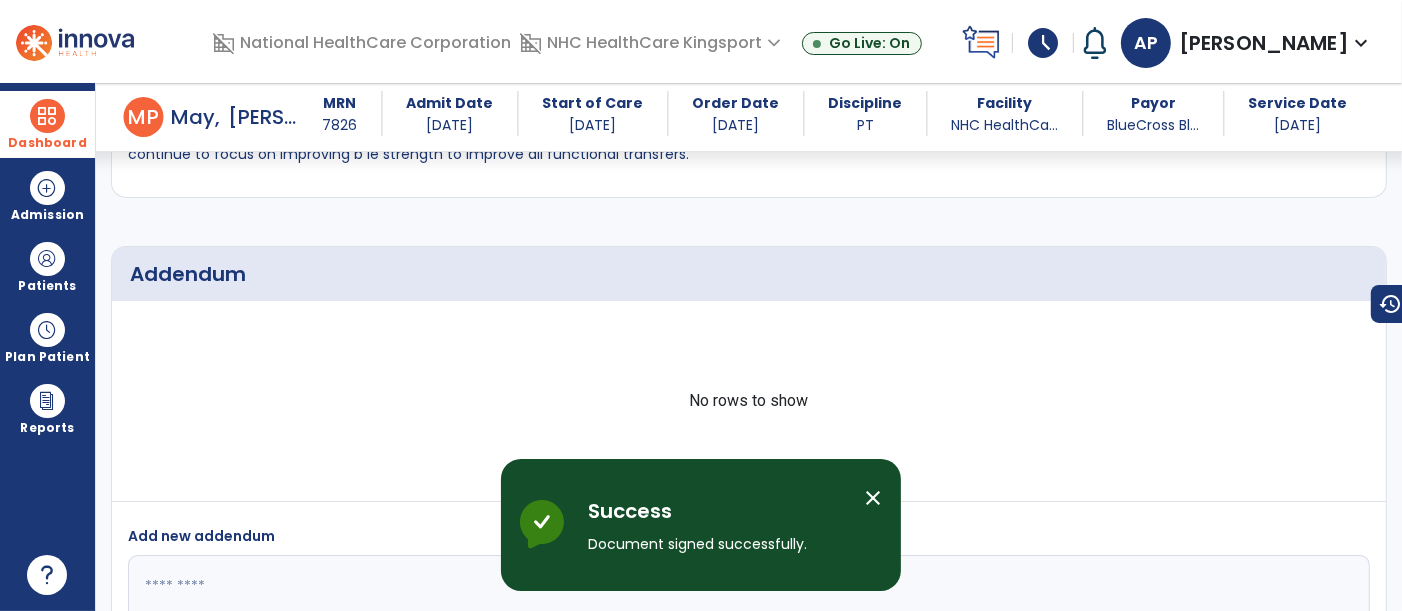 scroll, scrollTop: 4718, scrollLeft: 0, axis: vertical 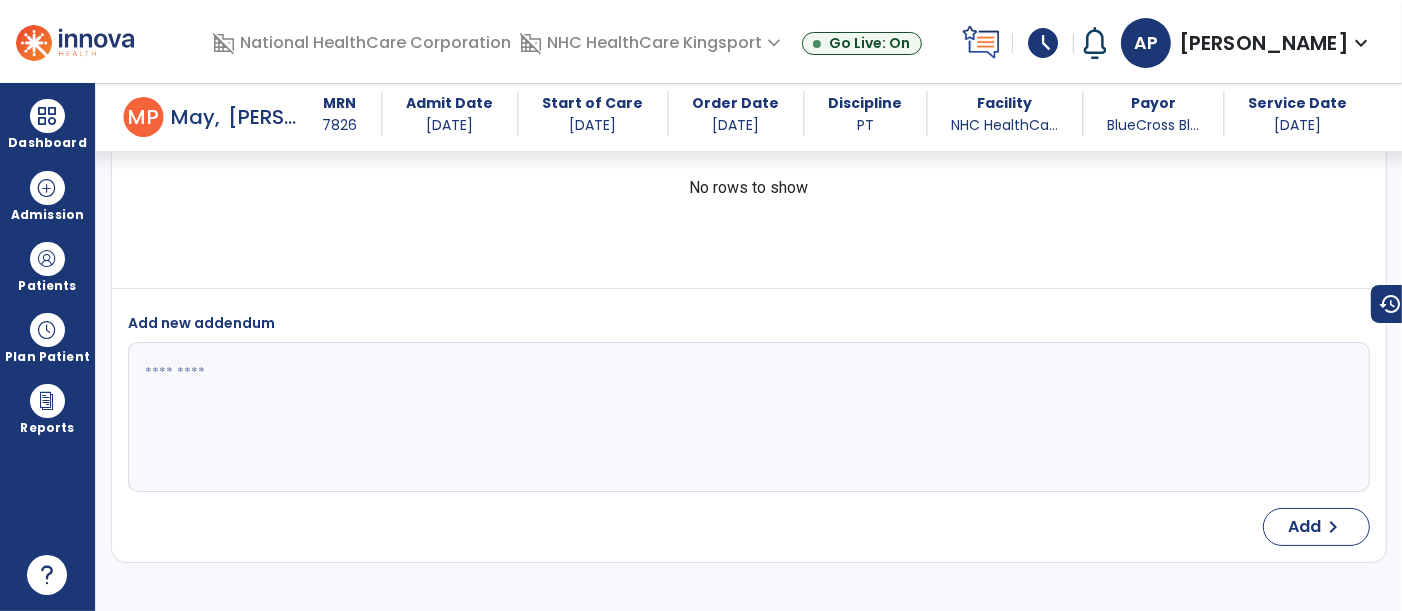 drag, startPoint x: 47, startPoint y: 104, endPoint x: 102, endPoint y: 101, distance: 55.081757 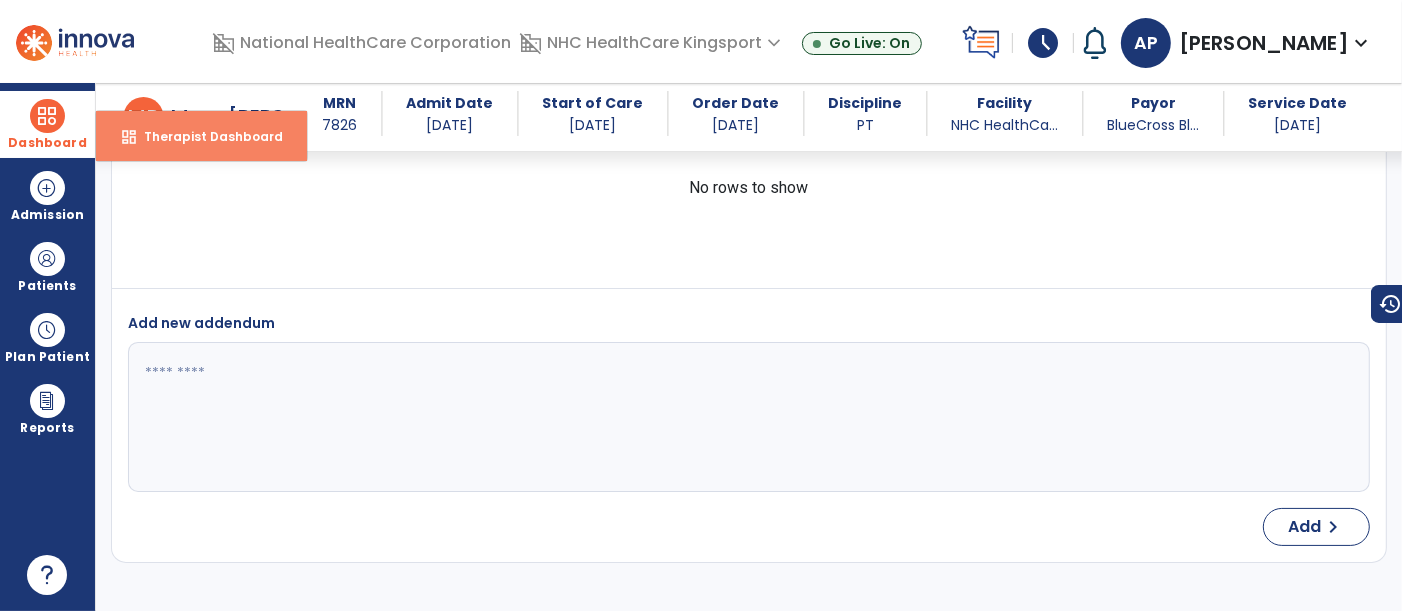 click on "dashboard  Therapist Dashboard" at bounding box center (201, 136) 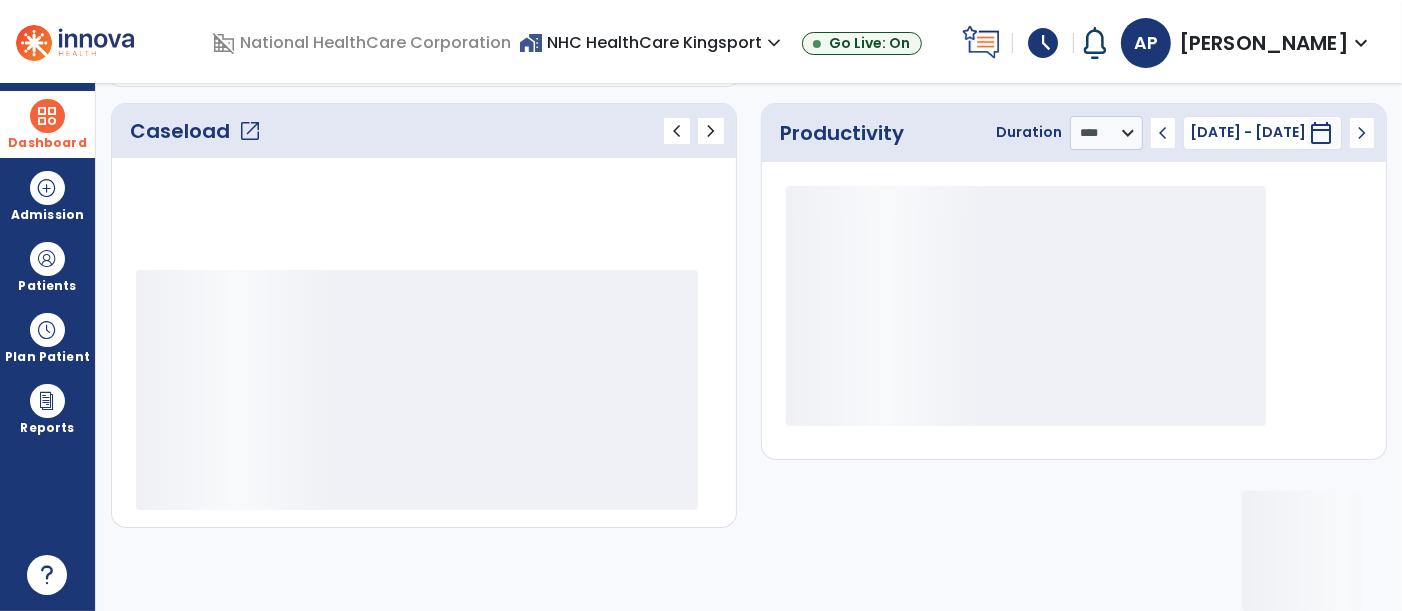 scroll, scrollTop: 260, scrollLeft: 0, axis: vertical 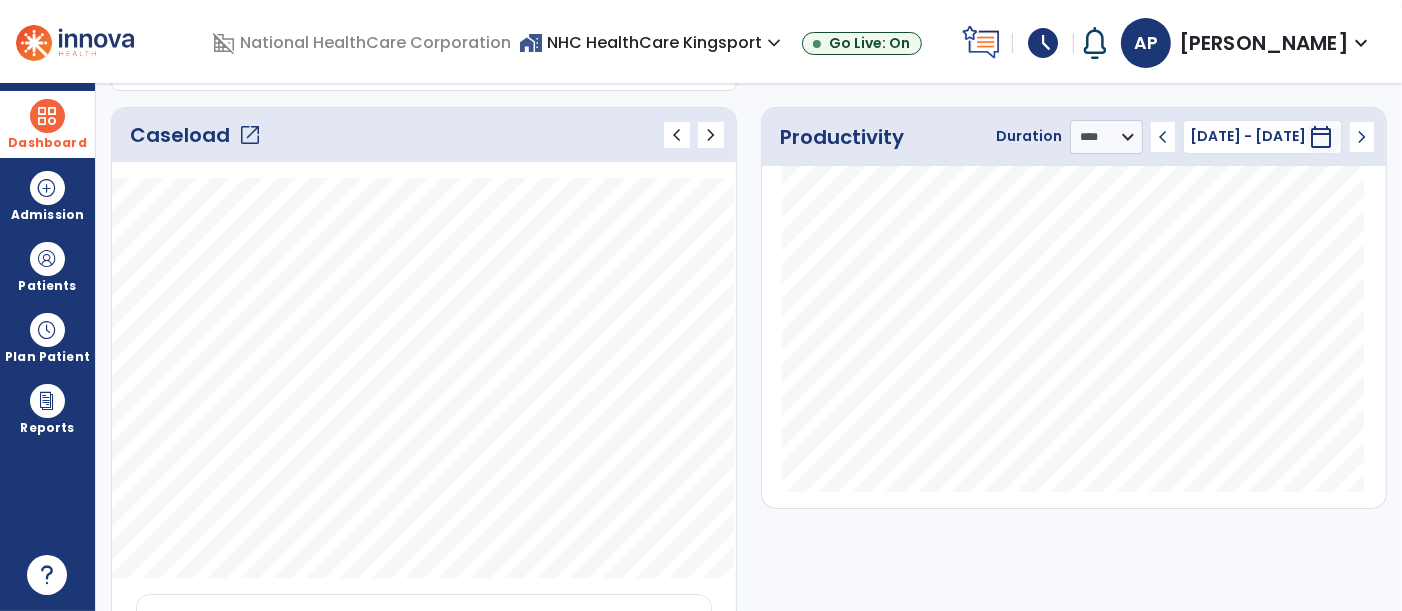 click on "Caseload   open_in_new" 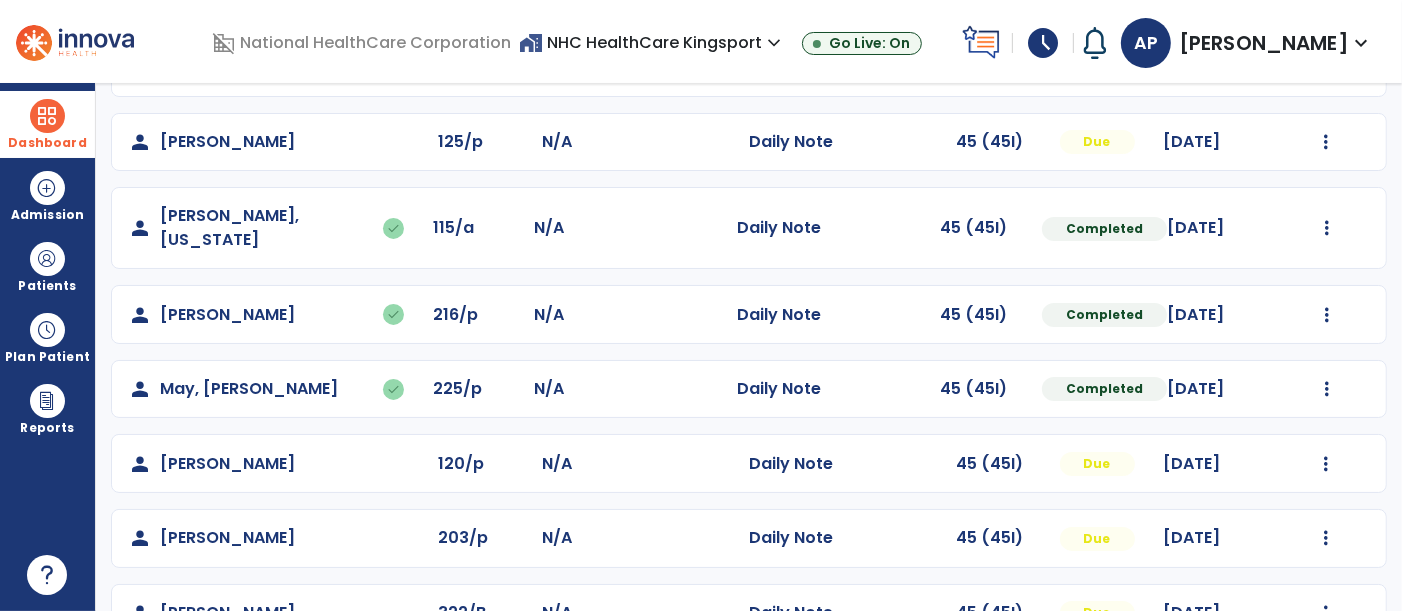 scroll, scrollTop: 248, scrollLeft: 0, axis: vertical 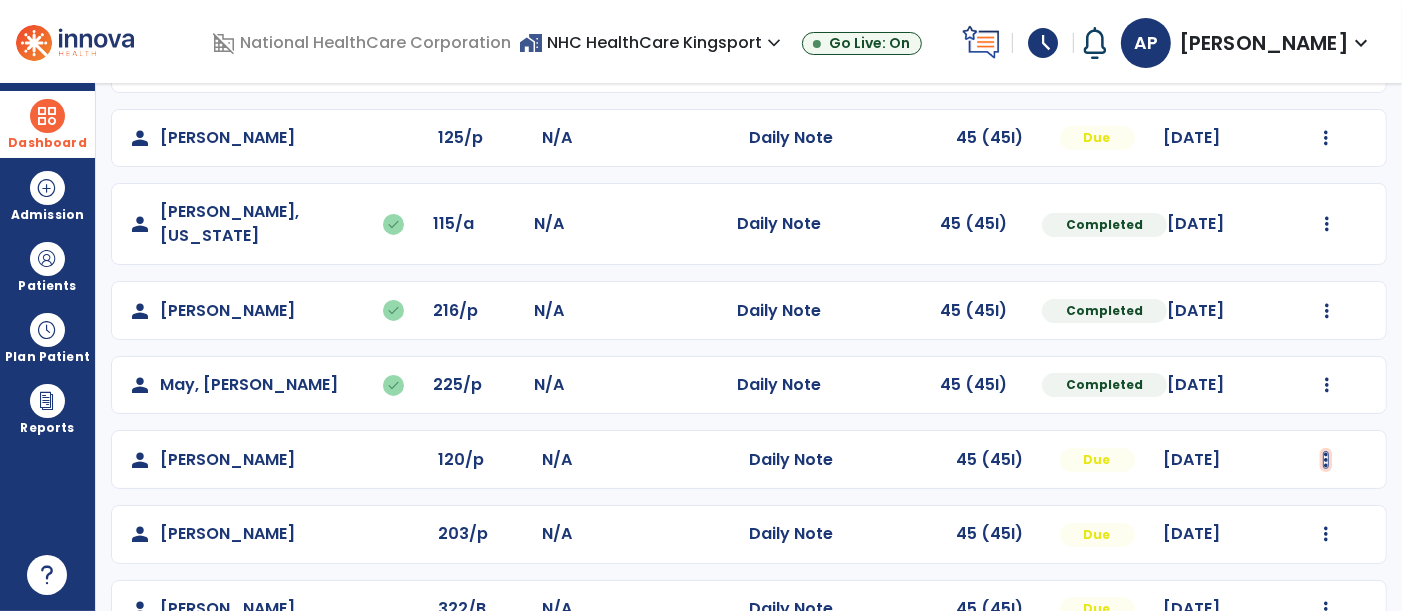 click at bounding box center (1327, 52) 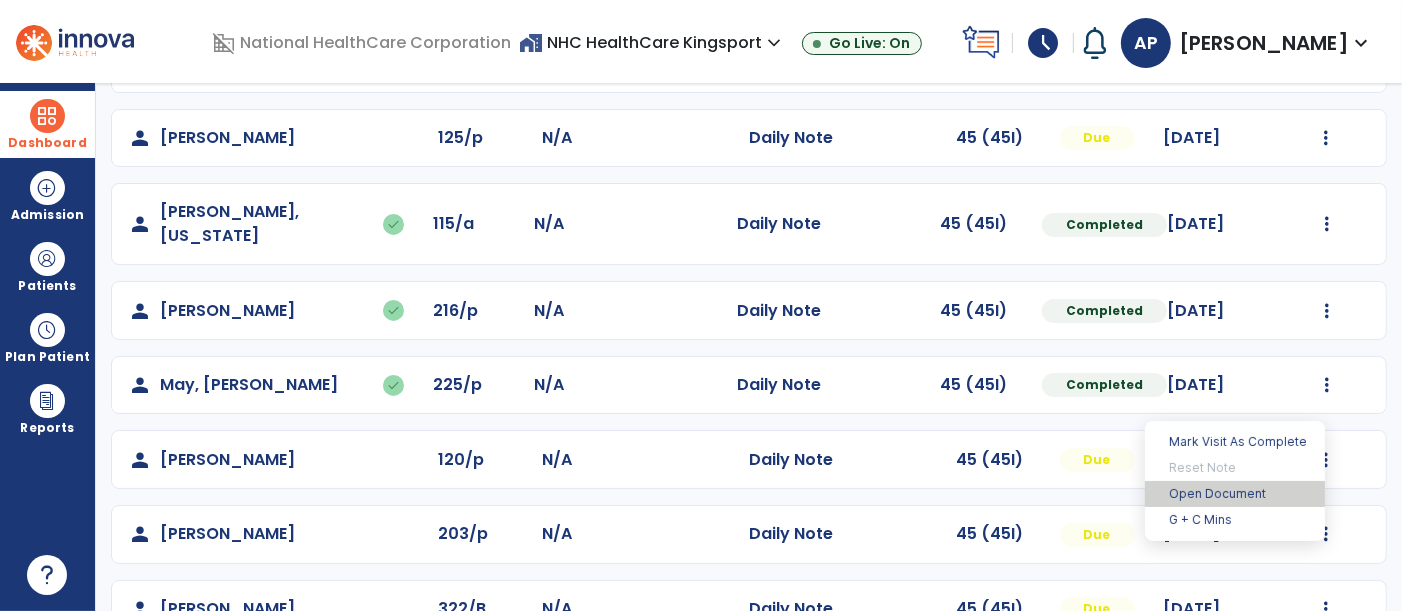 click on "Open Document" at bounding box center (1235, 494) 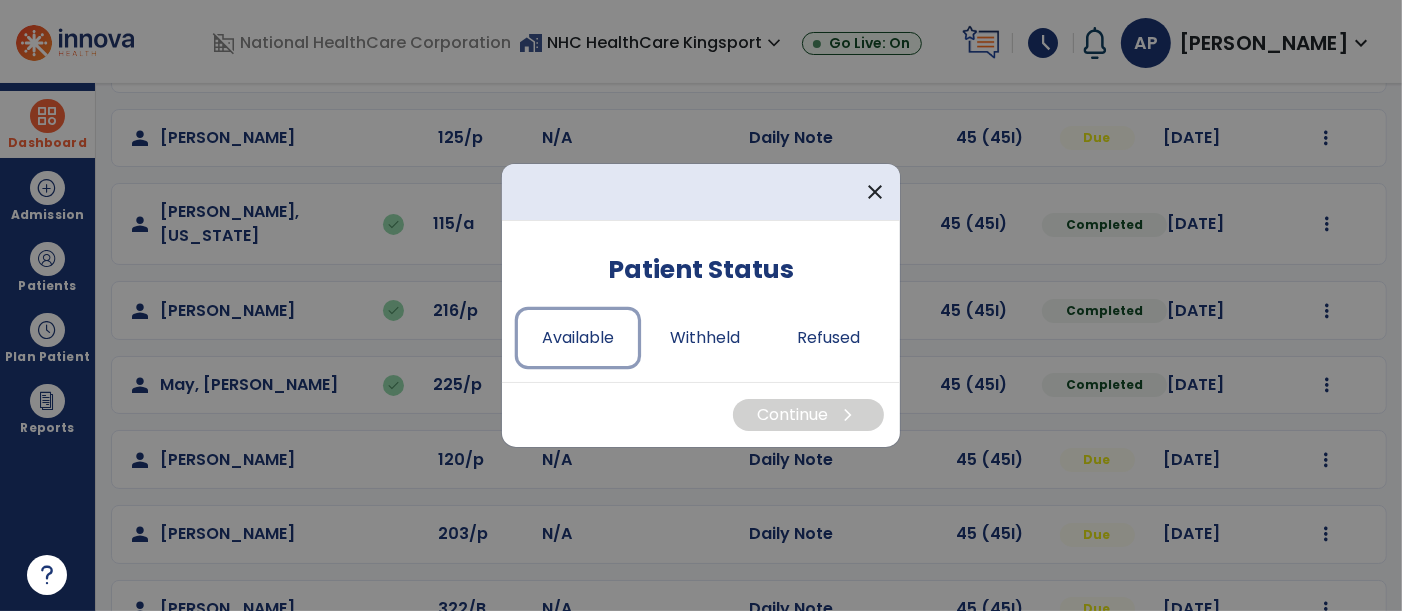 drag, startPoint x: 578, startPoint y: 335, endPoint x: 964, endPoint y: 458, distance: 405.12344 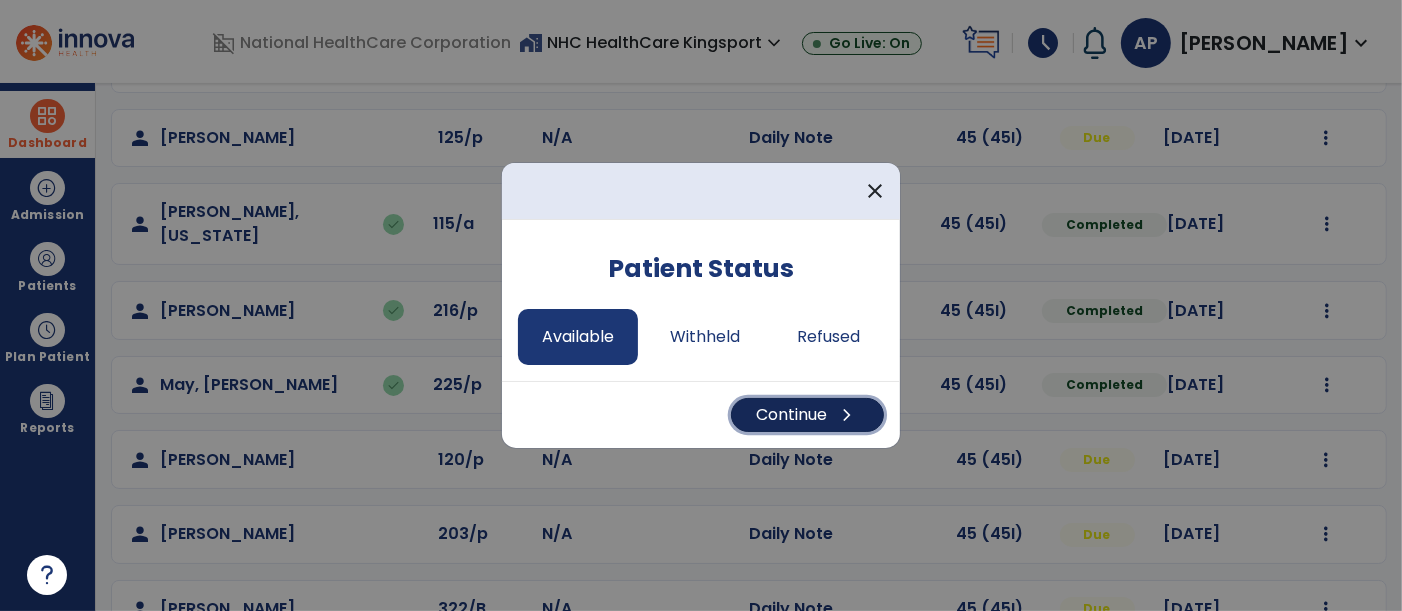 click on "Continue   chevron_right" at bounding box center [807, 415] 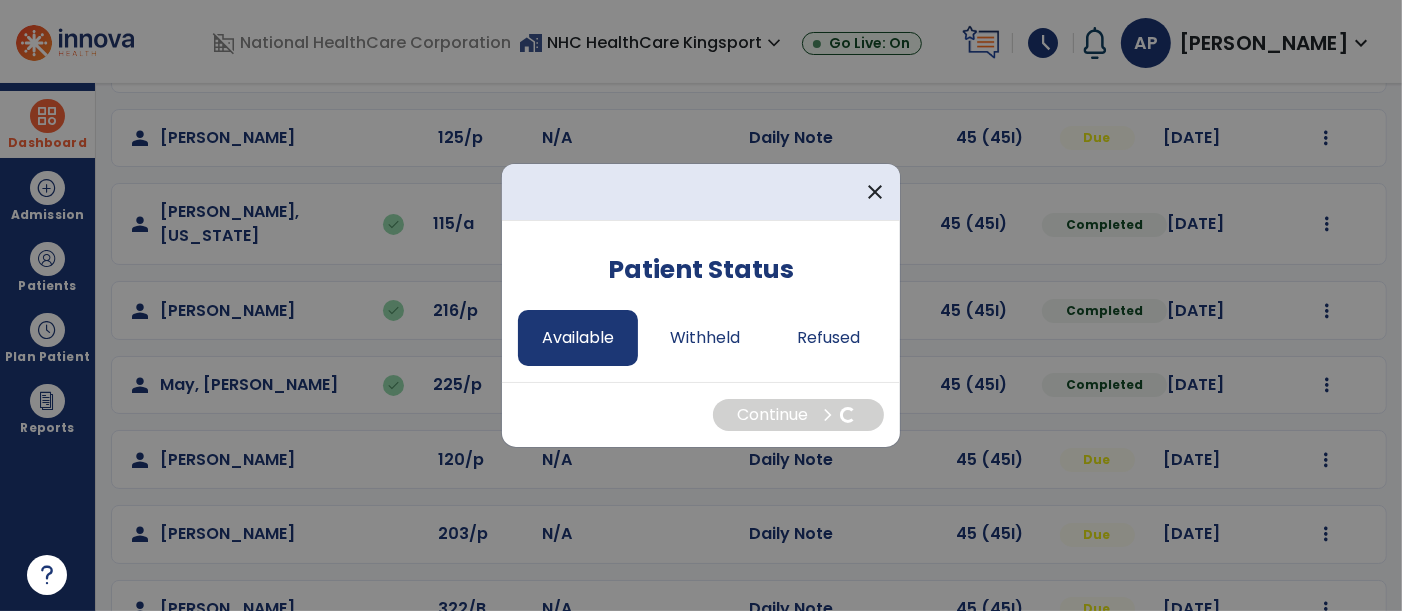 select on "*" 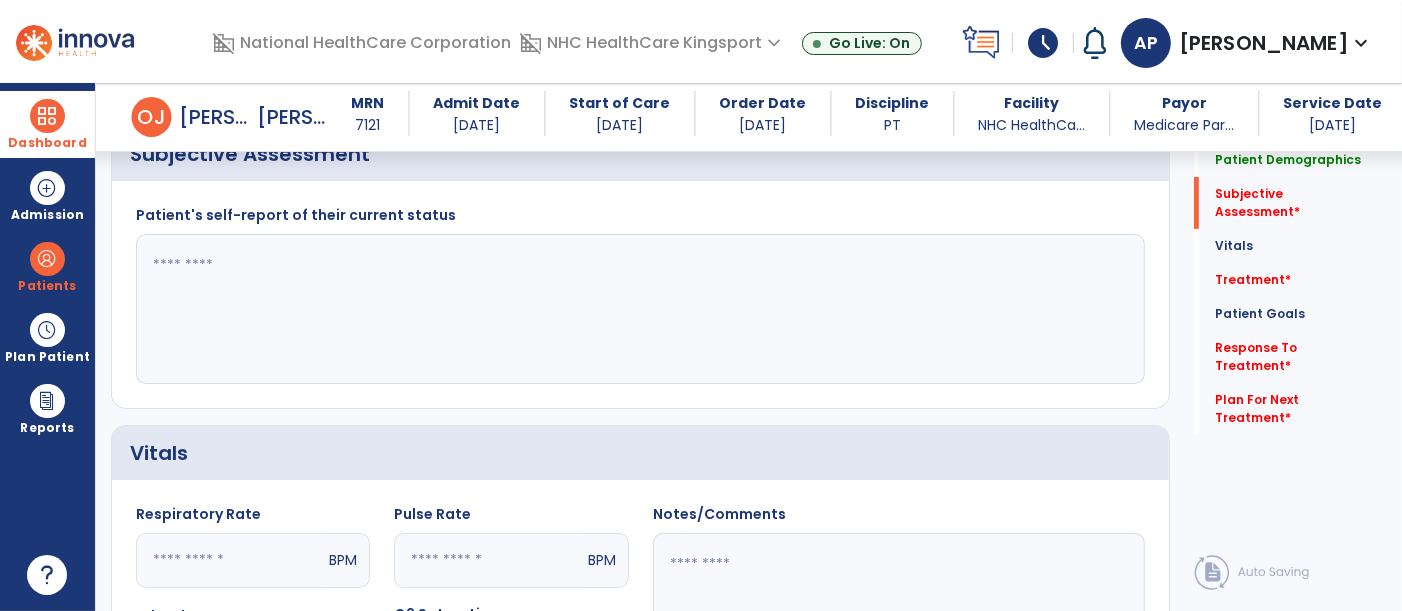 scroll, scrollTop: 528, scrollLeft: 0, axis: vertical 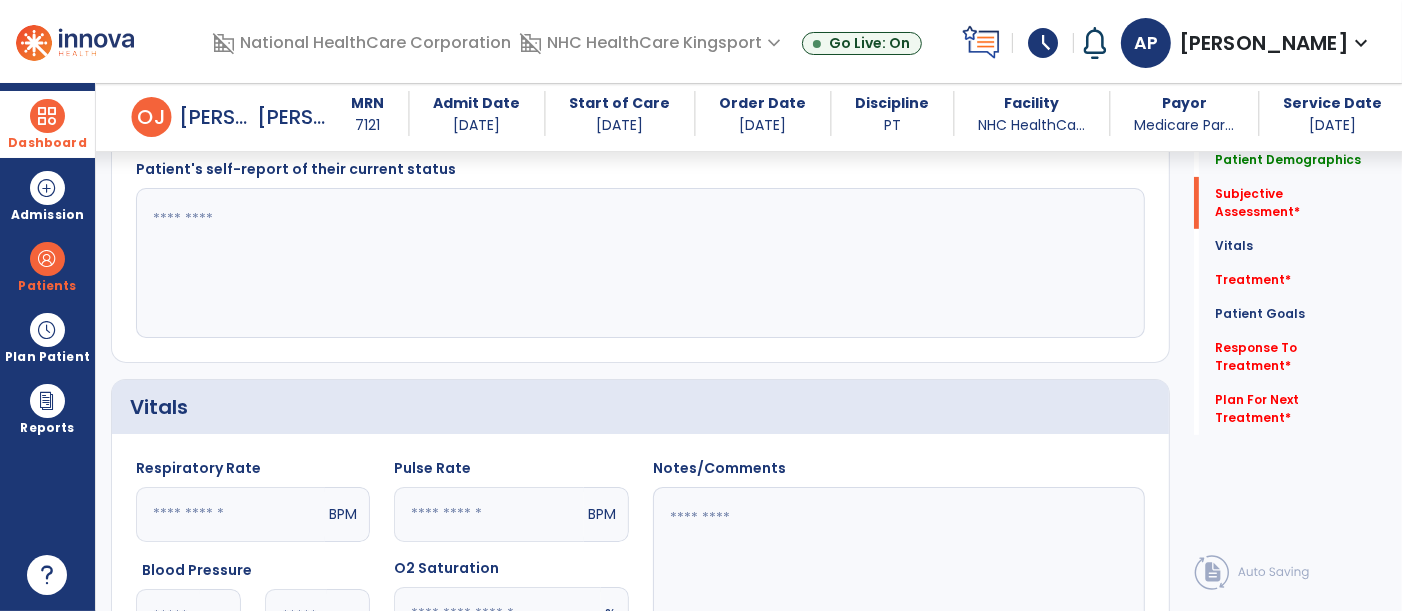 click 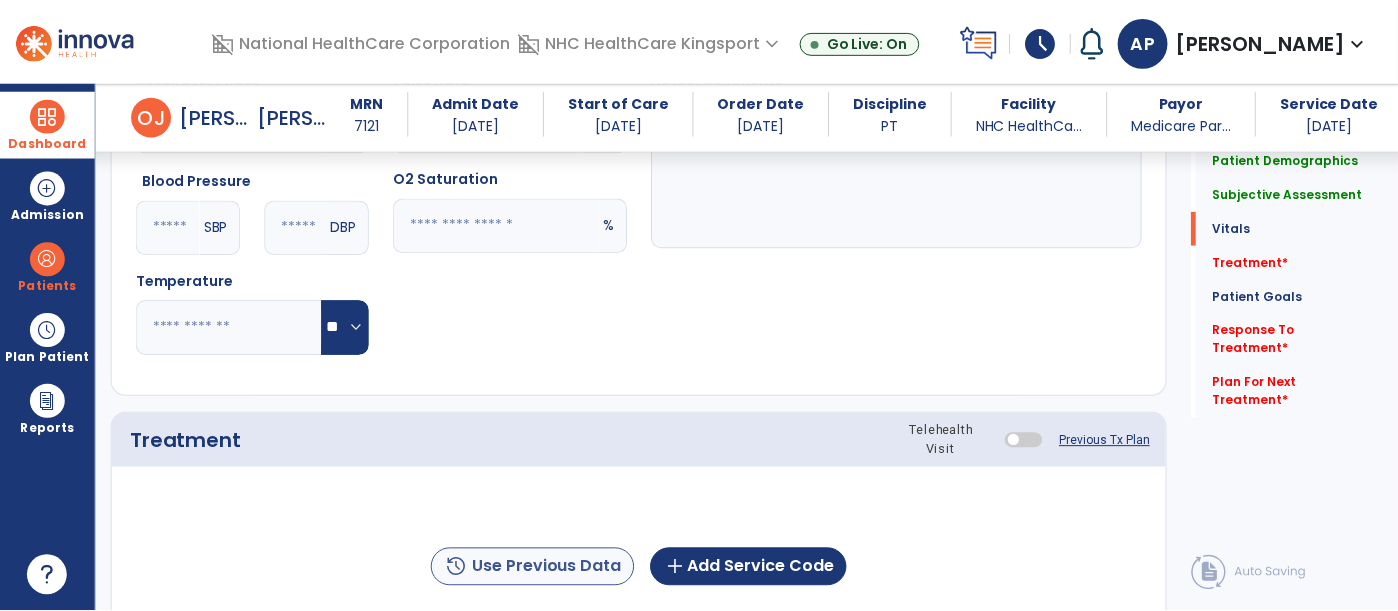 scroll, scrollTop: 1083, scrollLeft: 0, axis: vertical 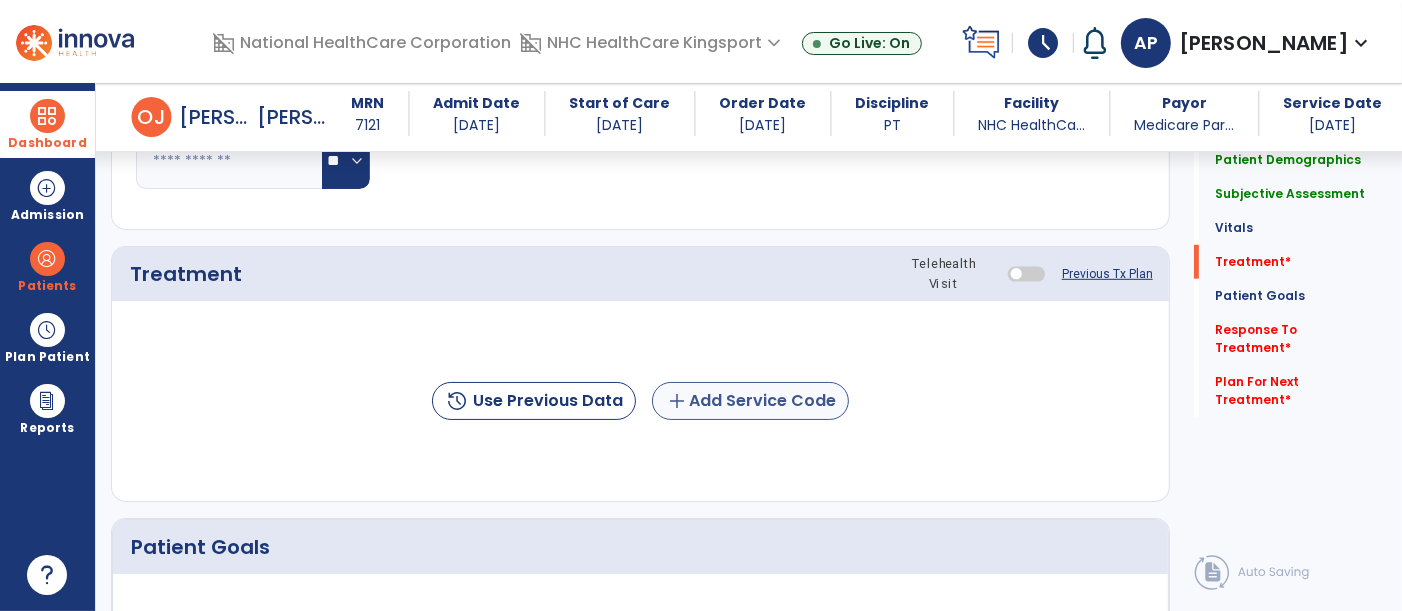 type on "**********" 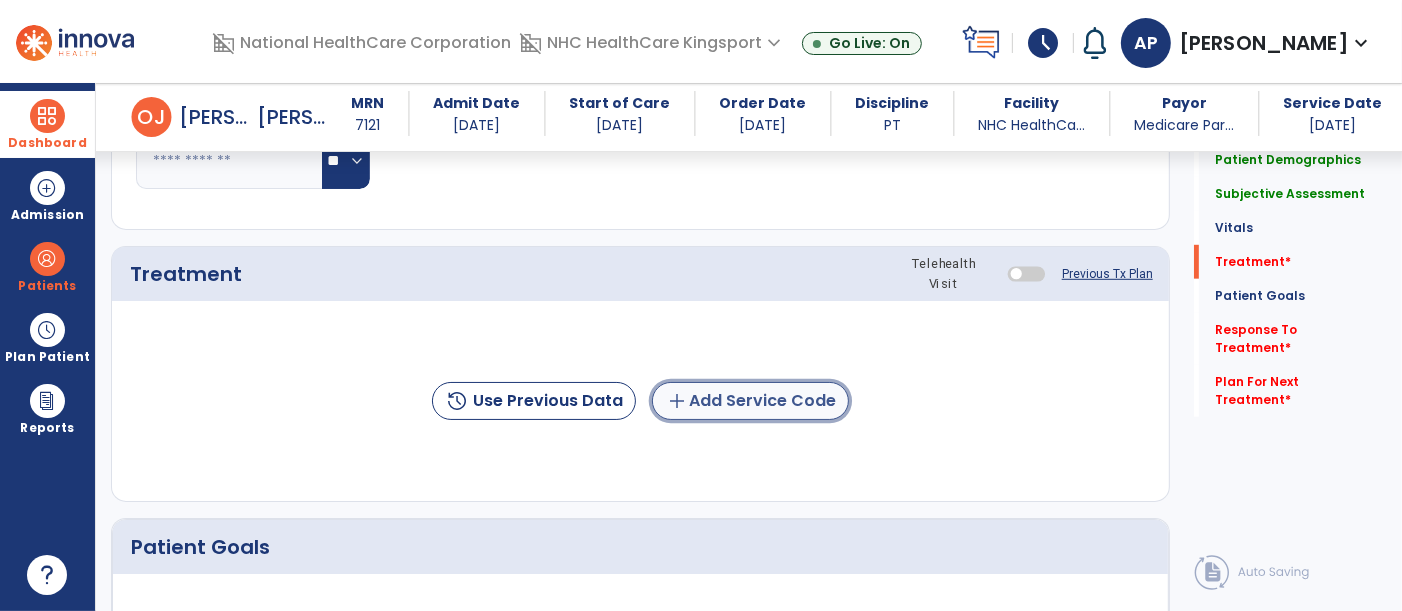 click on "add  Add Service Code" 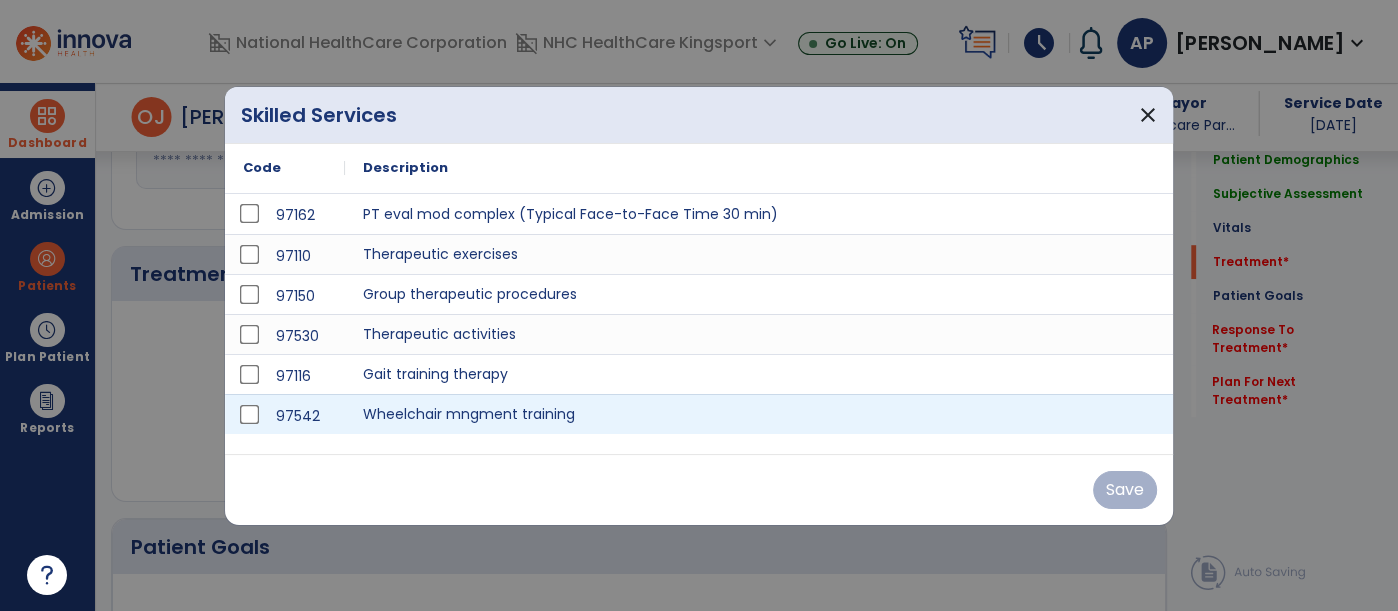 scroll, scrollTop: 1083, scrollLeft: 0, axis: vertical 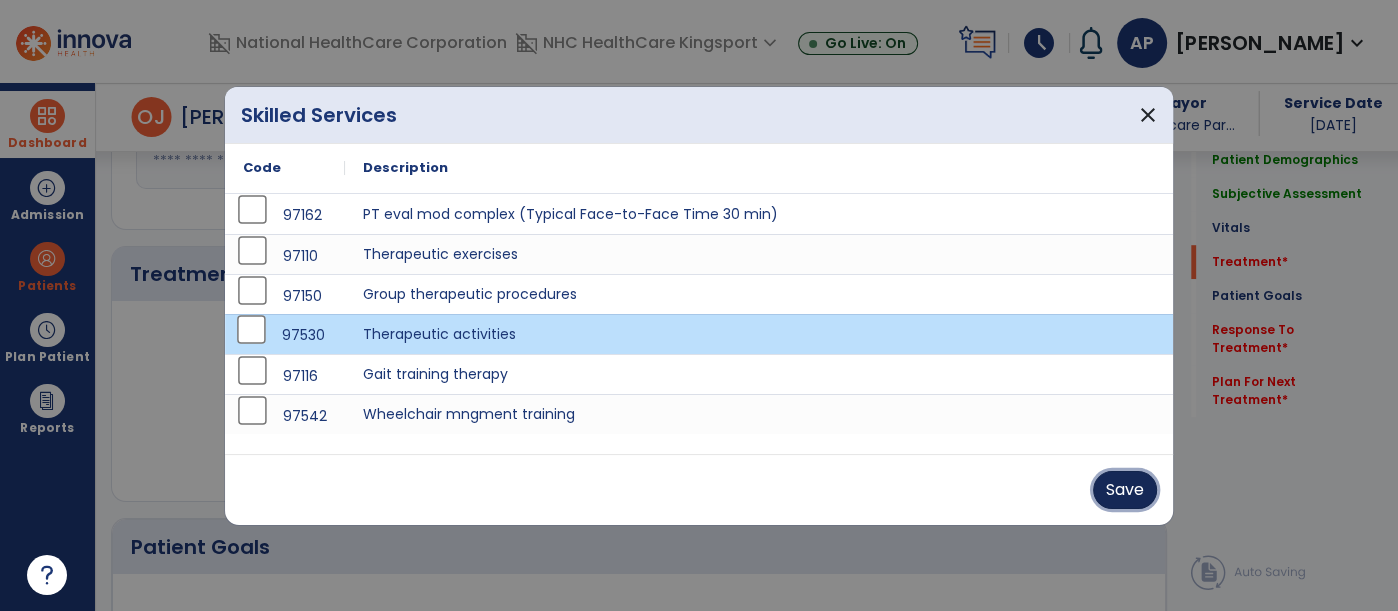 click on "Save" at bounding box center [1125, 490] 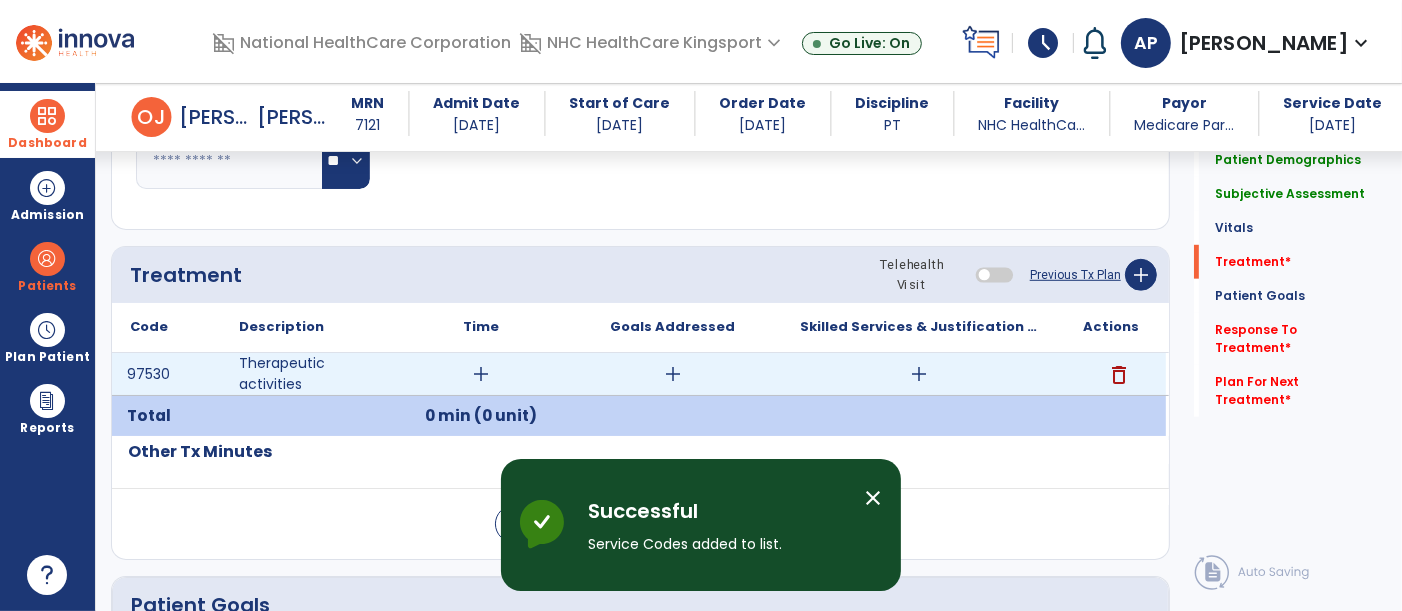 click on "add" at bounding box center (481, 374) 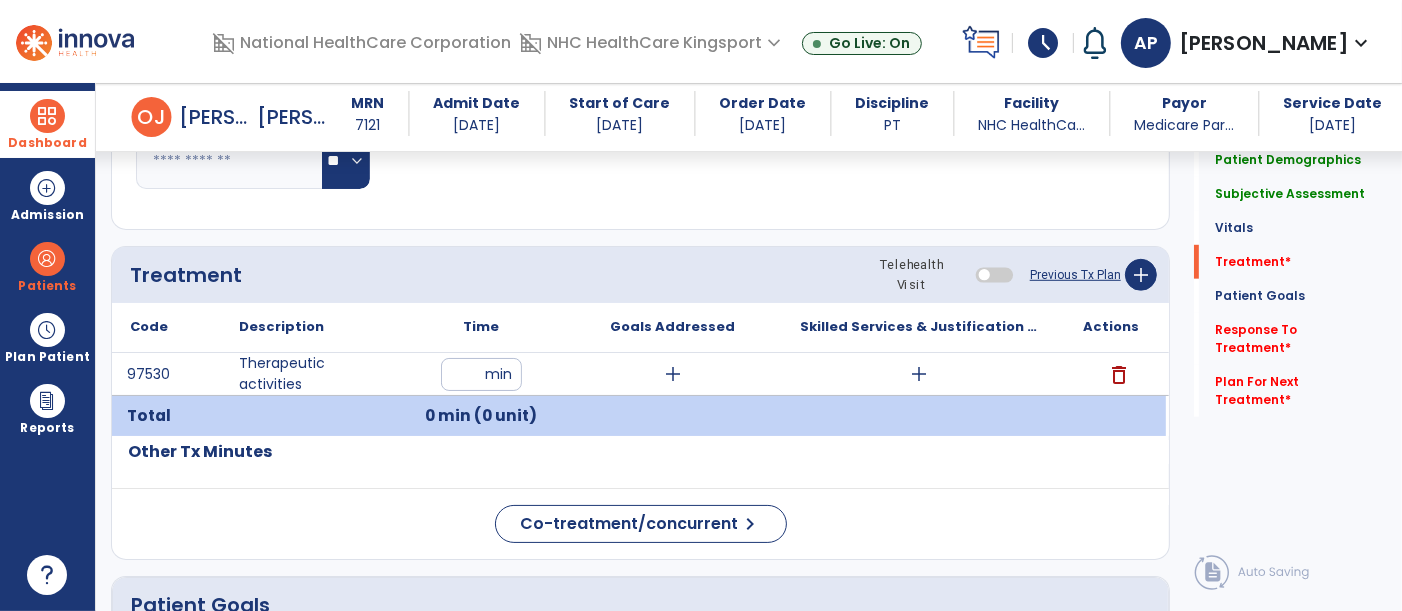 type on "**" 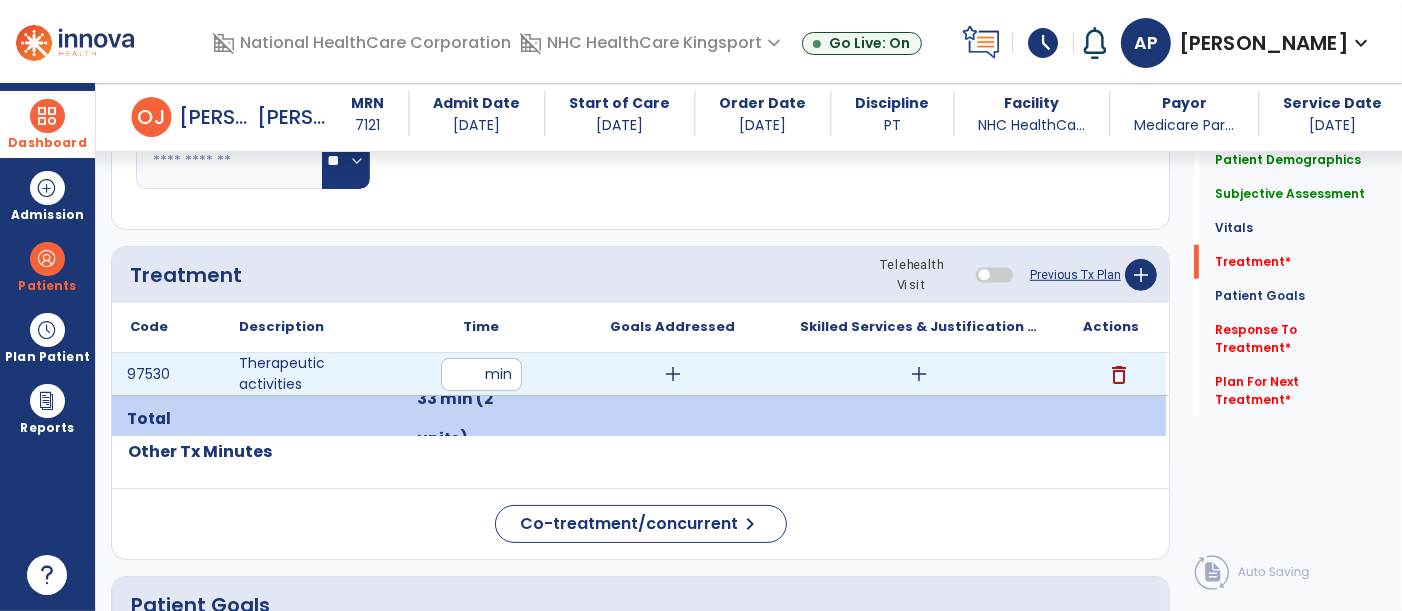 click on "add" at bounding box center [673, 374] 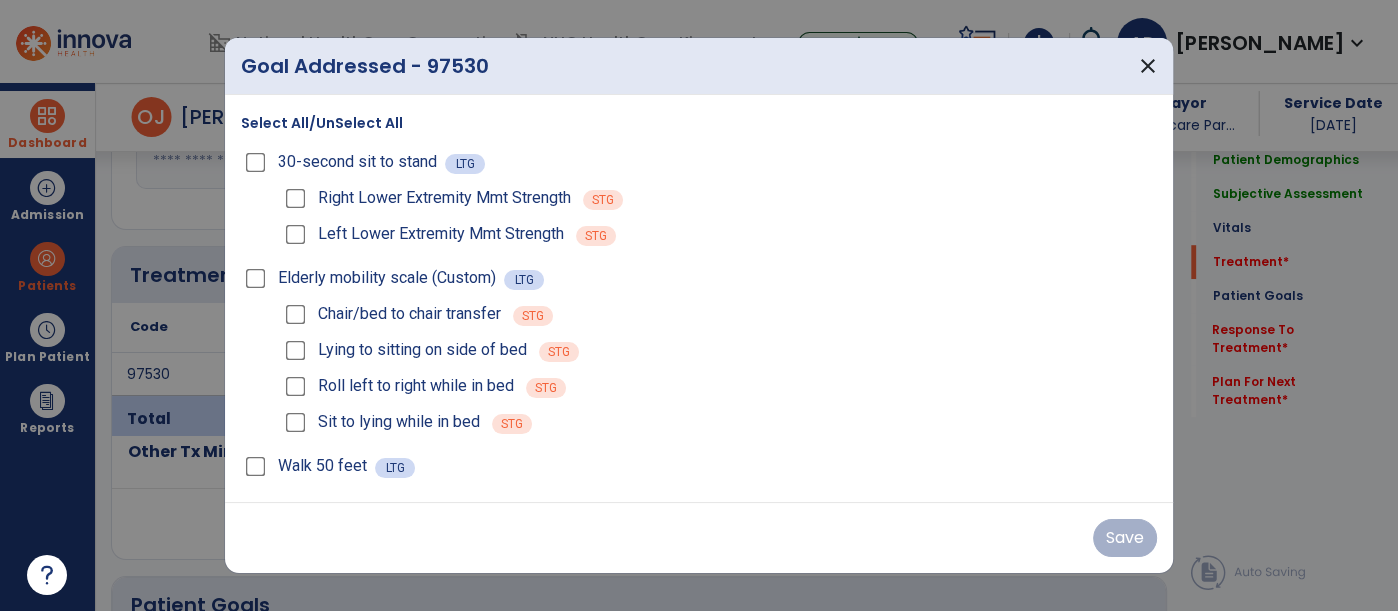 scroll, scrollTop: 1083, scrollLeft: 0, axis: vertical 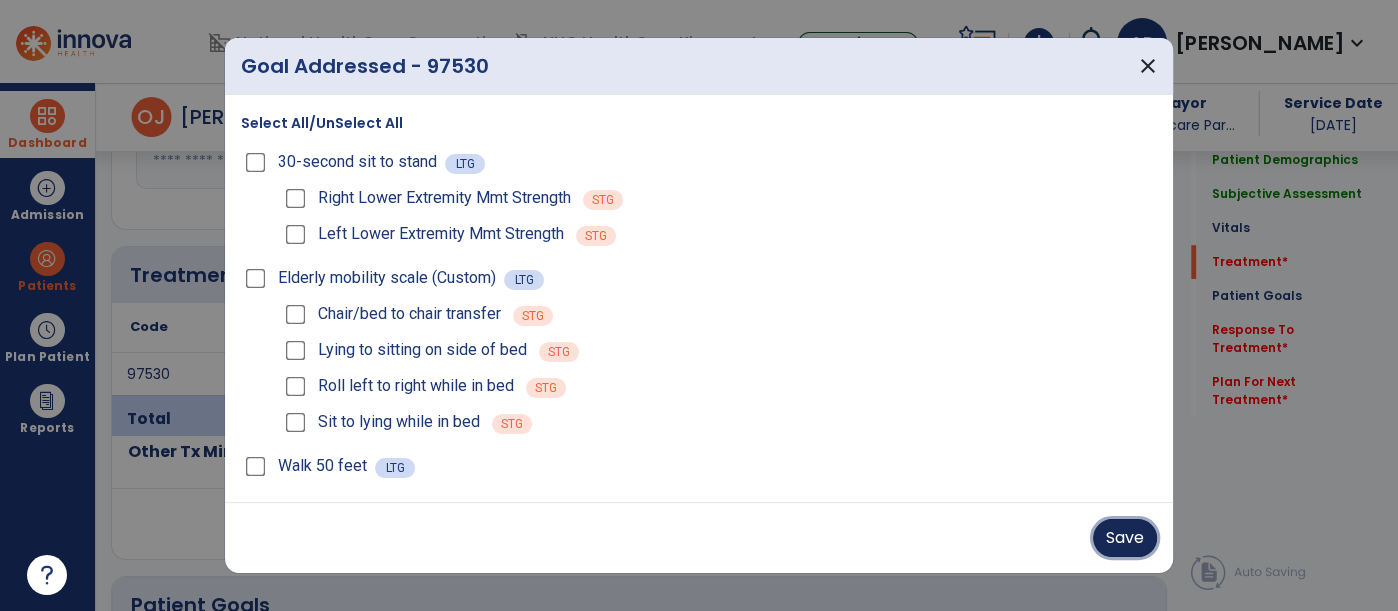 click on "Save" at bounding box center (1125, 538) 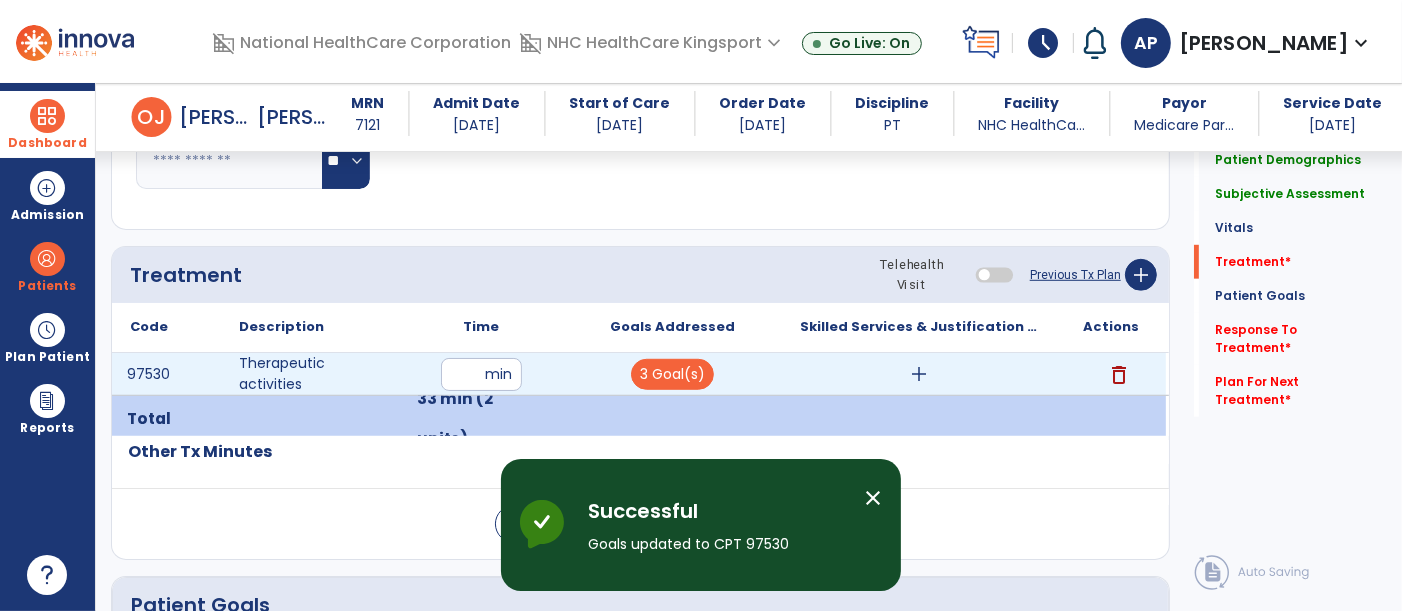 click on "add" at bounding box center (919, 374) 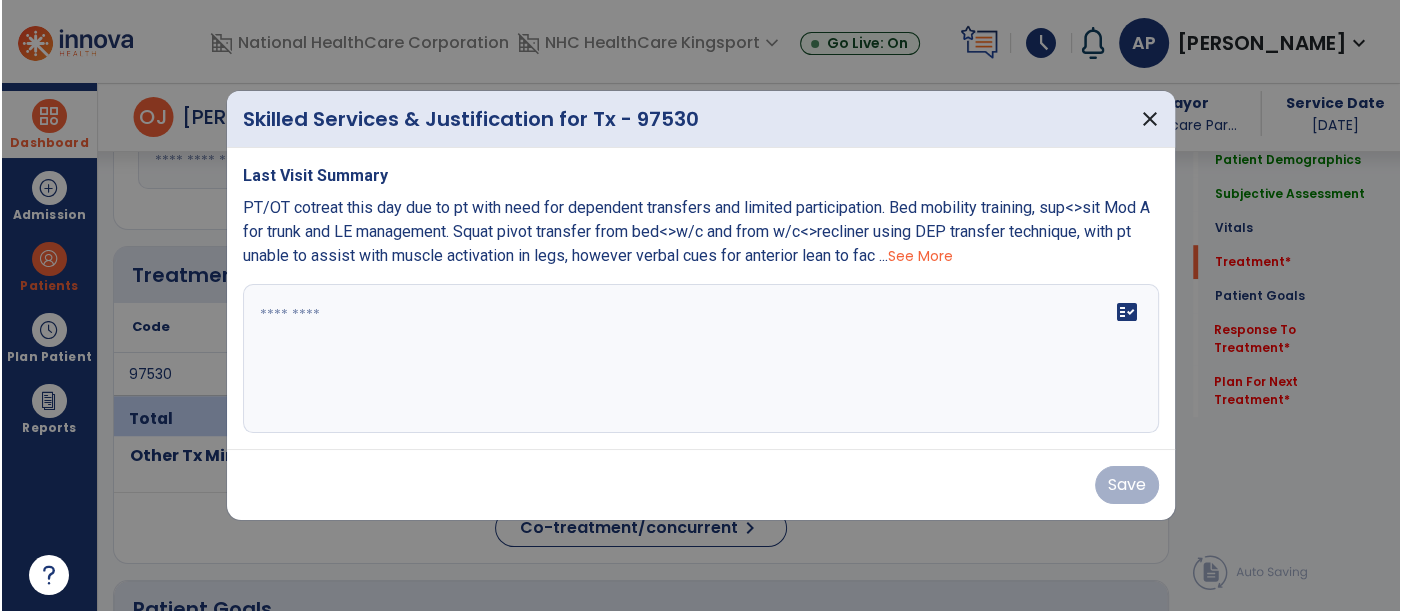 scroll, scrollTop: 1083, scrollLeft: 0, axis: vertical 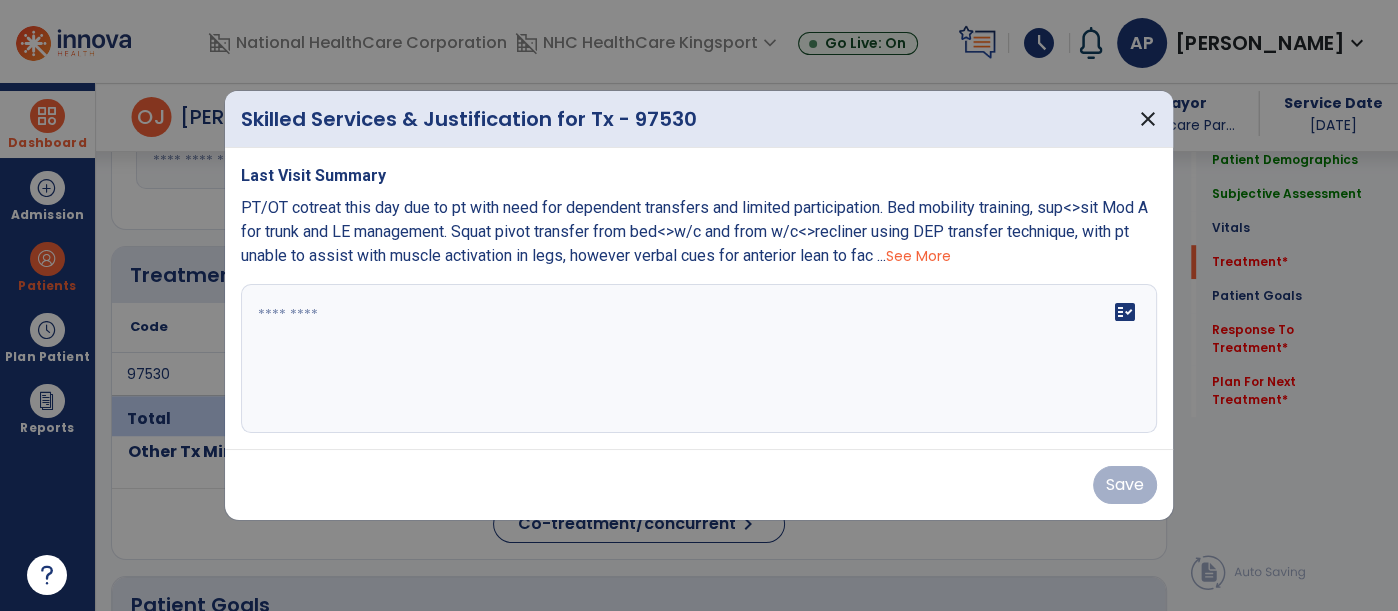 click at bounding box center (699, 359) 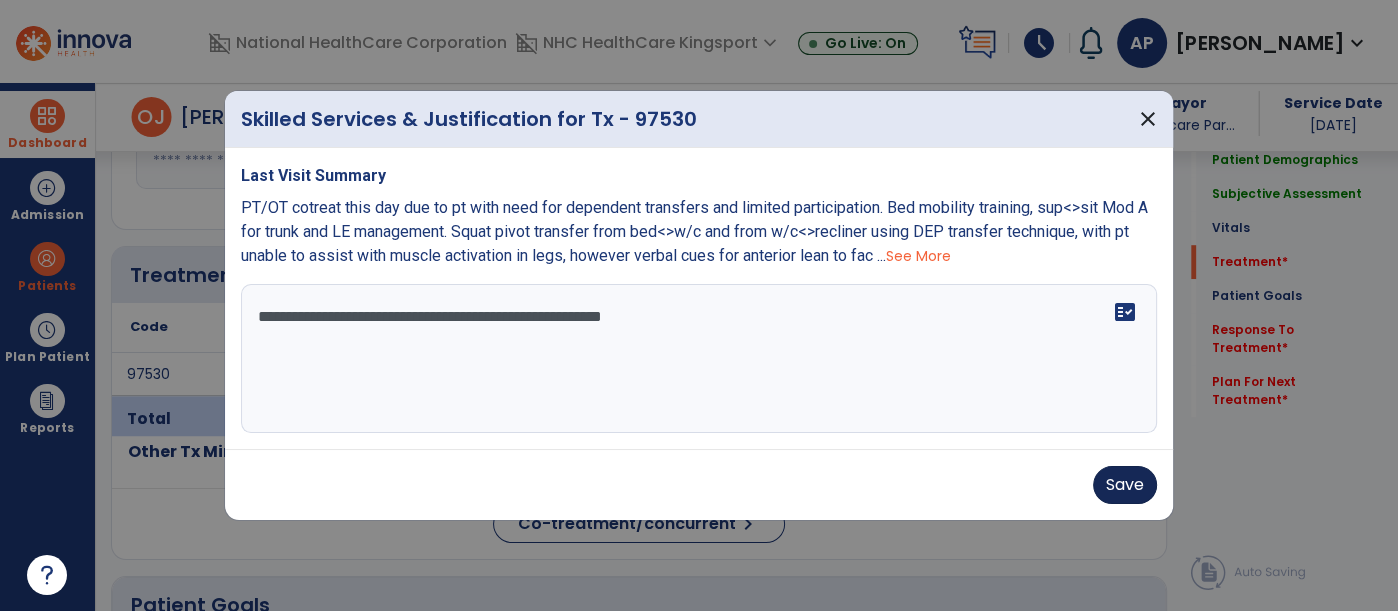 type on "**********" 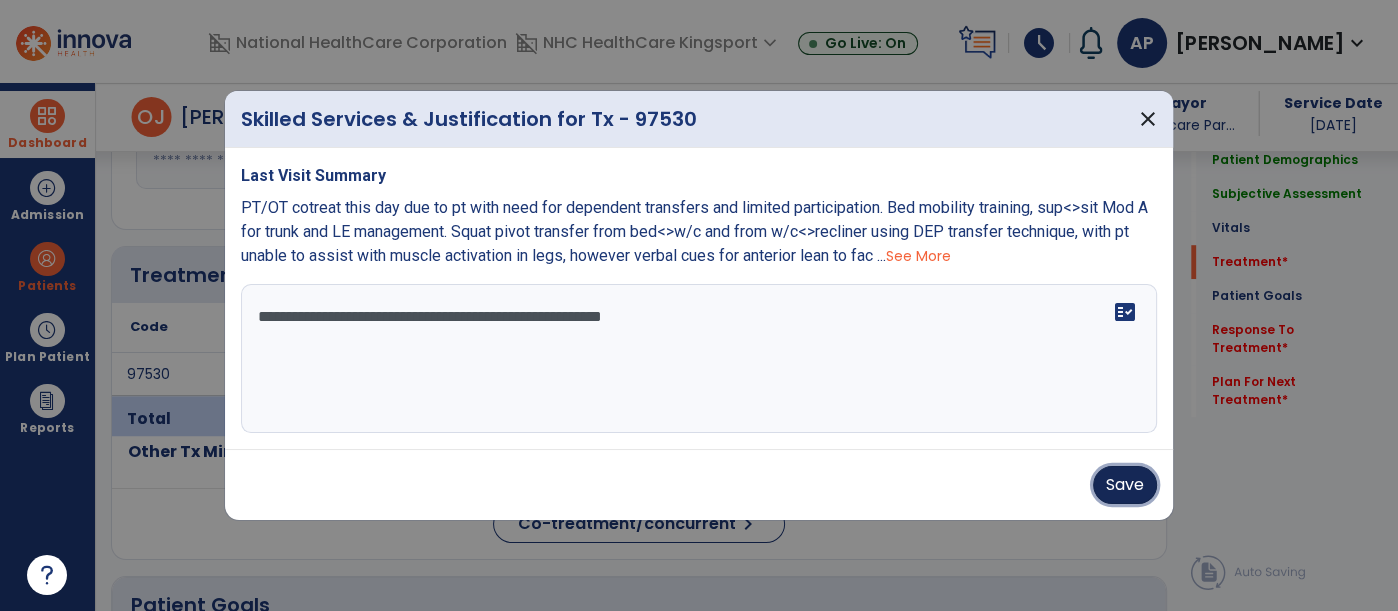 click on "Save" at bounding box center [1125, 485] 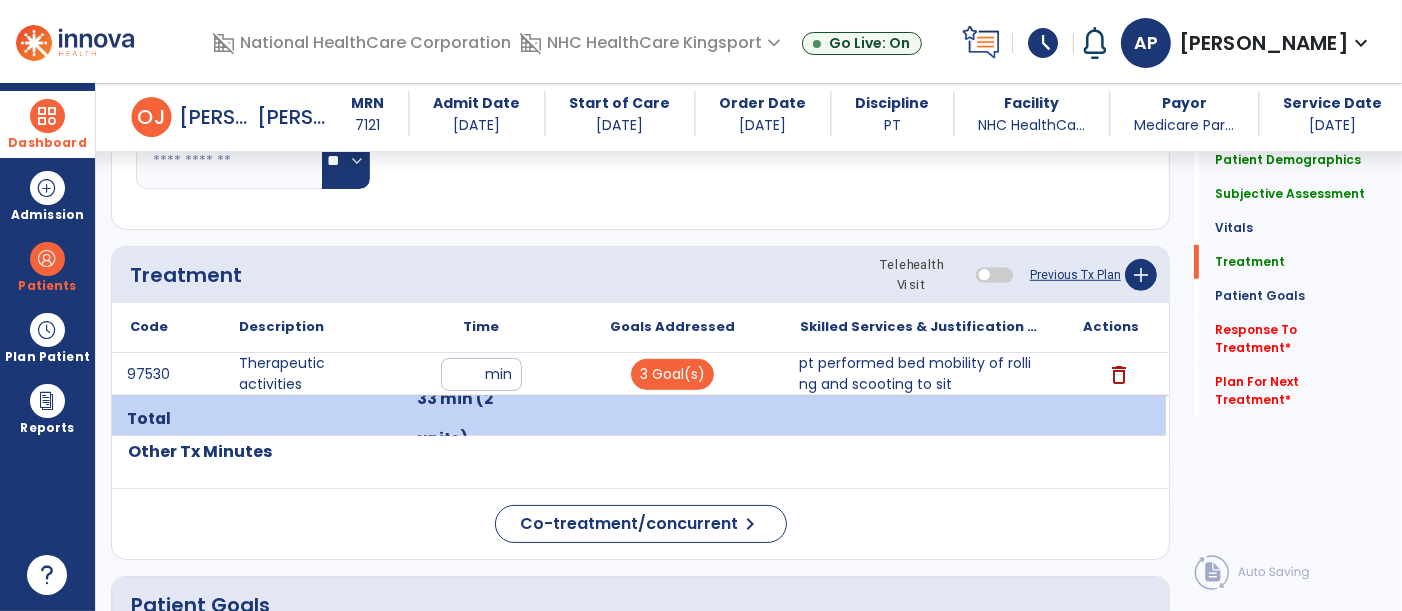 click at bounding box center (47, 116) 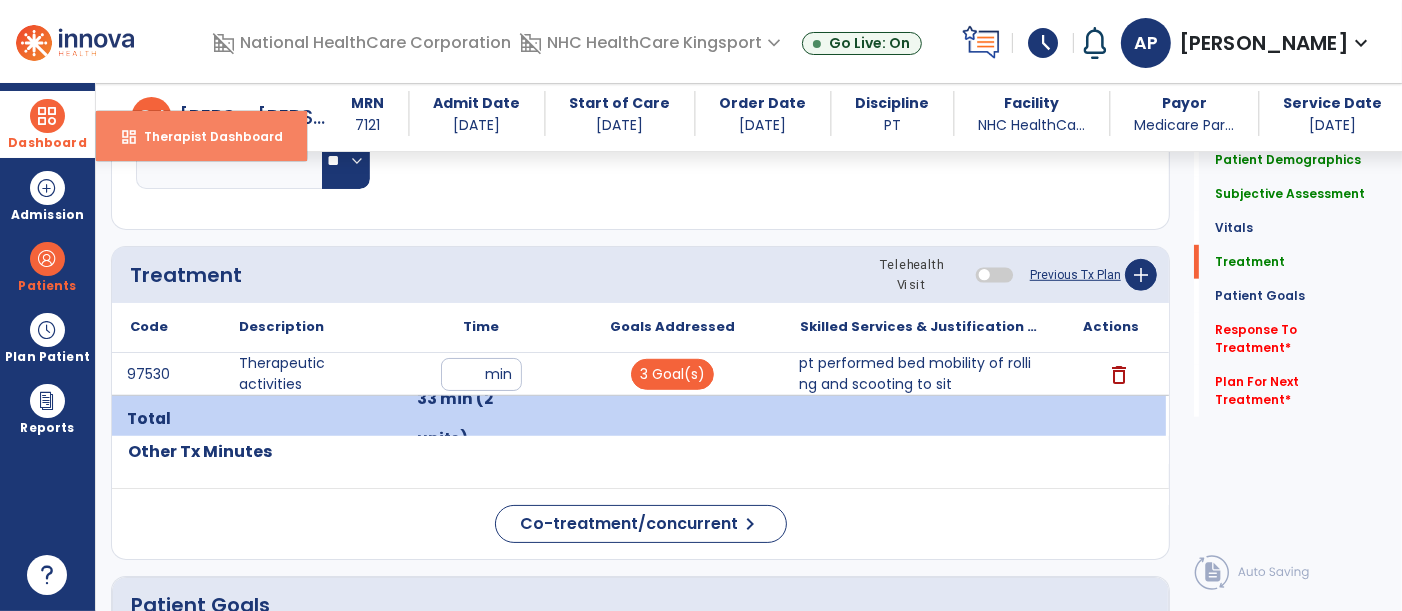 click on "Therapist Dashboard" at bounding box center (205, 136) 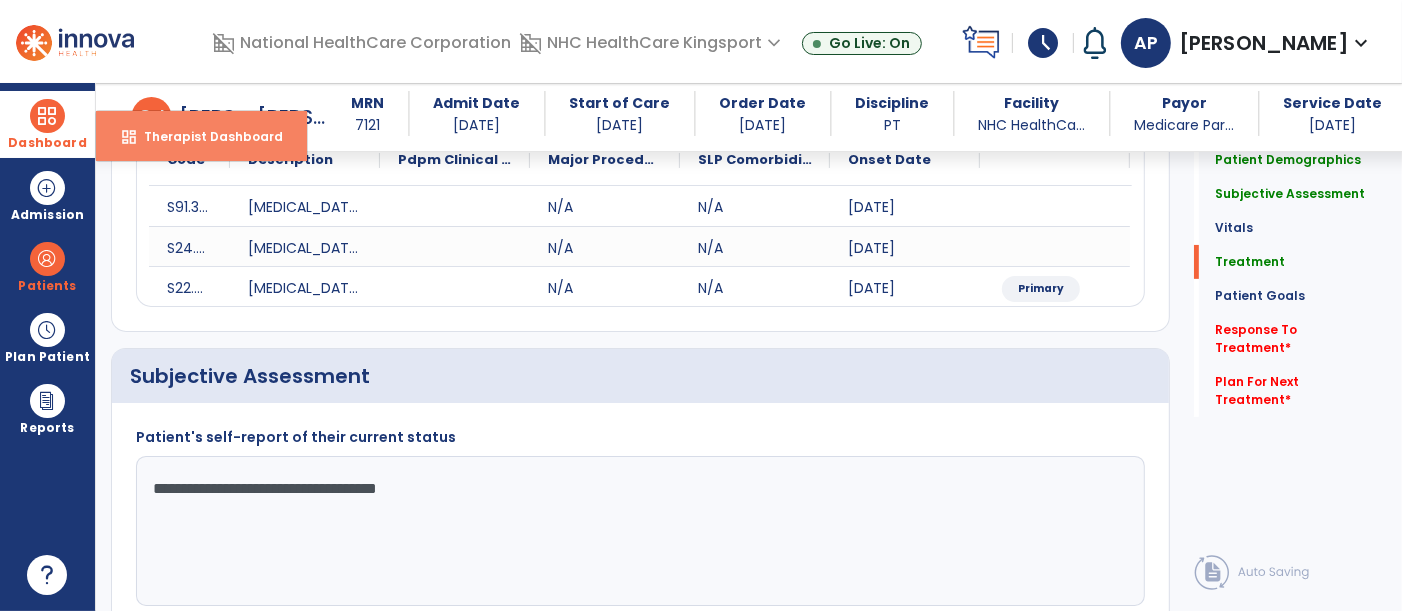 select on "****" 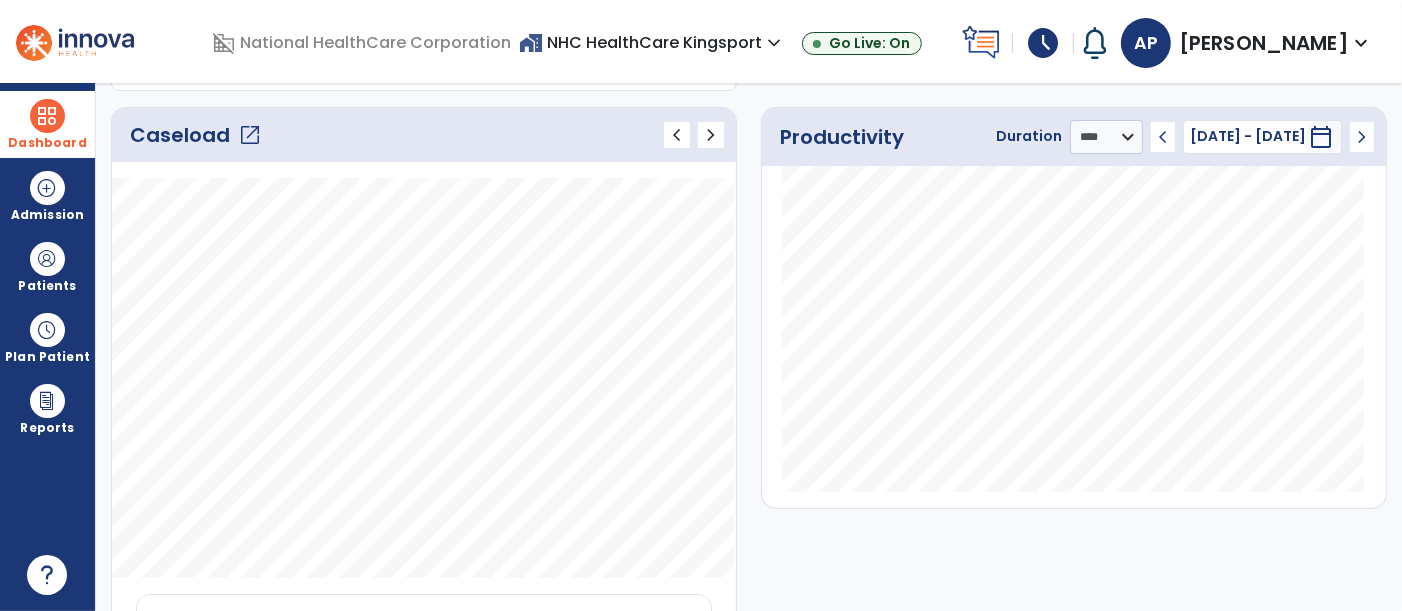 click on "Caseload   open_in_new" 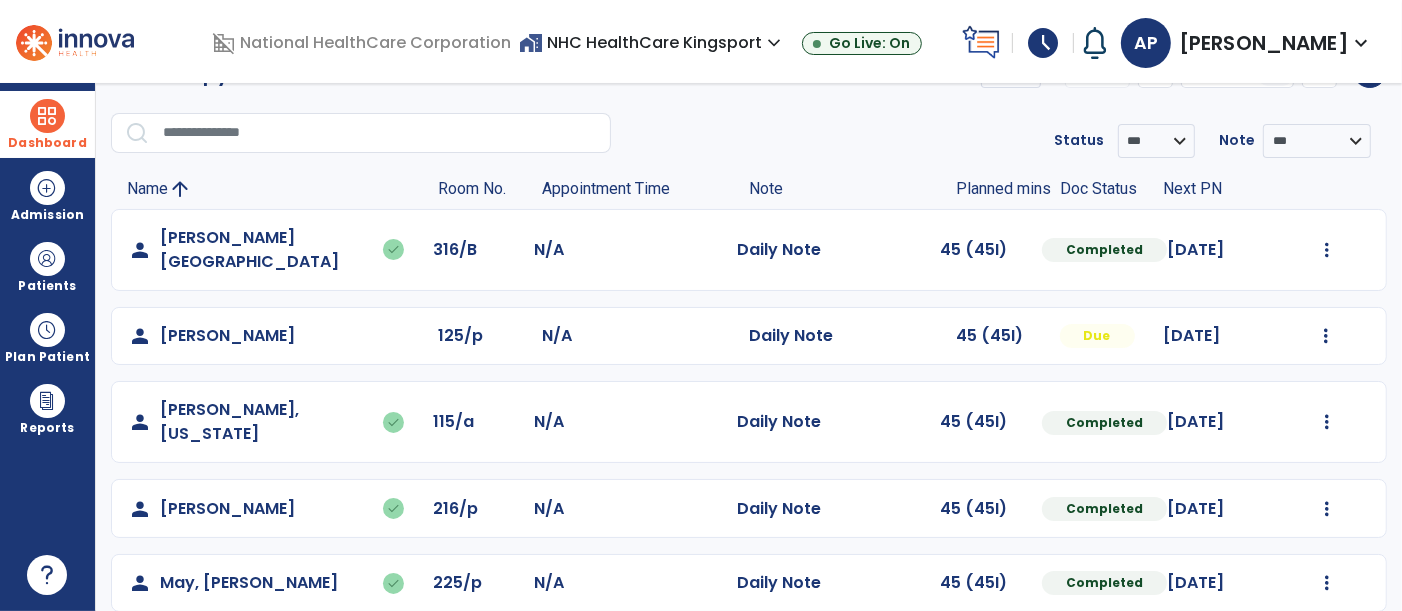 scroll, scrollTop: 248, scrollLeft: 0, axis: vertical 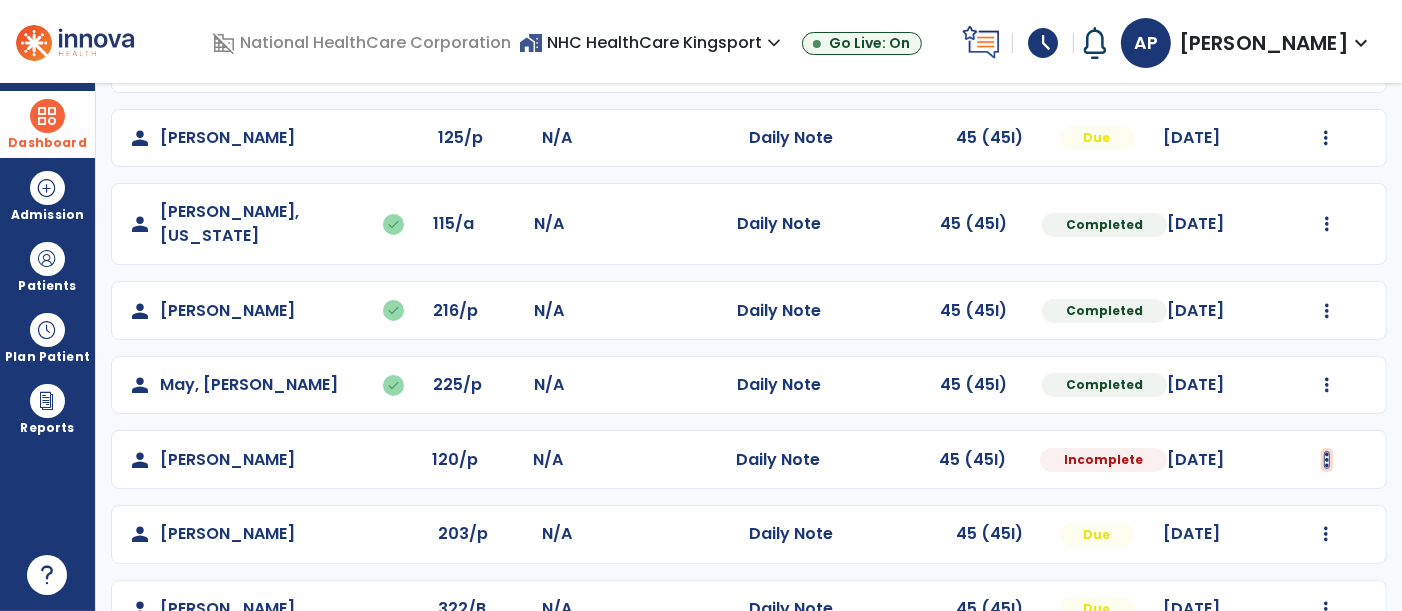 click at bounding box center [1327, 52] 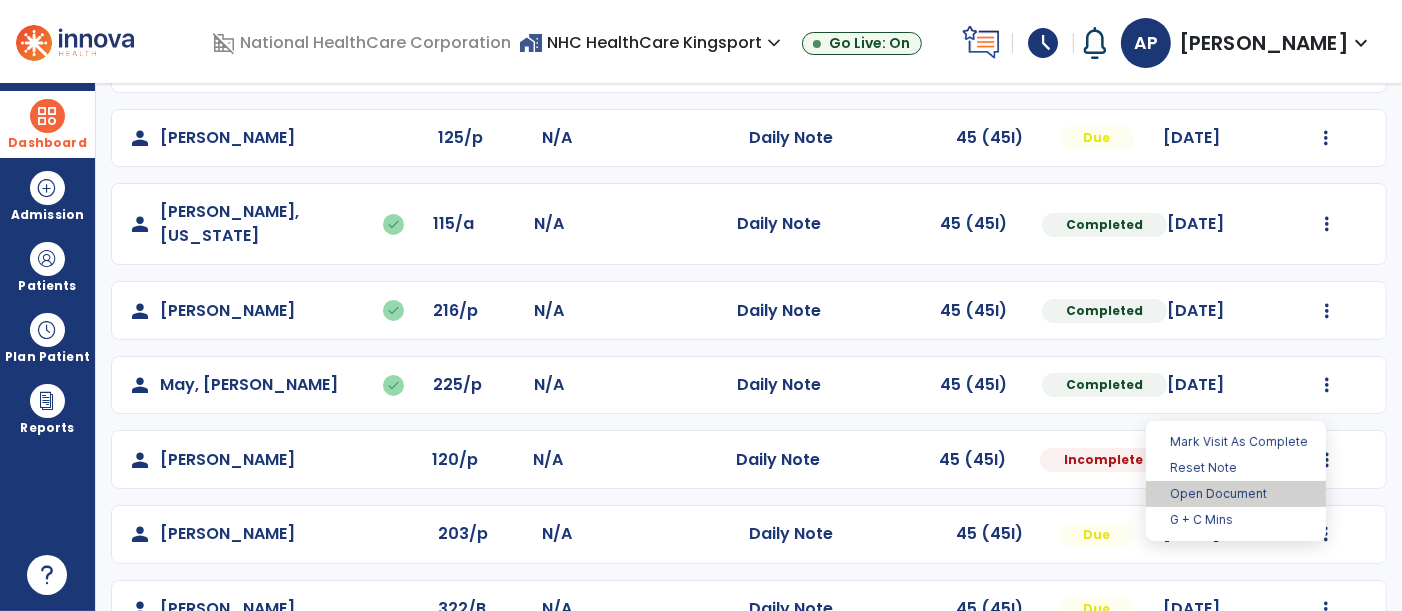 click on "Open Document" at bounding box center (1236, 494) 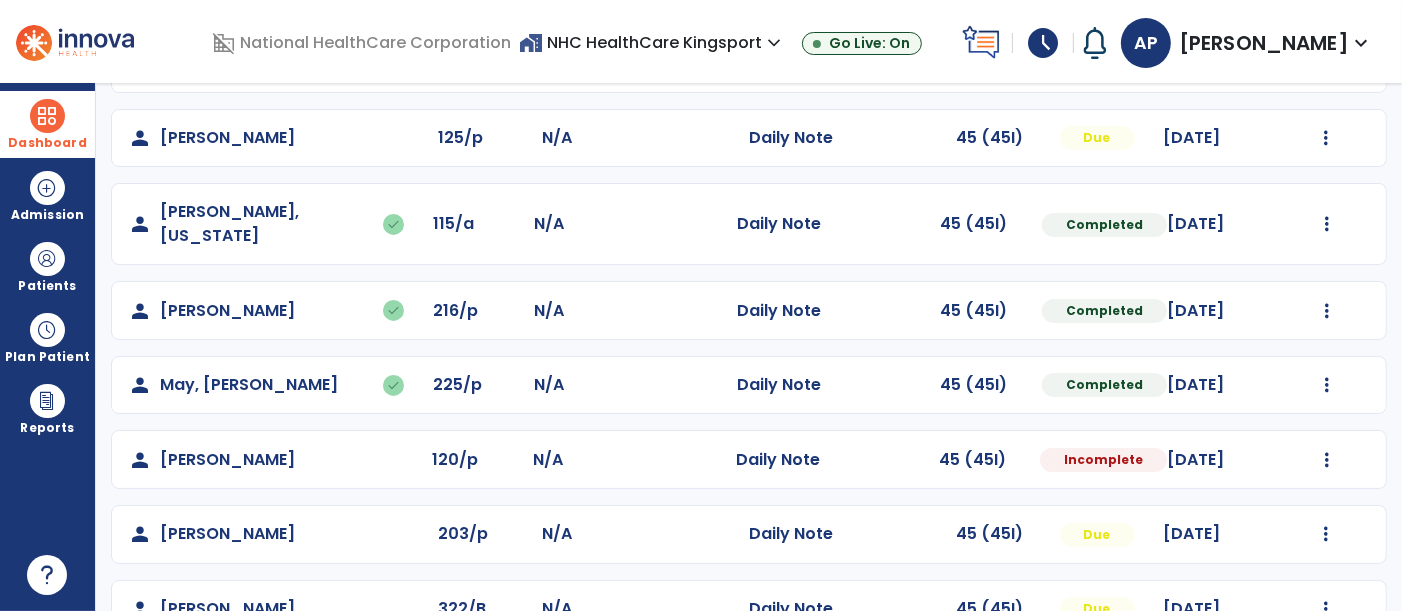 select on "*" 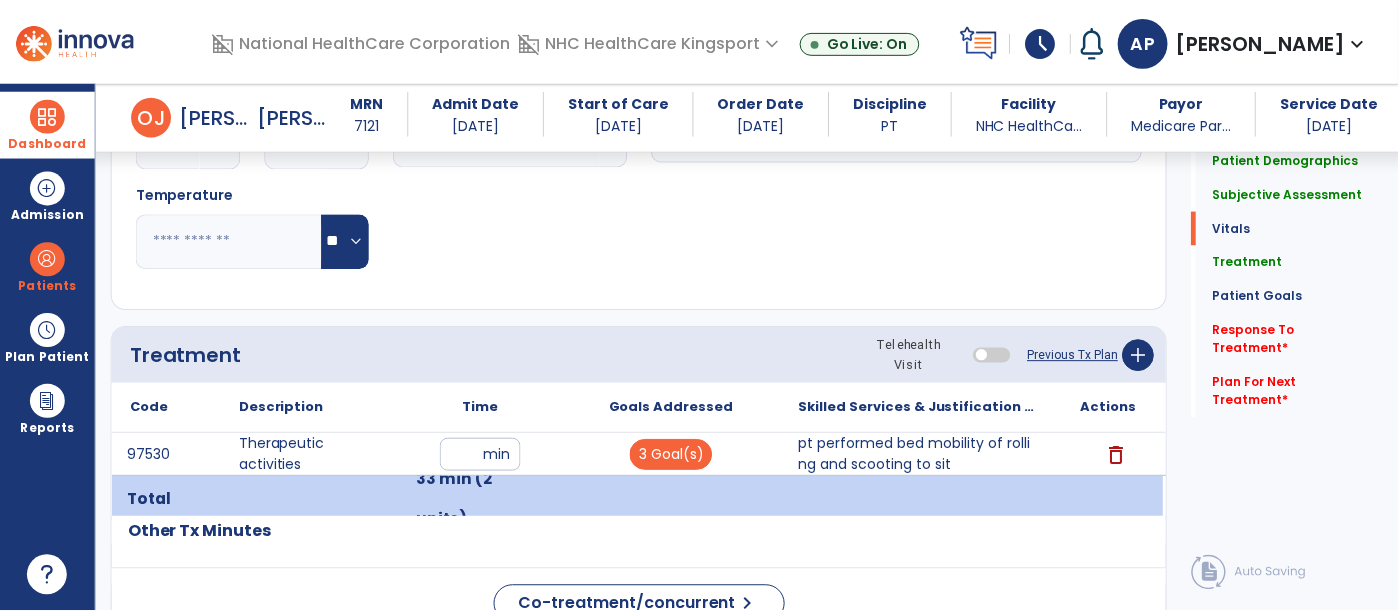scroll, scrollTop: 1083, scrollLeft: 0, axis: vertical 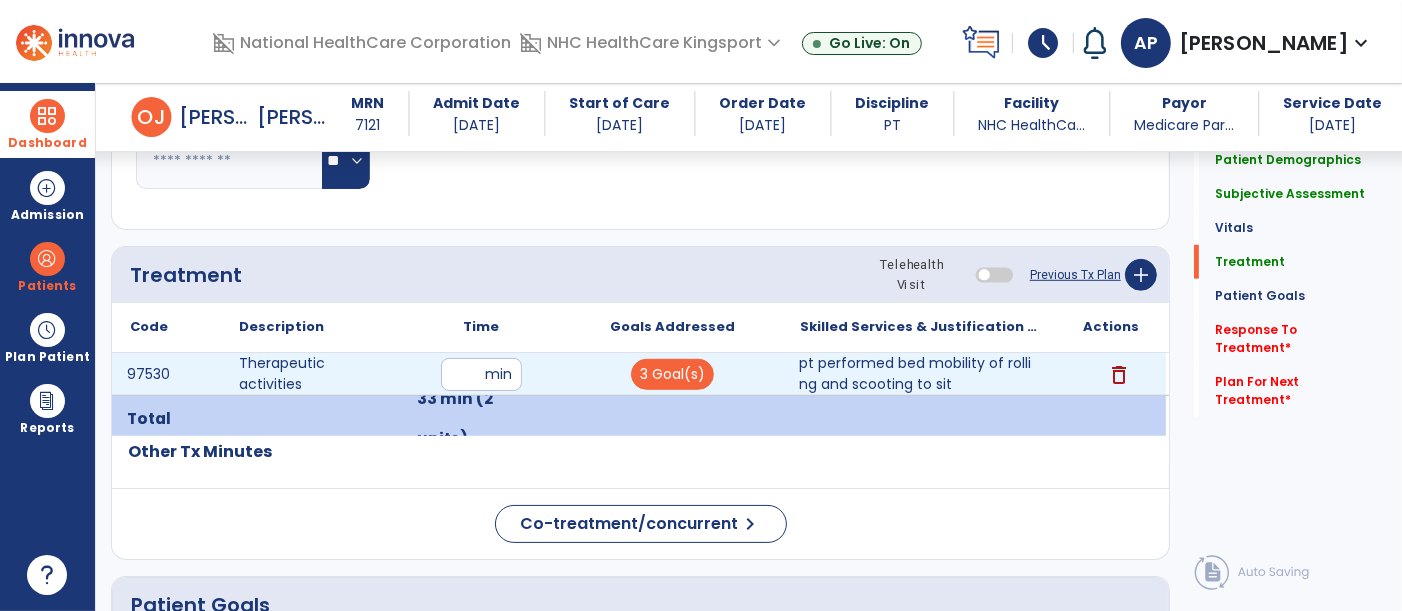click on "pt performed bed mobility of rolling and scooting to sit" at bounding box center (919, 374) 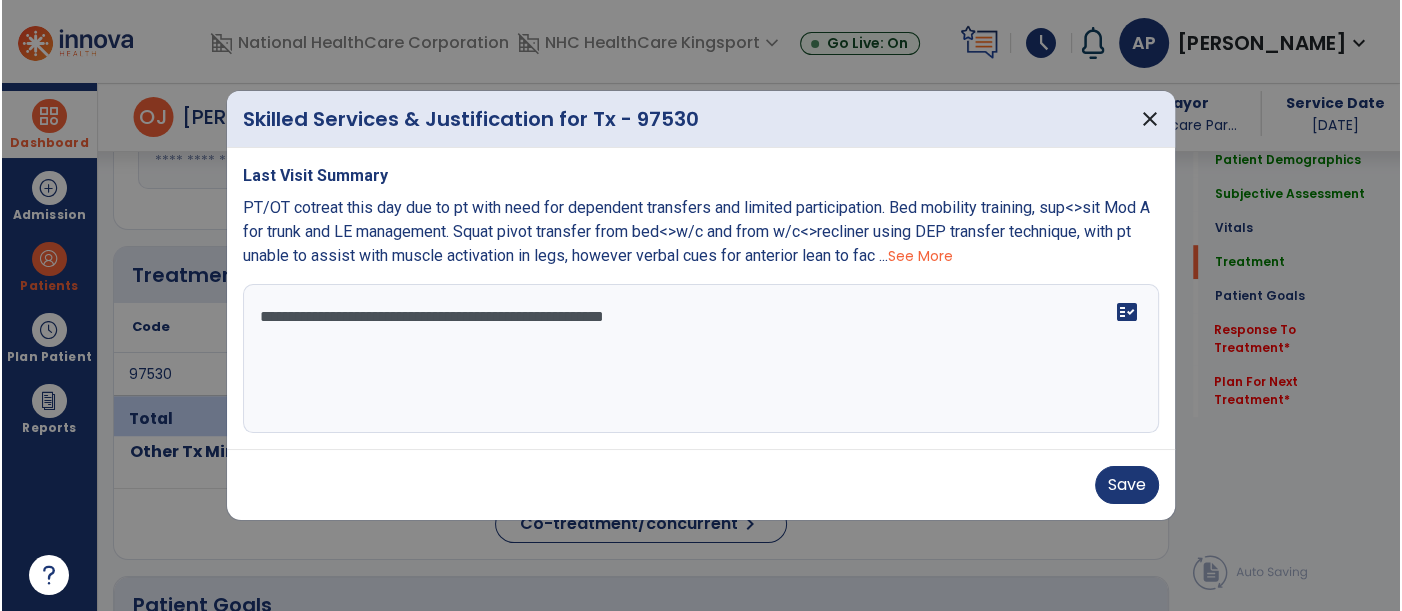 scroll, scrollTop: 1083, scrollLeft: 0, axis: vertical 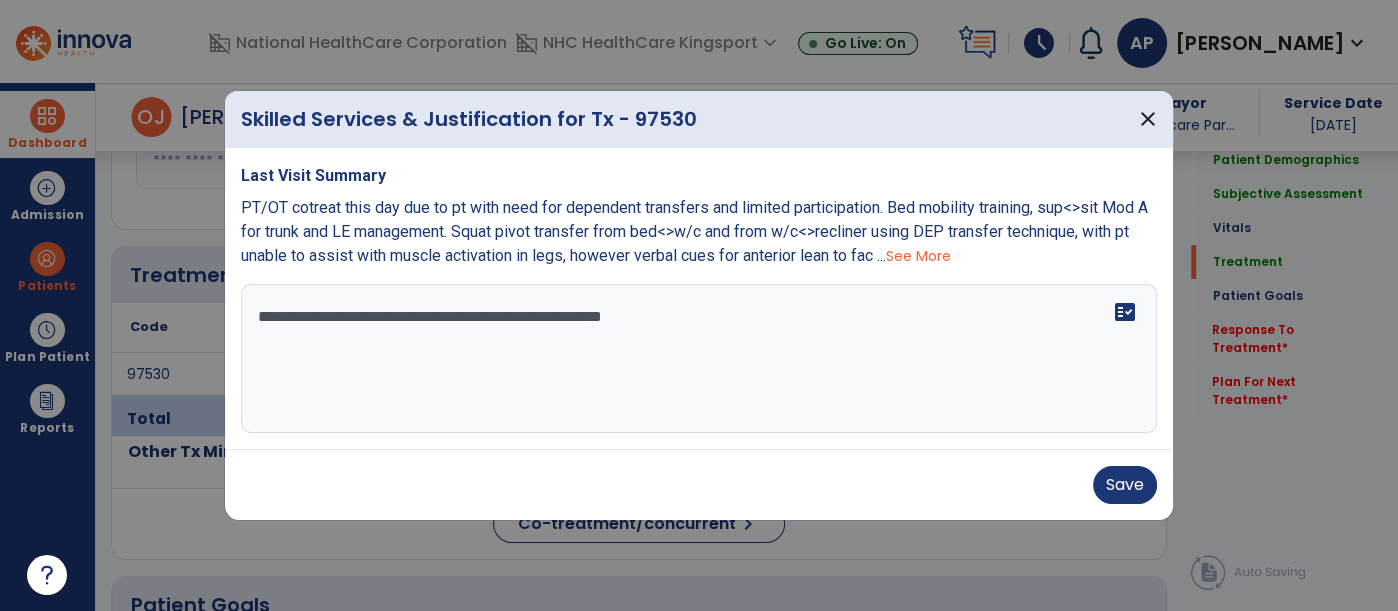 click on "**********" at bounding box center (699, 359) 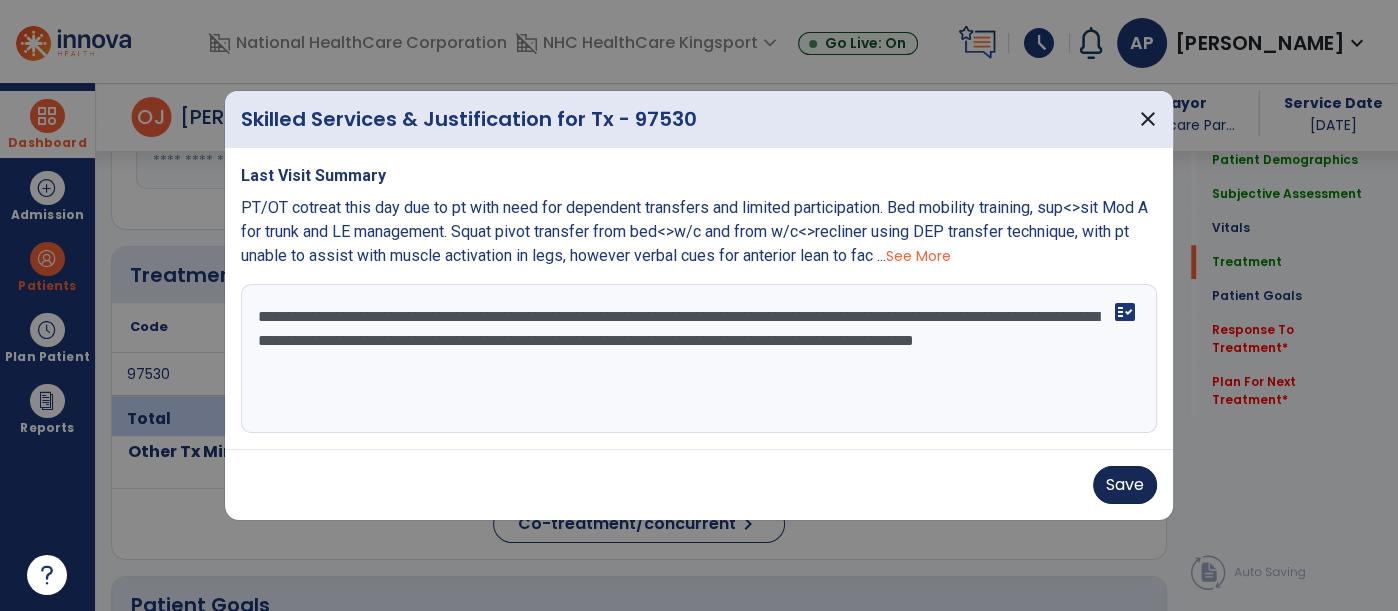 type on "**********" 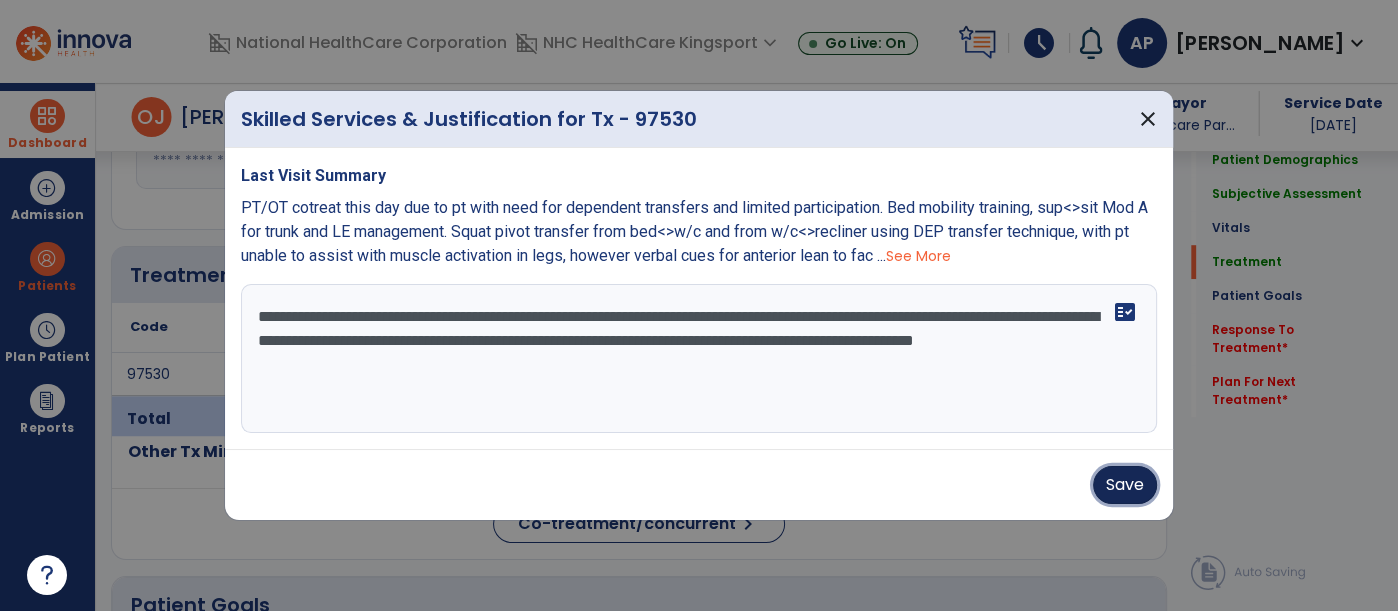 drag, startPoint x: 1122, startPoint y: 498, endPoint x: 1123, endPoint y: 477, distance: 21.023796 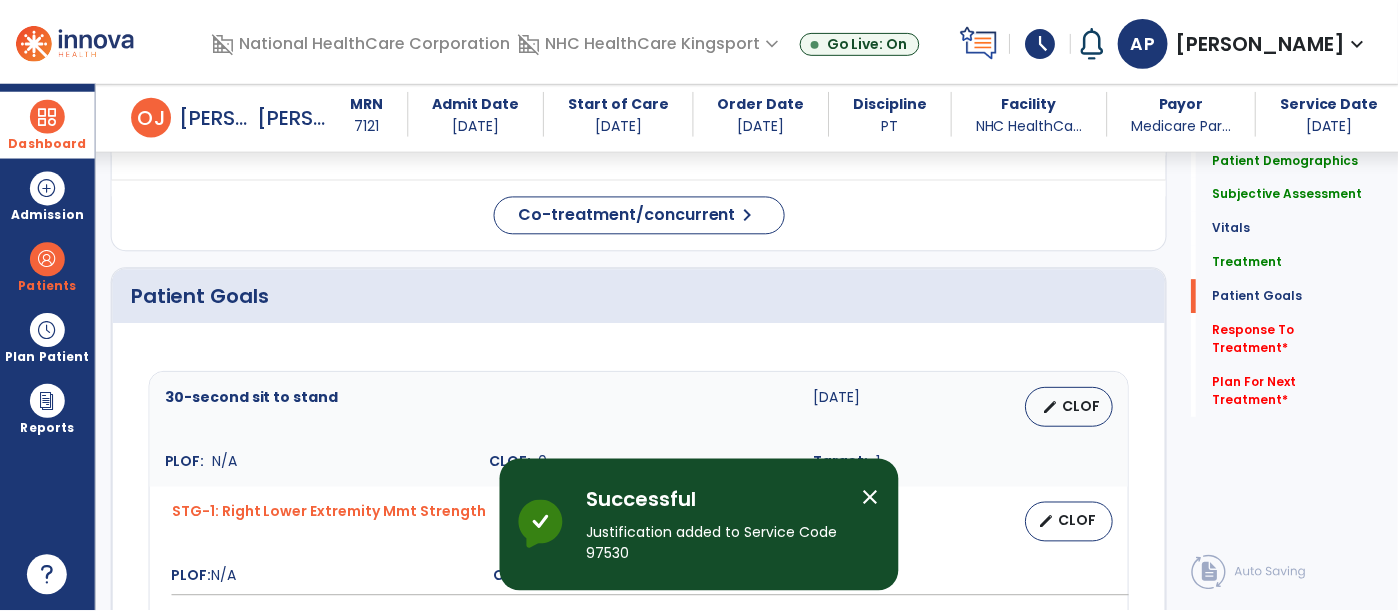 scroll, scrollTop: 1417, scrollLeft: 0, axis: vertical 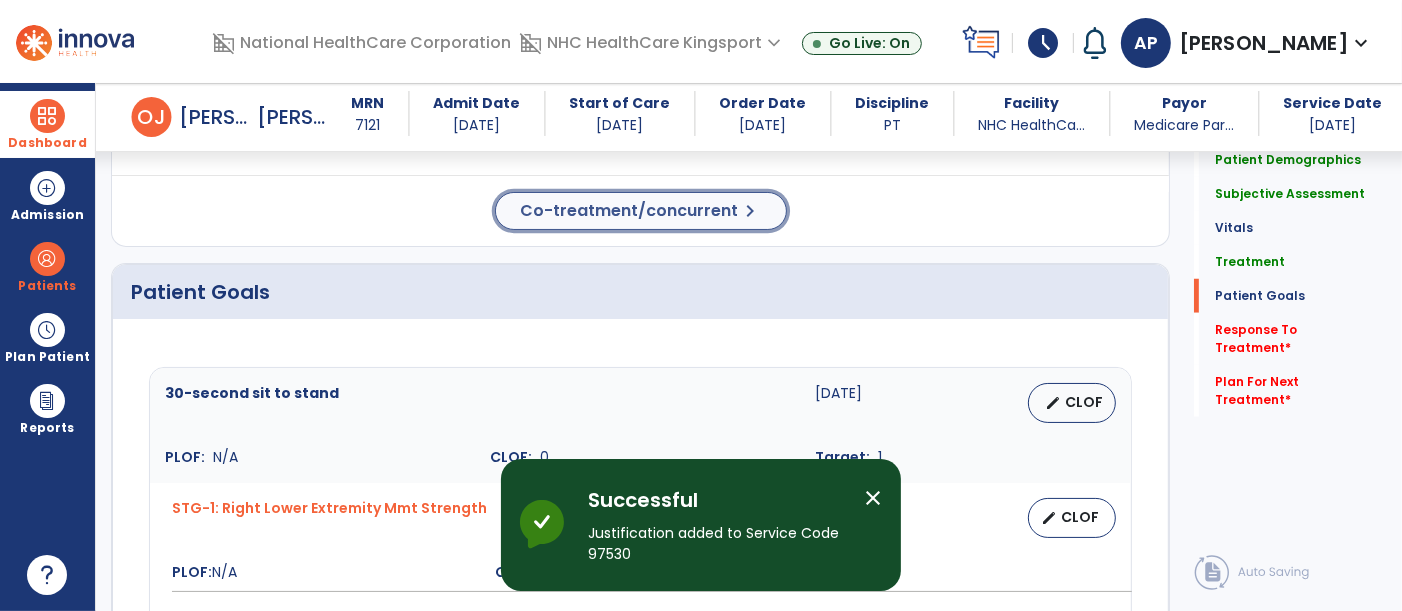 click on "chevron_right" 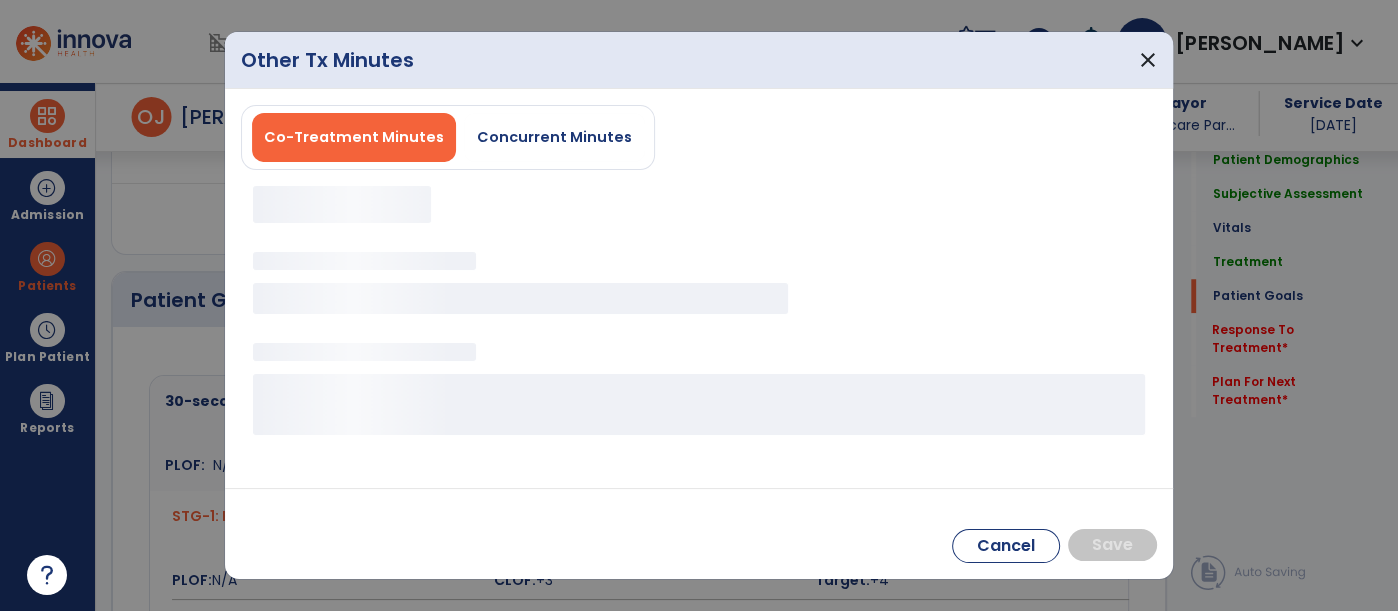 scroll, scrollTop: 1417, scrollLeft: 0, axis: vertical 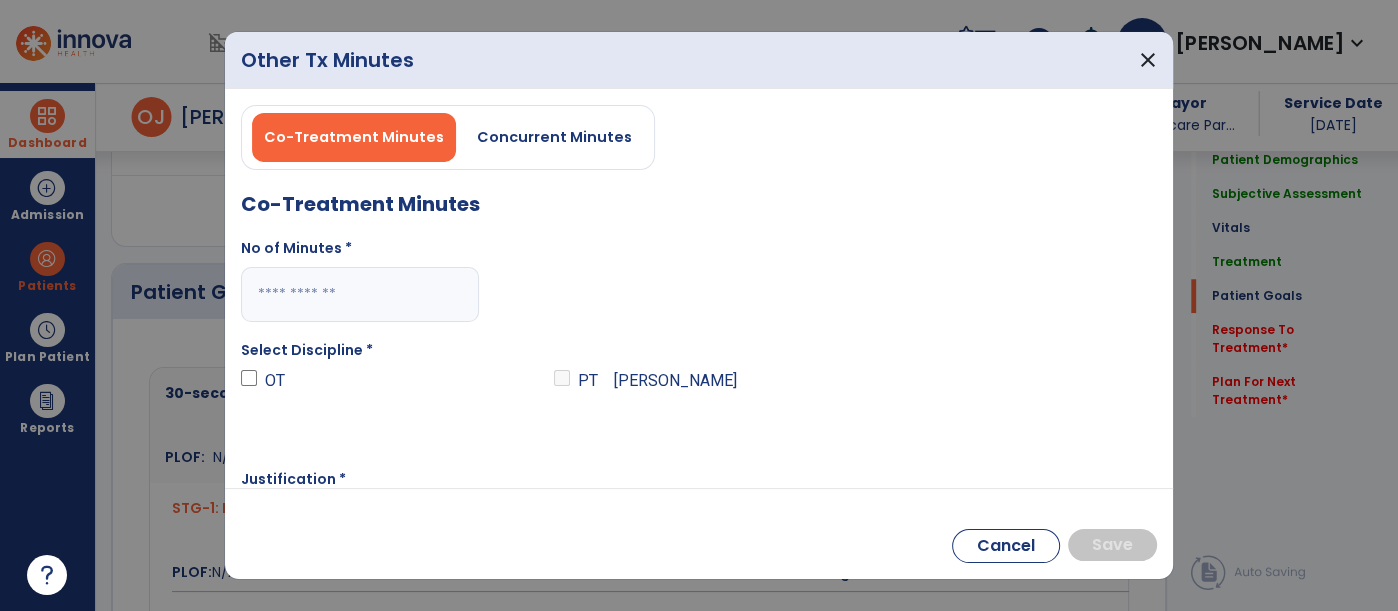 click at bounding box center [360, 294] 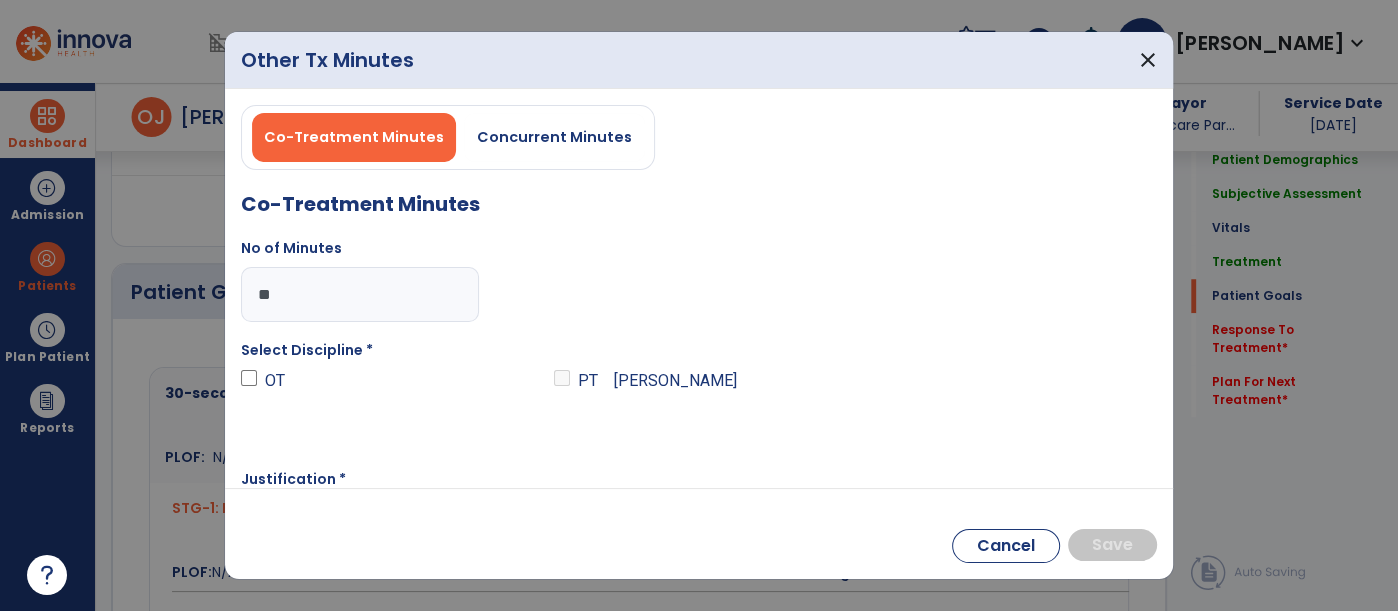 type on "**" 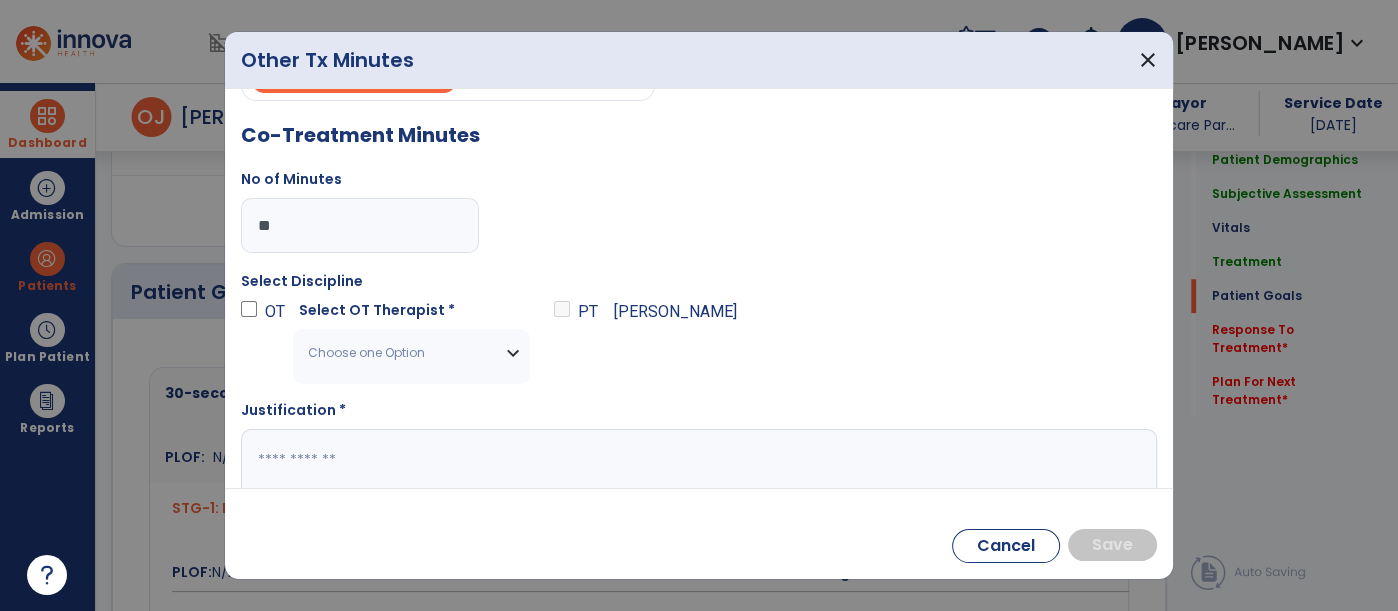 scroll, scrollTop: 102, scrollLeft: 0, axis: vertical 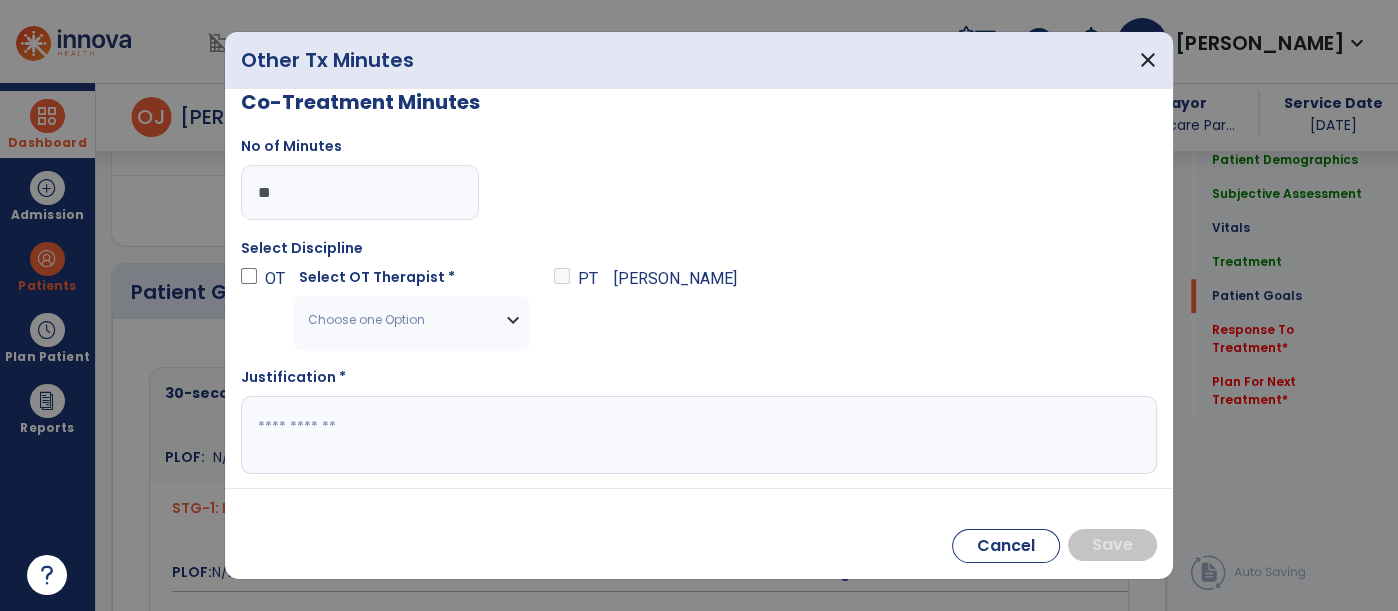 click at bounding box center (697, 435) 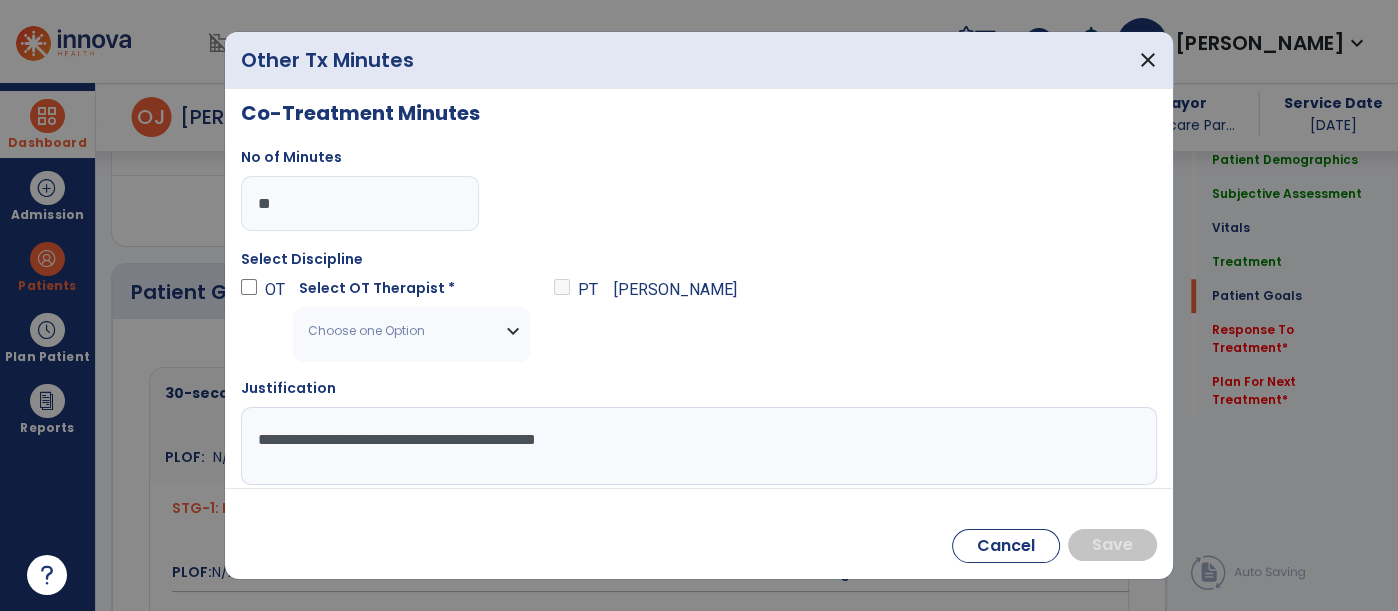scroll, scrollTop: 102, scrollLeft: 0, axis: vertical 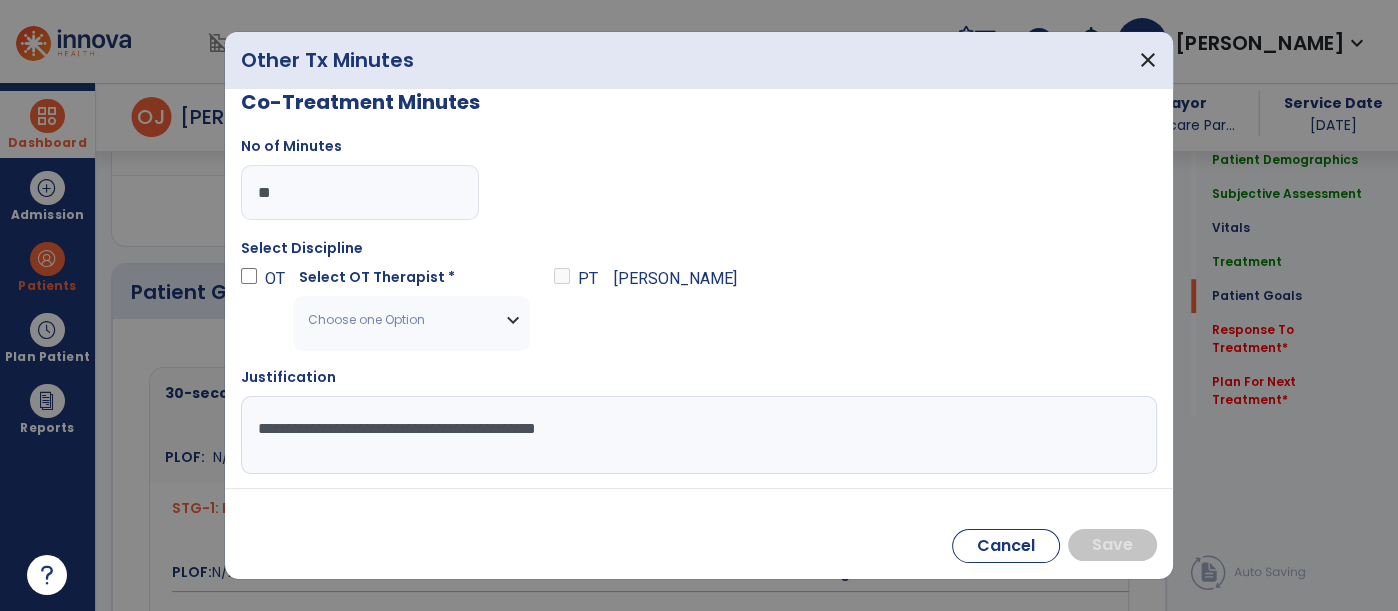 type on "**********" 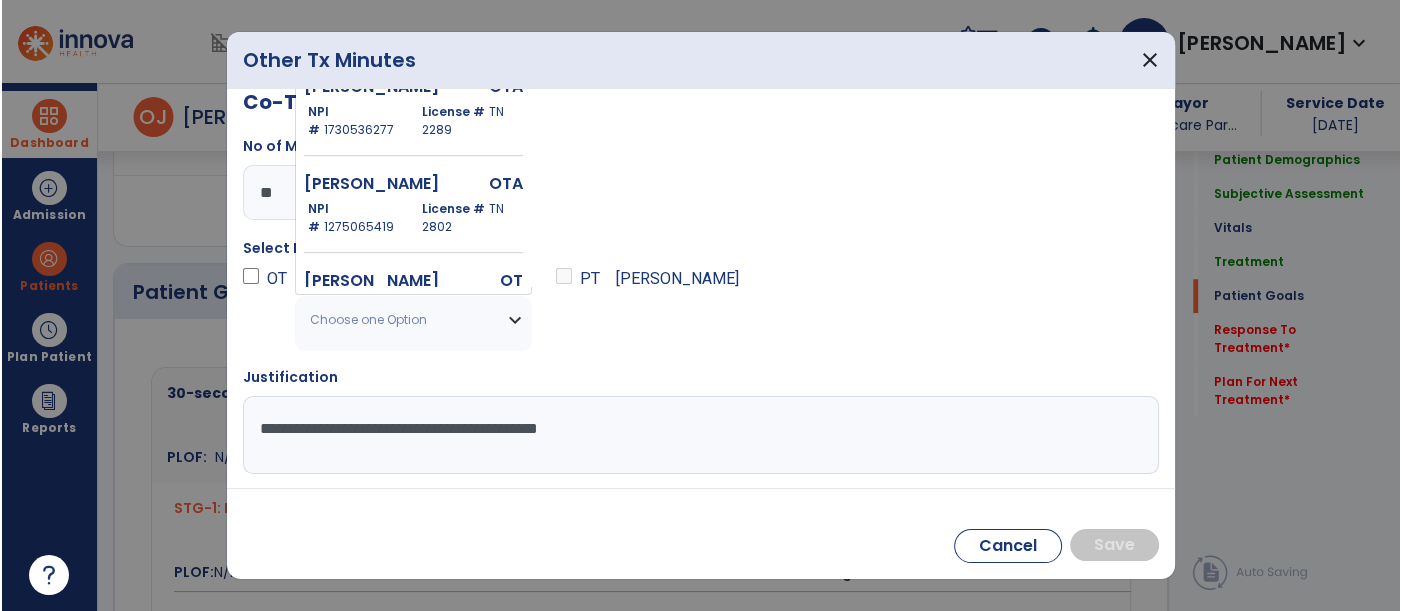 scroll, scrollTop: 888, scrollLeft: 0, axis: vertical 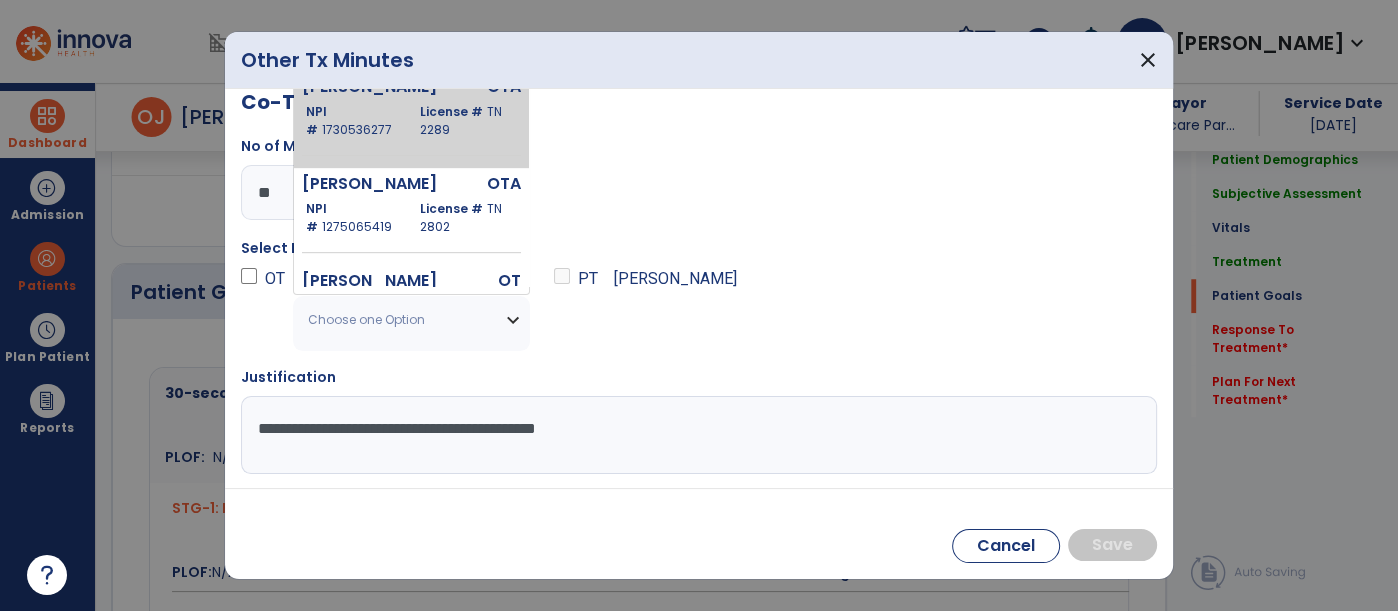 click on "License #  TN   2289" at bounding box center [467, 121] 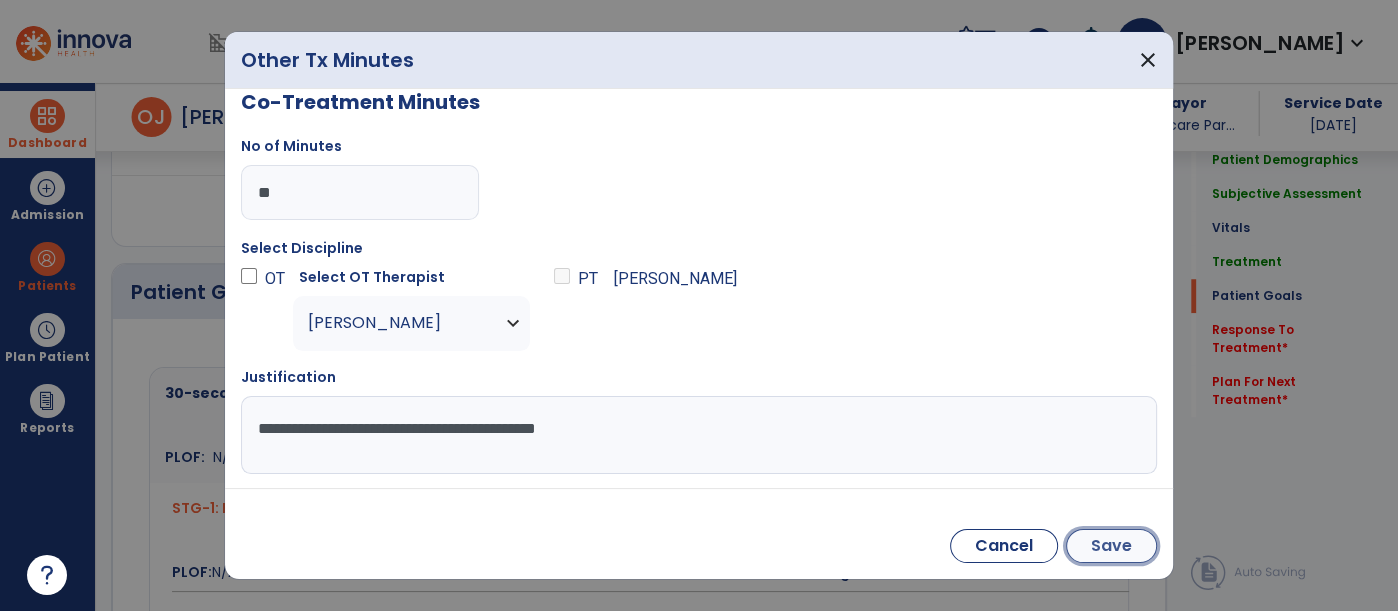 click on "Save" at bounding box center (1111, 546) 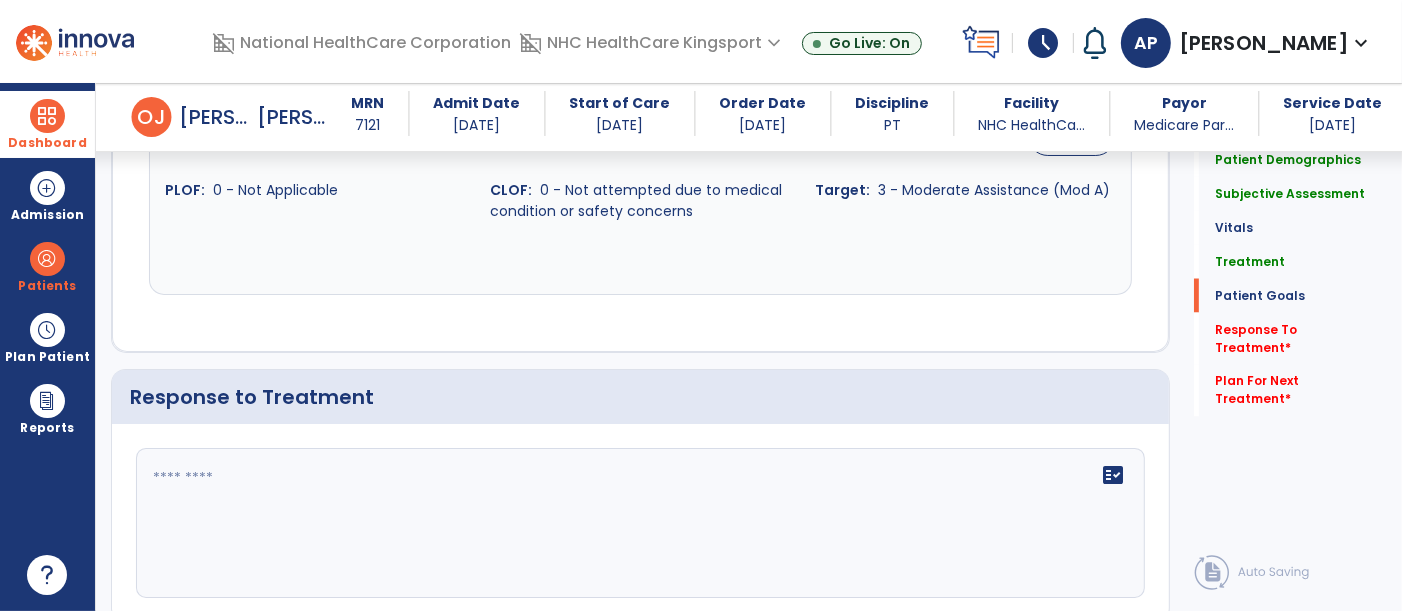 scroll, scrollTop: 2972, scrollLeft: 0, axis: vertical 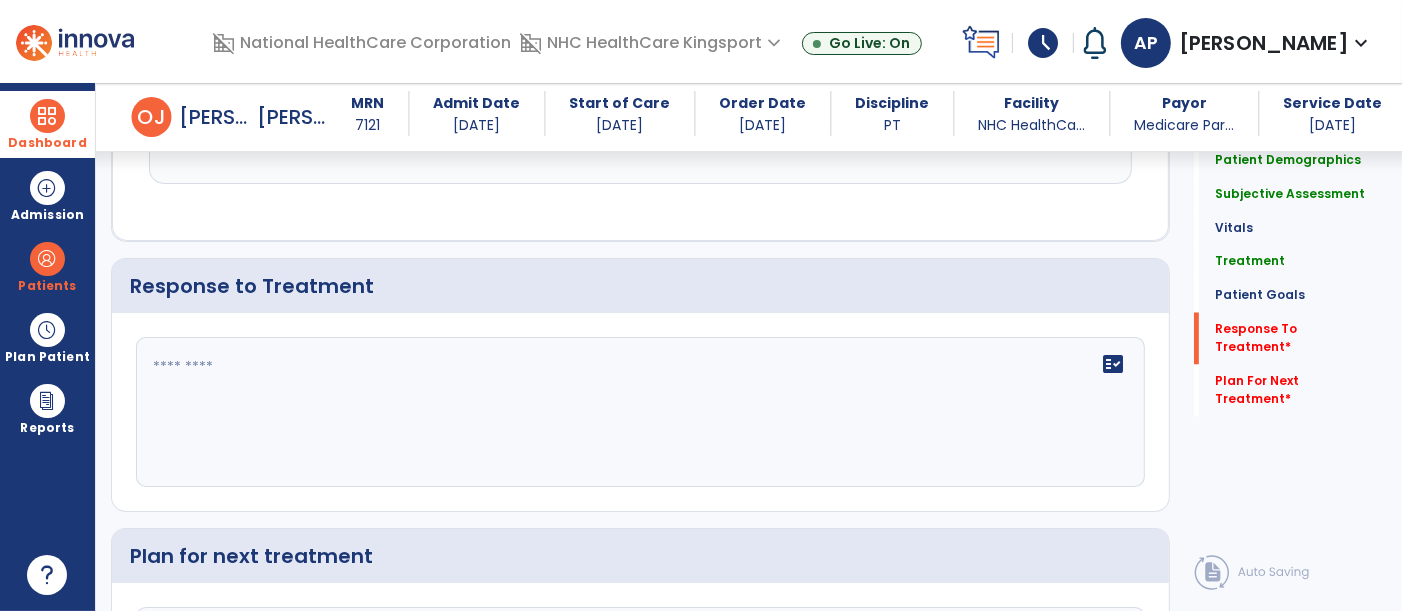 click on "fact_check" 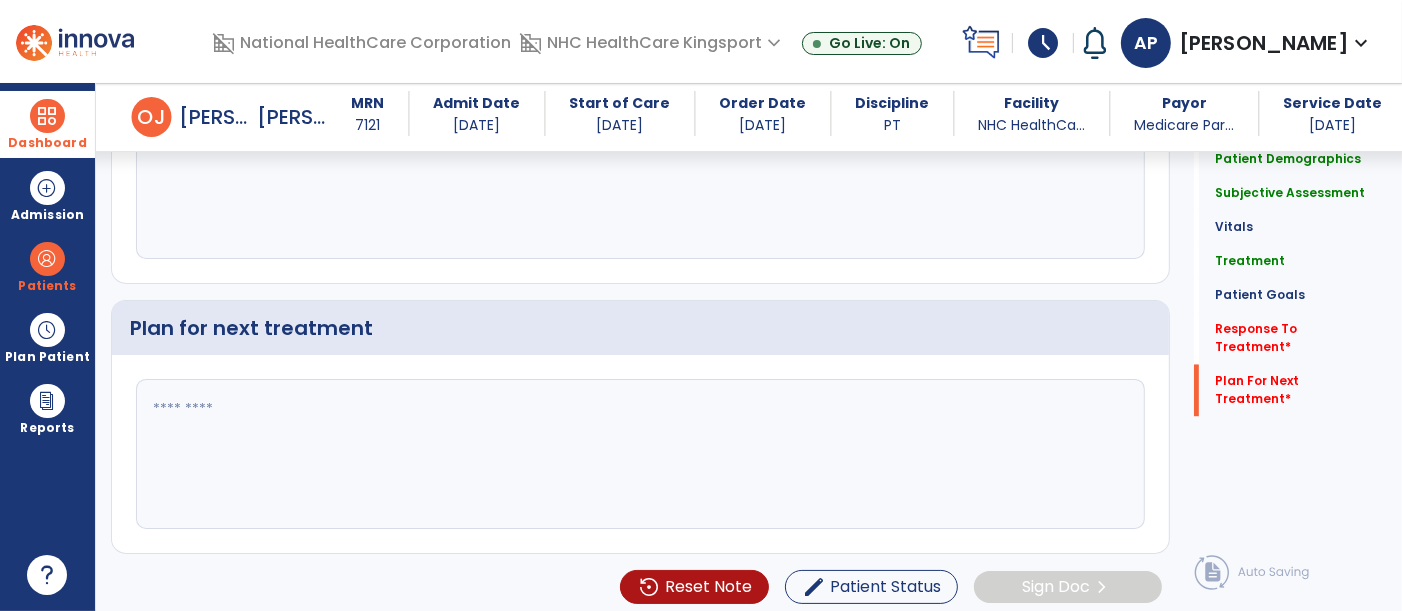 type on "**********" 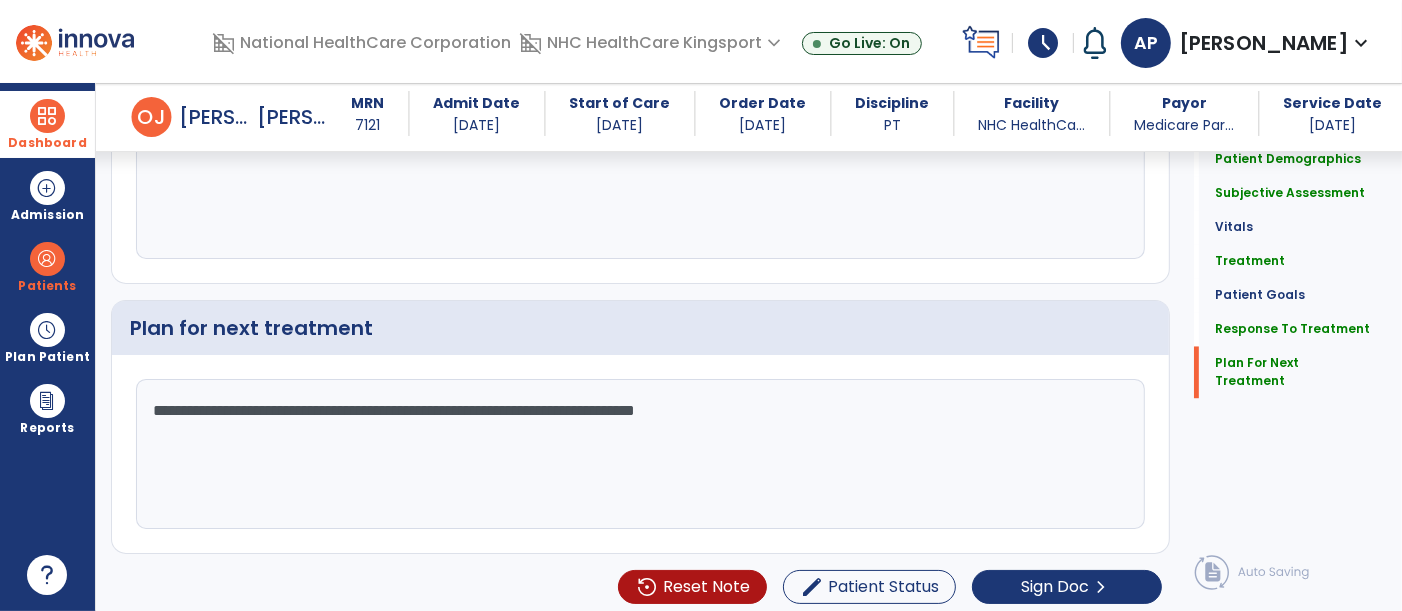 scroll, scrollTop: 3200, scrollLeft: 0, axis: vertical 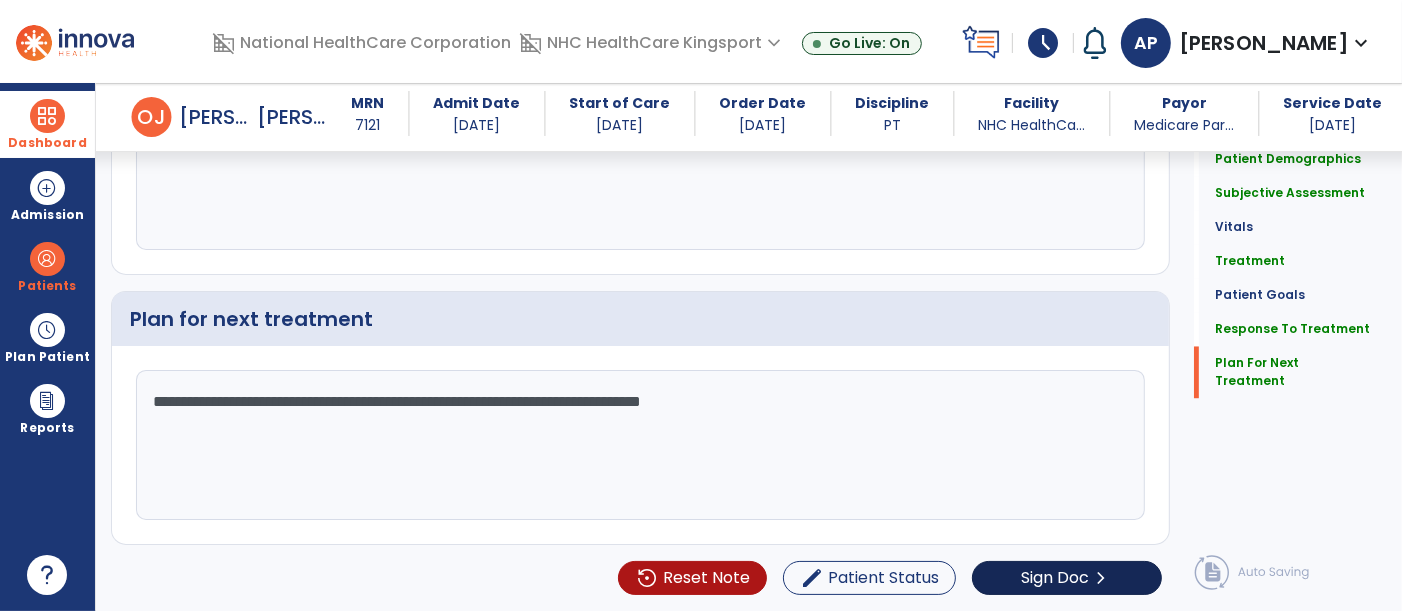 type on "**********" 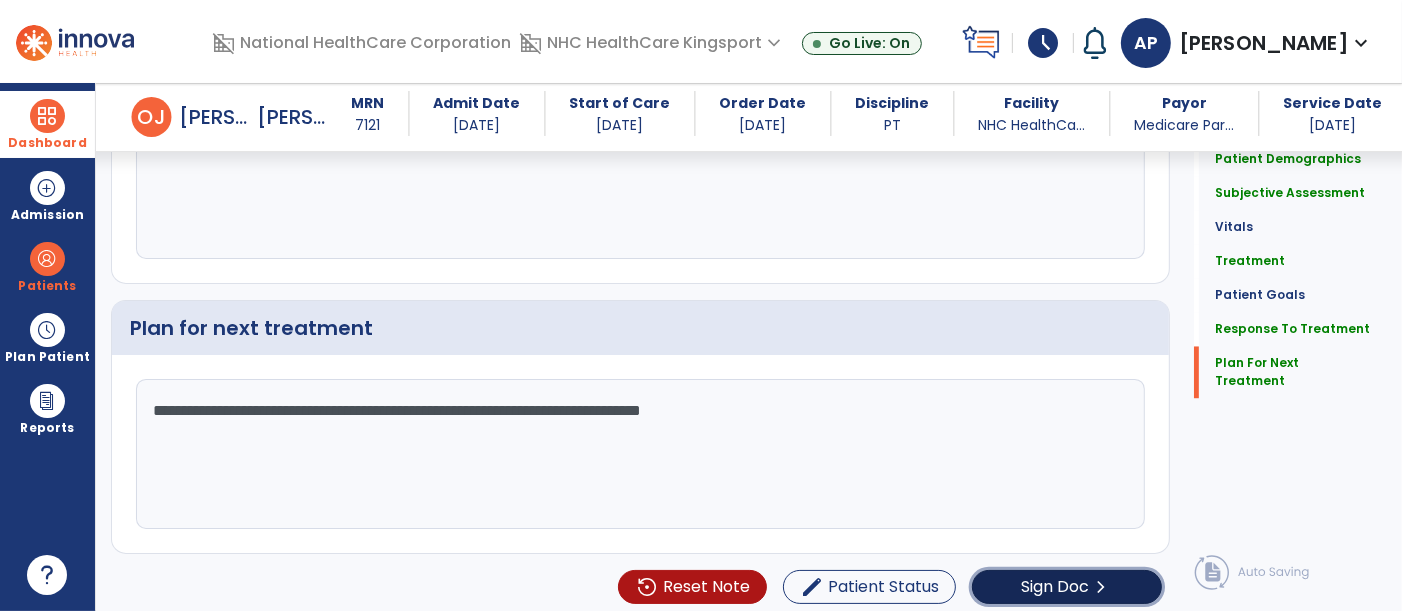 click on "Sign Doc" 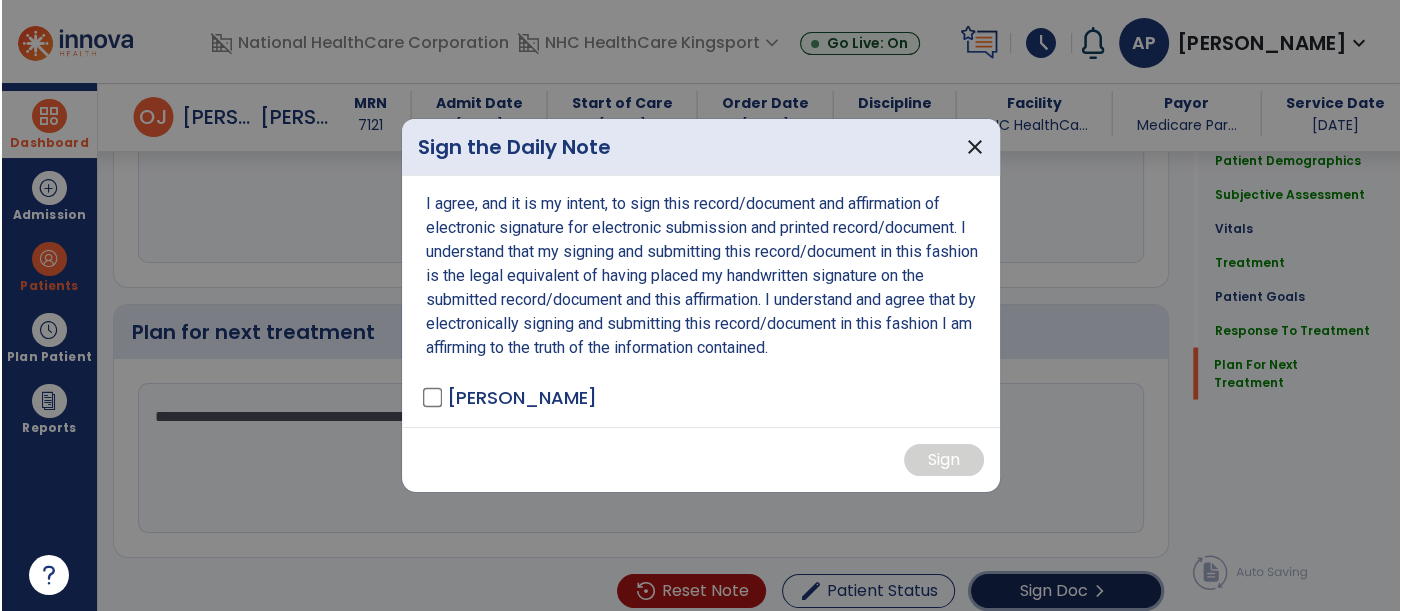 scroll, scrollTop: 3200, scrollLeft: 0, axis: vertical 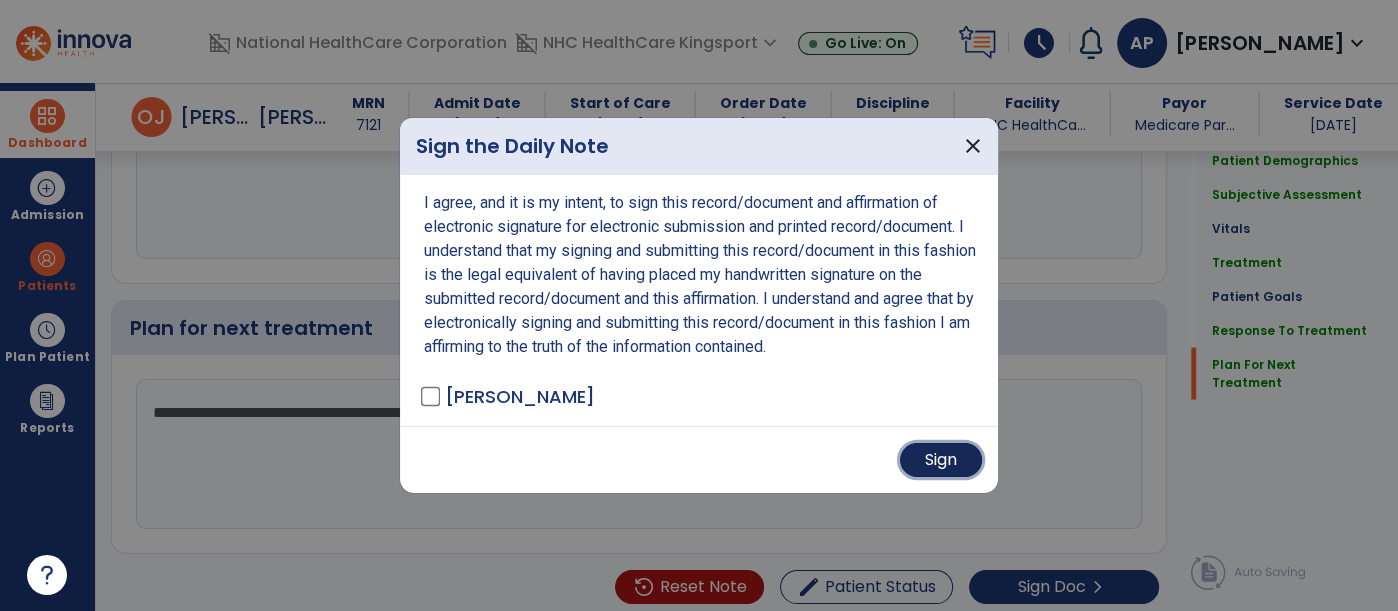 click on "Sign" at bounding box center [941, 460] 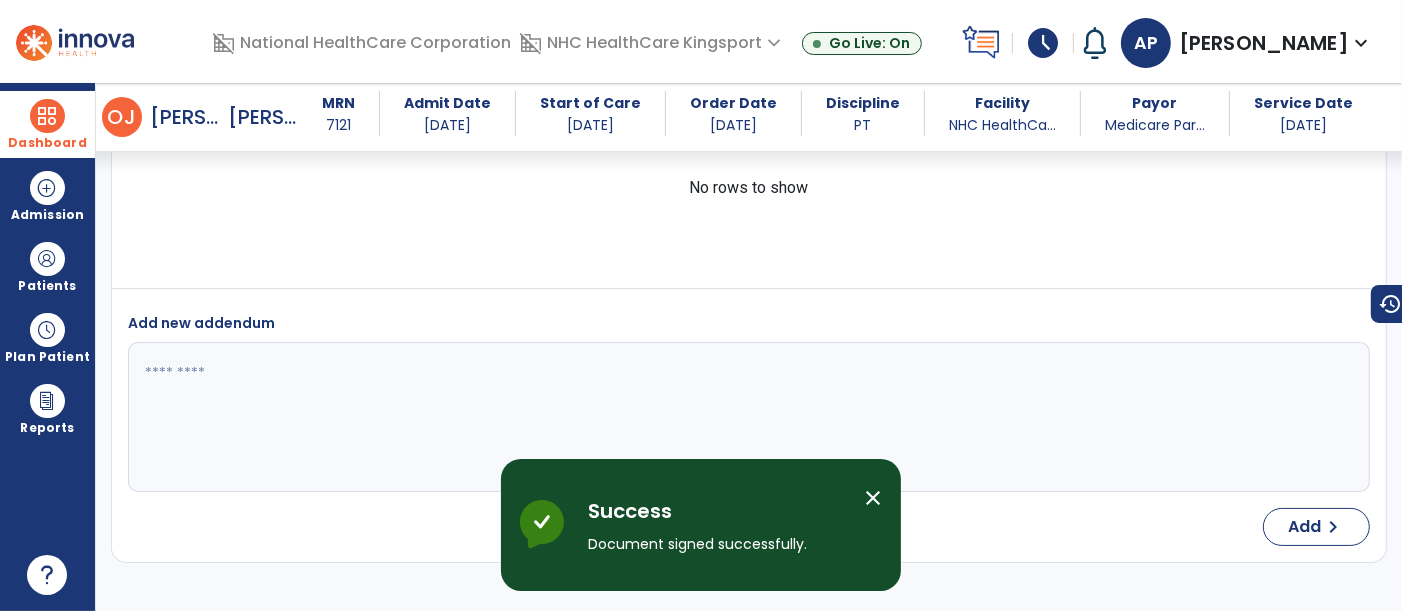 click on "Dashboard" at bounding box center [47, 143] 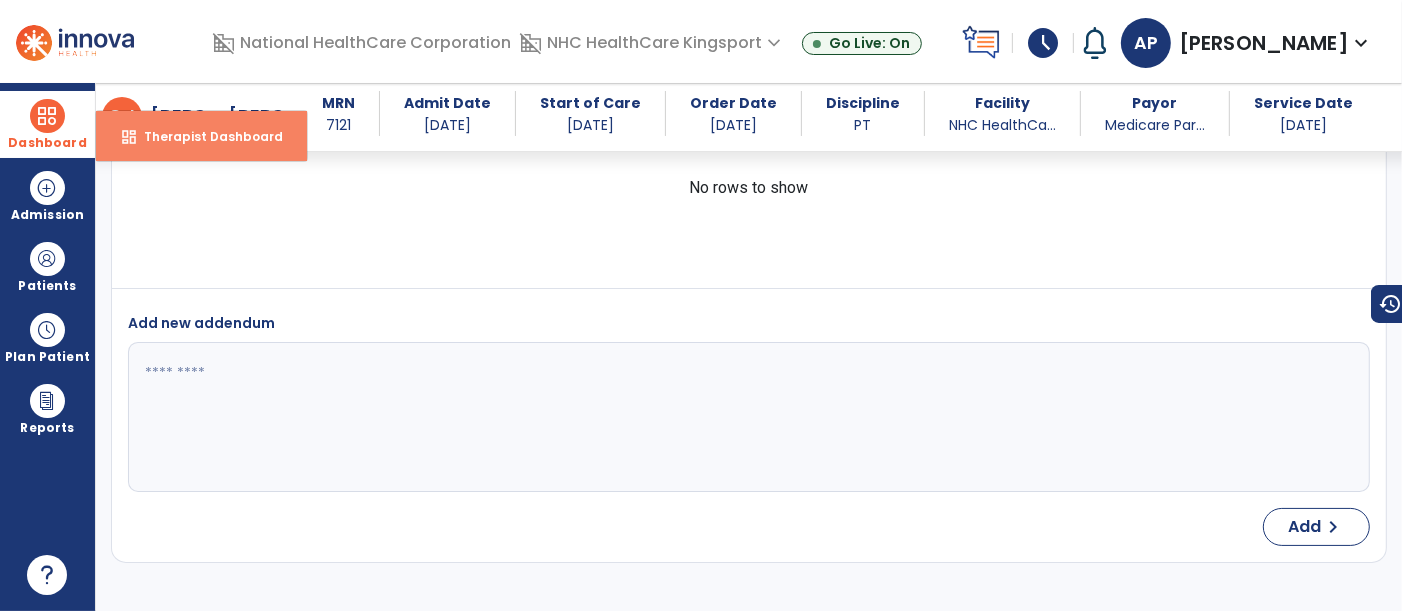 click on "Therapist Dashboard" at bounding box center [205, 136] 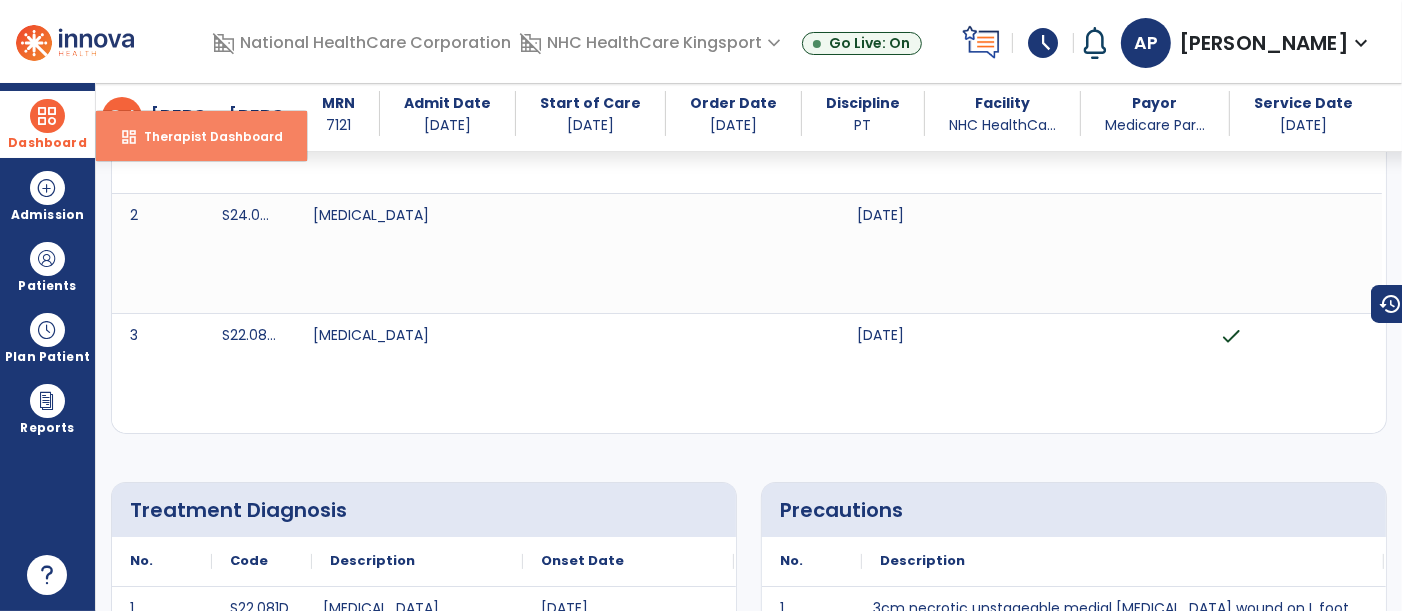 select on "****" 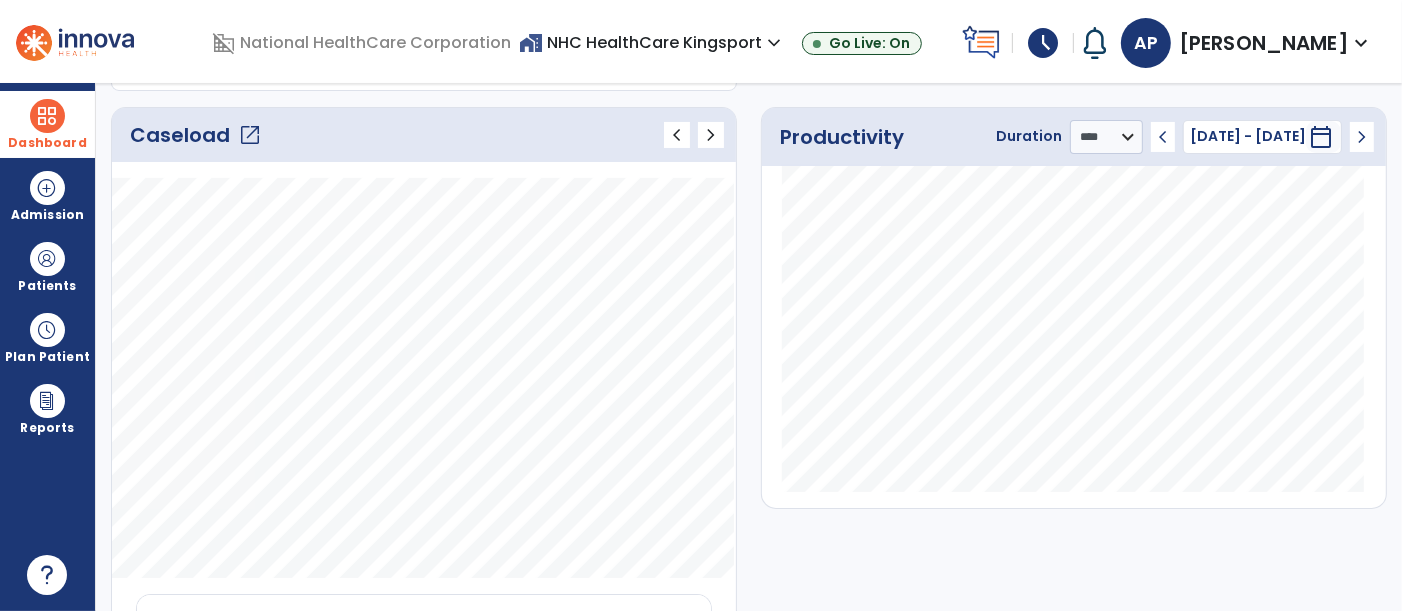 click on "Caseload   open_in_new" 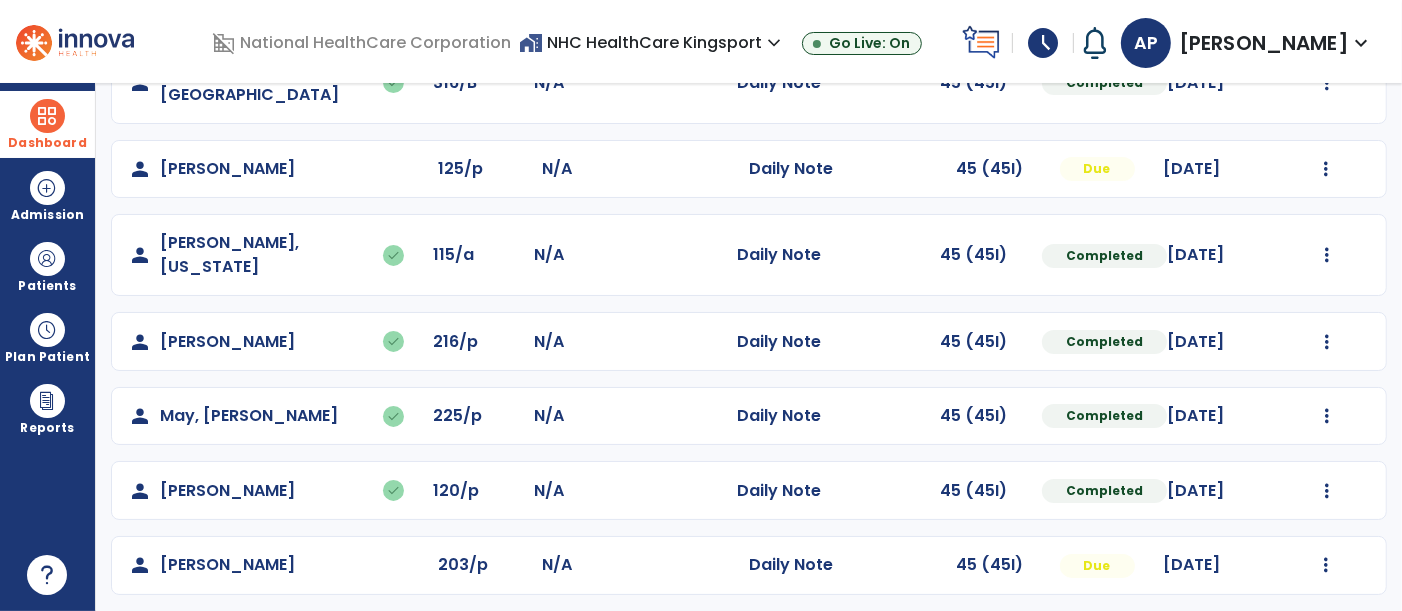 scroll, scrollTop: 248, scrollLeft: 0, axis: vertical 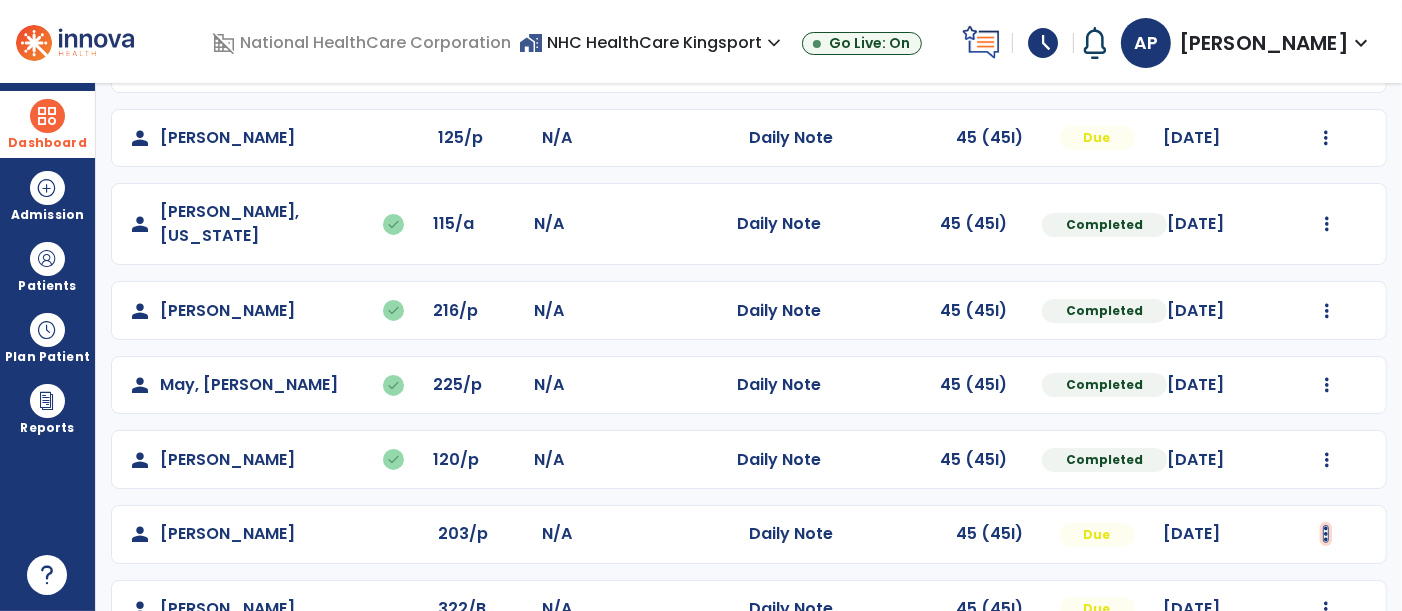 click at bounding box center (1327, 52) 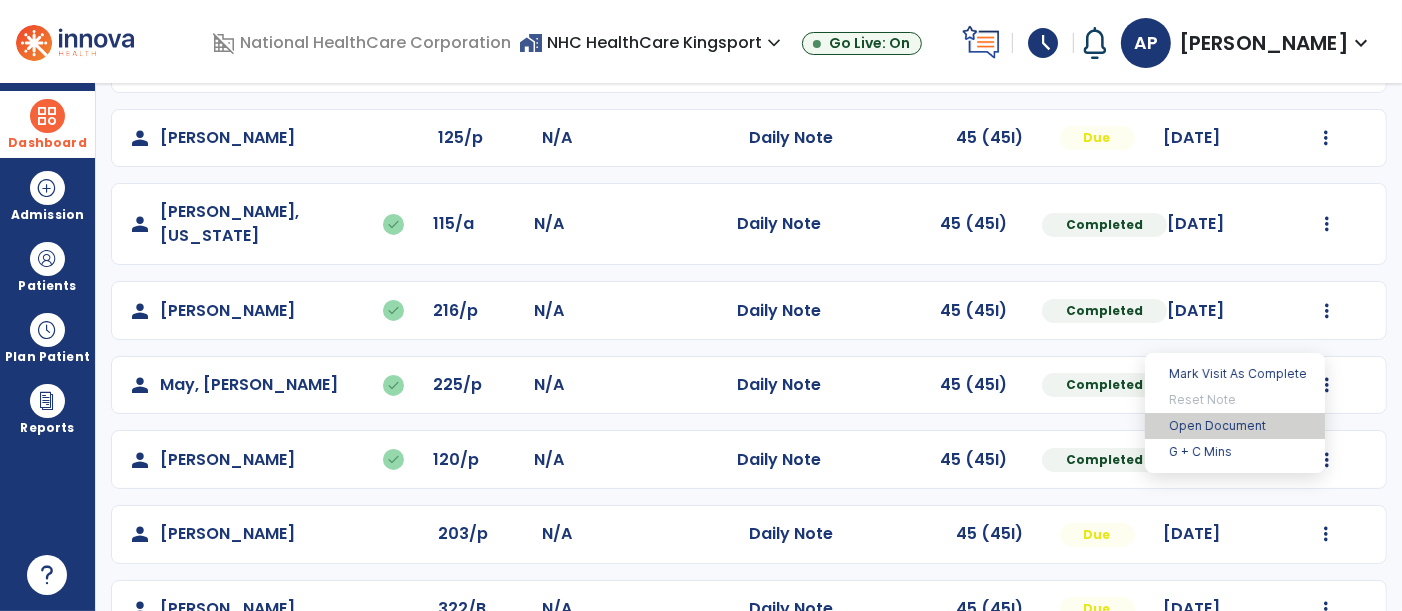 click on "Open Document" at bounding box center [1235, 426] 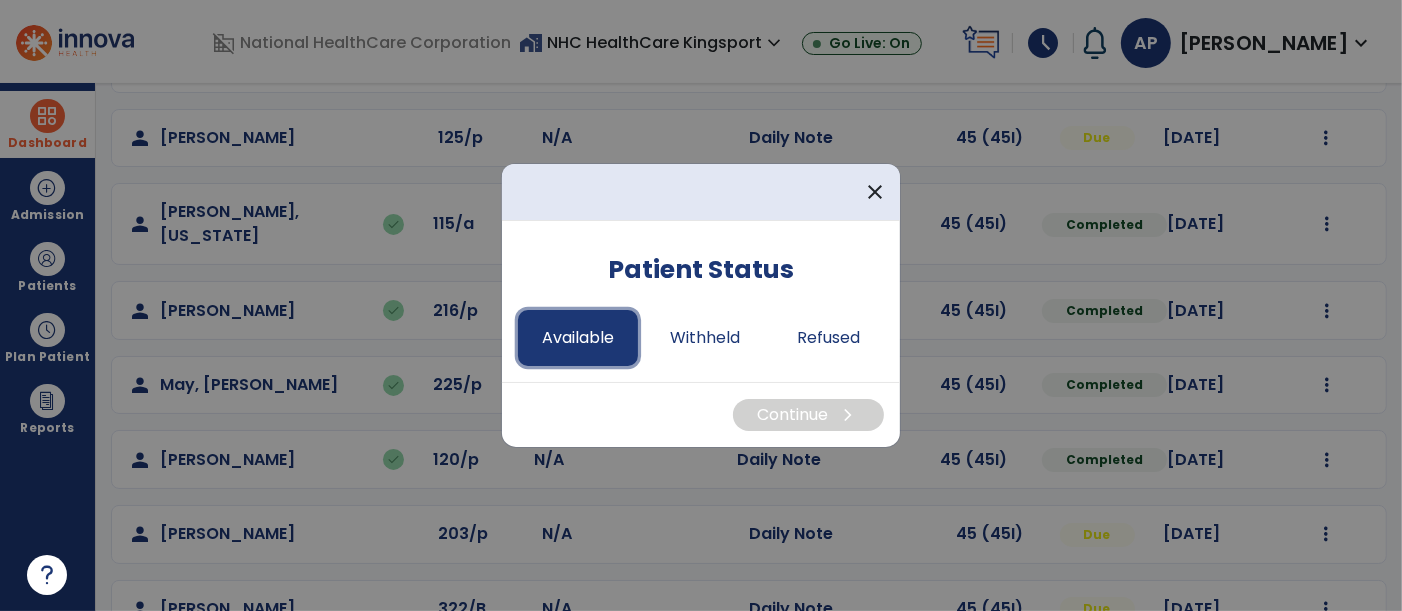 click on "Available" at bounding box center (578, 338) 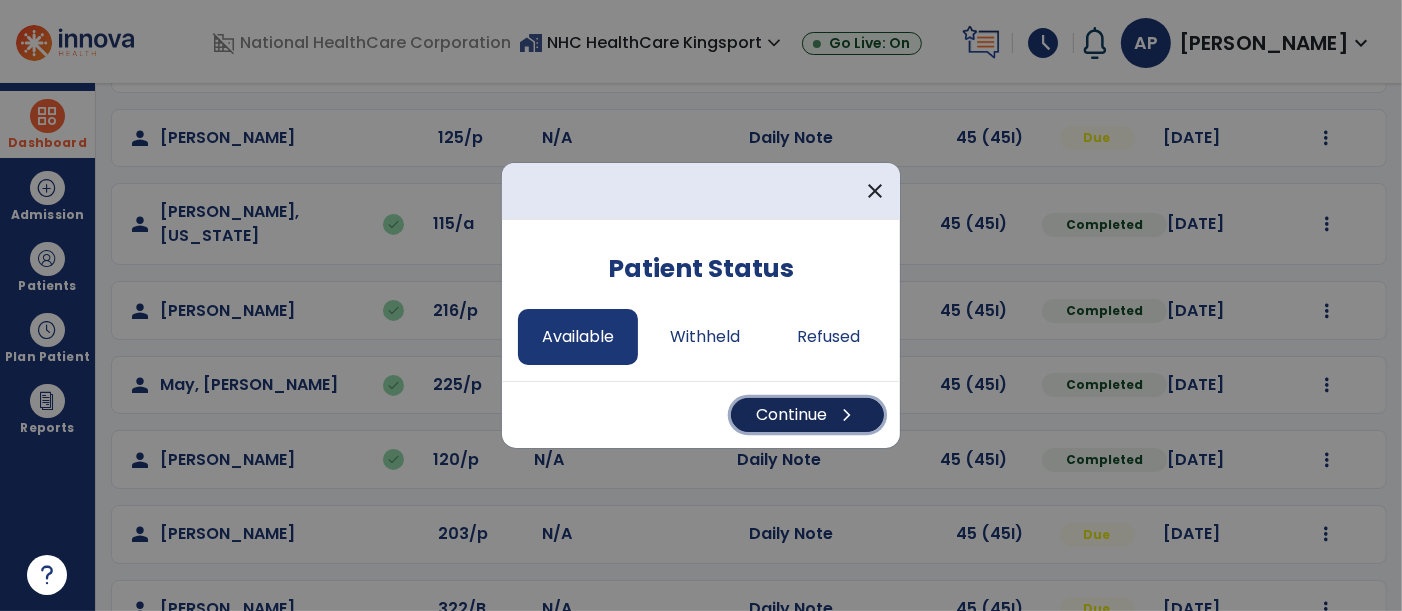 click on "chevron_right" at bounding box center [847, 415] 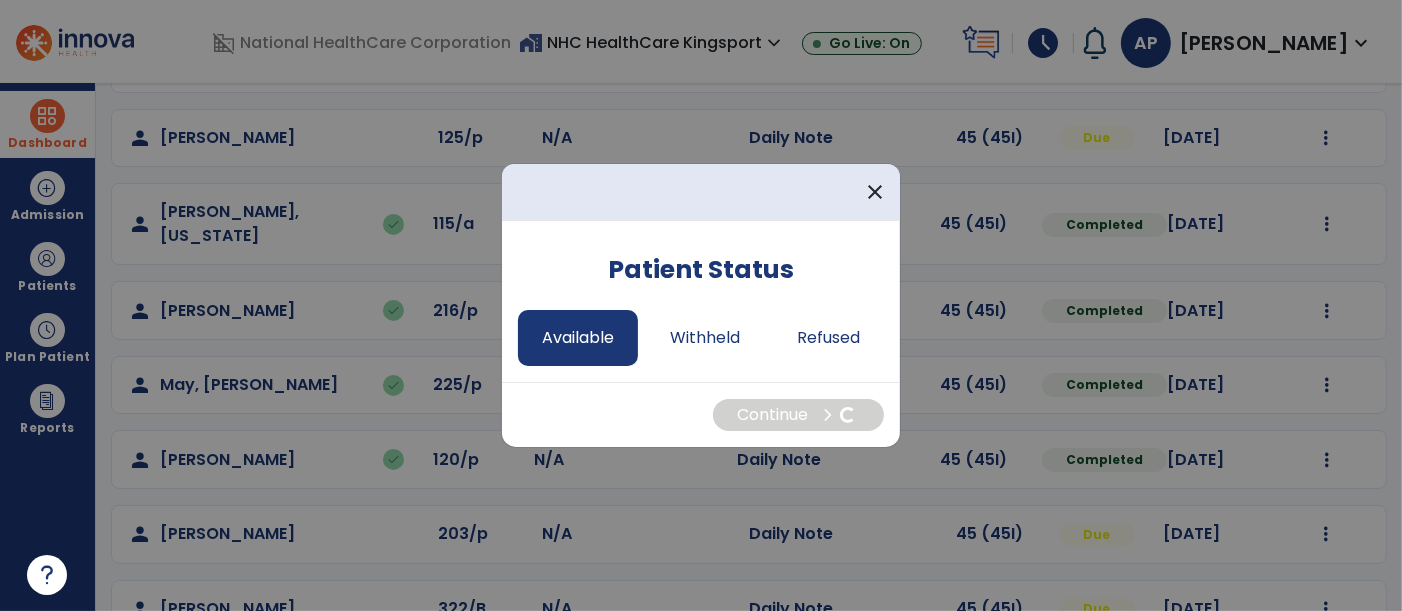select on "*" 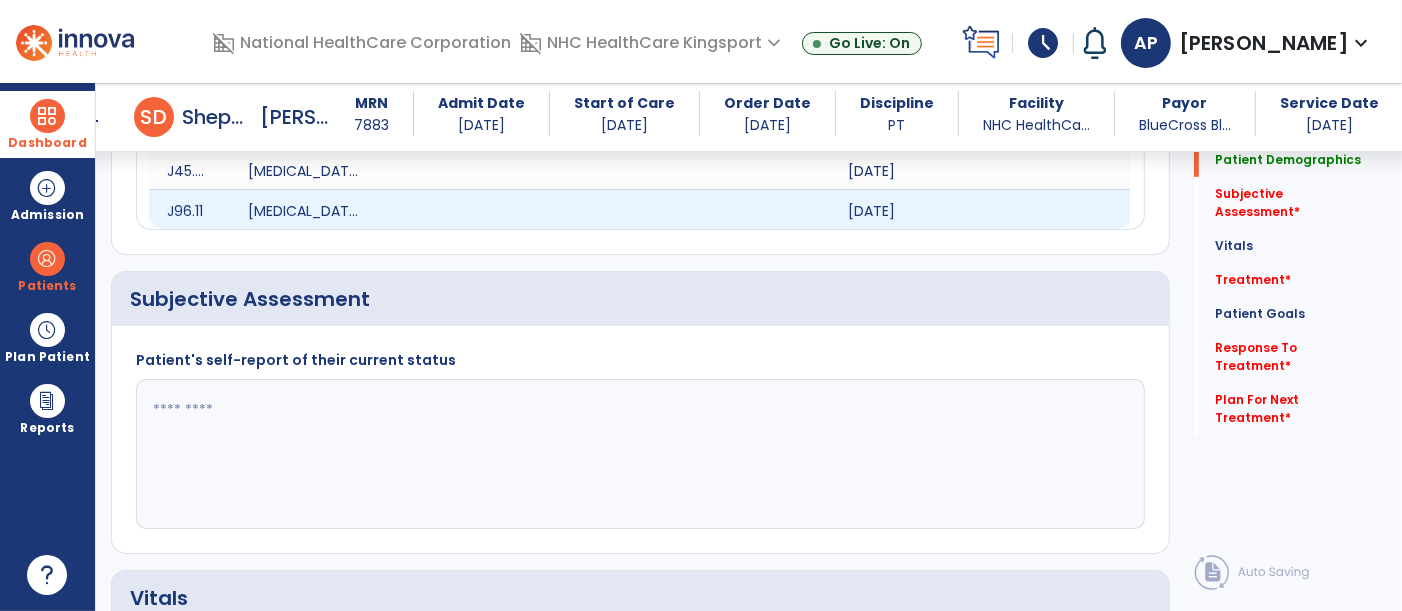 scroll, scrollTop: 528, scrollLeft: 0, axis: vertical 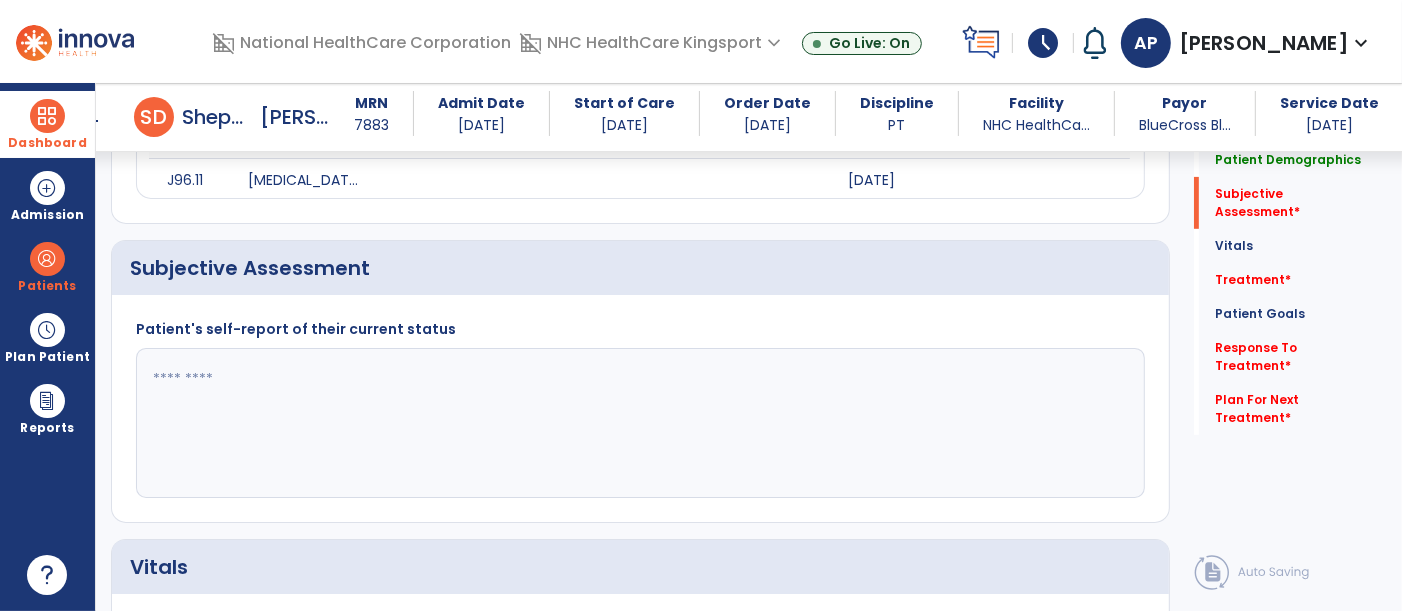 click 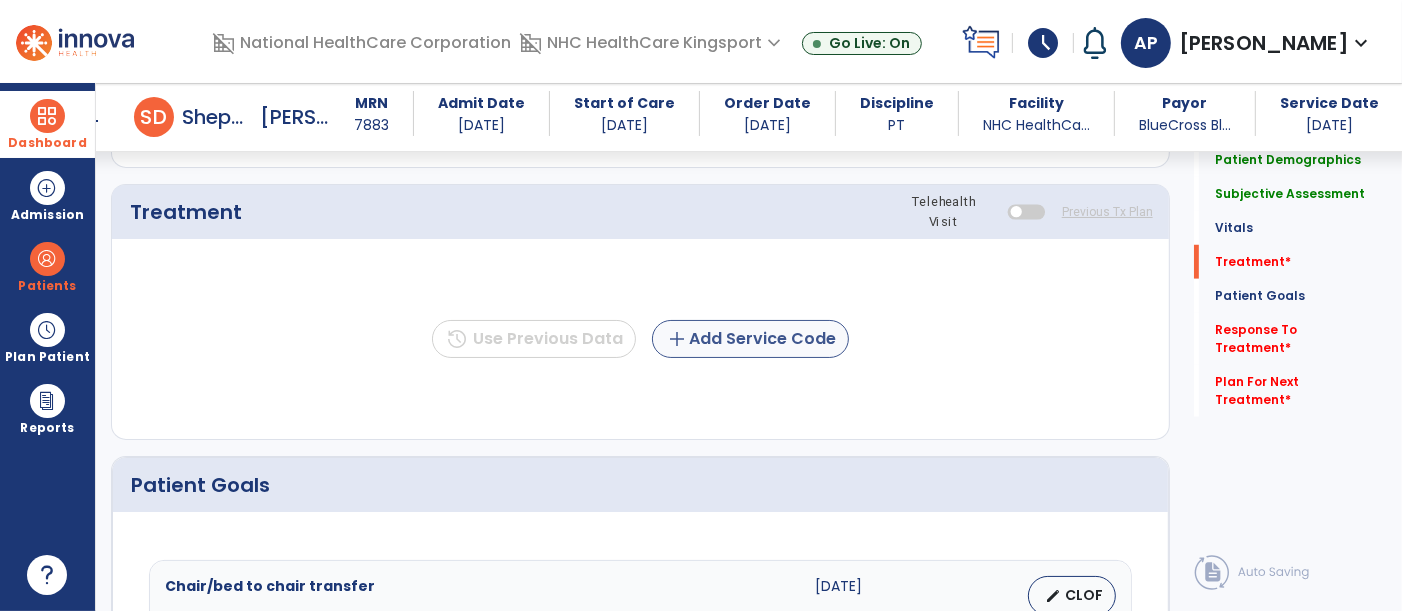 type on "**********" 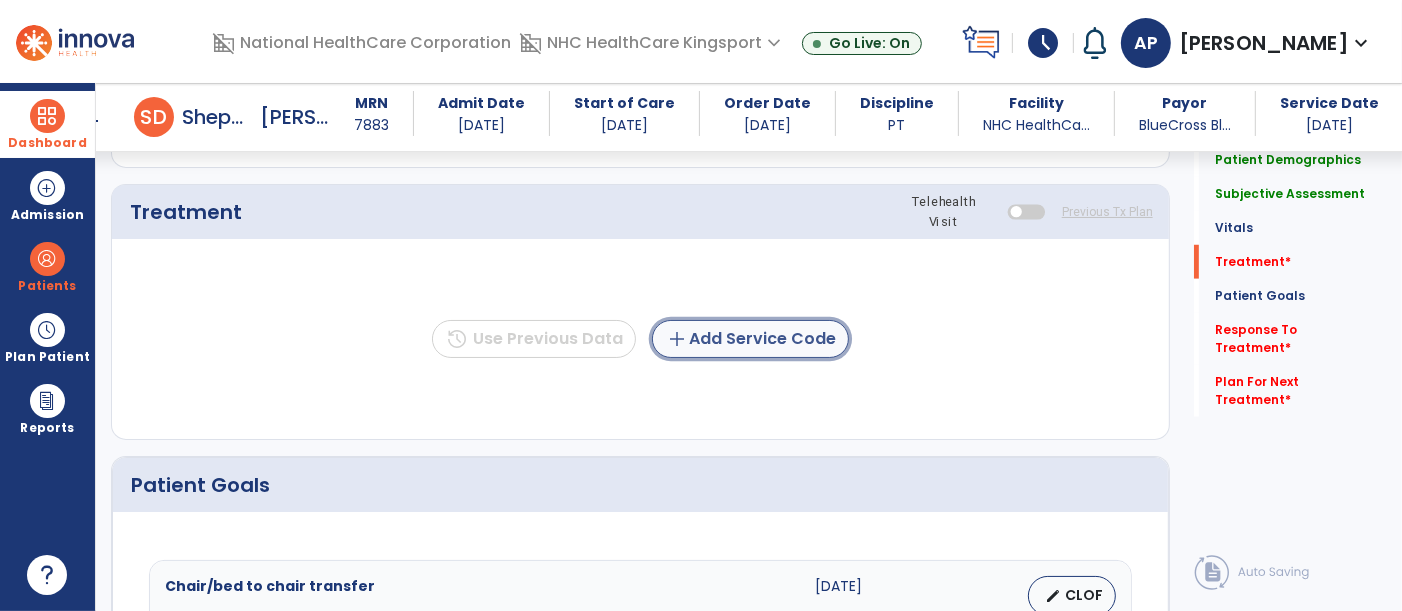 click on "add  Add Service Code" 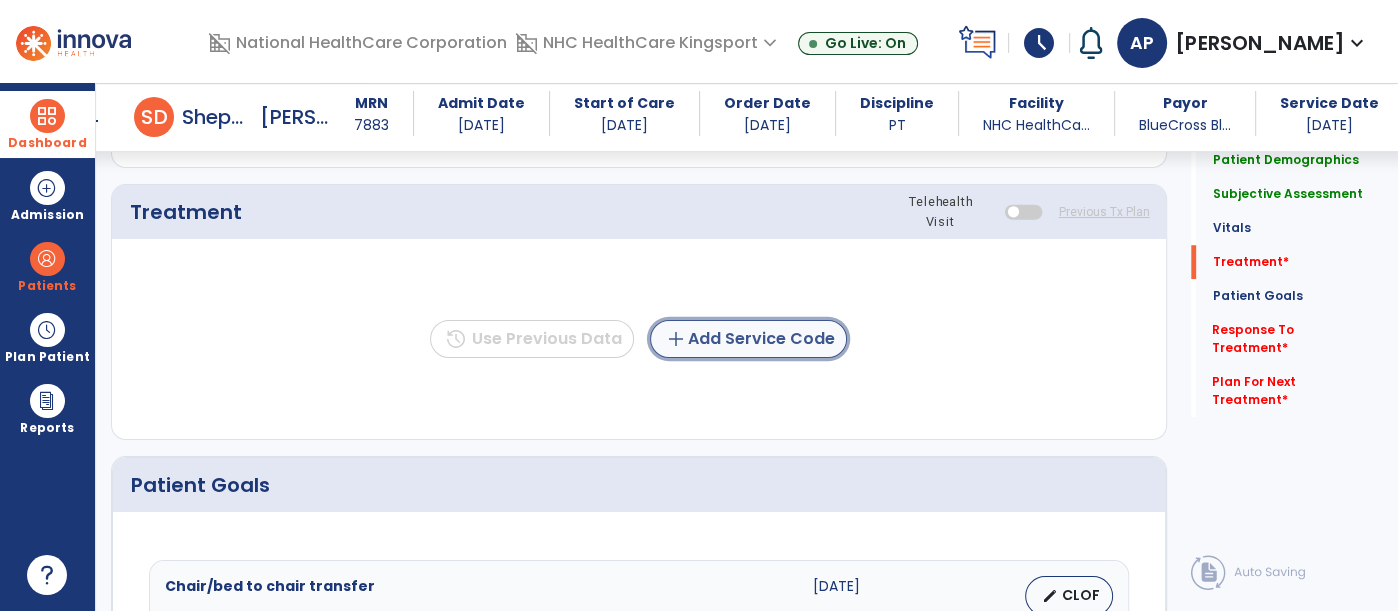 scroll, scrollTop: 1305, scrollLeft: 0, axis: vertical 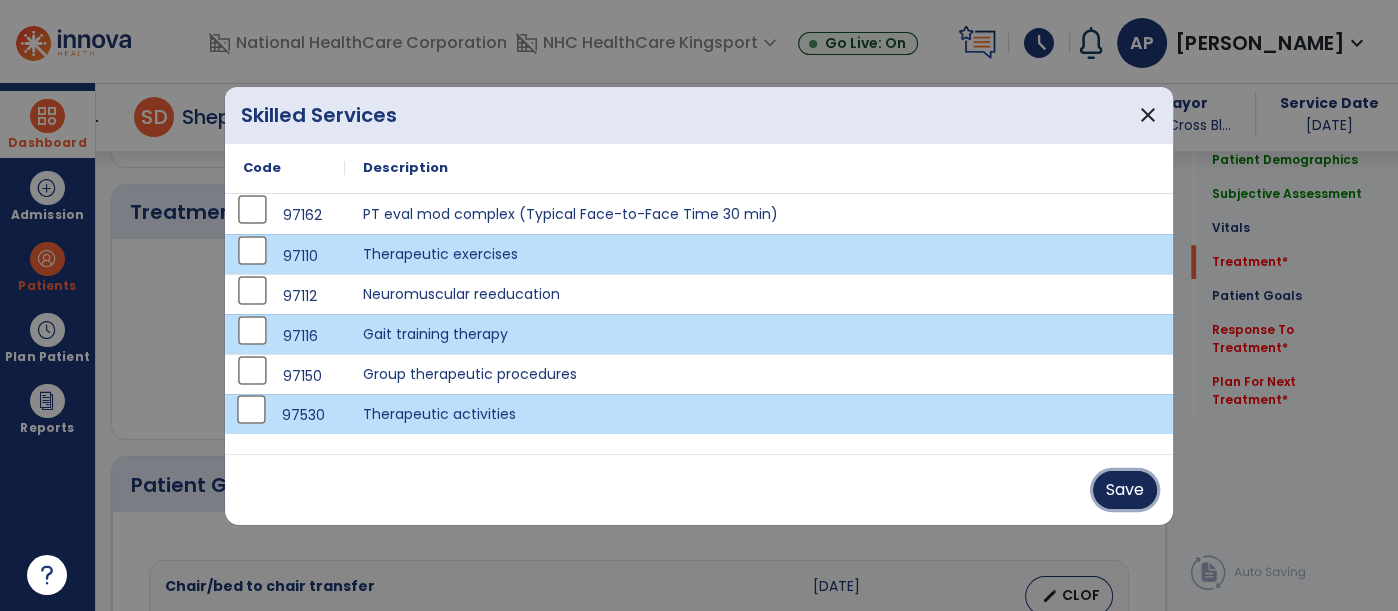 click on "Save" at bounding box center [1125, 490] 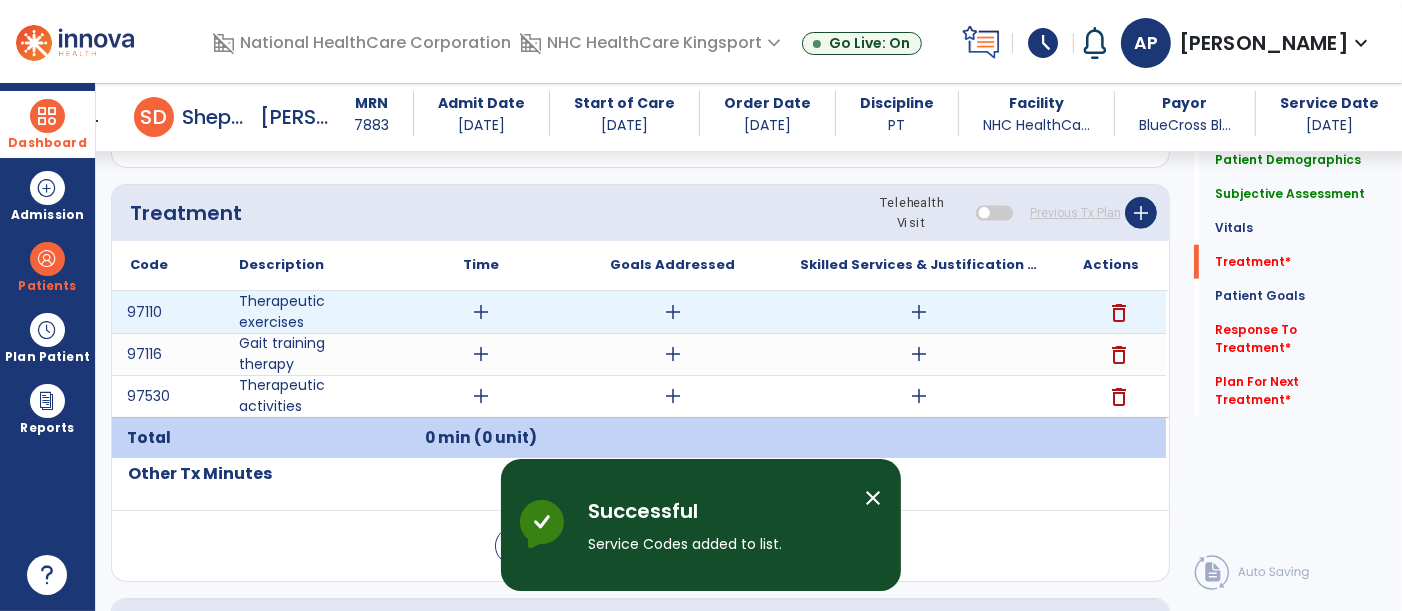 click on "add" at bounding box center (481, 312) 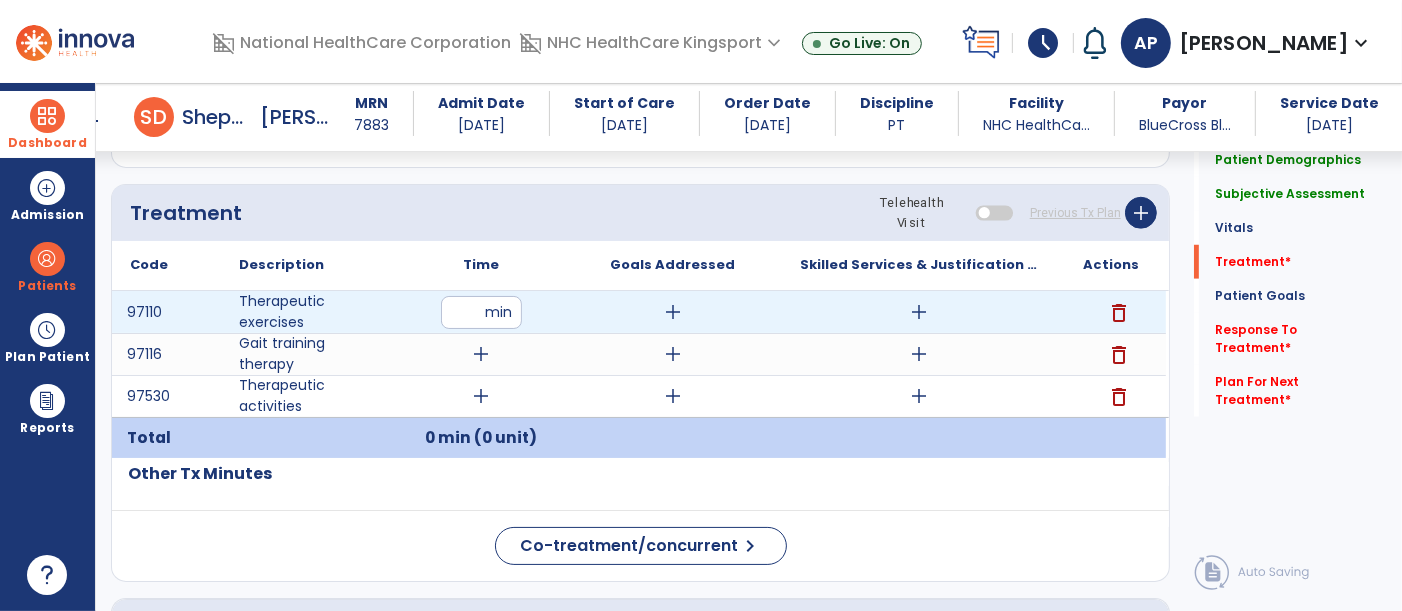 type on "**" 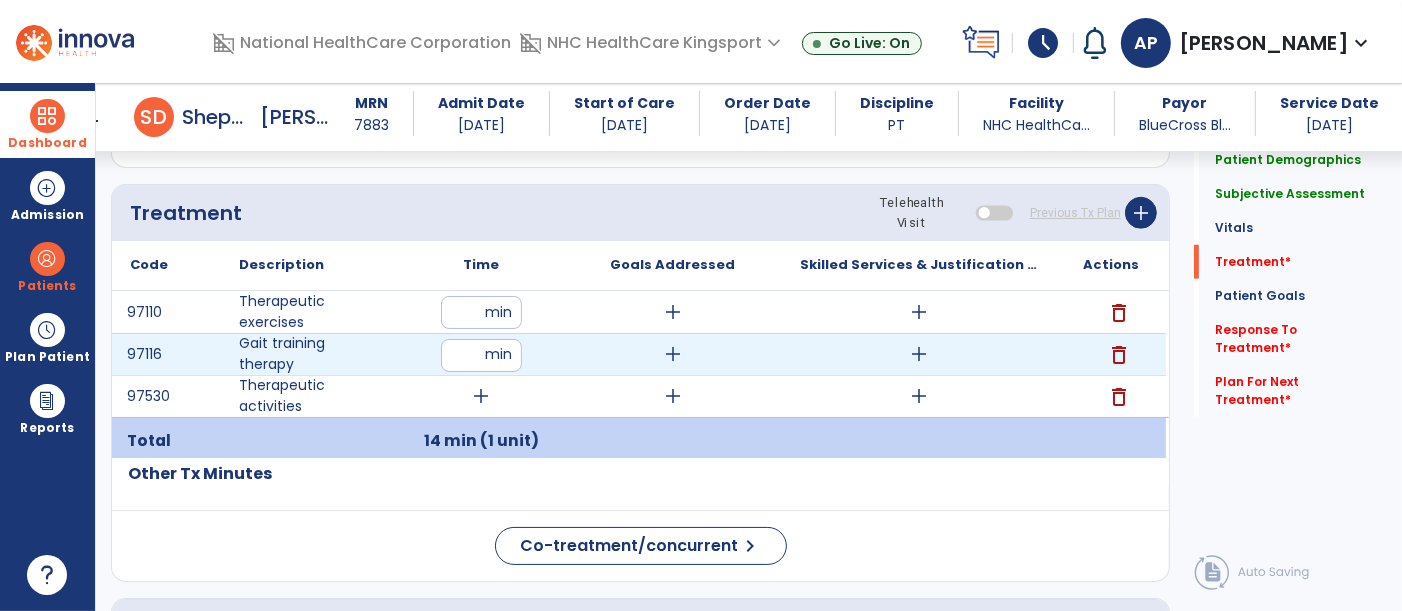 type on "*" 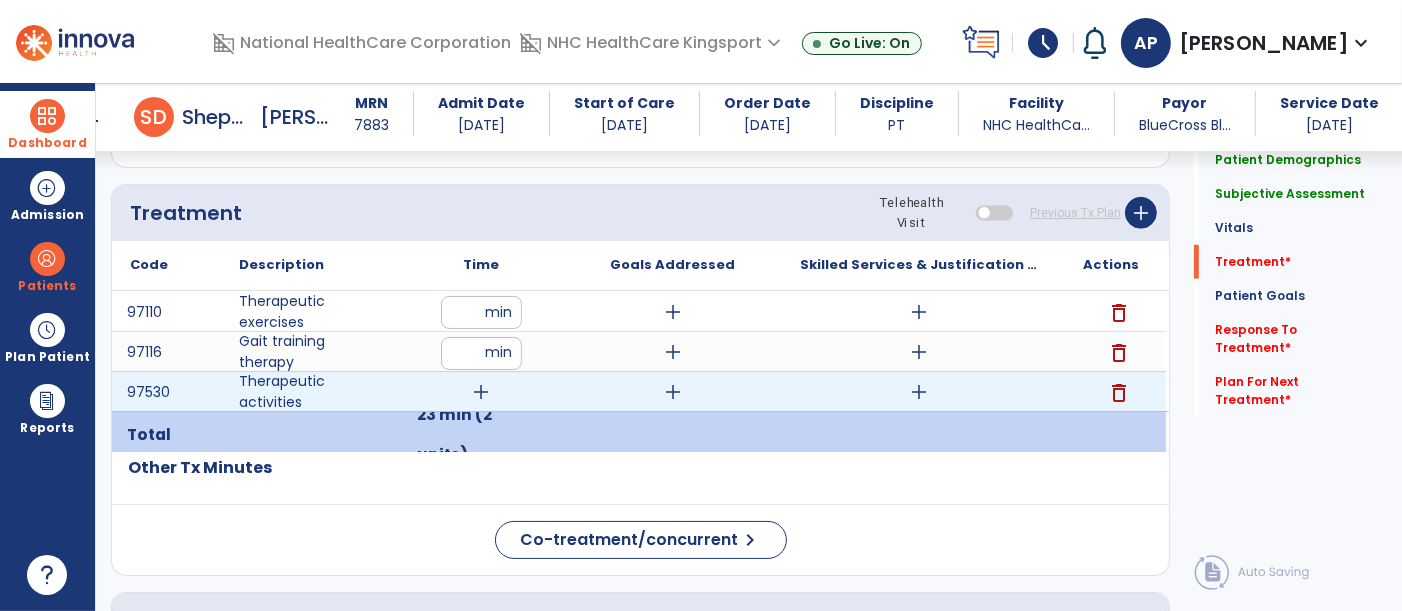 click on "add" at bounding box center [481, 392] 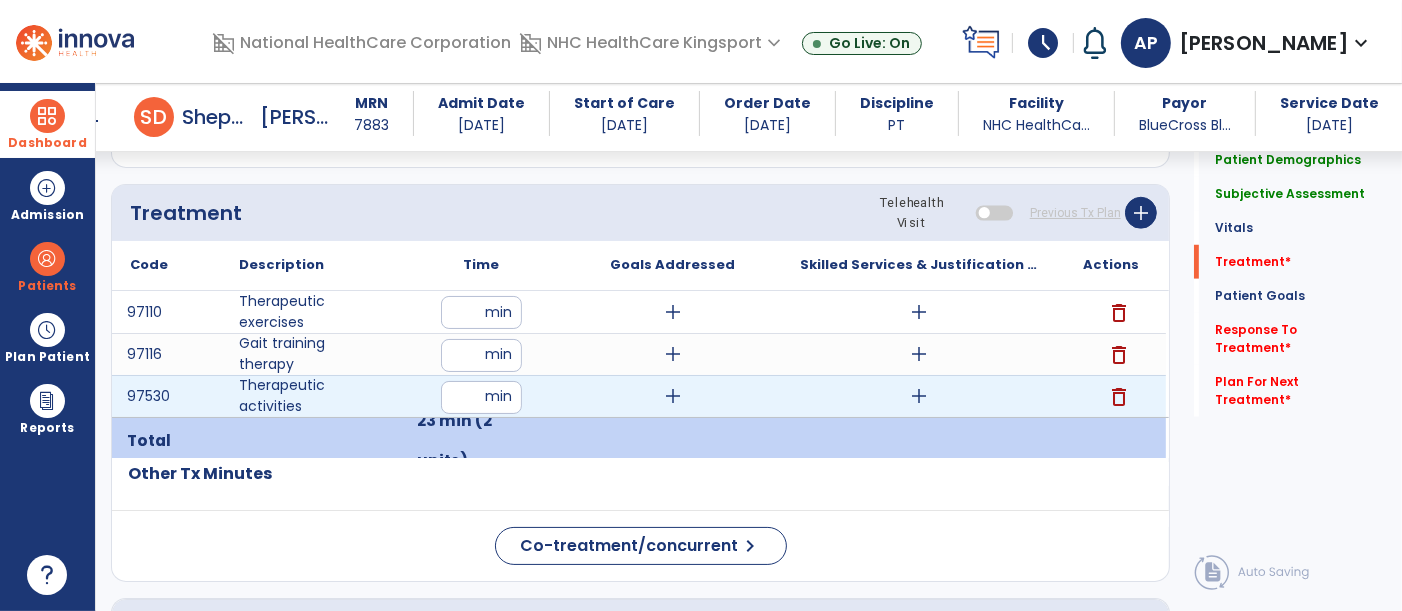type on "*" 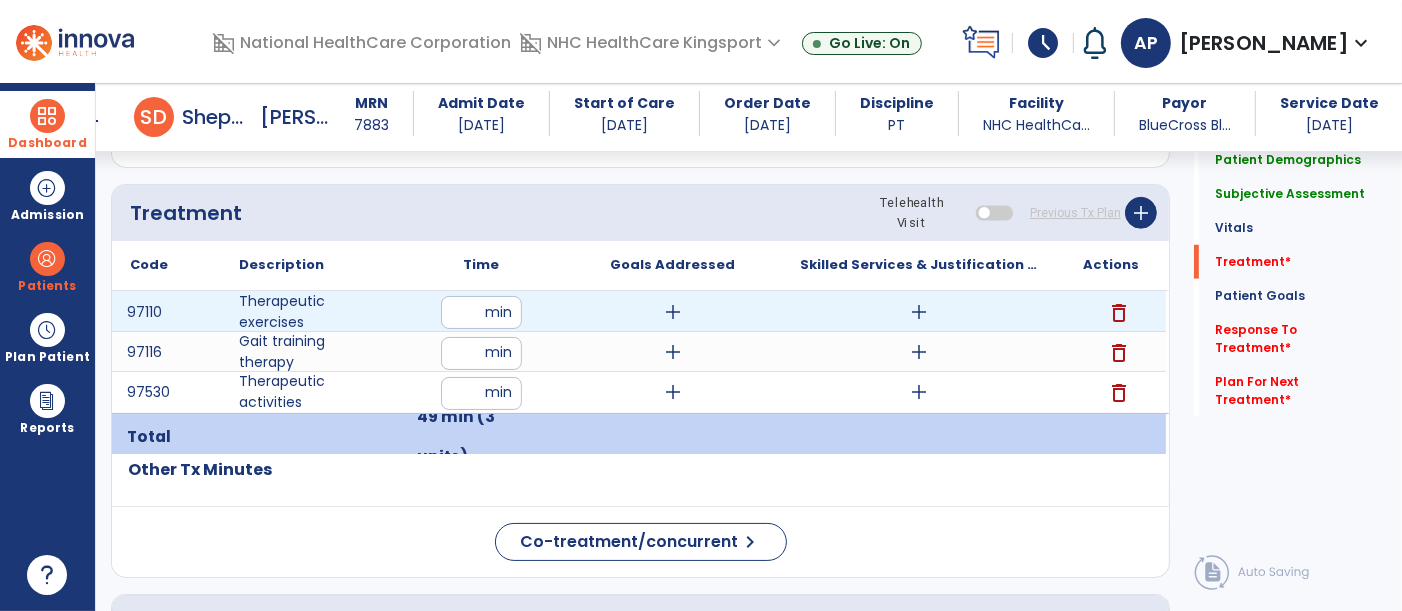 click on "add" at bounding box center (673, 312) 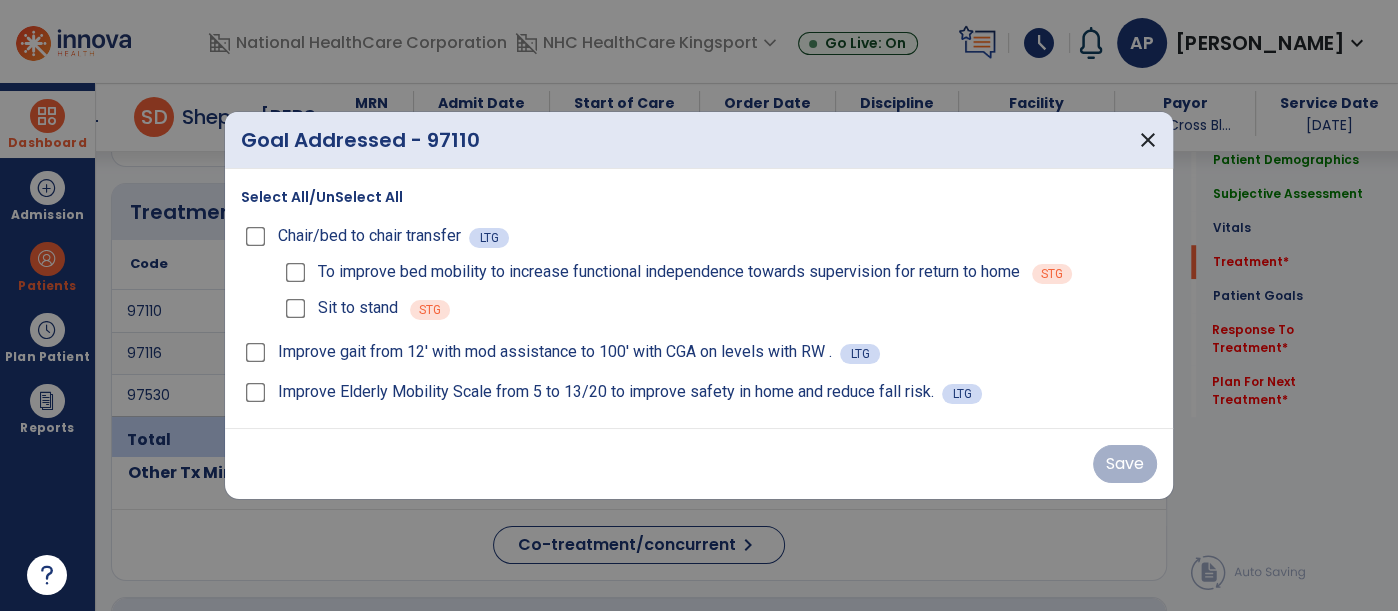 scroll, scrollTop: 1305, scrollLeft: 0, axis: vertical 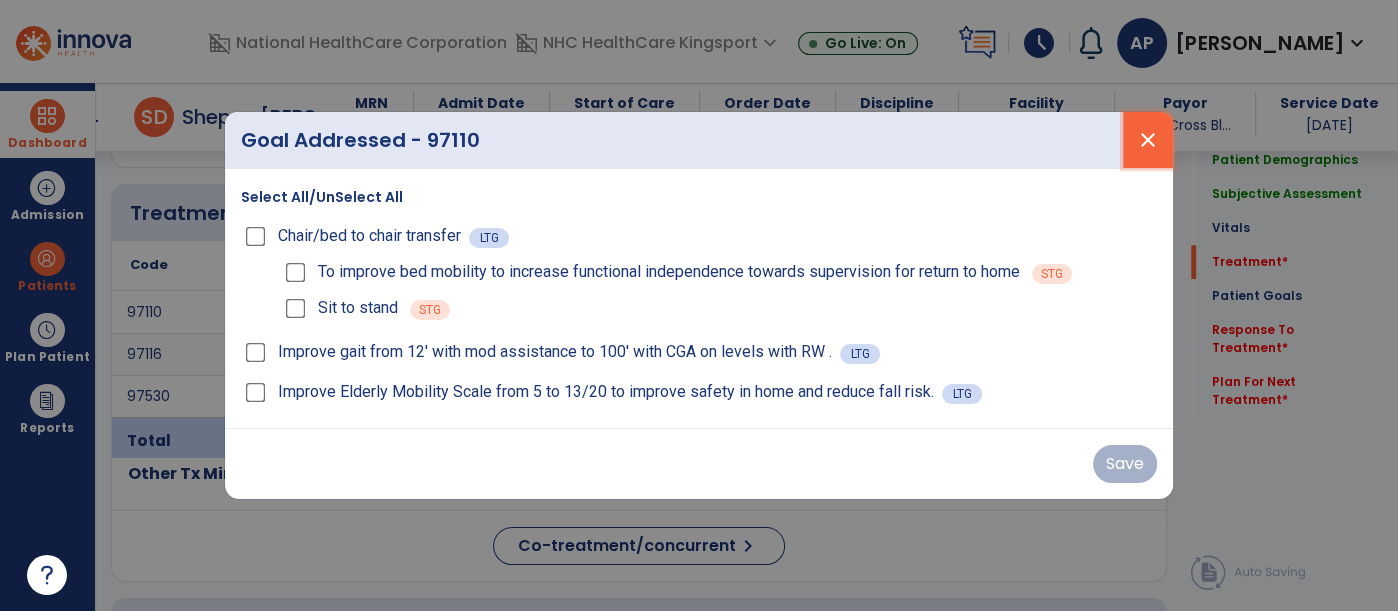 click on "close" at bounding box center (1148, 140) 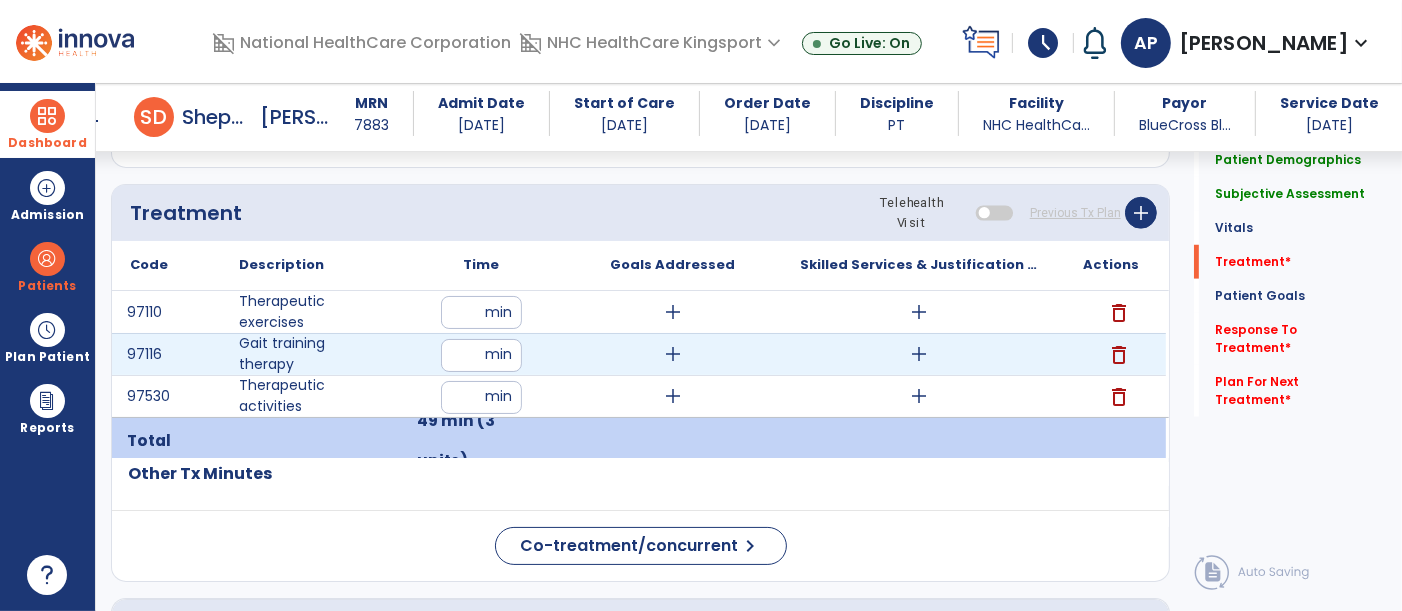 click on "add" at bounding box center (673, 354) 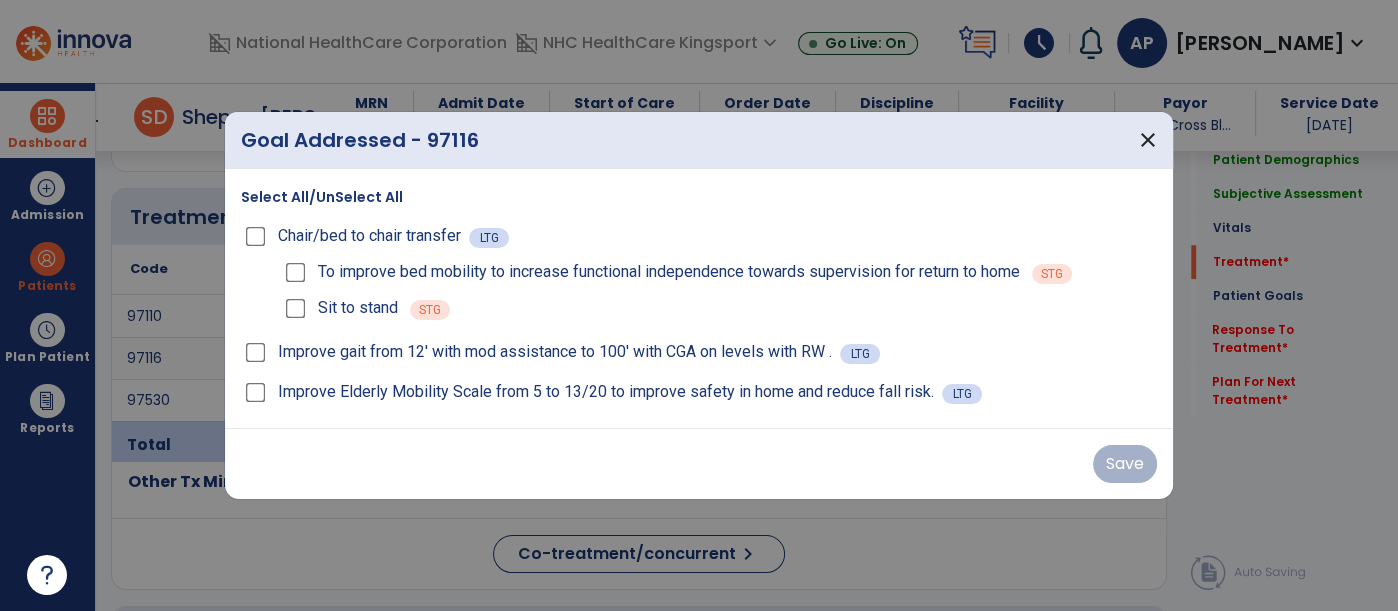 scroll, scrollTop: 1305, scrollLeft: 0, axis: vertical 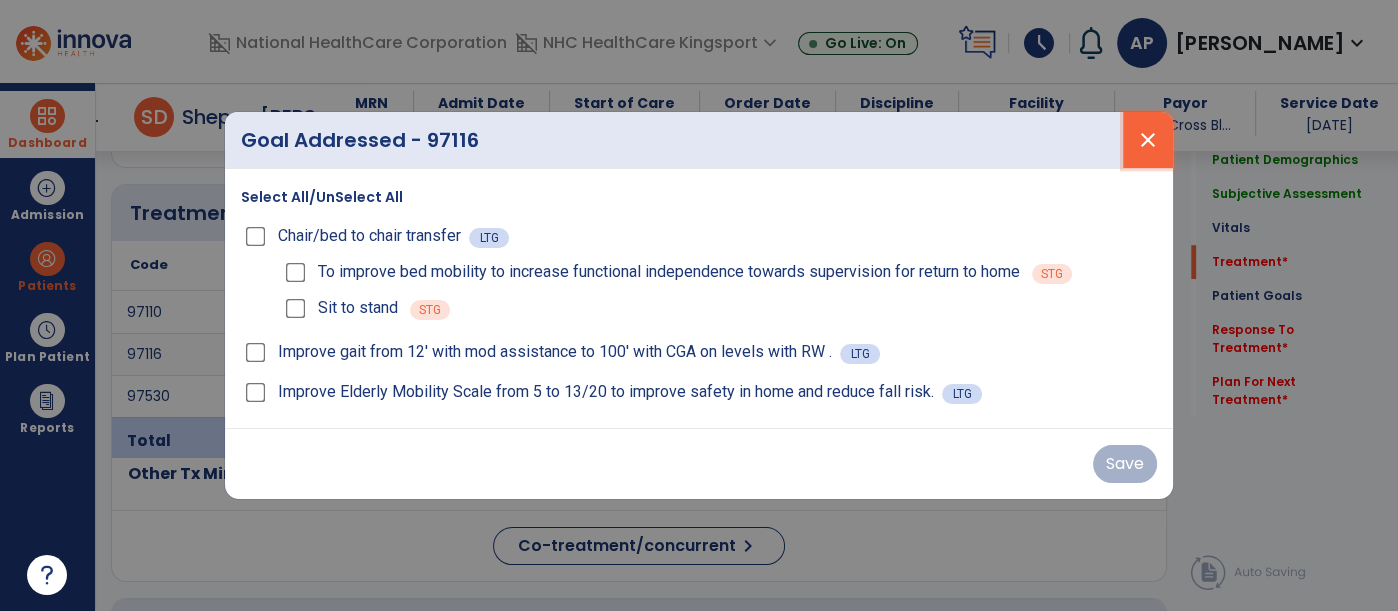 click on "close" at bounding box center [1148, 140] 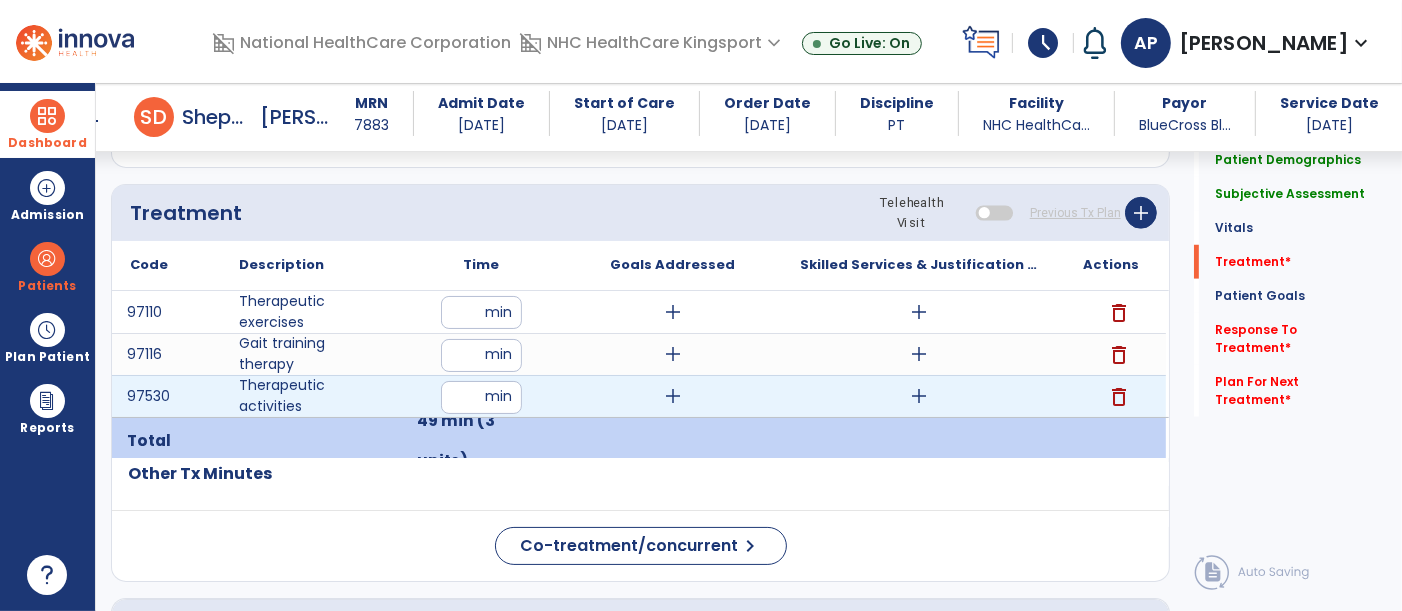 click on "add" at bounding box center (673, 396) 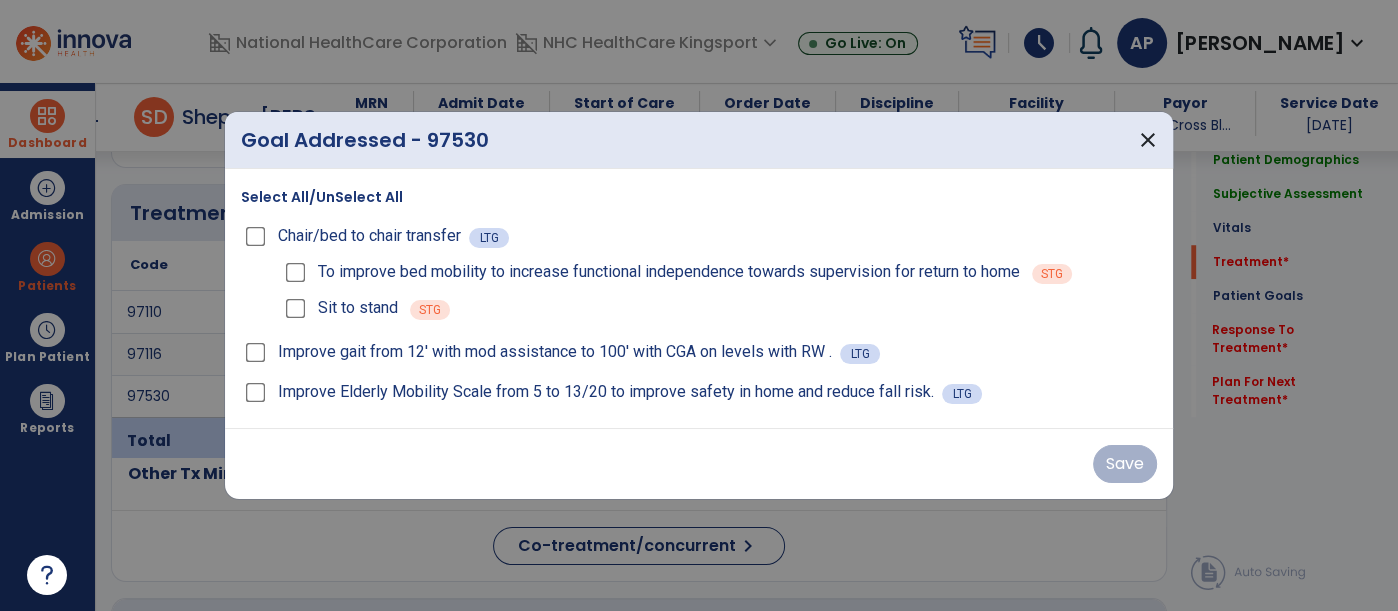 scroll, scrollTop: 1305, scrollLeft: 0, axis: vertical 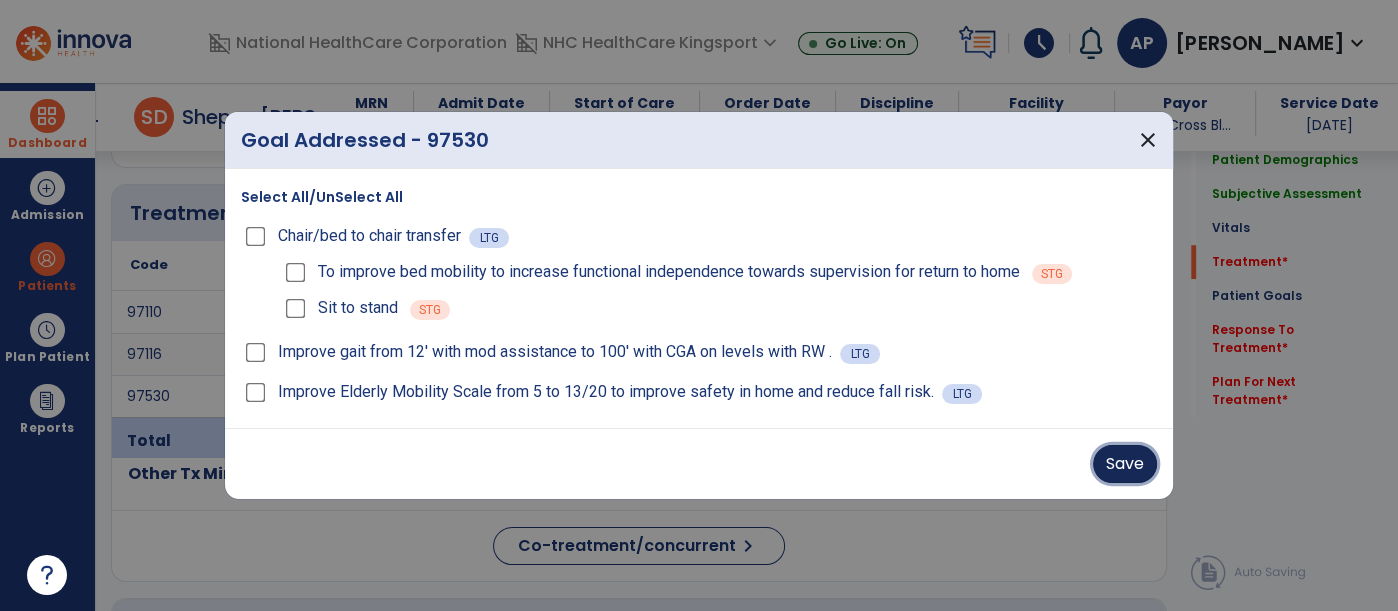 click on "Save" at bounding box center (1125, 464) 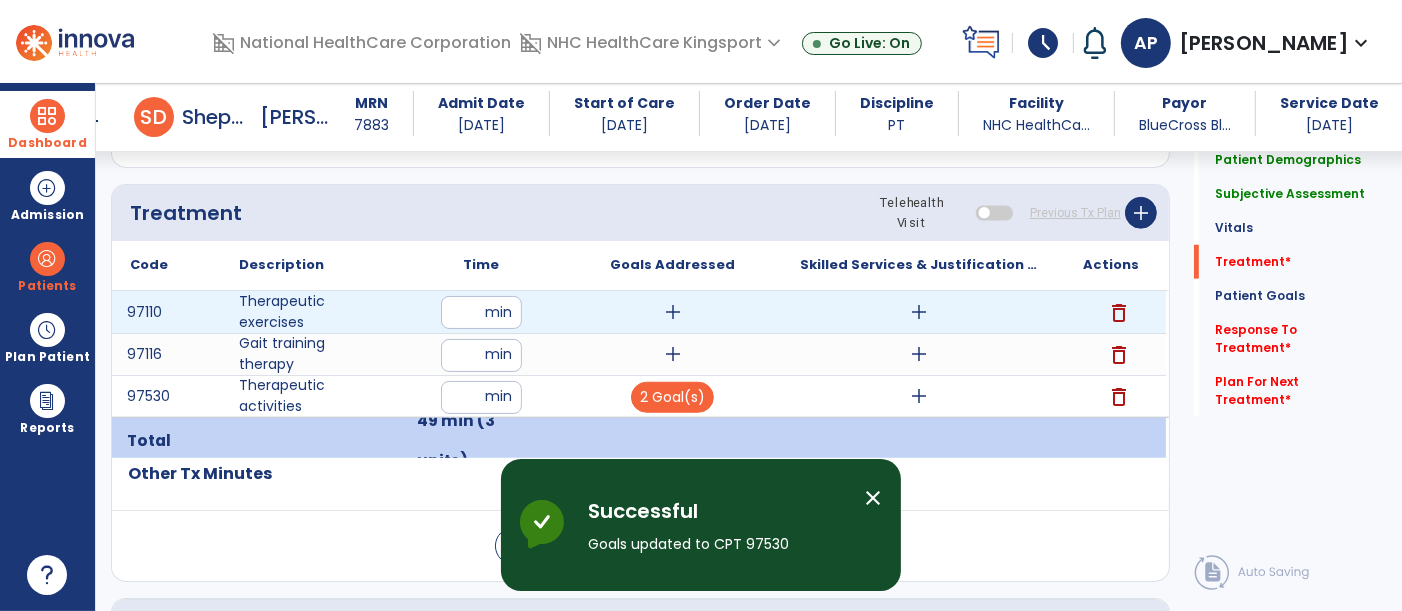 click on "add" at bounding box center [919, 312] 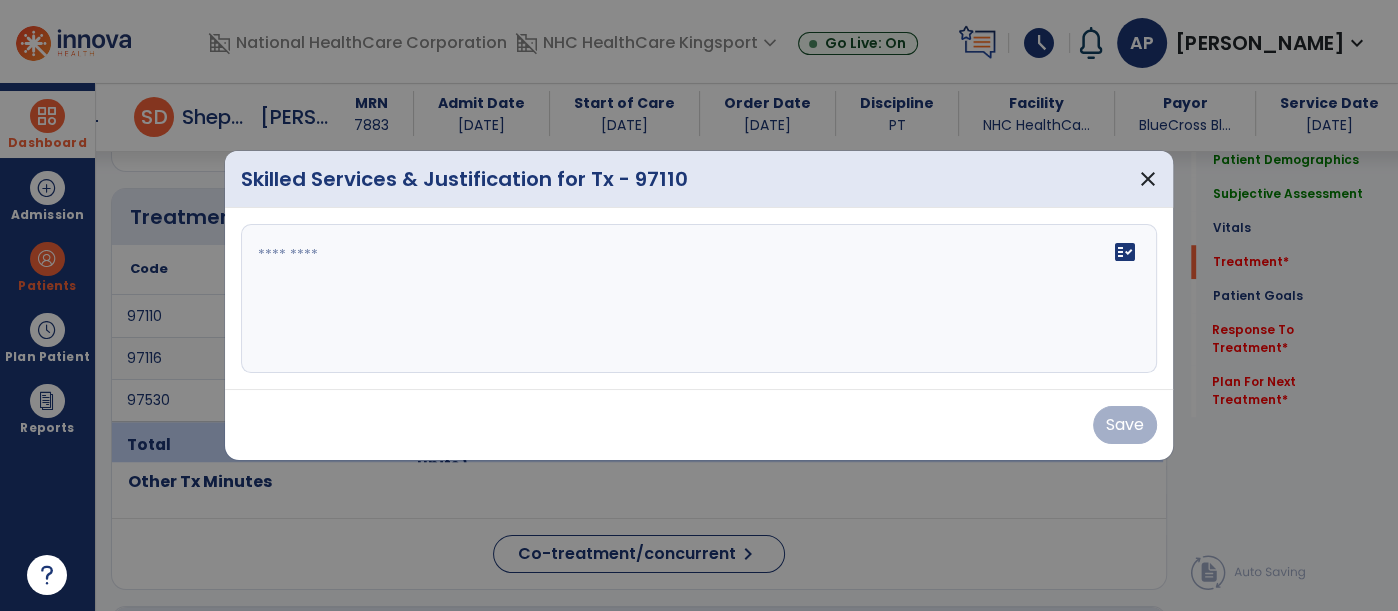 scroll, scrollTop: 1305, scrollLeft: 0, axis: vertical 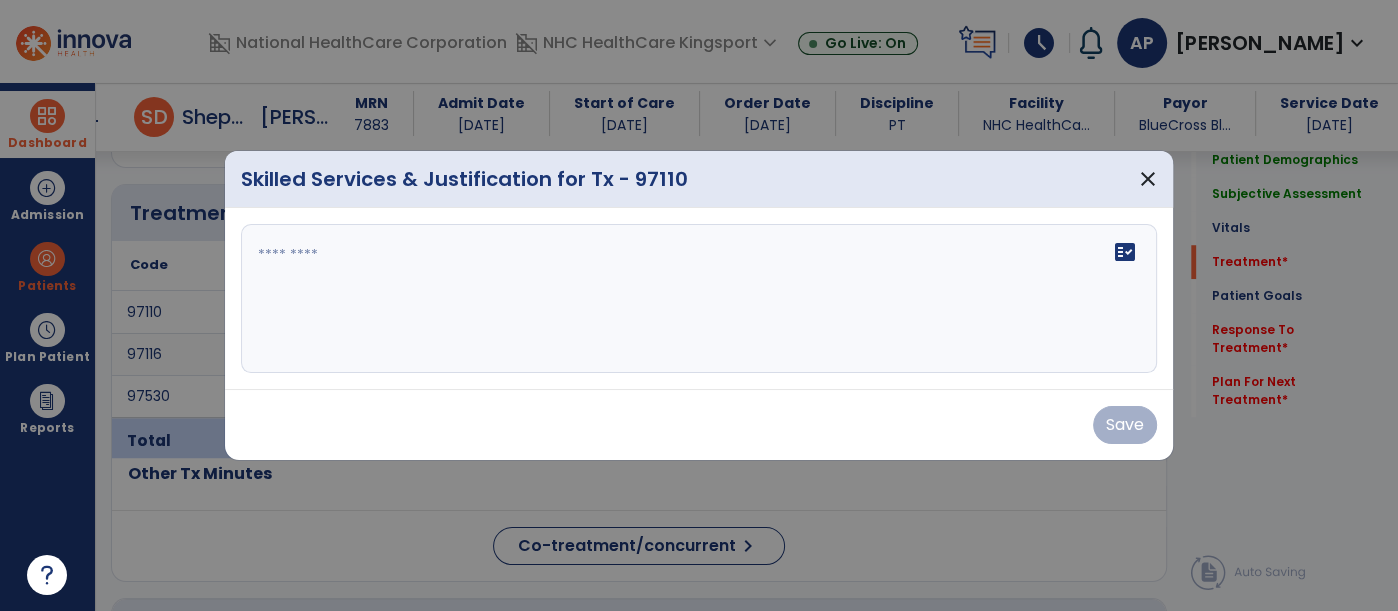 click at bounding box center [699, 299] 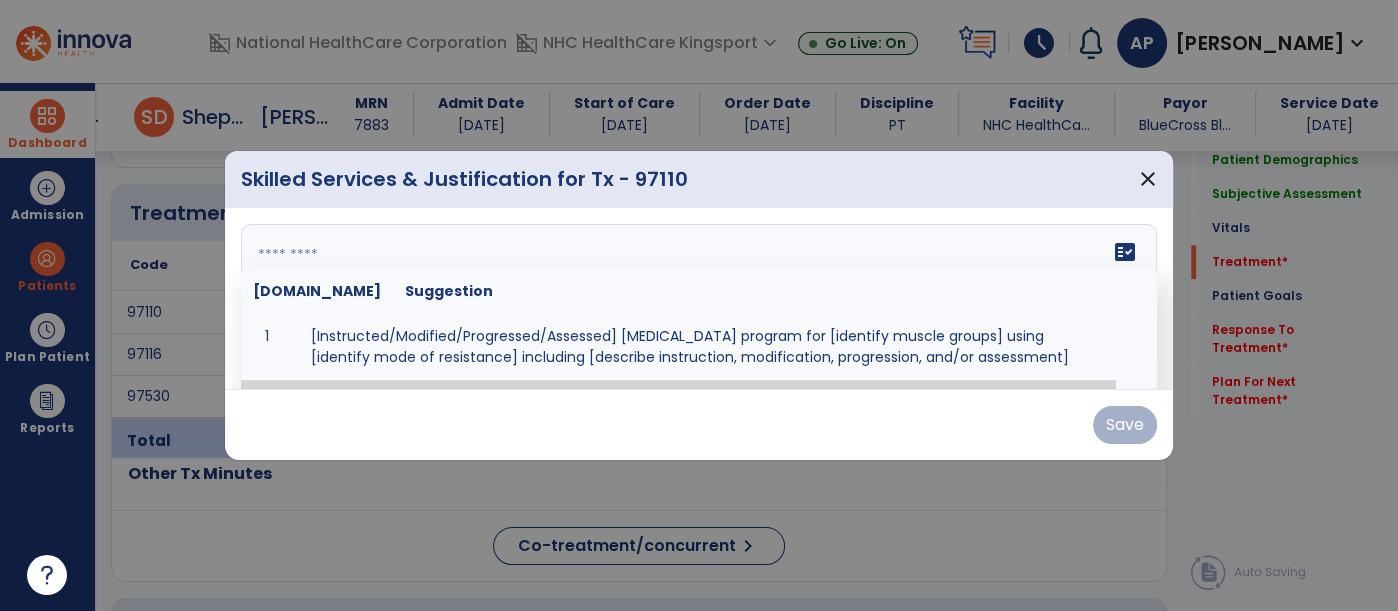 paste on "**********" 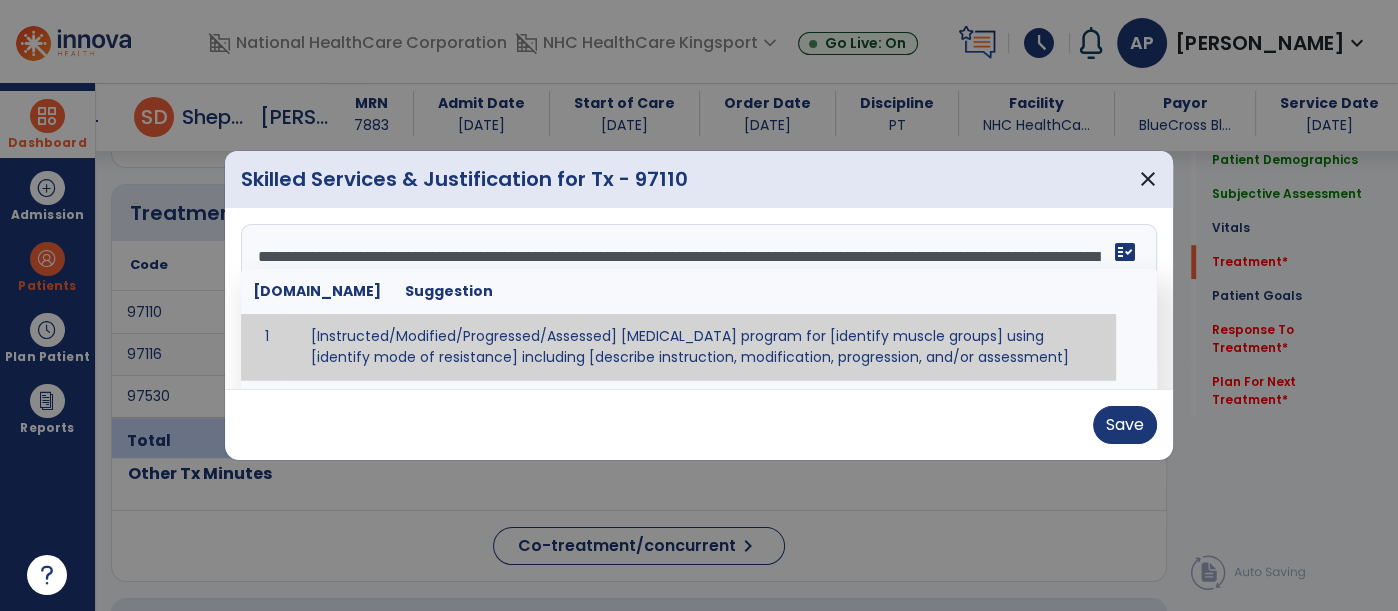 type on "**********" 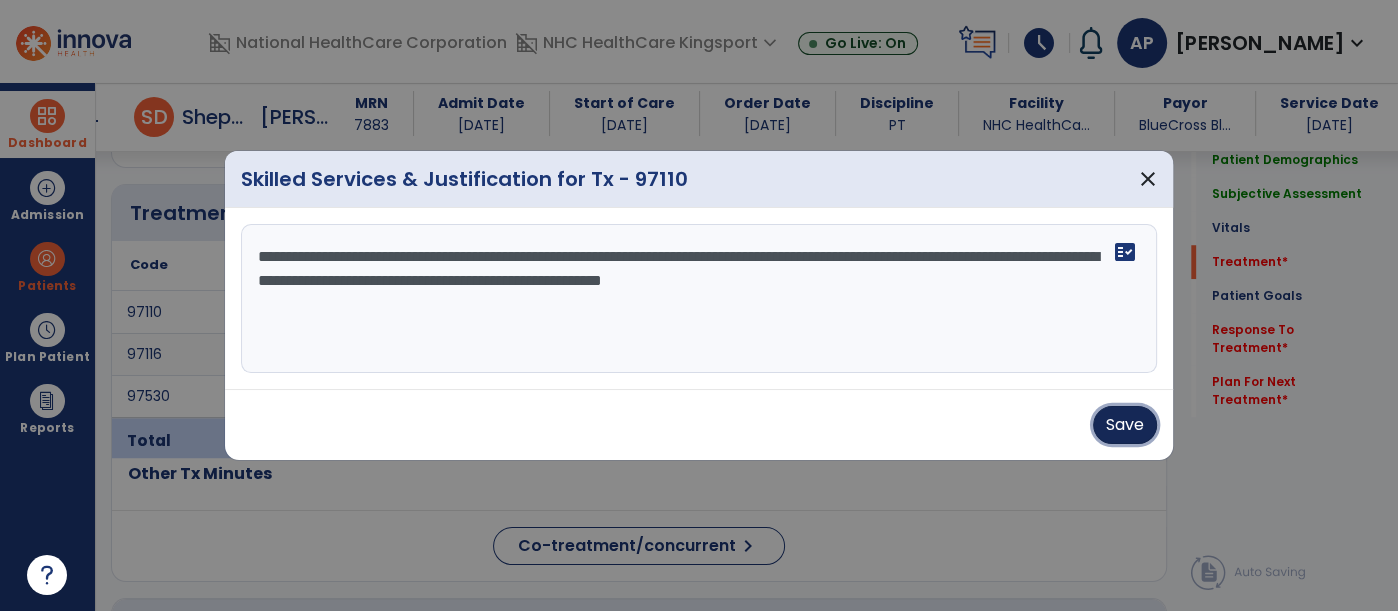click on "Save" at bounding box center [1125, 425] 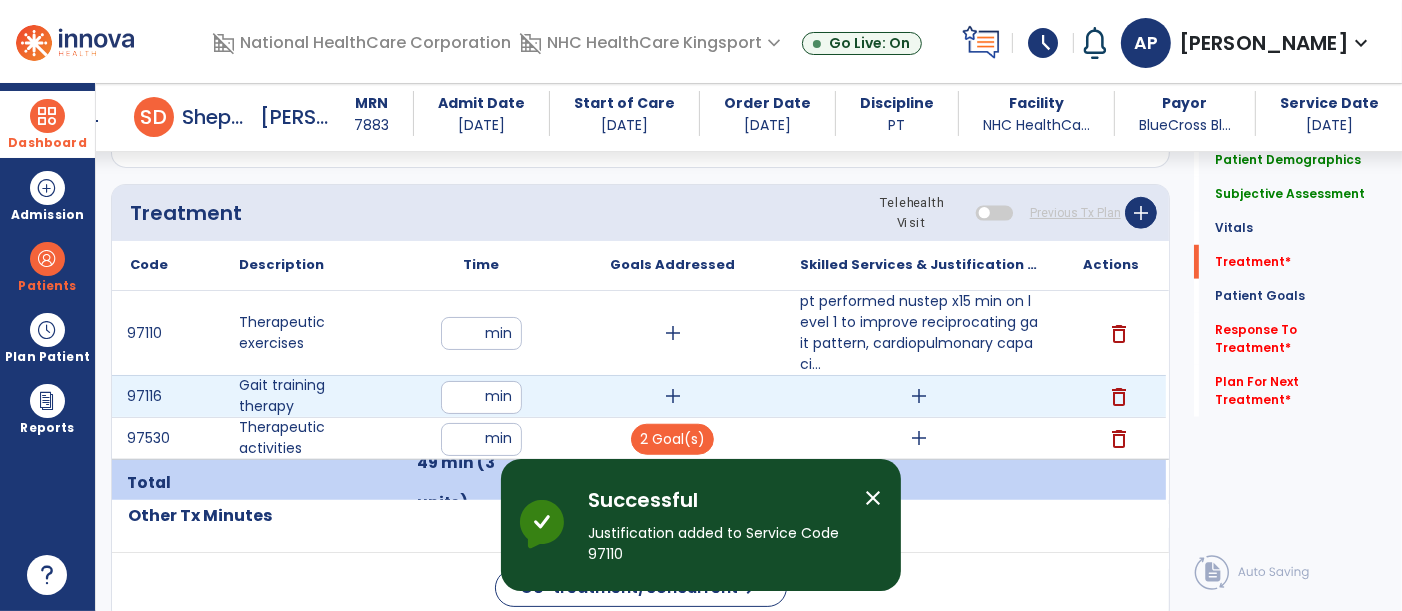 click on "add" at bounding box center (919, 396) 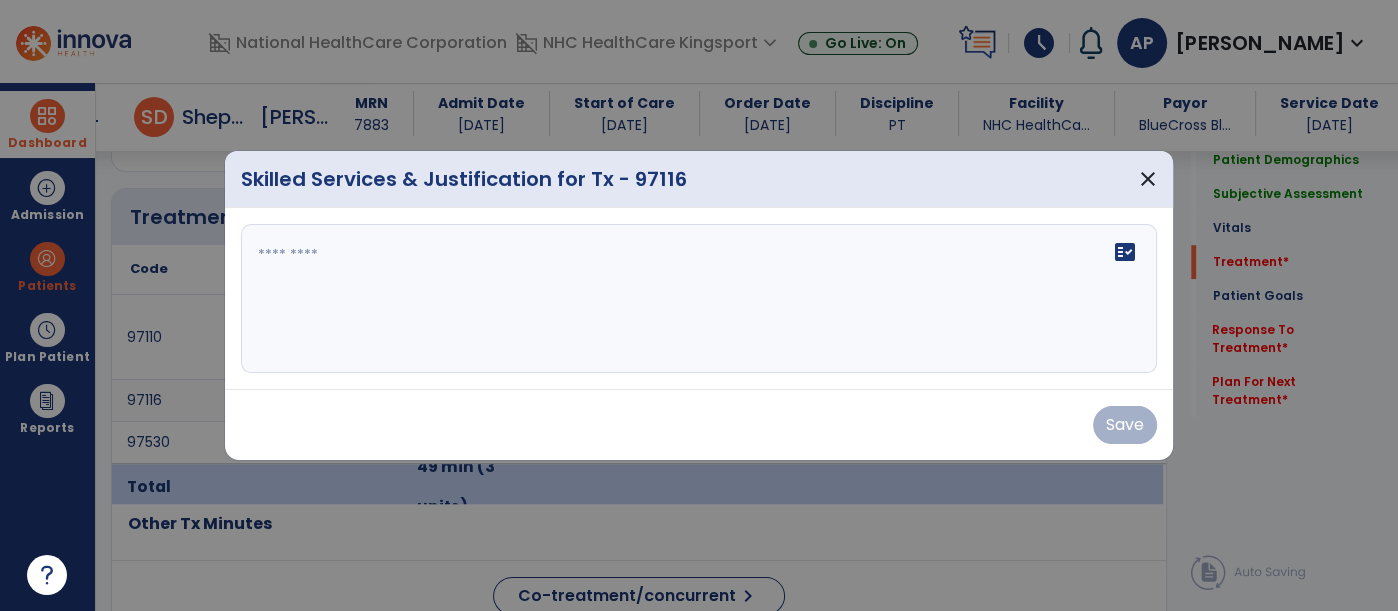 scroll, scrollTop: 1305, scrollLeft: 0, axis: vertical 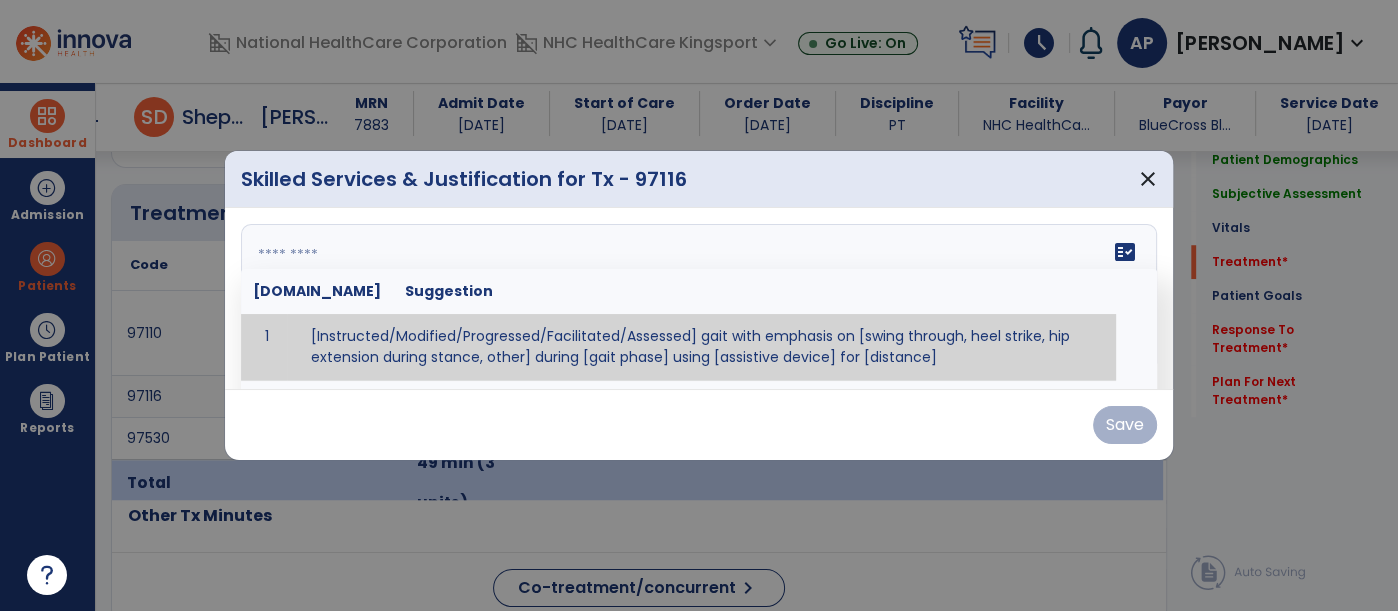 click on "fact_check  [DOMAIN_NAME] Suggestion 1 [Instructed/Modified/Progressed/Facilitated/Assessed] gait with emphasis on [swing through, heel strike, hip extension during stance, other] during [gait phase] using [assistive device] for [distance] 2 [Instructed/Modified/Progressed/Facilitated/Assessed] use of [assistive device] and [NWB, PWB, step-to gait pattern, step through gait pattern] 3 [Instructed/Modified/Progressed/Facilitated/Assessed] patient's ability to [ascend/descend # of steps, perform directional changes, walk on even/uneven surfaces, pick-up objects off floor, velocity changes, other] using [assistive device]. 4 [Instructed/Modified/Progressed/Facilitated/Assessed] pre-gait activities including [identify exercise] in order to prepare for gait training. 5" at bounding box center [699, 299] 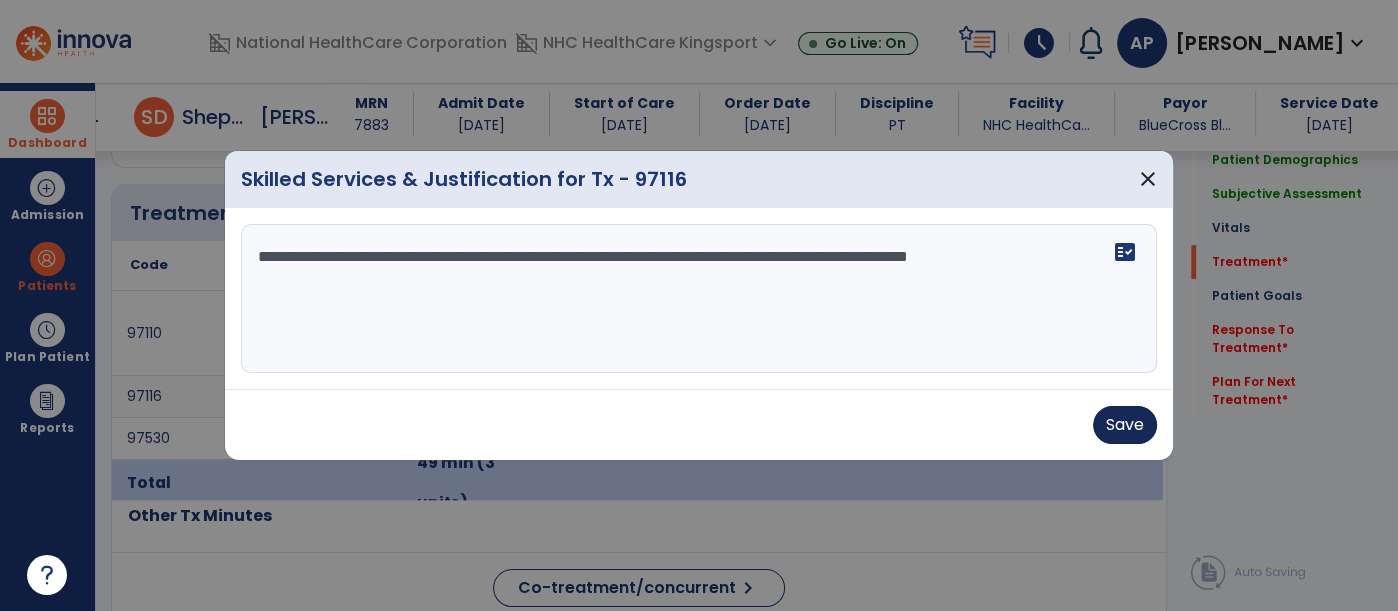 type on "**********" 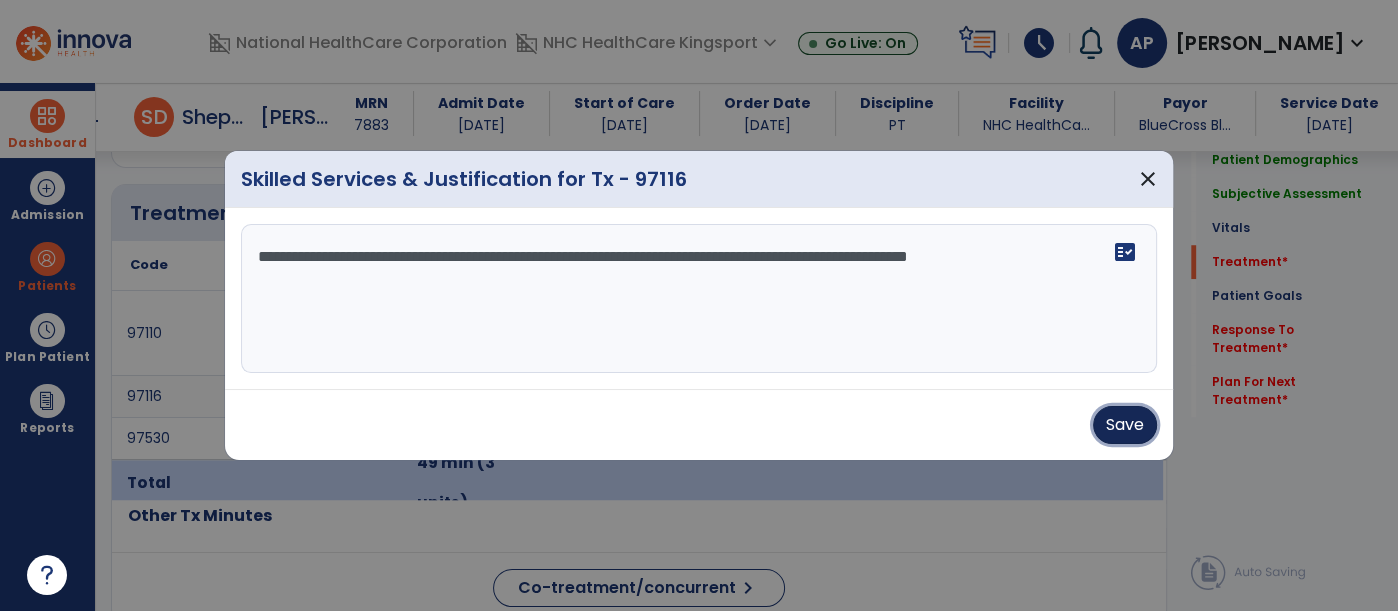 click on "Save" at bounding box center (1125, 425) 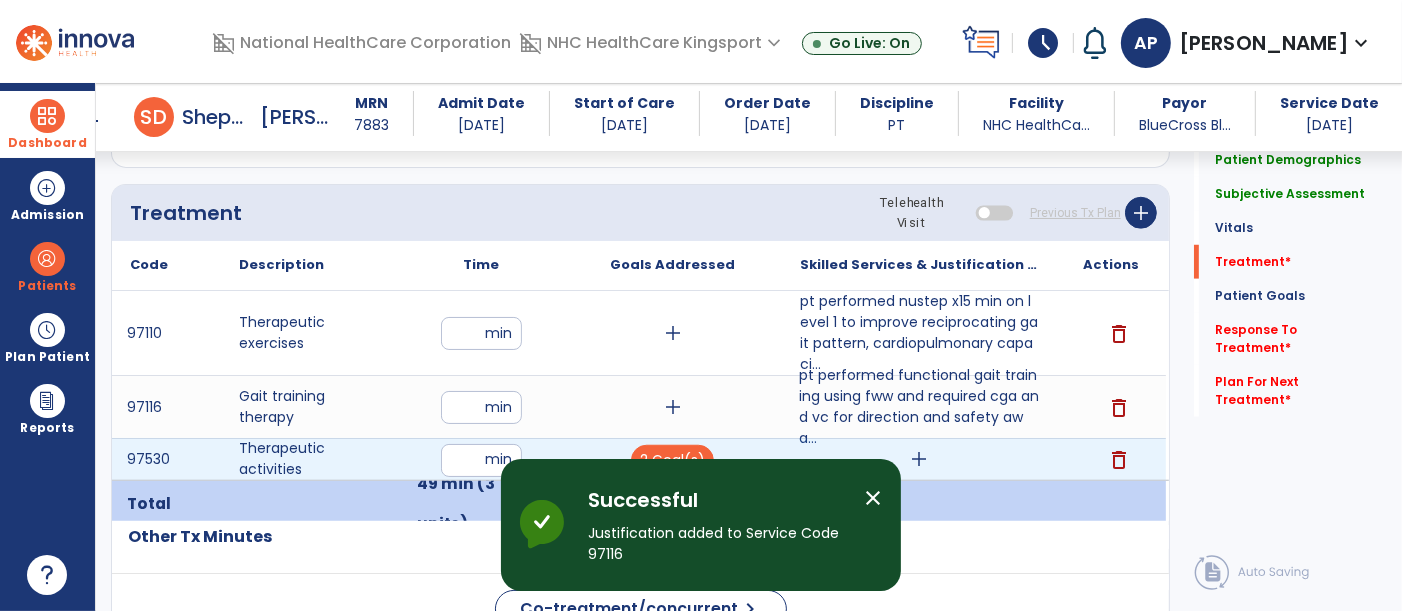 click on "add" at bounding box center (919, 459) 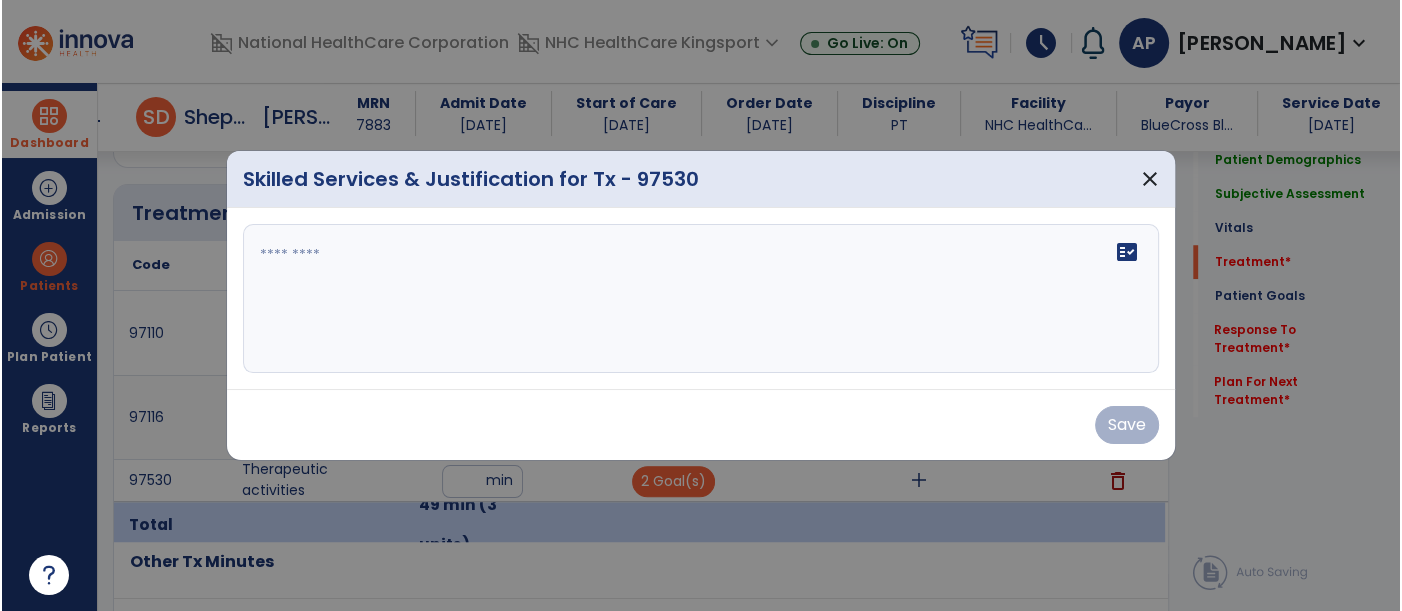 scroll, scrollTop: 1305, scrollLeft: 0, axis: vertical 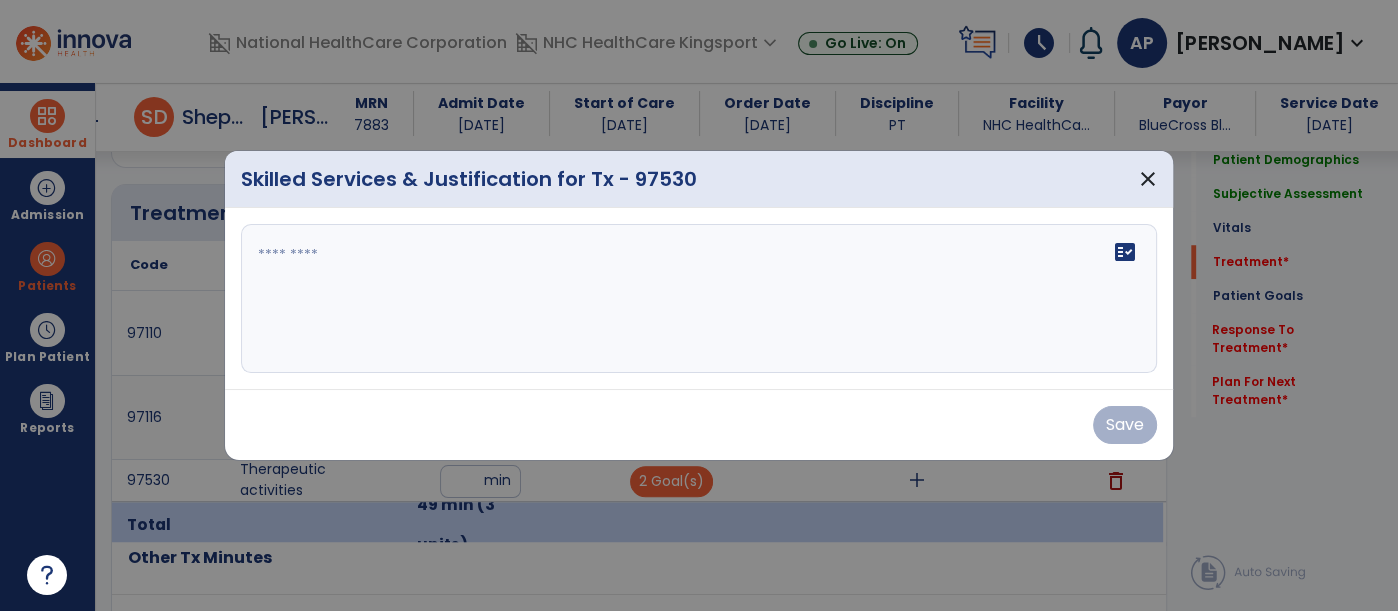 click on "fact_check" at bounding box center [699, 299] 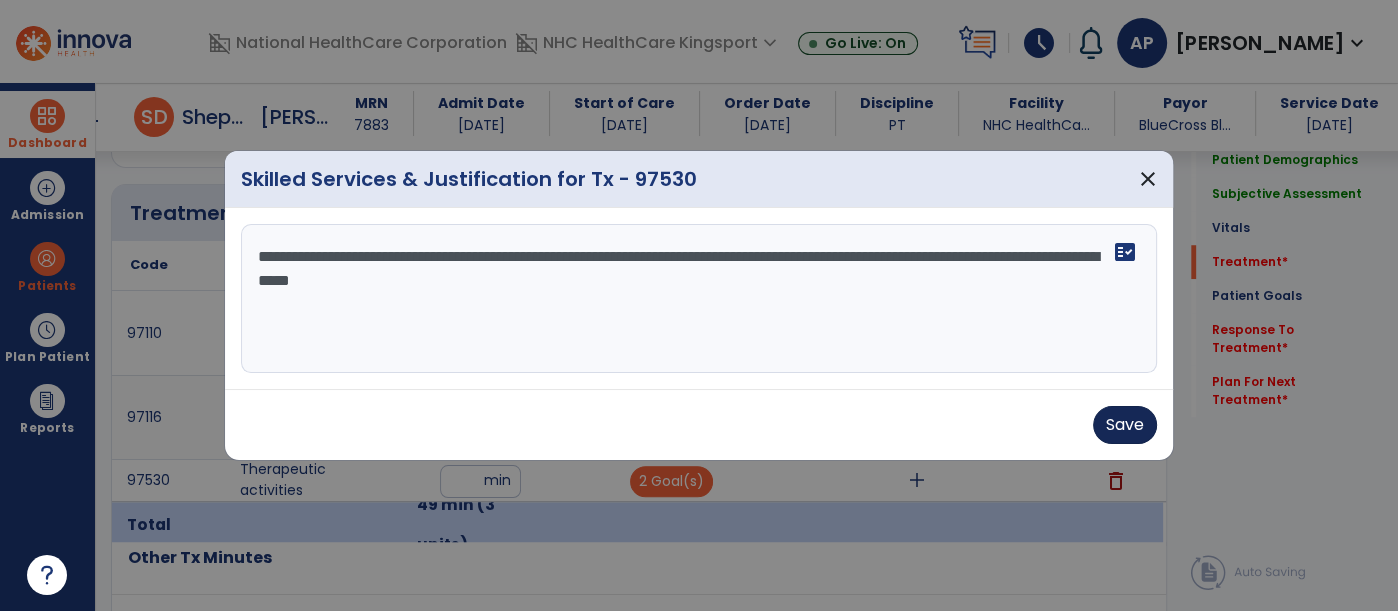 type on "**********" 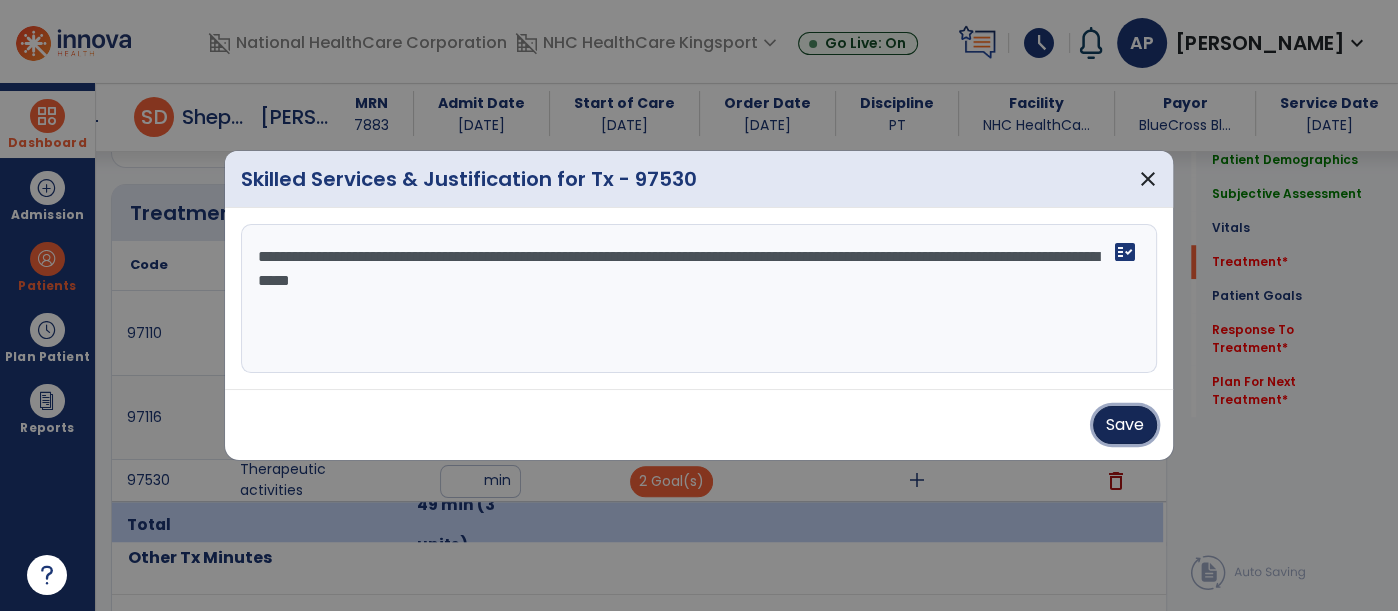 click on "Save" at bounding box center (1125, 425) 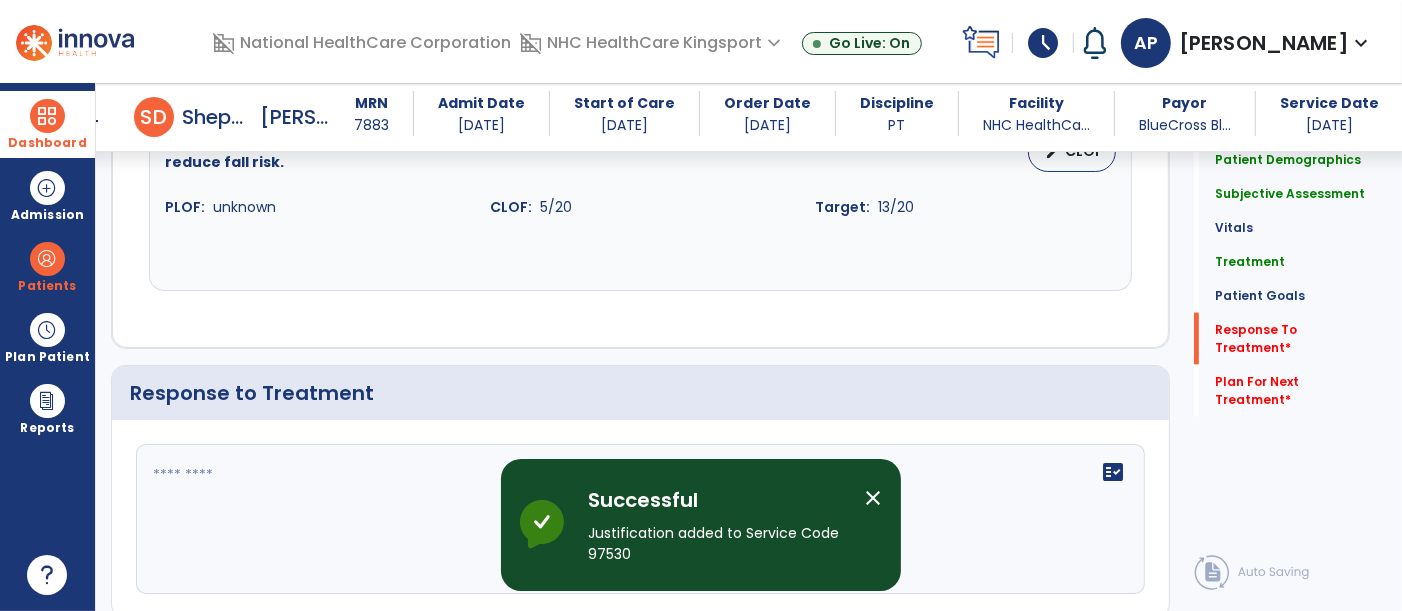 scroll, scrollTop: 2861, scrollLeft: 0, axis: vertical 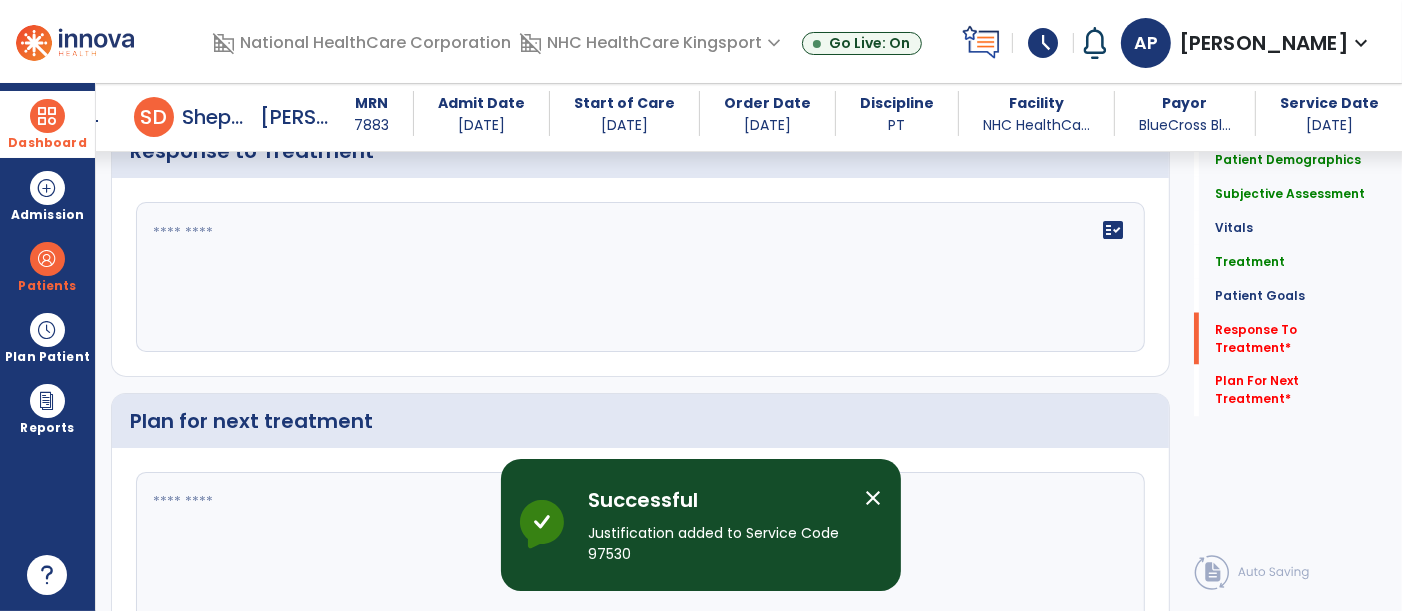 click on "fact_check" 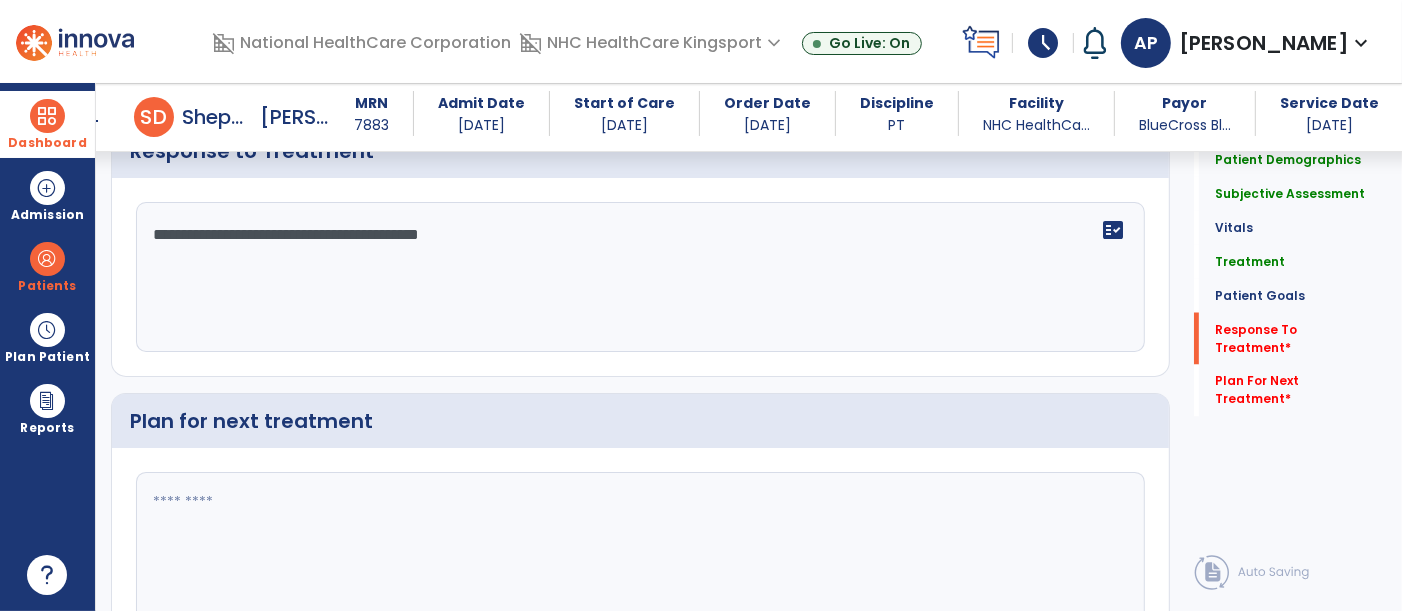 type on "**********" 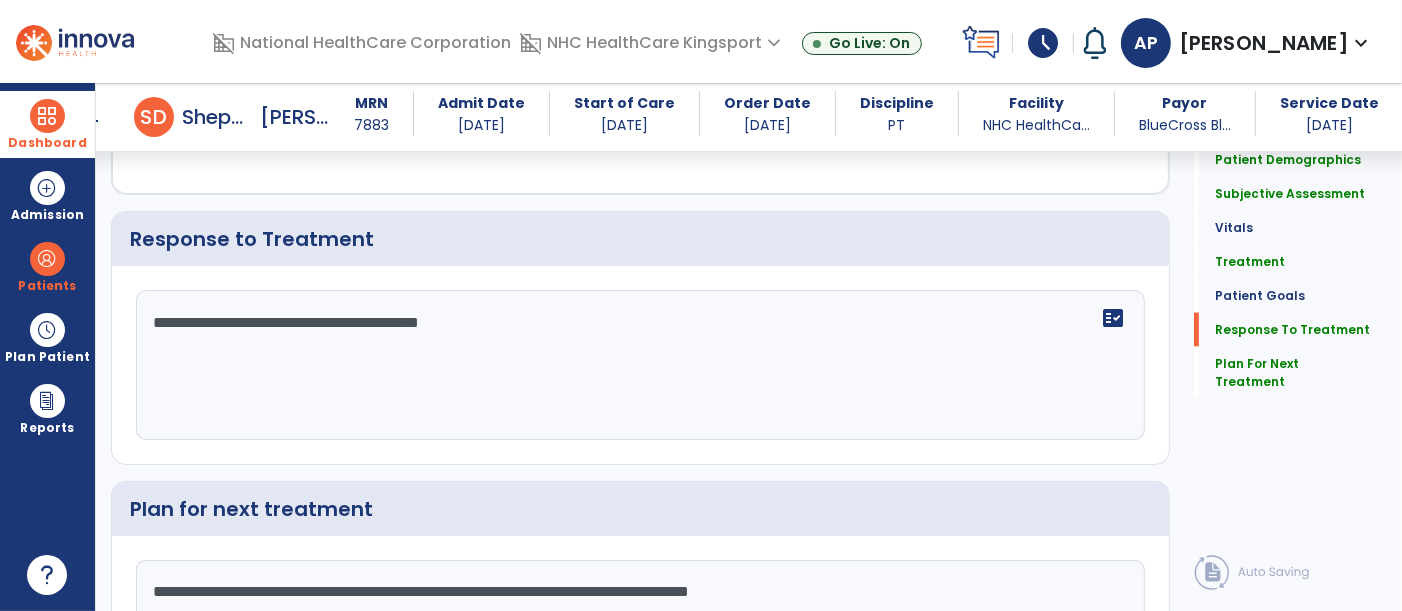 scroll, scrollTop: 2861, scrollLeft: 0, axis: vertical 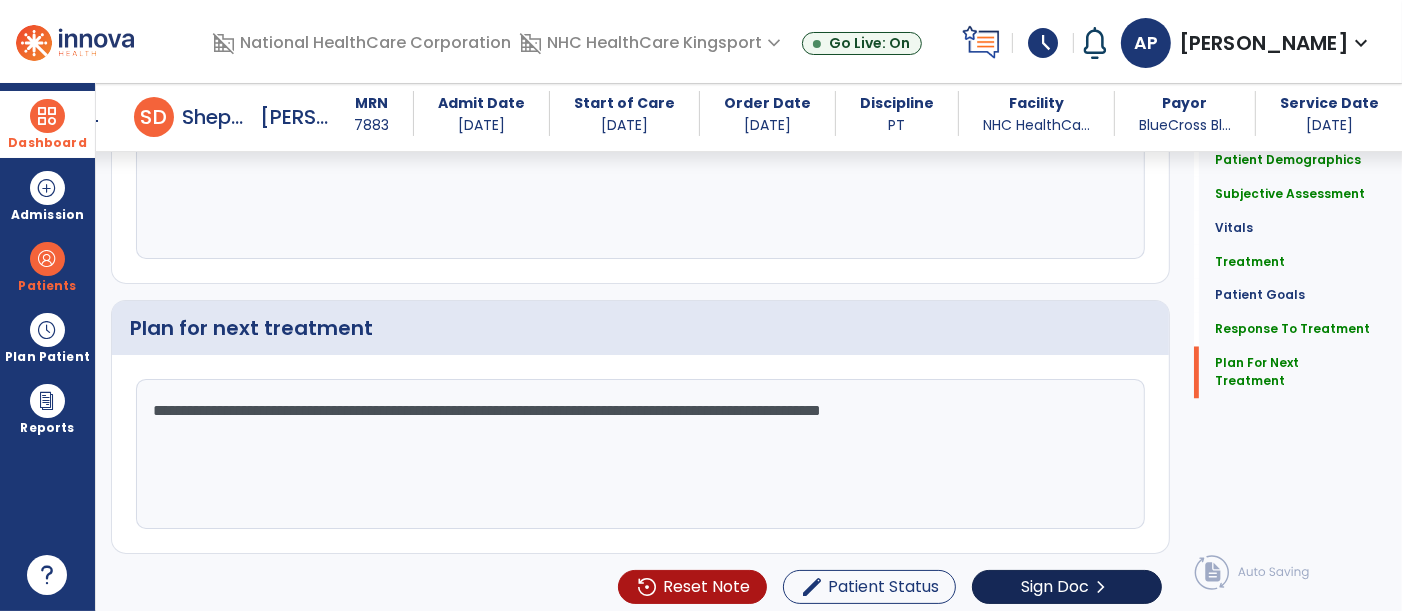 type on "**********" 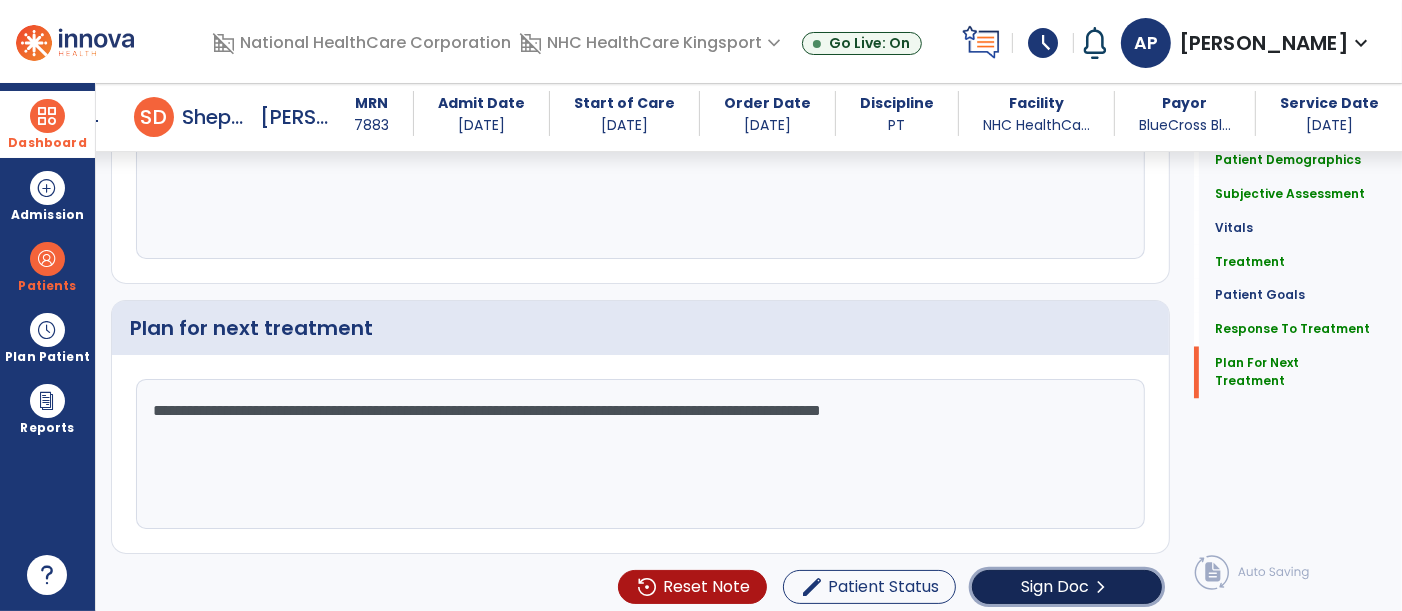 click on "Sign Doc" 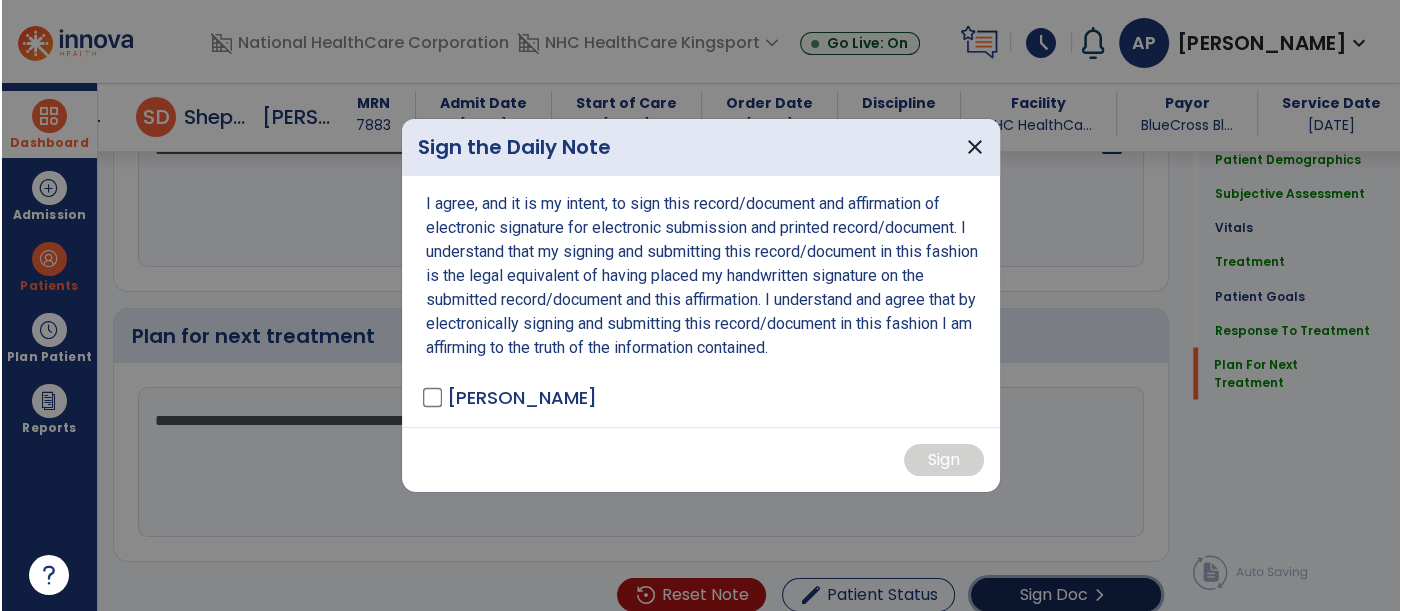 scroll, scrollTop: 2954, scrollLeft: 0, axis: vertical 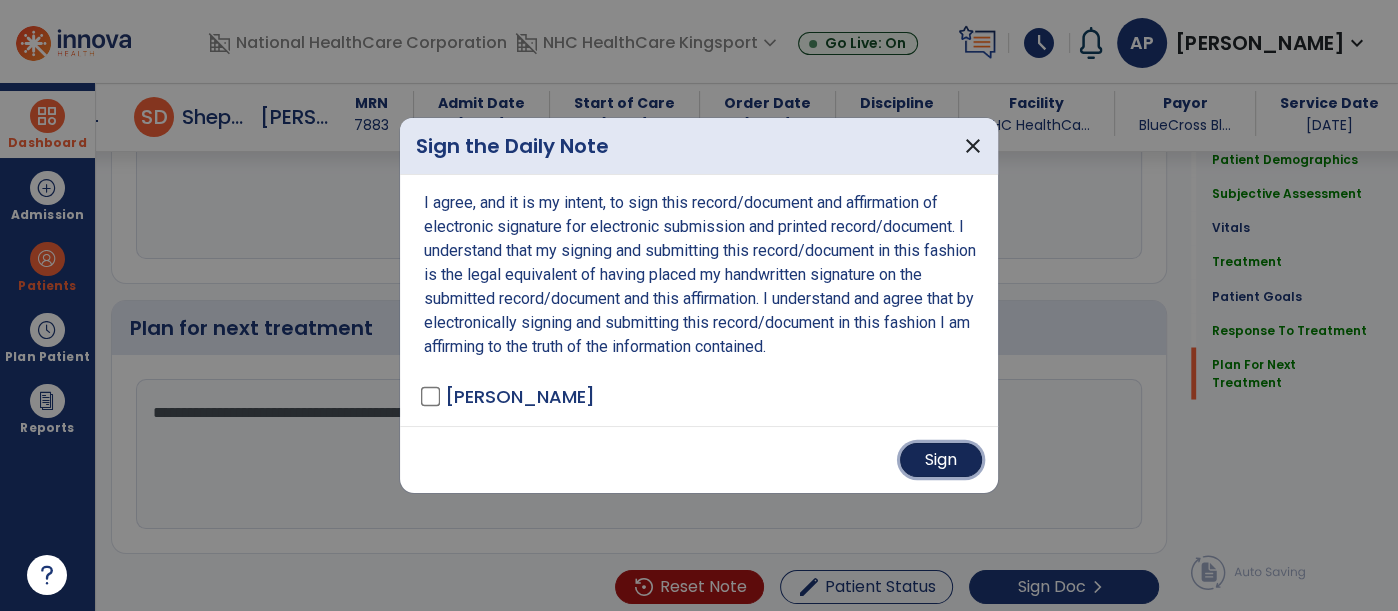click on "Sign" at bounding box center [941, 460] 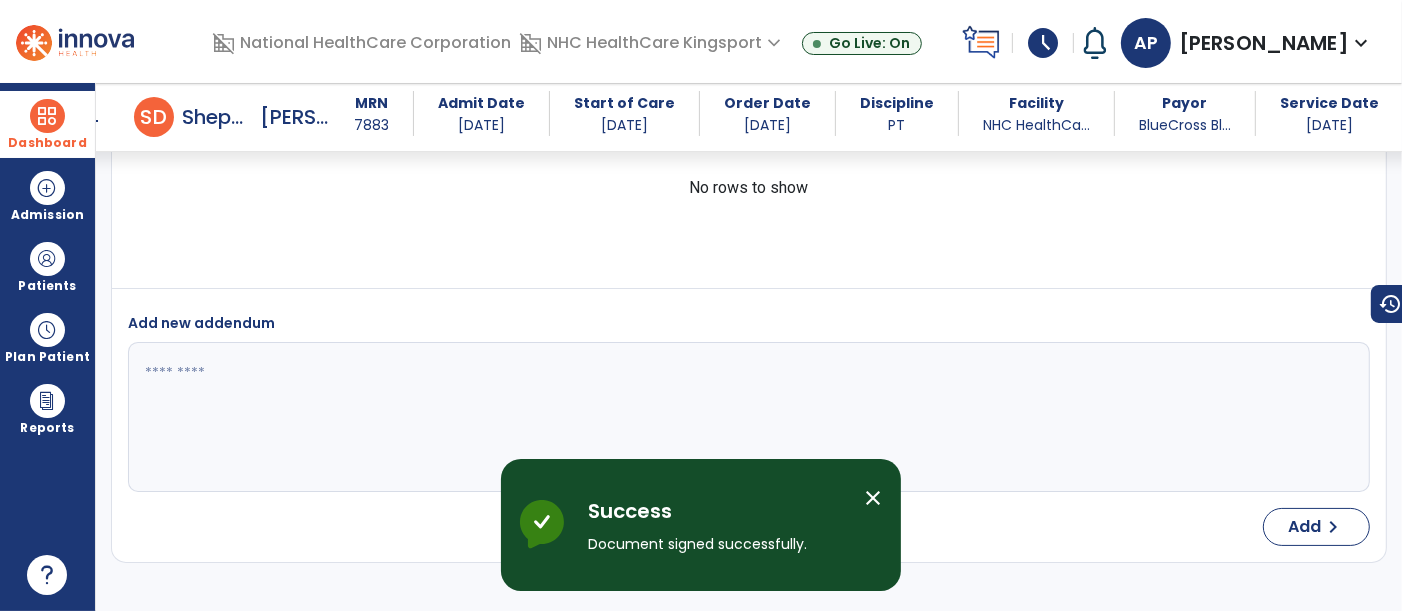 click at bounding box center (47, 116) 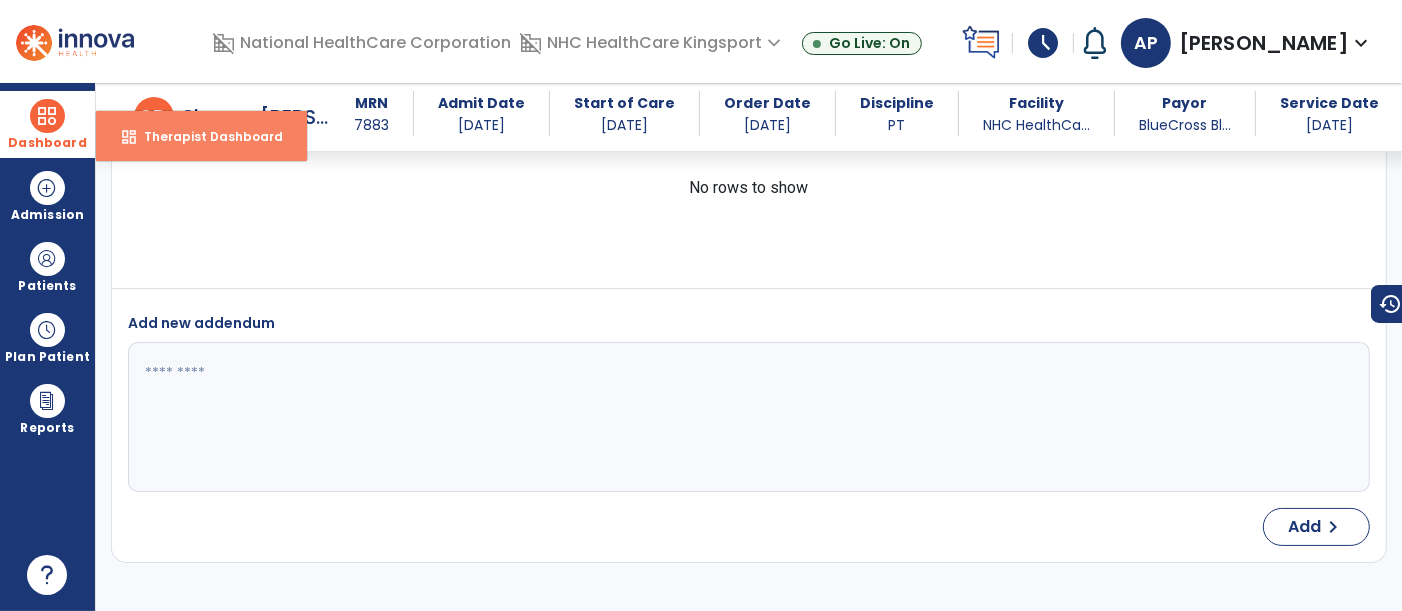 click on "Therapist Dashboard" at bounding box center [205, 136] 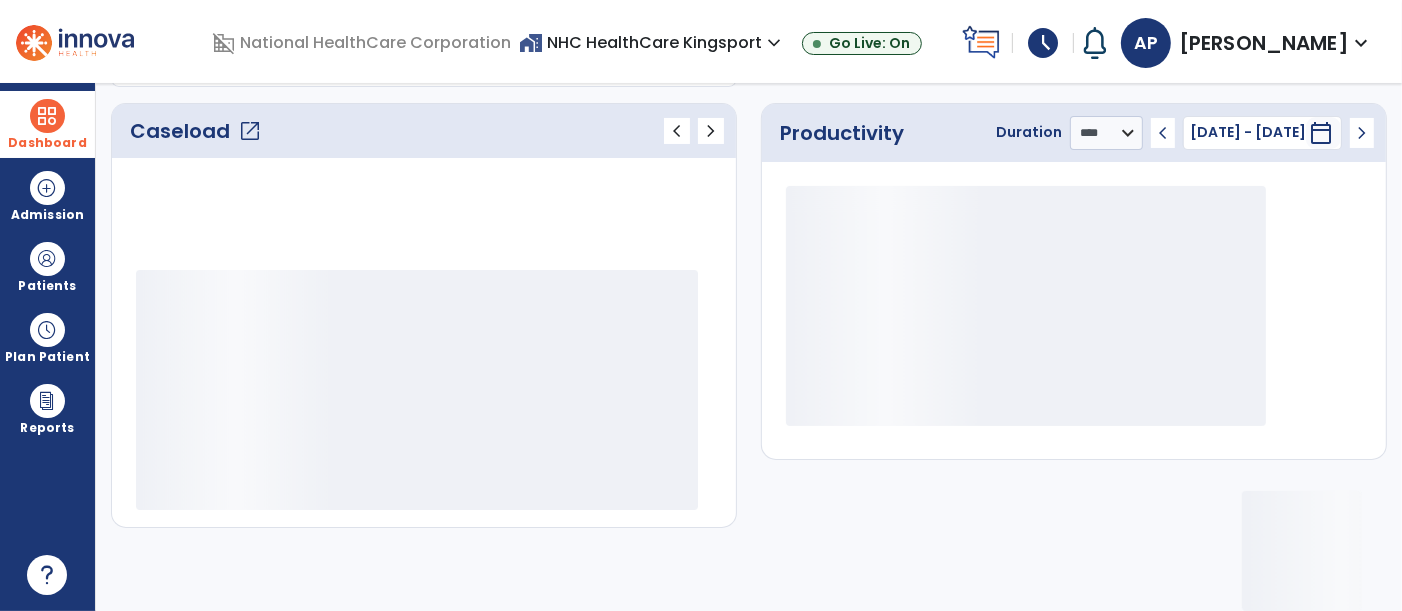 scroll, scrollTop: 260, scrollLeft: 0, axis: vertical 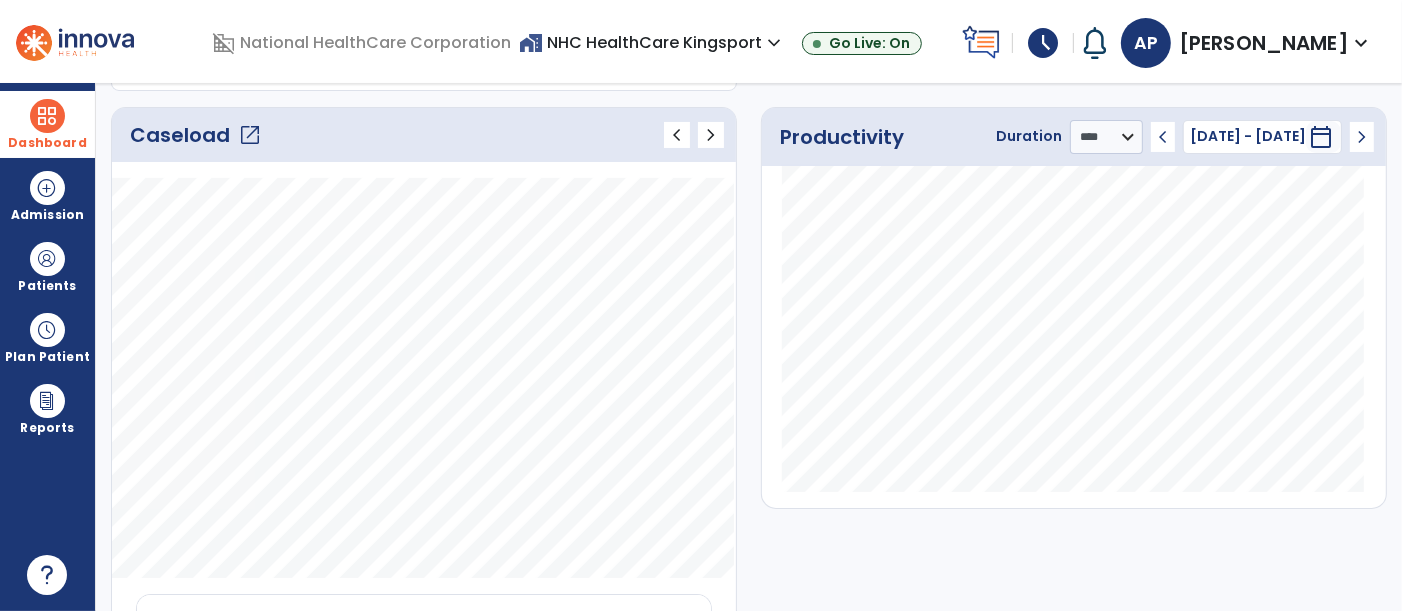 click on "Caseload   open_in_new" 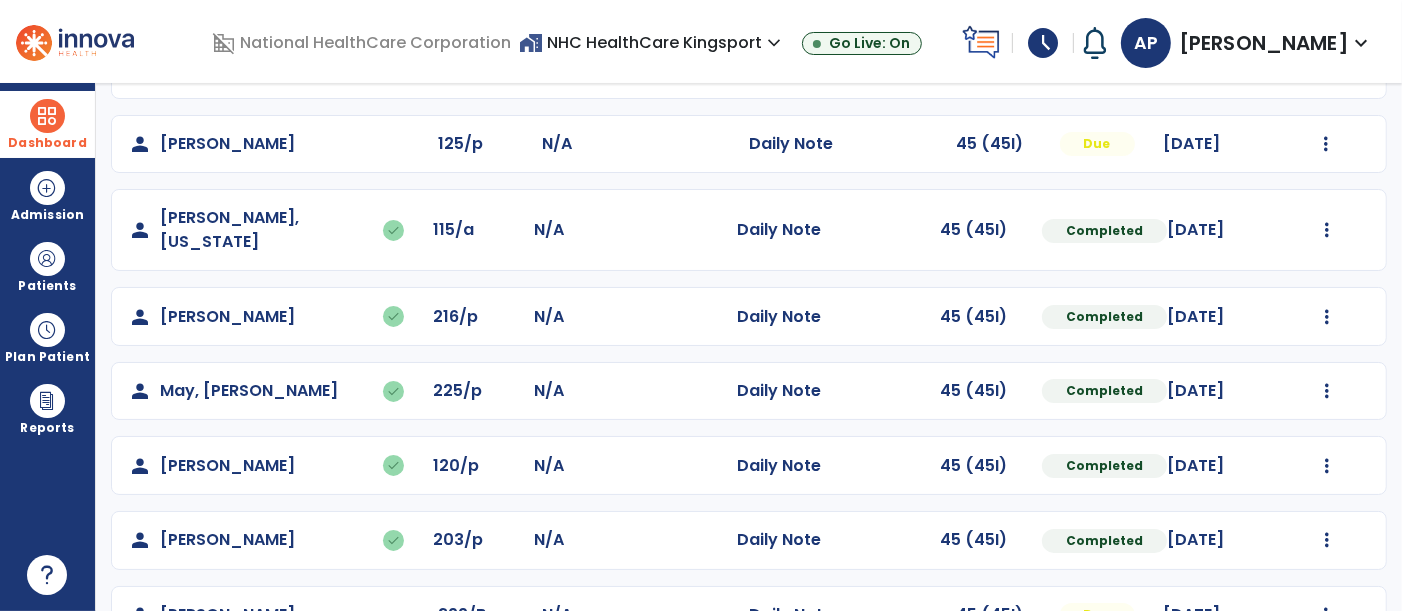 scroll, scrollTop: 248, scrollLeft: 0, axis: vertical 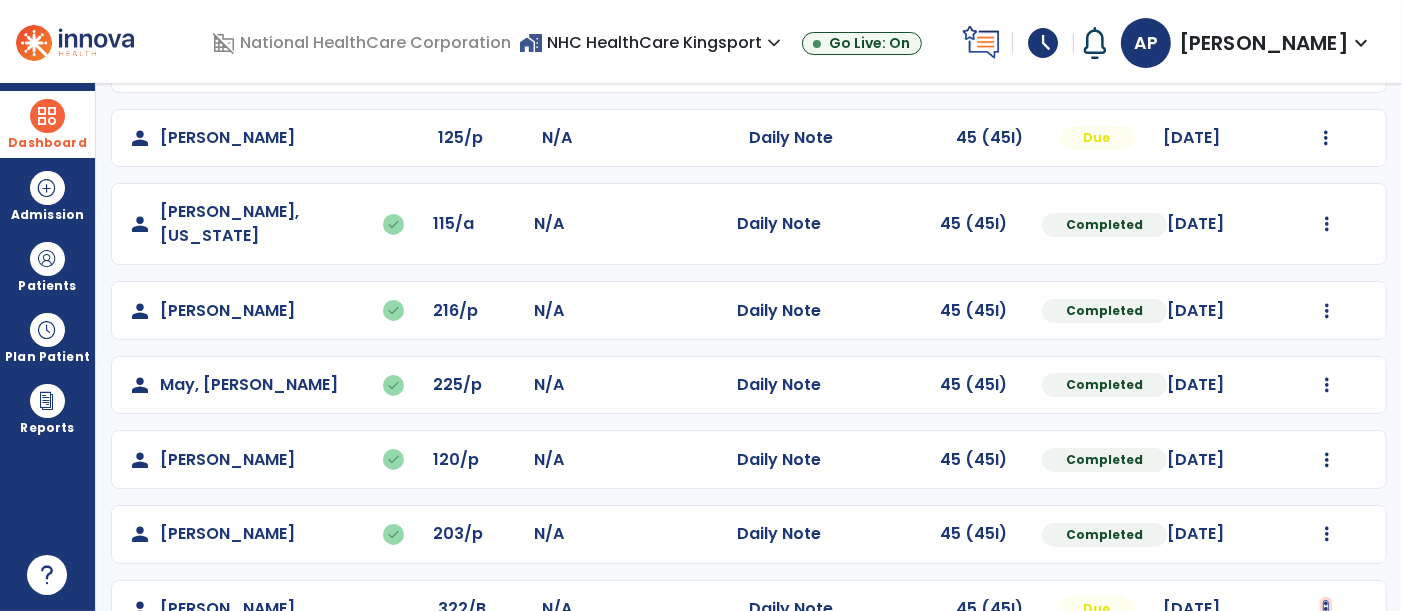 click at bounding box center [1327, 52] 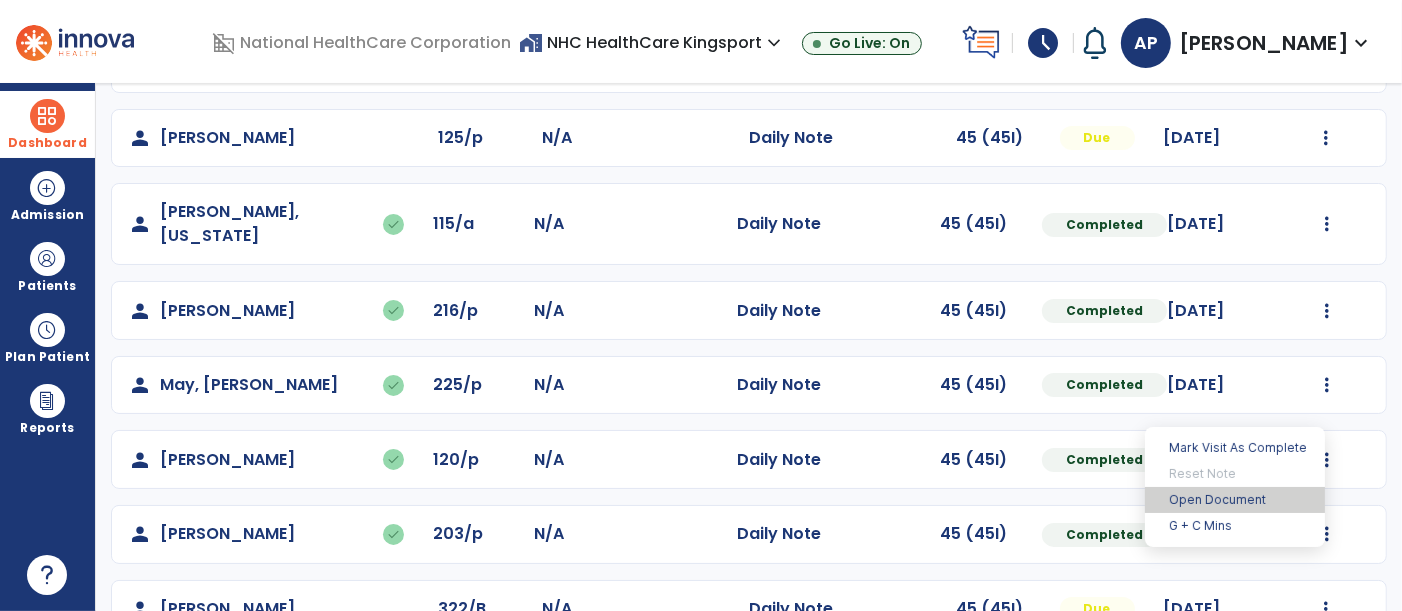 click on "Open Document" at bounding box center (1235, 500) 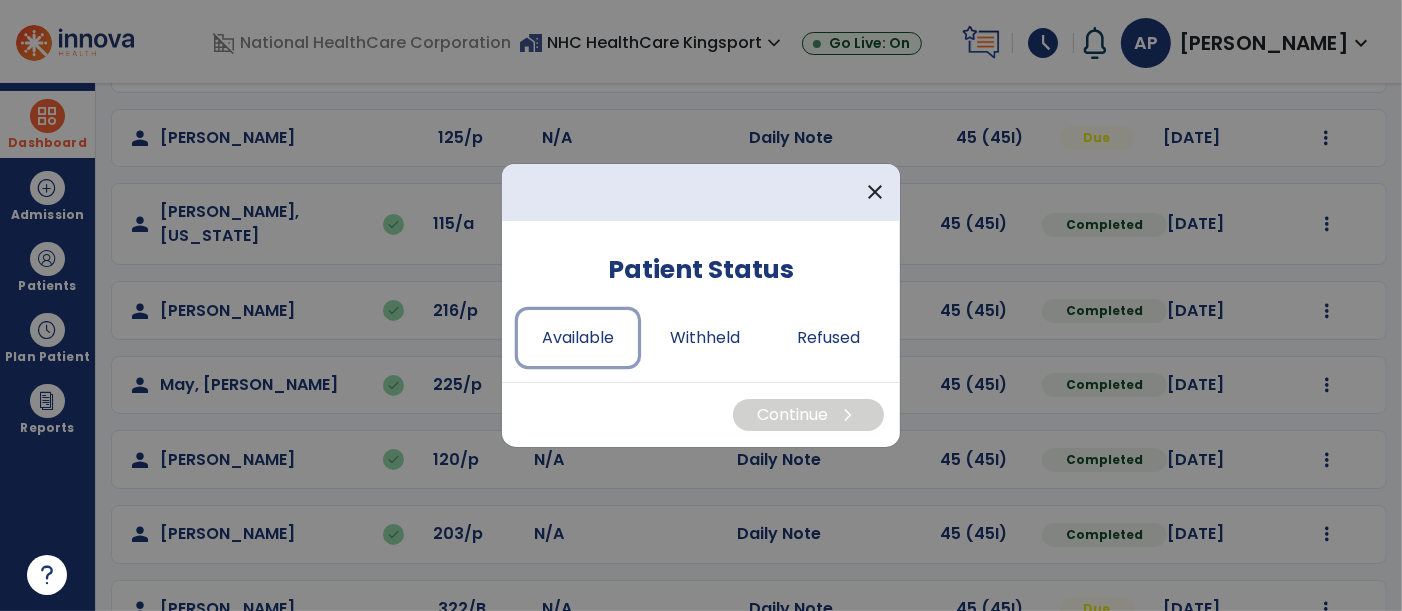 drag, startPoint x: 557, startPoint y: 323, endPoint x: 803, endPoint y: 398, distance: 257.17892 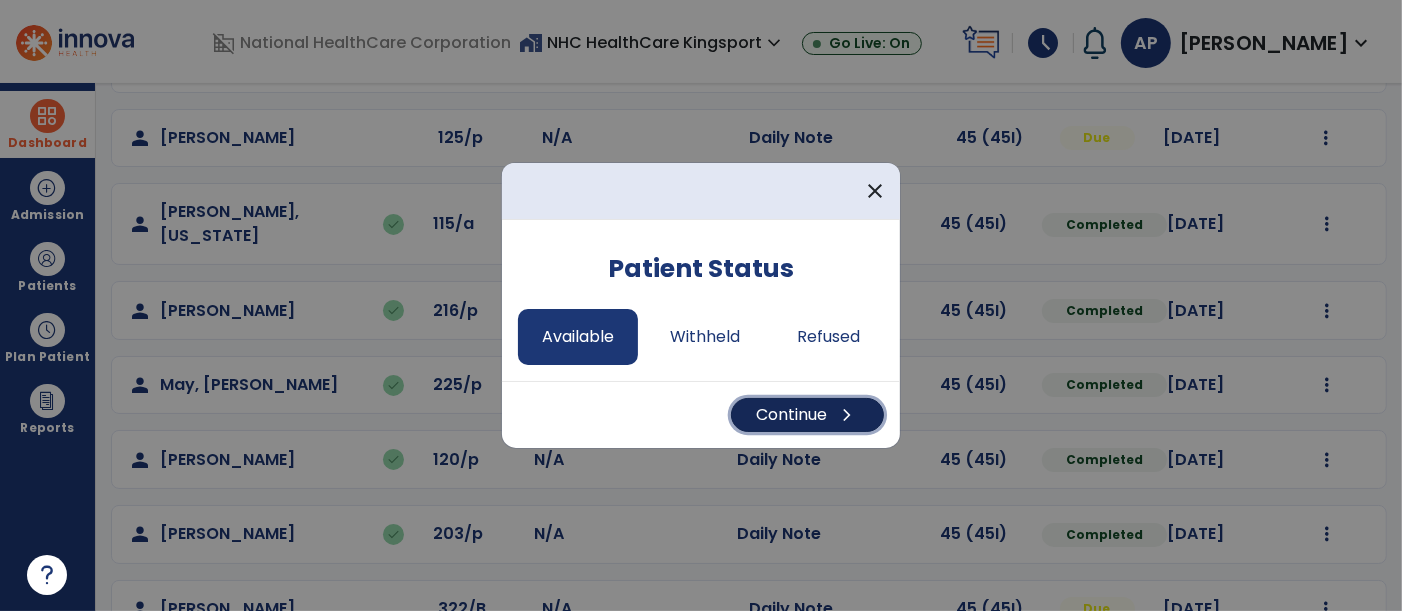 click on "Continue   chevron_right" at bounding box center [807, 415] 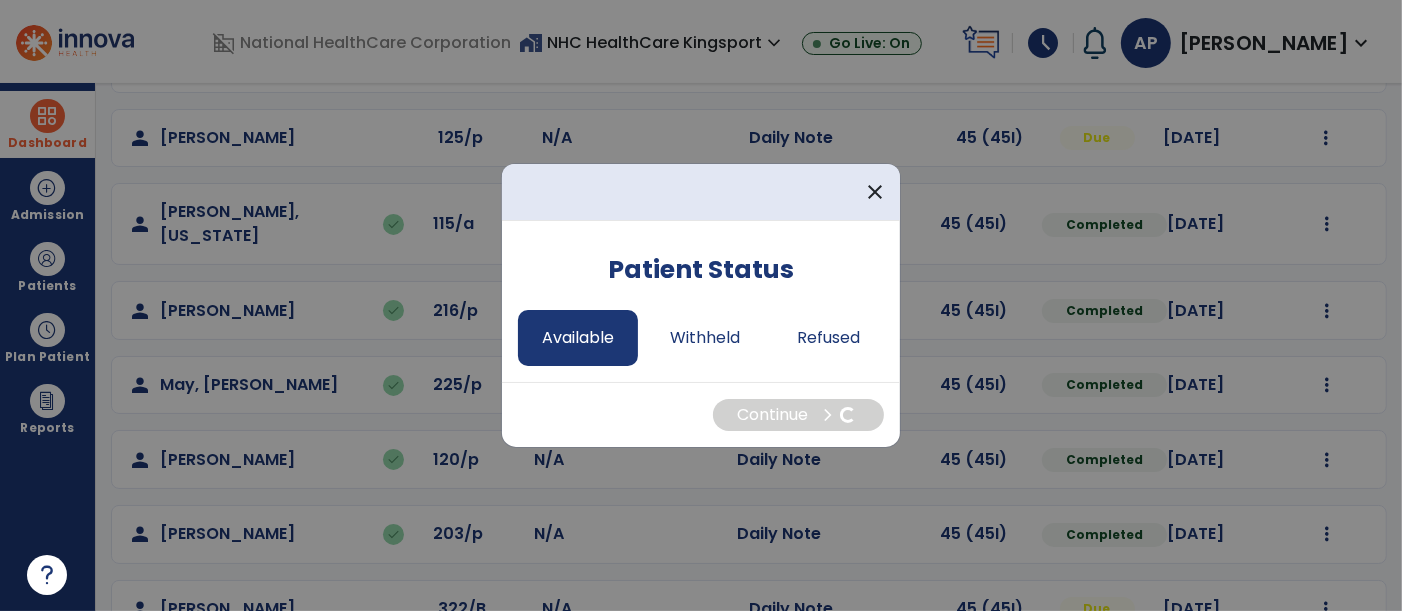select on "*" 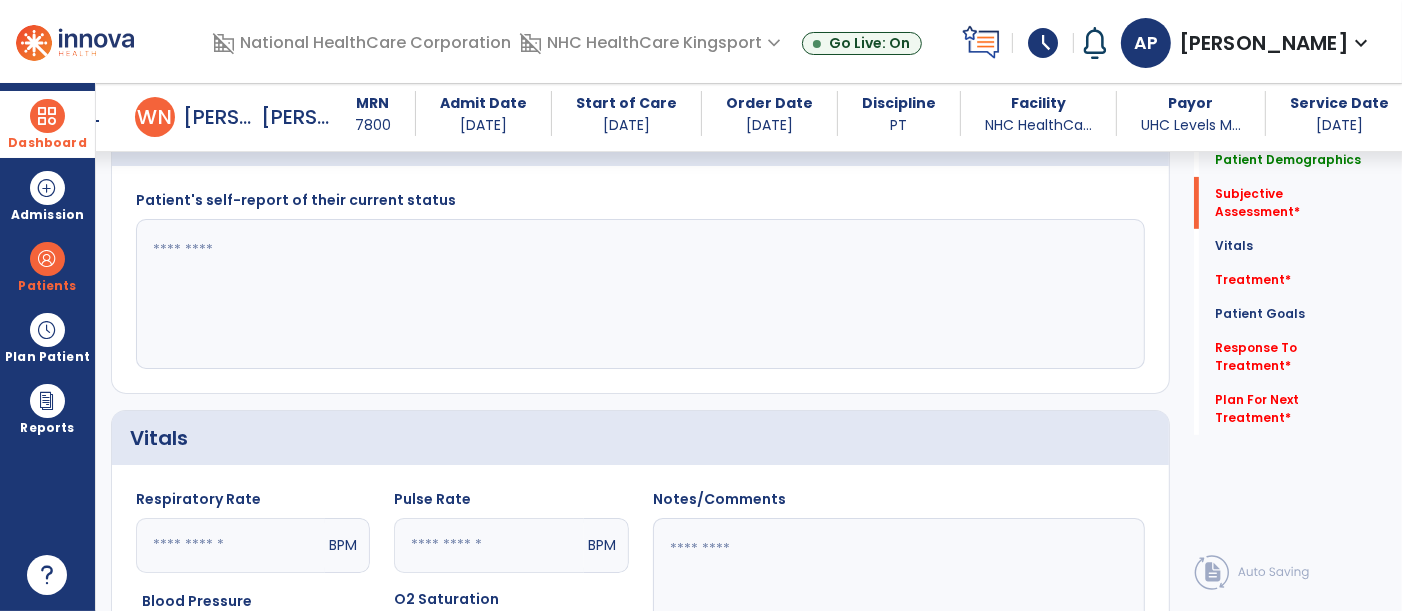 scroll, scrollTop: 528, scrollLeft: 0, axis: vertical 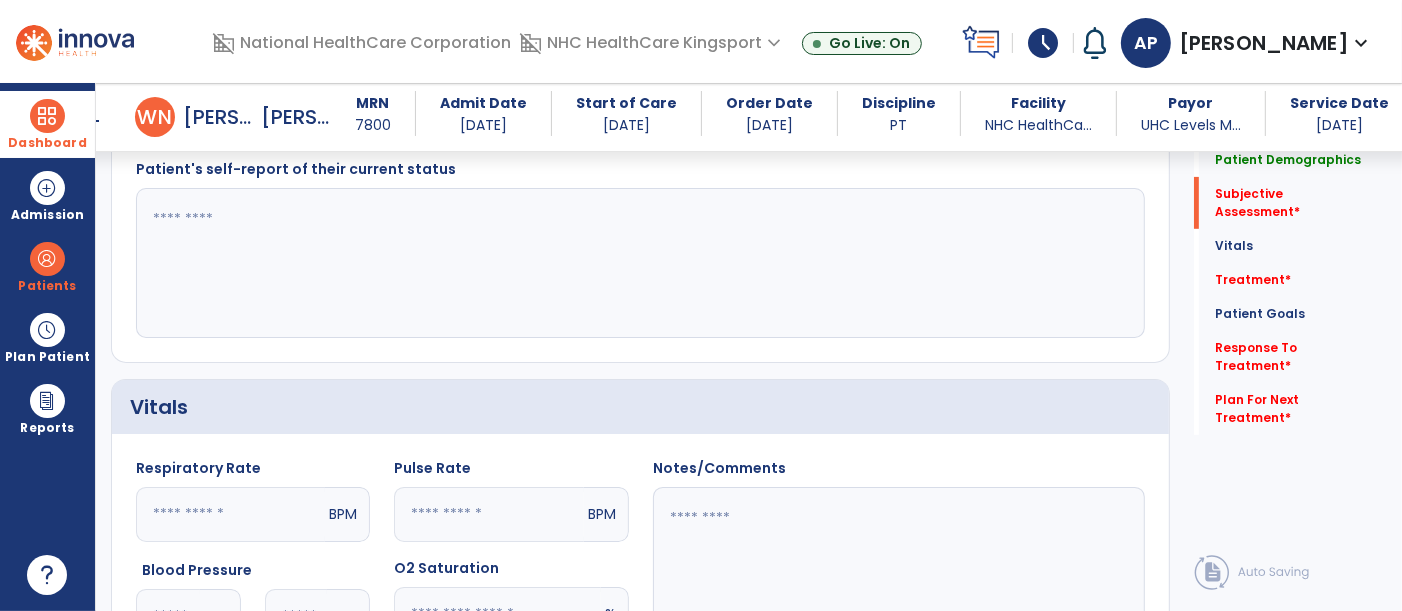 click 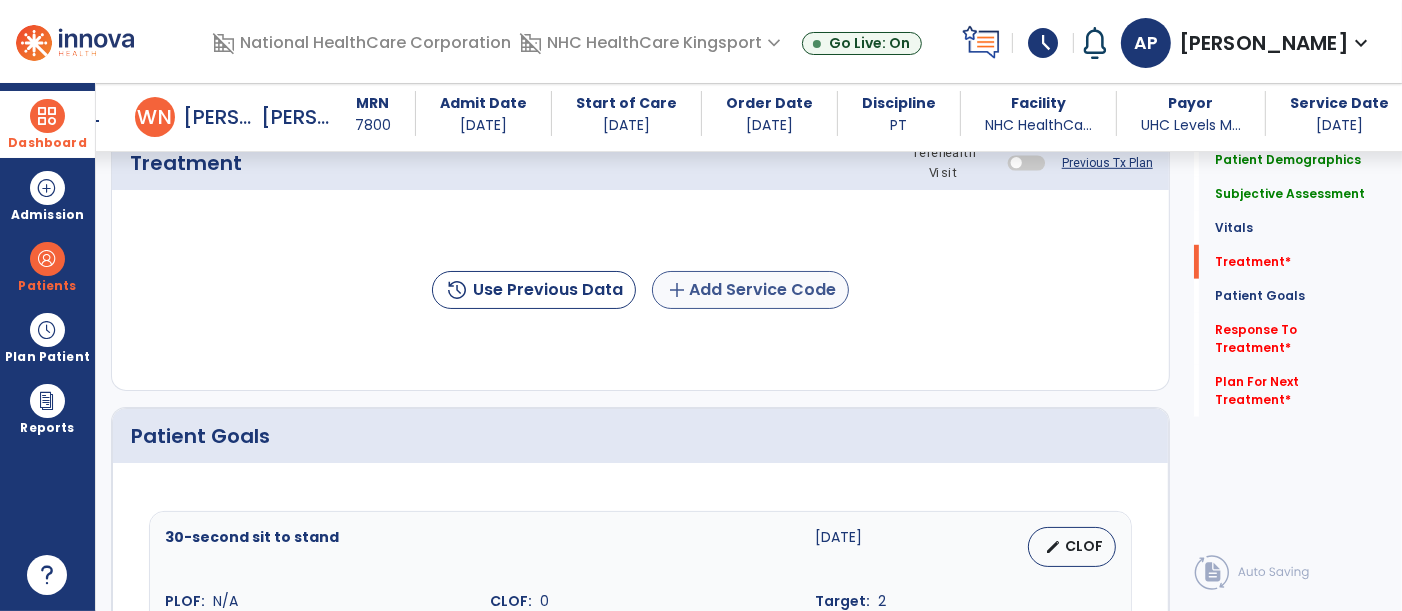 type on "**********" 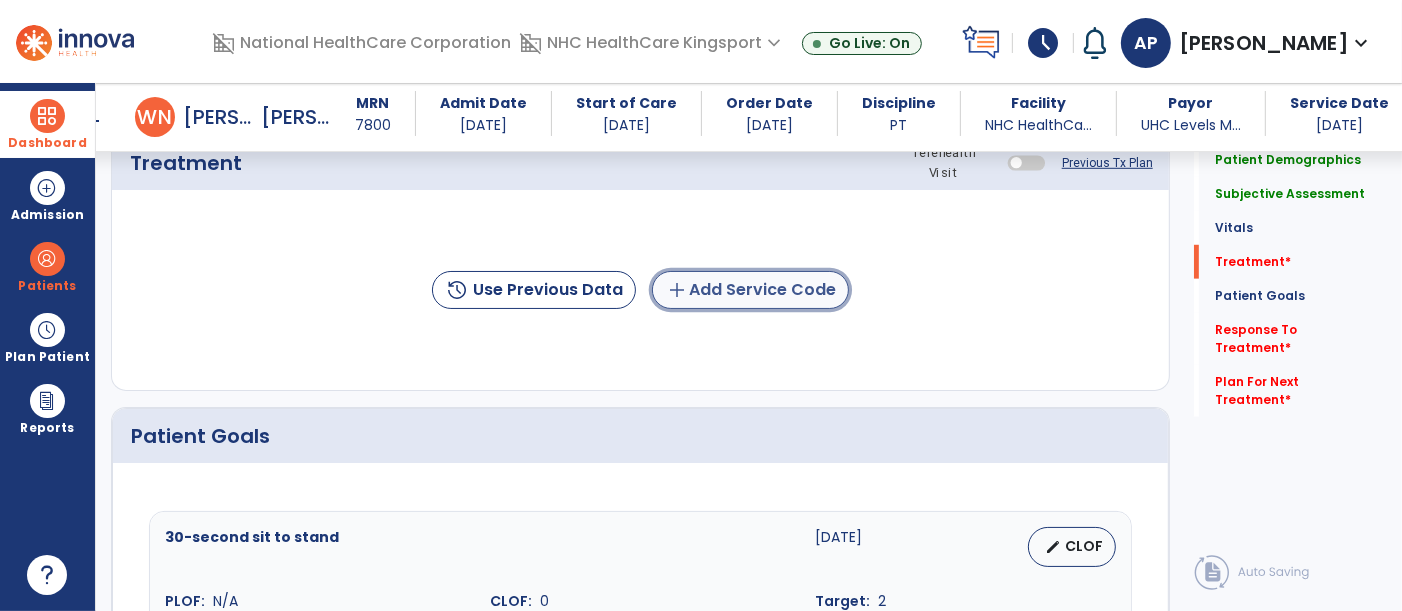 click on "add  Add Service Code" 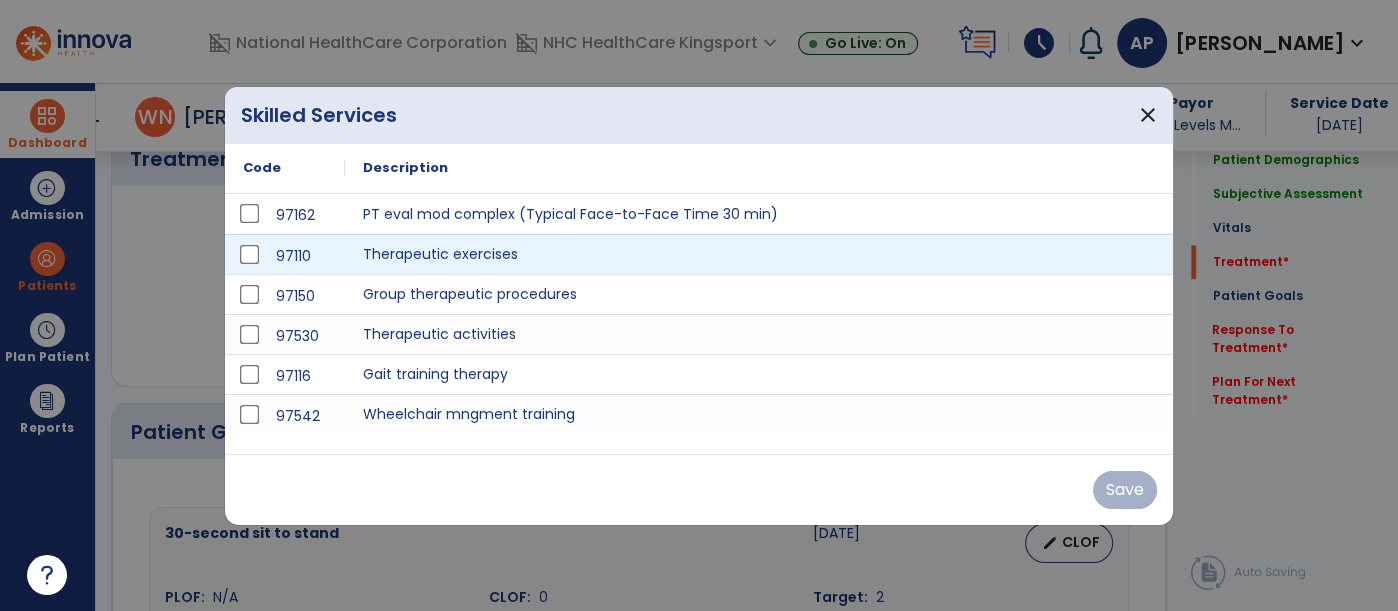 scroll, scrollTop: 1194, scrollLeft: 0, axis: vertical 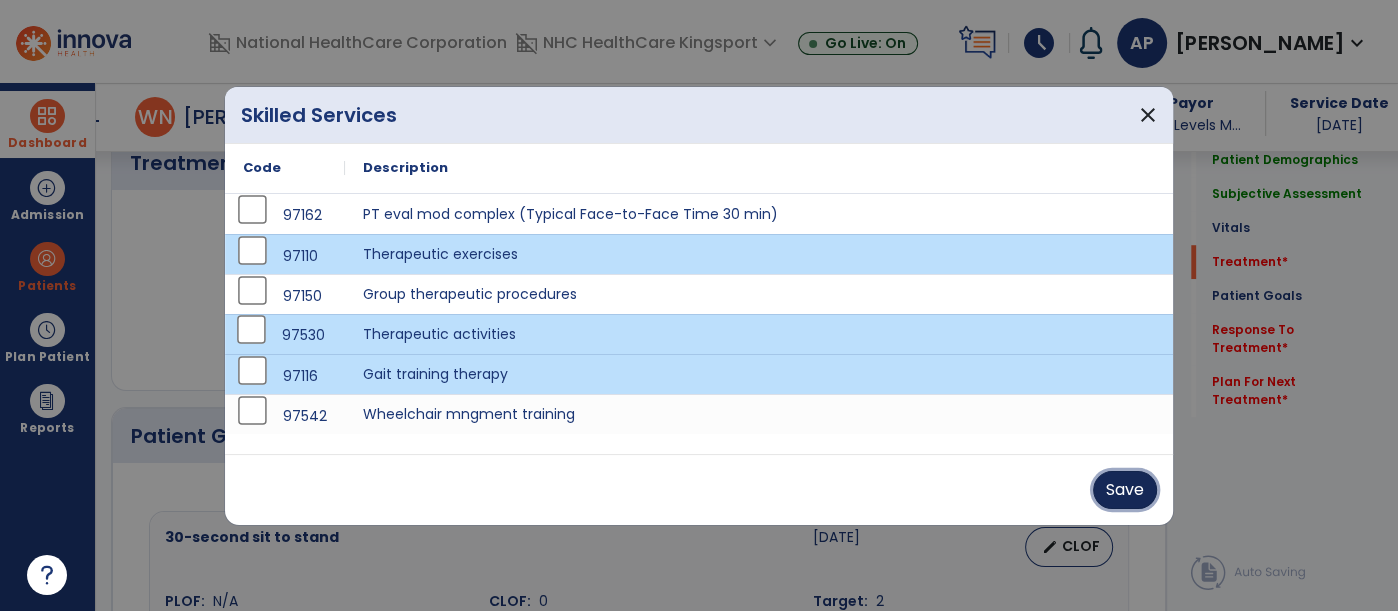 click on "Save" at bounding box center (1125, 490) 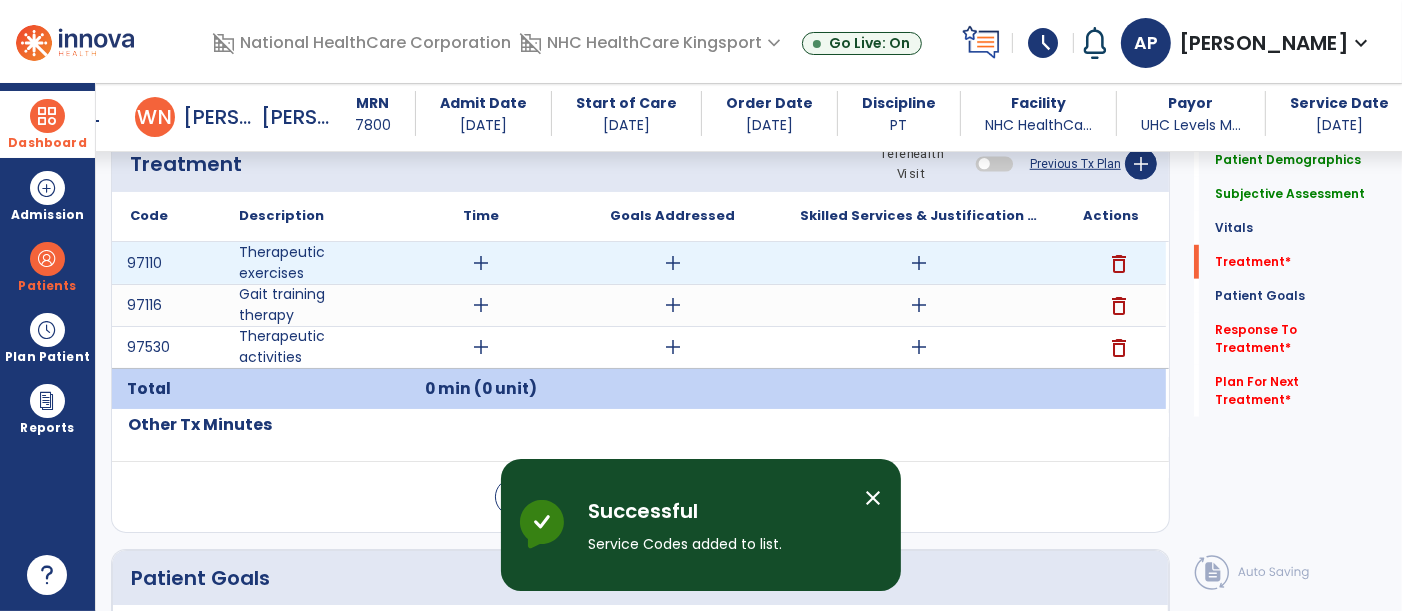 click on "add" at bounding box center [481, 263] 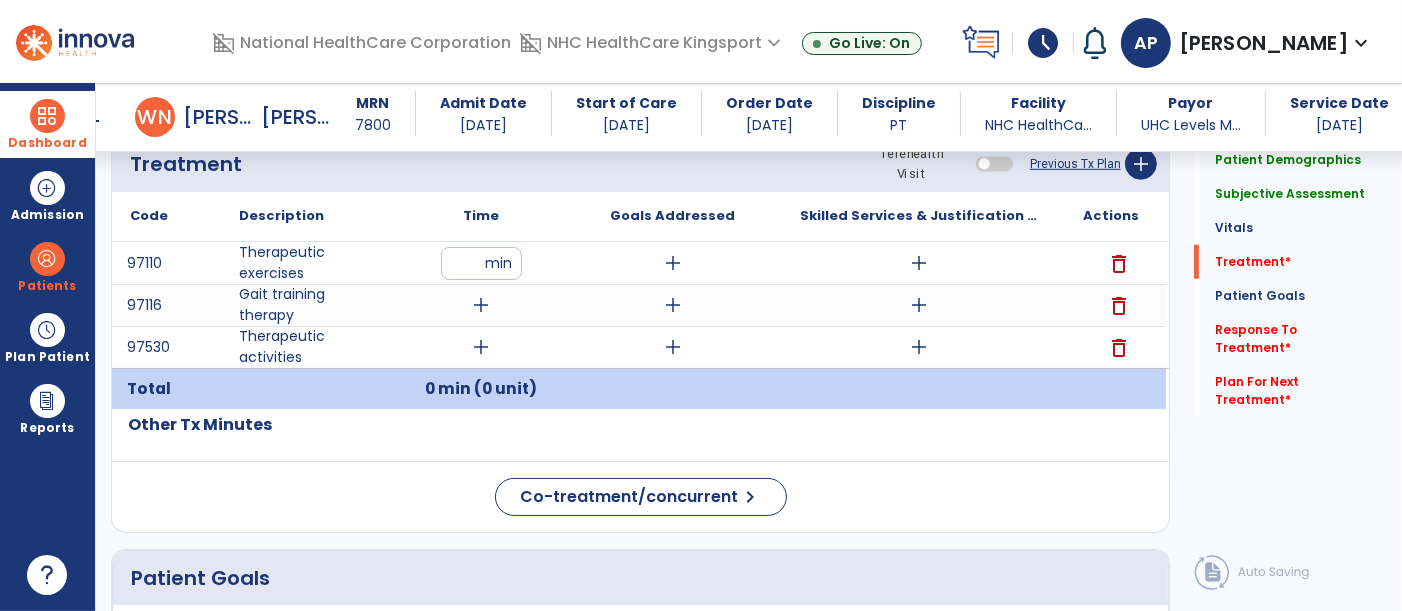 type on "**" 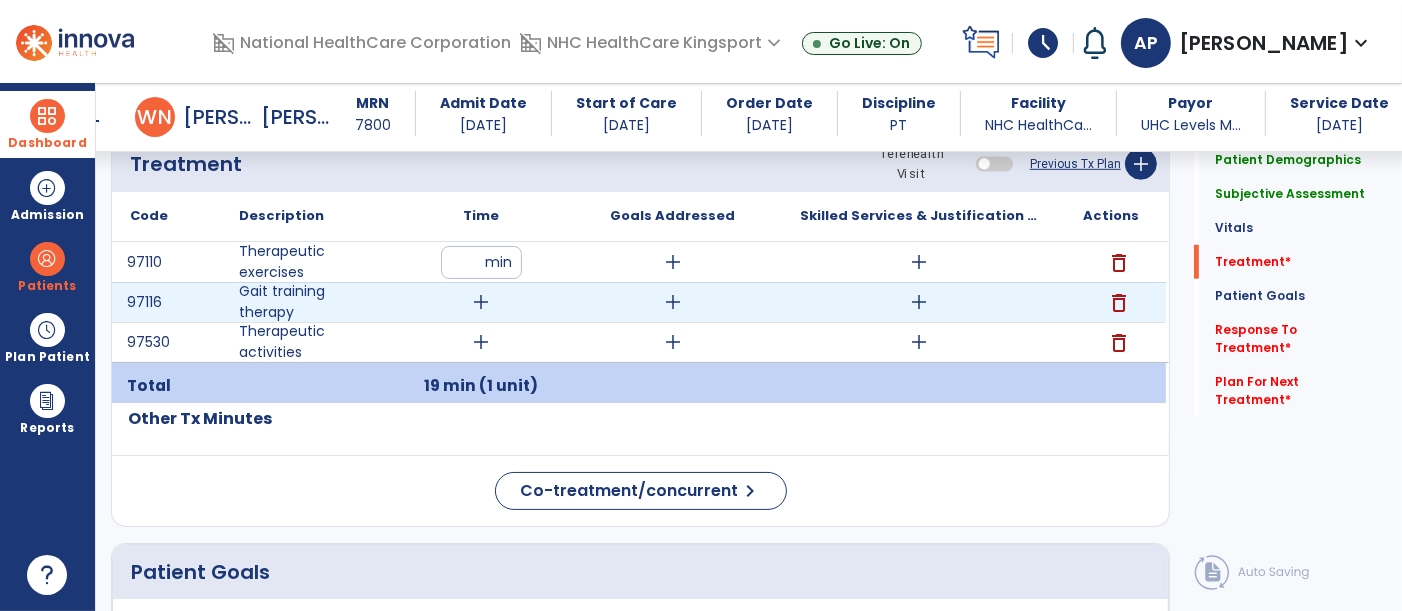 click on "add" at bounding box center [481, 302] 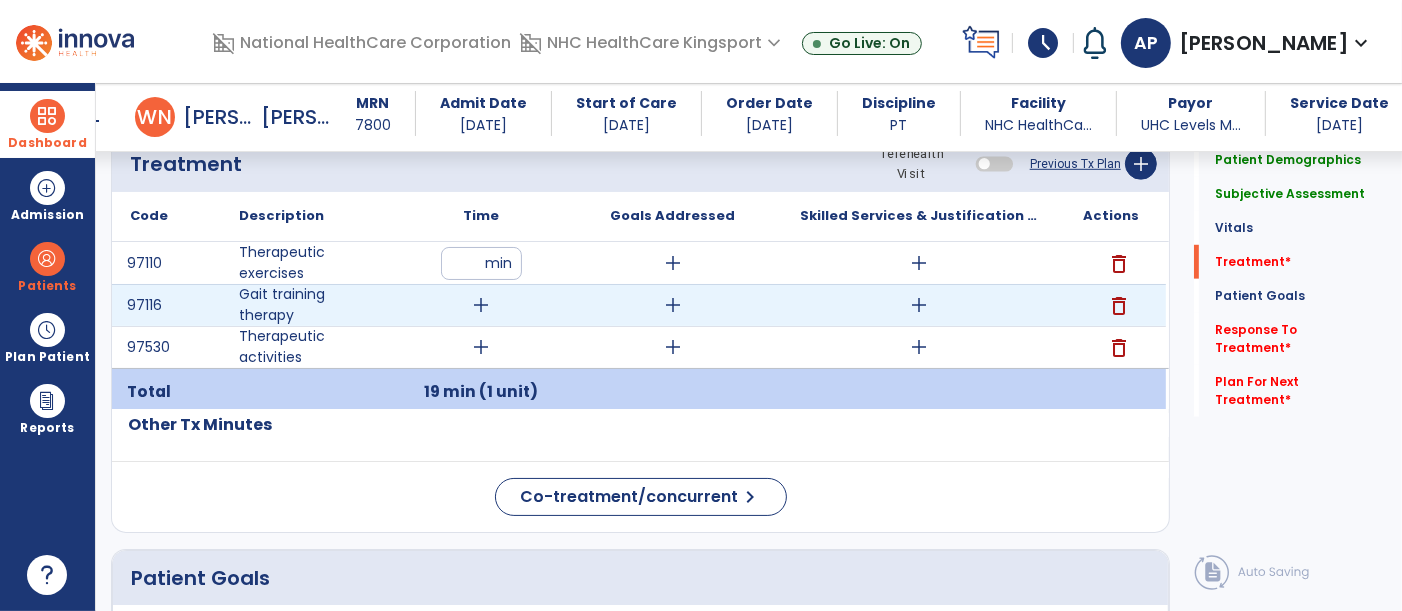 click on "add" at bounding box center [481, 305] 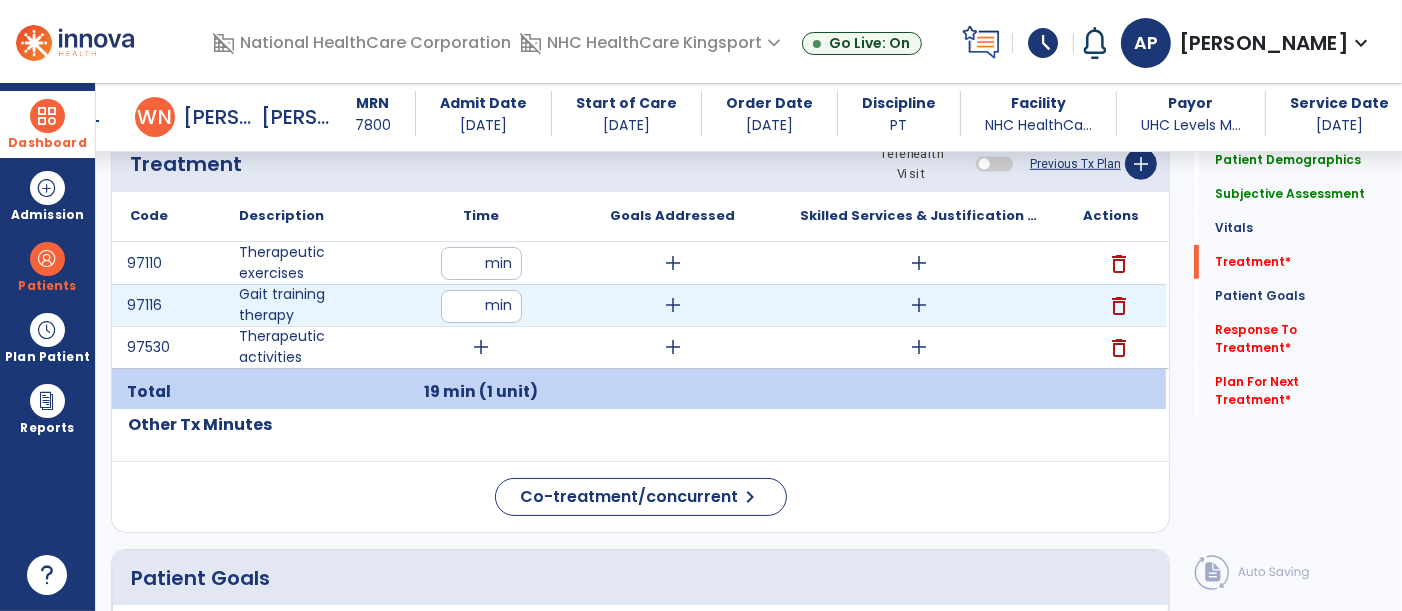 type on "**" 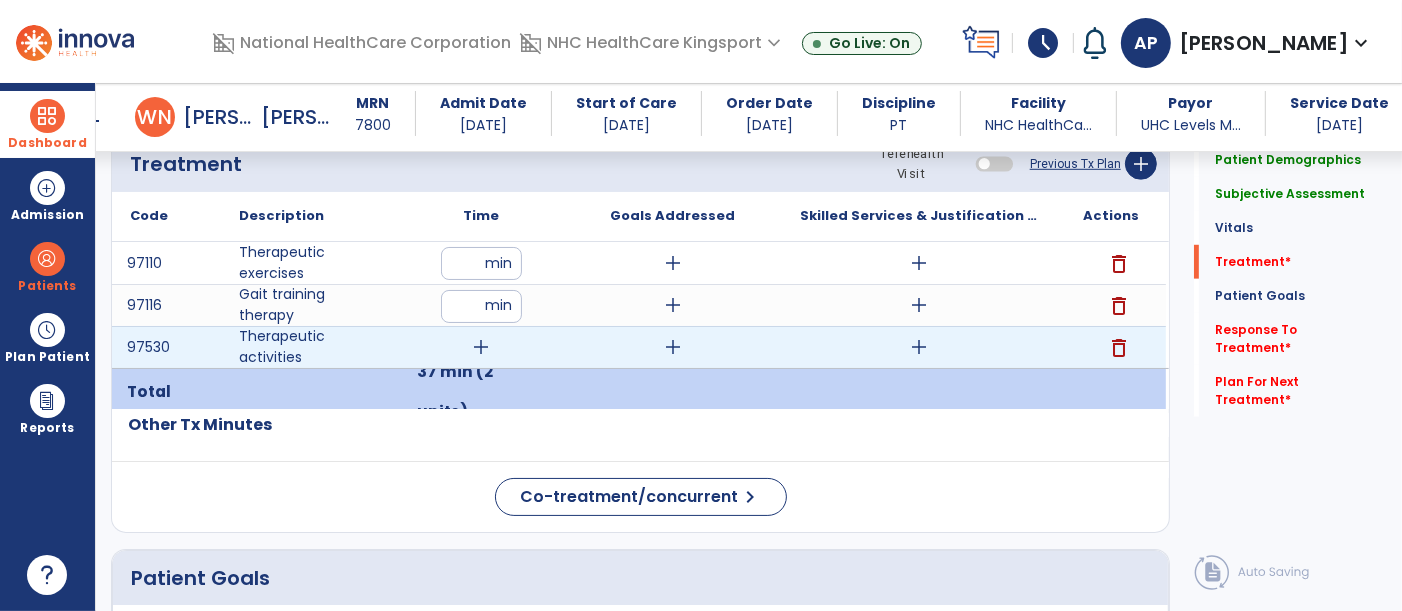 click on "add" at bounding box center (481, 347) 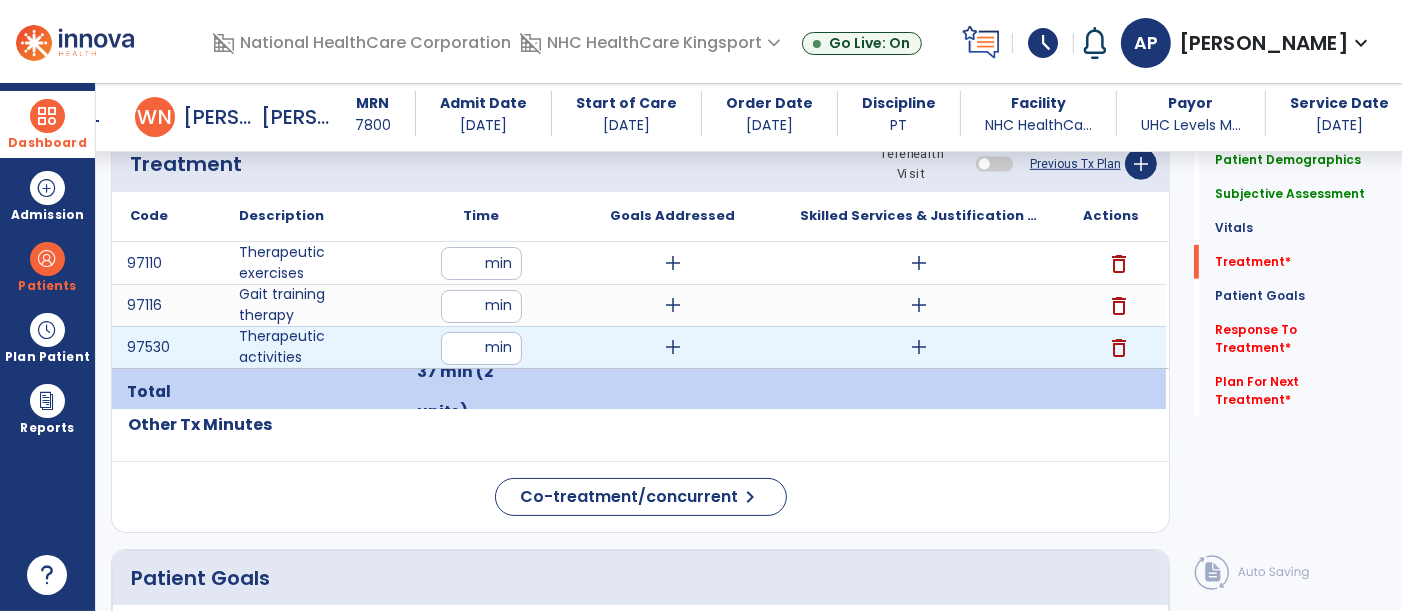 type on "*" 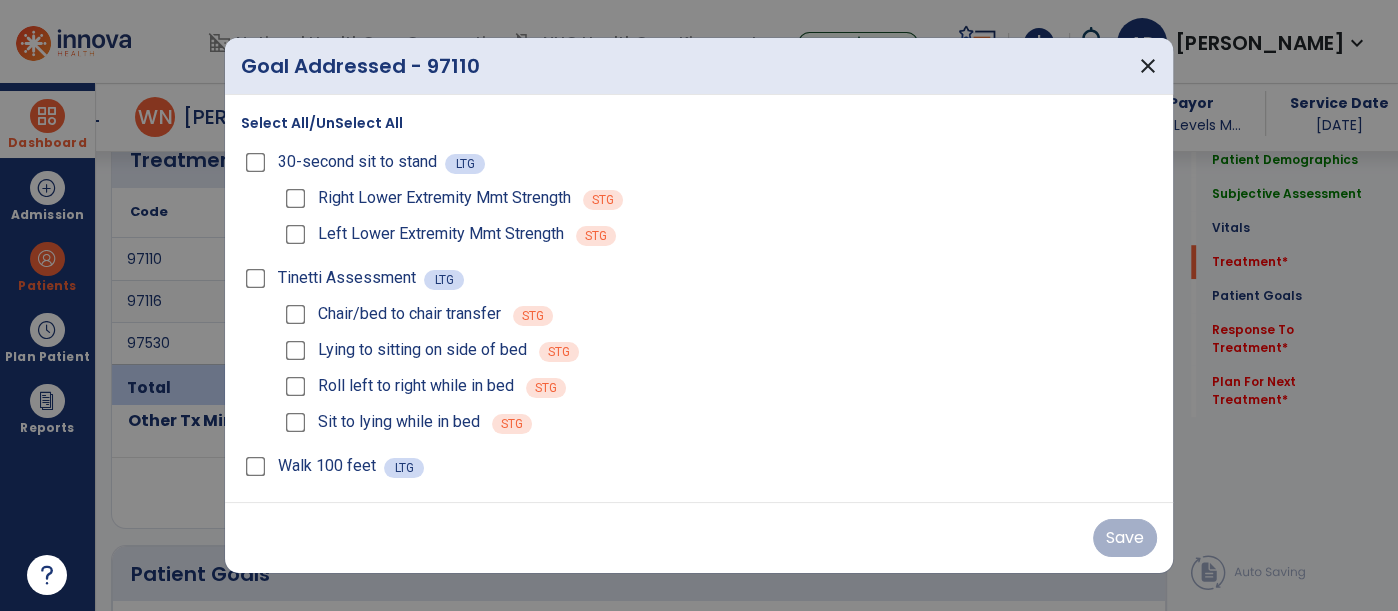 scroll, scrollTop: 1194, scrollLeft: 0, axis: vertical 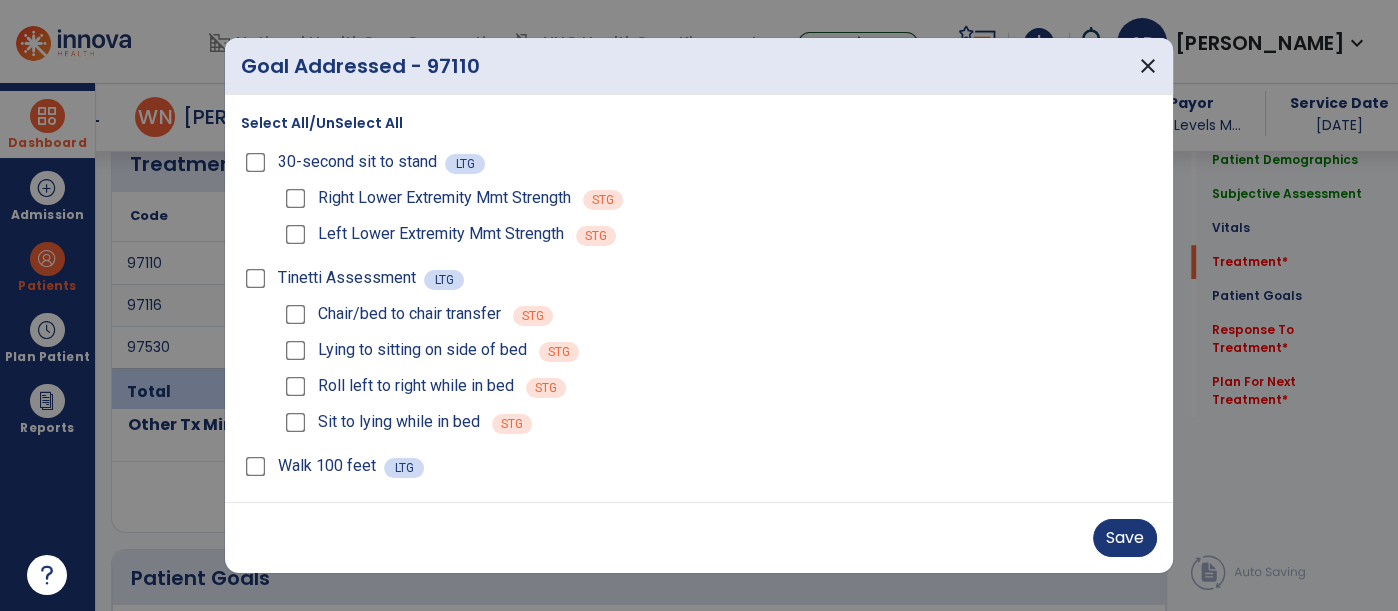click on "Left Lower Extremity Mmt Strength  STG" at bounding box center [719, 234] 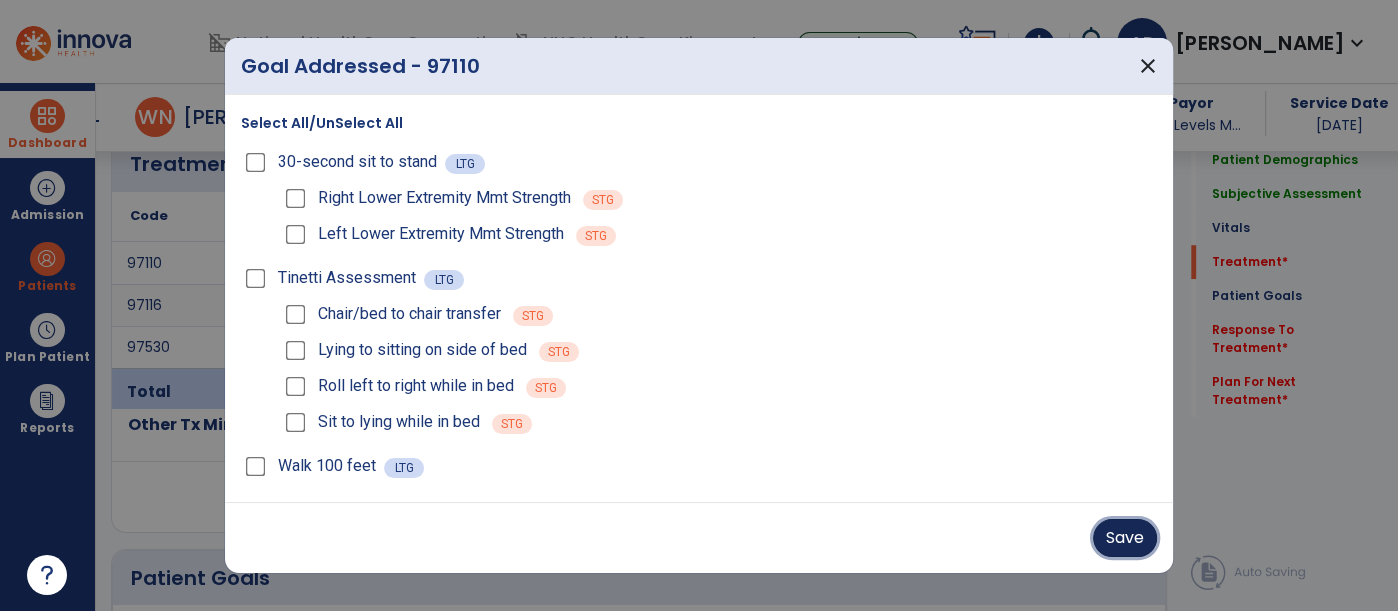 click on "Save" at bounding box center [1125, 538] 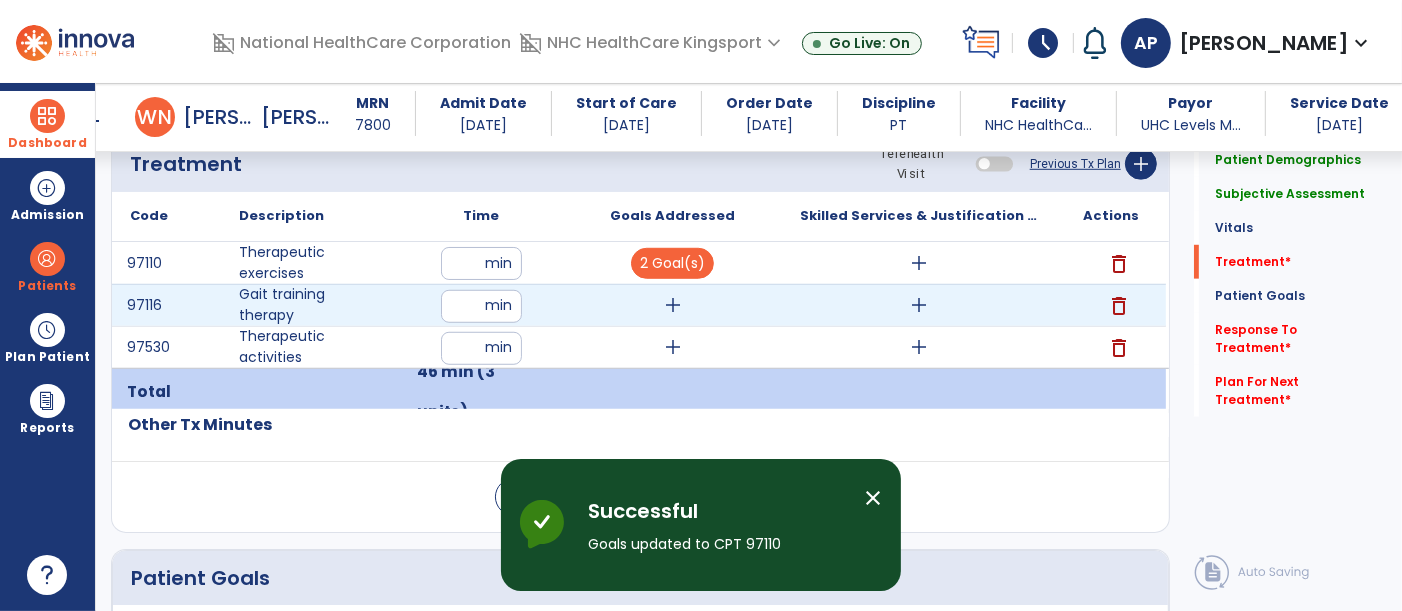 click on "add" at bounding box center [673, 305] 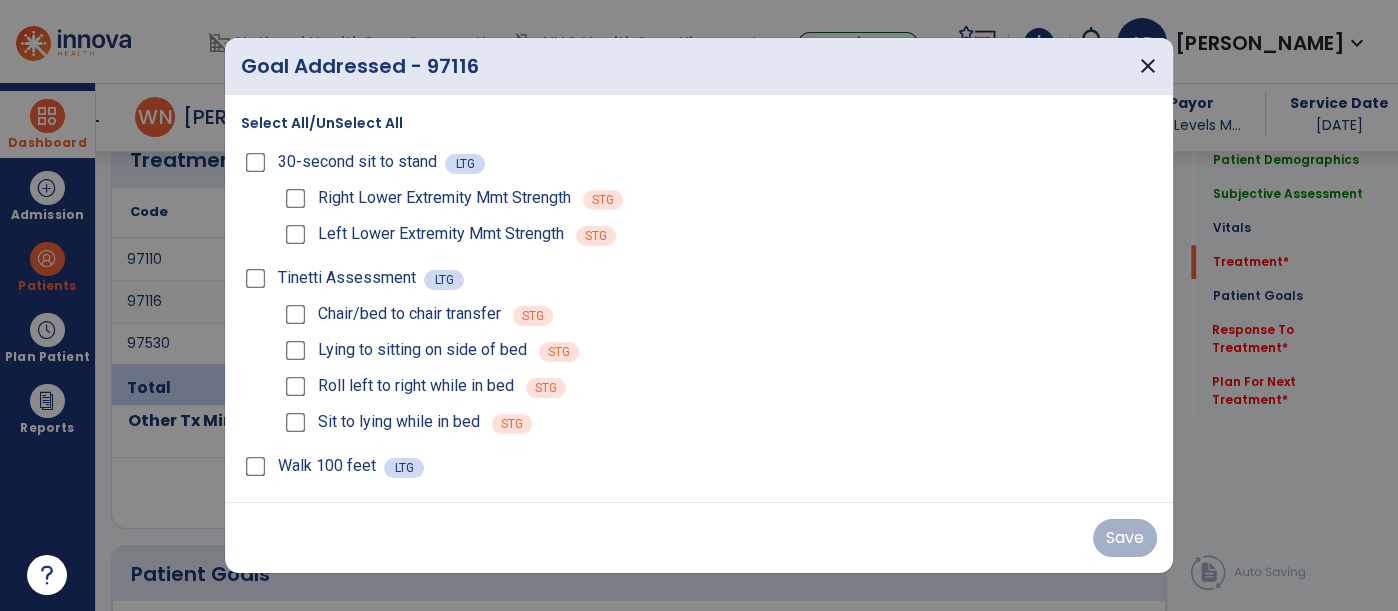 scroll, scrollTop: 1194, scrollLeft: 0, axis: vertical 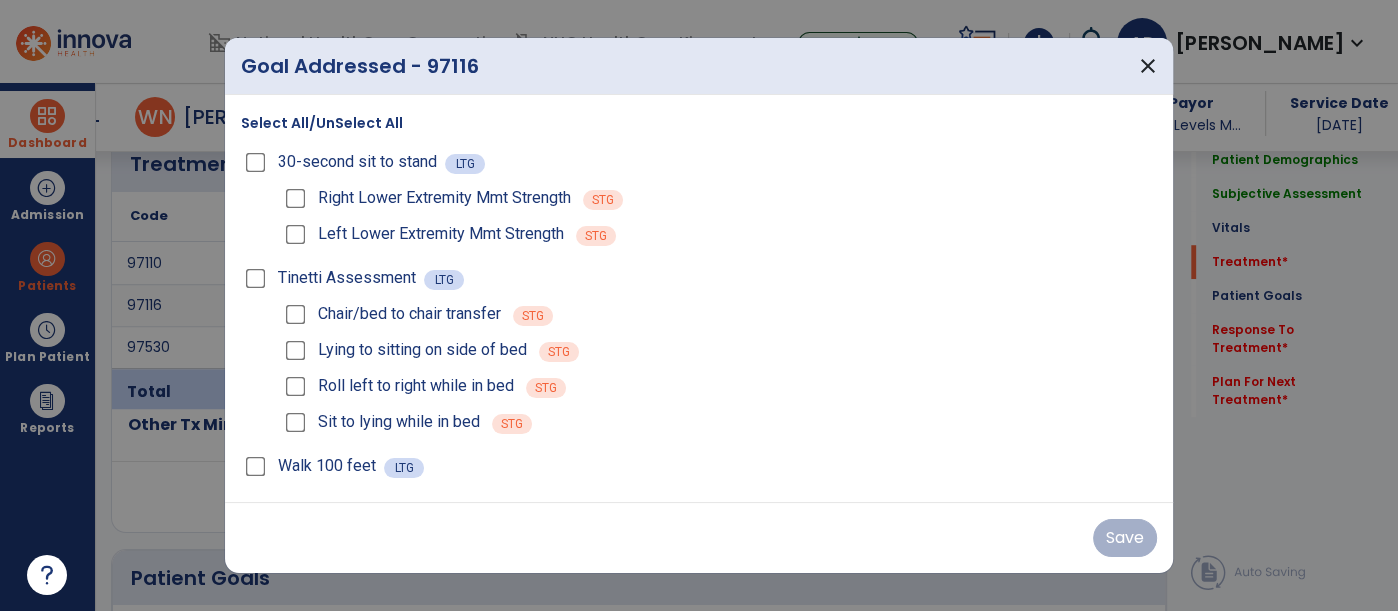 drag, startPoint x: 259, startPoint y: 456, endPoint x: 375, endPoint y: 490, distance: 120.880104 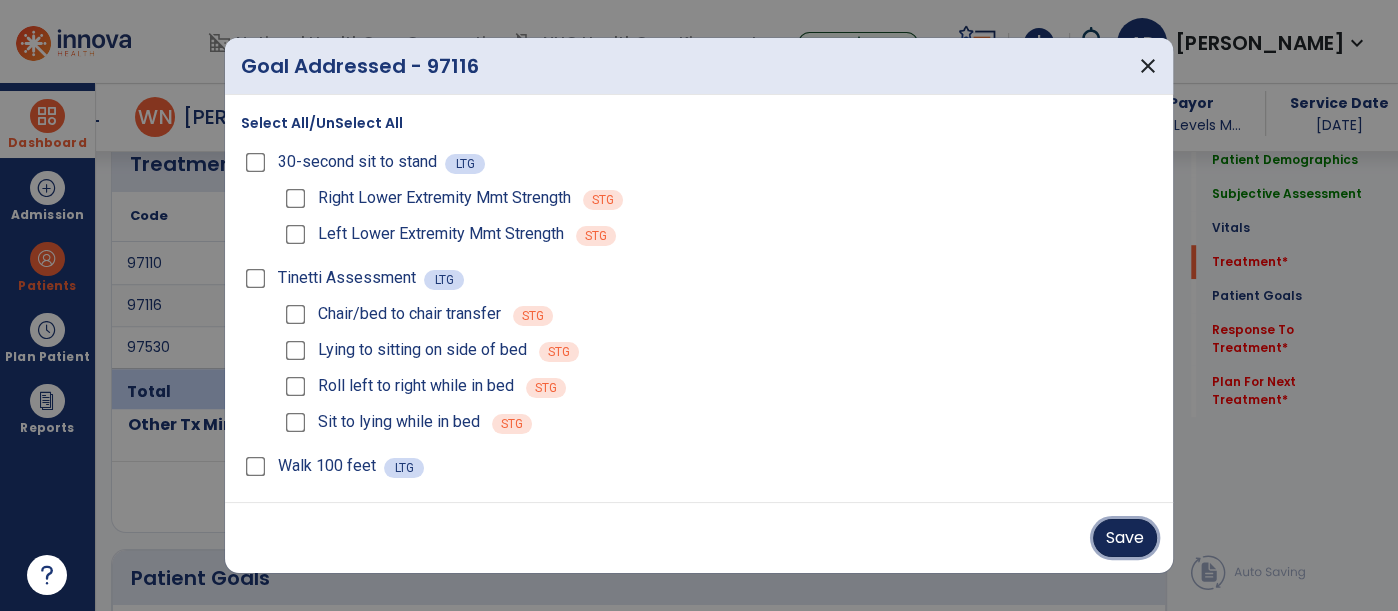 click on "Save" at bounding box center (1125, 538) 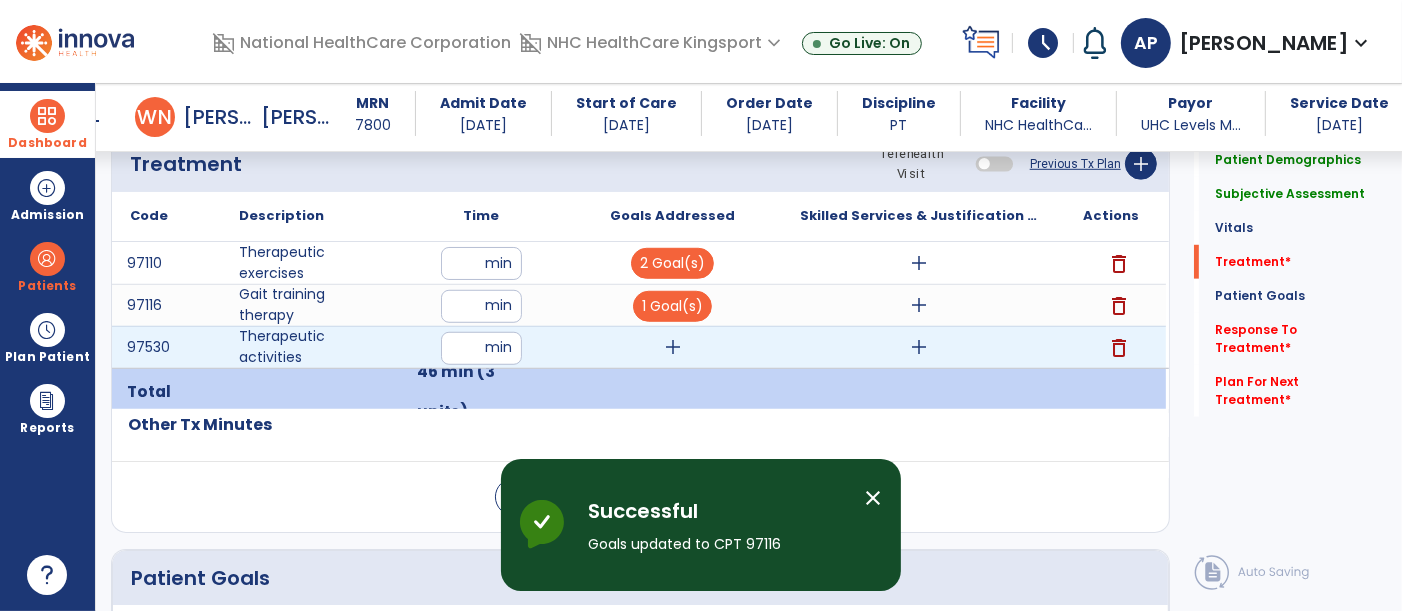 click on "add" at bounding box center (673, 347) 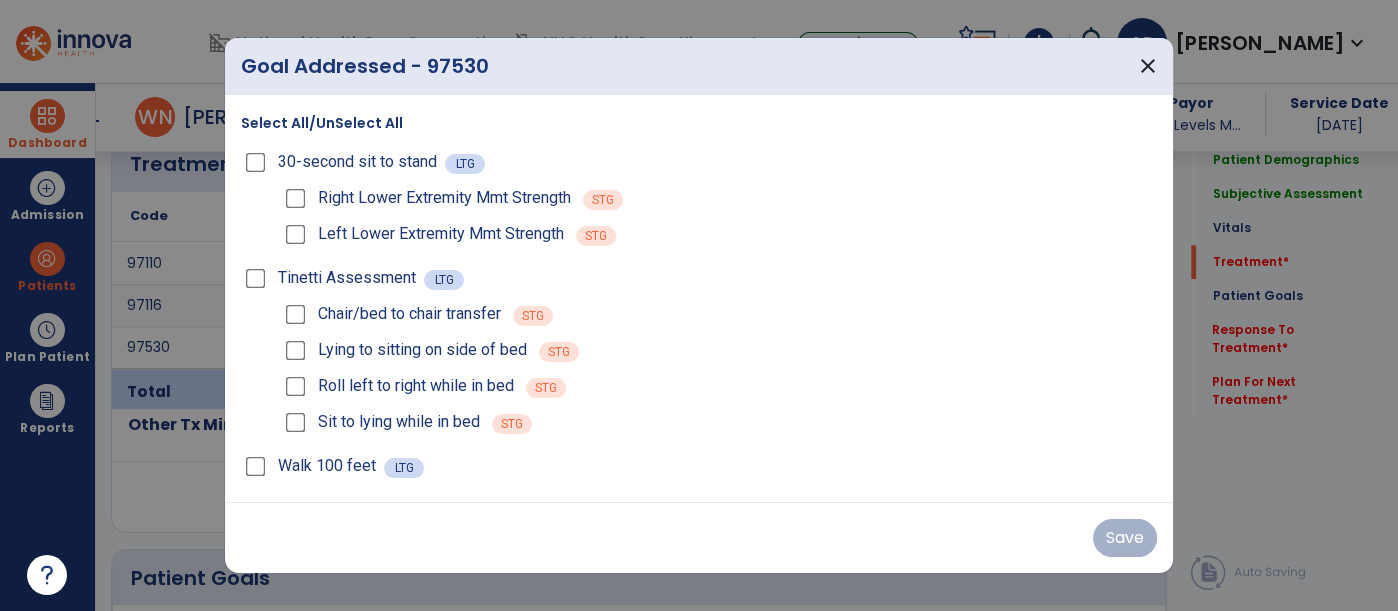 scroll, scrollTop: 1194, scrollLeft: 0, axis: vertical 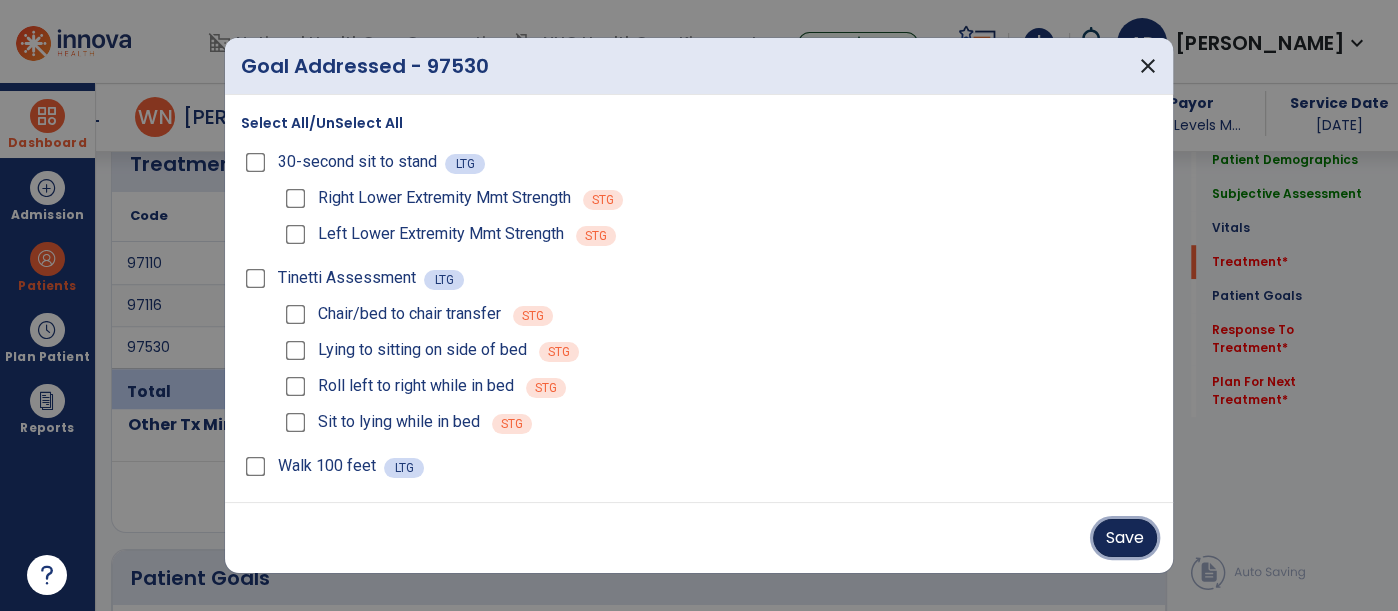 drag, startPoint x: 1125, startPoint y: 541, endPoint x: 1120, endPoint y: 530, distance: 12.083046 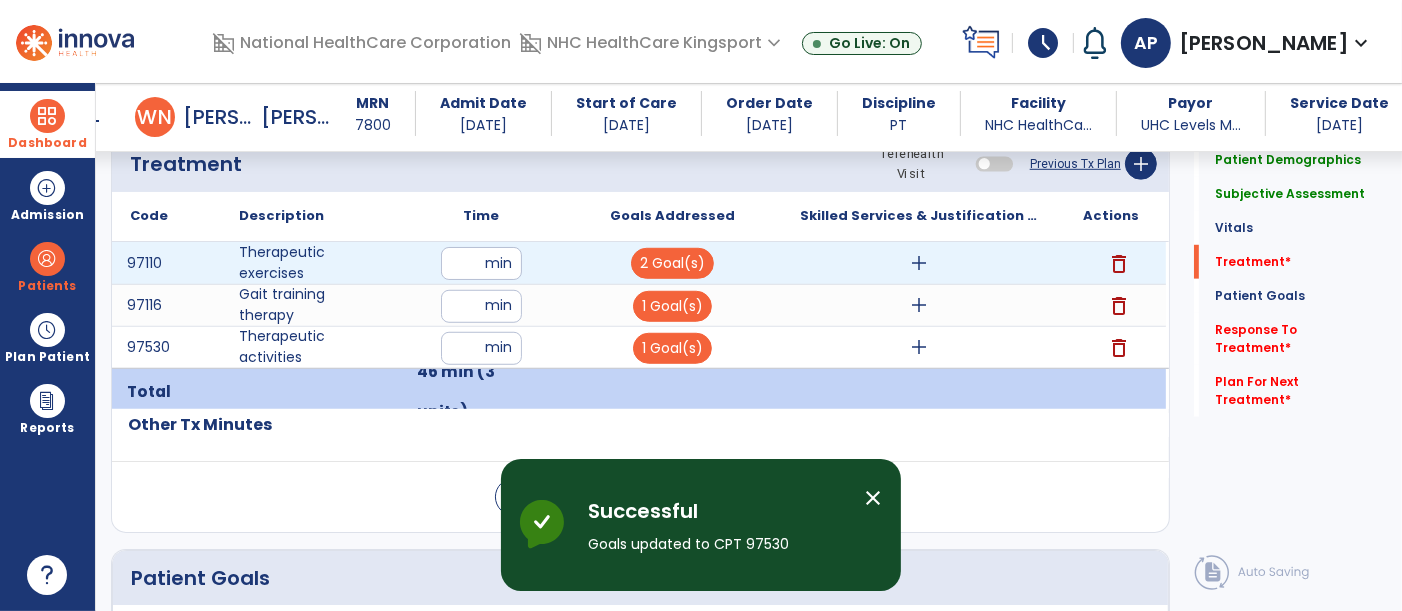 click on "add" at bounding box center (919, 263) 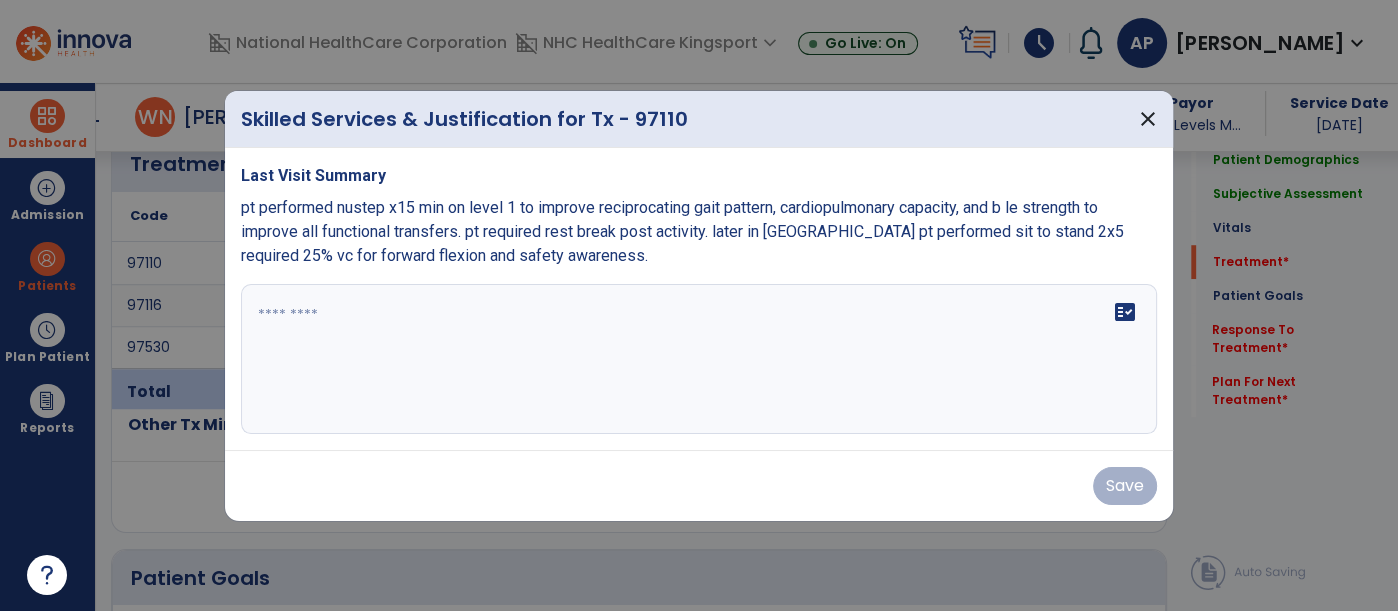 scroll, scrollTop: 1194, scrollLeft: 0, axis: vertical 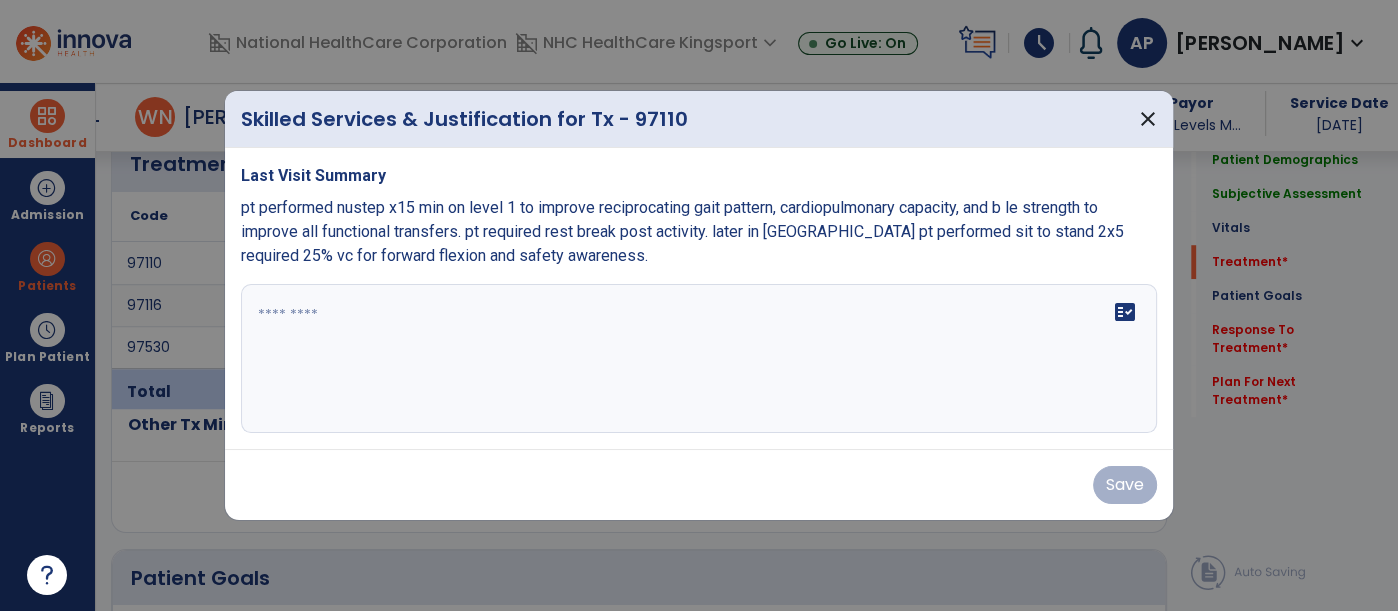 click on "pt performed nustep x15 min on level 1 to improve reciprocating gait pattern, cardiopulmonary capacity, and b le strength to improve all functional transfers. pt required rest break post activity. later in [GEOGRAPHIC_DATA] pt performed sit to stand 2x5 required 25% vc for forward flexion and safety awareness." at bounding box center (699, 232) 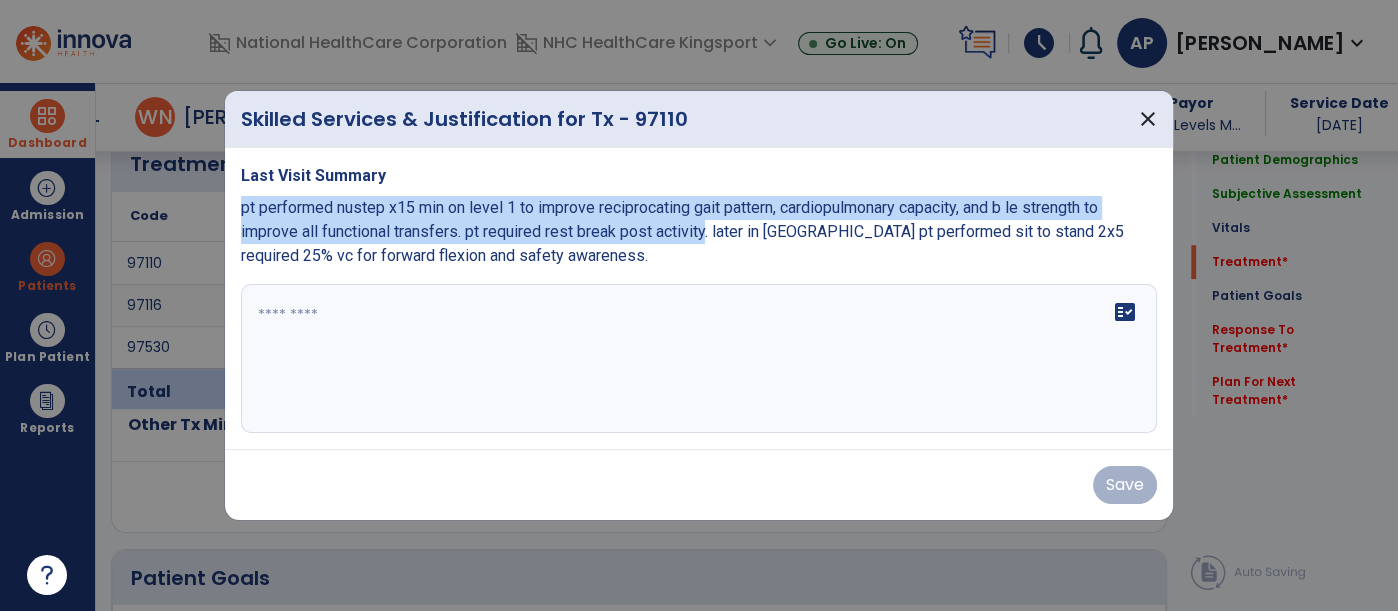 drag, startPoint x: 709, startPoint y: 234, endPoint x: 243, endPoint y: 207, distance: 466.78152 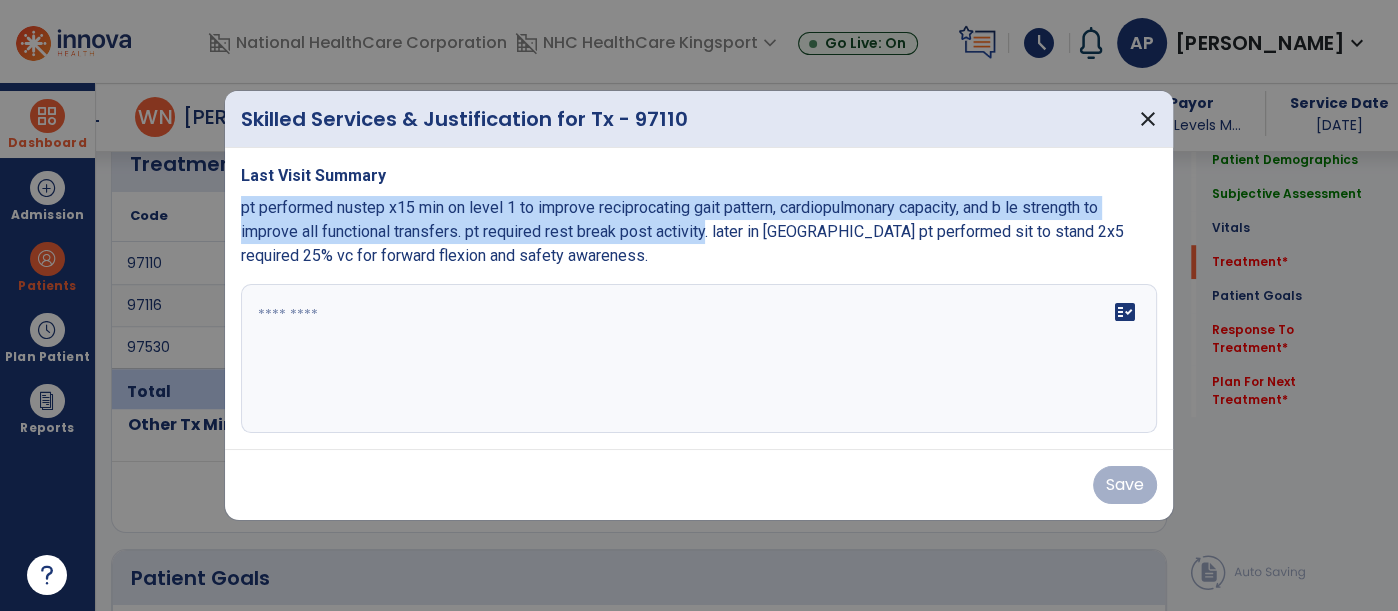 click on "pt performed nustep x15 min on level 1 to improve reciprocating gait pattern, cardiopulmonary capacity, and b le strength to improve all functional transfers. pt required rest break post activity. later in [GEOGRAPHIC_DATA] pt performed sit to stand 2x5 required 25% vc for forward flexion and safety awareness." at bounding box center [682, 231] 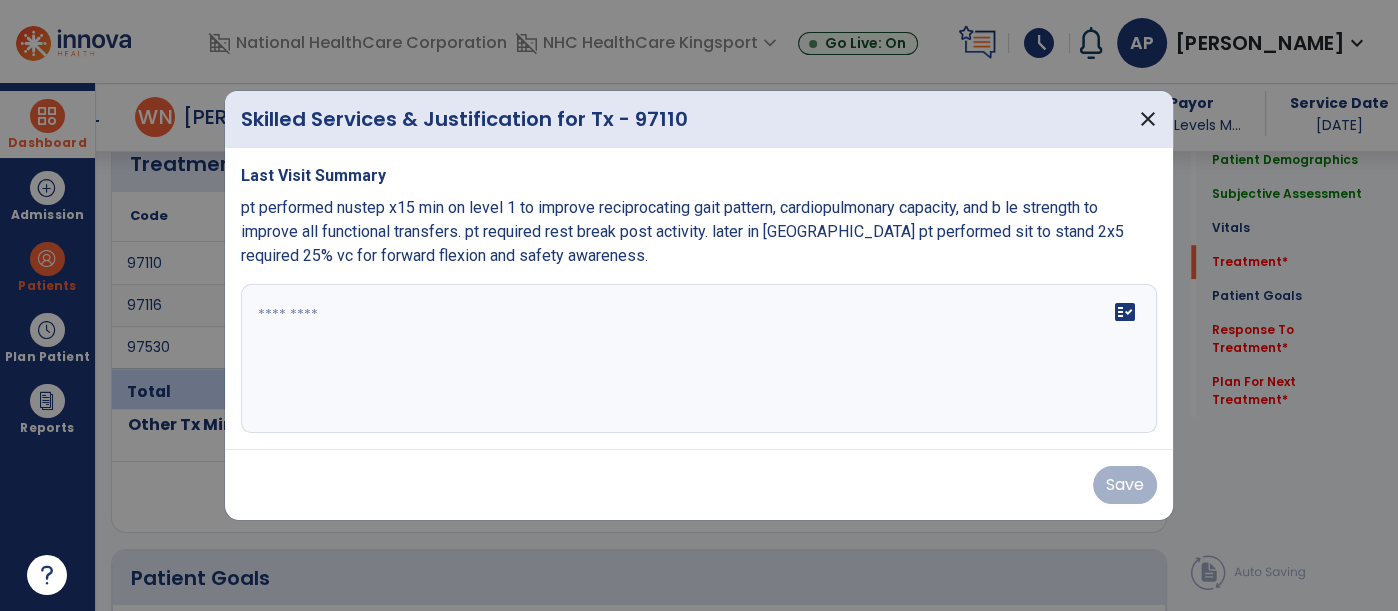 click at bounding box center (699, 359) 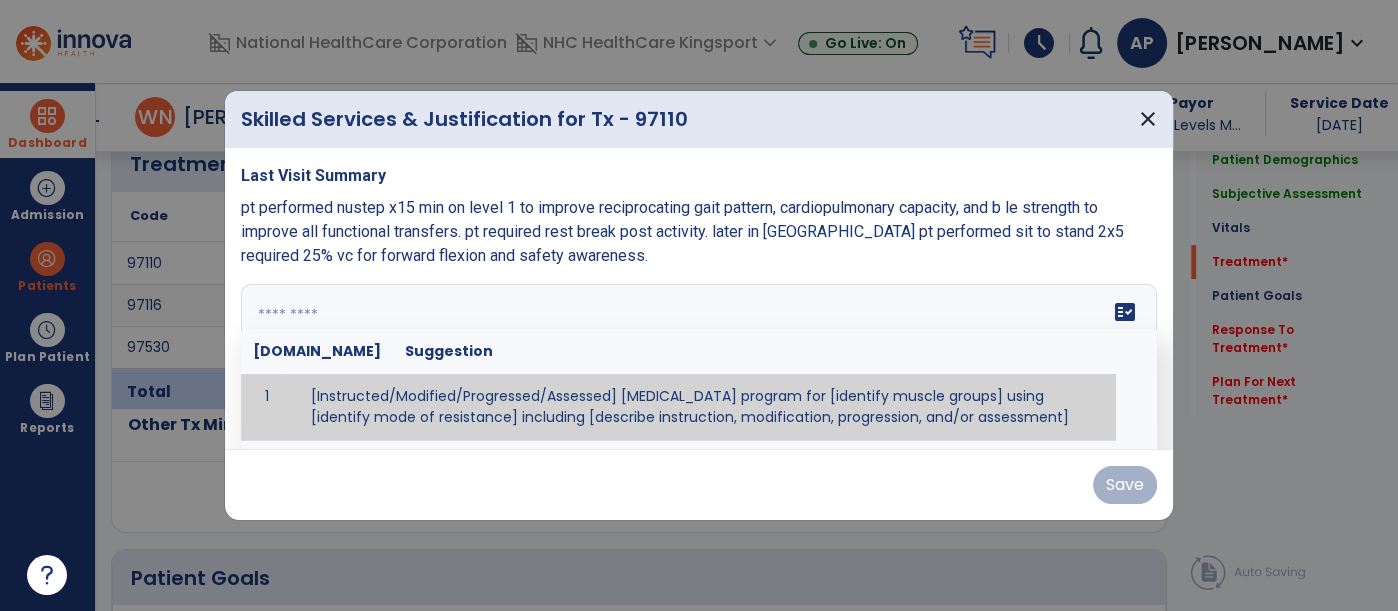 paste on "**********" 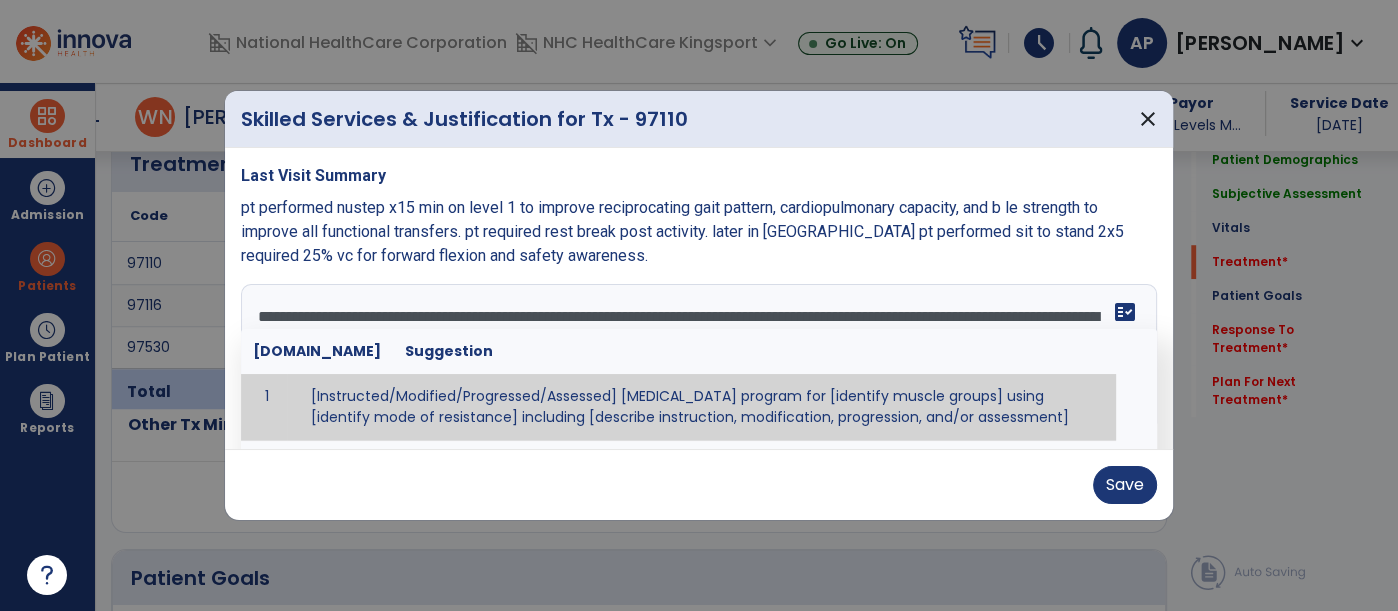 click on "**********" at bounding box center [697, 359] 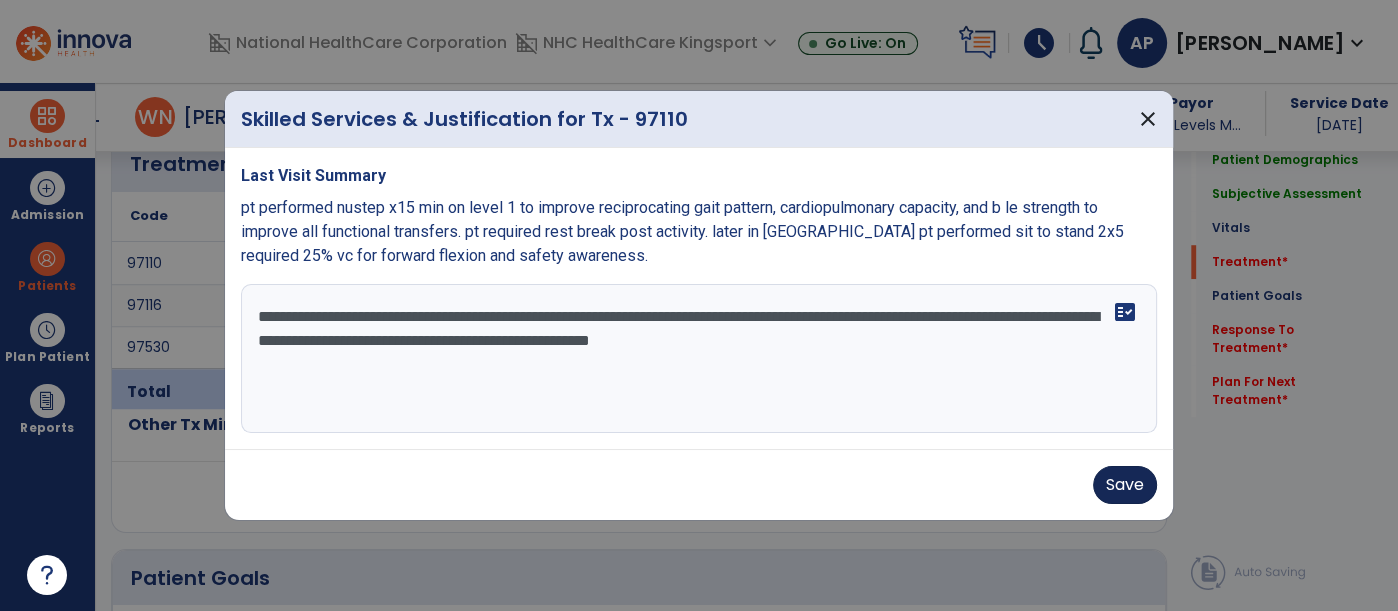 type on "**********" 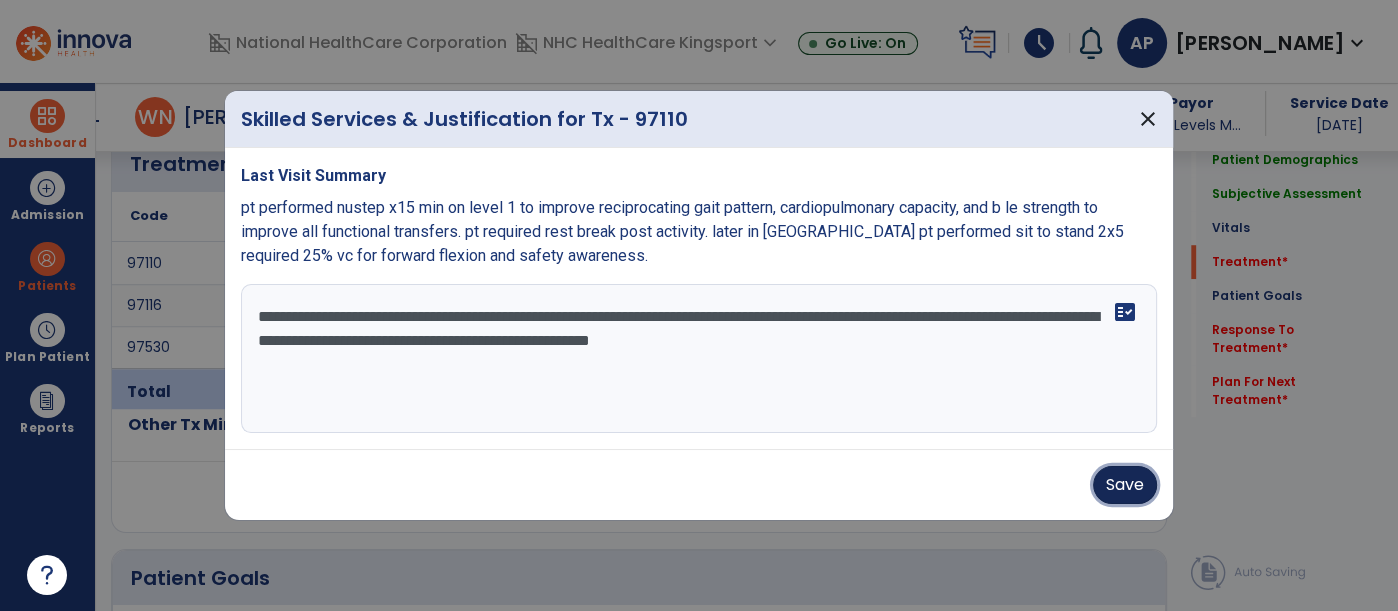 click on "Save" at bounding box center (1125, 485) 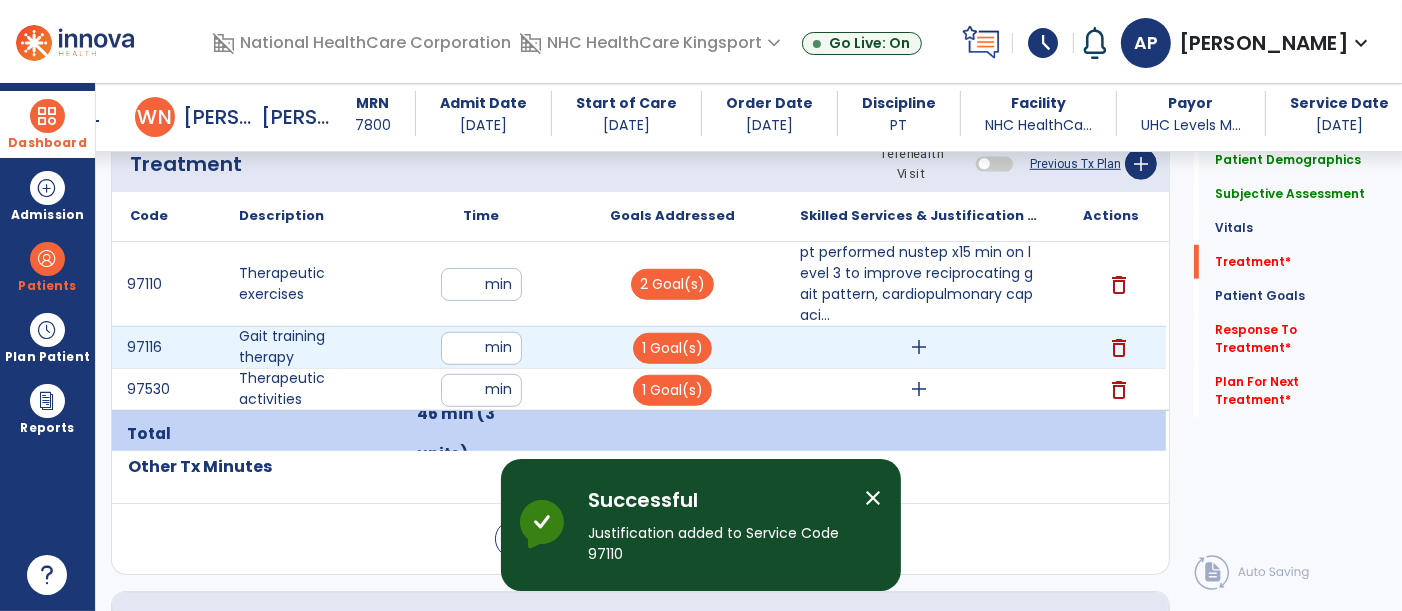 click on "add" at bounding box center [919, 347] 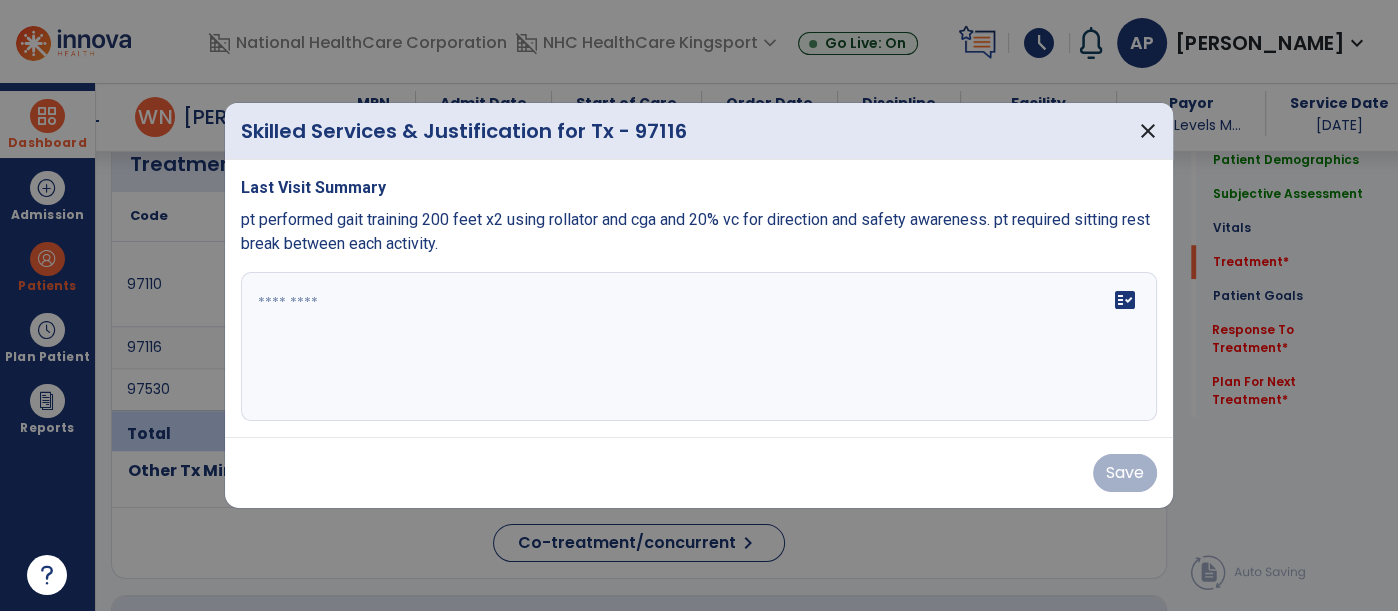 scroll, scrollTop: 1194, scrollLeft: 0, axis: vertical 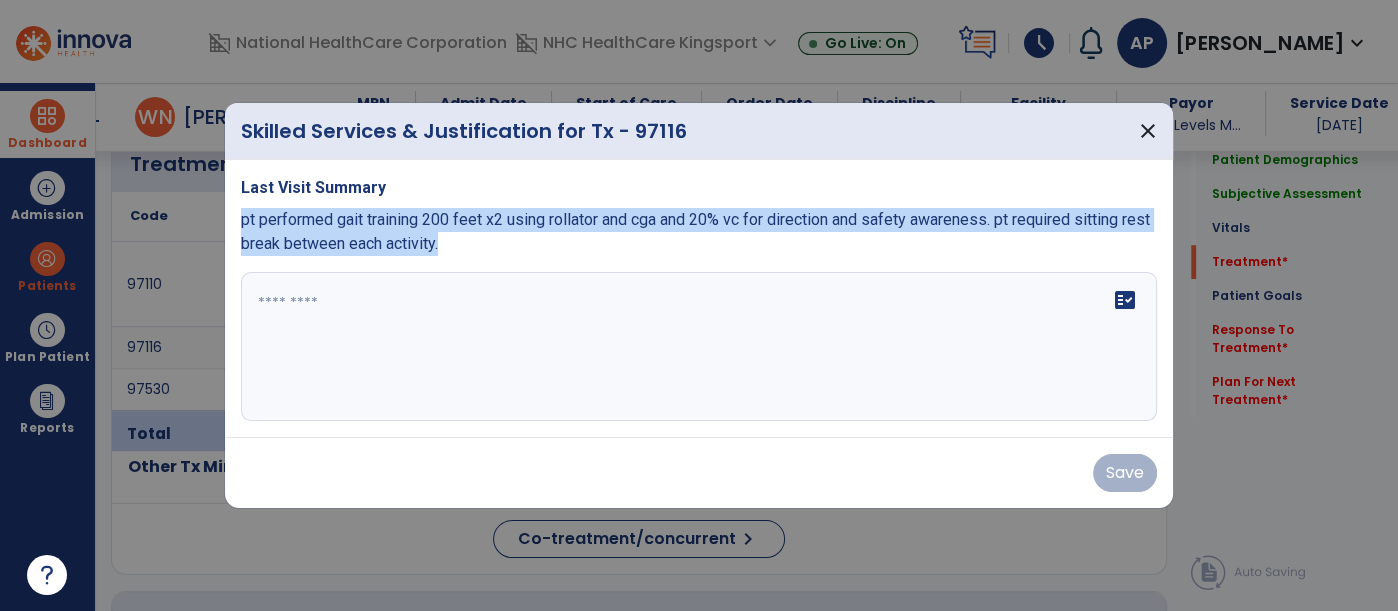 drag, startPoint x: 494, startPoint y: 238, endPoint x: 239, endPoint y: 219, distance: 255.70686 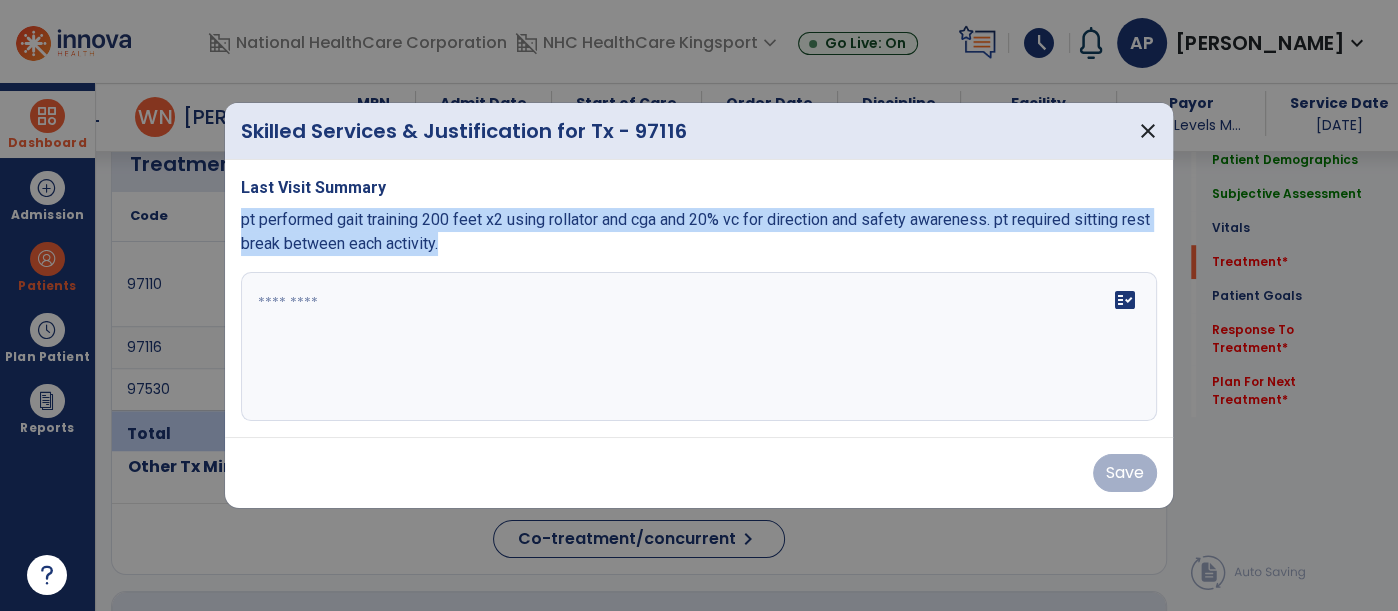 click on "Last Visit Summary pt performed gait training 200 feet x2 using rollator and cga and 20% vc for direction and safety awareness. pt required sitting rest break between each activity.   fact_check" at bounding box center (699, 299) 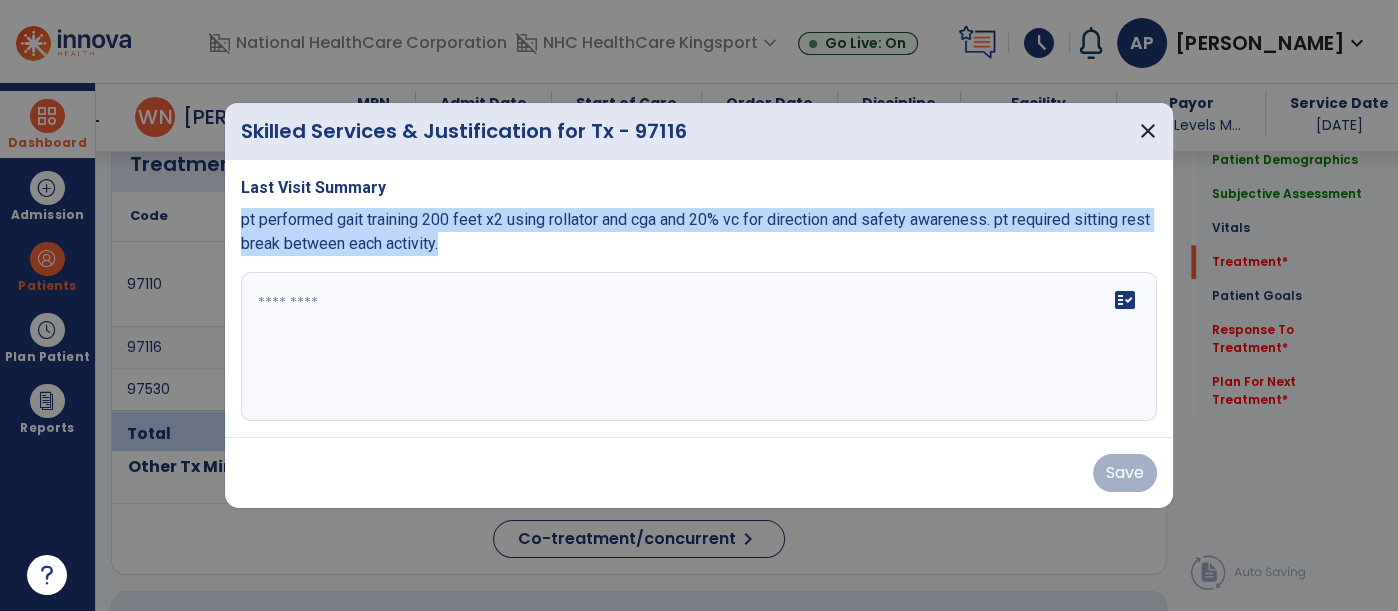 copy on "pt performed gait training 200 feet x2 using rollator and cga and 20% vc for direction and safety awareness. pt required sitting rest break between each activity." 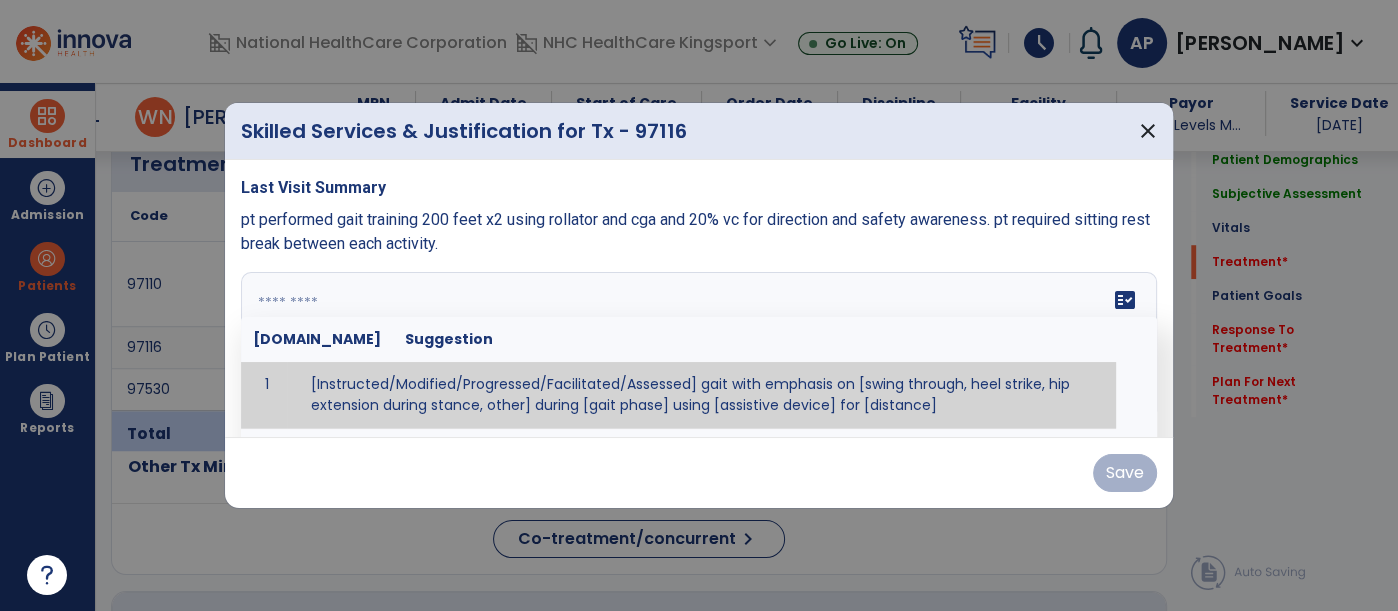 click at bounding box center (697, 347) 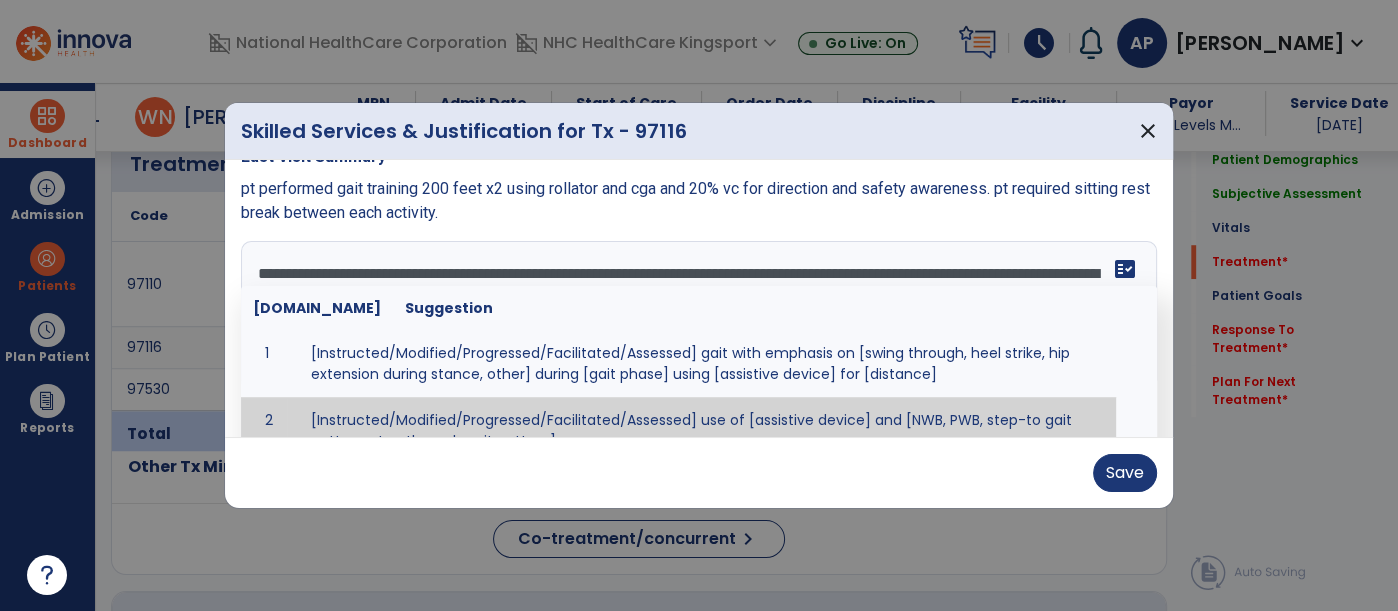 scroll, scrollTop: 0, scrollLeft: 0, axis: both 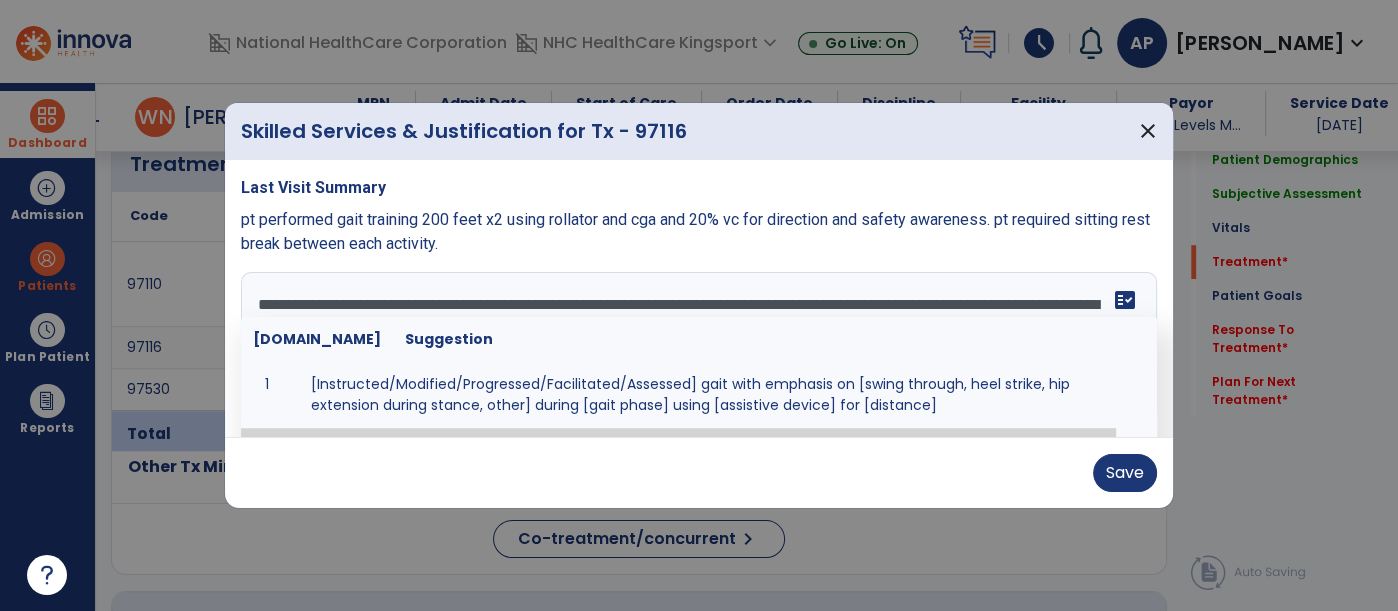 click on "**********" at bounding box center (697, 347) 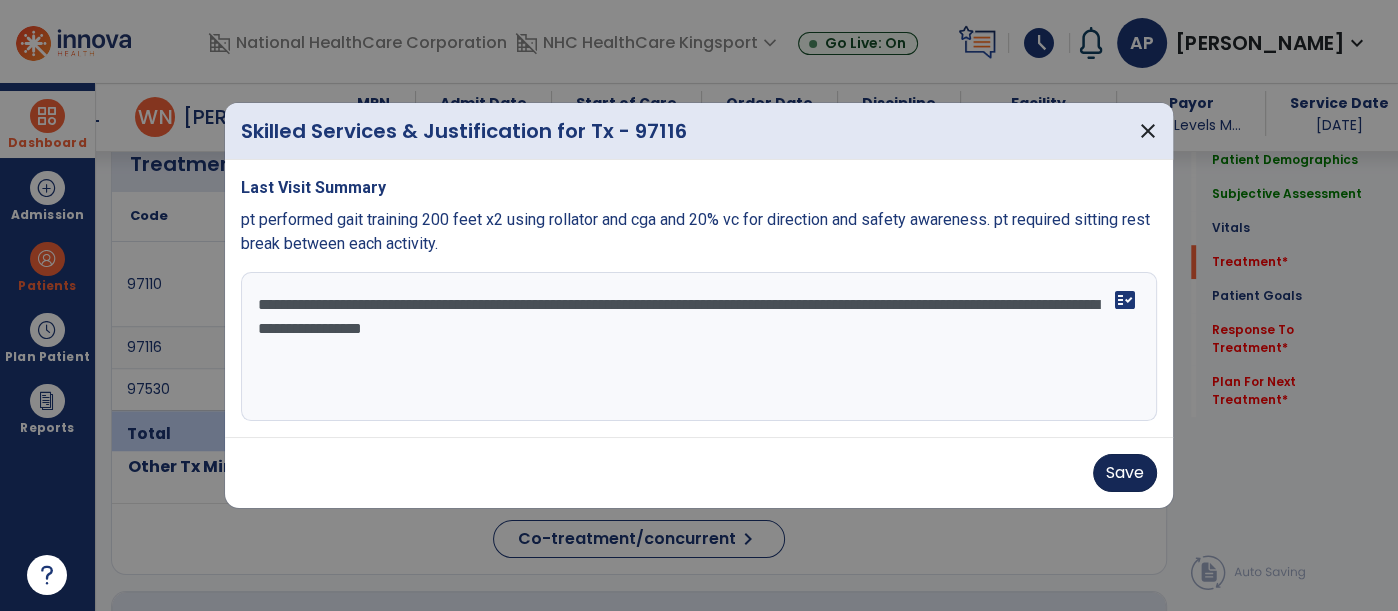 type on "**********" 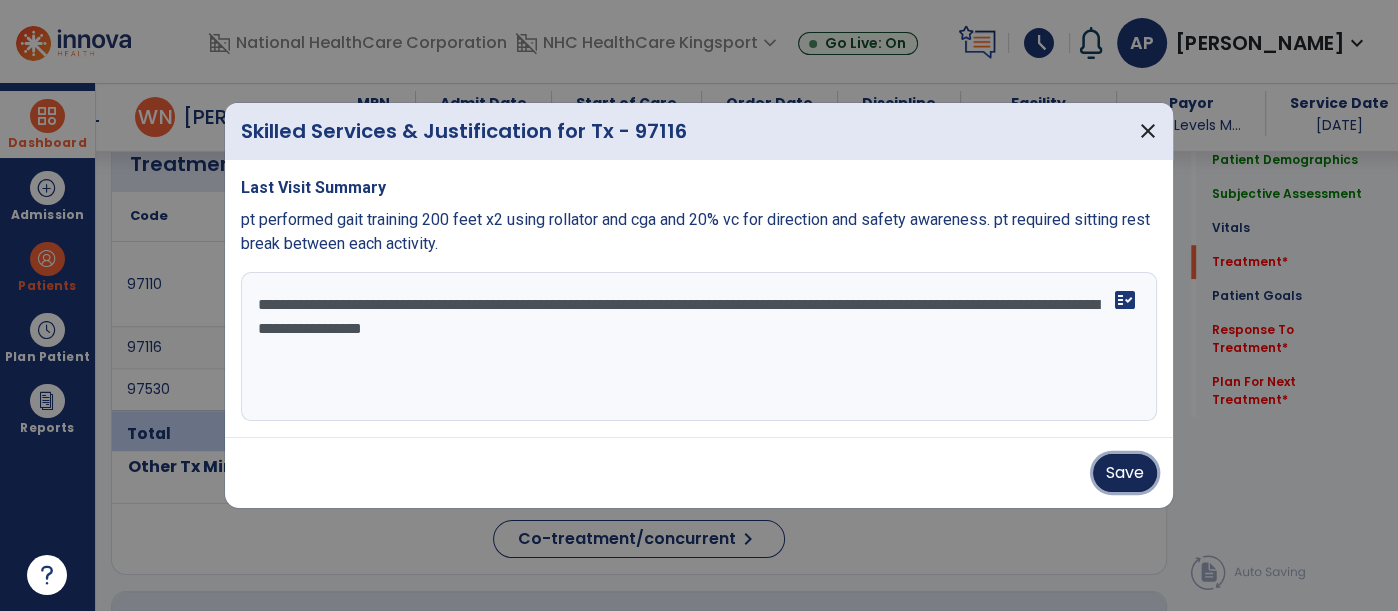 click on "Save" at bounding box center (1125, 473) 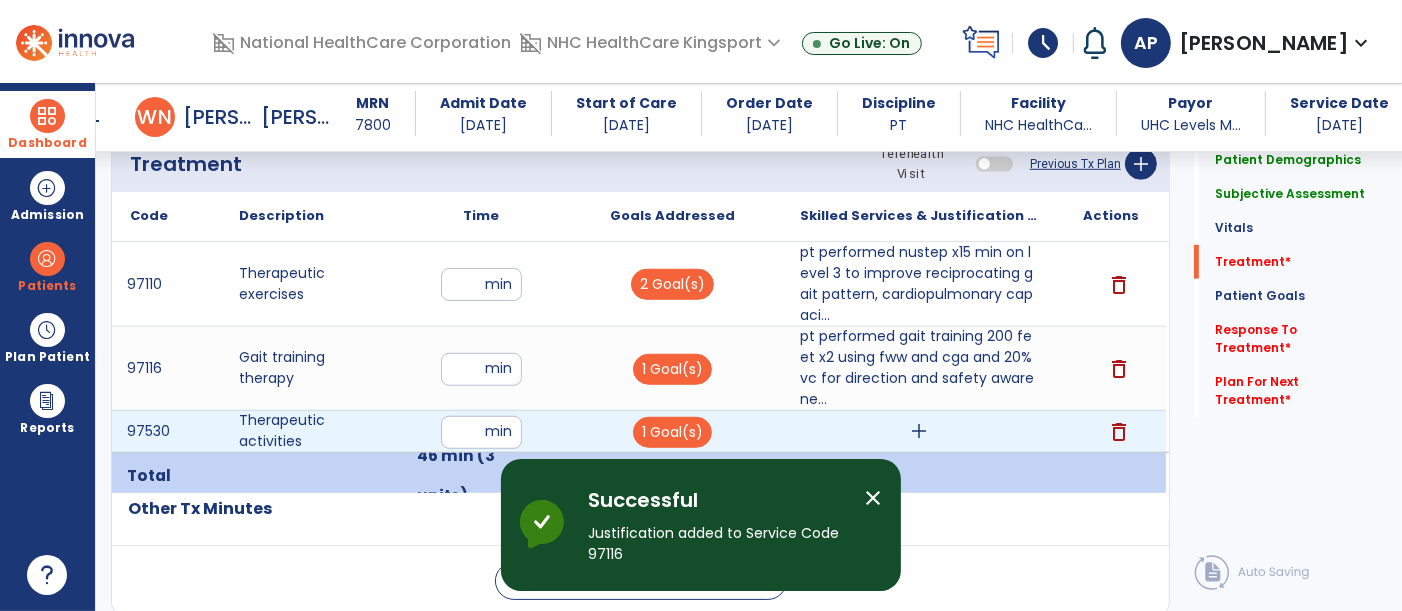 click on "add" at bounding box center [919, 431] 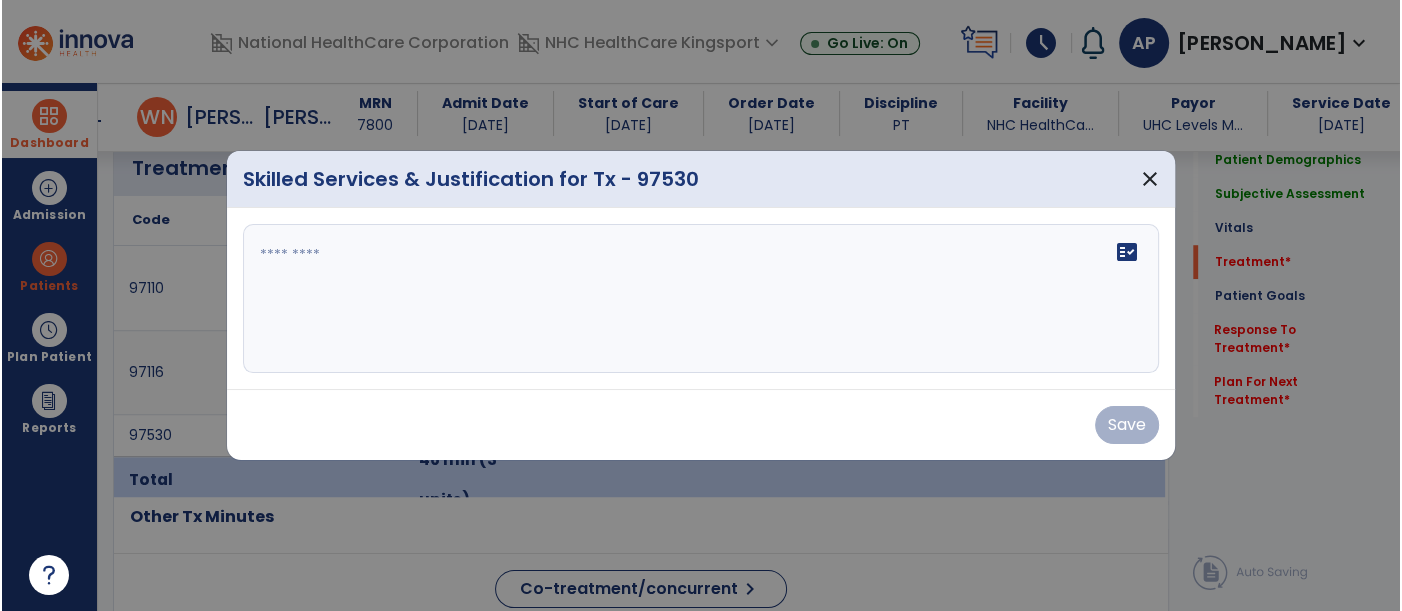 scroll, scrollTop: 1194, scrollLeft: 0, axis: vertical 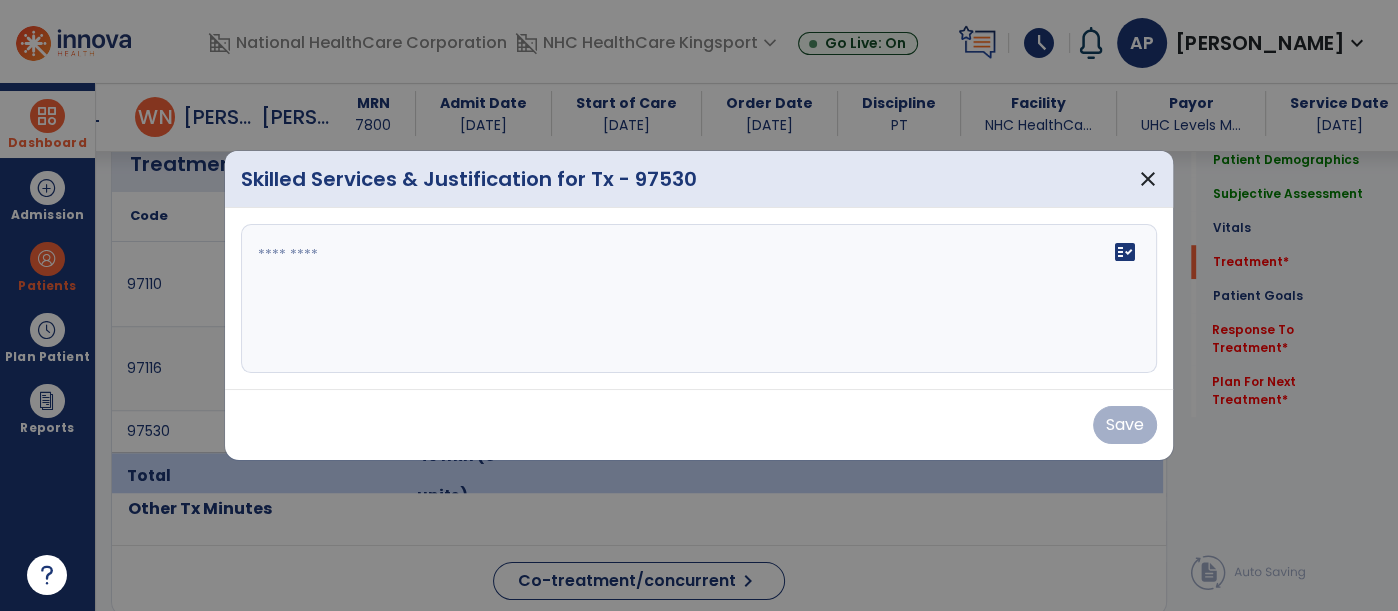 click at bounding box center (699, 299) 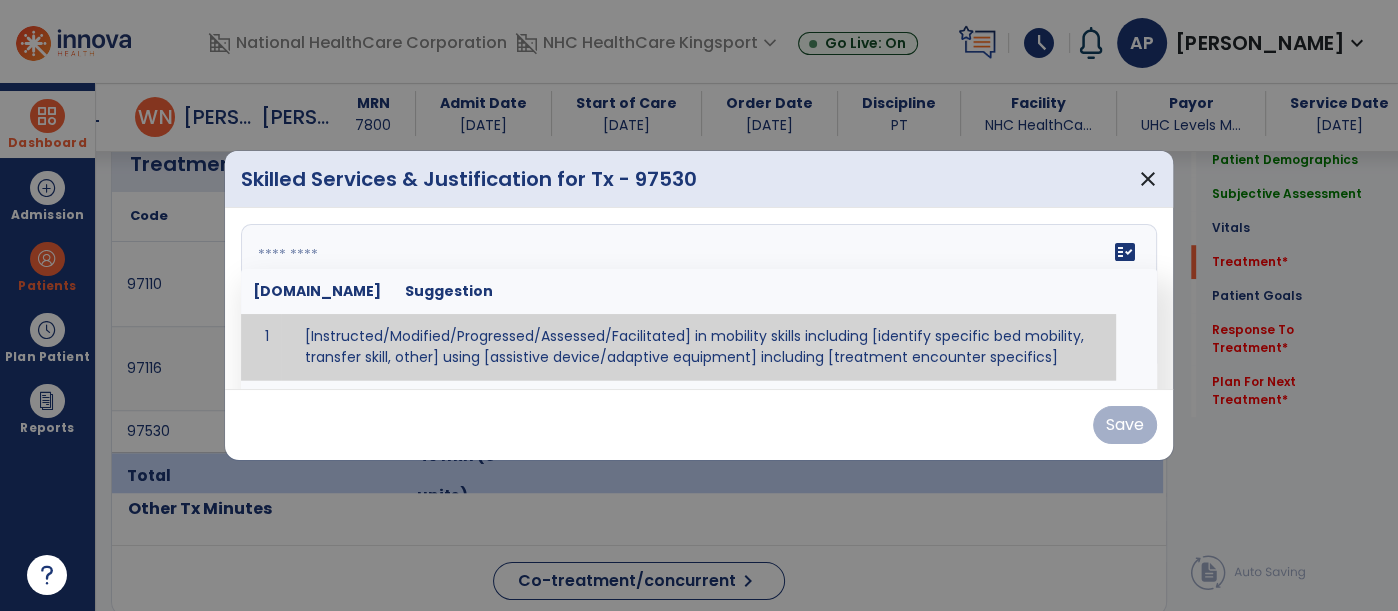 click at bounding box center [699, 299] 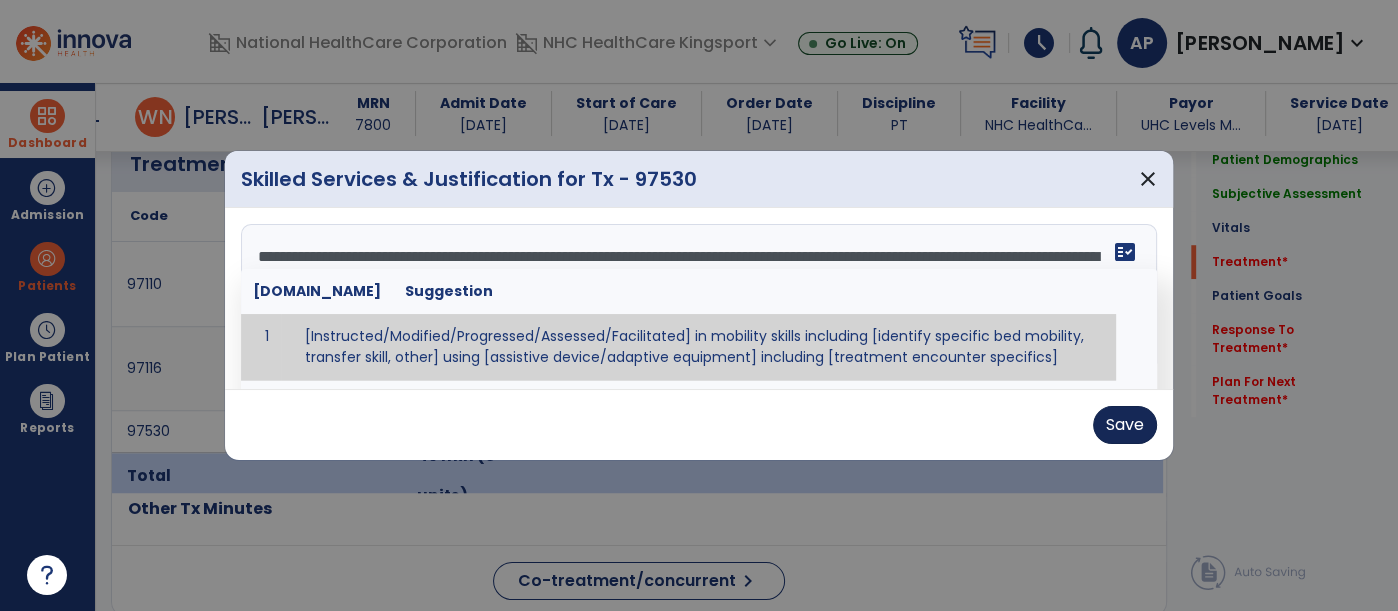 type on "**********" 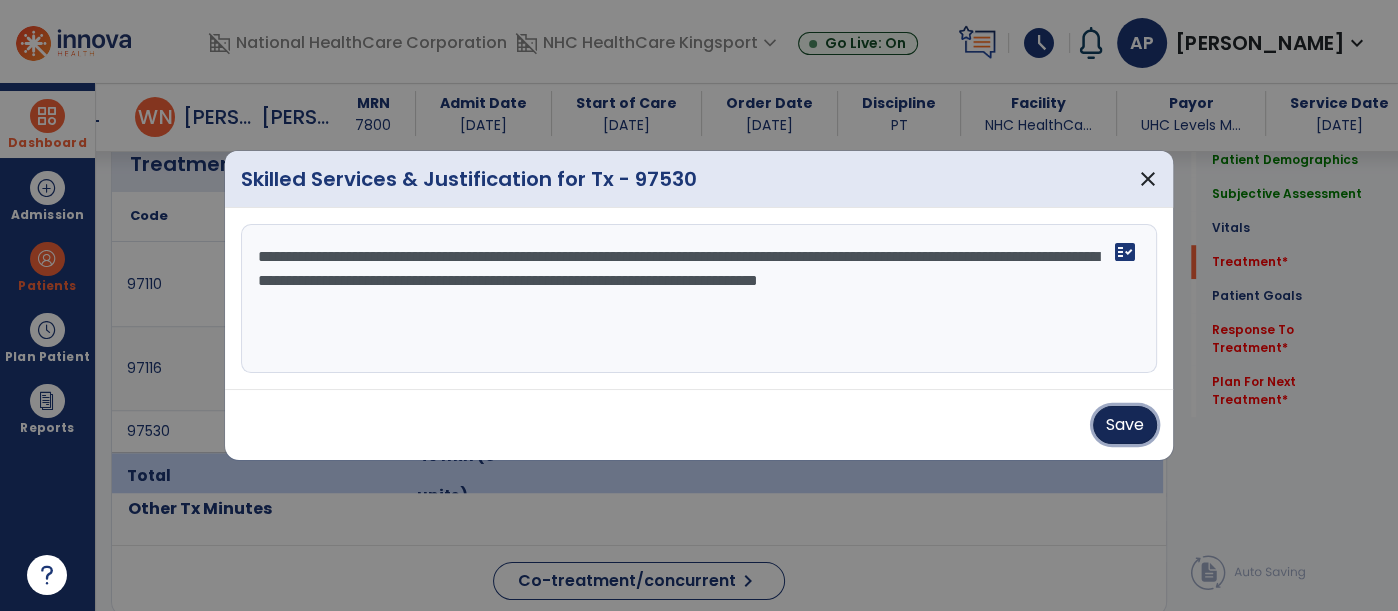 click on "Save" at bounding box center (1125, 425) 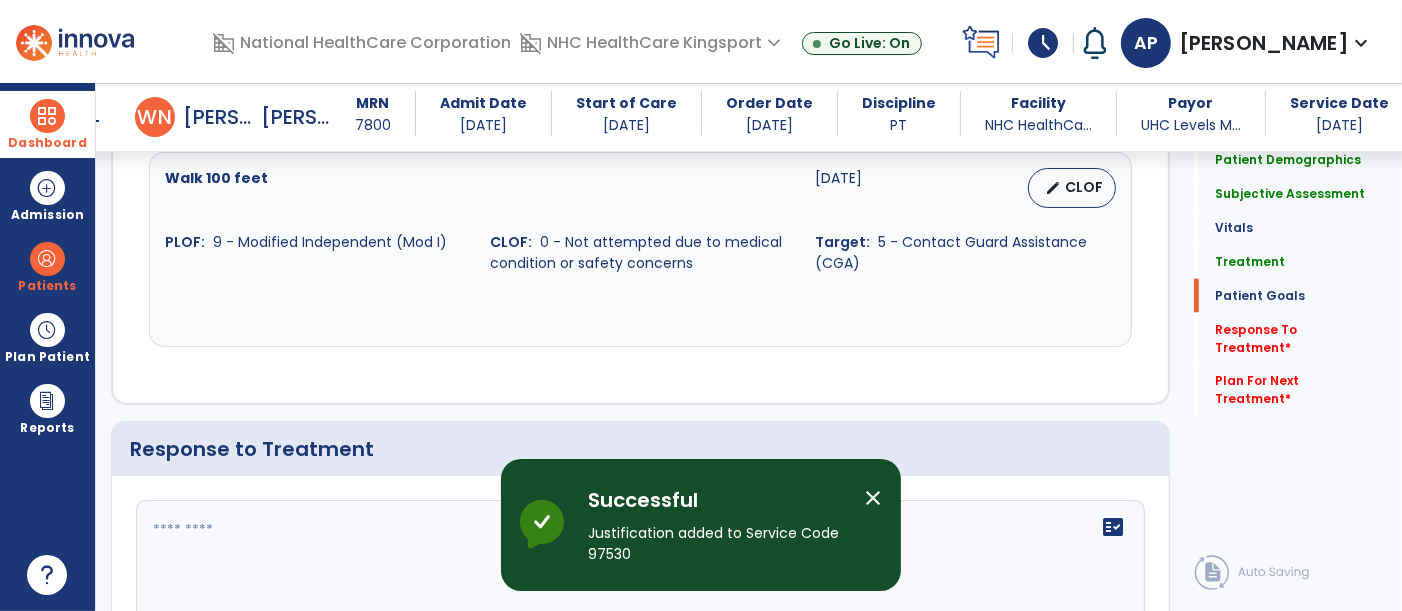 scroll, scrollTop: 3083, scrollLeft: 0, axis: vertical 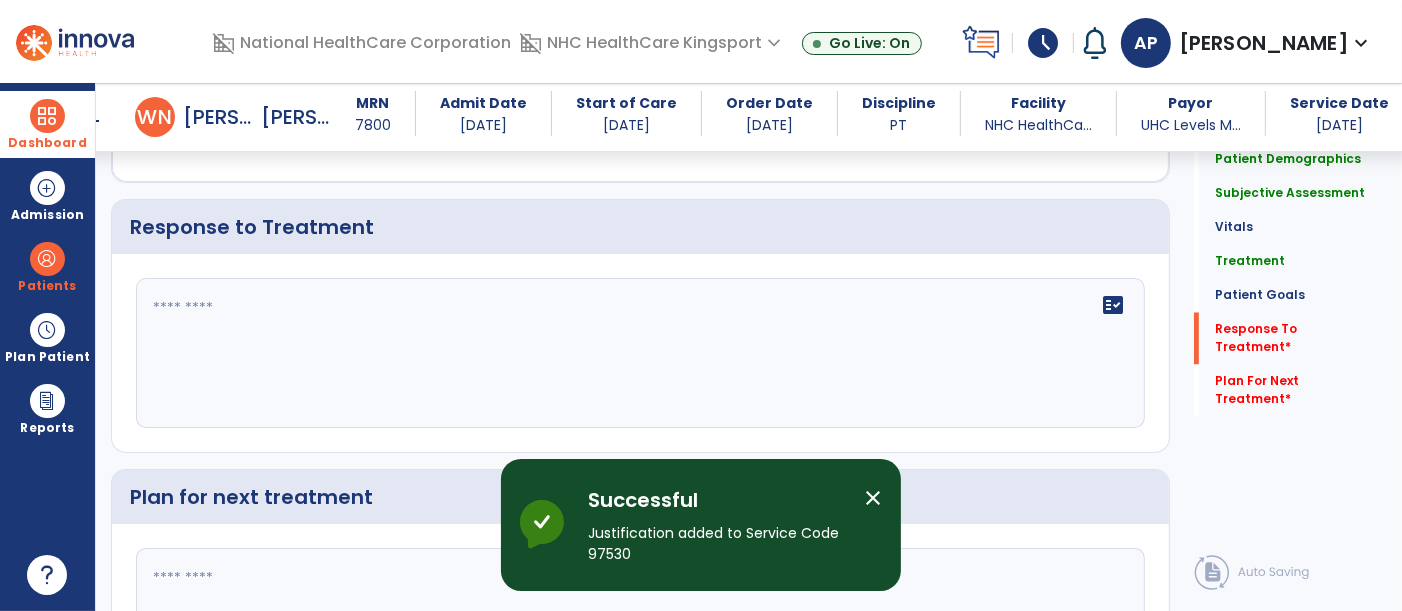 click on "fact_check" 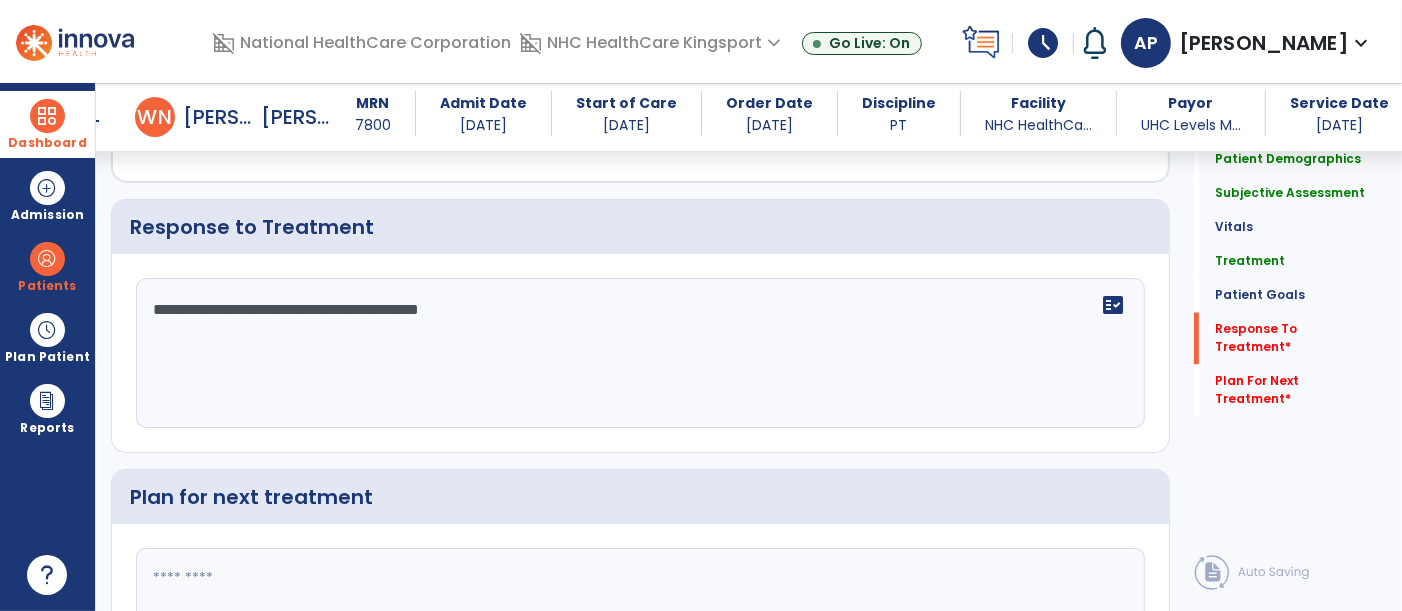 type on "**********" 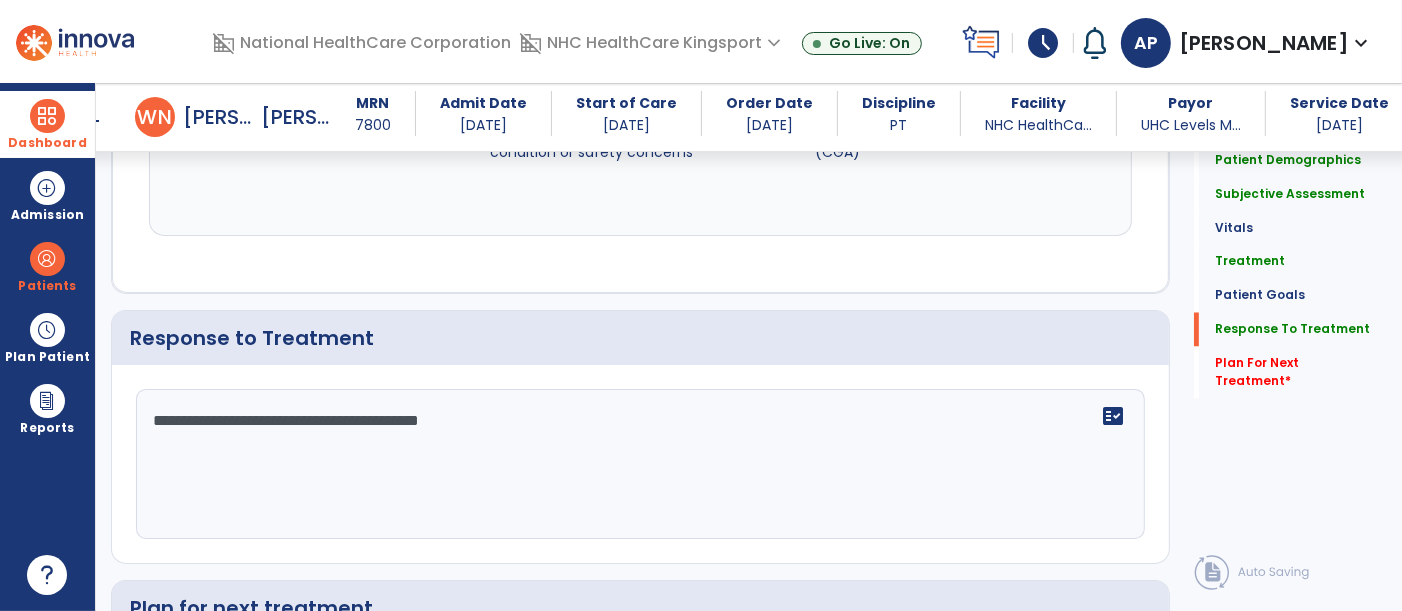 scroll, scrollTop: 3083, scrollLeft: 0, axis: vertical 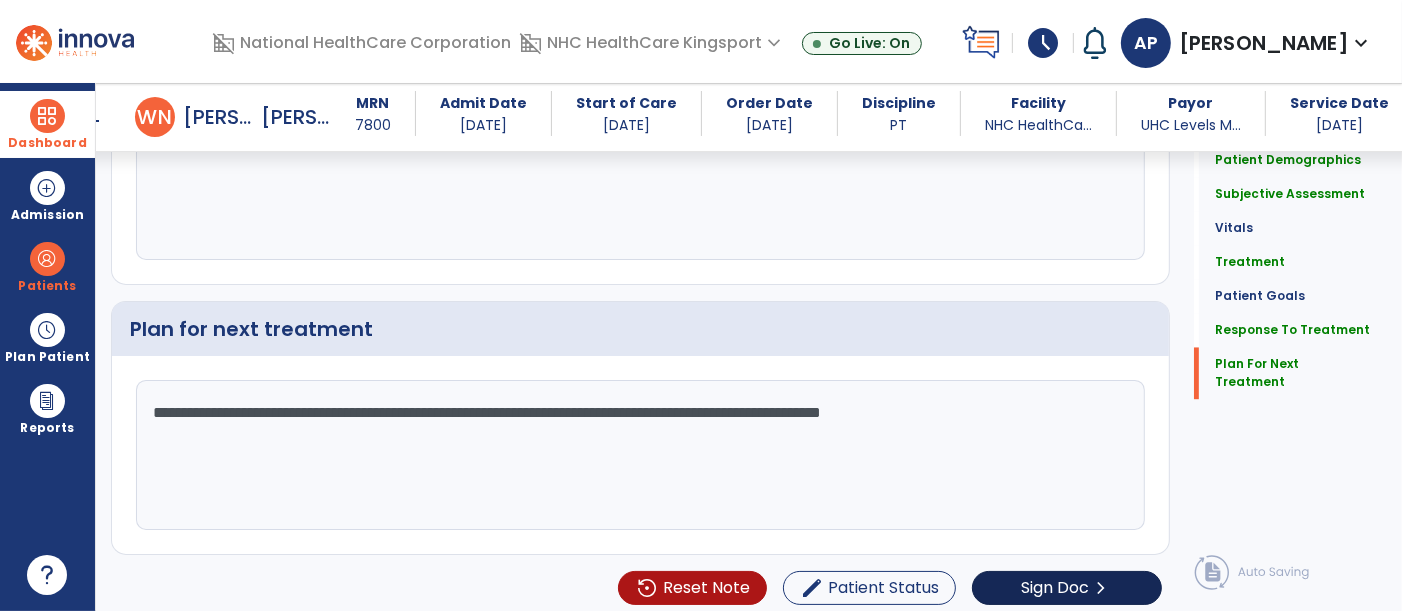 type on "**********" 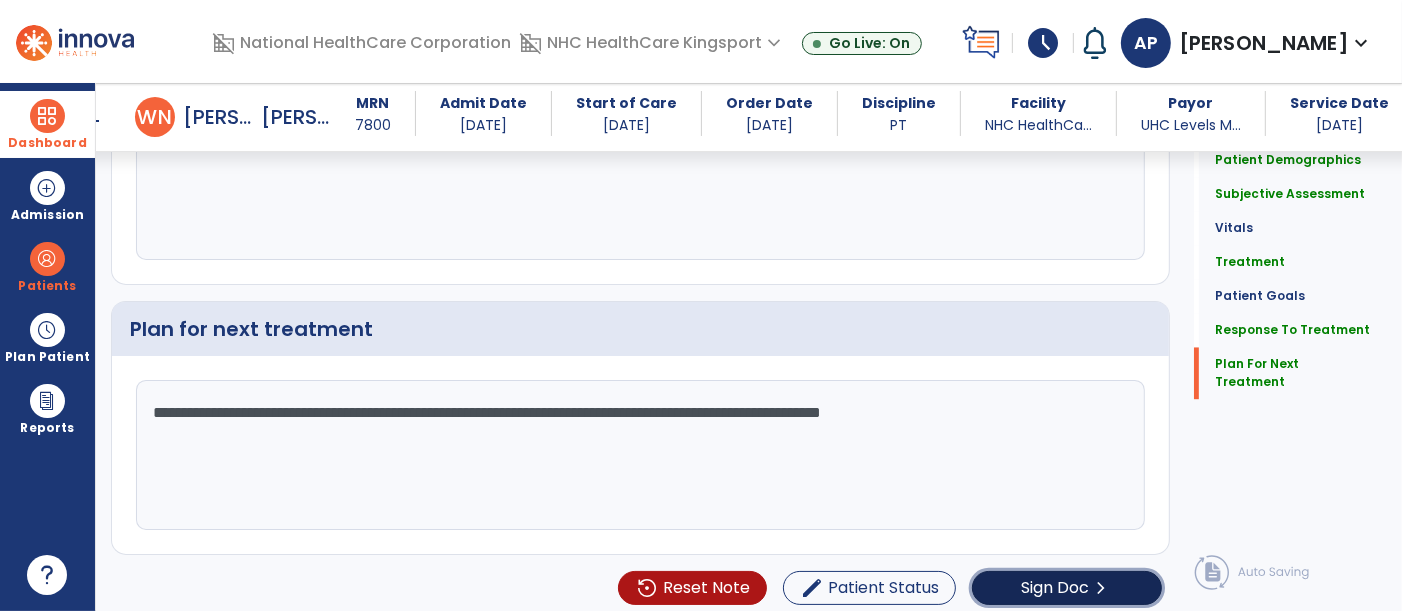 click on "Sign Doc" 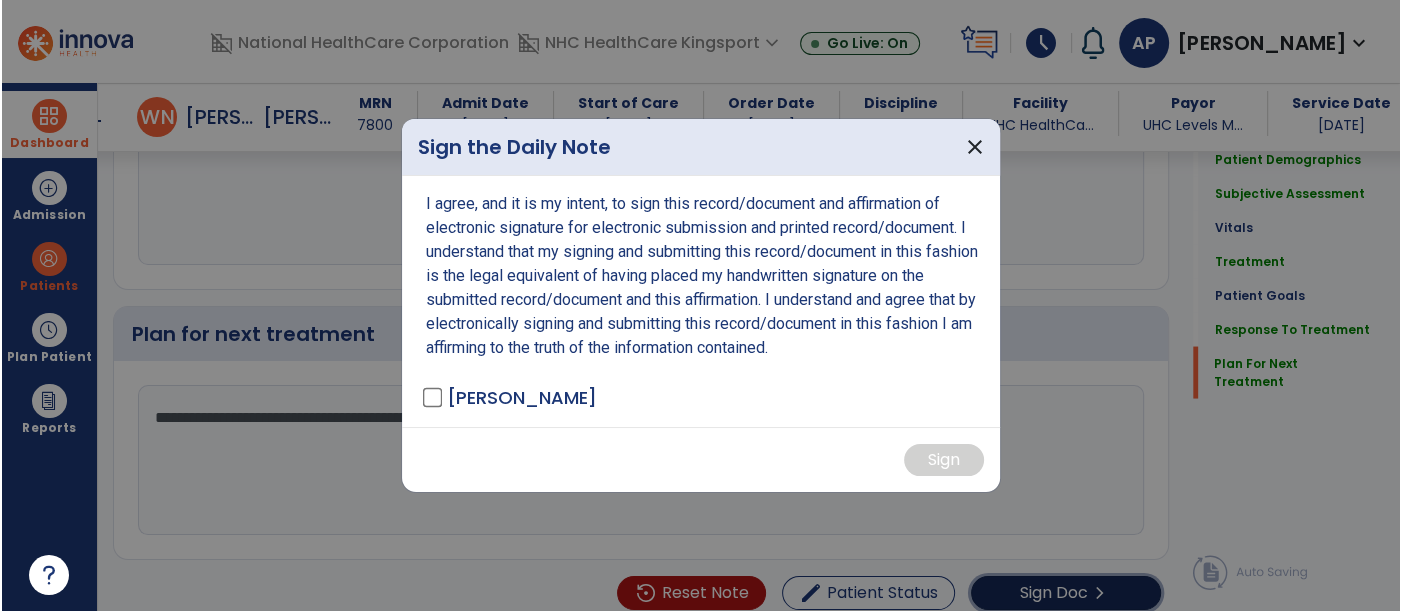 scroll, scrollTop: 3251, scrollLeft: 0, axis: vertical 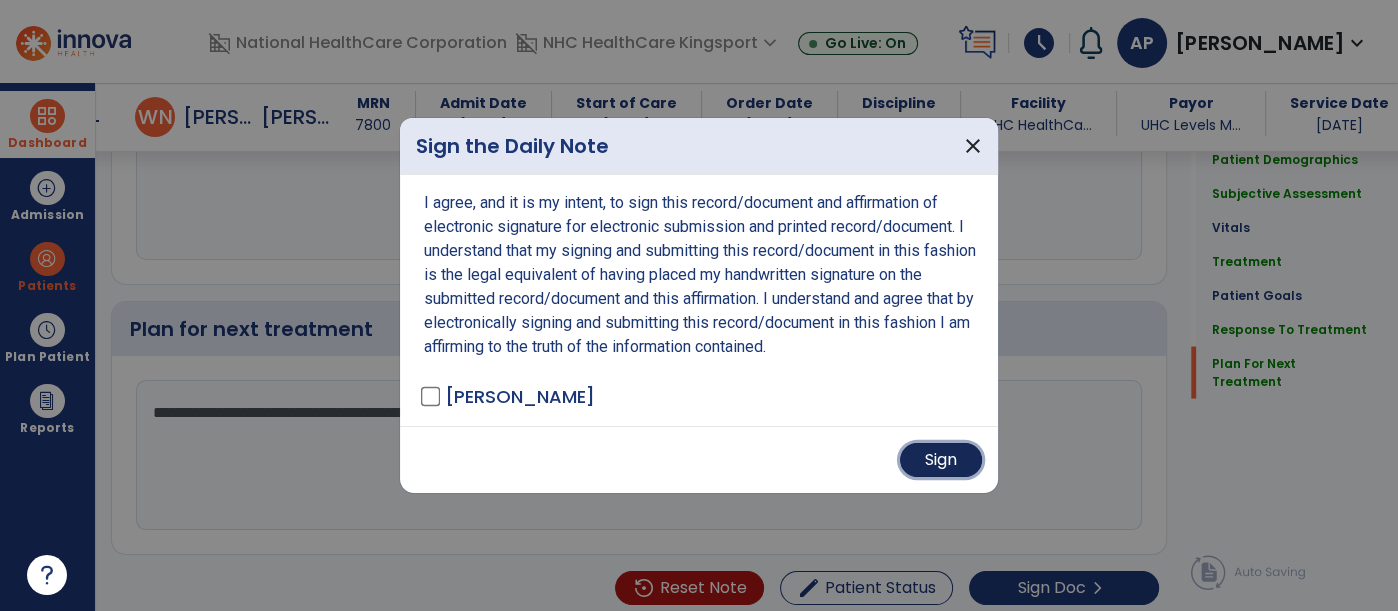 click on "Sign" at bounding box center [941, 460] 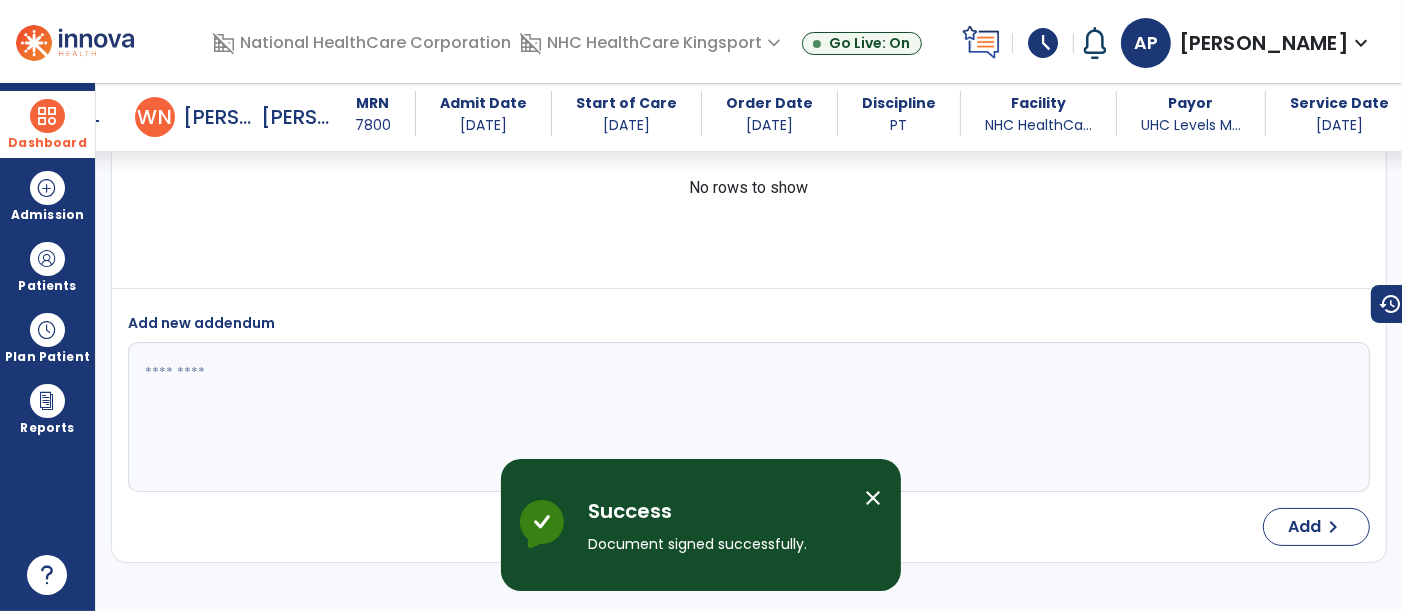 drag, startPoint x: 35, startPoint y: 135, endPoint x: 148, endPoint y: 127, distance: 113.28283 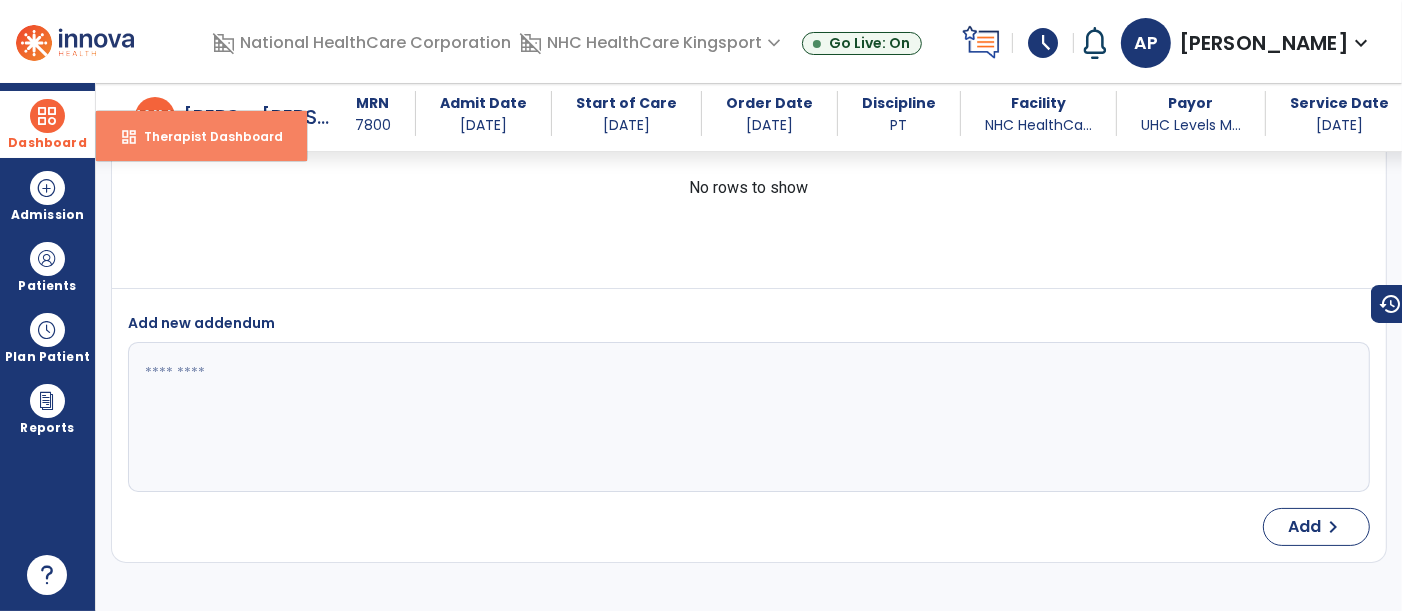 click on "Therapist Dashboard" at bounding box center (205, 136) 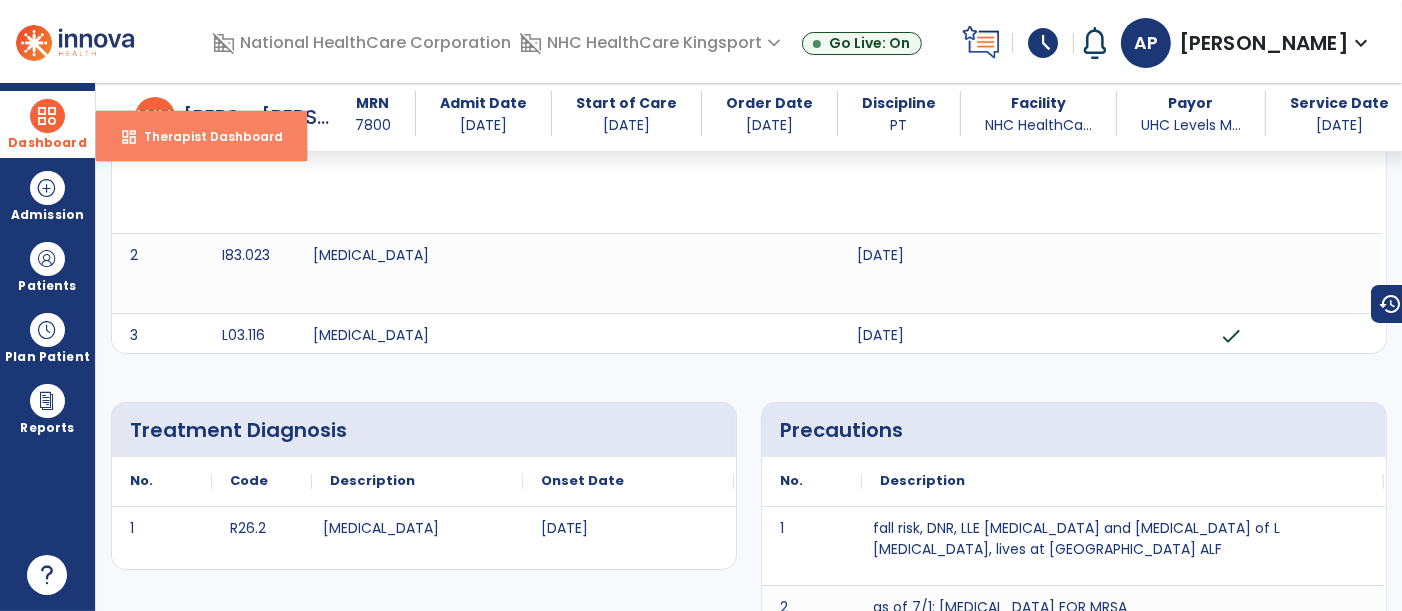 select on "****" 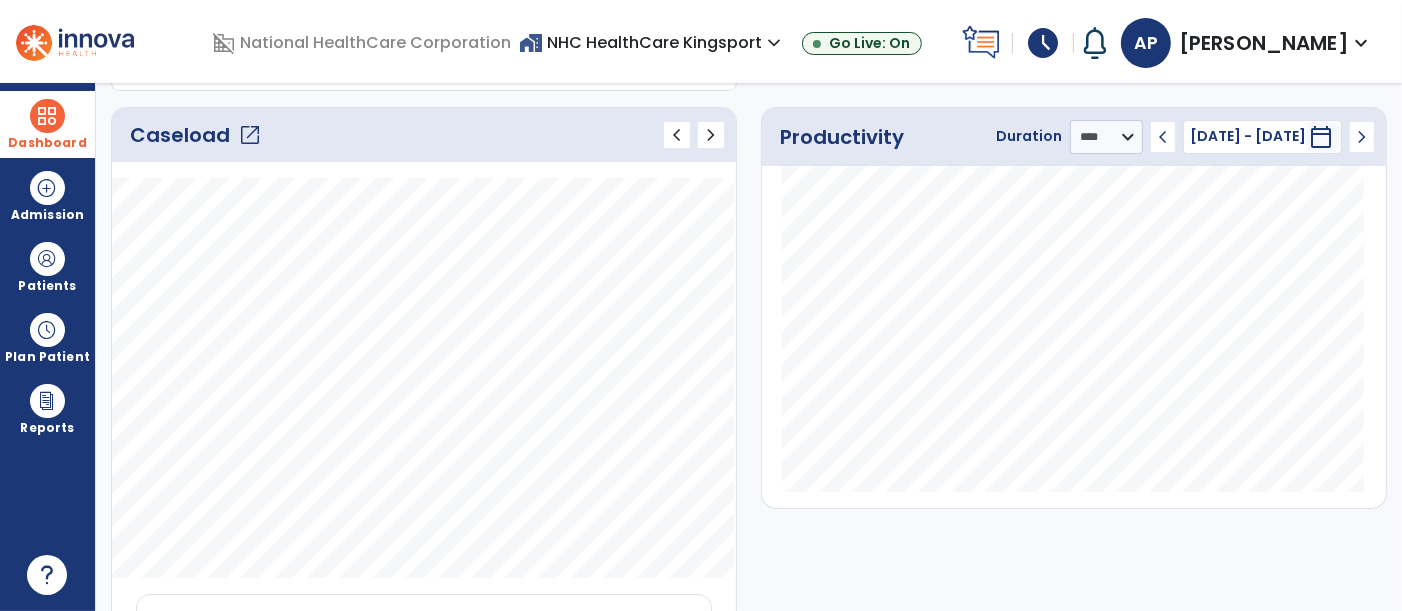 click on "Caseload   open_in_new" 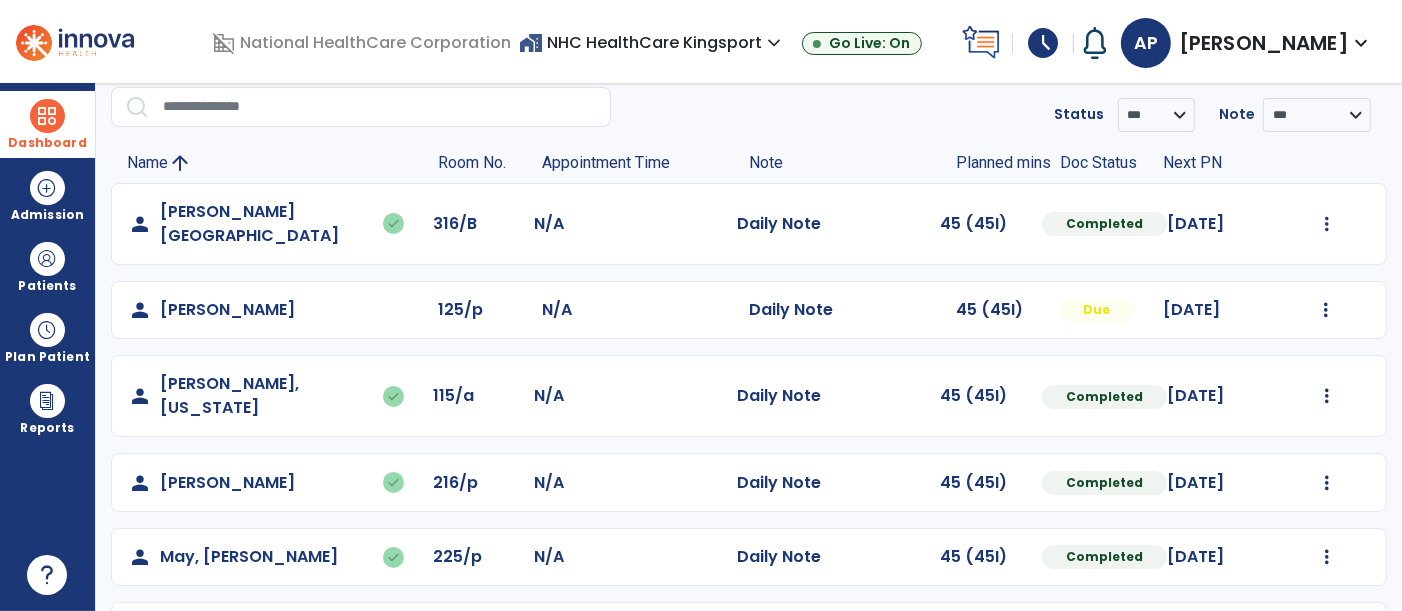 scroll, scrollTop: 25, scrollLeft: 0, axis: vertical 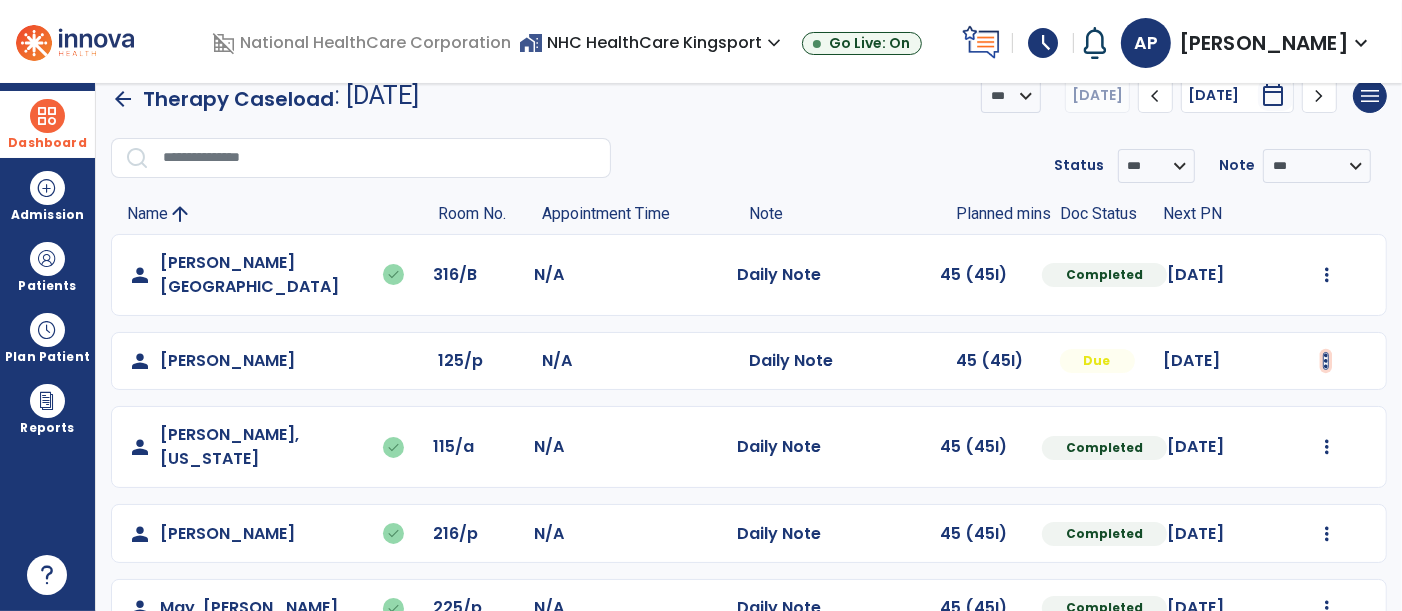 click at bounding box center [1327, 275] 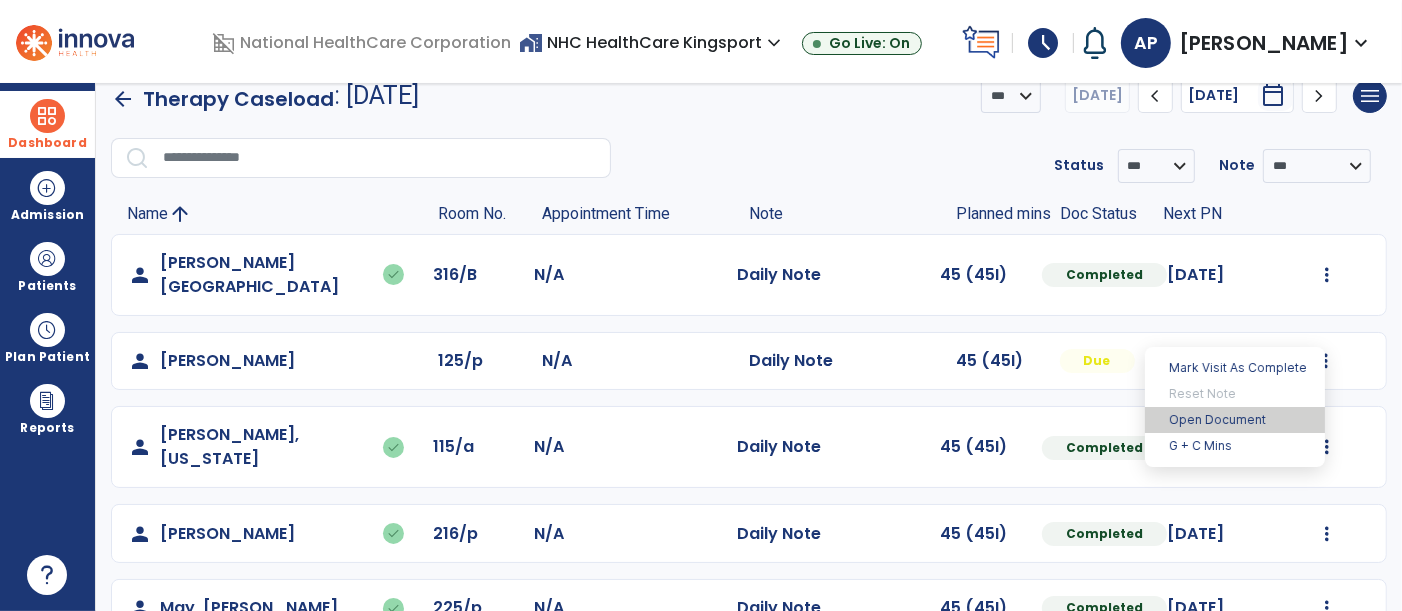 click on "Open Document" at bounding box center (1235, 420) 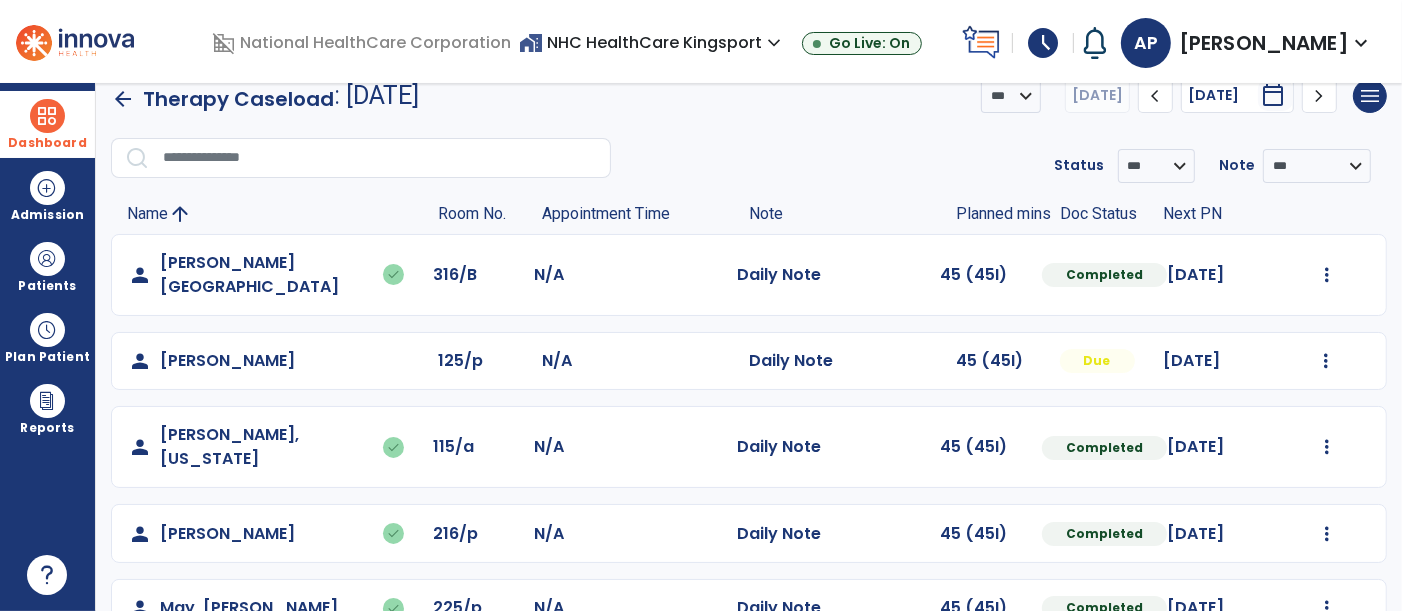 click on "Mark Visit As Complete   Reset Note   Open Document   G + C Mins" 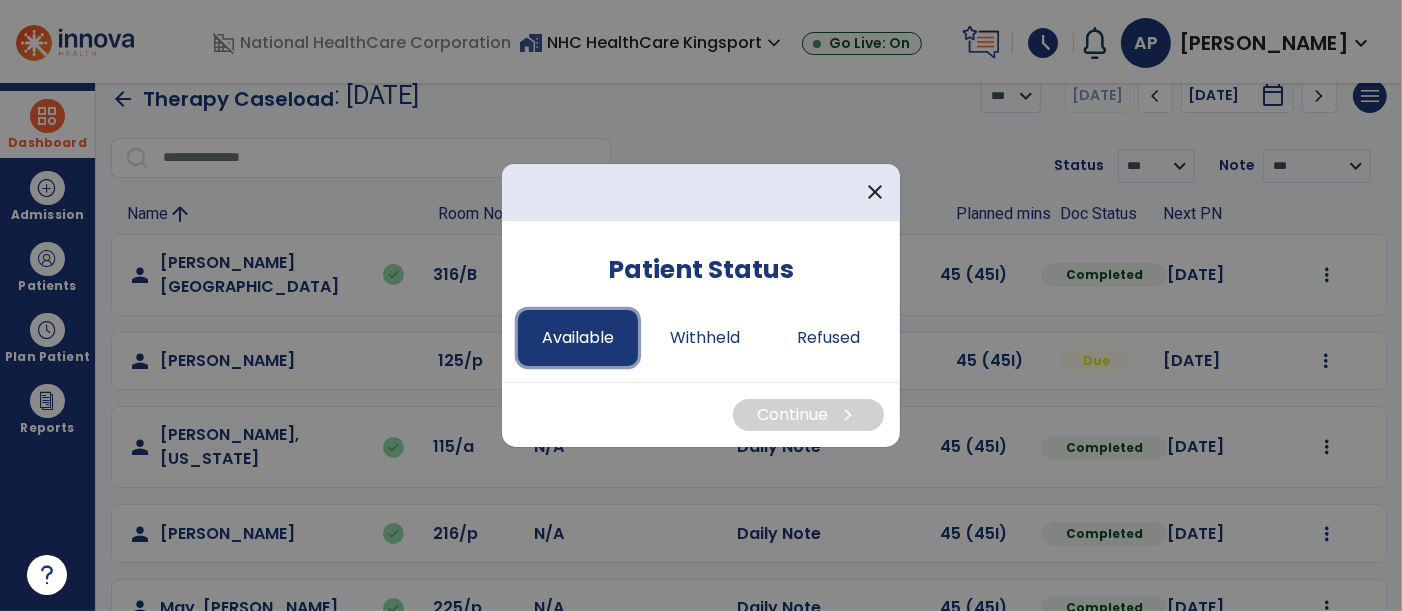click on "Available" at bounding box center [578, 338] 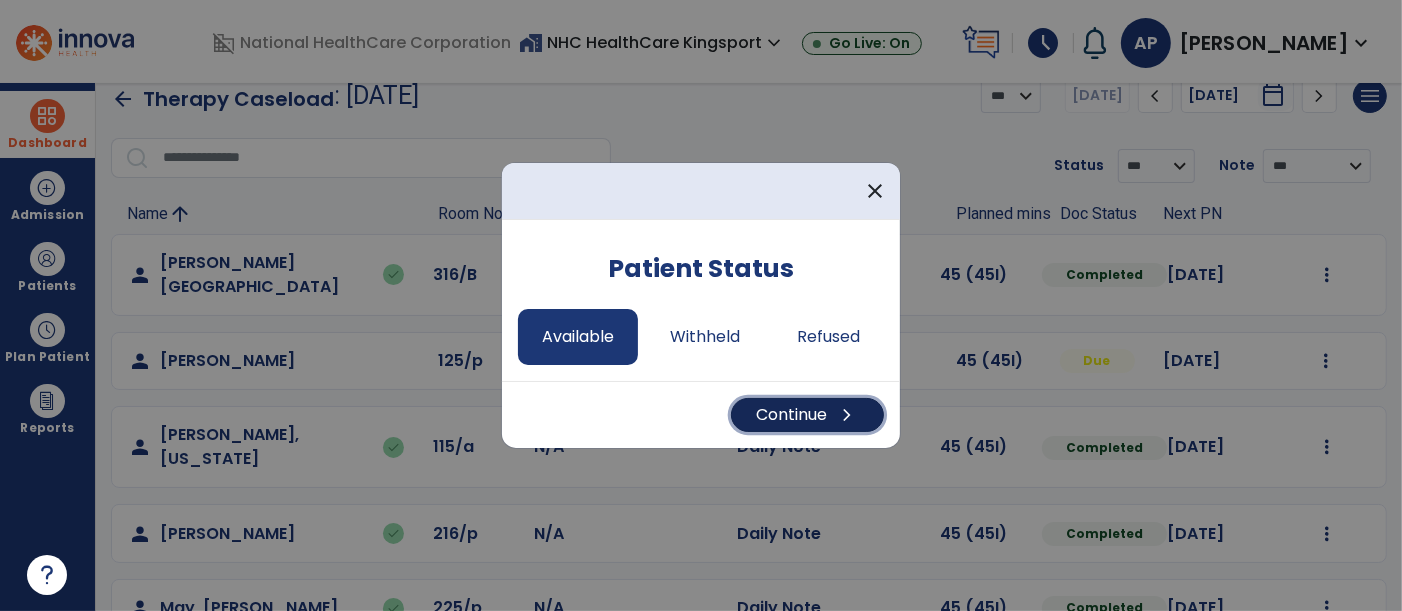 click on "Continue   chevron_right" at bounding box center (807, 415) 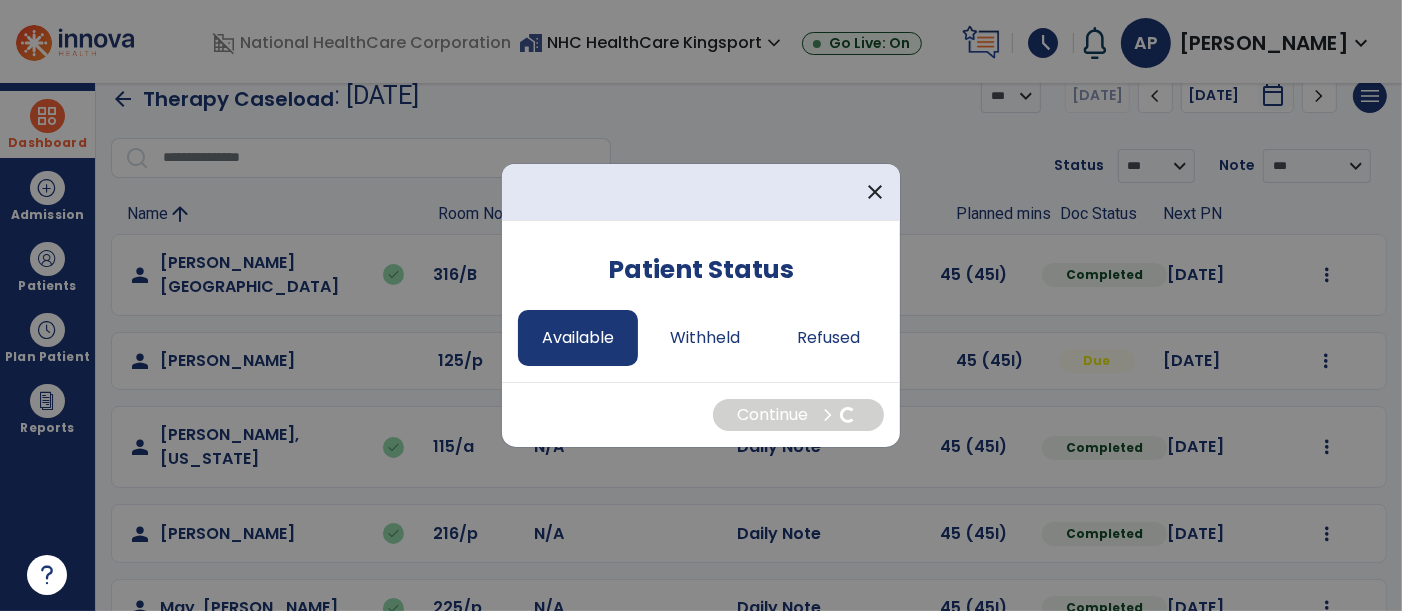 select on "*" 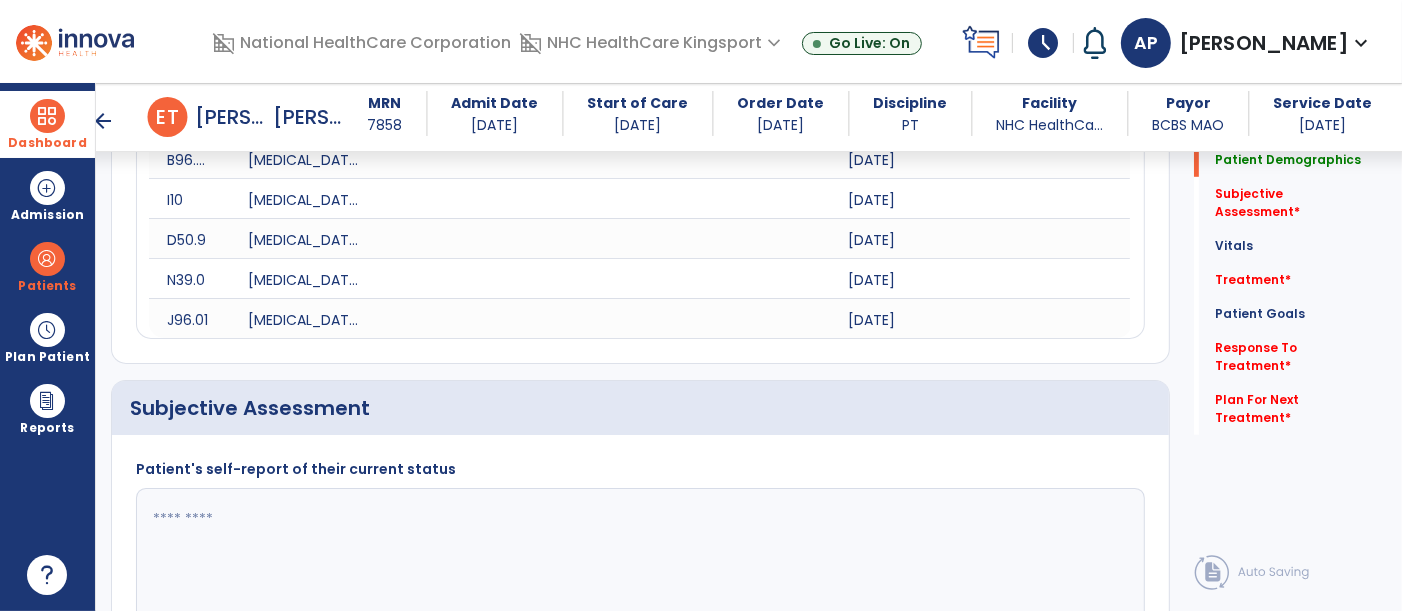 scroll, scrollTop: 639, scrollLeft: 0, axis: vertical 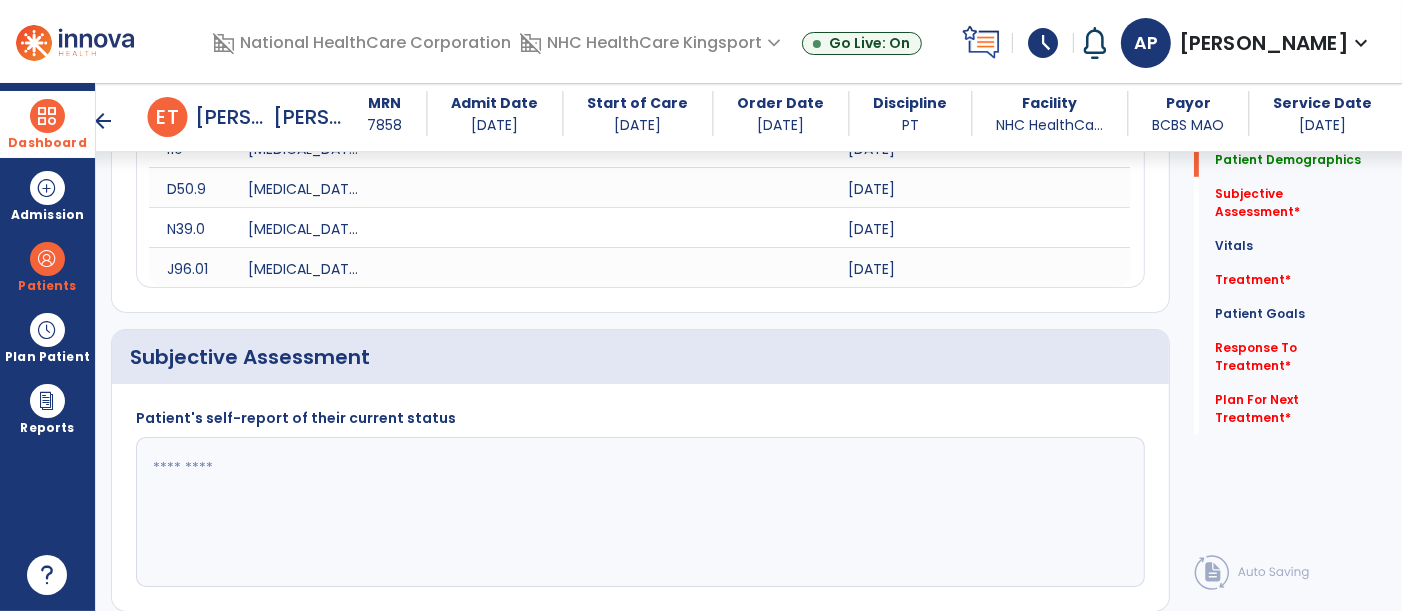 click 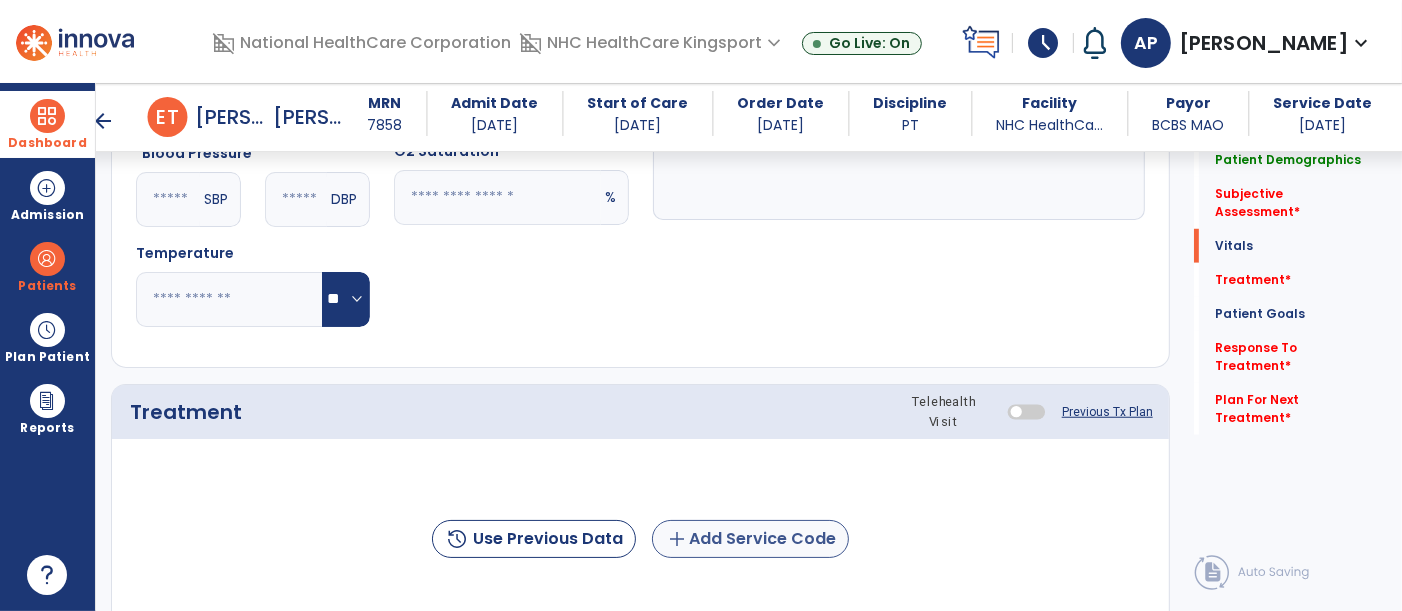 type on "**********" 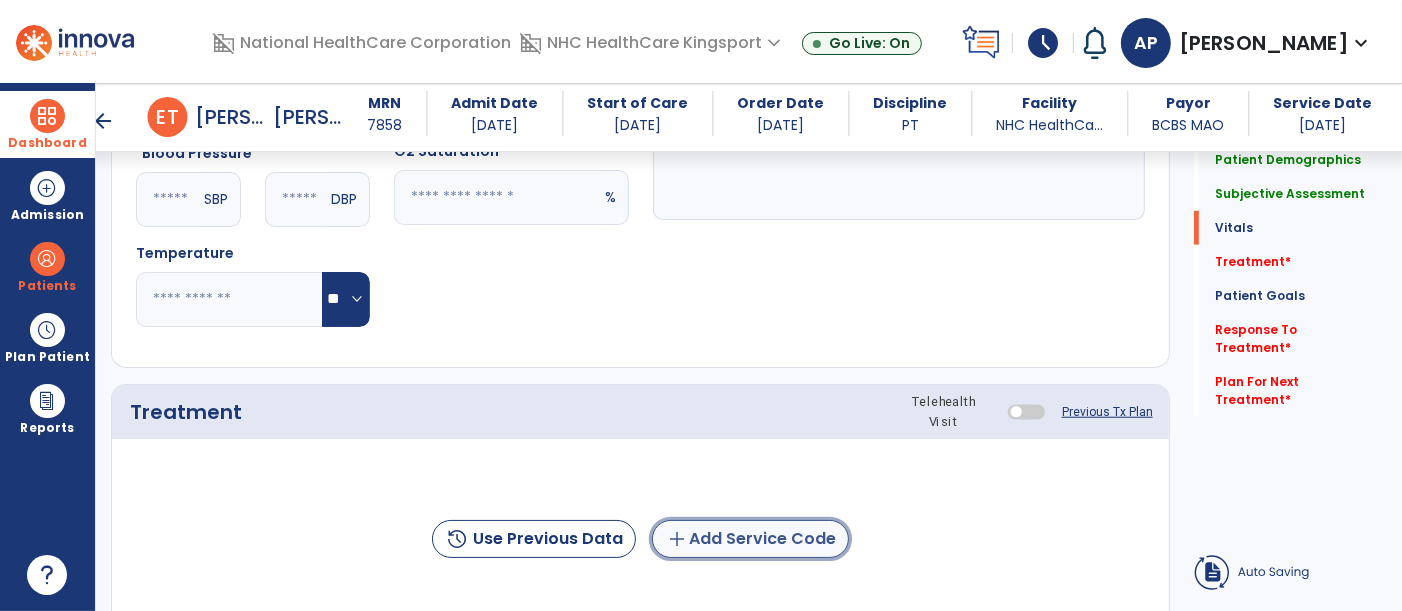 click on "add  Add Service Code" 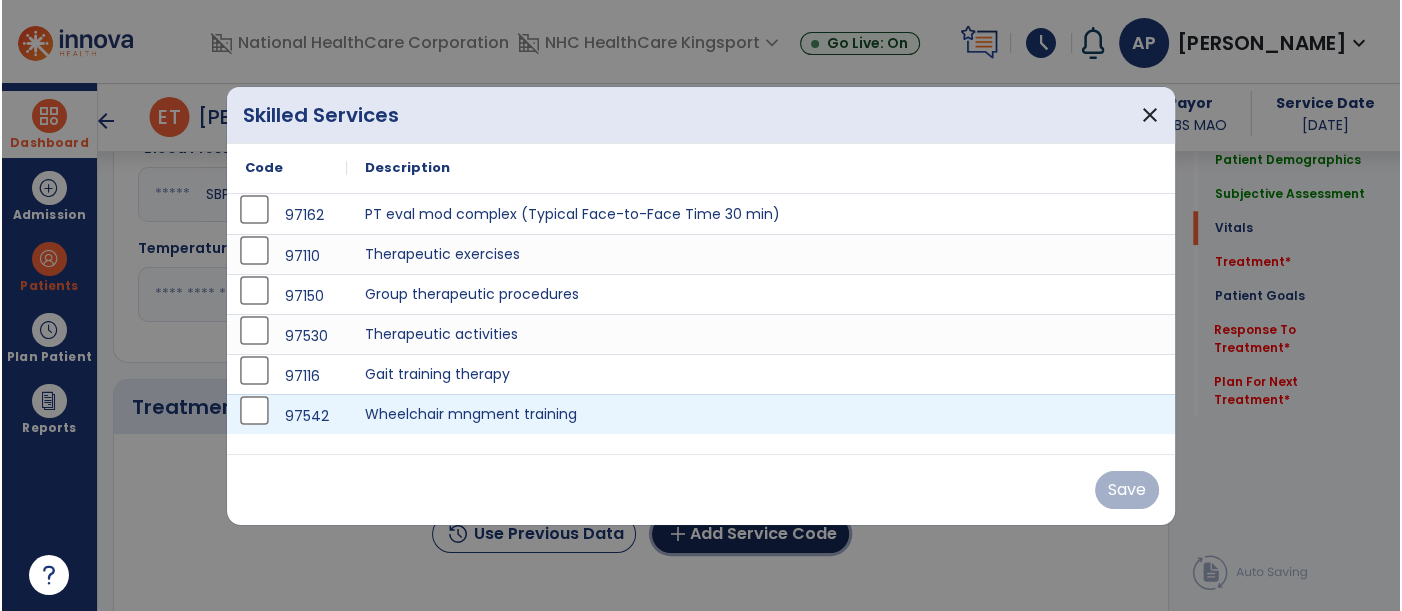 scroll, scrollTop: 1305, scrollLeft: 0, axis: vertical 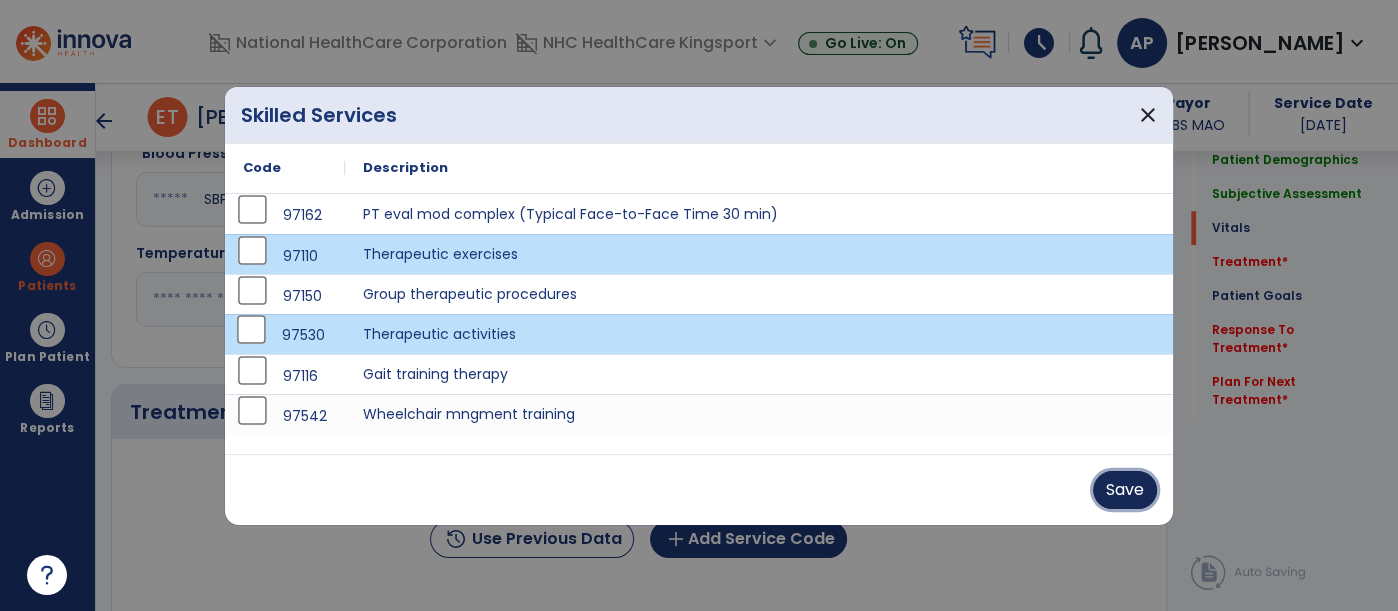 click on "Save" at bounding box center (1125, 490) 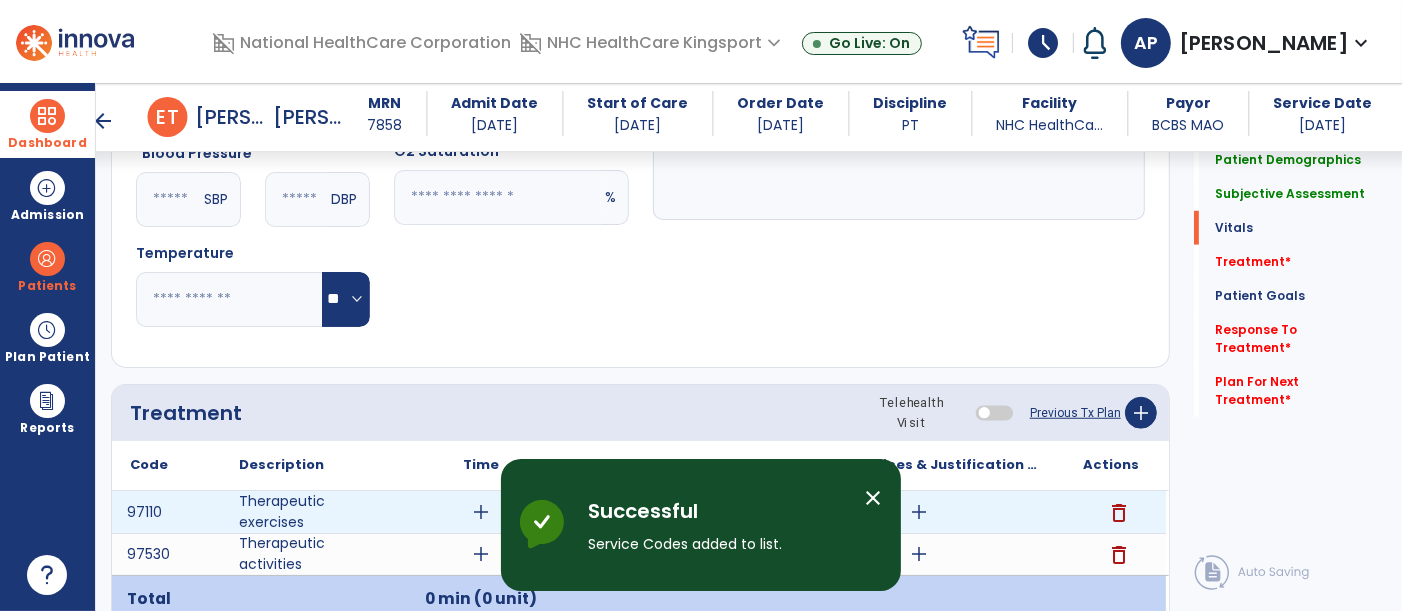 drag, startPoint x: 480, startPoint y: 506, endPoint x: 445, endPoint y: 458, distance: 59.405388 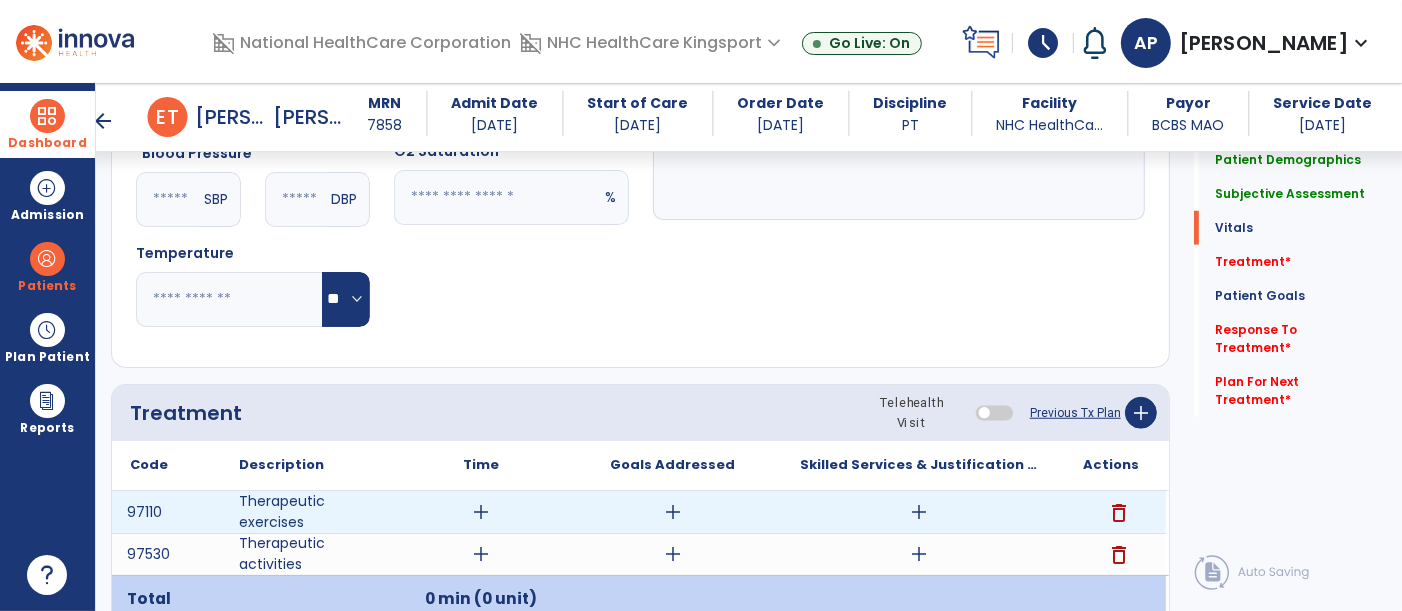 click on "add" at bounding box center (481, 512) 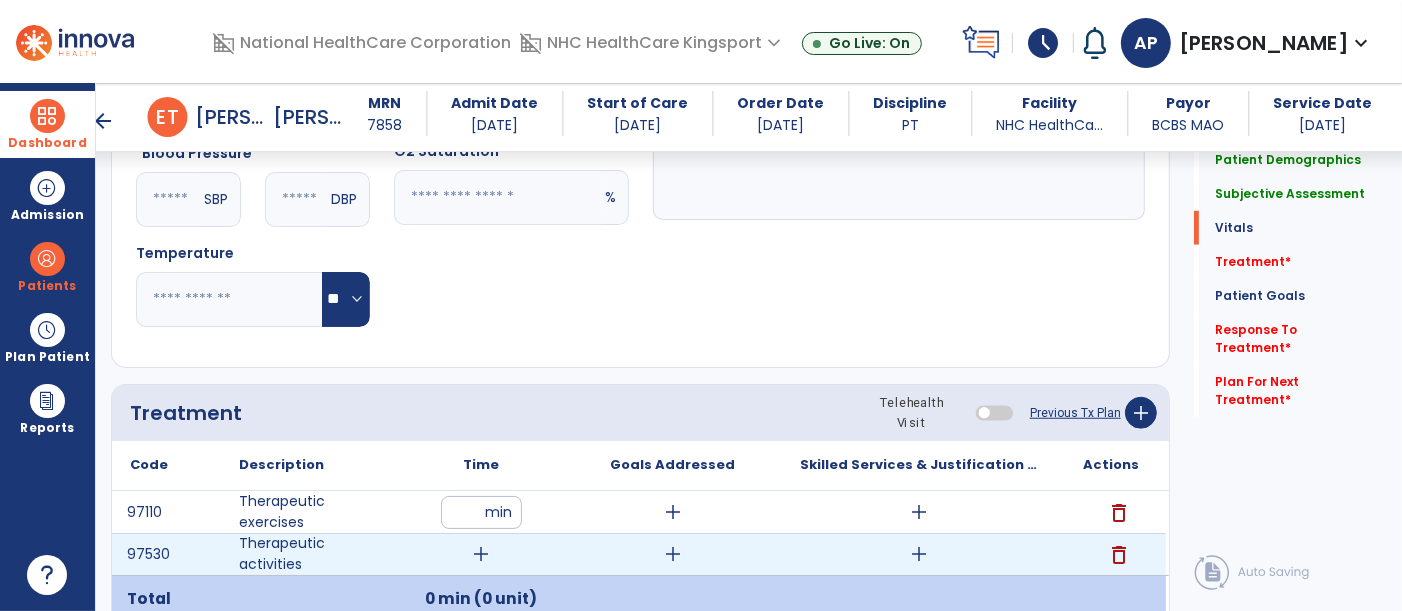 type on "**" 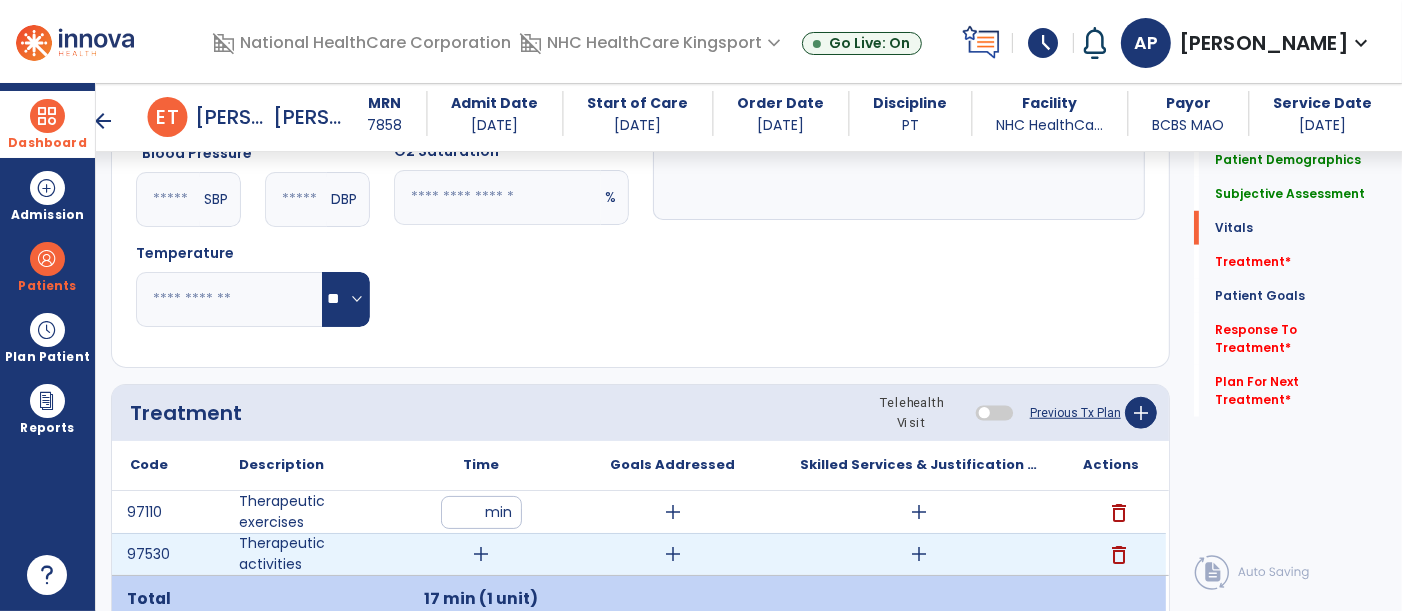 click on "add" at bounding box center [481, 554] 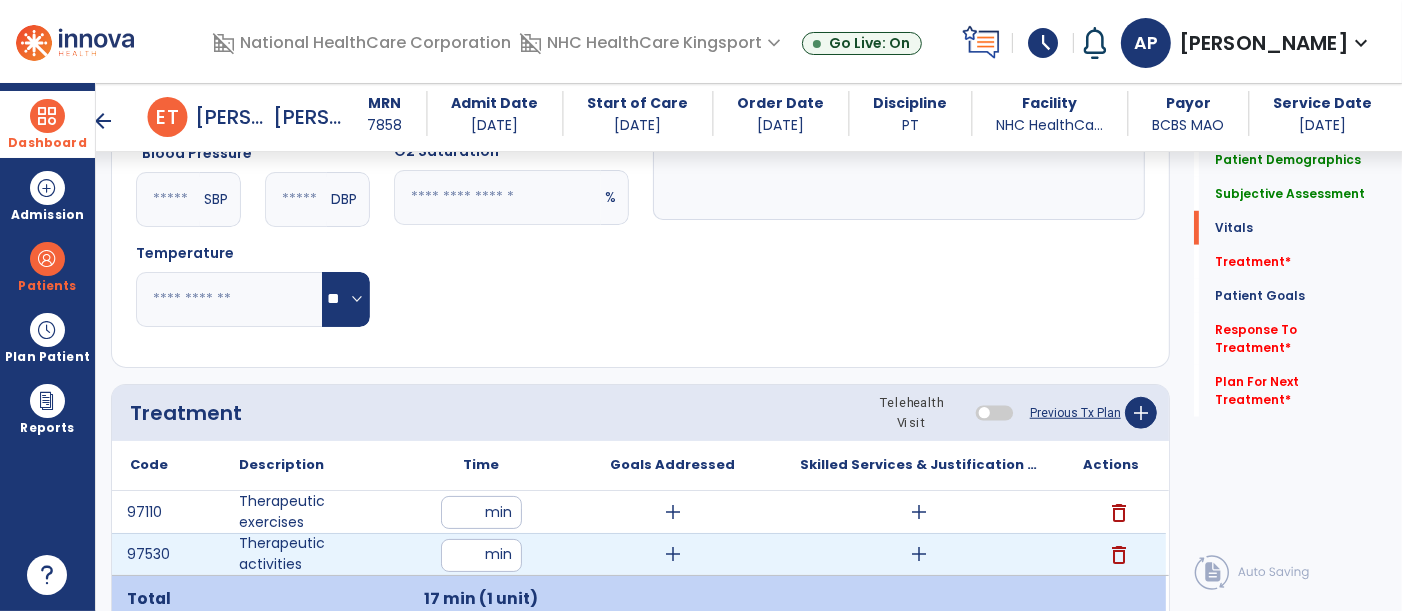 type on "*" 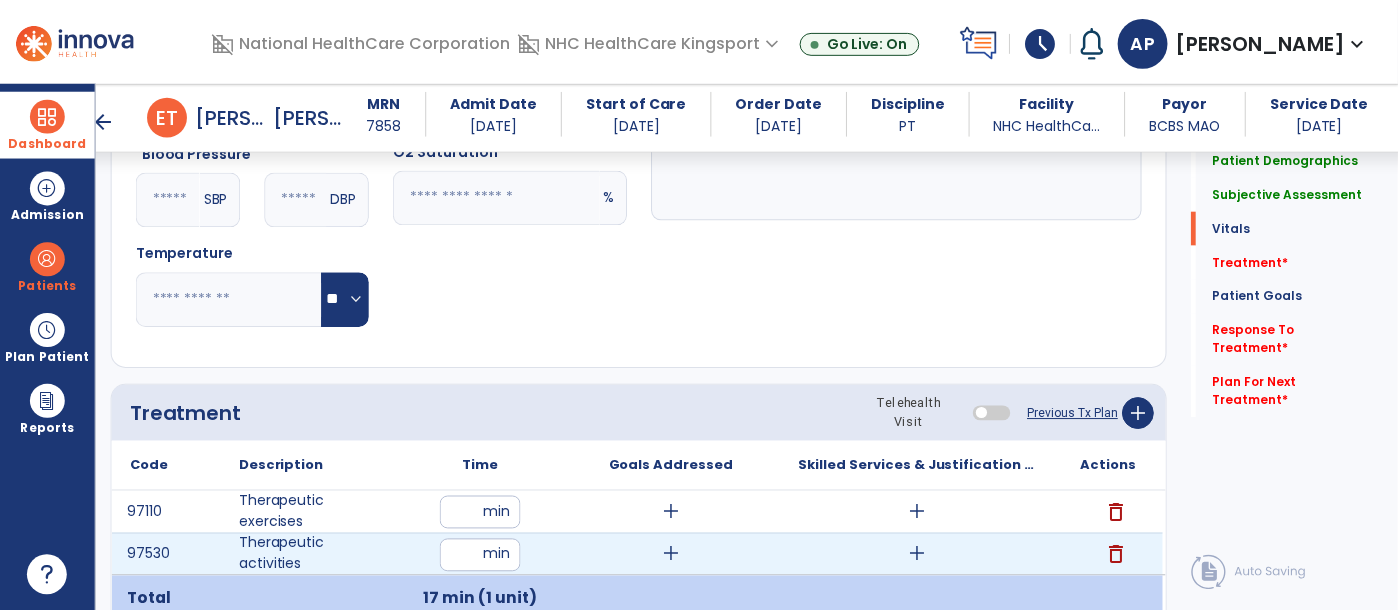 scroll, scrollTop: 1417, scrollLeft: 0, axis: vertical 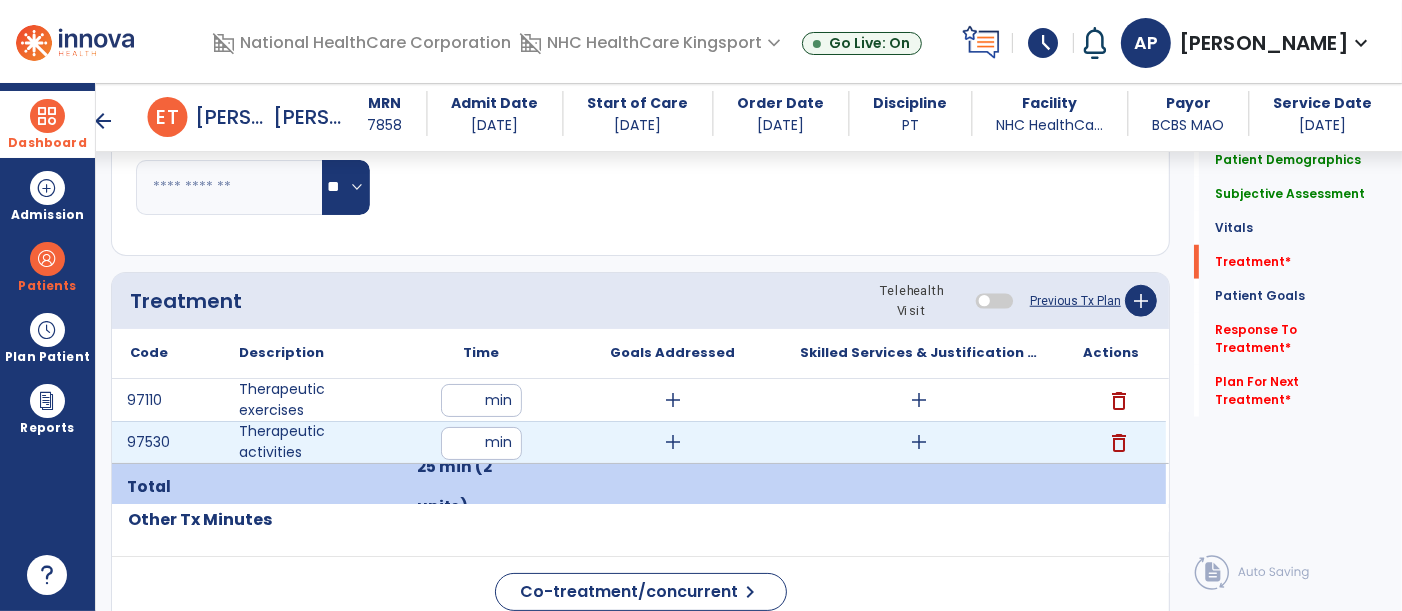 click on "*" at bounding box center (481, 443) 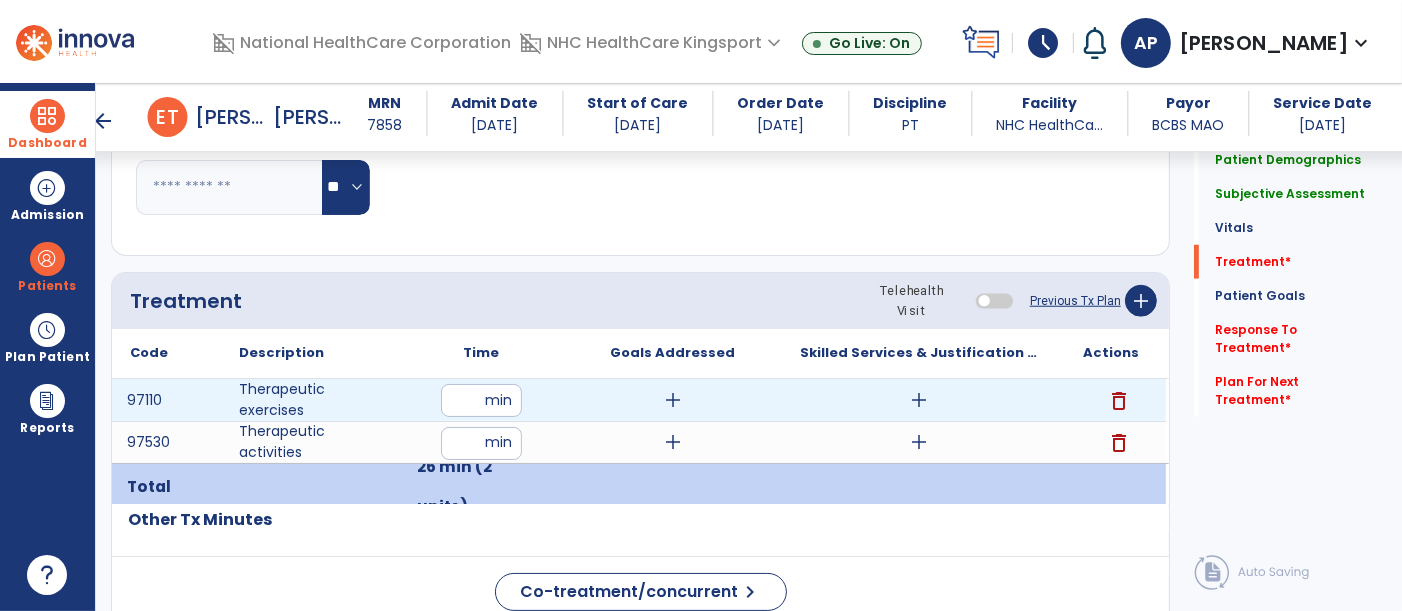 click on "**" at bounding box center (481, 400) 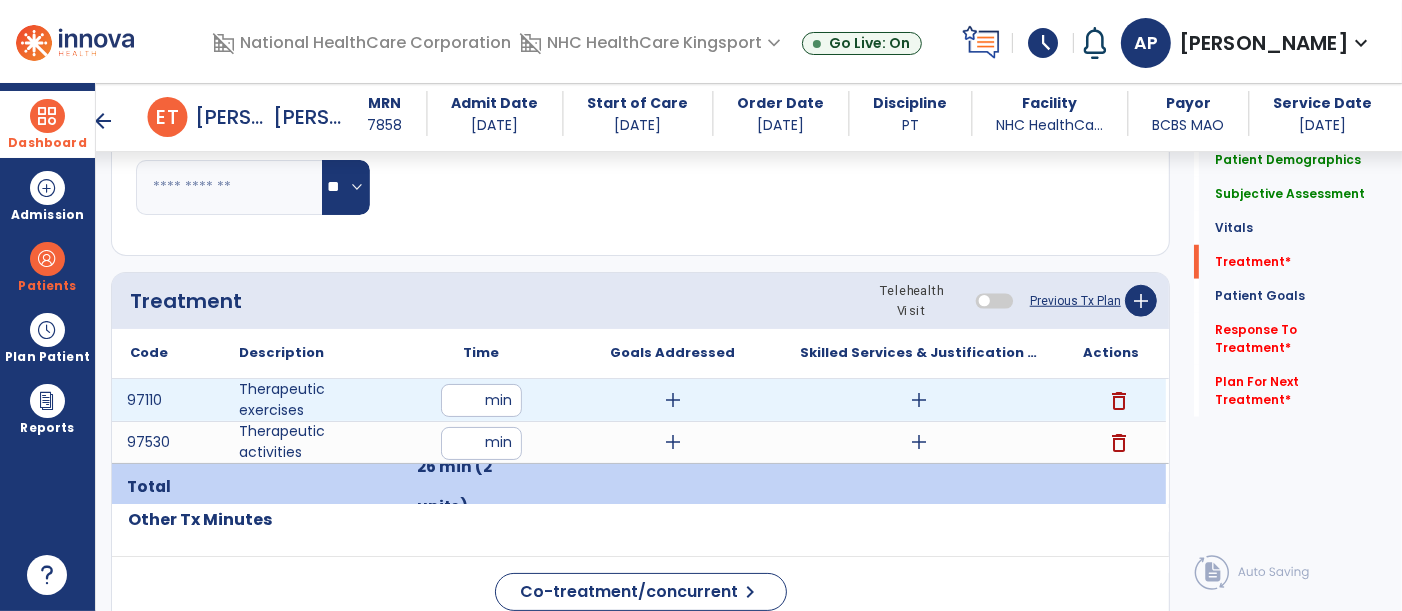 type on "**" 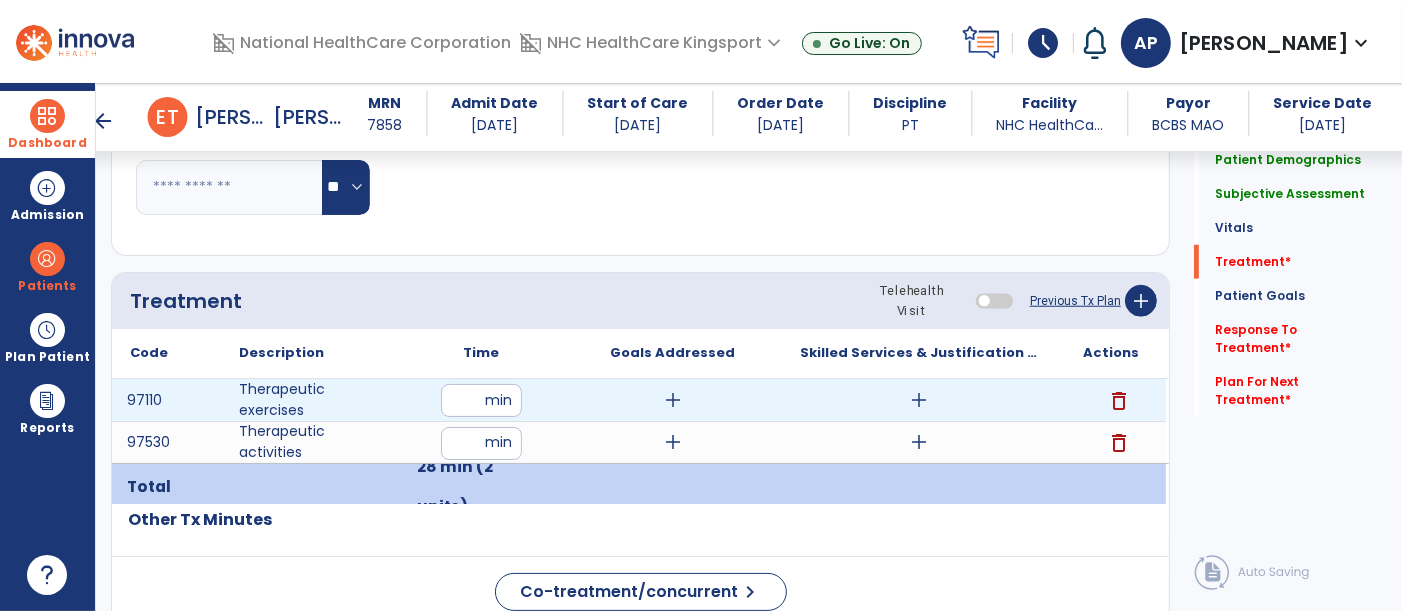 click on "add" at bounding box center (673, 400) 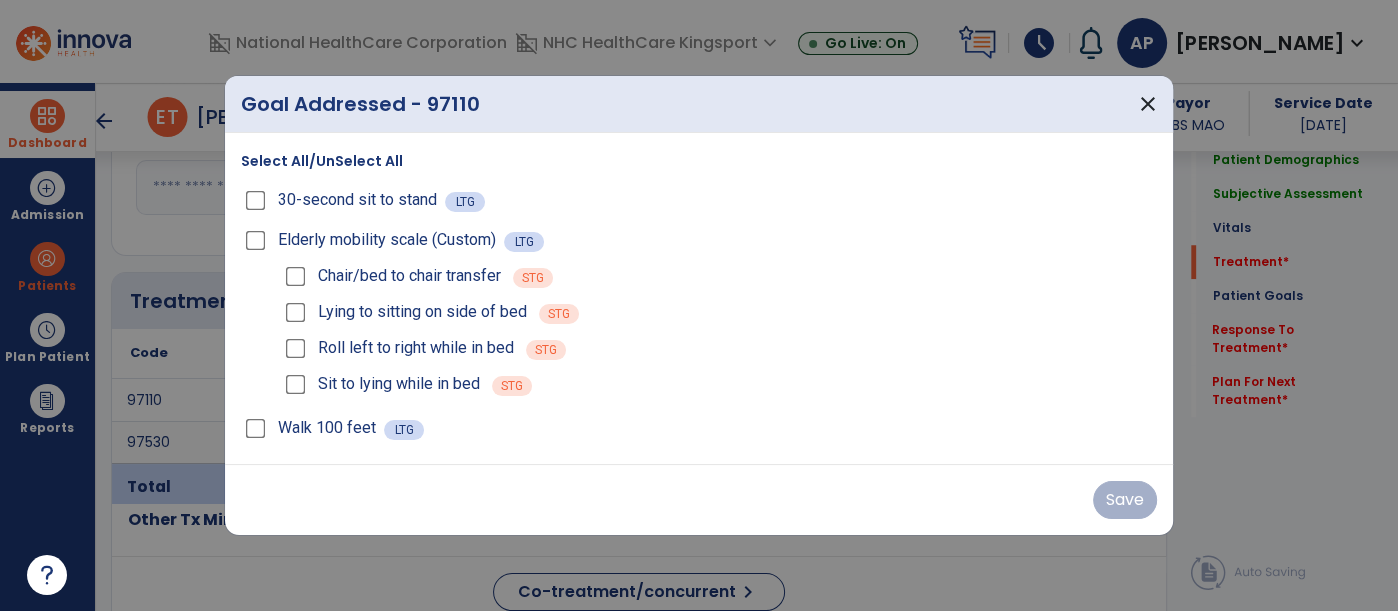 scroll, scrollTop: 1417, scrollLeft: 0, axis: vertical 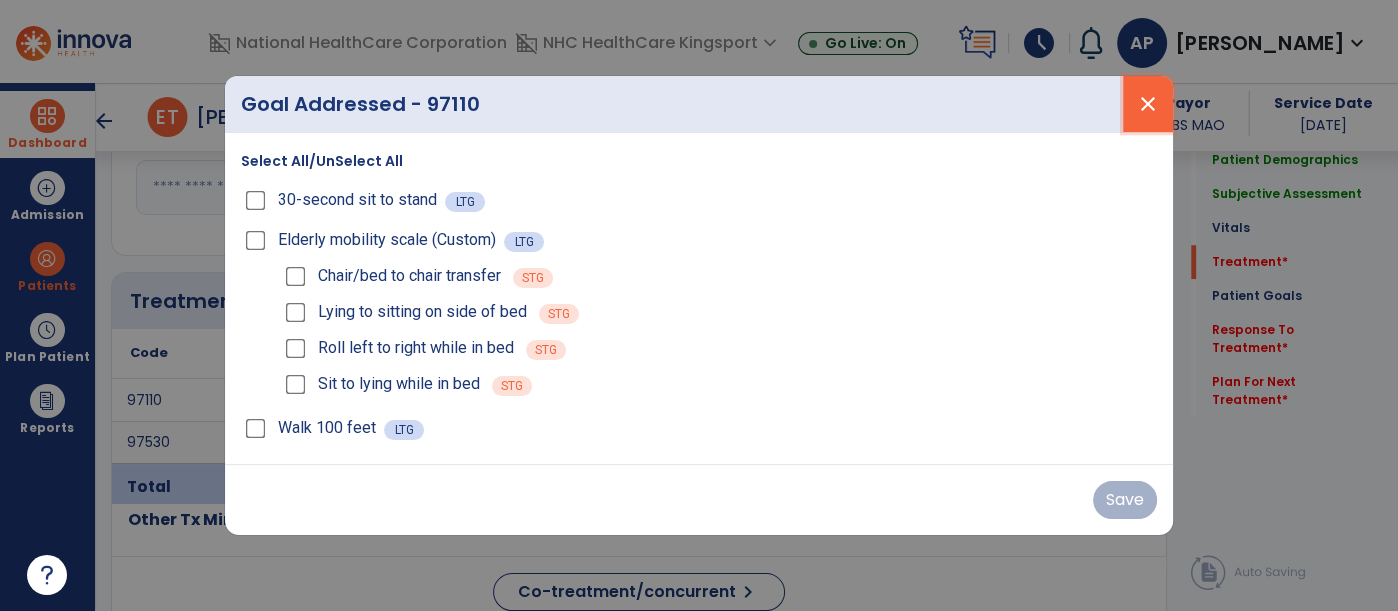 click on "close" at bounding box center (1148, 104) 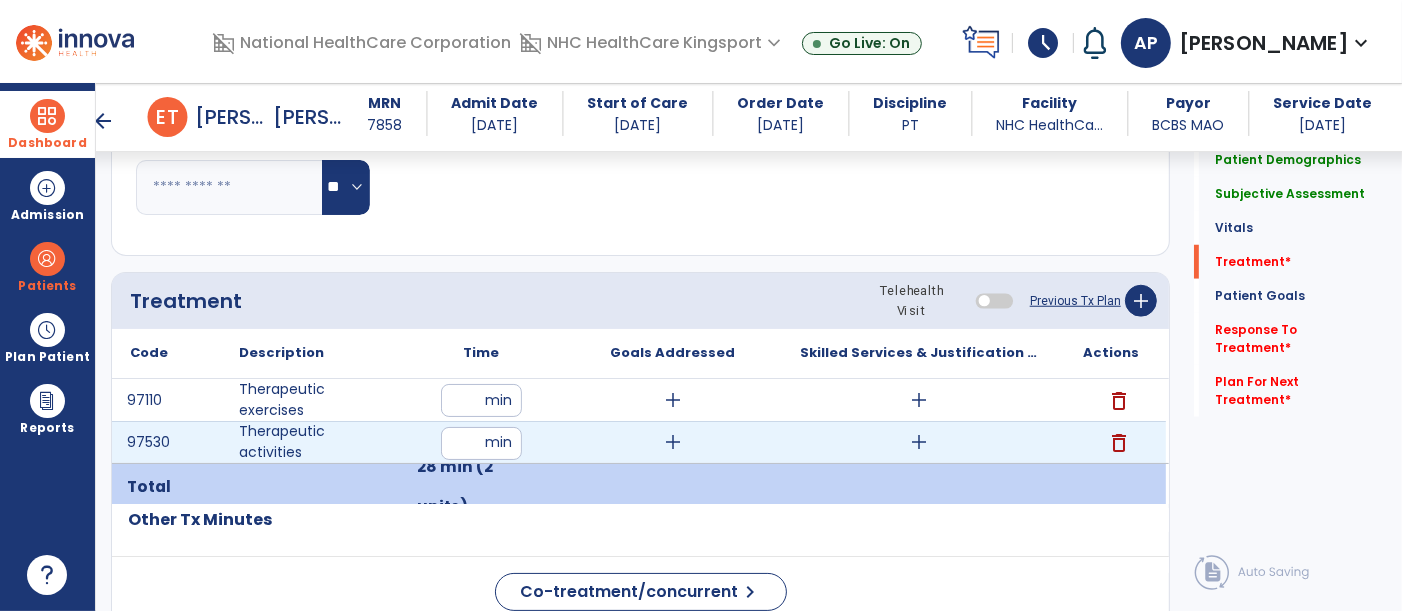click on "add" at bounding box center [673, 442] 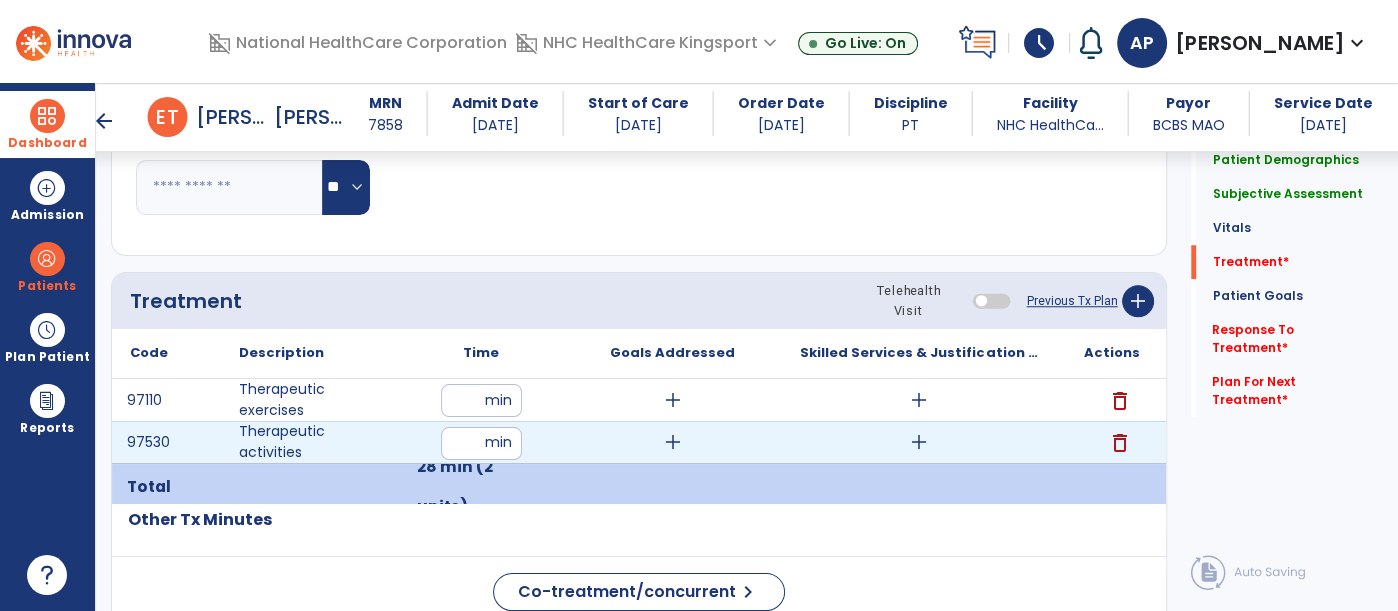 scroll, scrollTop: 1417, scrollLeft: 0, axis: vertical 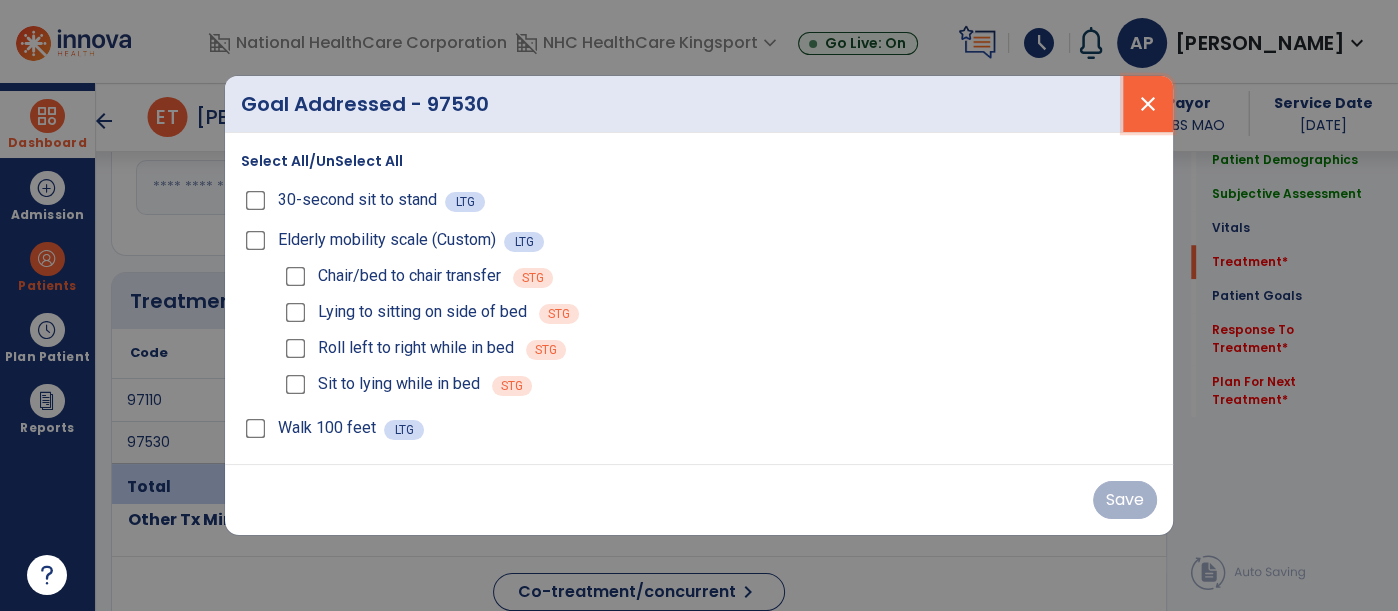 click on "close" at bounding box center [1148, 104] 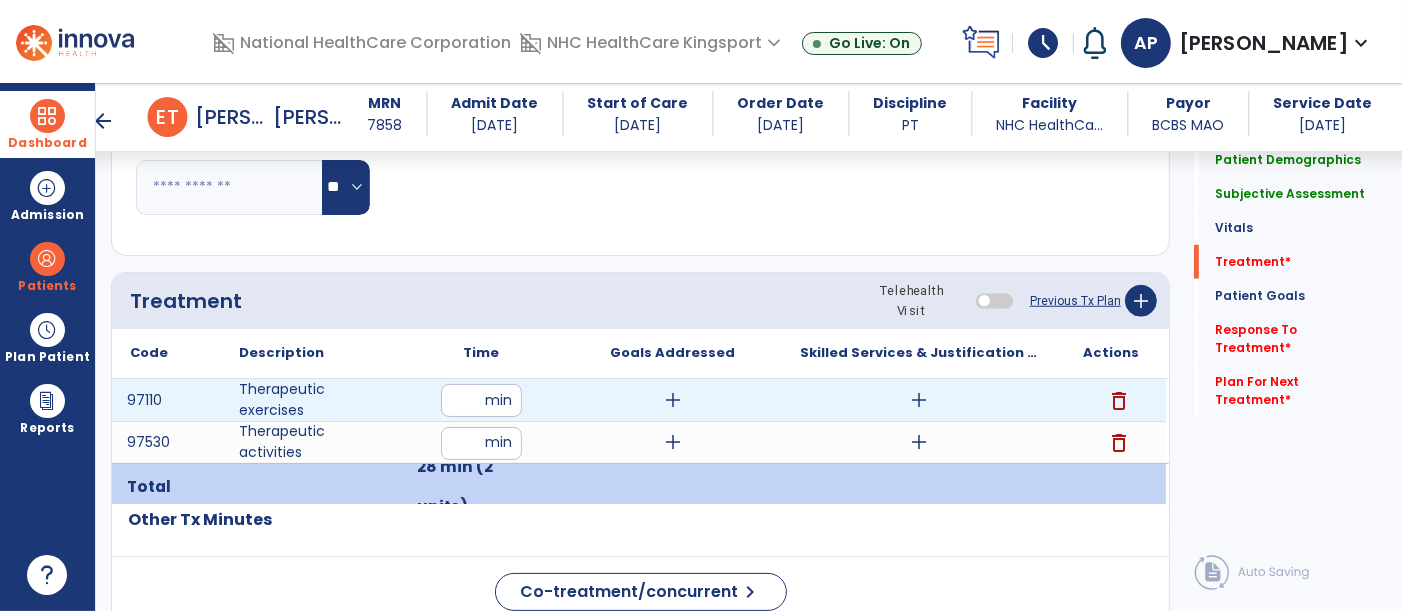 click on "add" at bounding box center (919, 400) 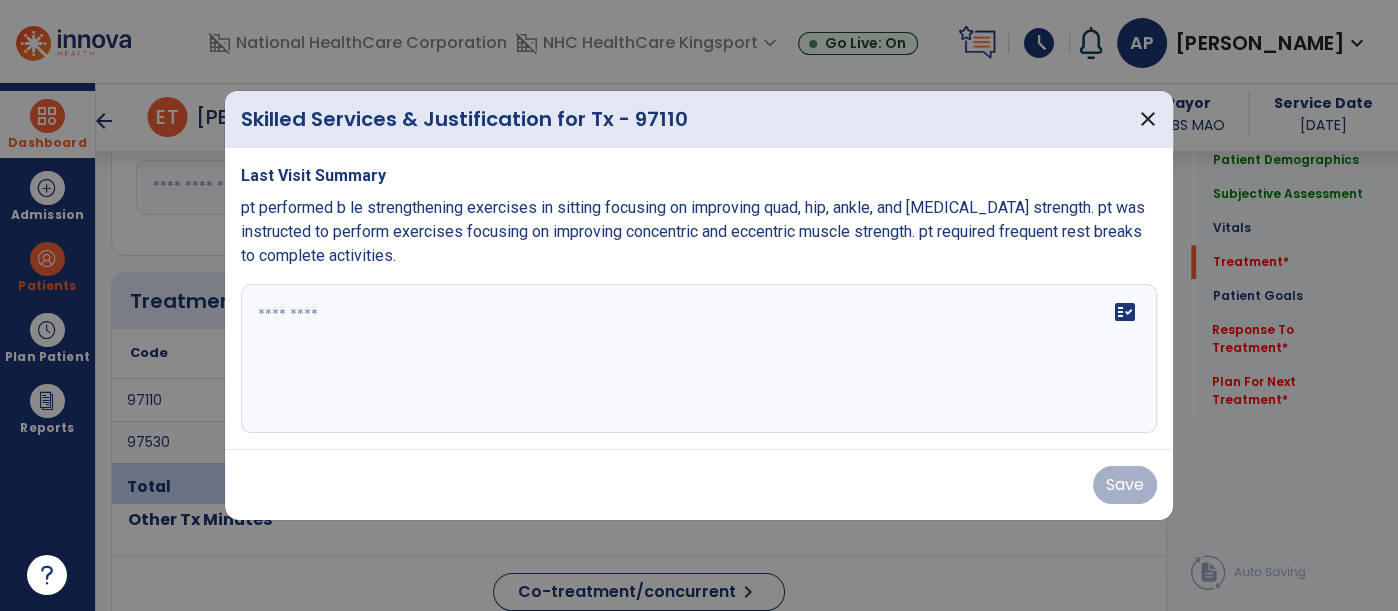 scroll, scrollTop: 1417, scrollLeft: 0, axis: vertical 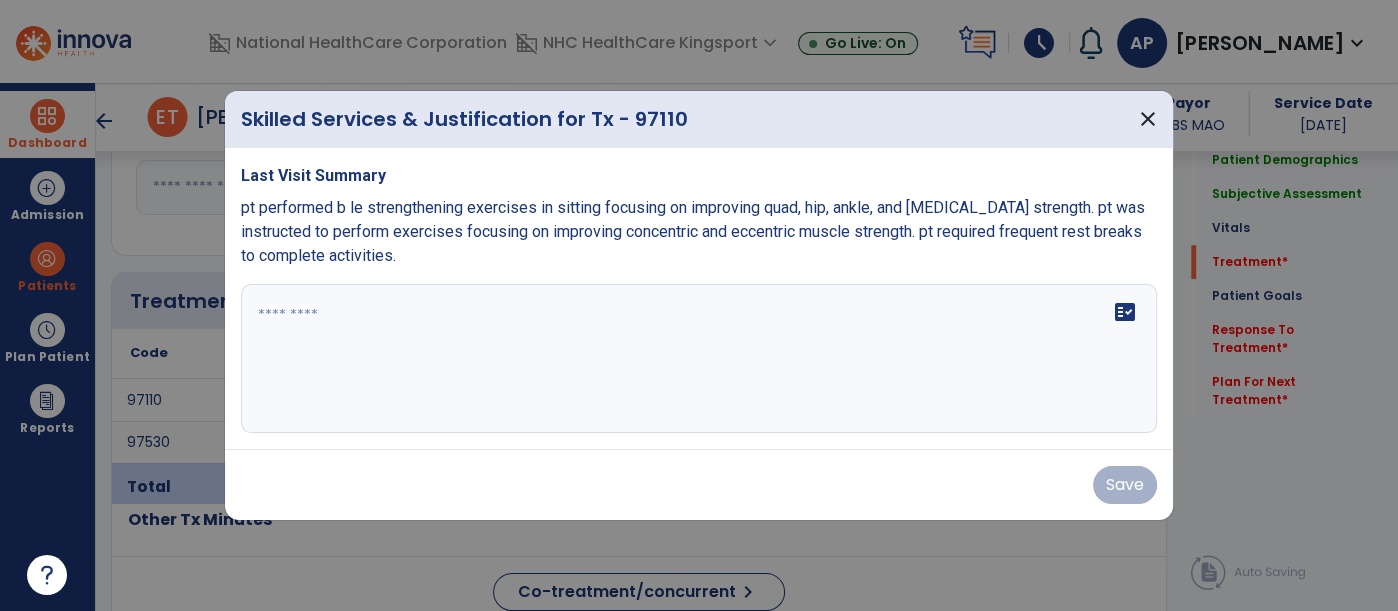 drag, startPoint x: 411, startPoint y: 270, endPoint x: 284, endPoint y: 237, distance: 131.21738 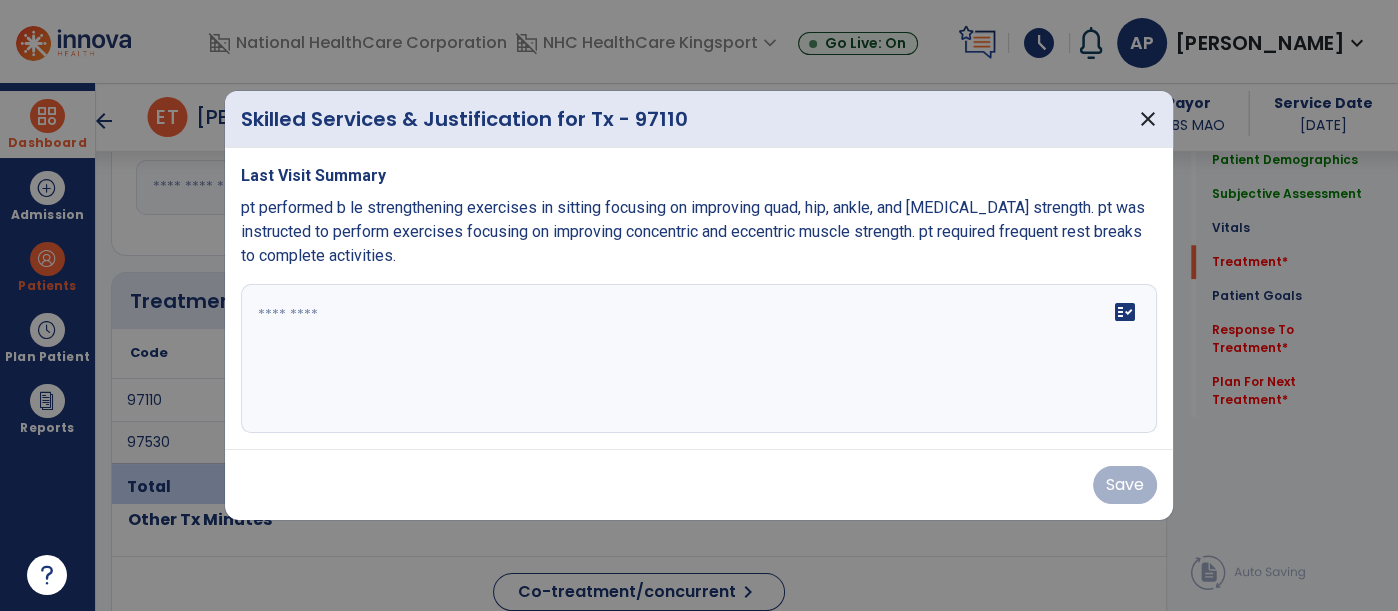 click on "Last Visit Summary  pt performed b le strengthening exercises in sitting focusing on improving quad, hip, ankle, and [MEDICAL_DATA] strength. pt was instructed to perform exercises focusing on improving concentric and eccentric muscle strength. pt required frequent rest breaks to complete activities.    fact_check" at bounding box center (699, 299) 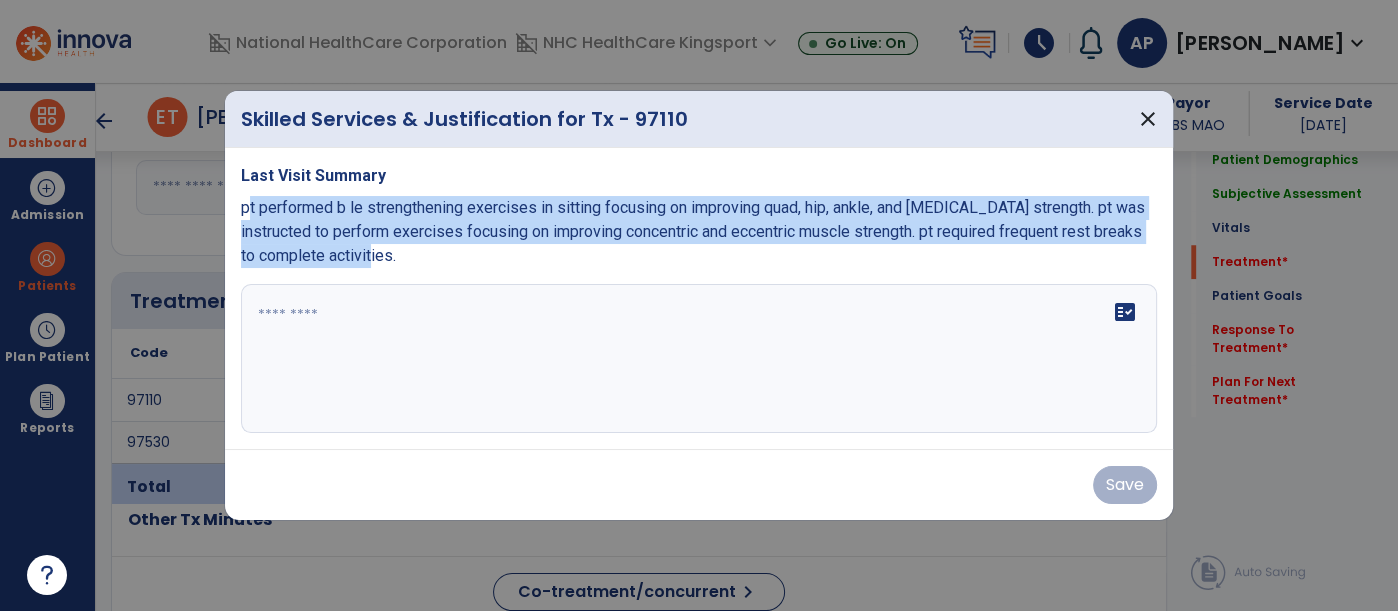 drag, startPoint x: 439, startPoint y: 255, endPoint x: 243, endPoint y: 203, distance: 202.78067 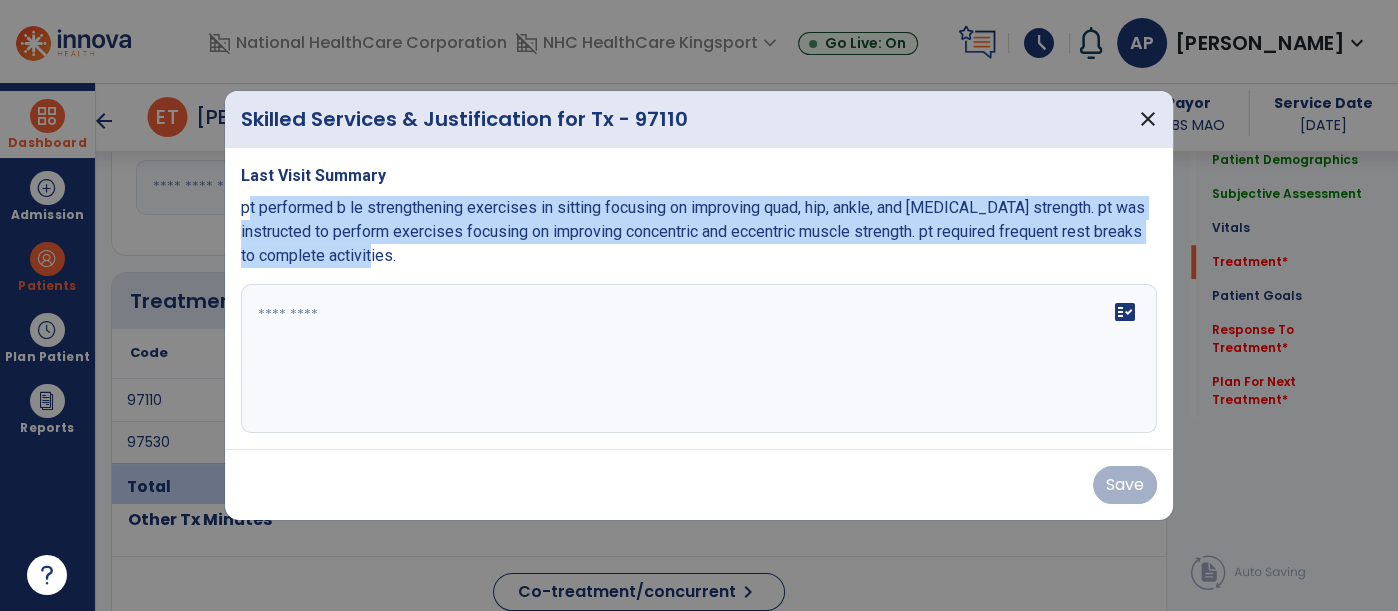 click on "pt performed b le strengthening exercises in sitting focusing on improving quad, hip, ankle, and [MEDICAL_DATA] strength. pt was instructed to perform exercises focusing on improving concentric and eccentric muscle strength. pt required frequent rest breaks to complete activities." at bounding box center [699, 232] 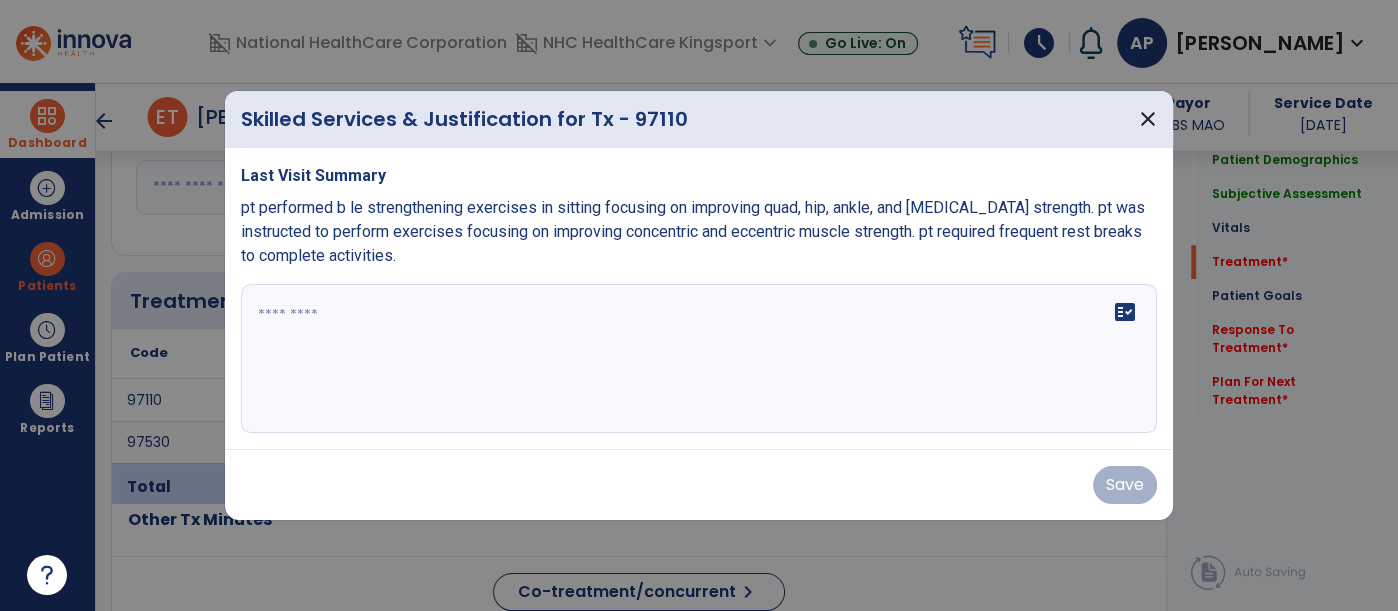click at bounding box center (699, 359) 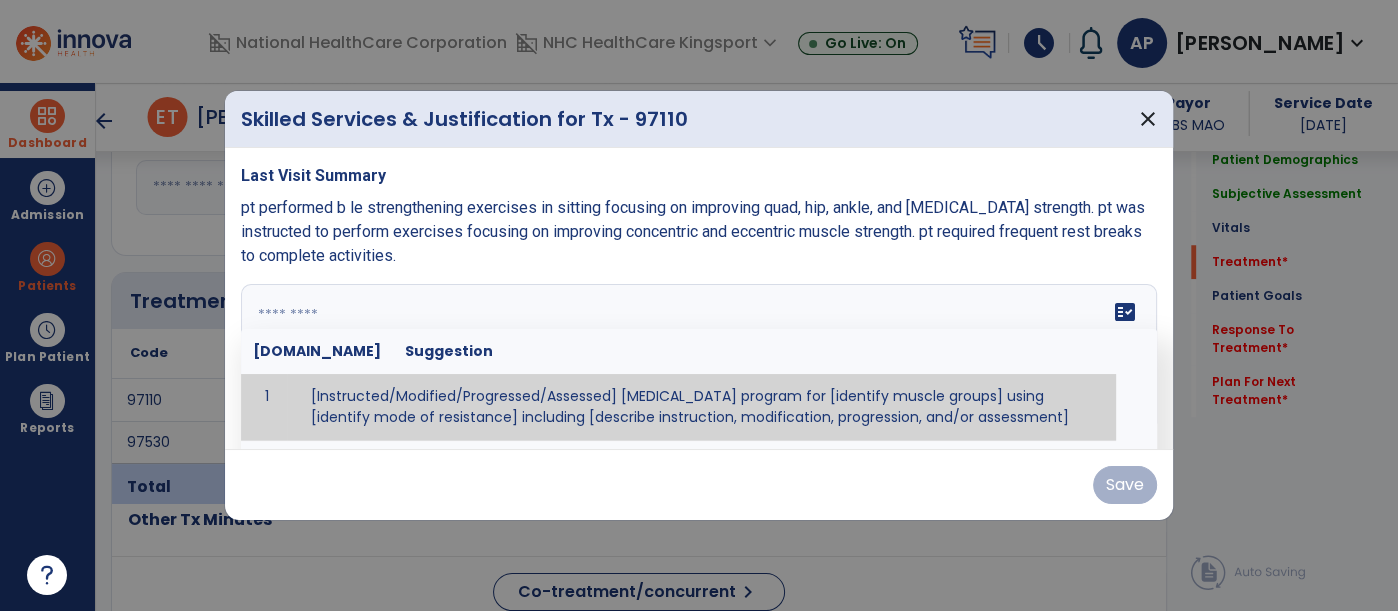 paste on "**********" 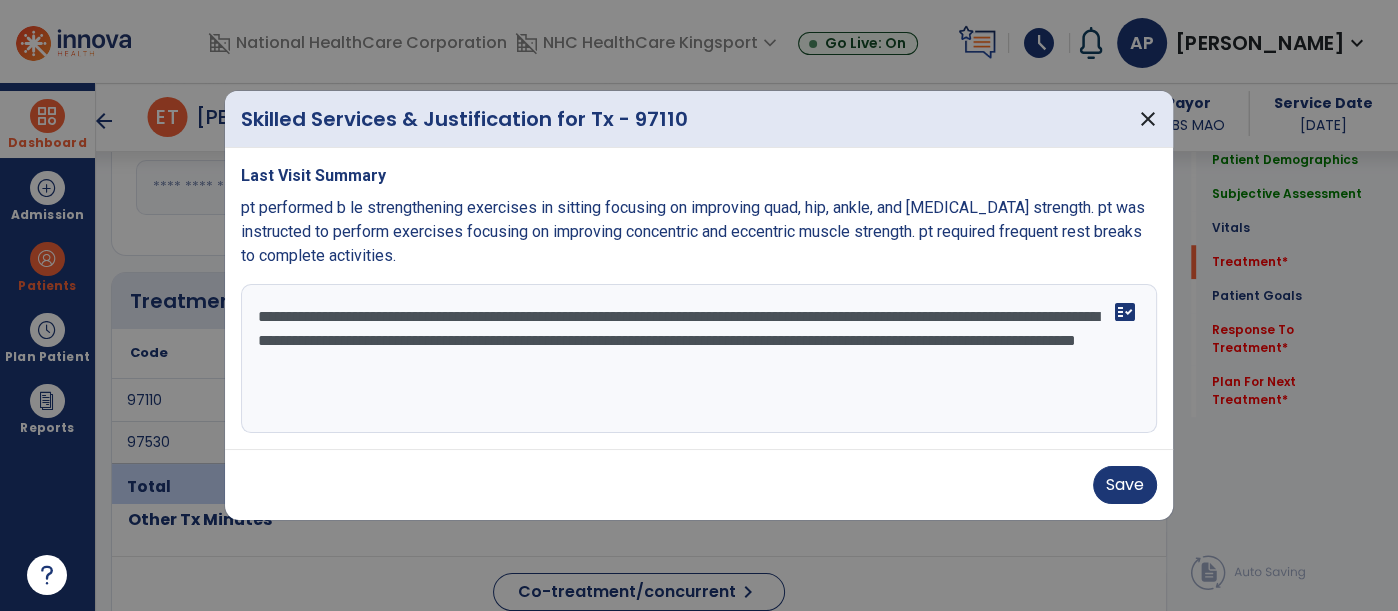 click on "**********" at bounding box center [699, 359] 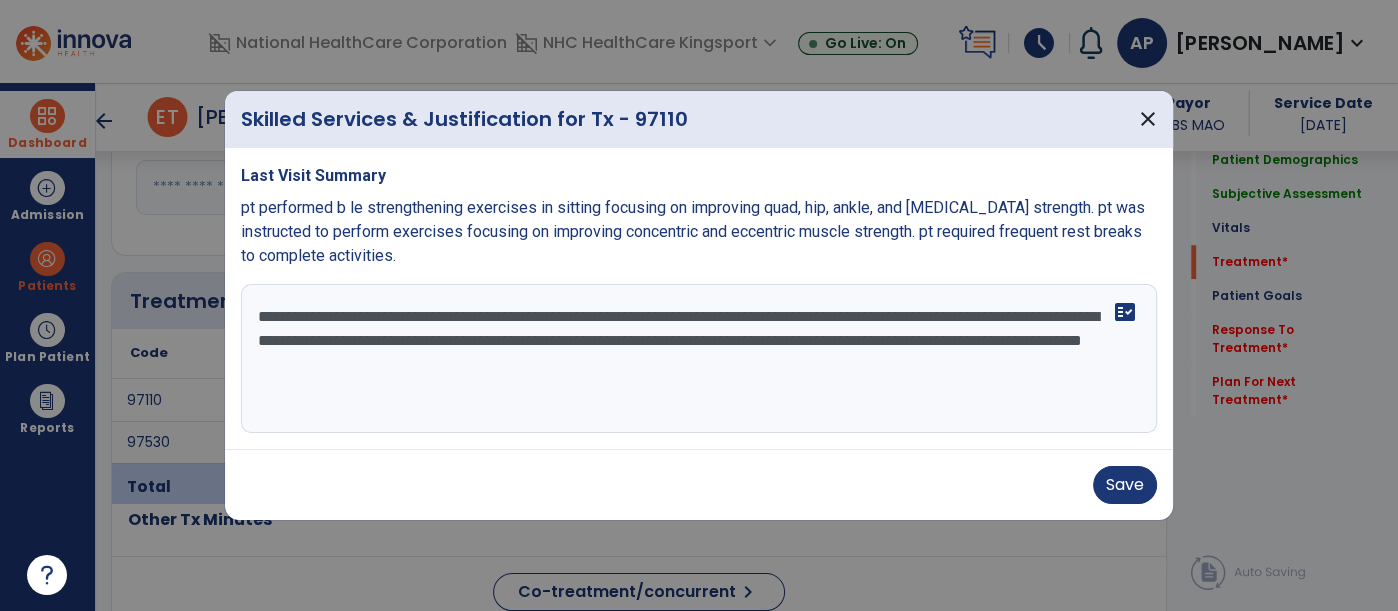 click on "**********" at bounding box center (699, 359) 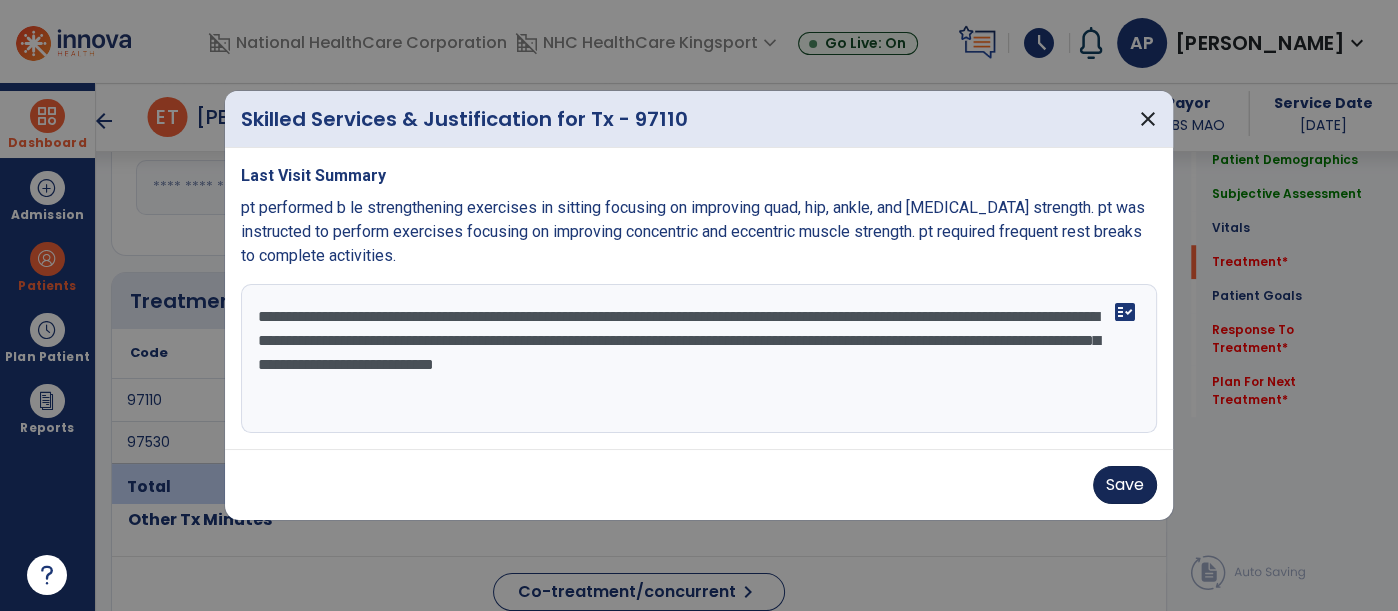 type on "**********" 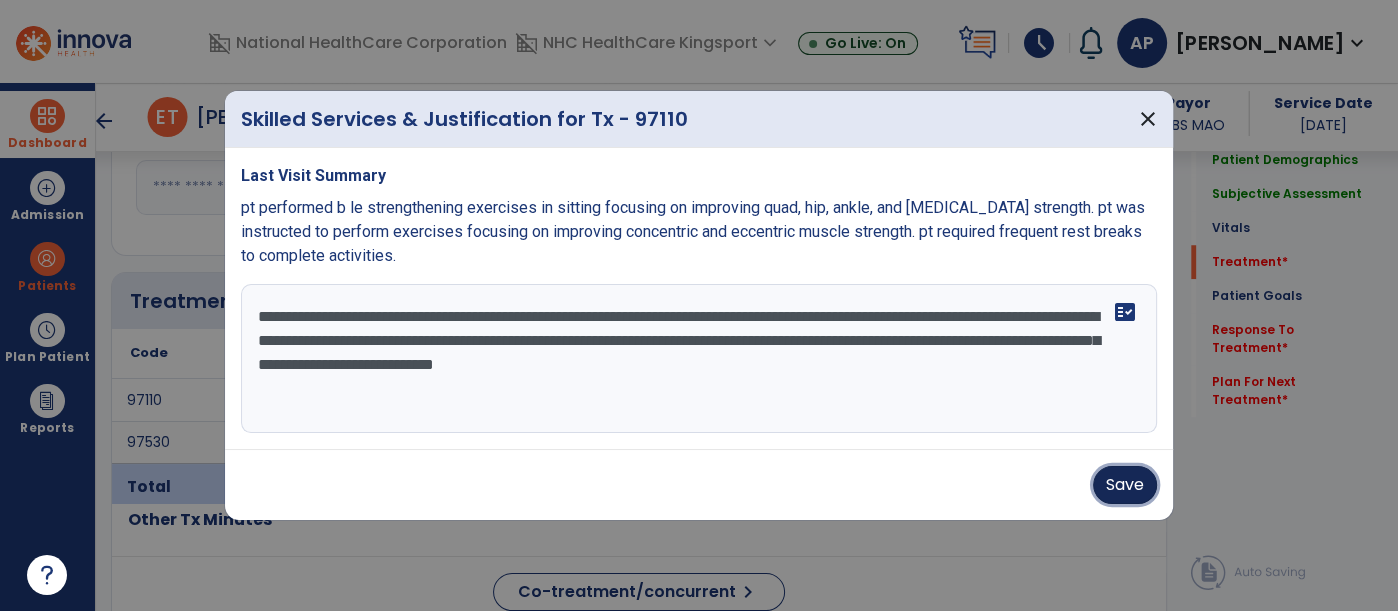 click on "Save" at bounding box center (1125, 485) 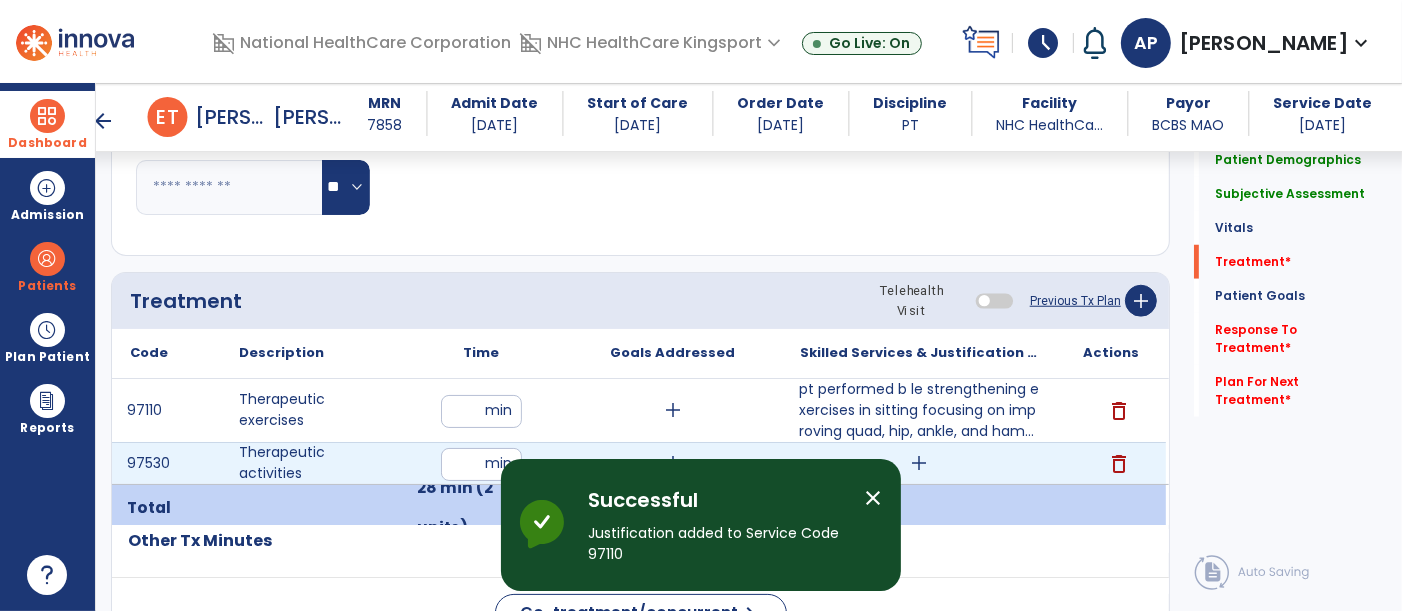 click on "add" at bounding box center [919, 463] 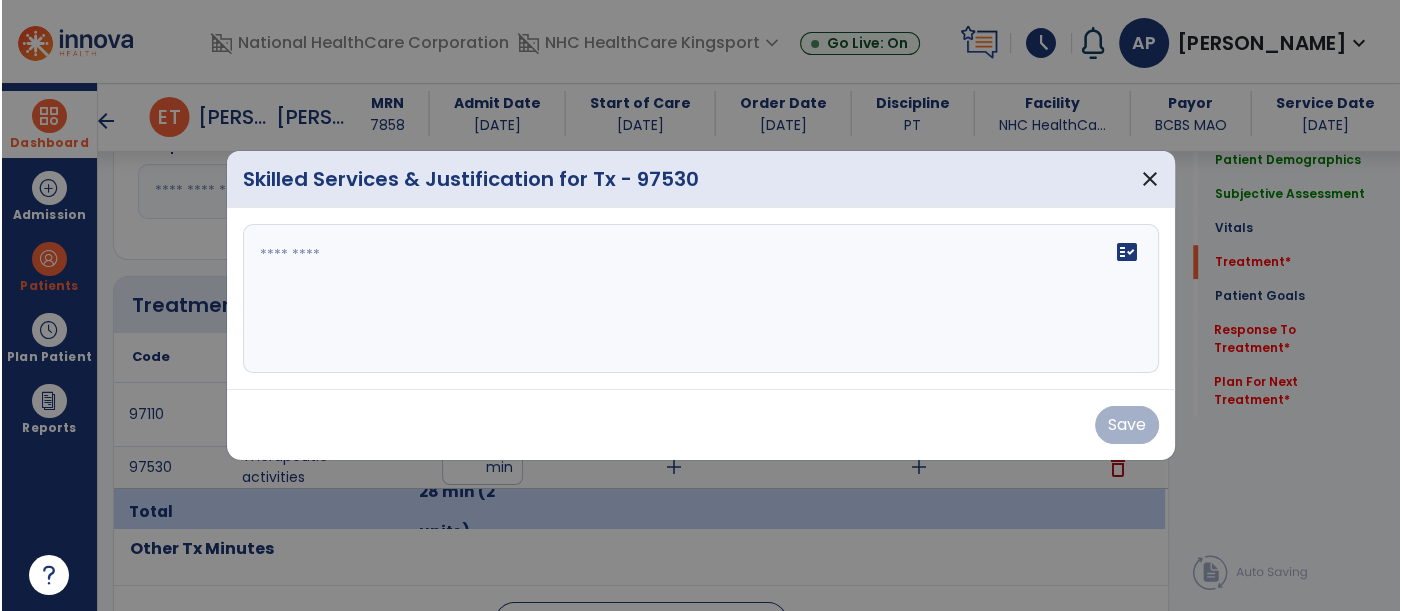 scroll, scrollTop: 1417, scrollLeft: 0, axis: vertical 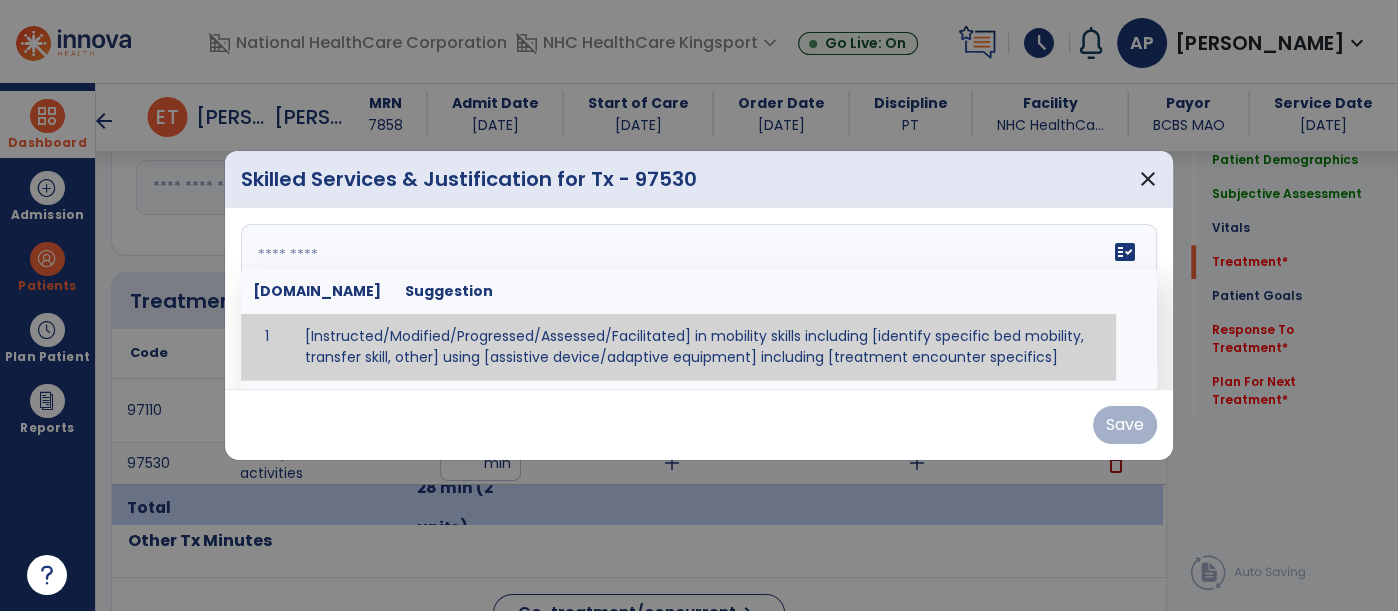 click at bounding box center (697, 299) 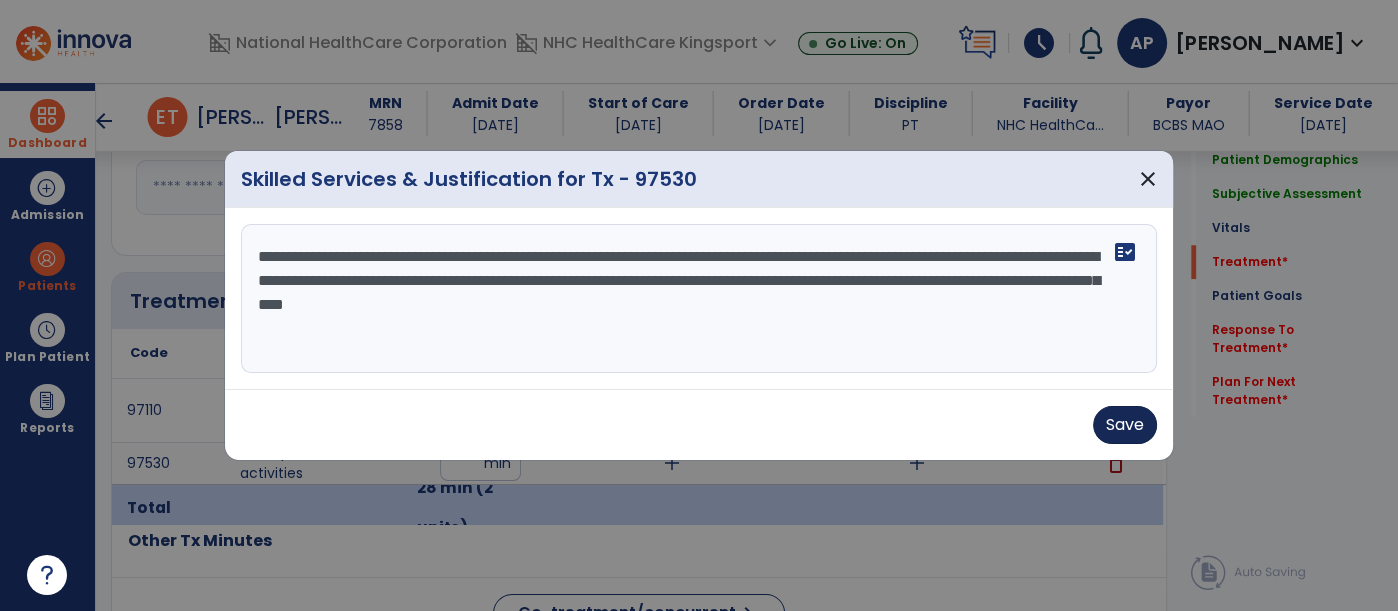 type on "**********" 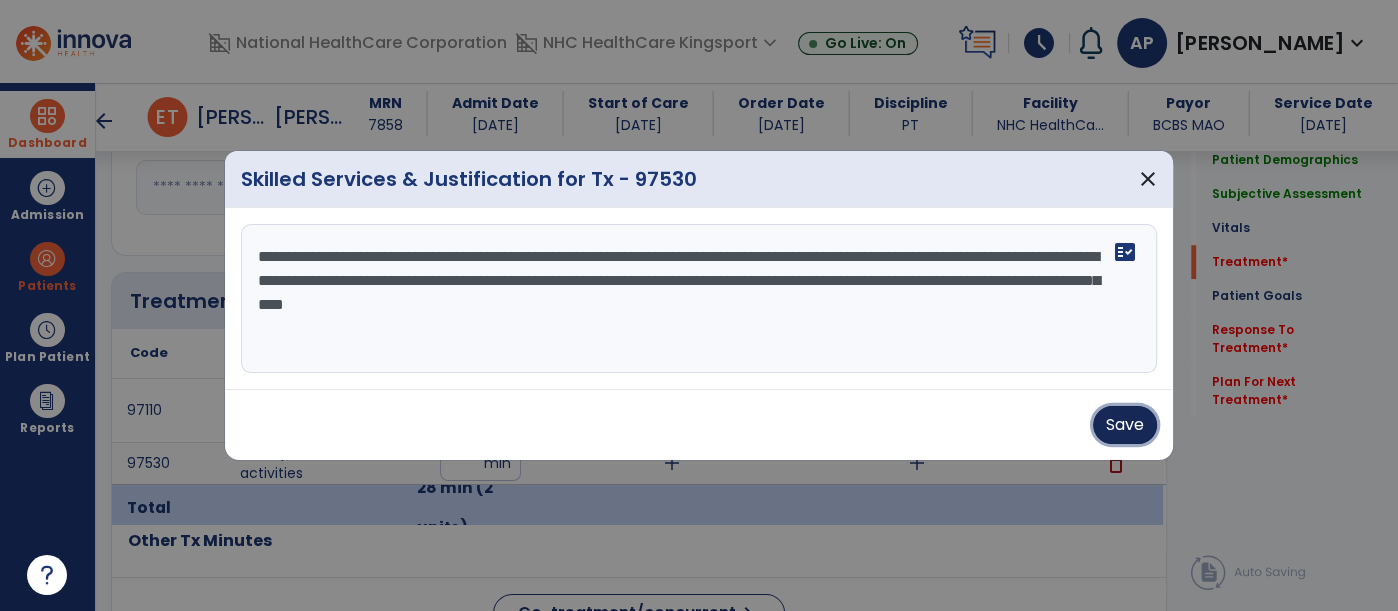 click on "Save" at bounding box center [1125, 425] 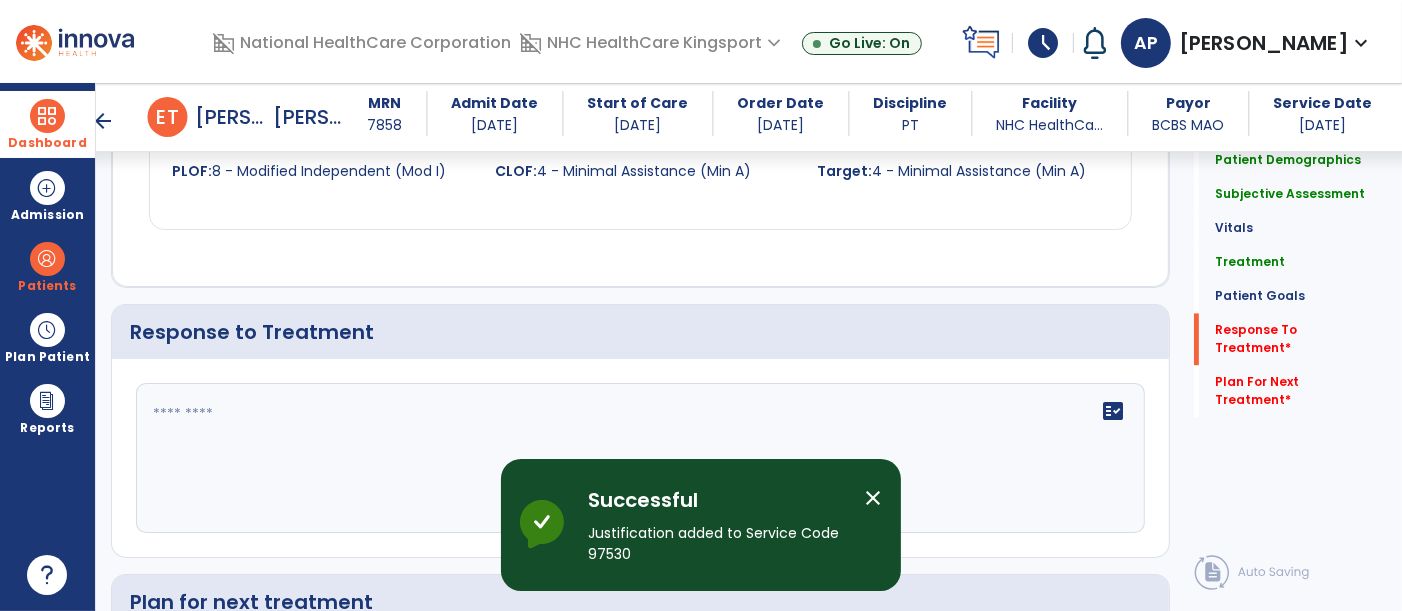 scroll, scrollTop: 3417, scrollLeft: 0, axis: vertical 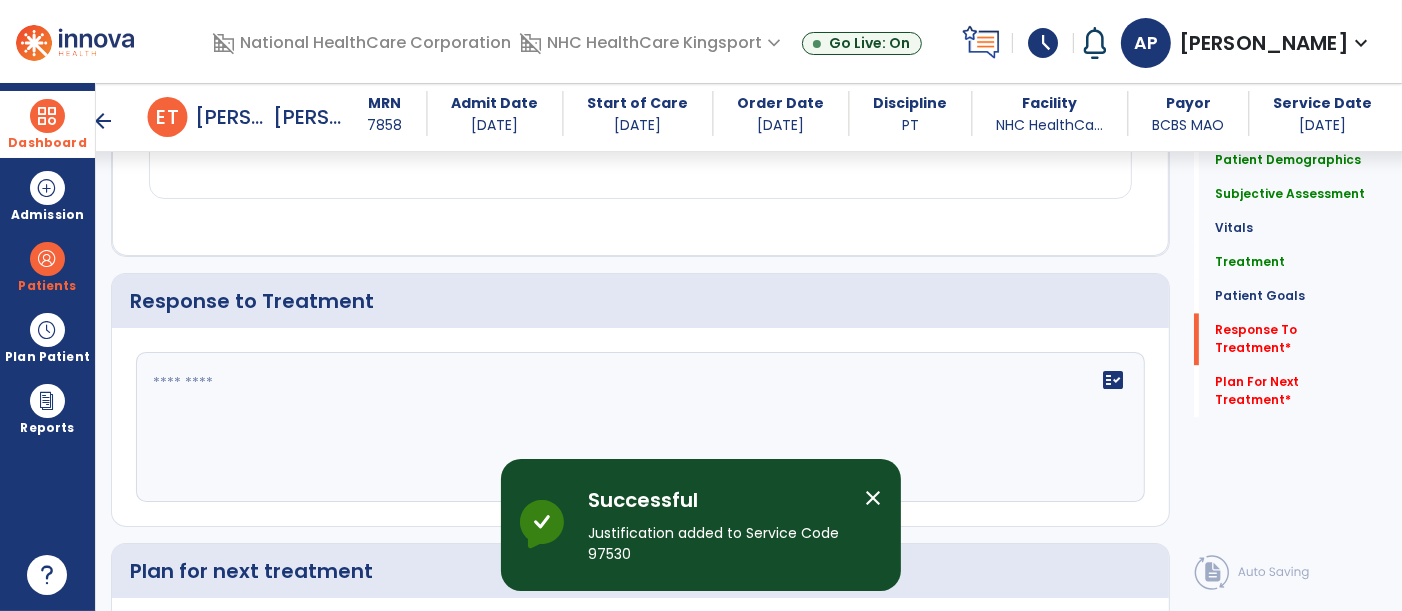 click 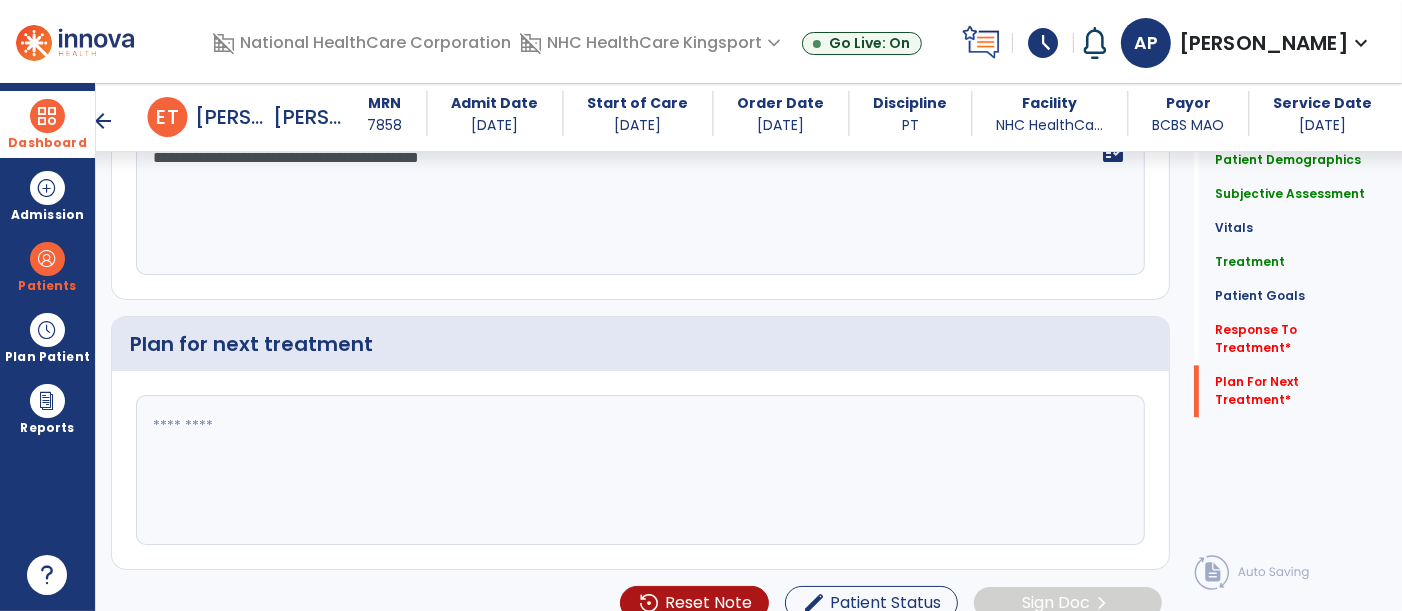 scroll, scrollTop: 3659, scrollLeft: 0, axis: vertical 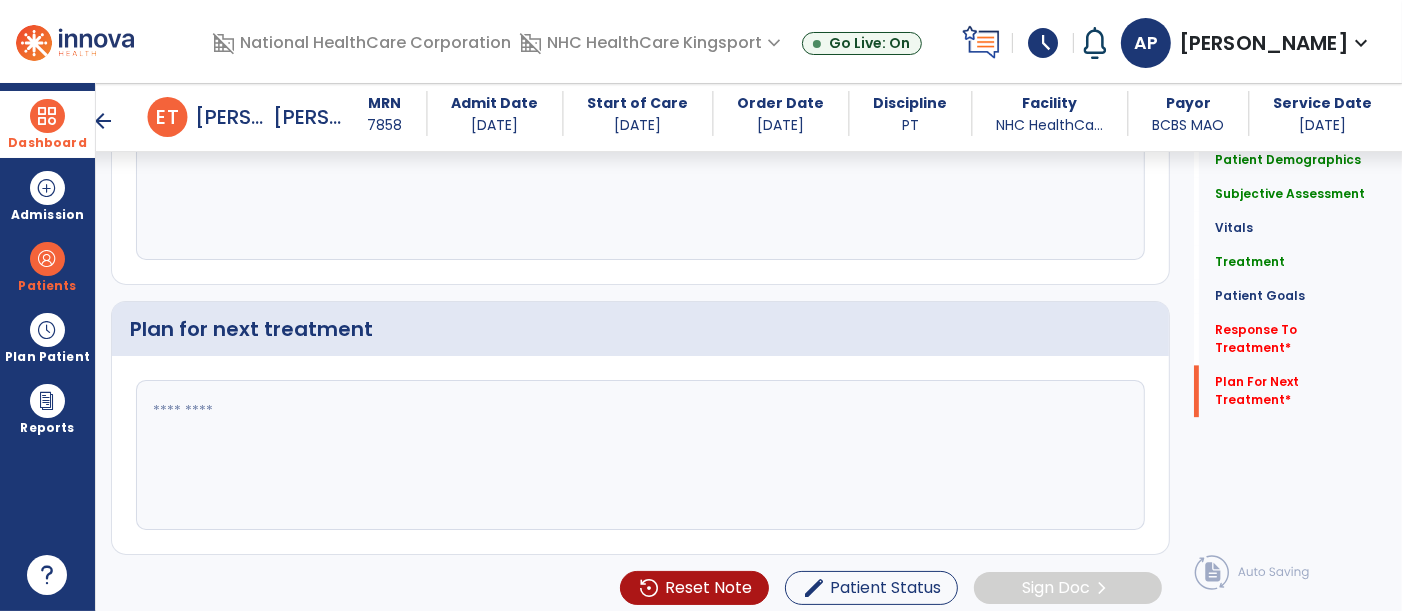 type on "**********" 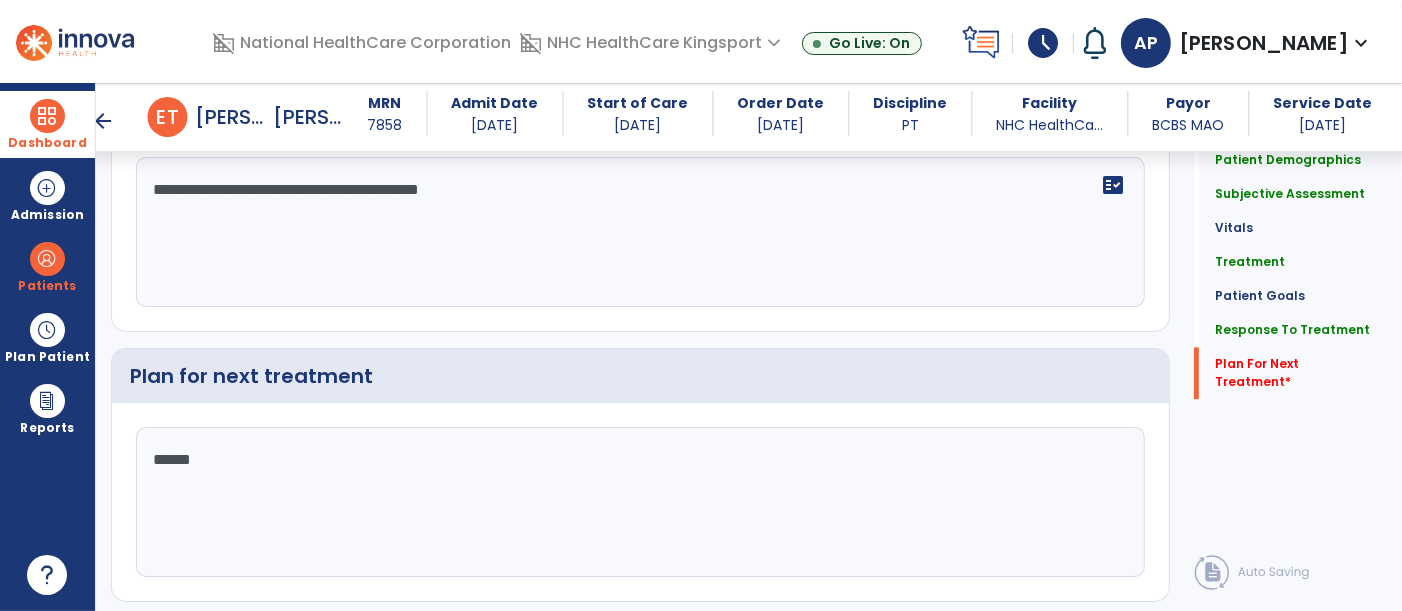 scroll, scrollTop: 3659, scrollLeft: 0, axis: vertical 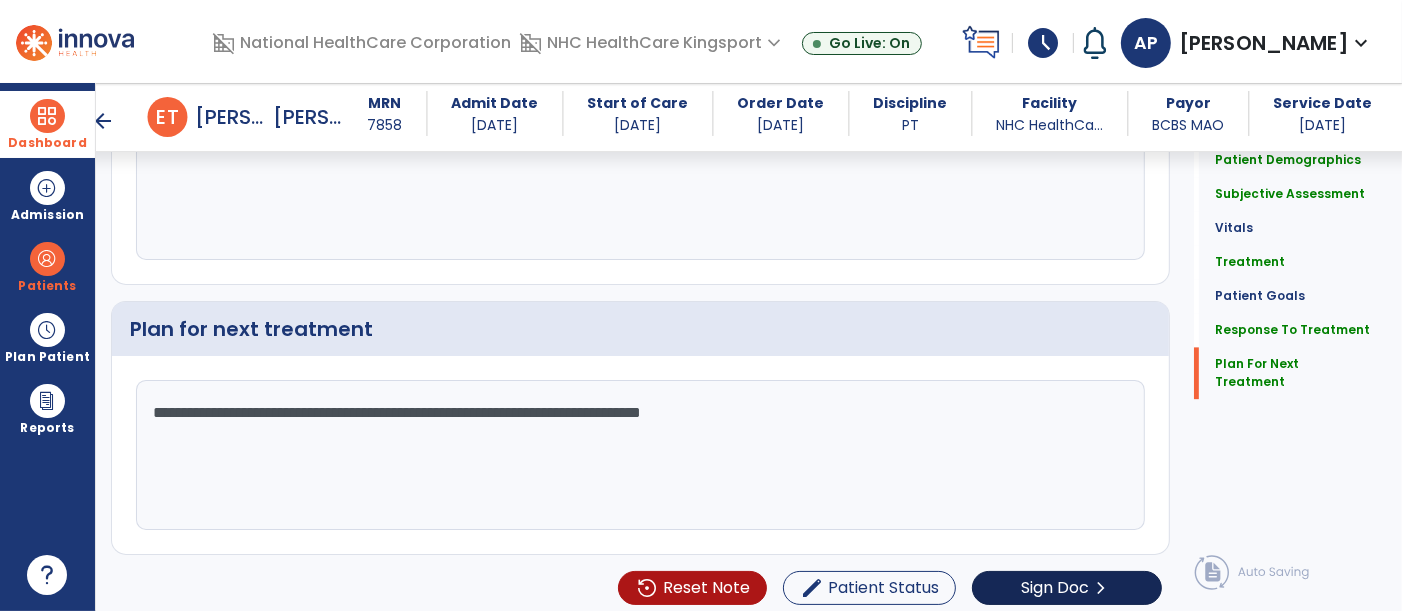 type on "**********" 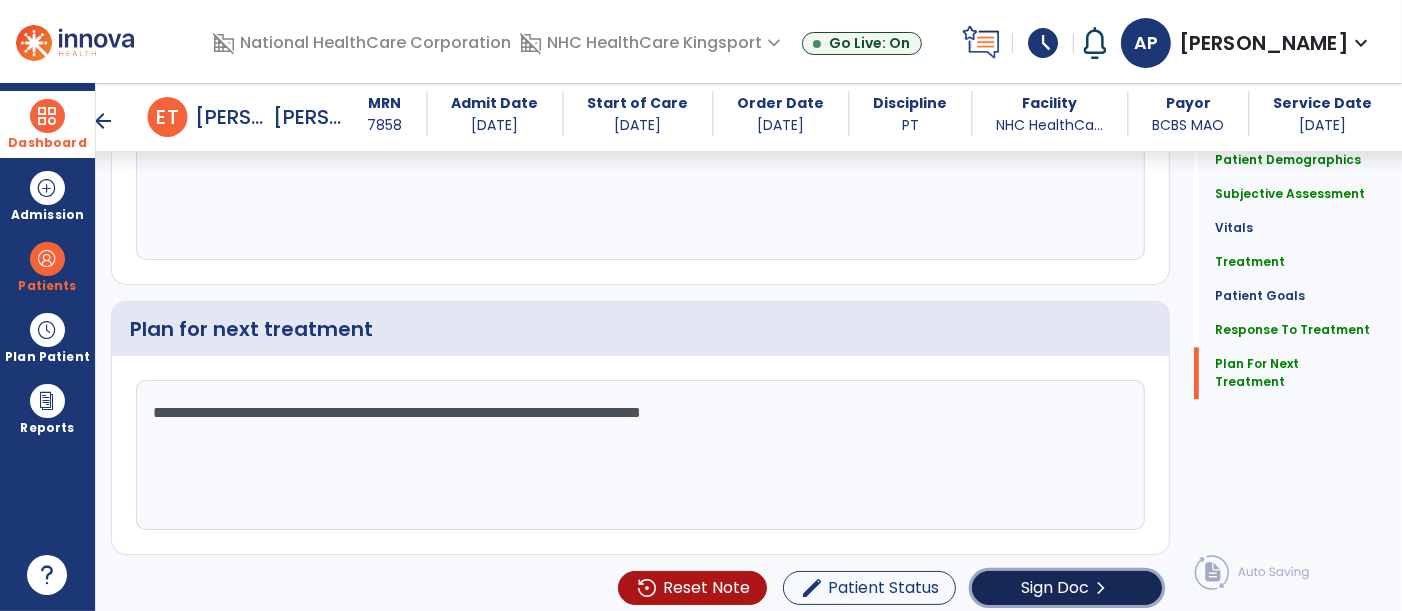 click on "chevron_right" 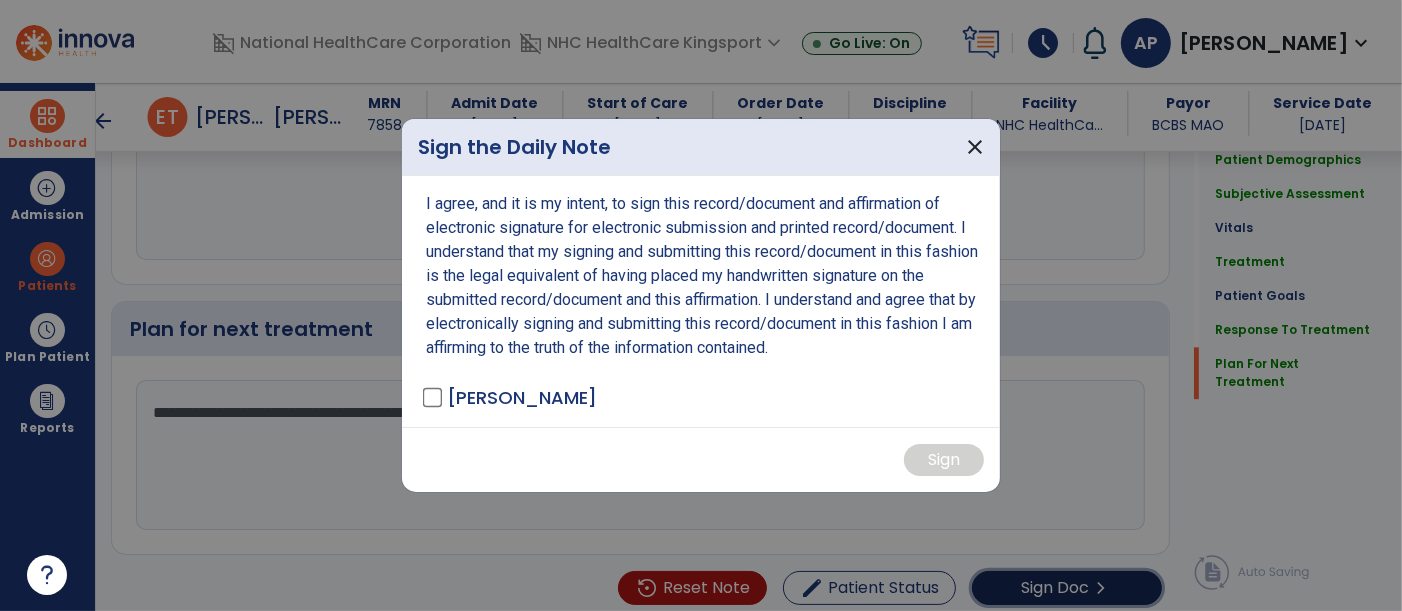 scroll, scrollTop: 3659, scrollLeft: 0, axis: vertical 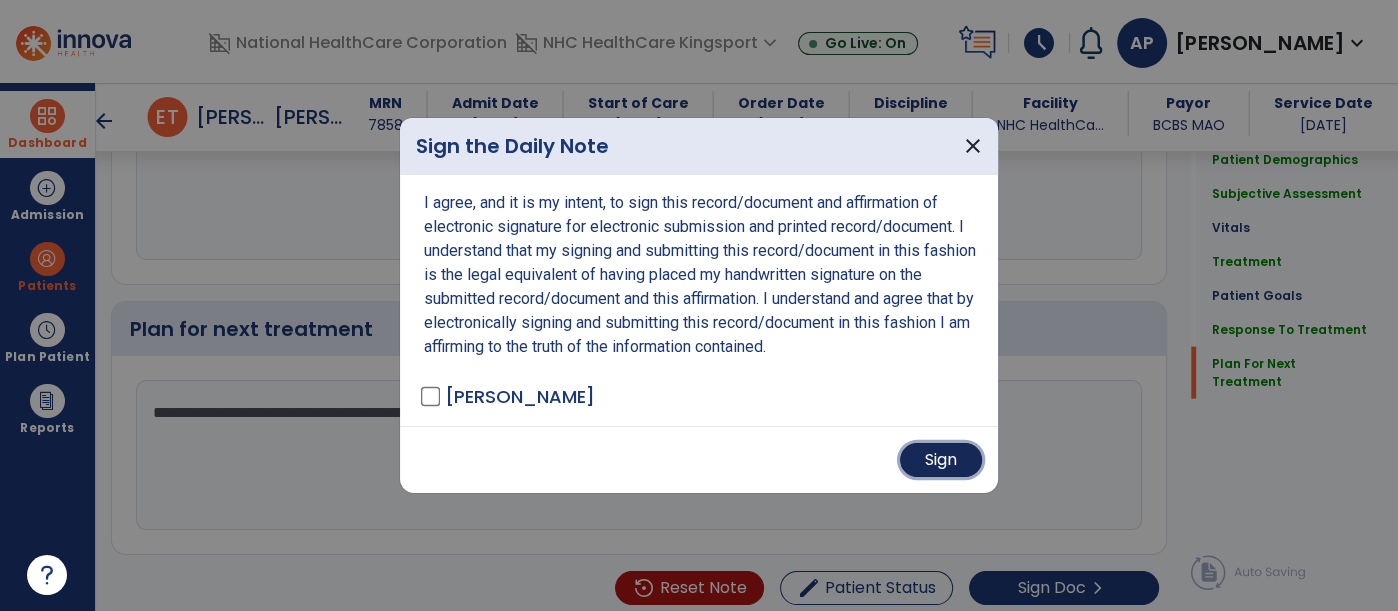 click on "Sign" at bounding box center [941, 460] 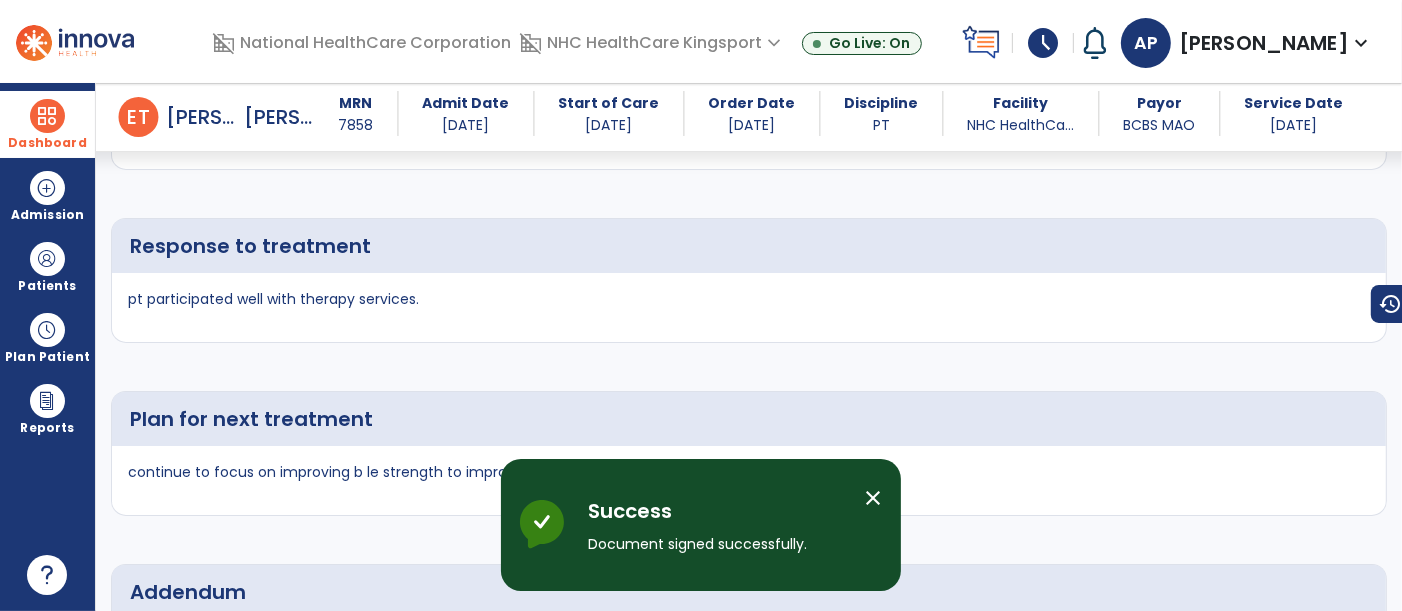 click at bounding box center [47, 116] 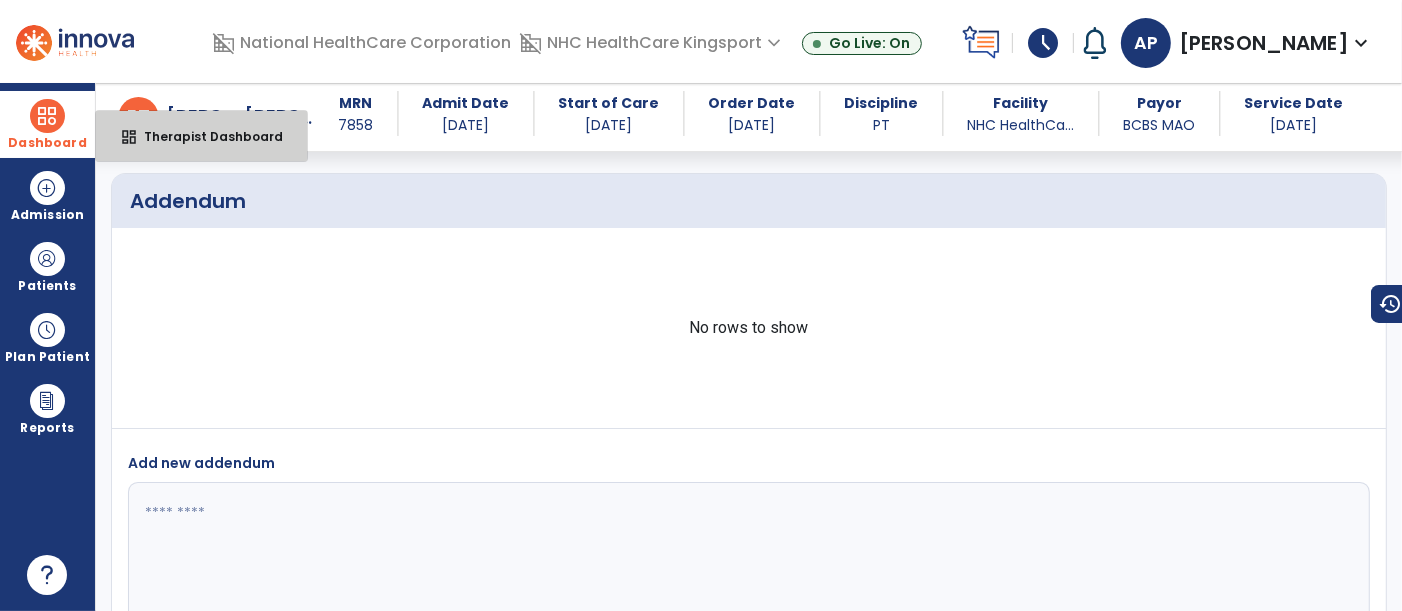 click on "dashboard  Therapist Dashboard" at bounding box center (201, 136) 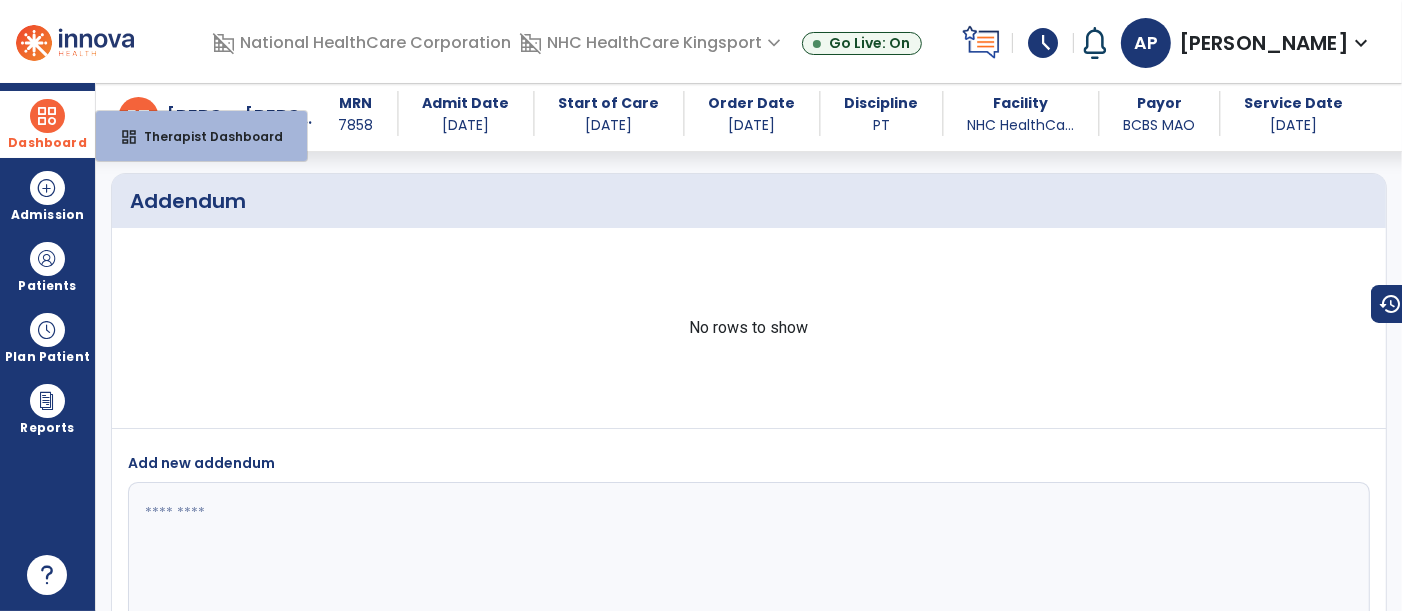 scroll, scrollTop: 260, scrollLeft: 0, axis: vertical 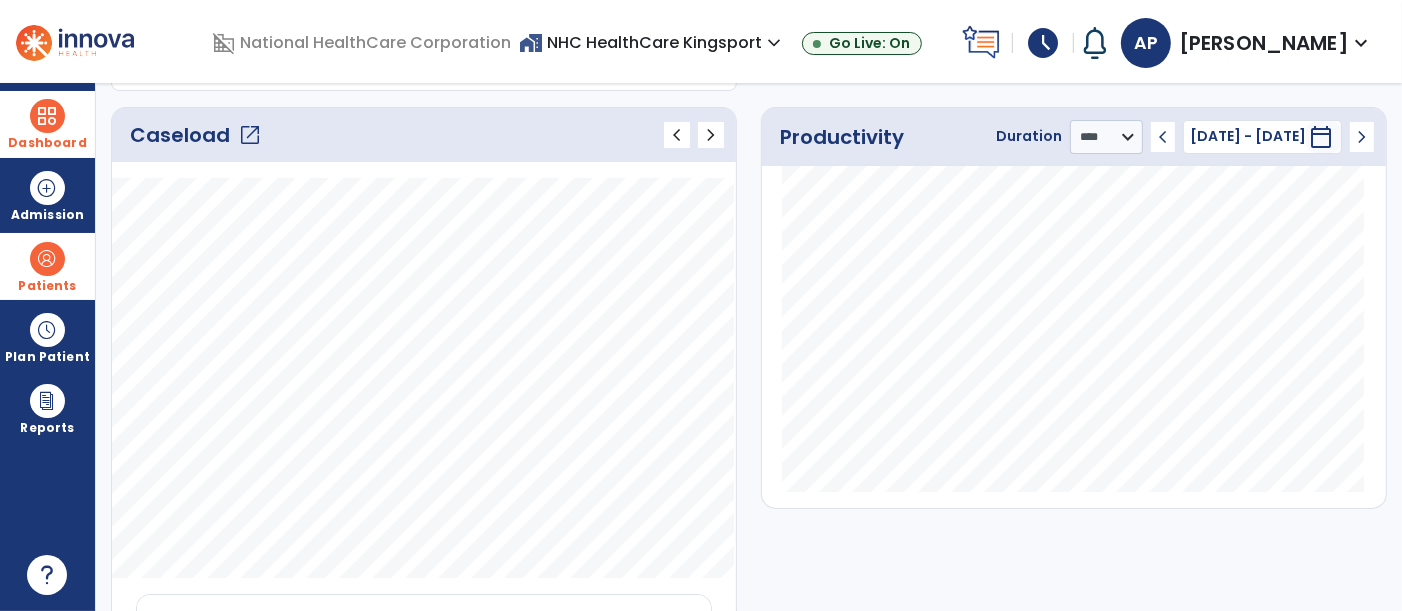 drag, startPoint x: 48, startPoint y: 259, endPoint x: 120, endPoint y: 253, distance: 72.249565 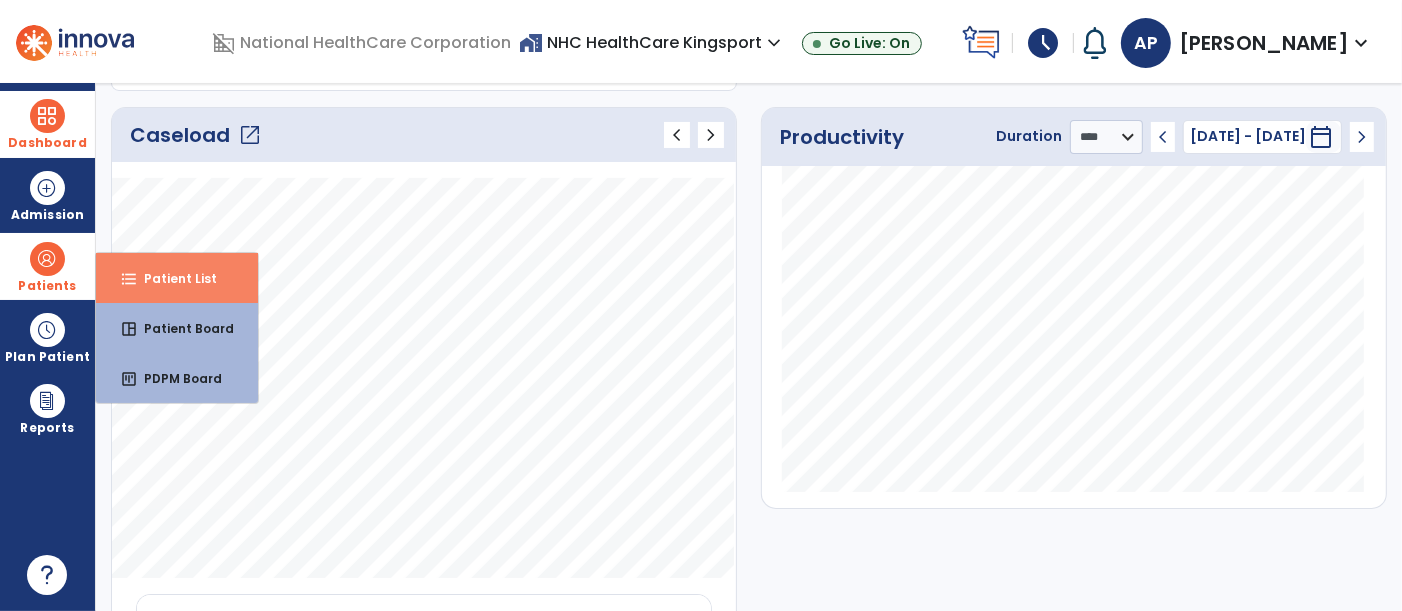 click on "format_list_bulleted  Patient List" at bounding box center (177, 278) 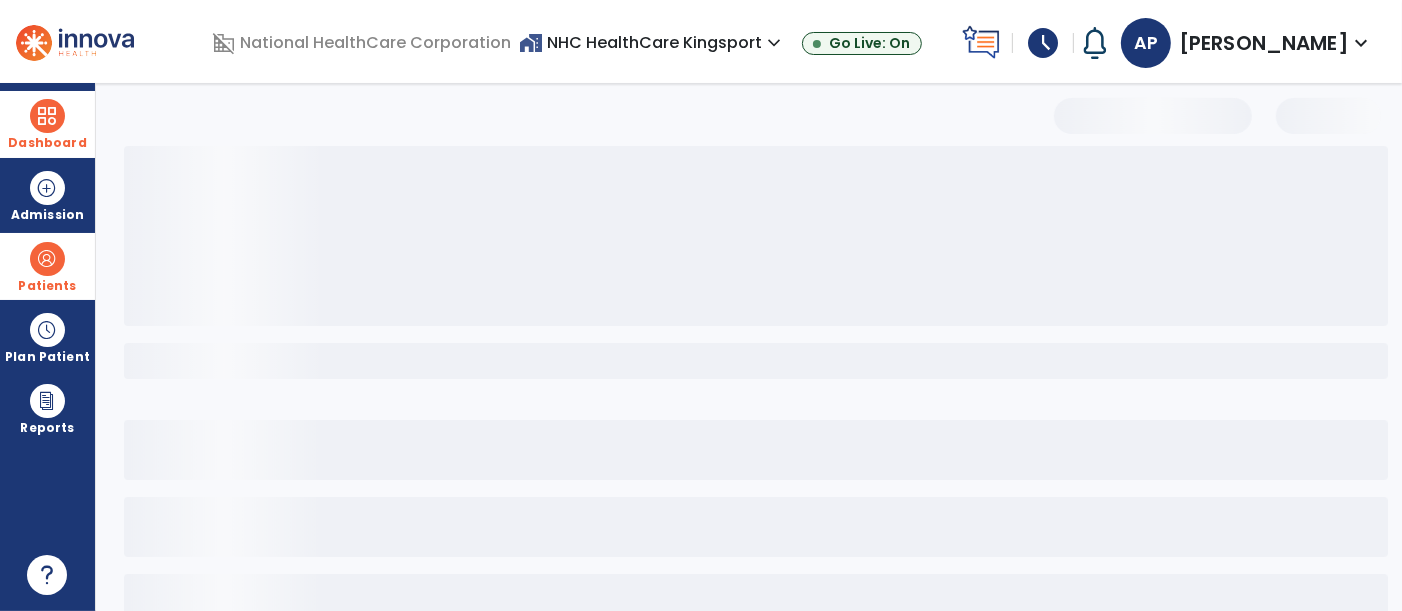 scroll, scrollTop: 131, scrollLeft: 0, axis: vertical 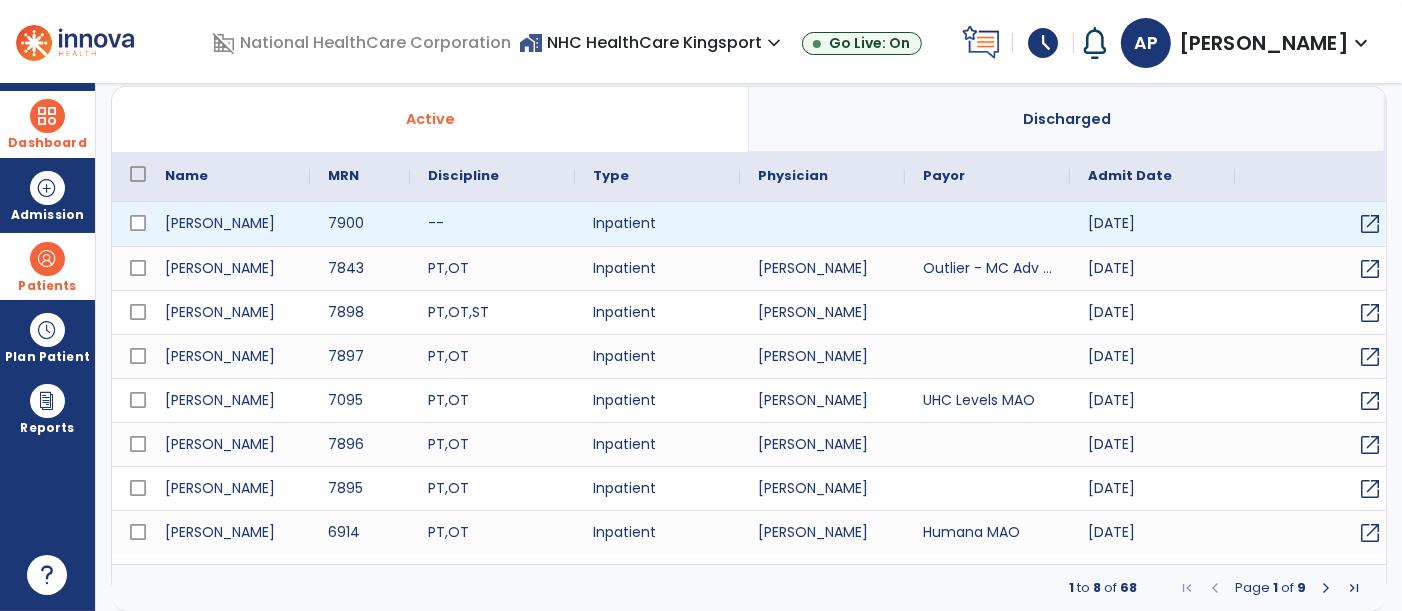select on "***" 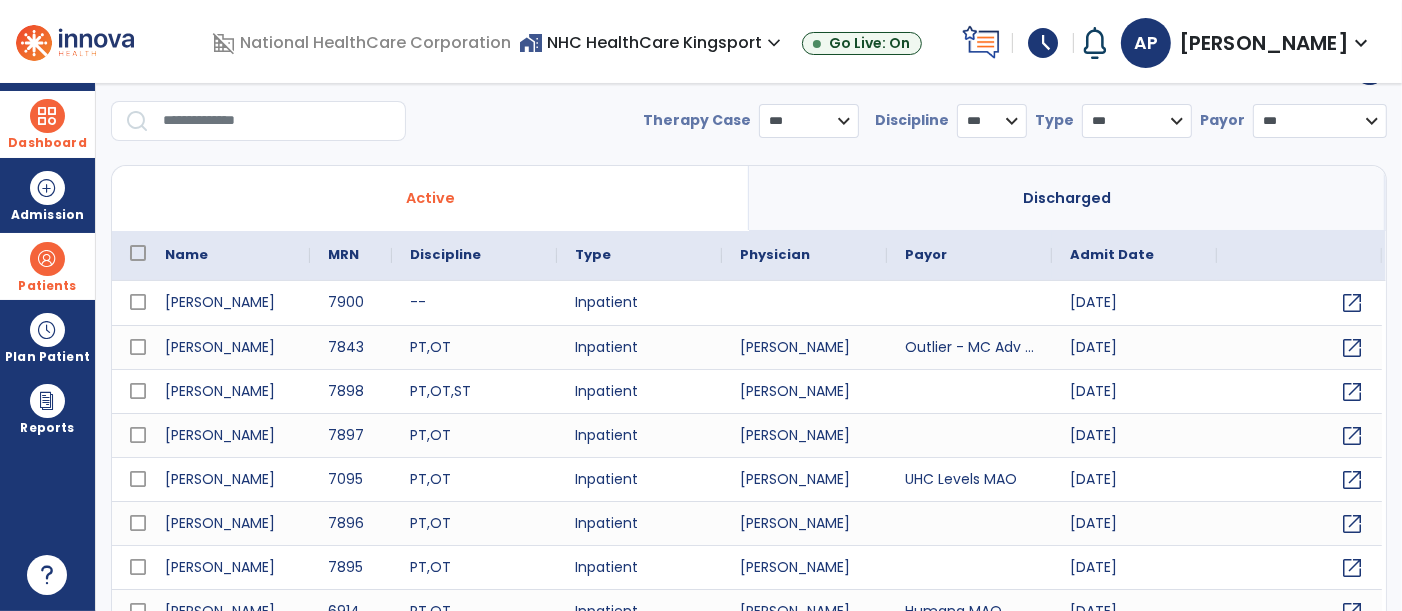 scroll, scrollTop: 20, scrollLeft: 0, axis: vertical 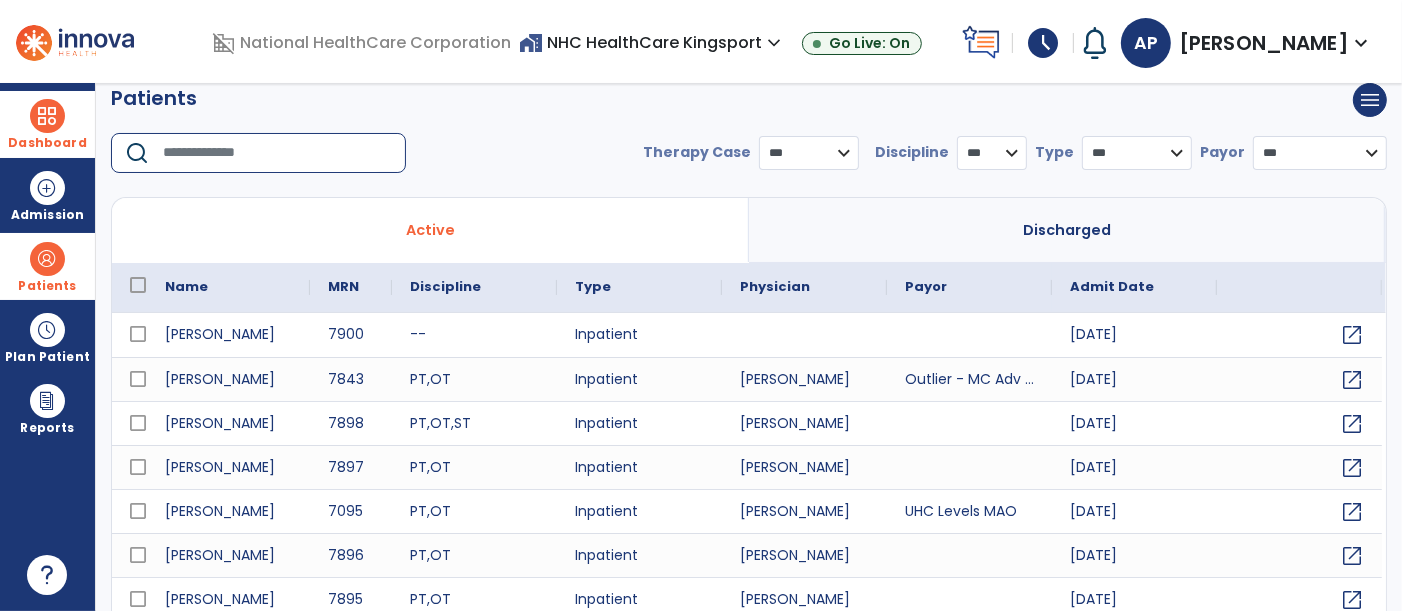 click at bounding box center (277, 153) 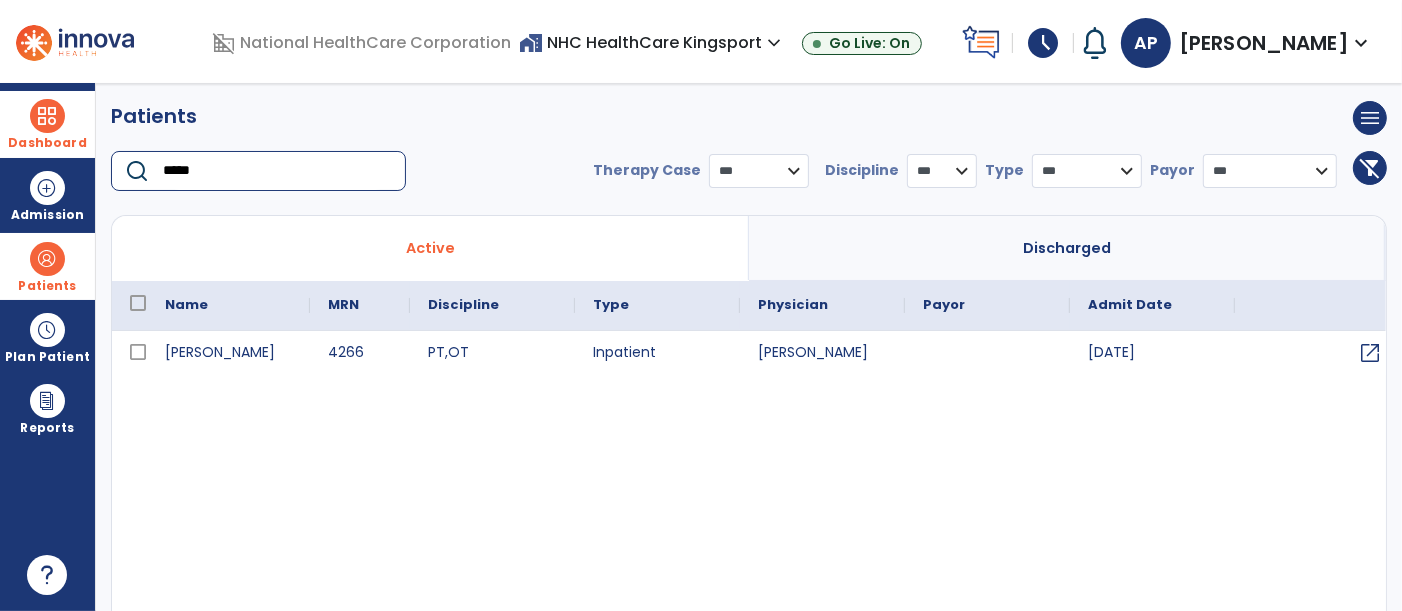 scroll, scrollTop: 0, scrollLeft: 0, axis: both 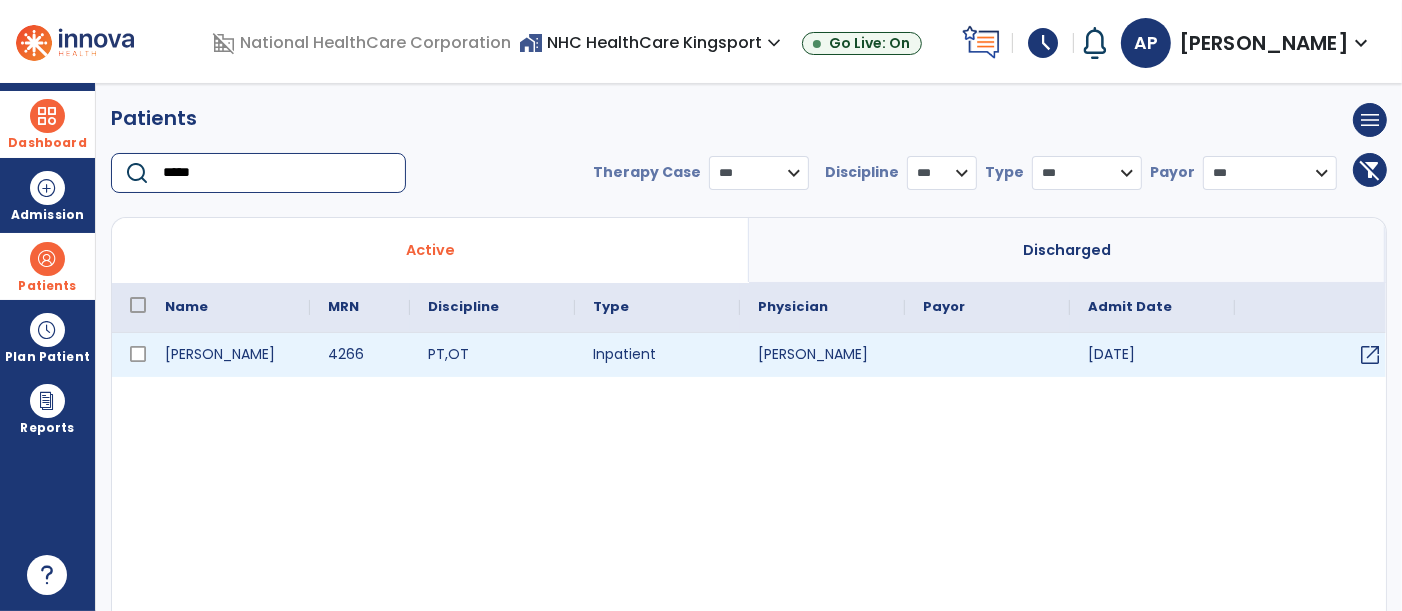type on "*****" 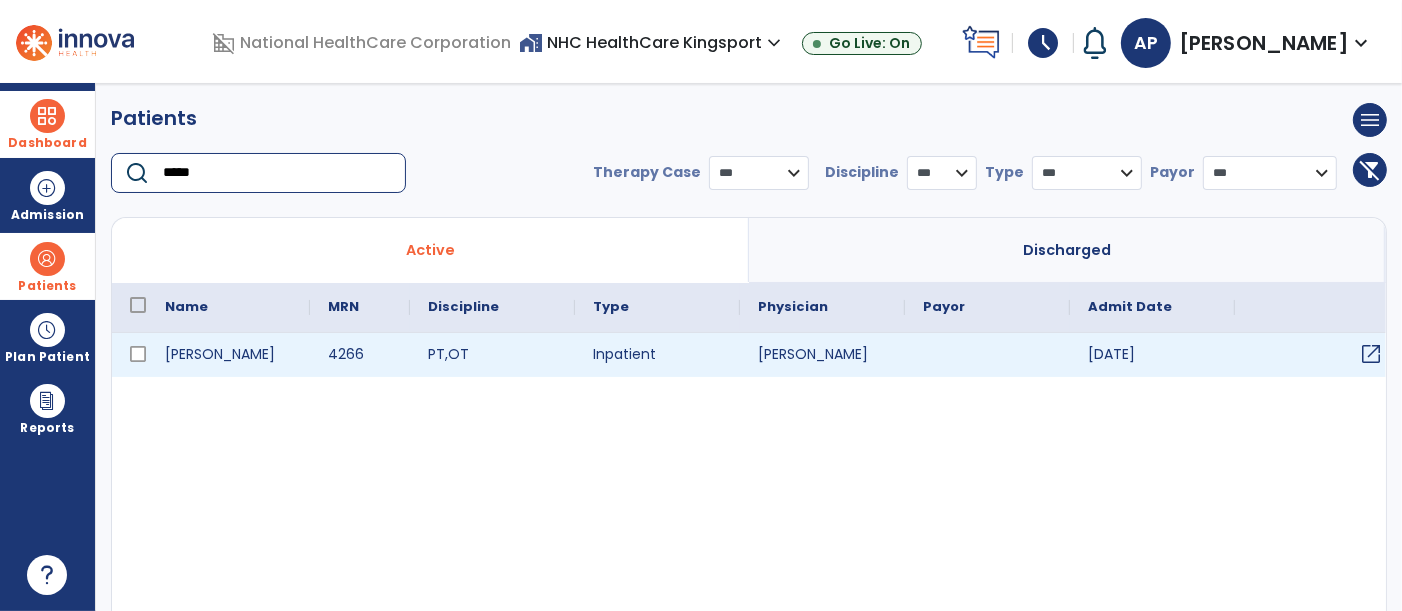 click on "open_in_new" at bounding box center [1371, 354] 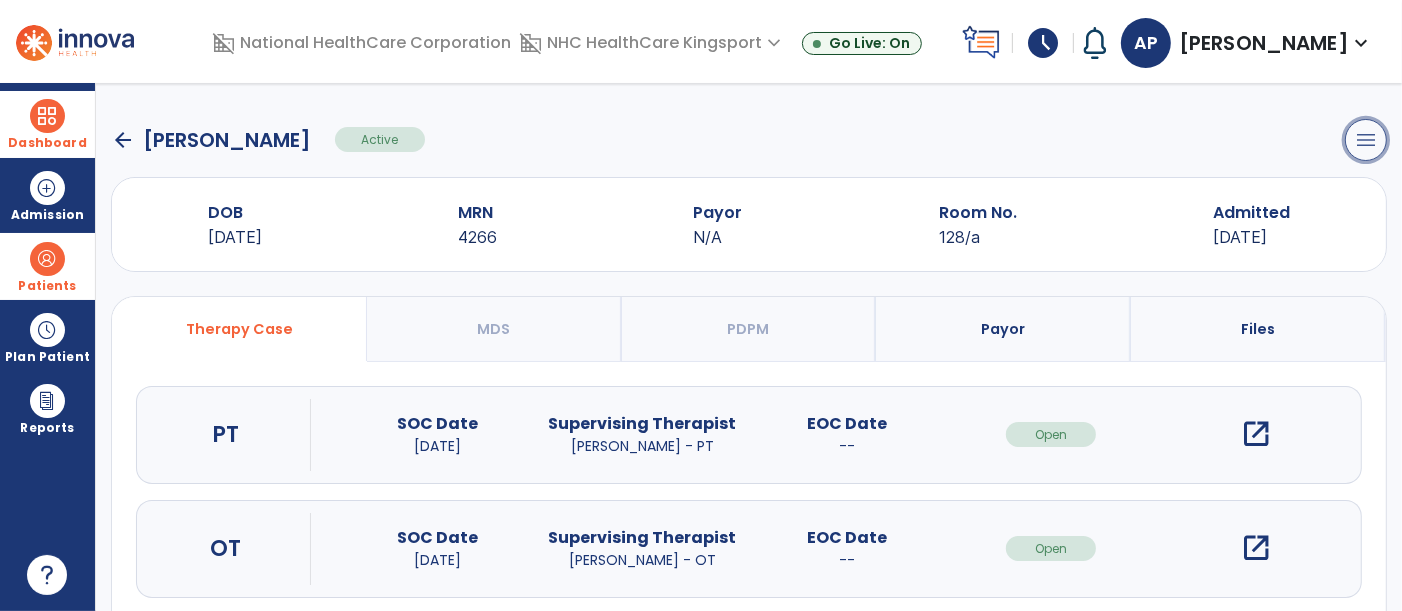click on "menu" at bounding box center [1366, 140] 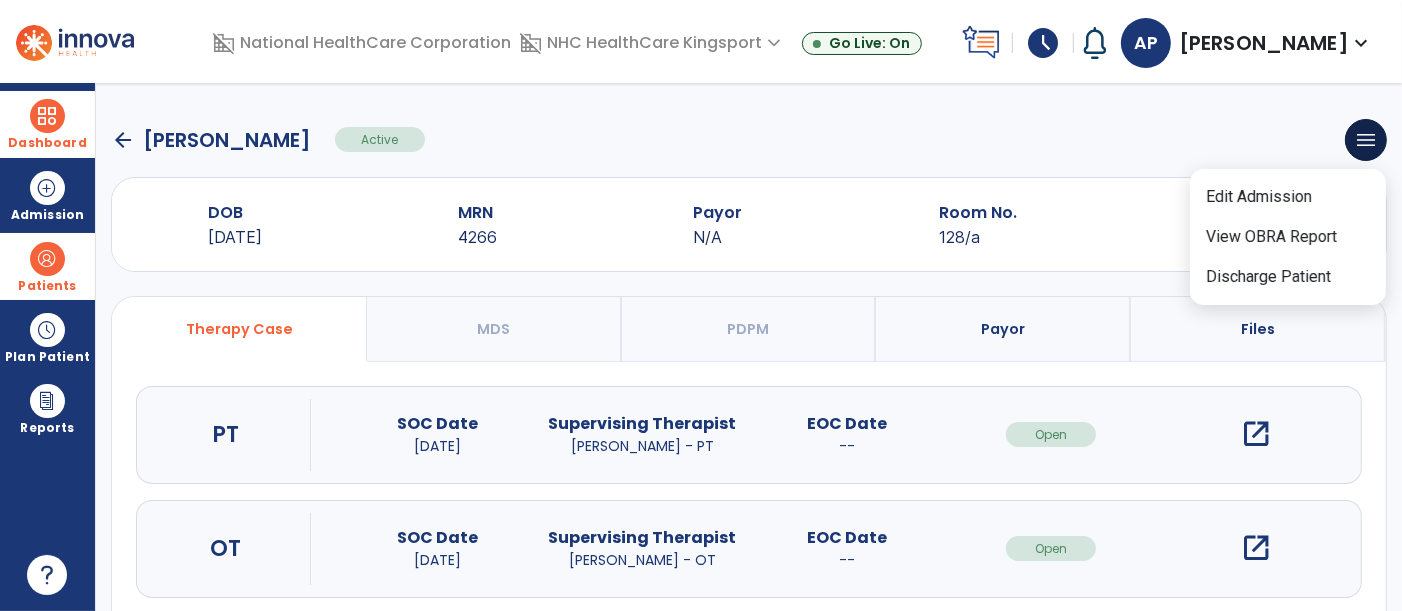 click on "open_in_new" at bounding box center [1256, 434] 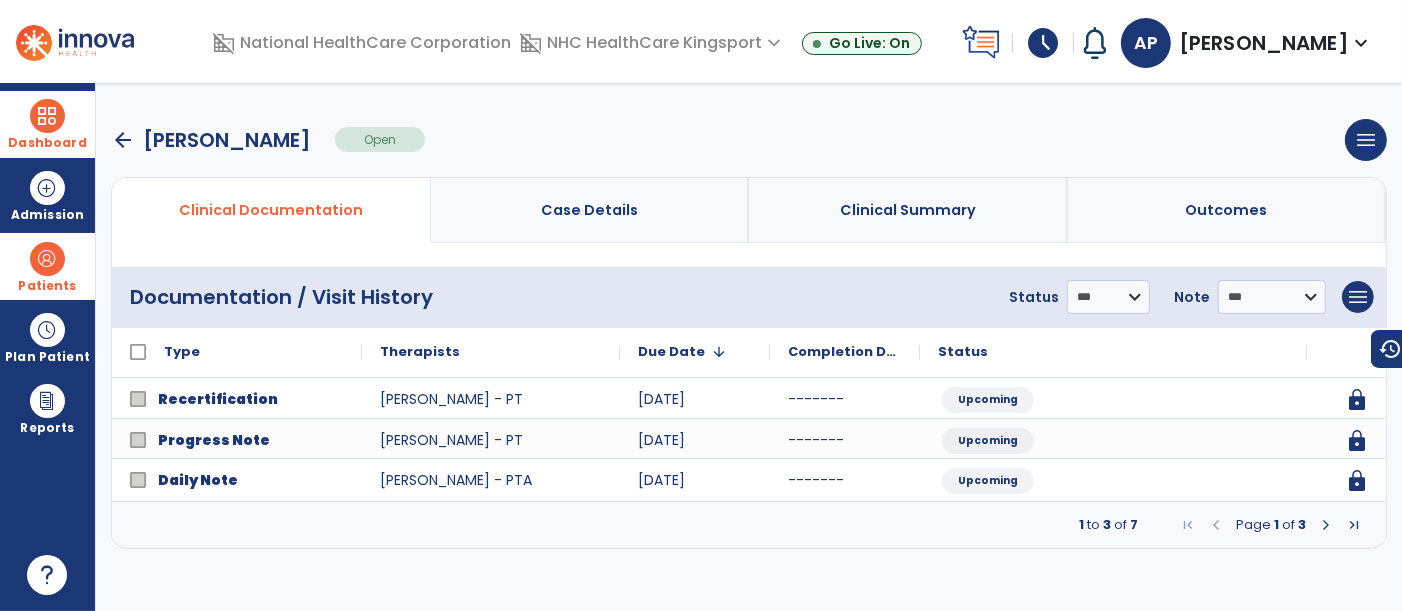 click at bounding box center (1326, 525) 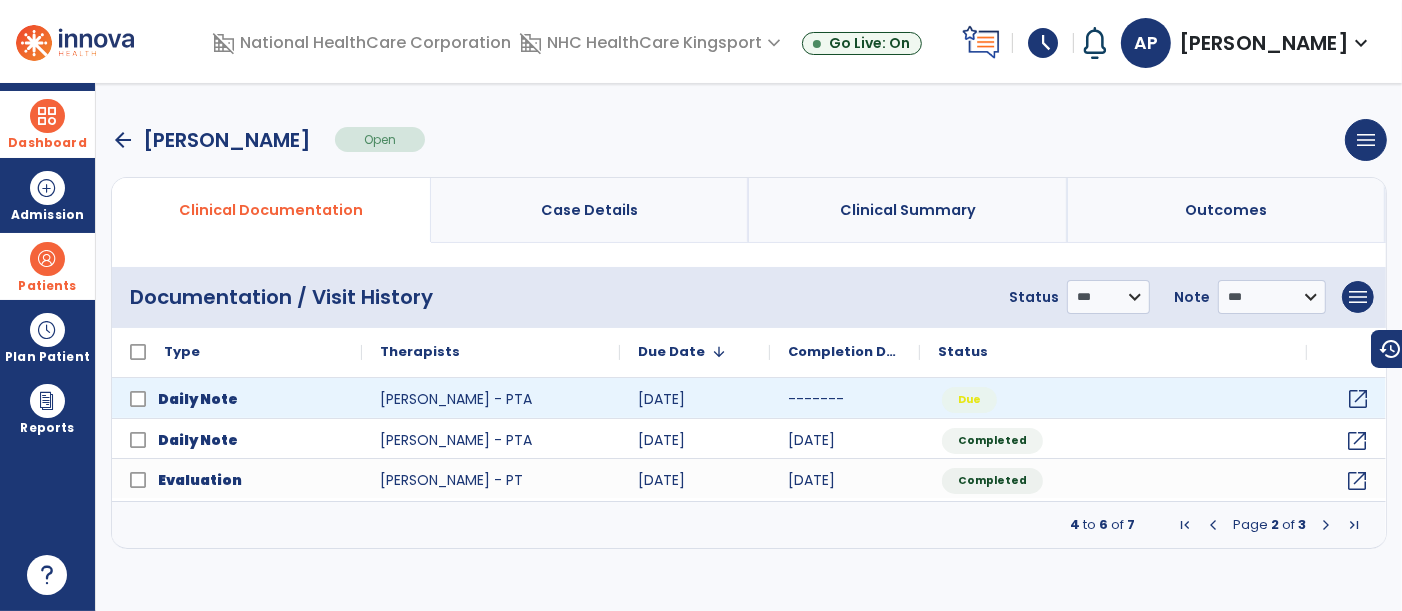 click on "open_in_new" 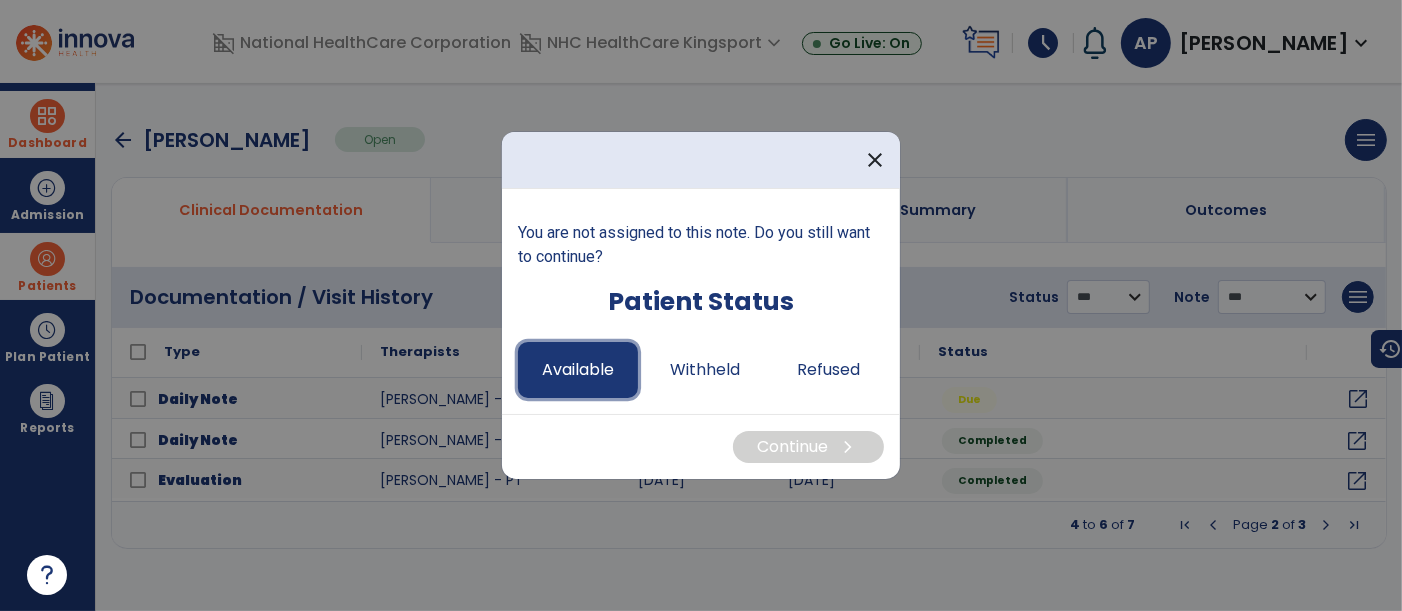 click on "Available" at bounding box center [578, 370] 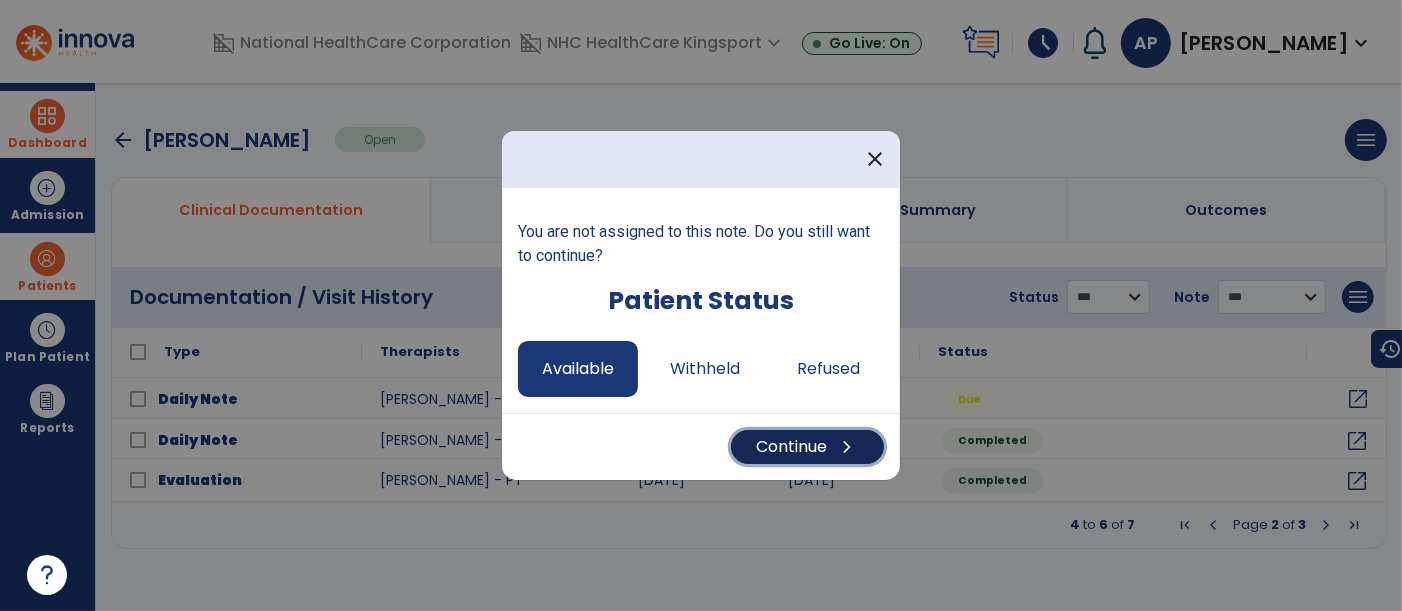 click on "Continue   chevron_right" at bounding box center (807, 447) 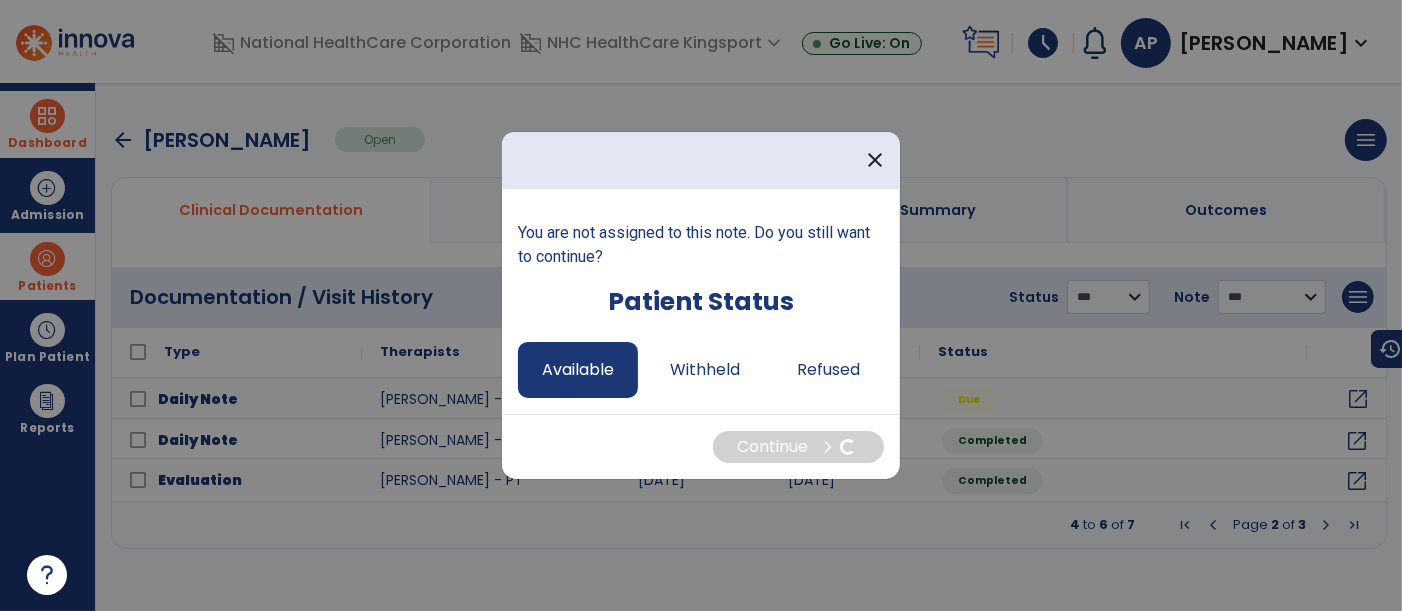 select on "*" 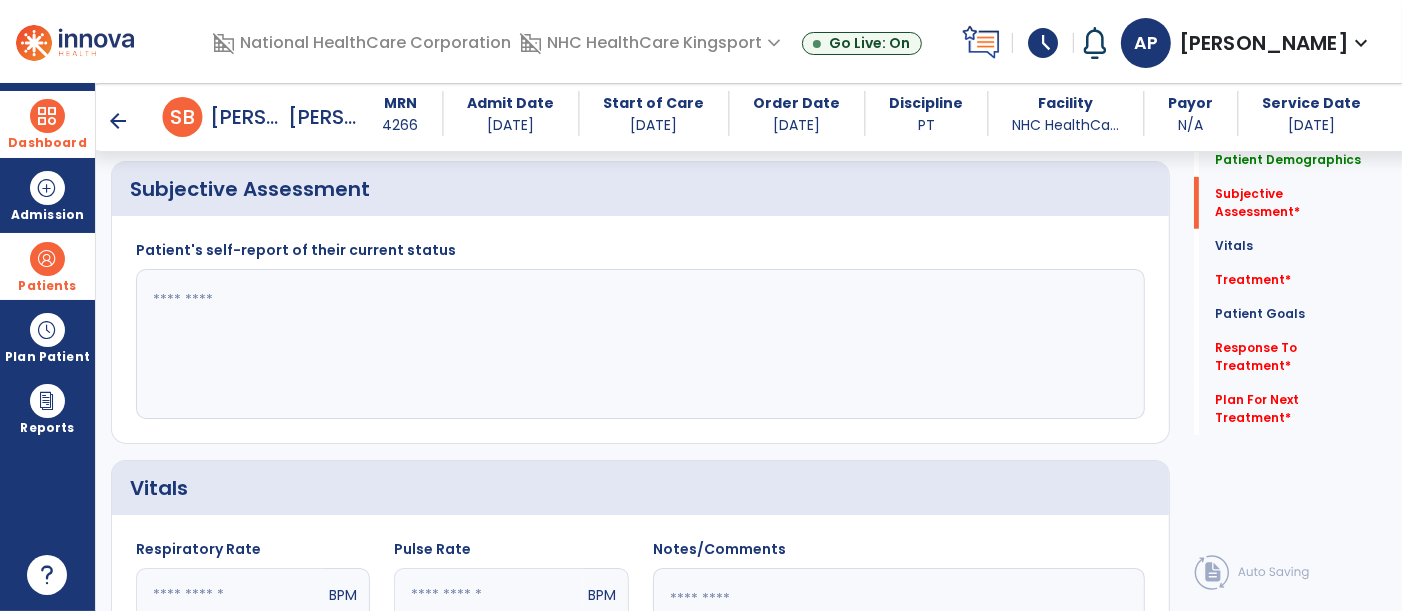 scroll, scrollTop: 888, scrollLeft: 0, axis: vertical 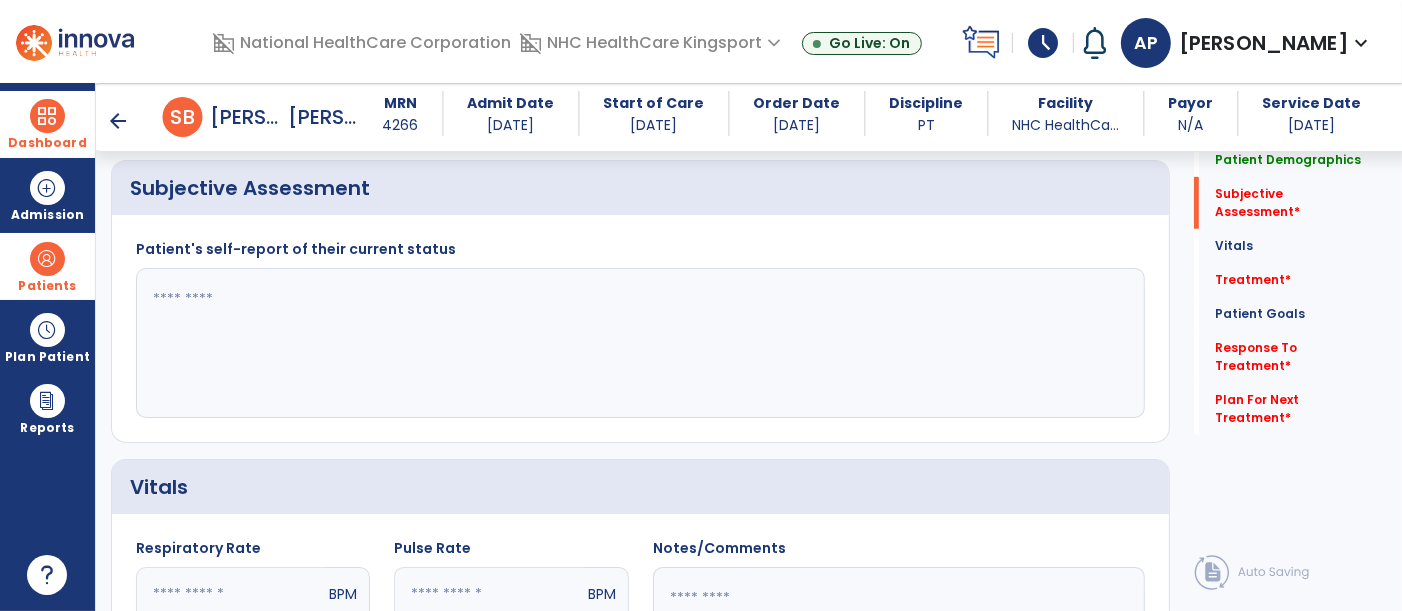 click 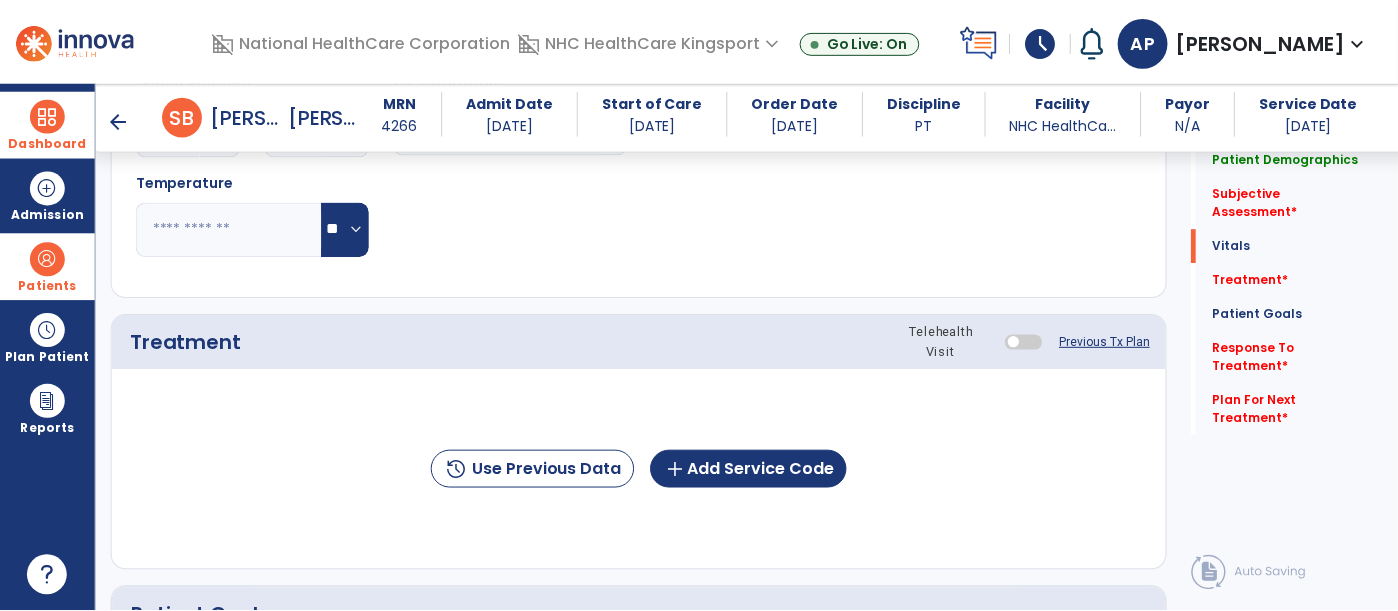 scroll, scrollTop: 1555, scrollLeft: 0, axis: vertical 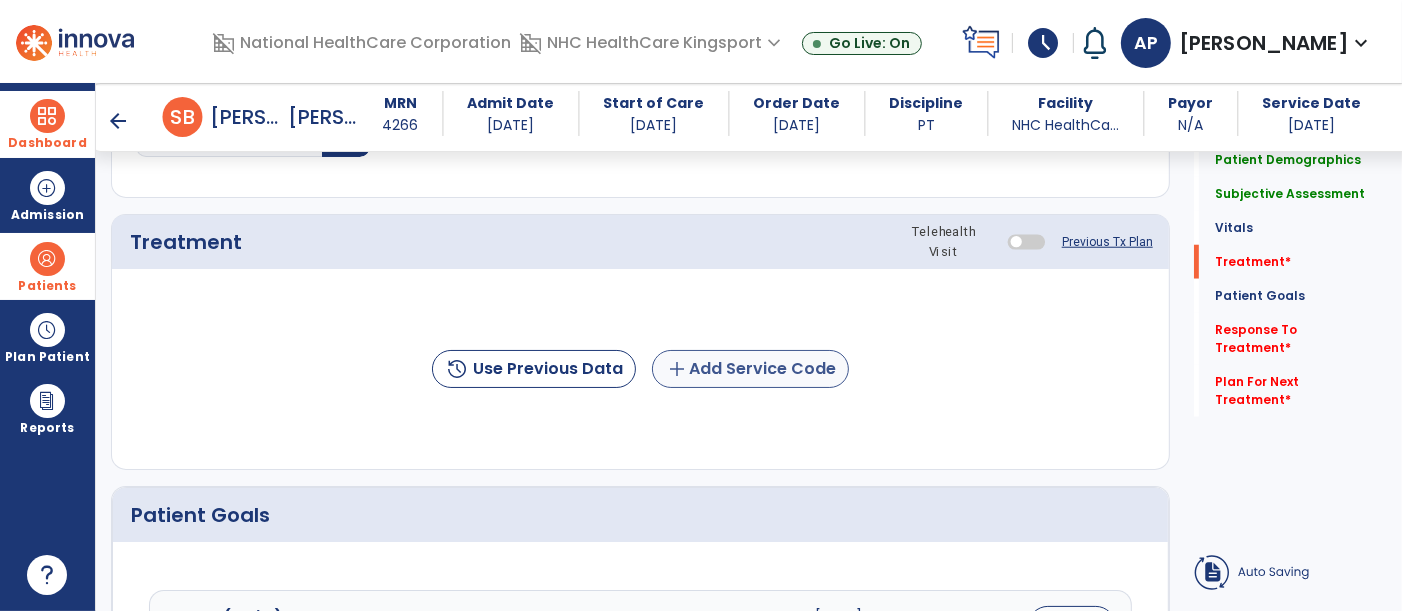 type on "**********" 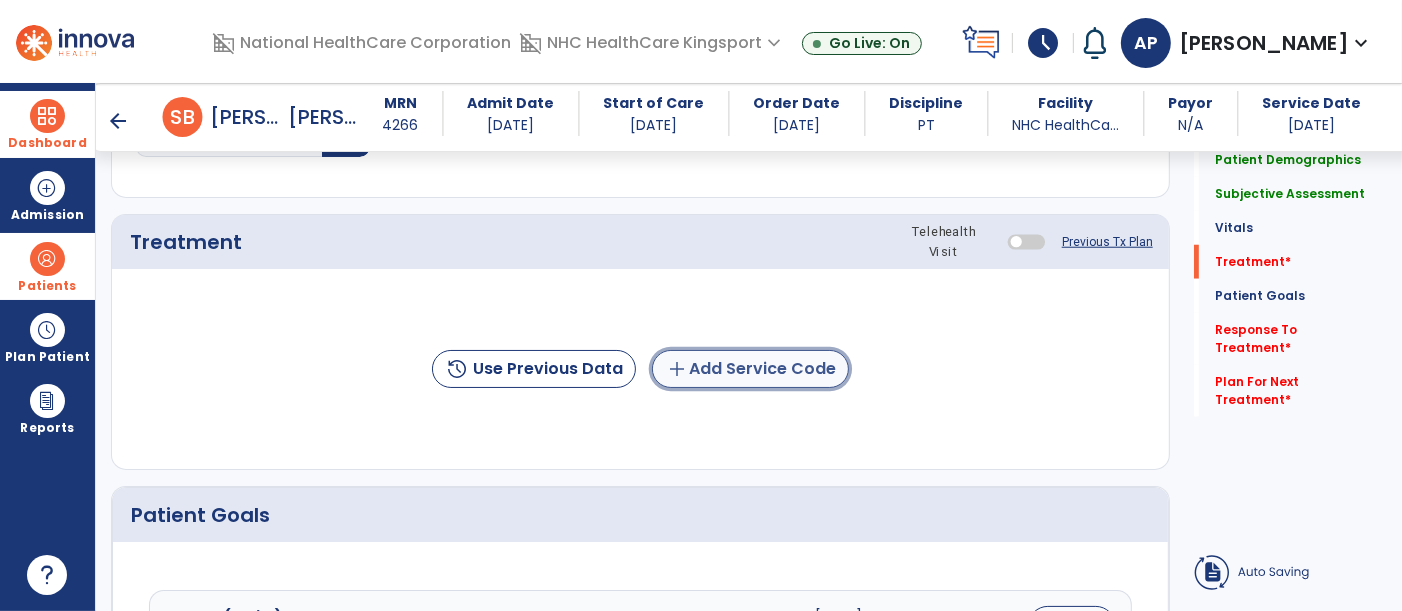 click on "add  Add Service Code" 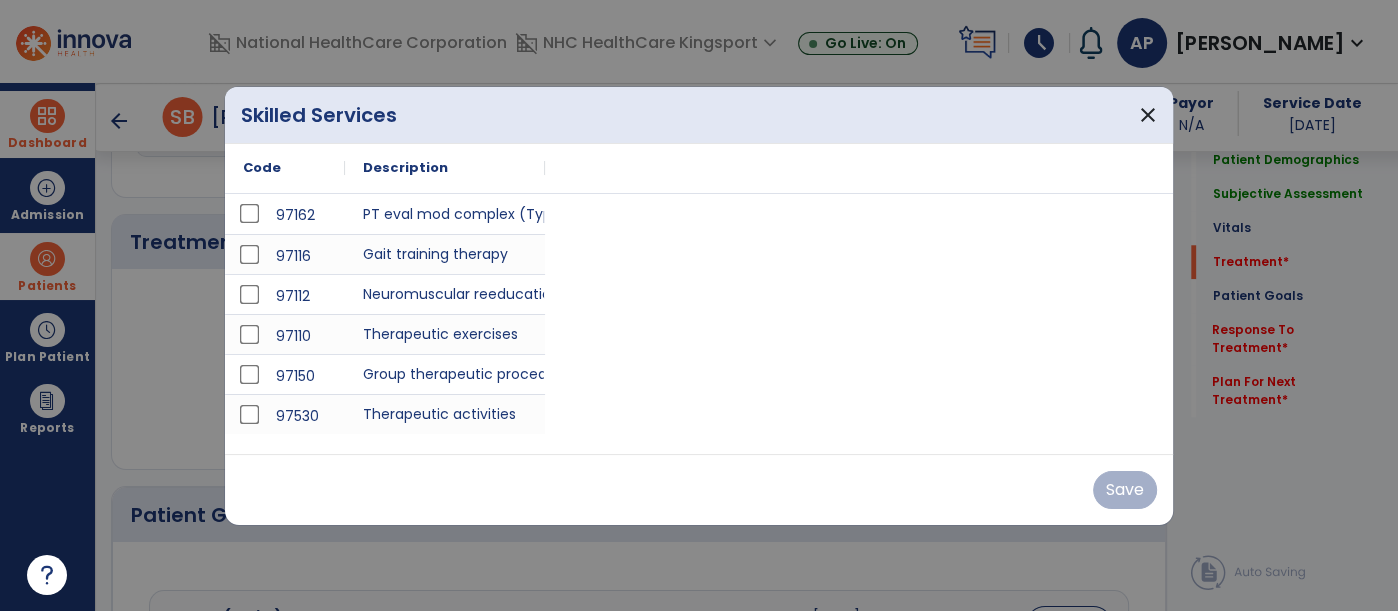 scroll, scrollTop: 1555, scrollLeft: 0, axis: vertical 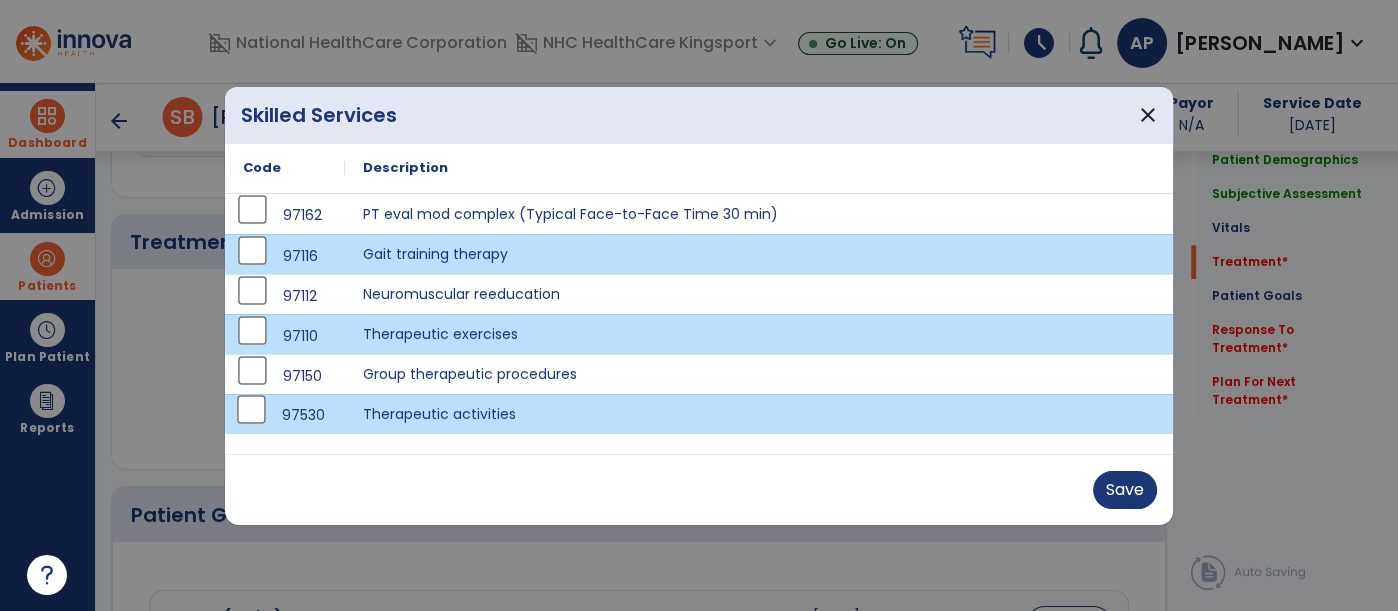 drag, startPoint x: 1084, startPoint y: 487, endPoint x: 1131, endPoint y: 489, distance: 47.042534 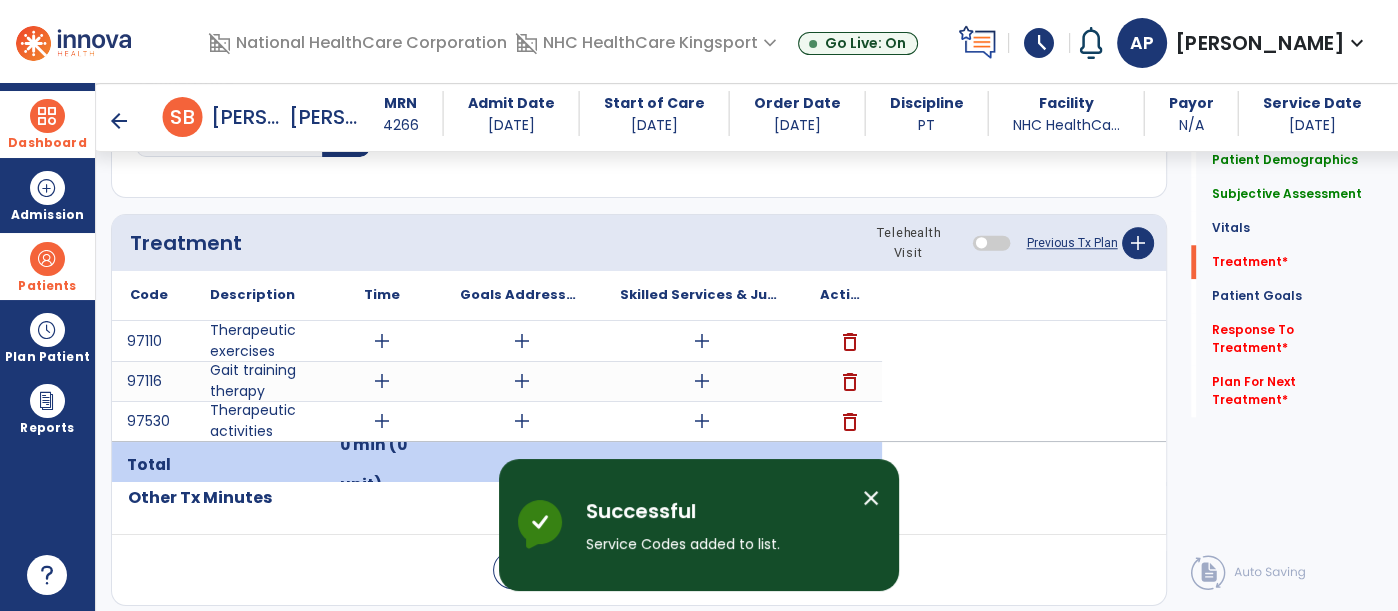 click on "Other Tx Minutes" 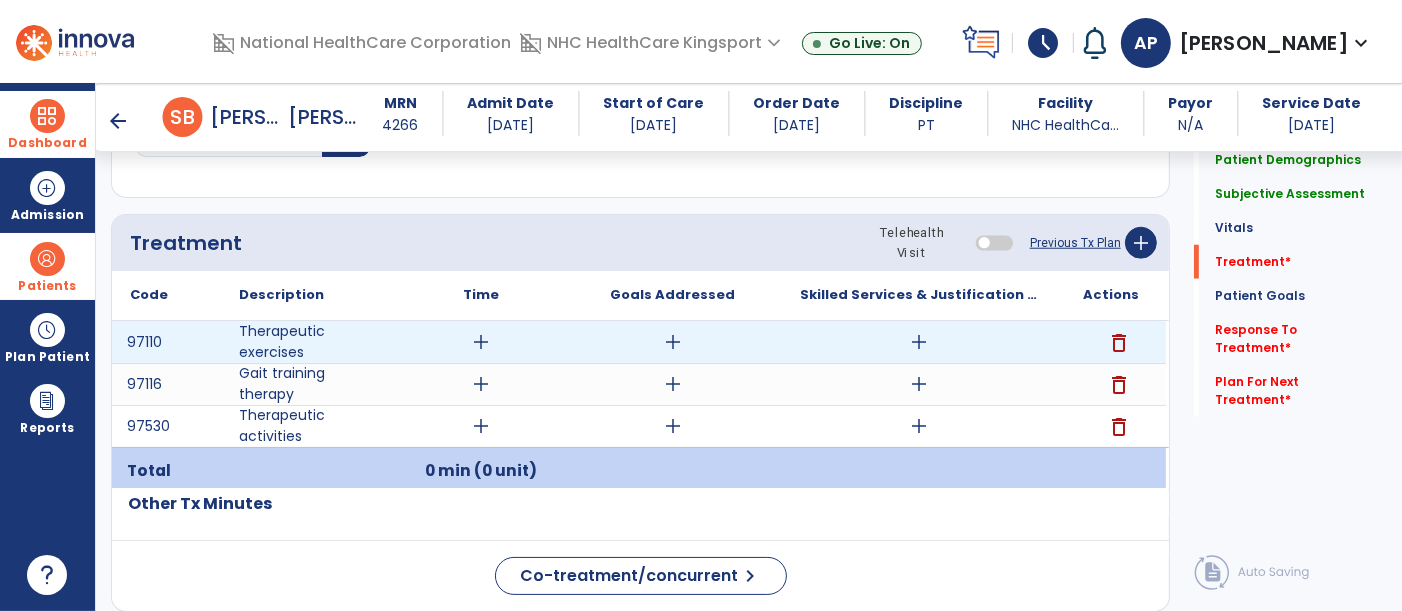 click on "add" at bounding box center (481, 342) 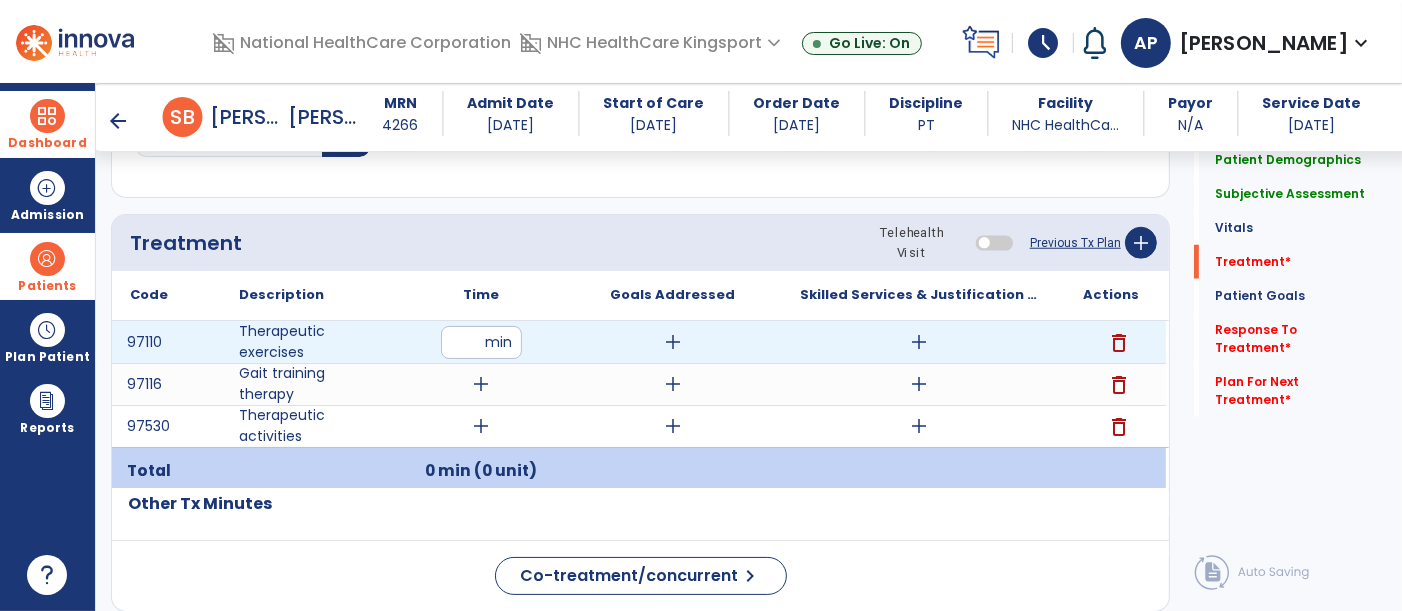 type on "**" 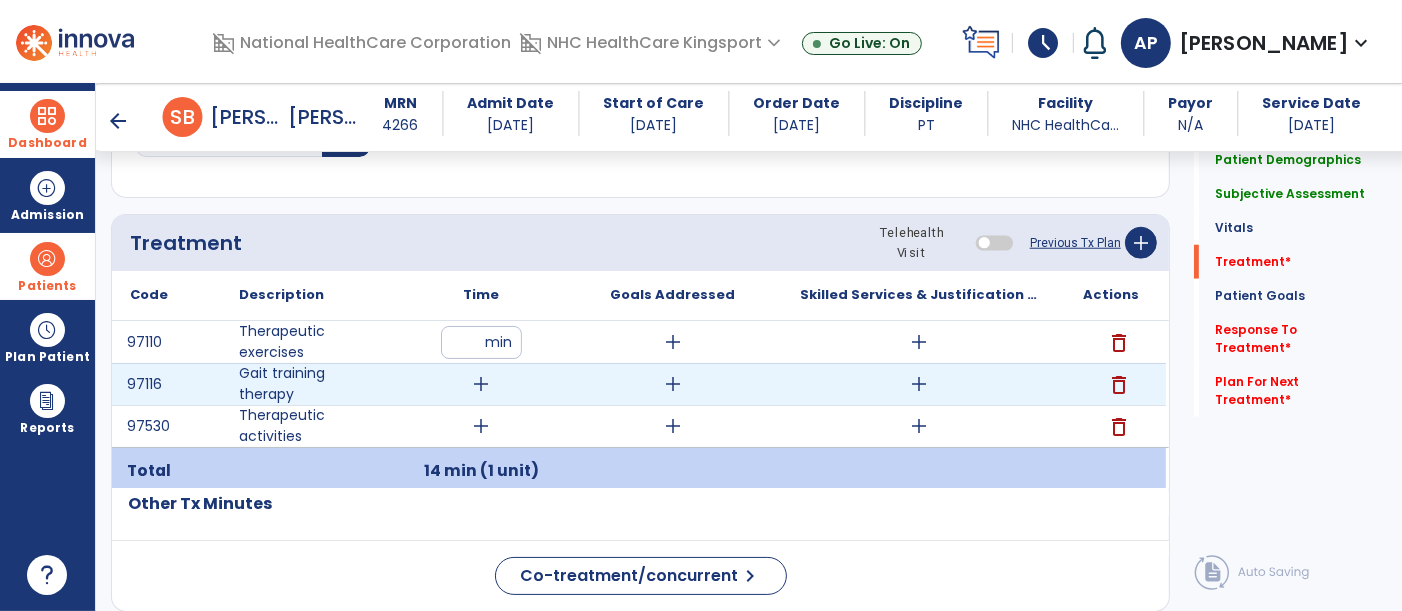 click on "add" at bounding box center (481, 384) 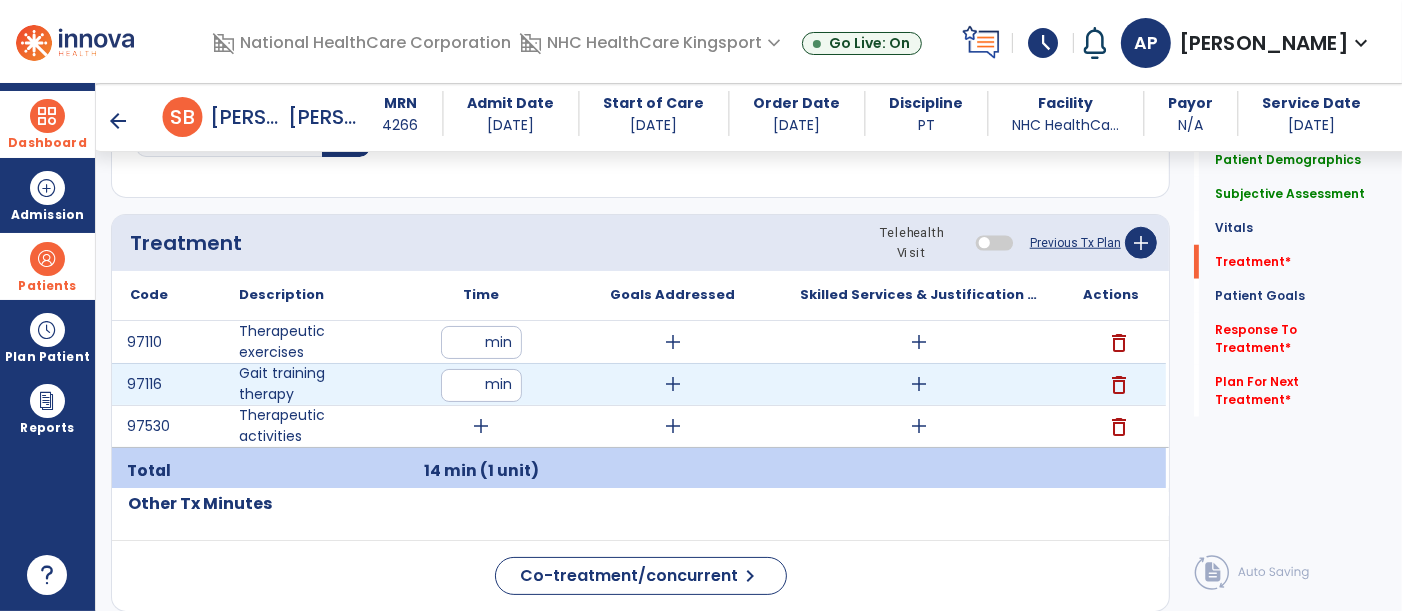 type on "**" 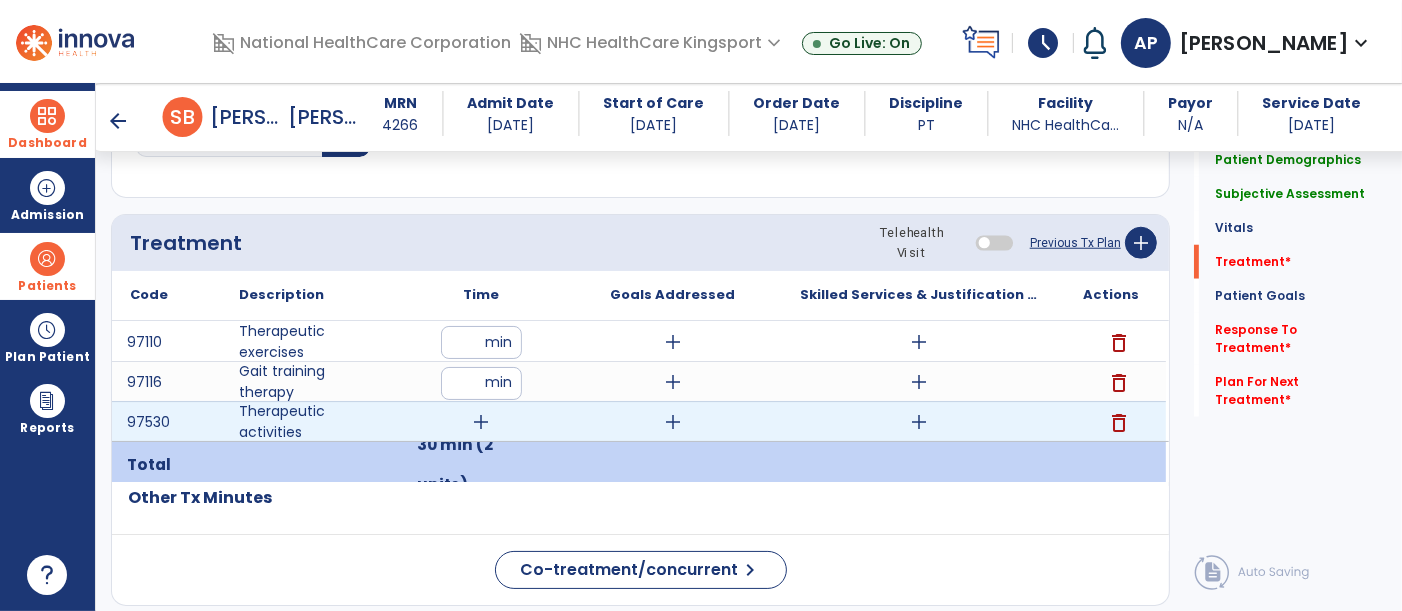 click on "add" at bounding box center (481, 422) 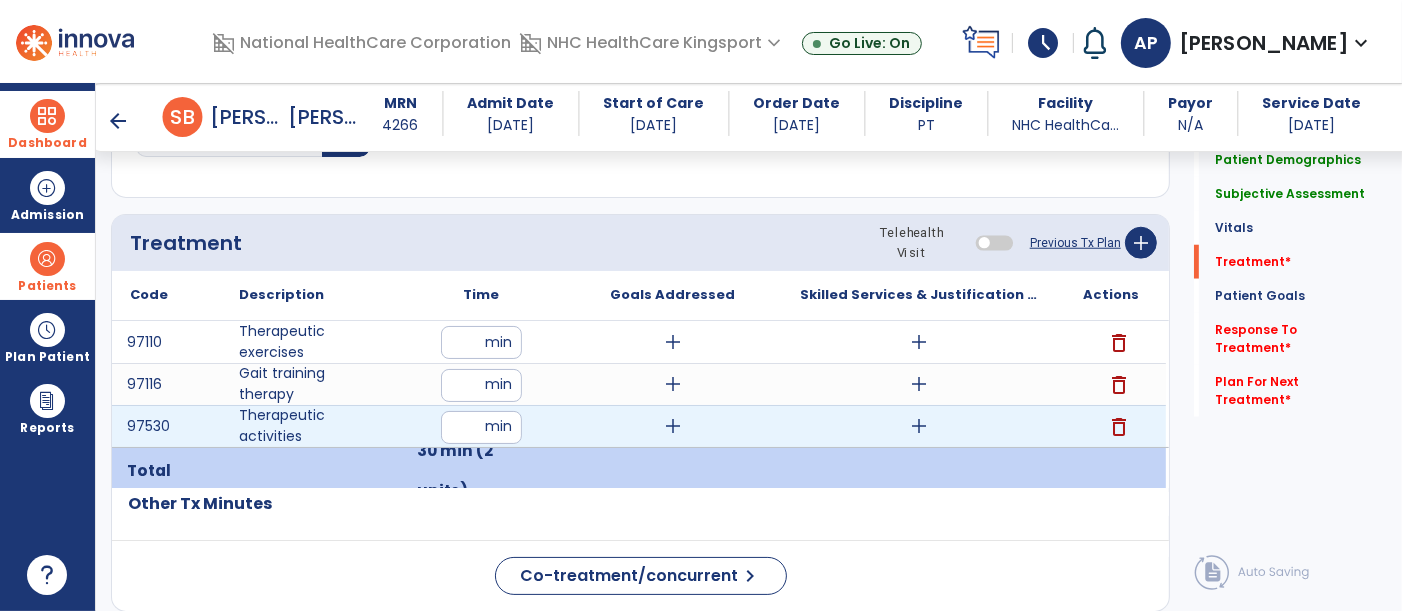 type on "**" 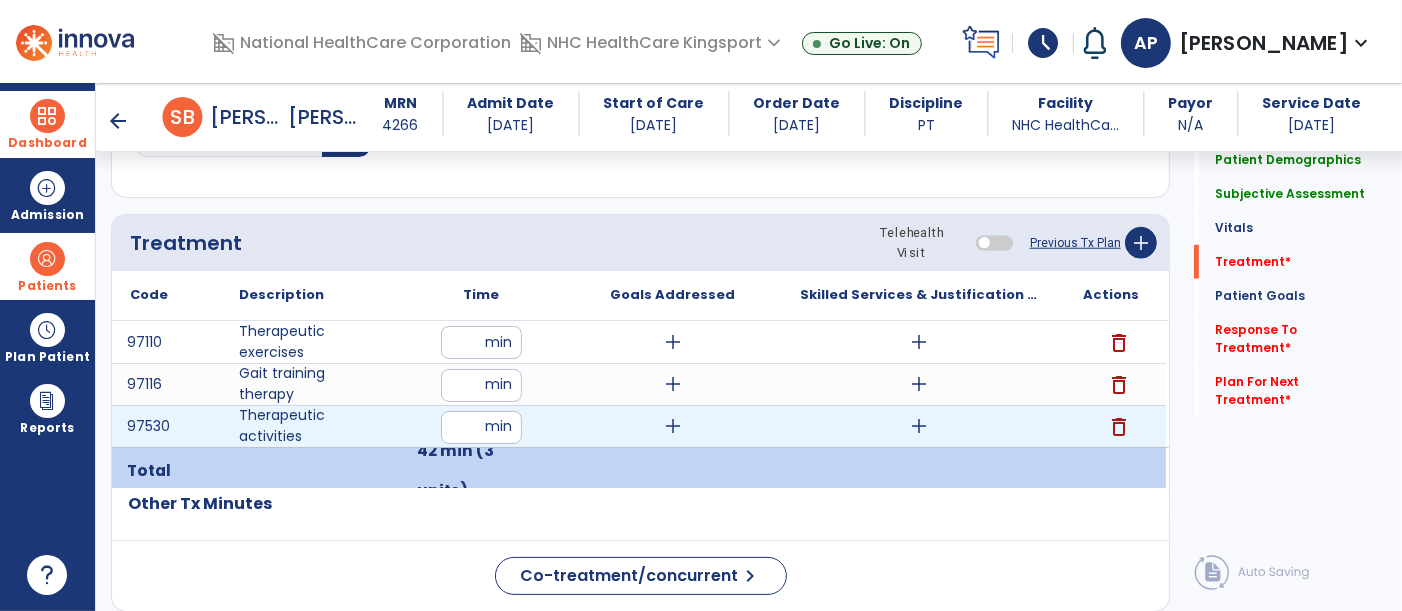 click on "**" at bounding box center [481, 427] 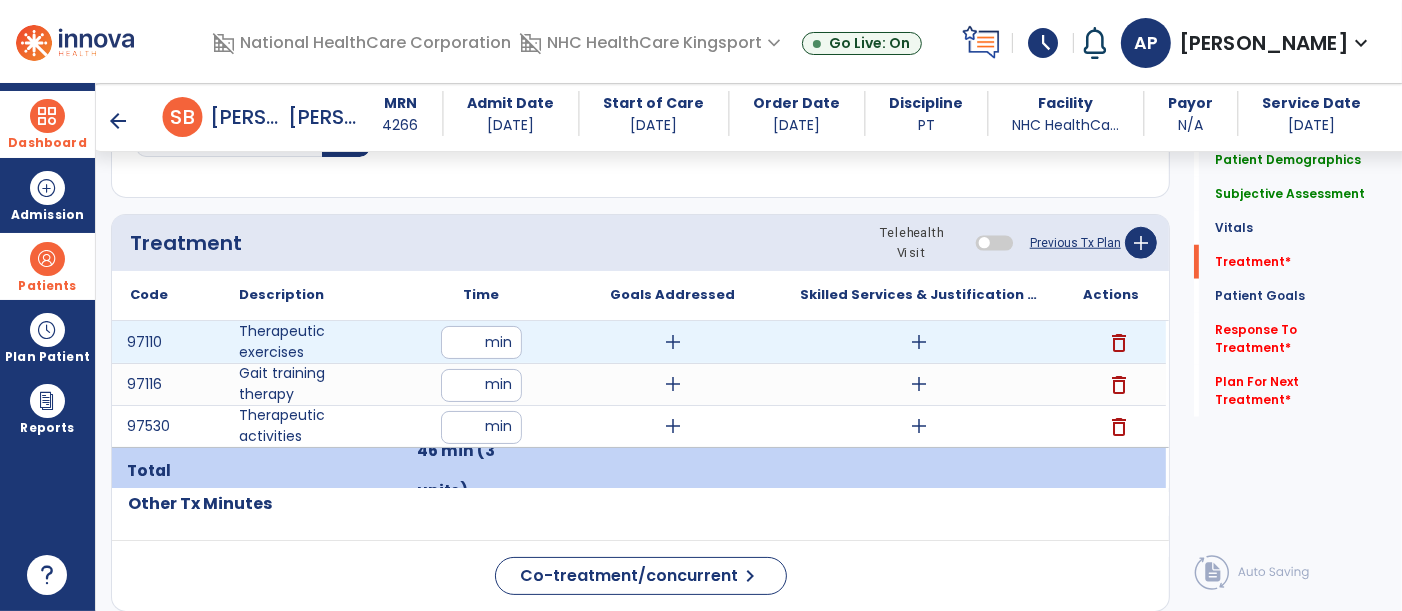 click on "add" at bounding box center (673, 342) 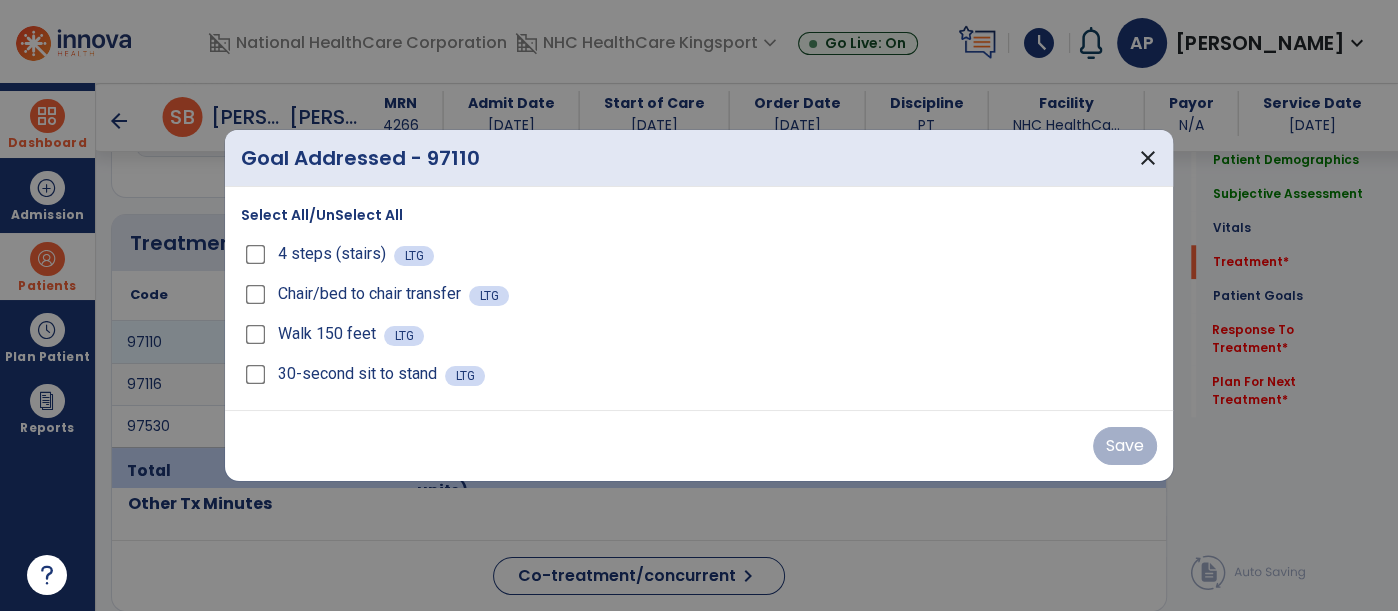 scroll, scrollTop: 1555, scrollLeft: 0, axis: vertical 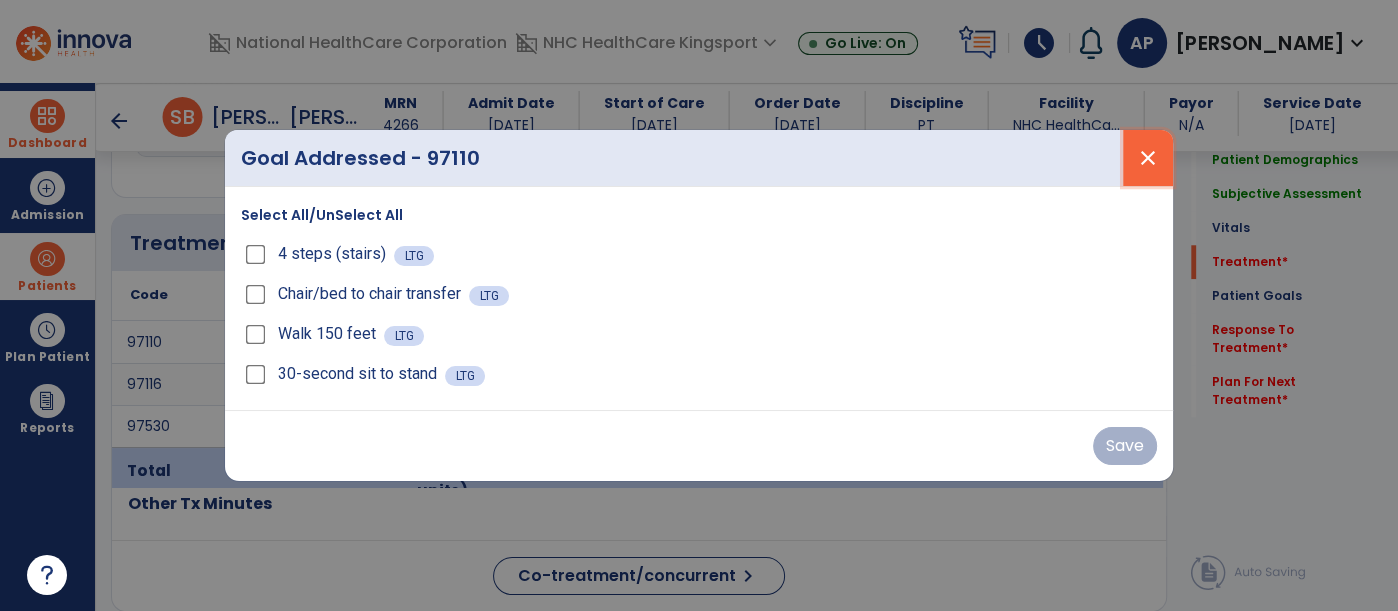 click on "close" at bounding box center (1148, 158) 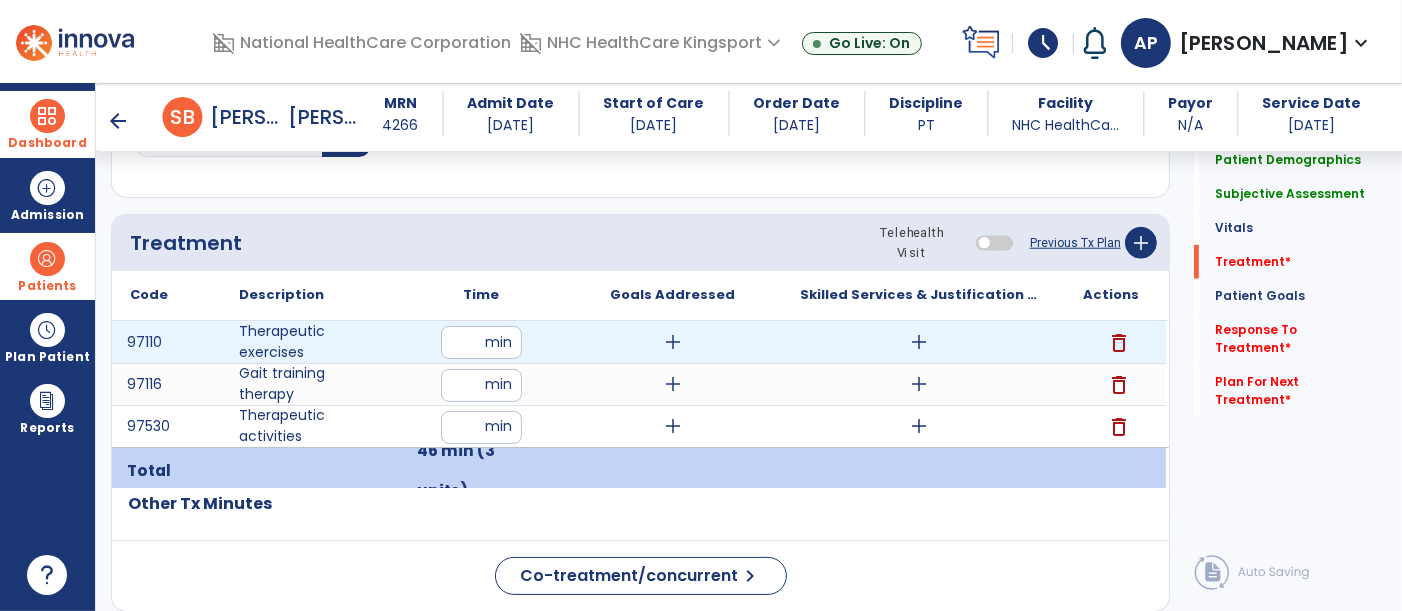 click on "add" at bounding box center [919, 342] 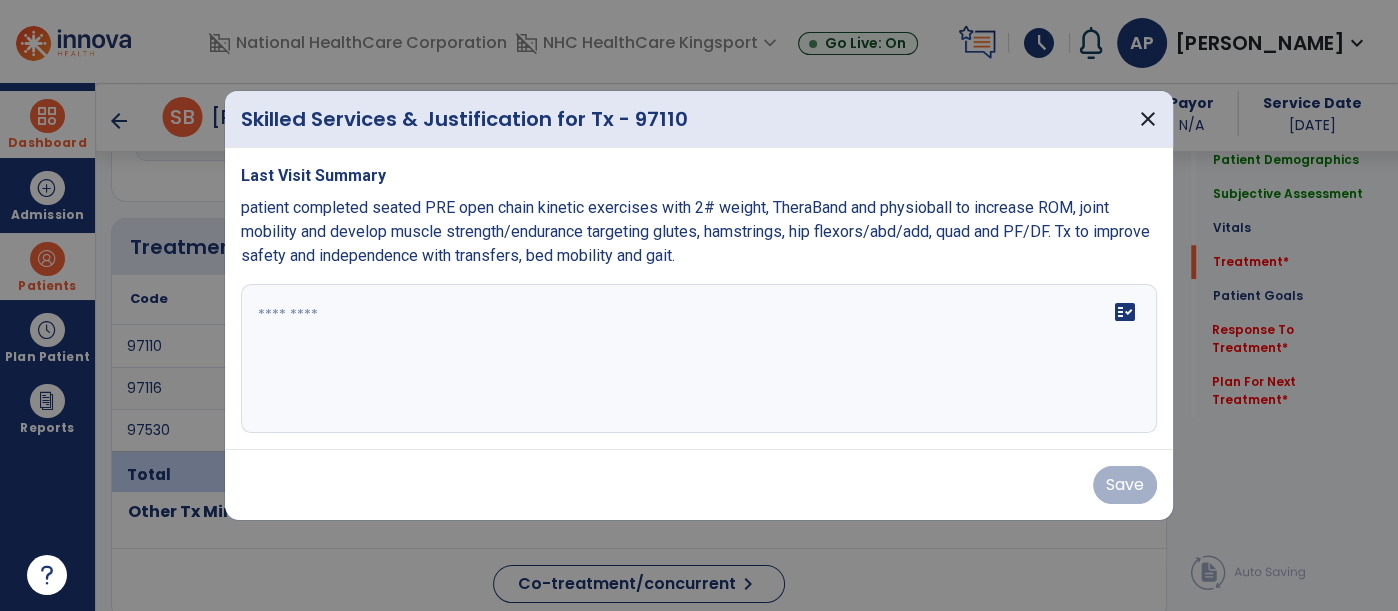 scroll, scrollTop: 1555, scrollLeft: 0, axis: vertical 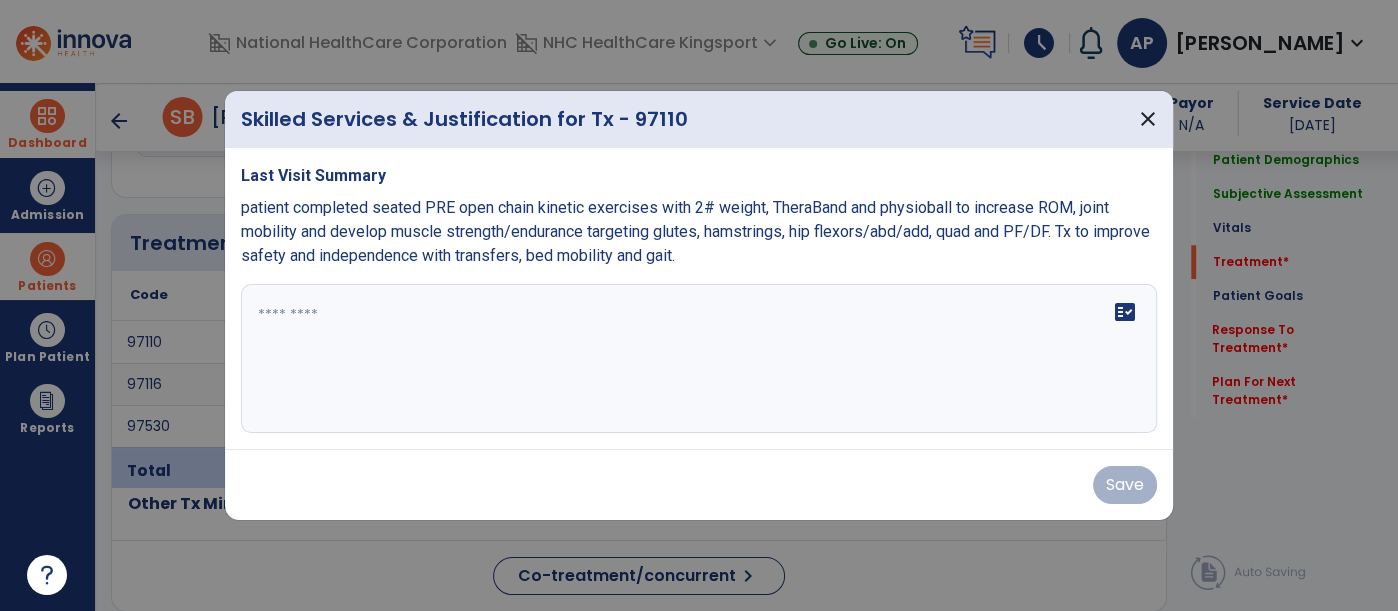 click at bounding box center [699, 359] 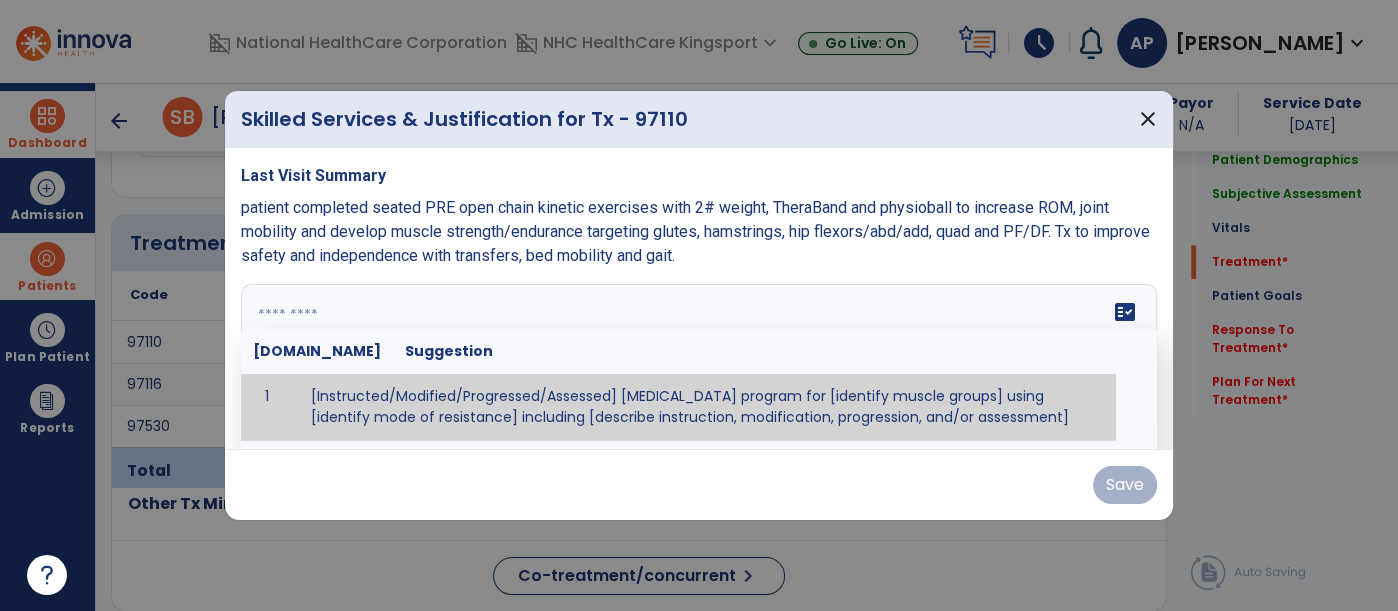 drag, startPoint x: 388, startPoint y: 330, endPoint x: 311, endPoint y: 315, distance: 78.44743 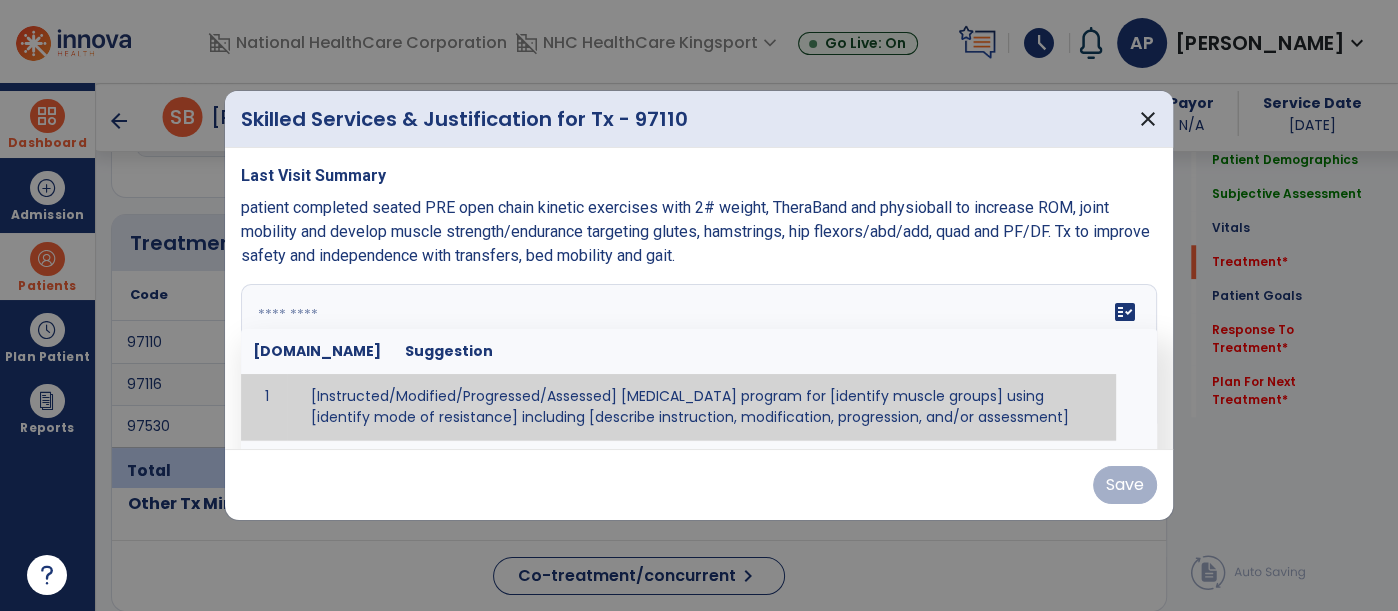 click at bounding box center [697, 359] 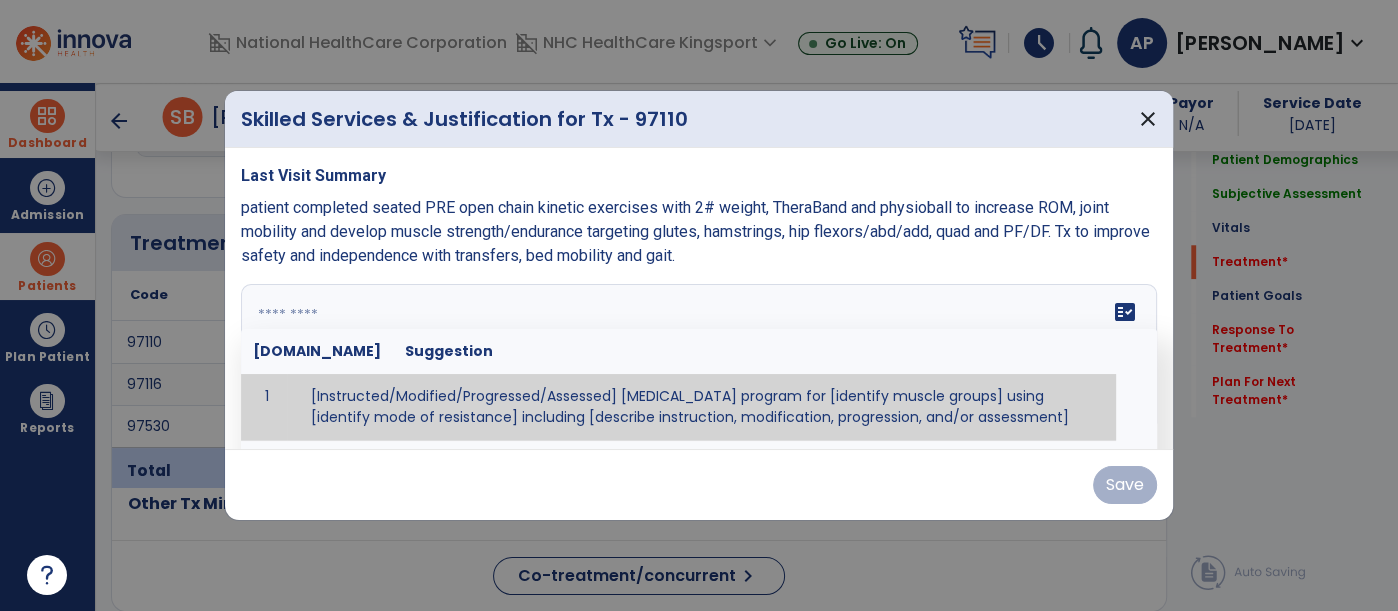 paste on "**********" 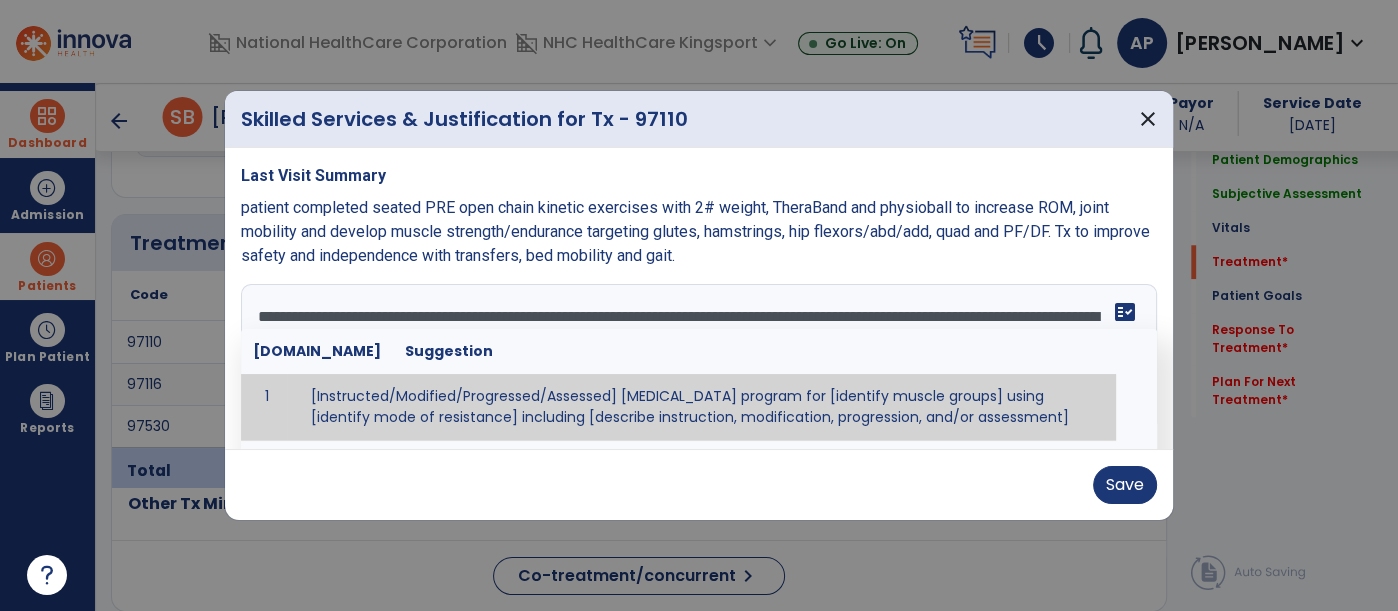 click on "**********" at bounding box center (697, 359) 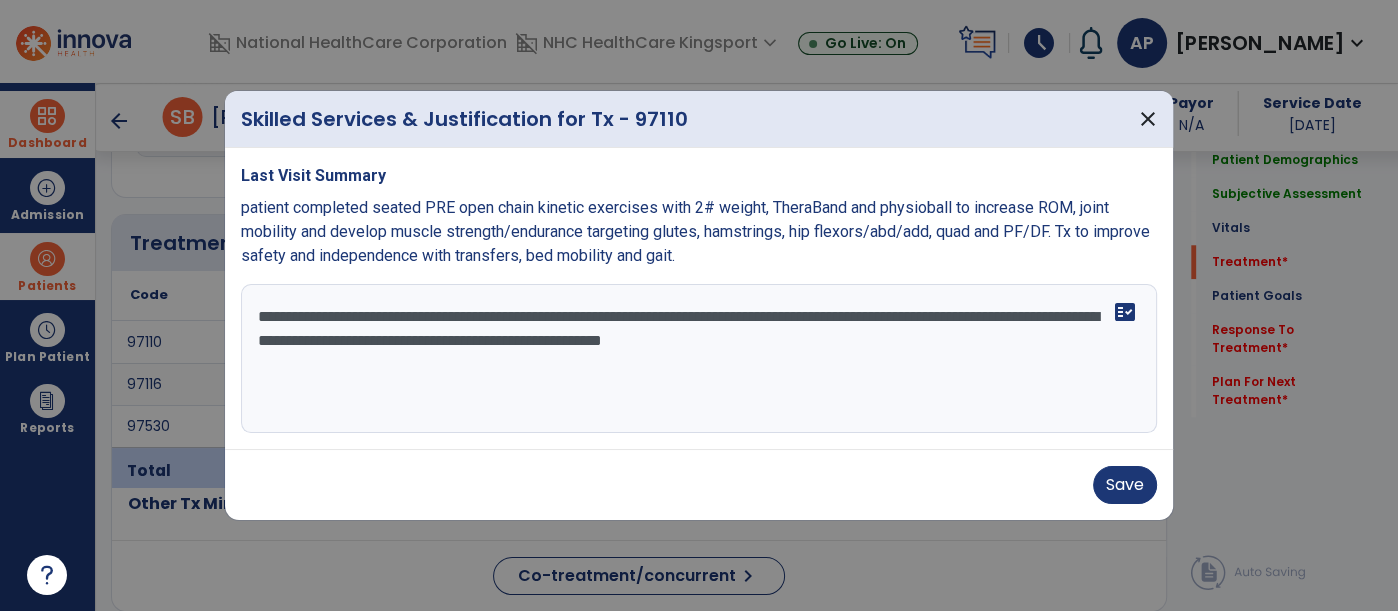 click on "**********" at bounding box center [699, 359] 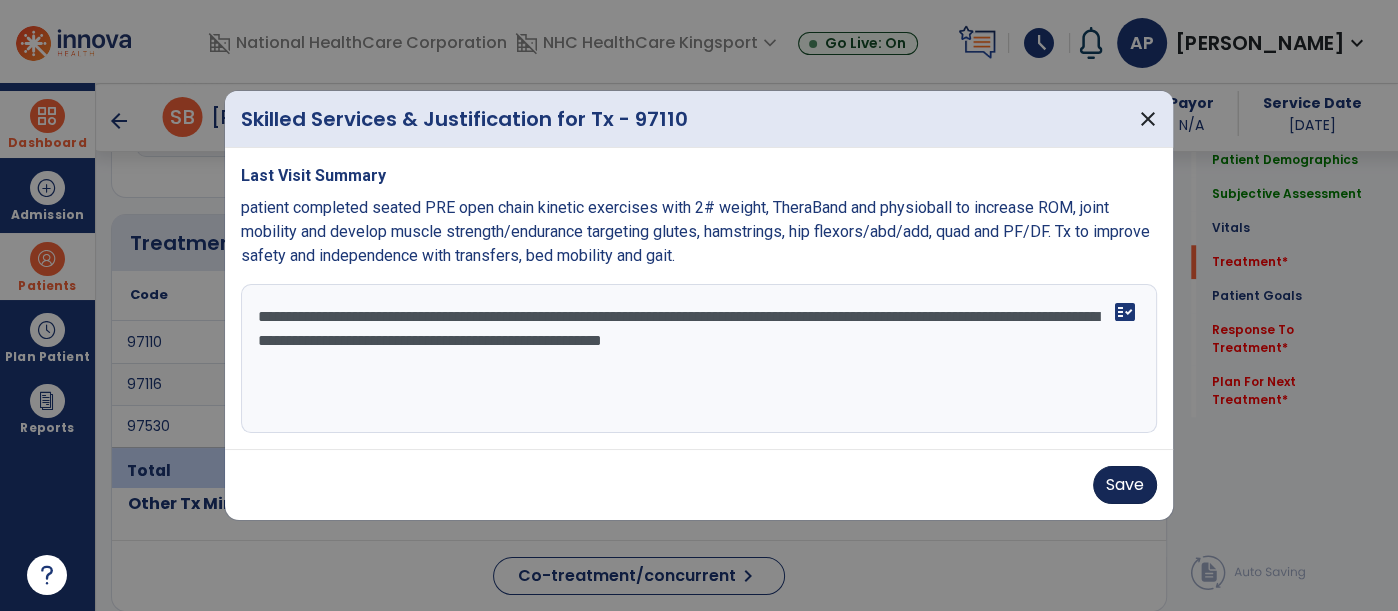 type on "**********" 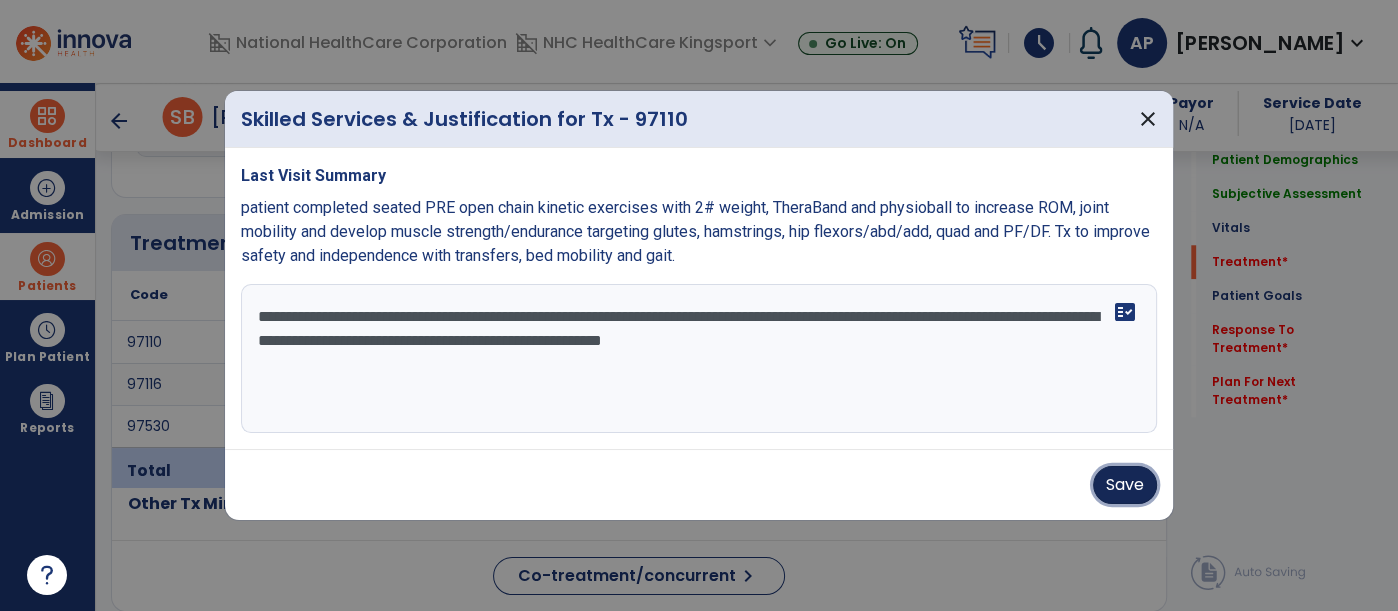 click on "Save" at bounding box center [1125, 485] 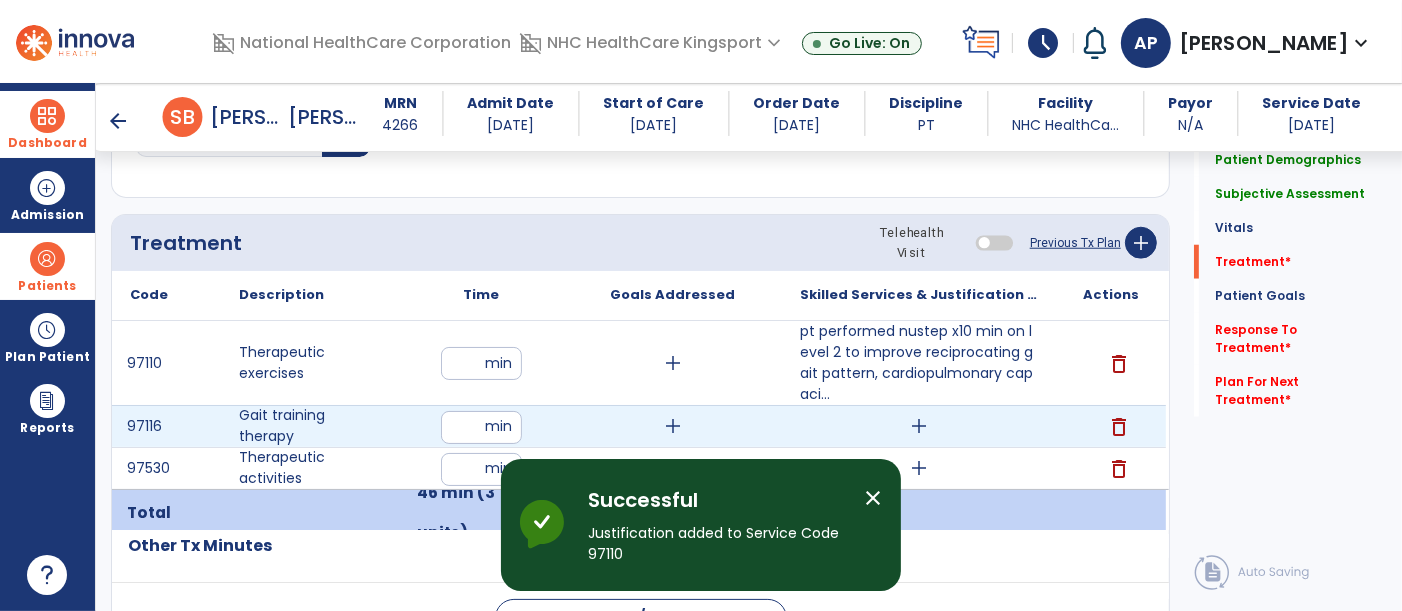 click on "add" at bounding box center (919, 426) 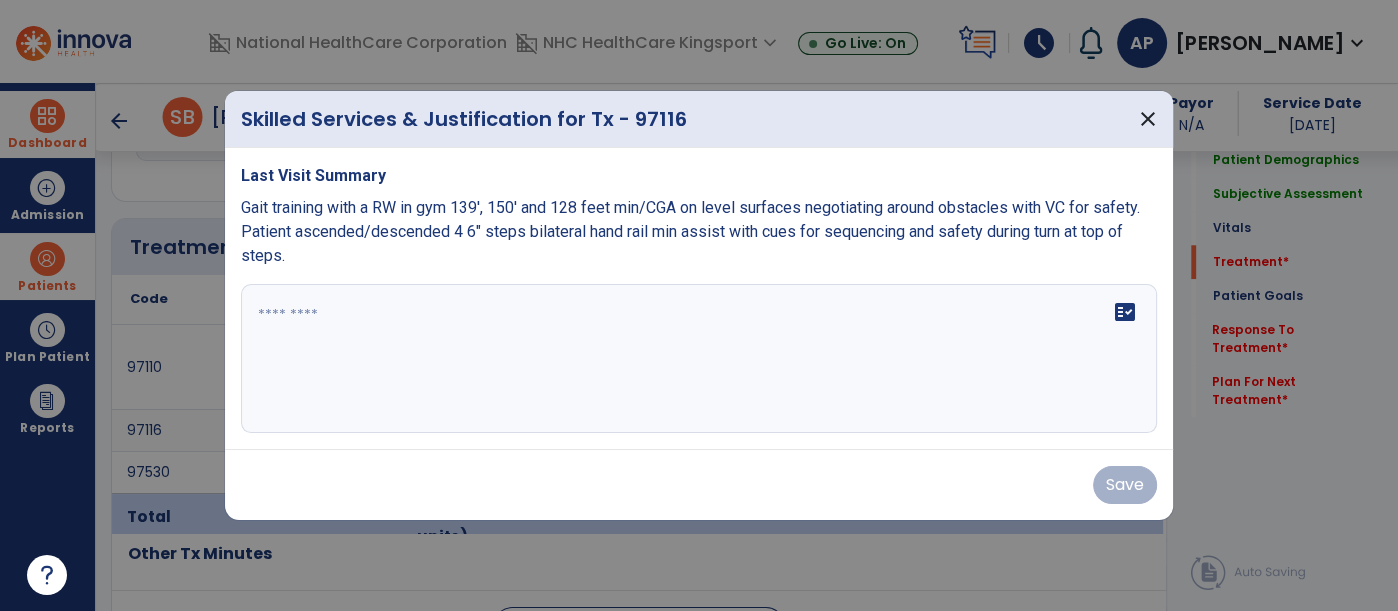 scroll, scrollTop: 1555, scrollLeft: 0, axis: vertical 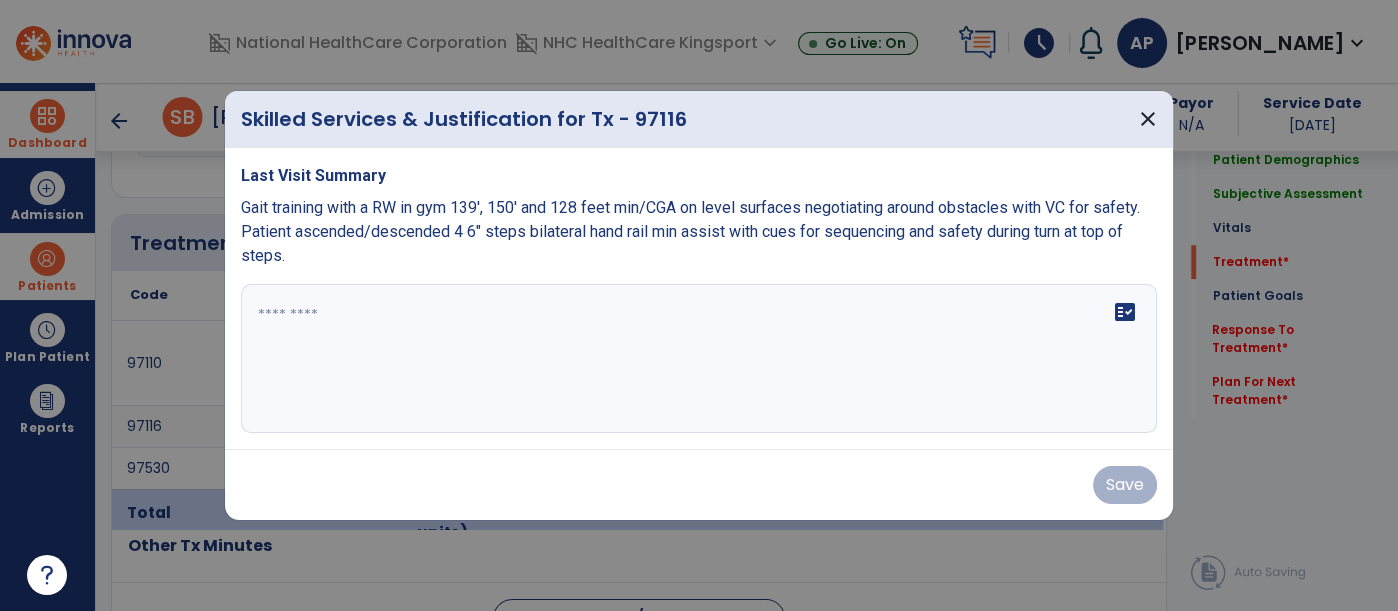 click on "fact_check" at bounding box center (699, 359) 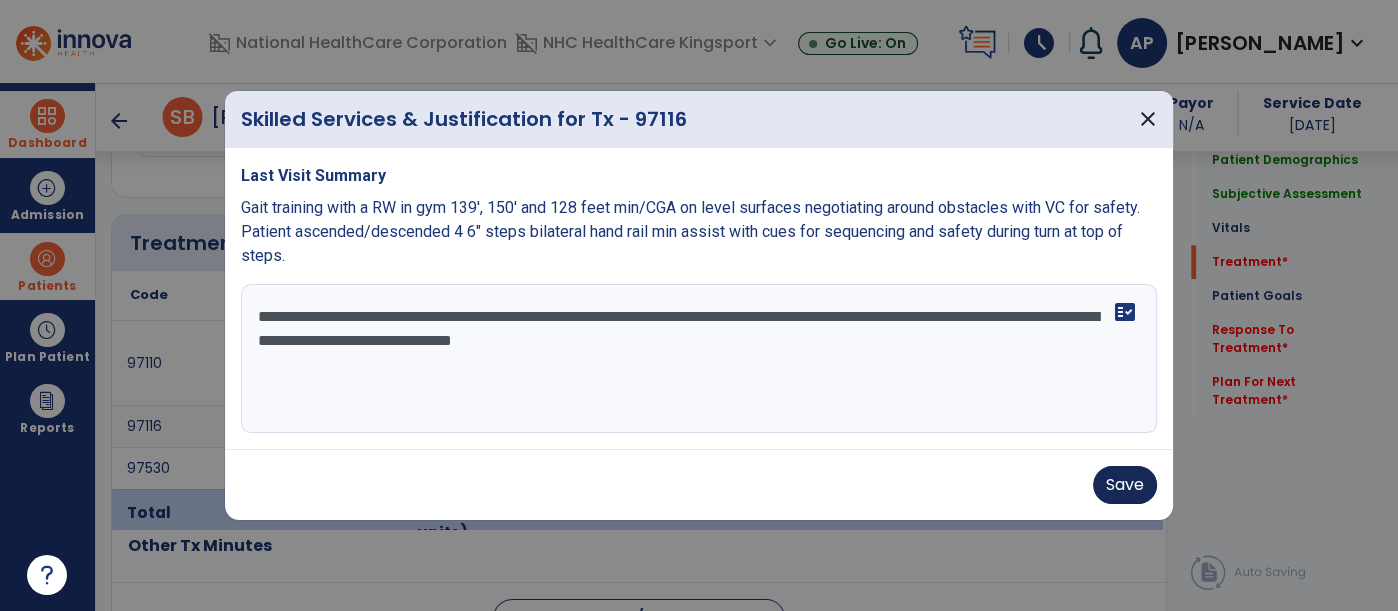 type on "**********" 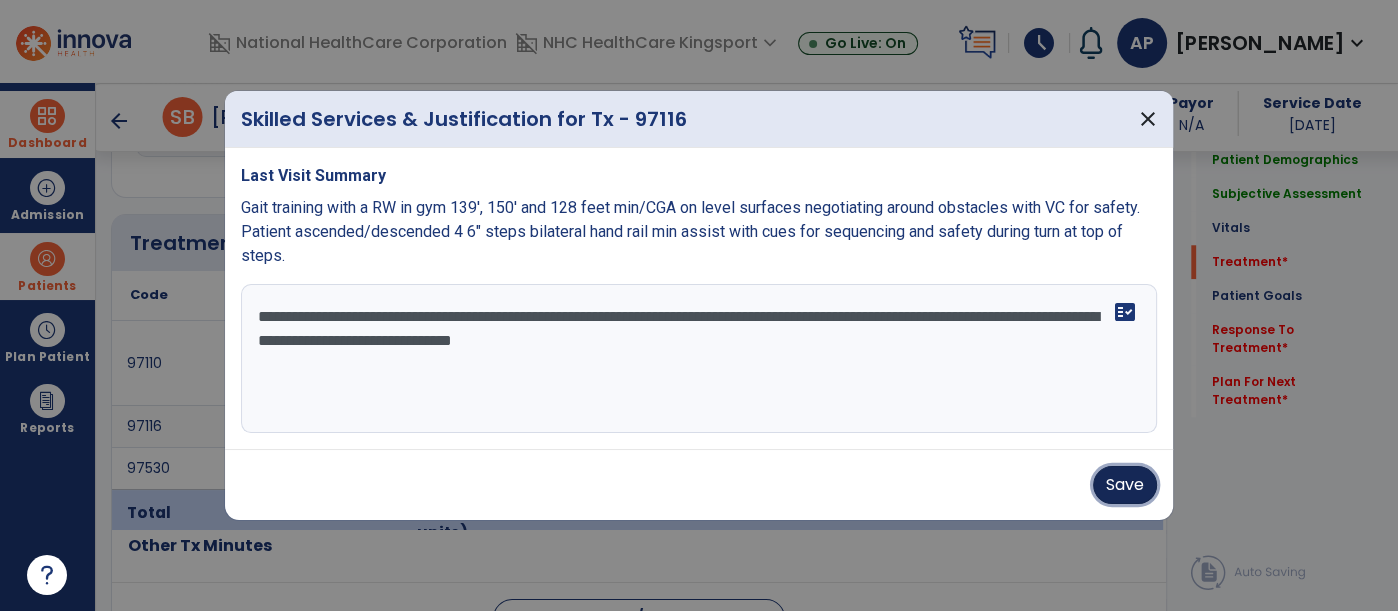 click on "Save" at bounding box center (1125, 485) 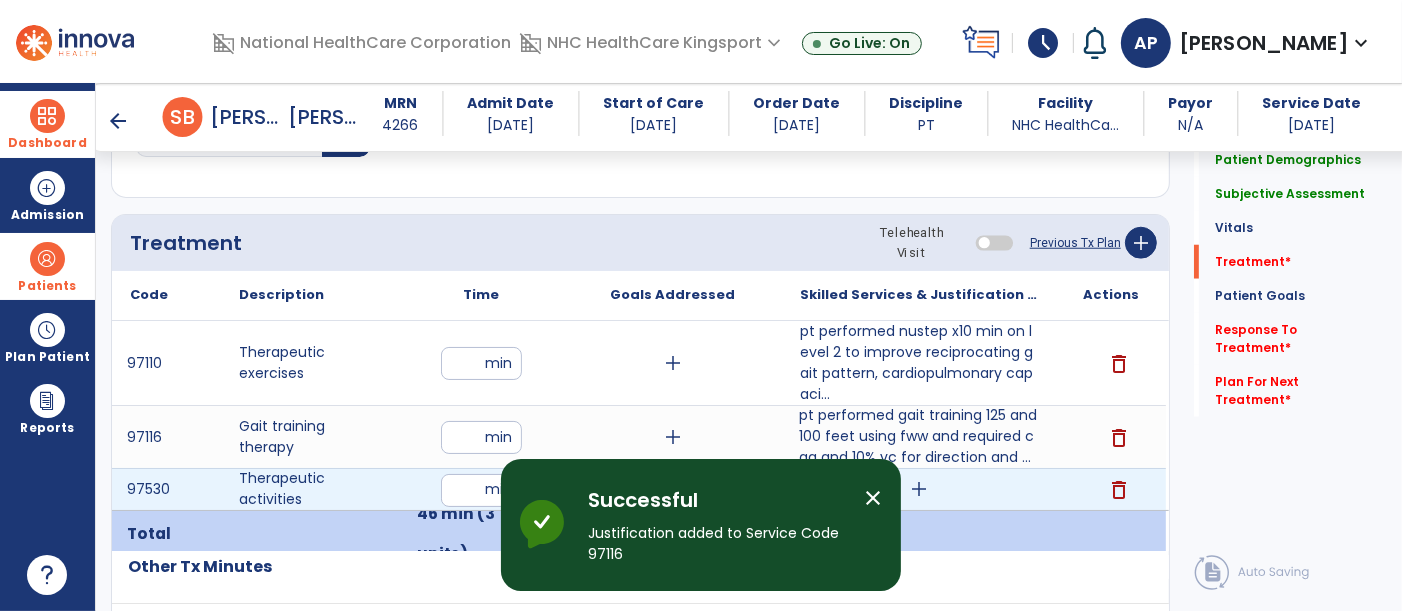 click on "add" at bounding box center [919, 489] 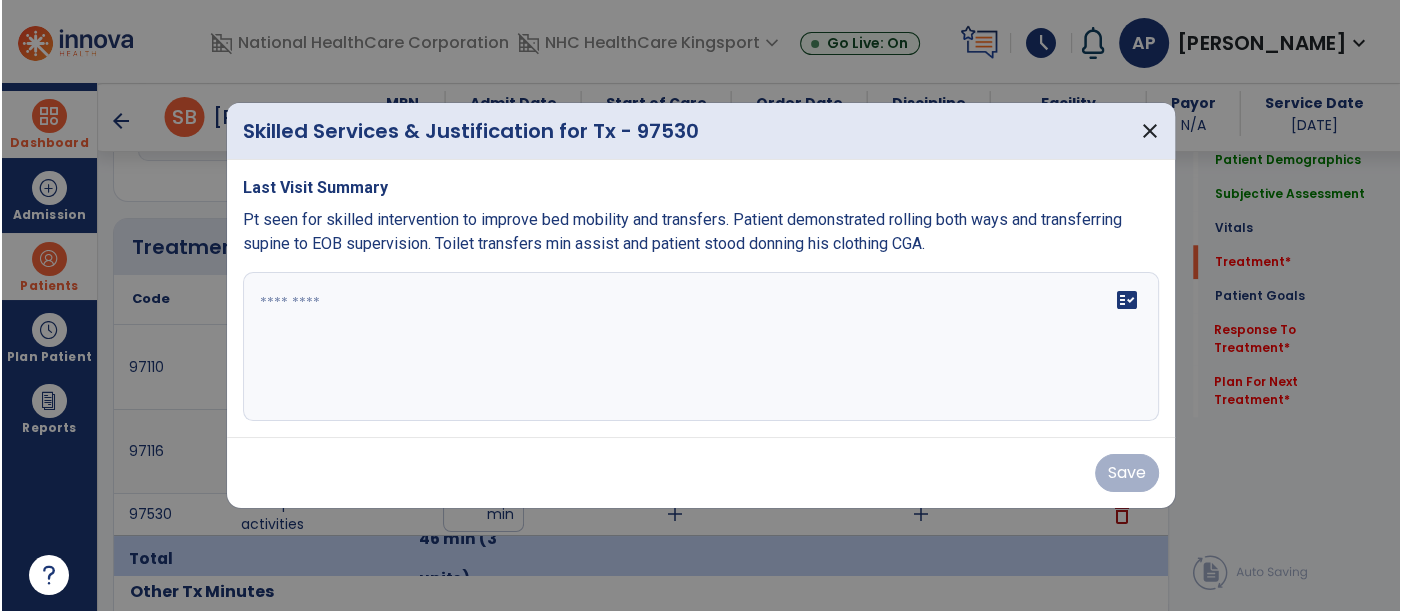 scroll, scrollTop: 1555, scrollLeft: 0, axis: vertical 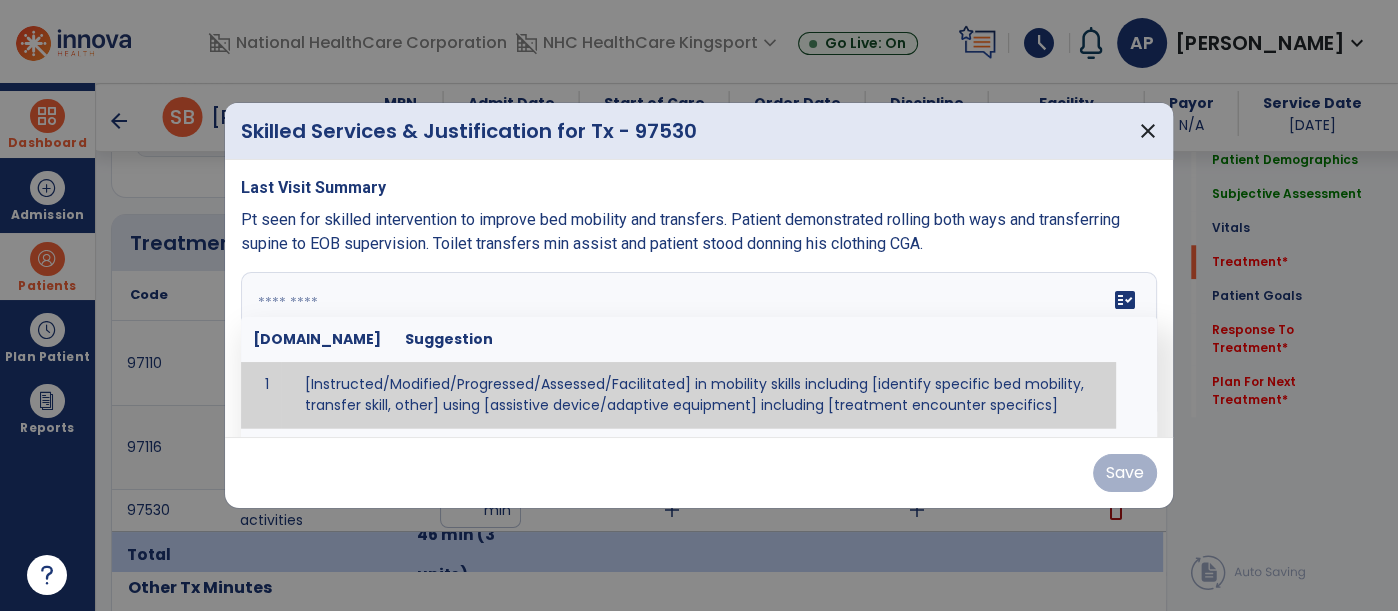 click at bounding box center [697, 347] 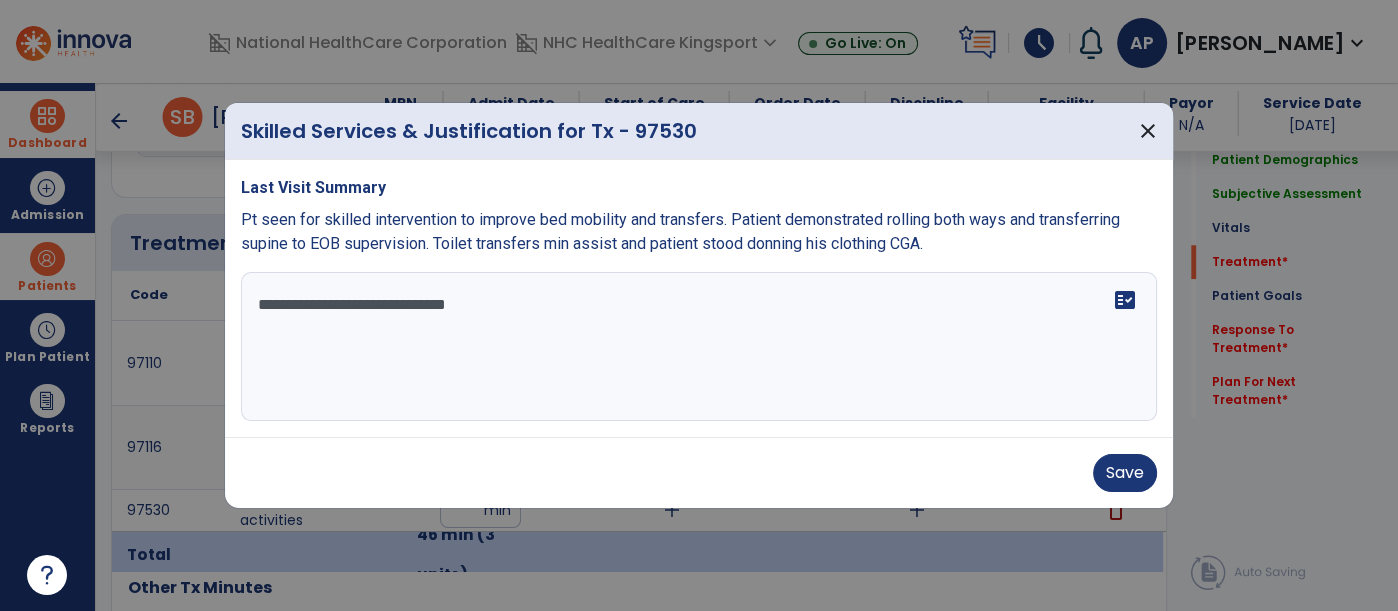 click on "**********" at bounding box center [699, 347] 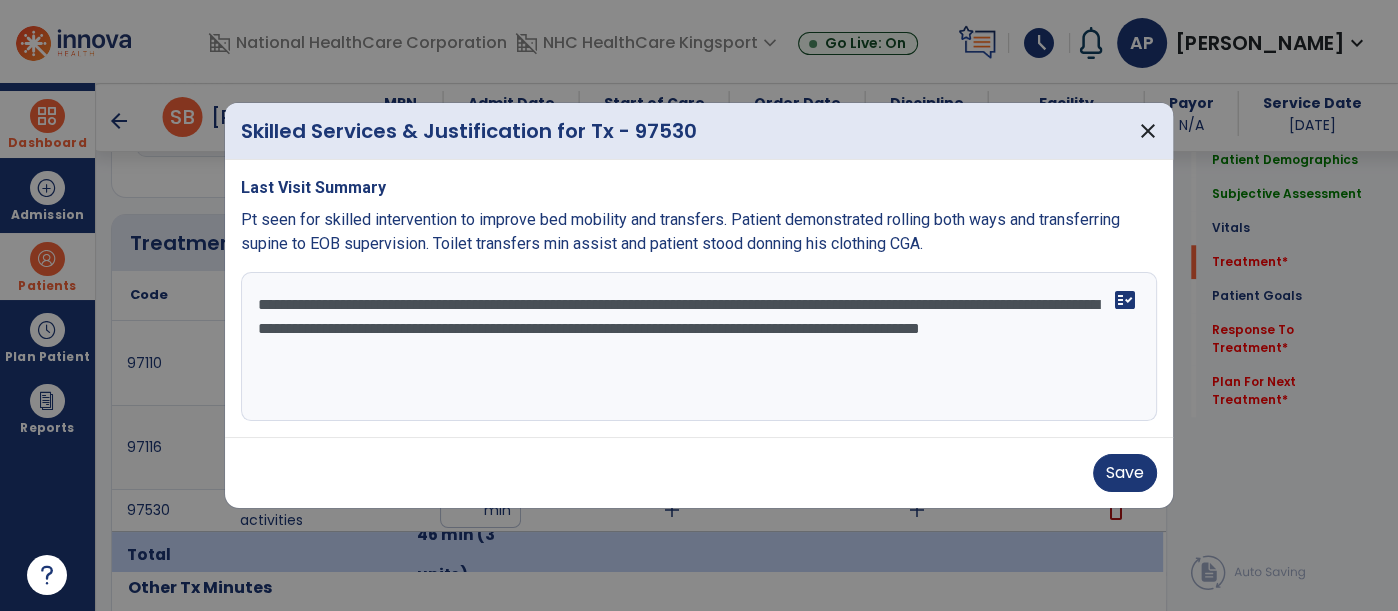 drag, startPoint x: 329, startPoint y: 348, endPoint x: 340, endPoint y: 350, distance: 11.18034 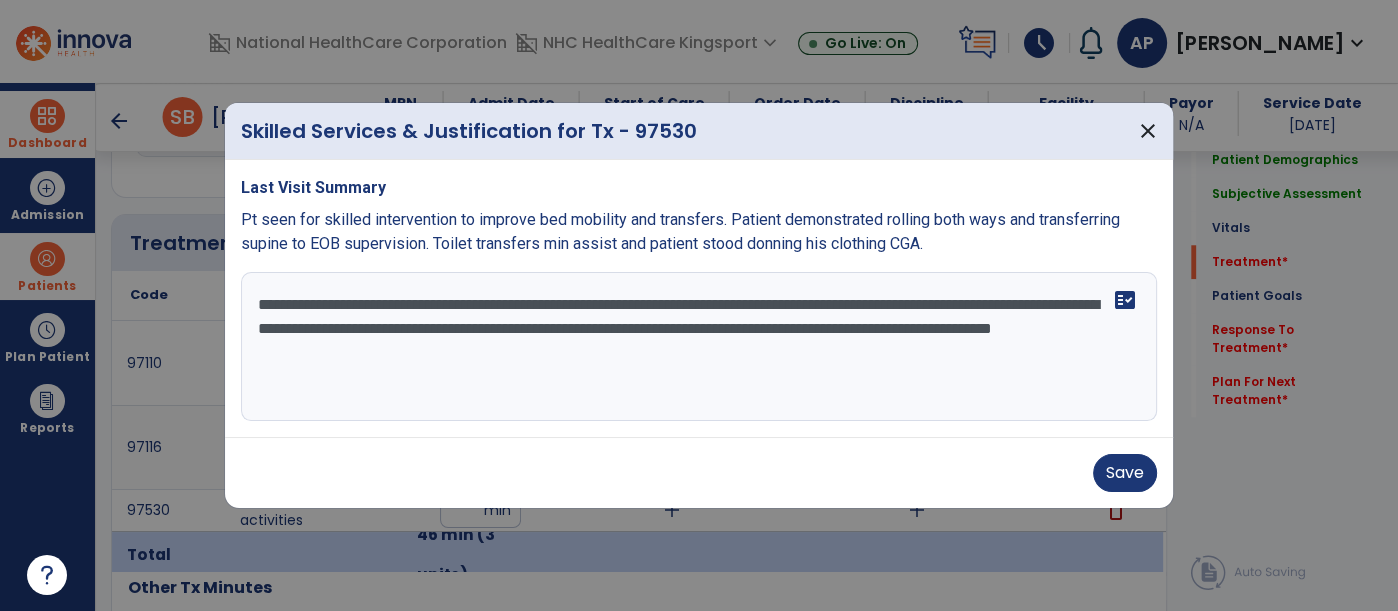 click on "**********" at bounding box center (699, 347) 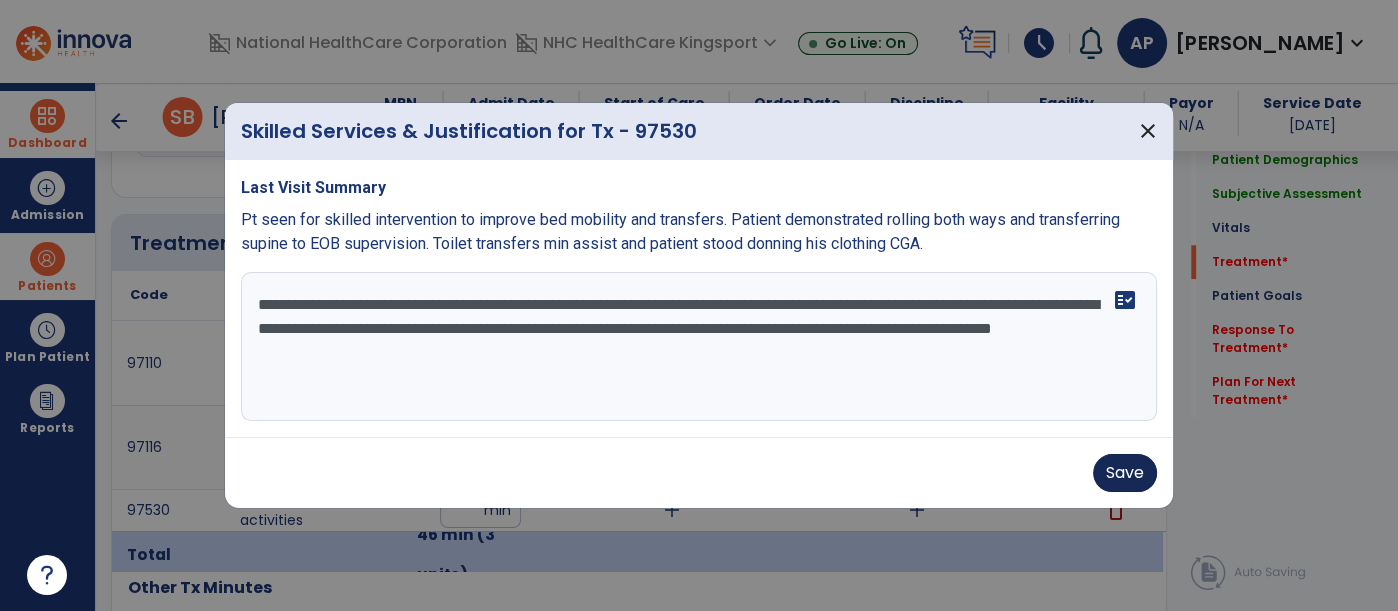 type on "**********" 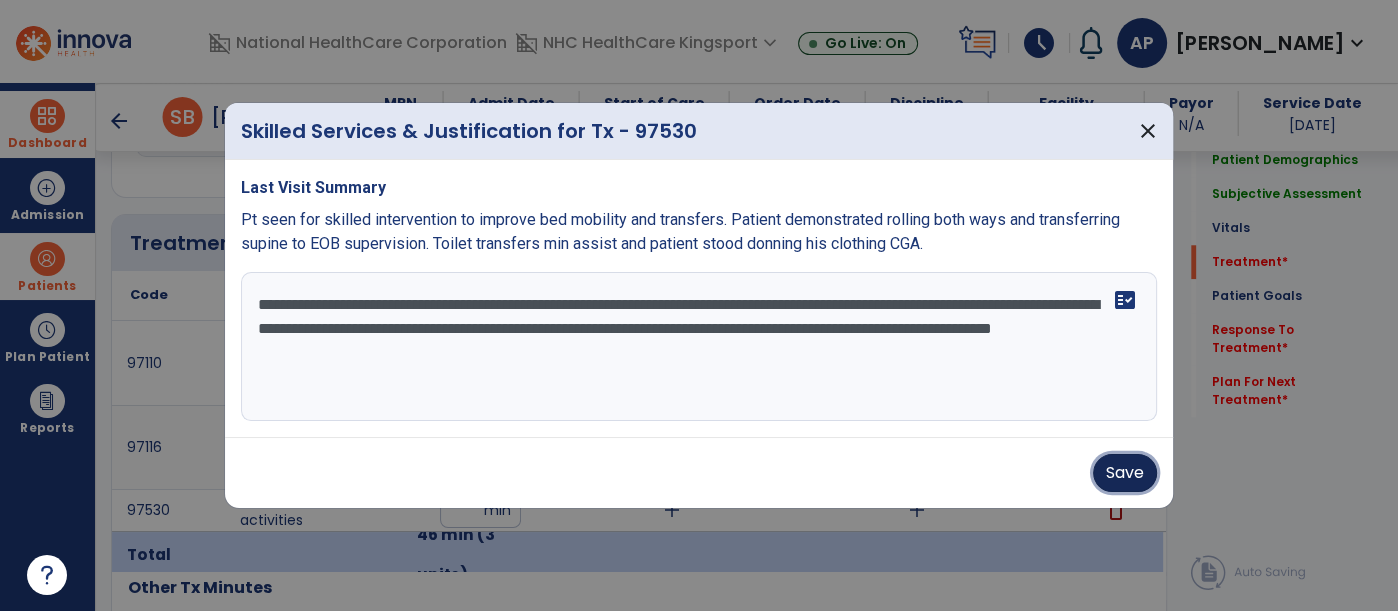 click on "Save" at bounding box center [1125, 473] 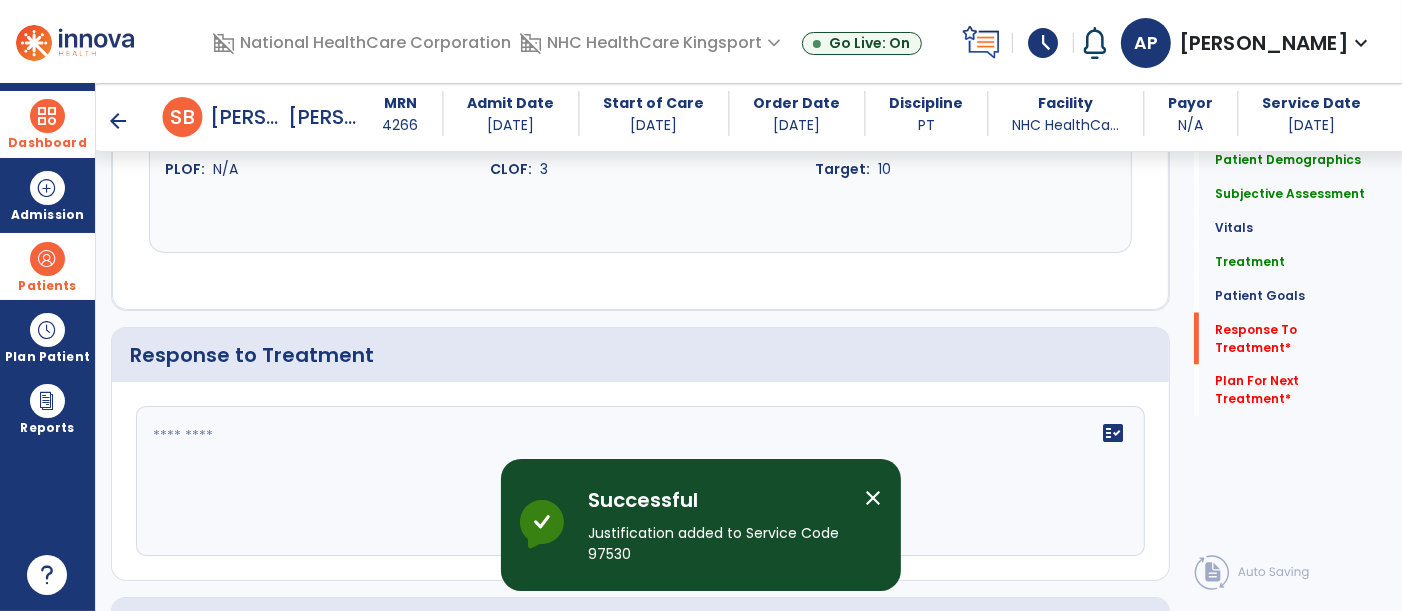 scroll, scrollTop: 3000, scrollLeft: 0, axis: vertical 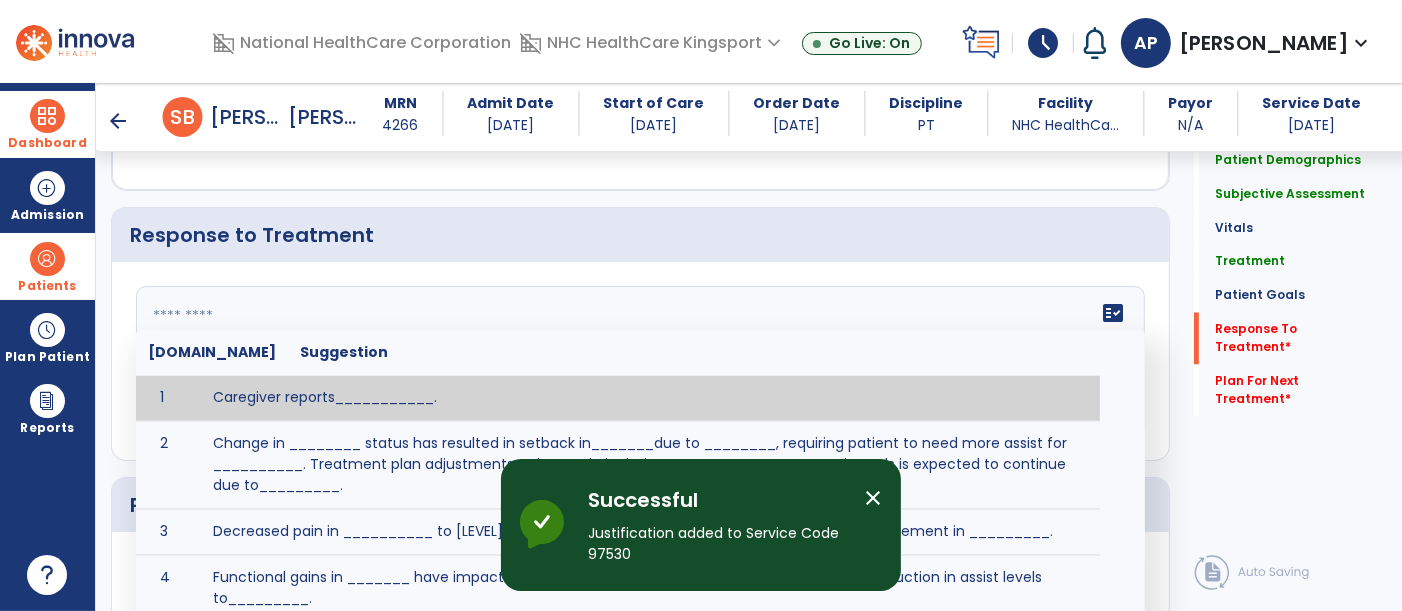 drag, startPoint x: 988, startPoint y: 381, endPoint x: 974, endPoint y: 370, distance: 17.804493 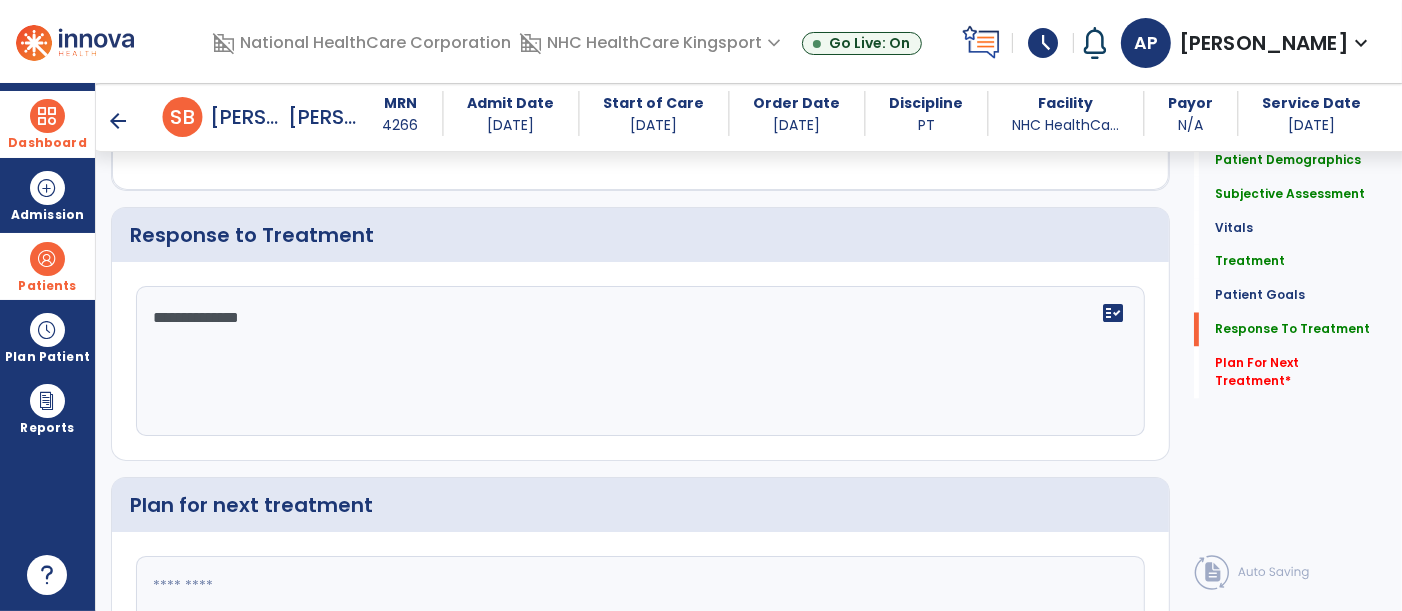 scroll, scrollTop: 3000, scrollLeft: 0, axis: vertical 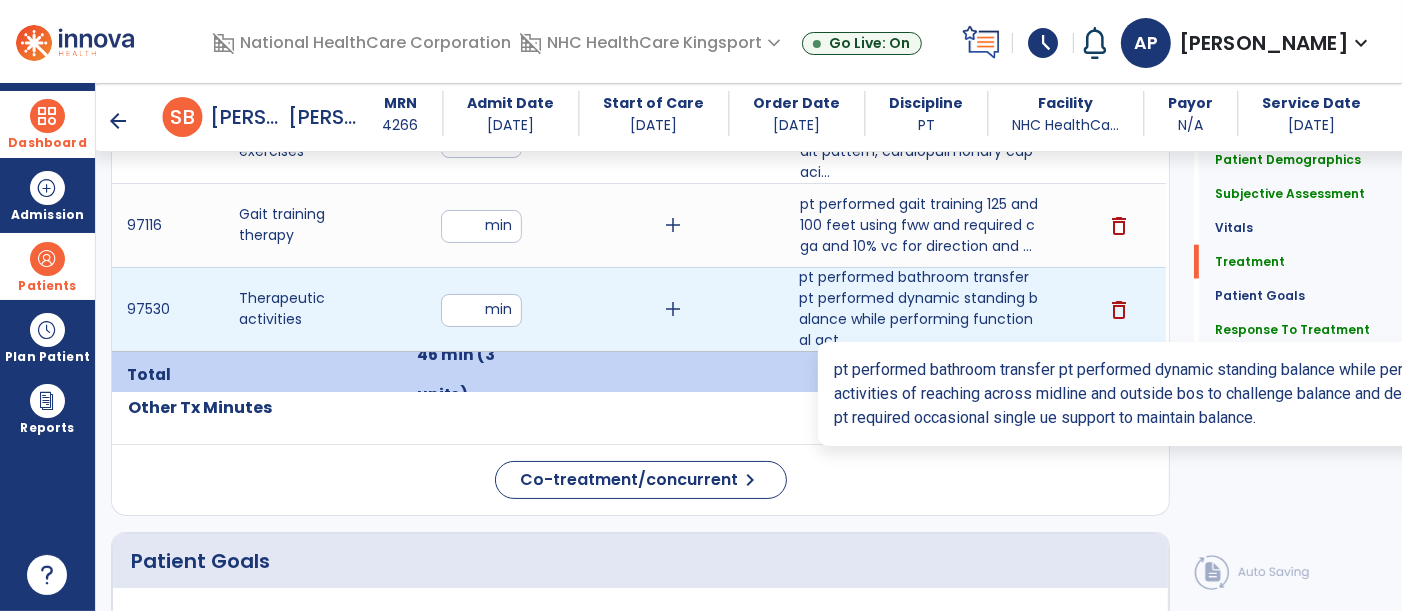 type on "**********" 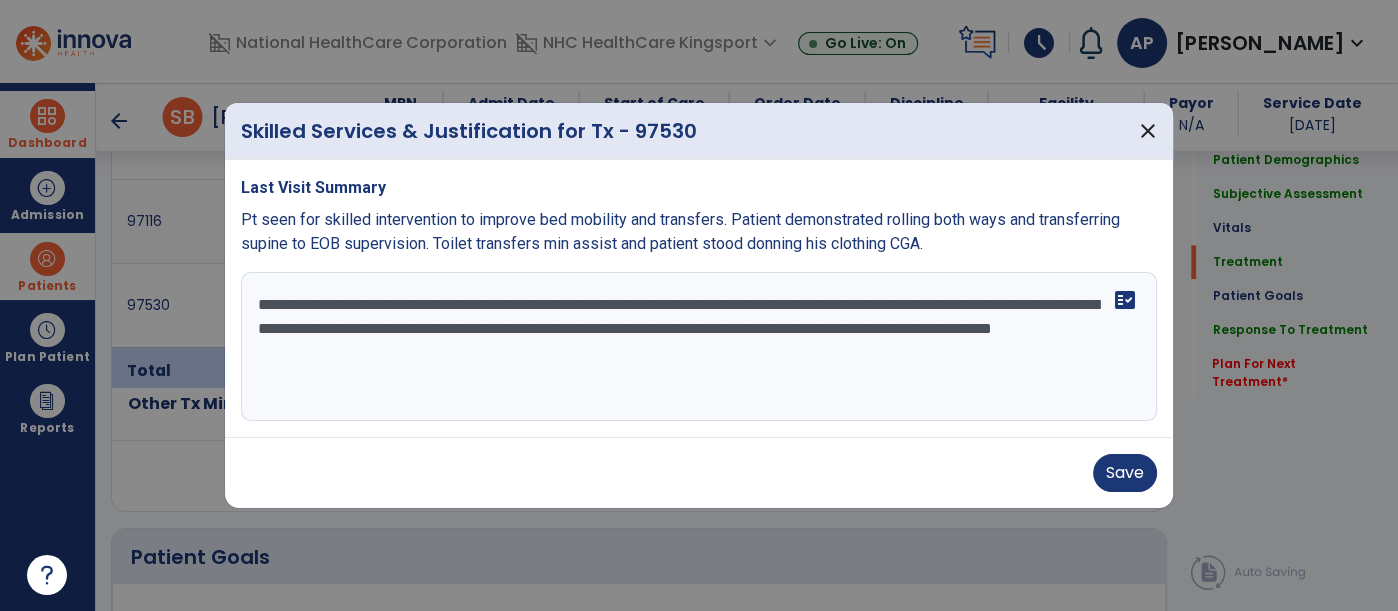 scroll, scrollTop: 1777, scrollLeft: 0, axis: vertical 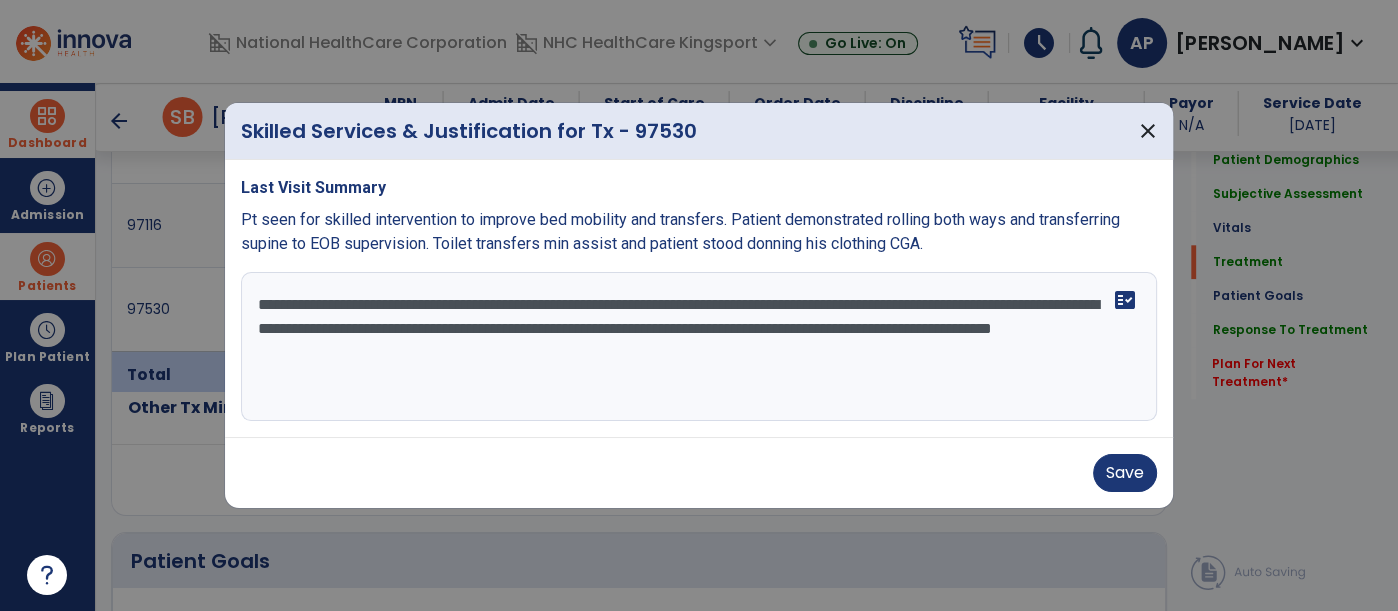 click on "**********" at bounding box center (699, 347) 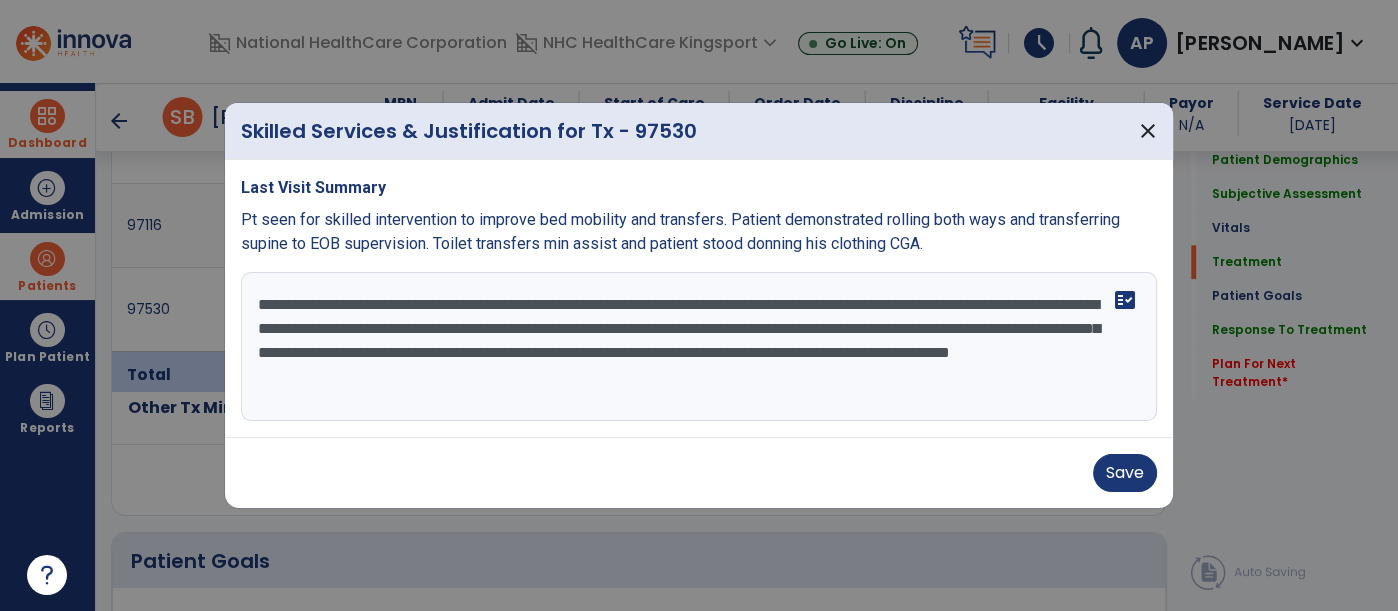 type on "**********" 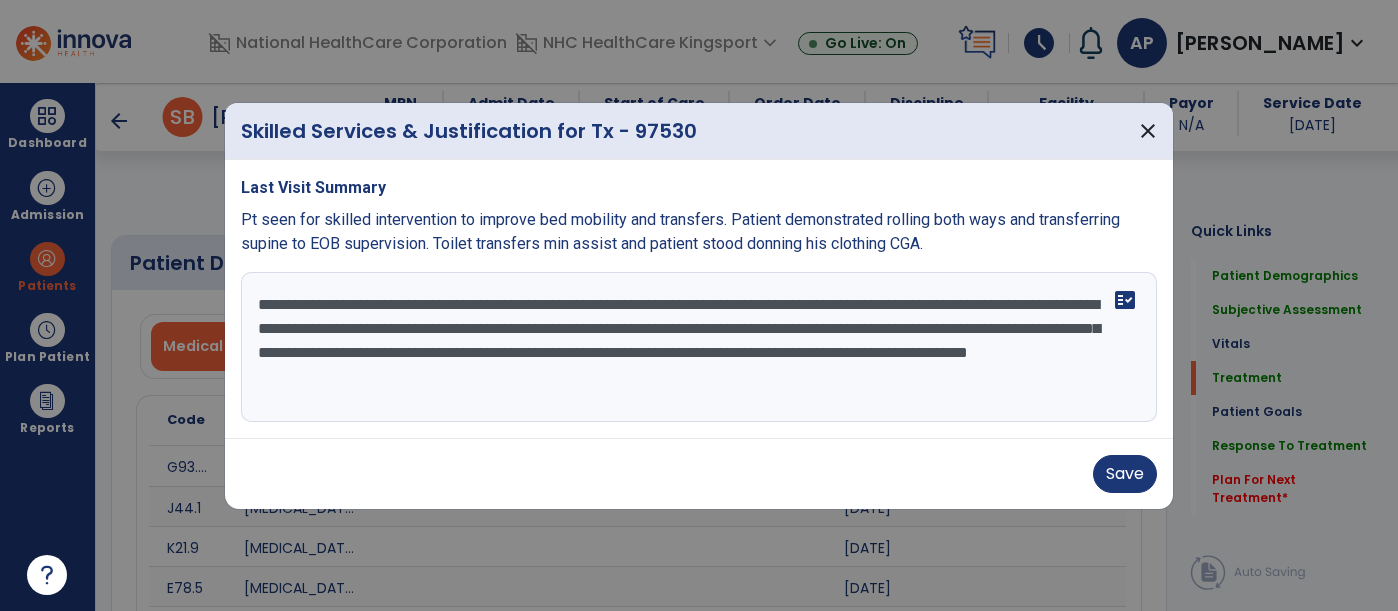 select on "*" 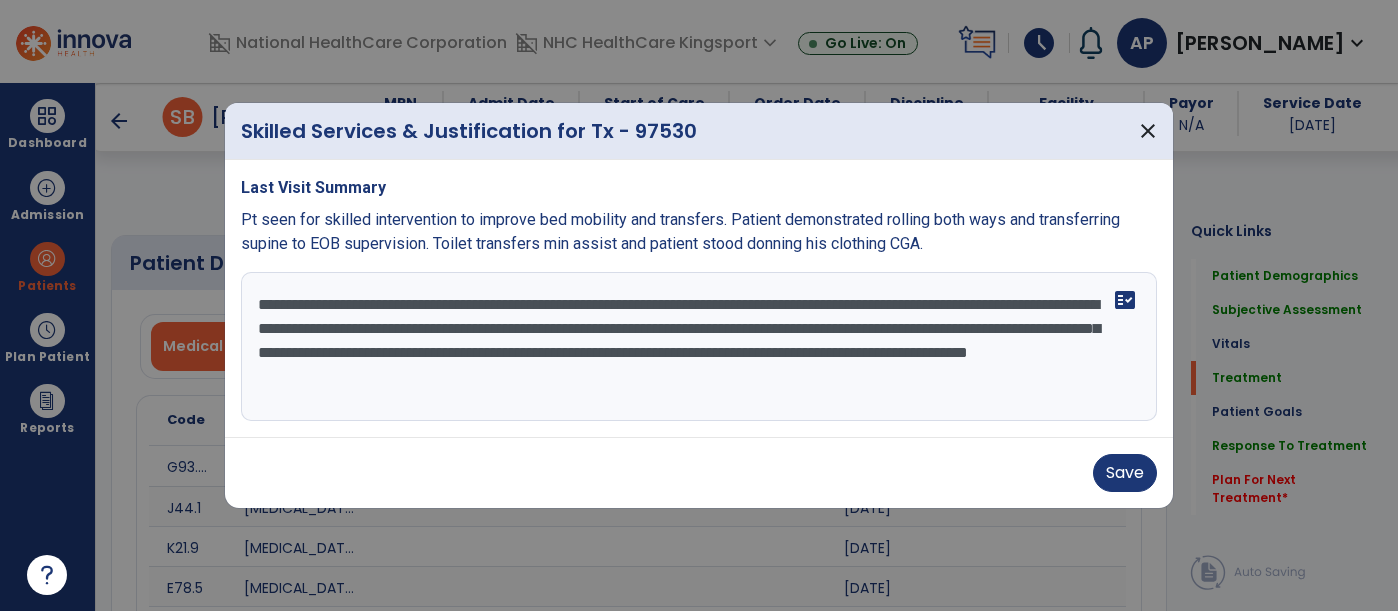 scroll, scrollTop: 0, scrollLeft: 0, axis: both 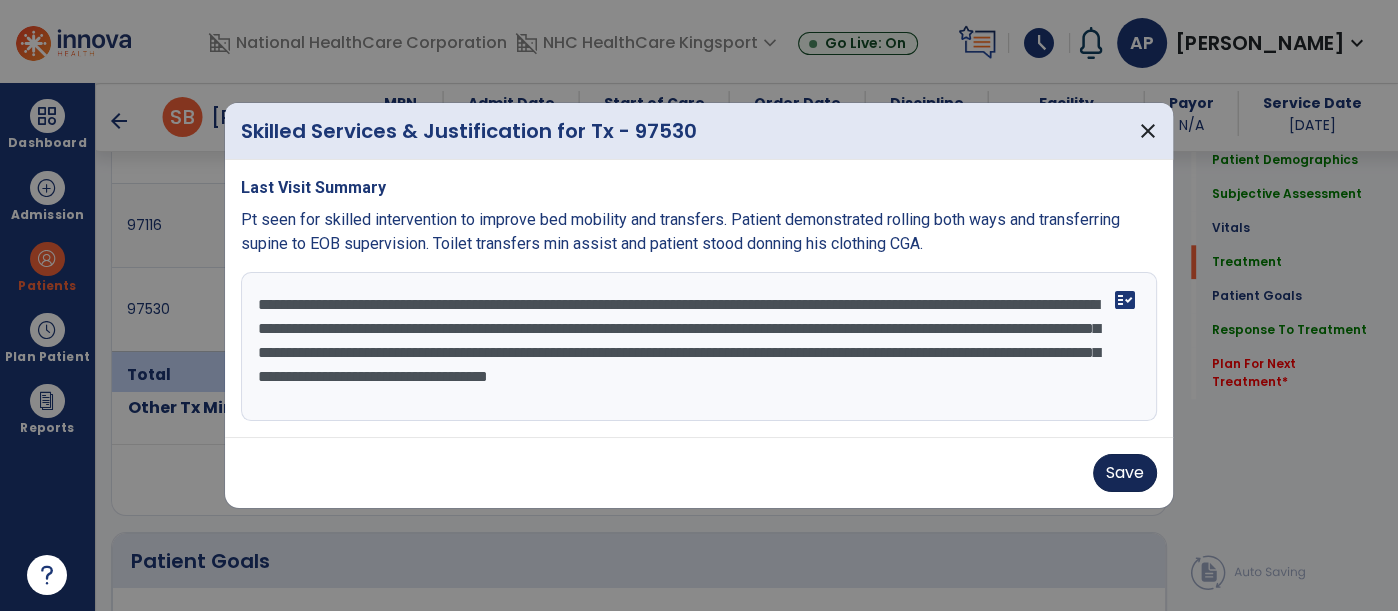 type on "**********" 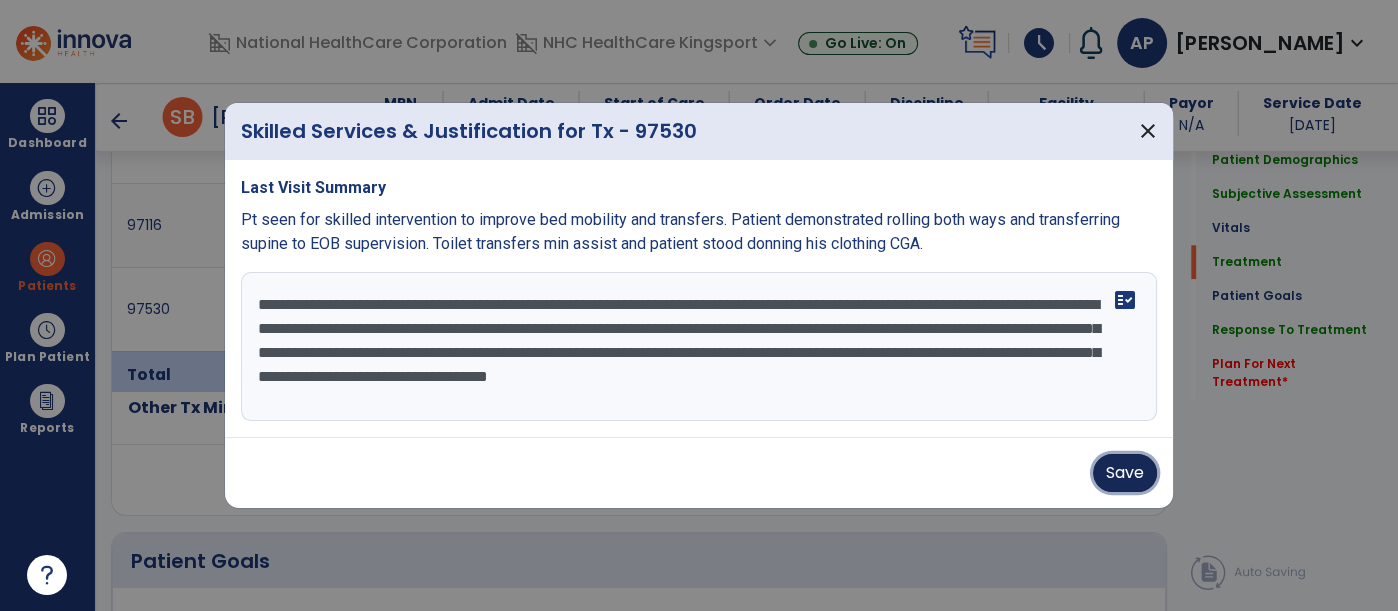 click on "Save" at bounding box center (1125, 473) 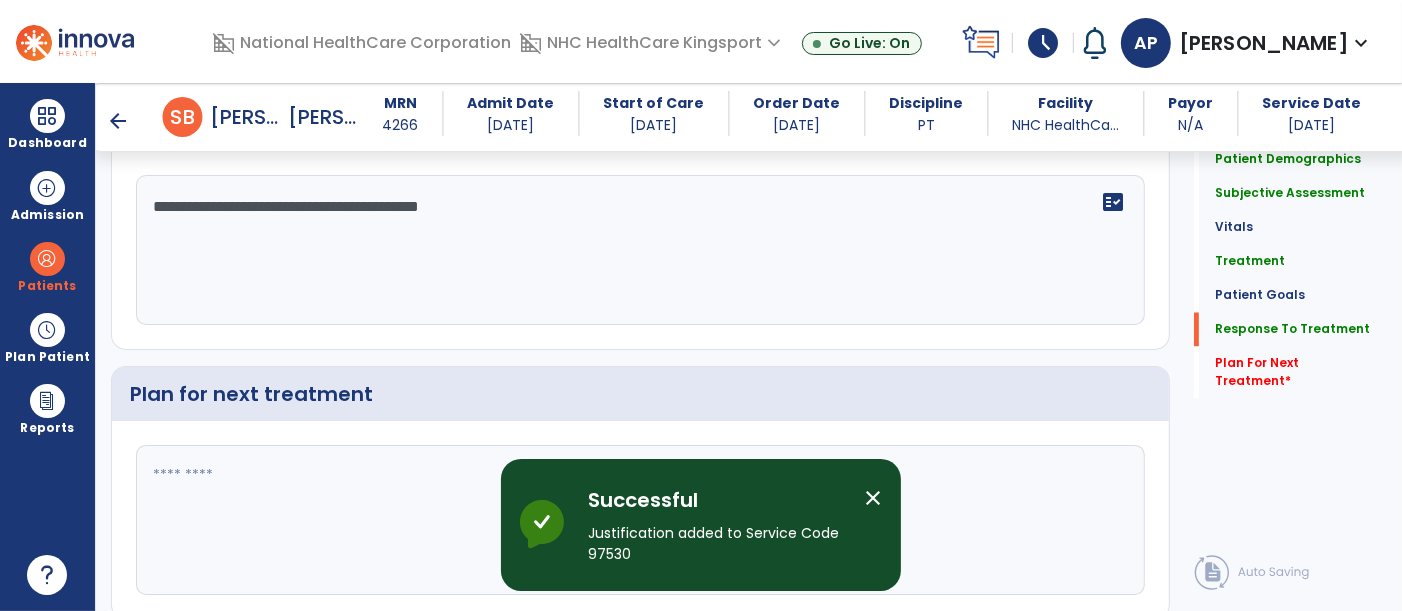 scroll, scrollTop: 3177, scrollLeft: 0, axis: vertical 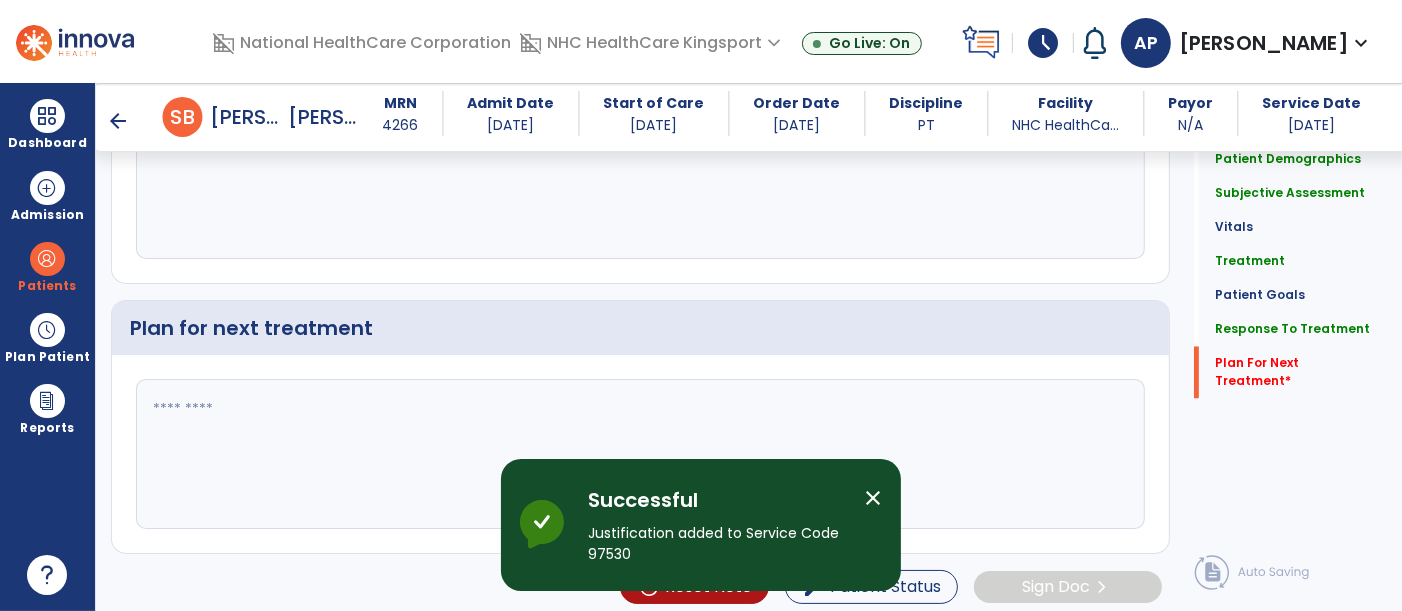 click 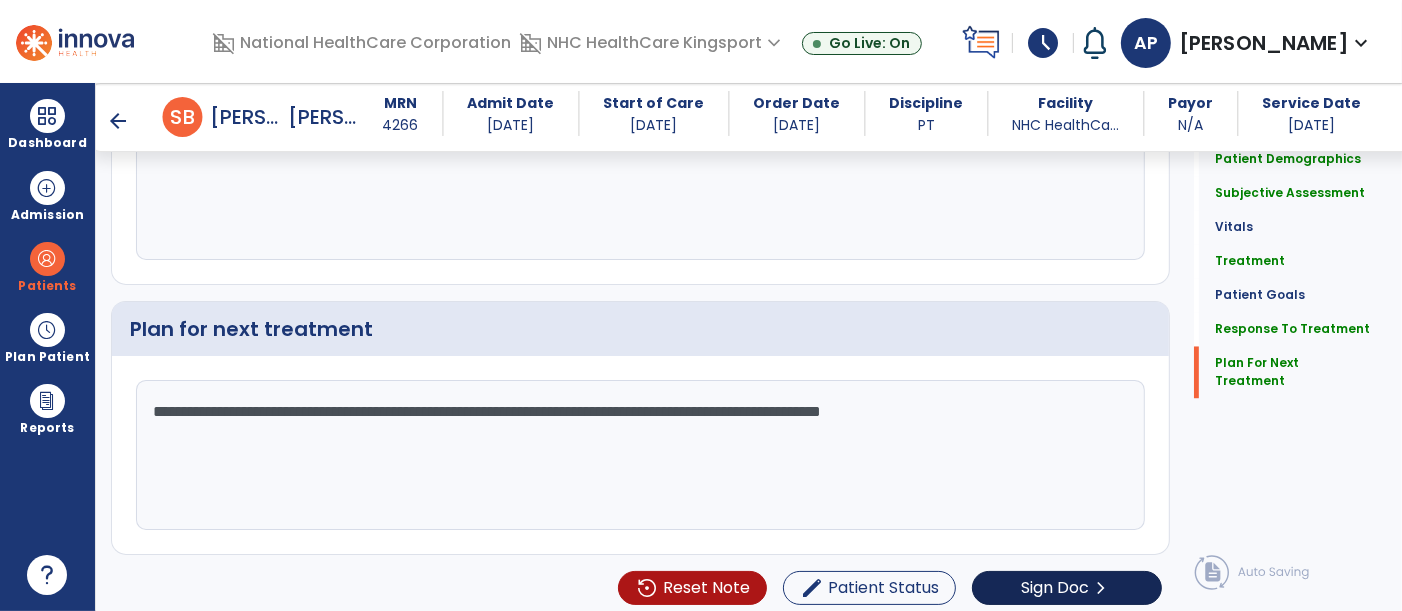 type on "**********" 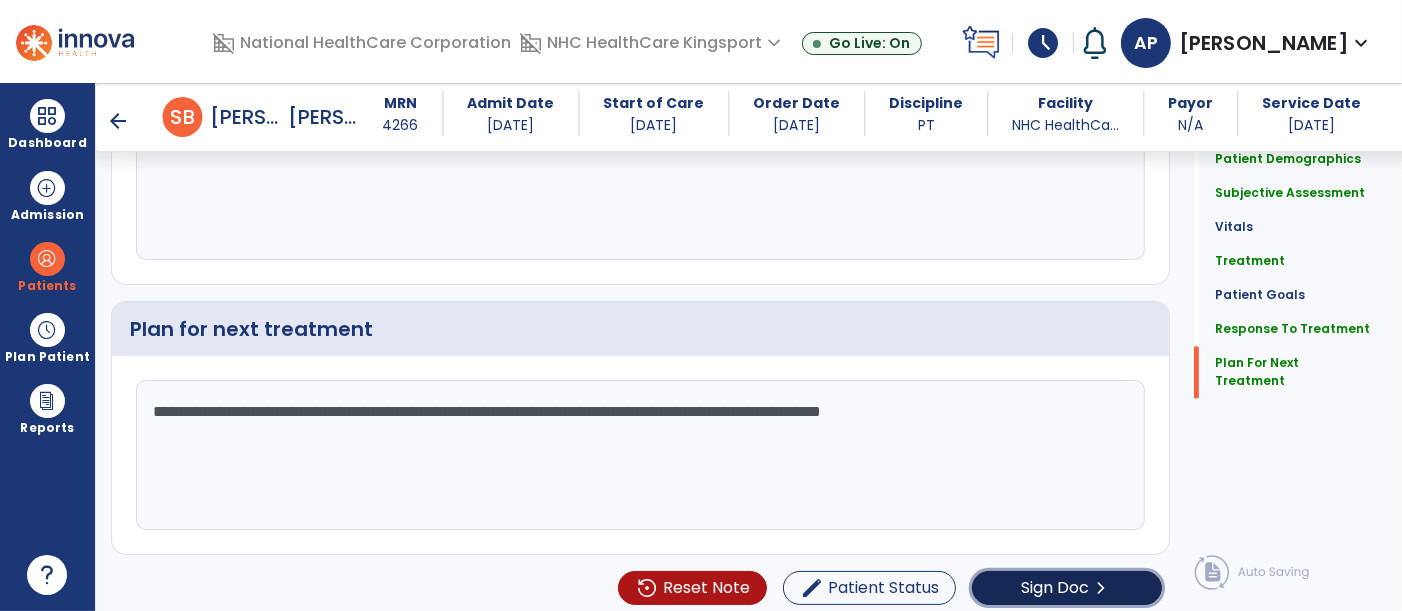 click on "Sign Doc" 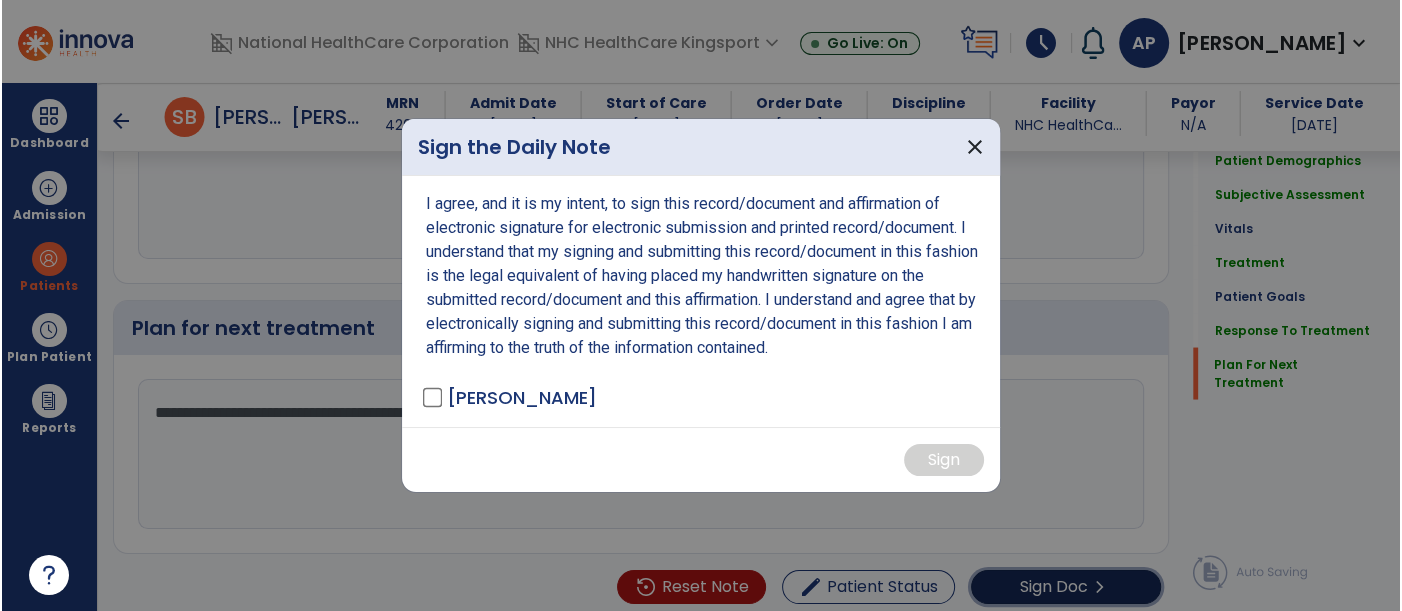 scroll, scrollTop: 3177, scrollLeft: 0, axis: vertical 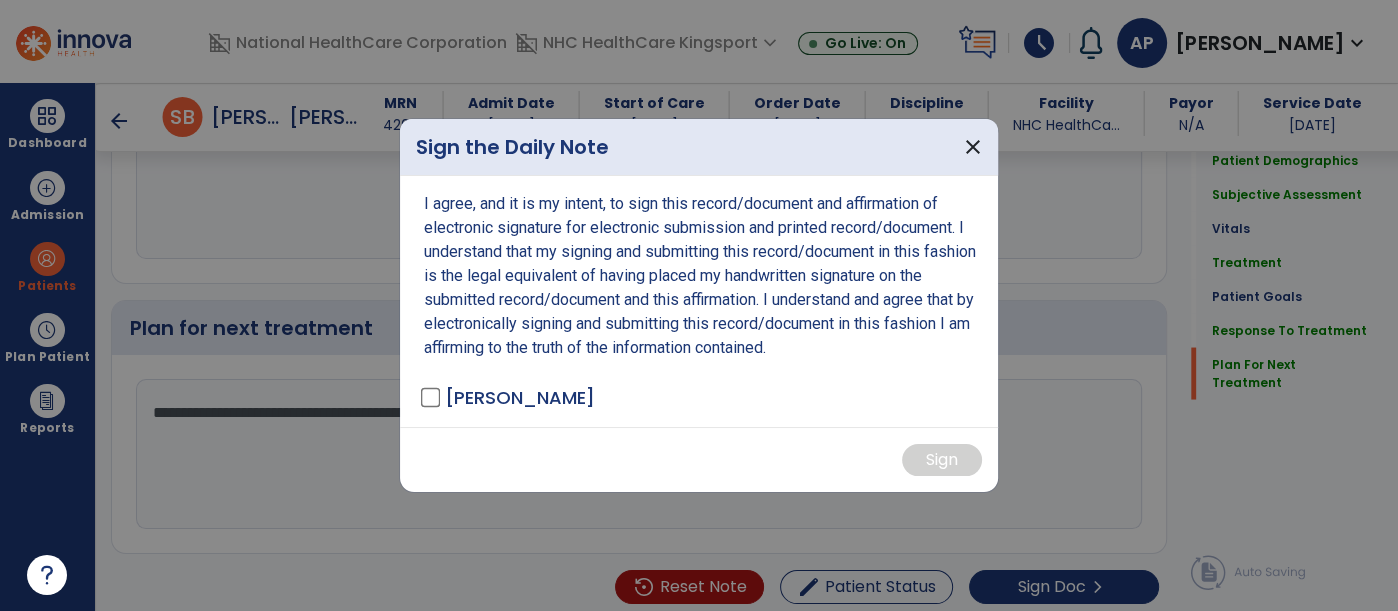 click on "I agree, and it is my intent, to sign this record/document and affirmation of electronic signature for electronic submission and printed record/document. I understand that my signing and submitting this record/document in this fashion is the legal equivalent of having placed my handwritten signature on the submitted record/document and this affirmation. I understand and agree that by electronically signing and submitting this record/document in this fashion I am affirming to the truth of the information contained.  Patuszynski, Andrea   - PTA" at bounding box center [699, 301] 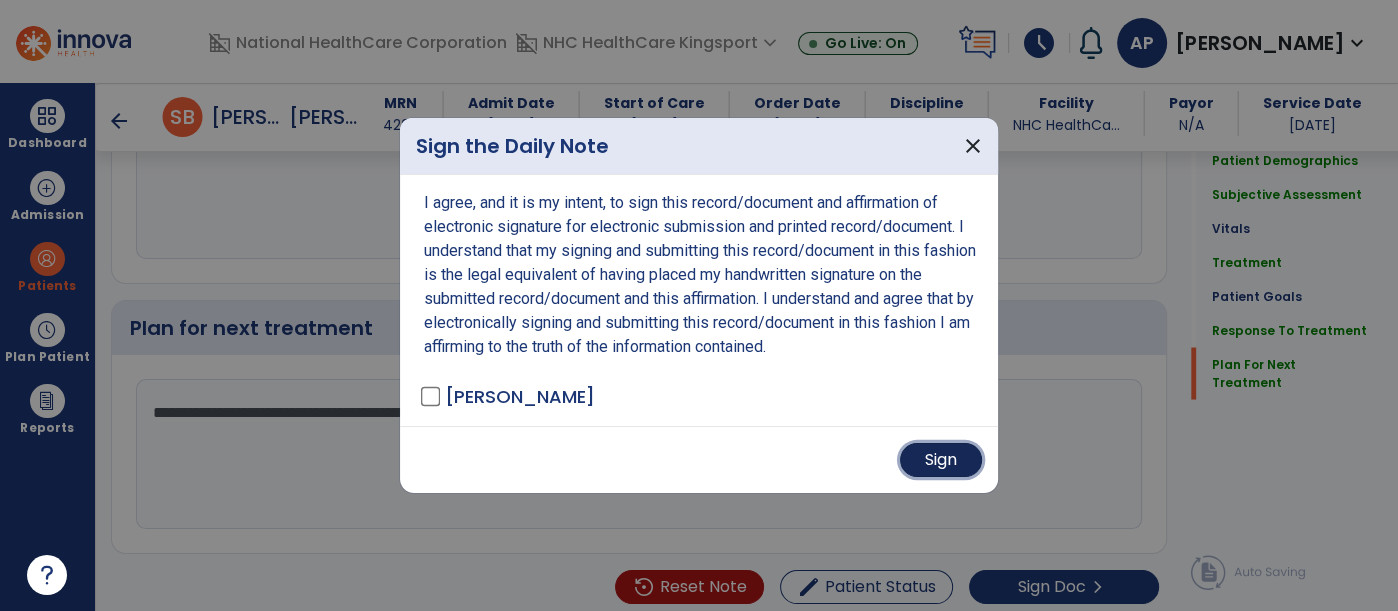 drag, startPoint x: 928, startPoint y: 453, endPoint x: 908, endPoint y: 443, distance: 22.36068 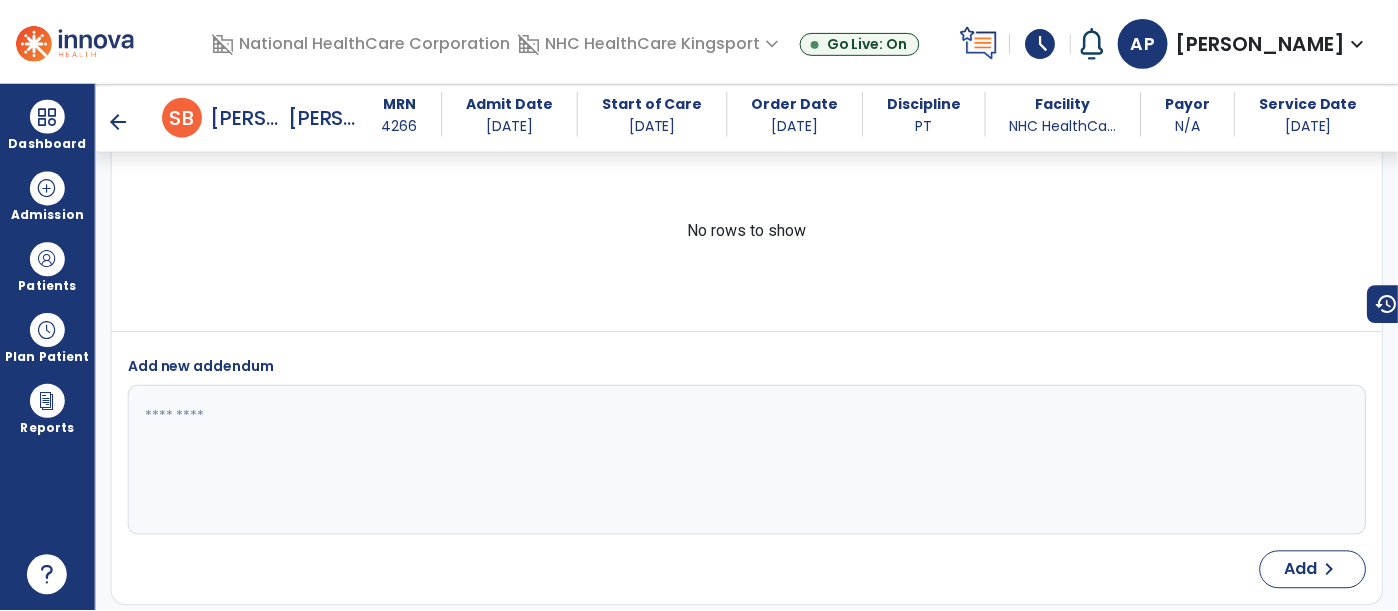 scroll, scrollTop: 4590, scrollLeft: 0, axis: vertical 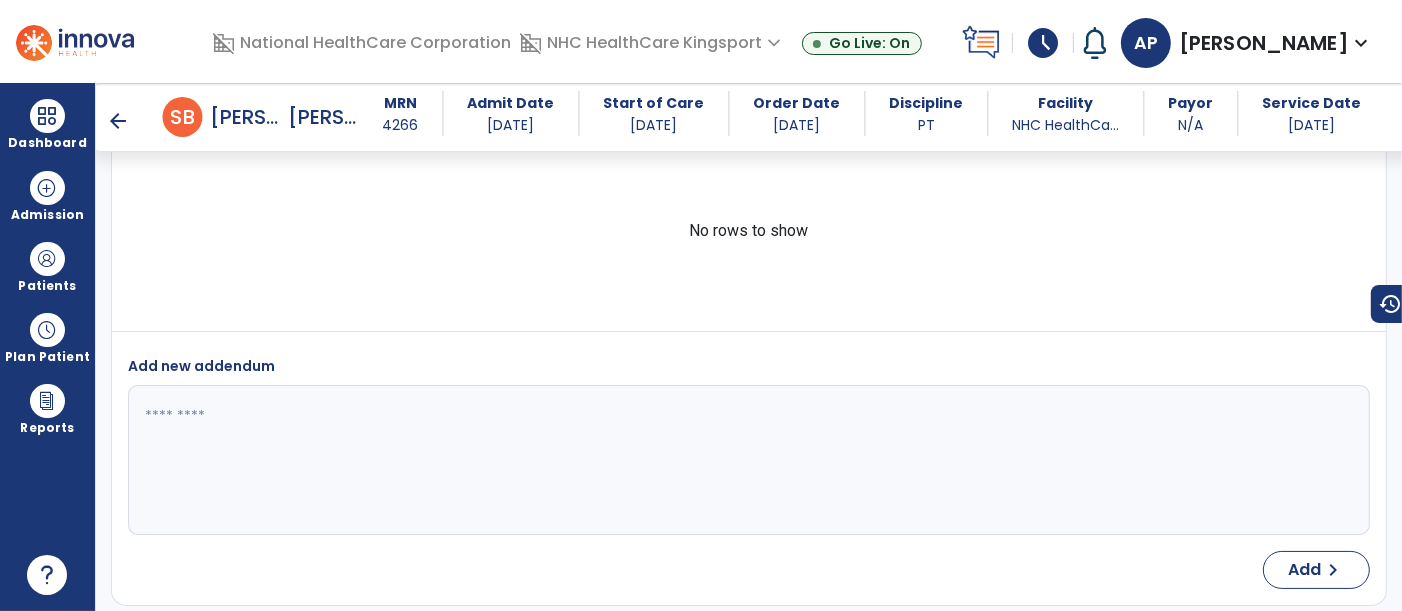 click on "schedule" at bounding box center [1043, 43] 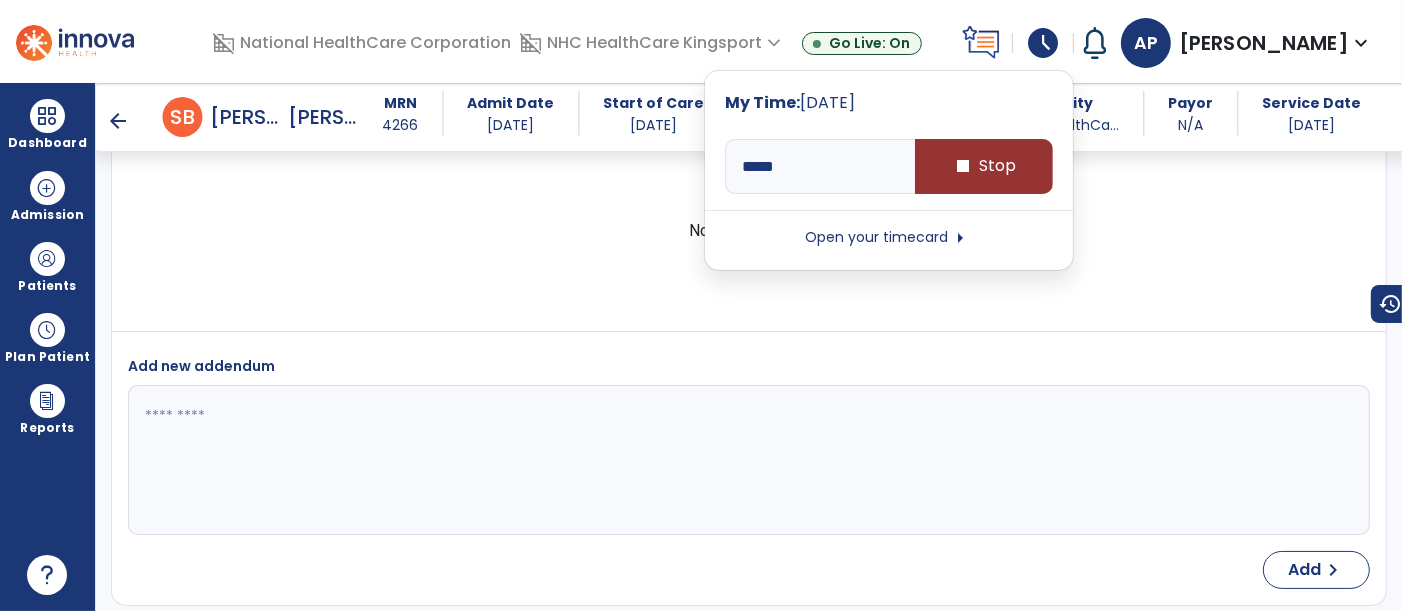 click on "stop  Stop" at bounding box center (984, 166) 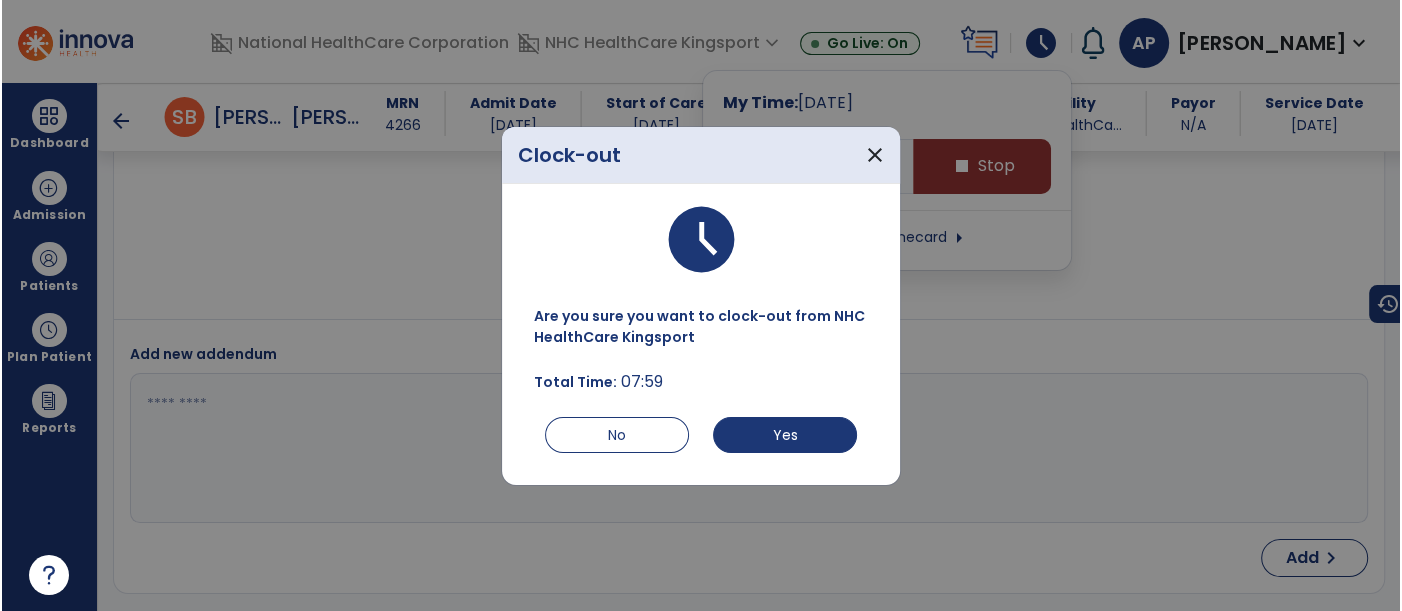 scroll, scrollTop: 4590, scrollLeft: 0, axis: vertical 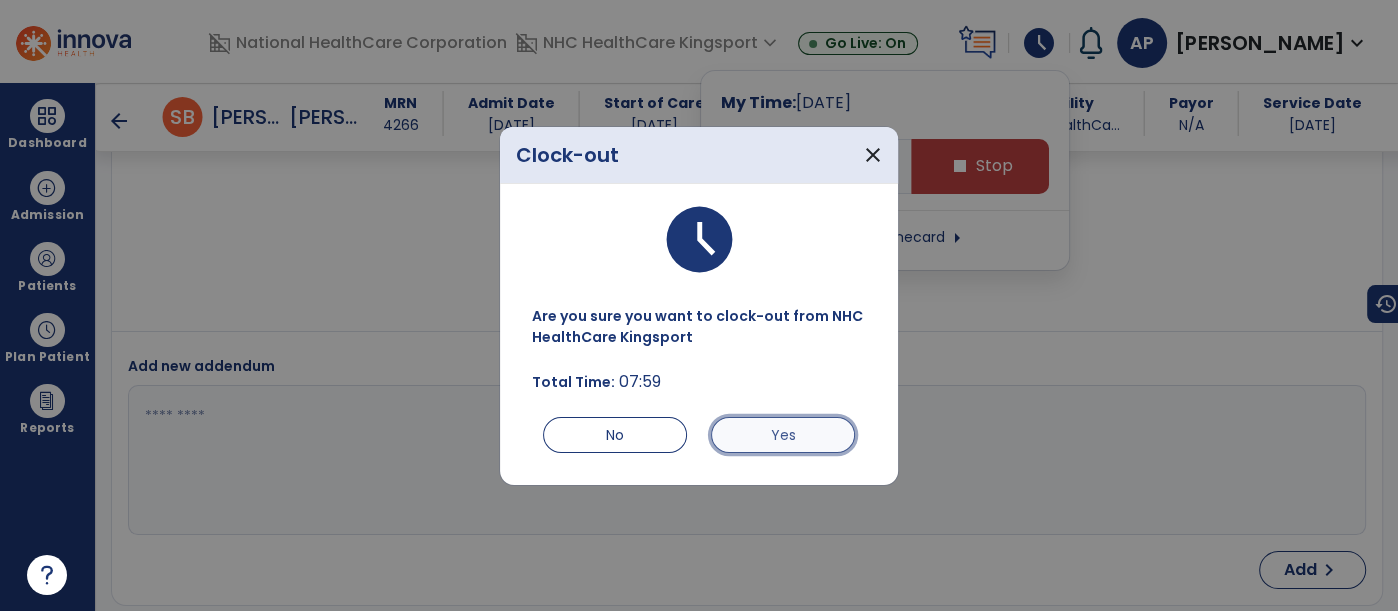 click on "Yes" at bounding box center [783, 435] 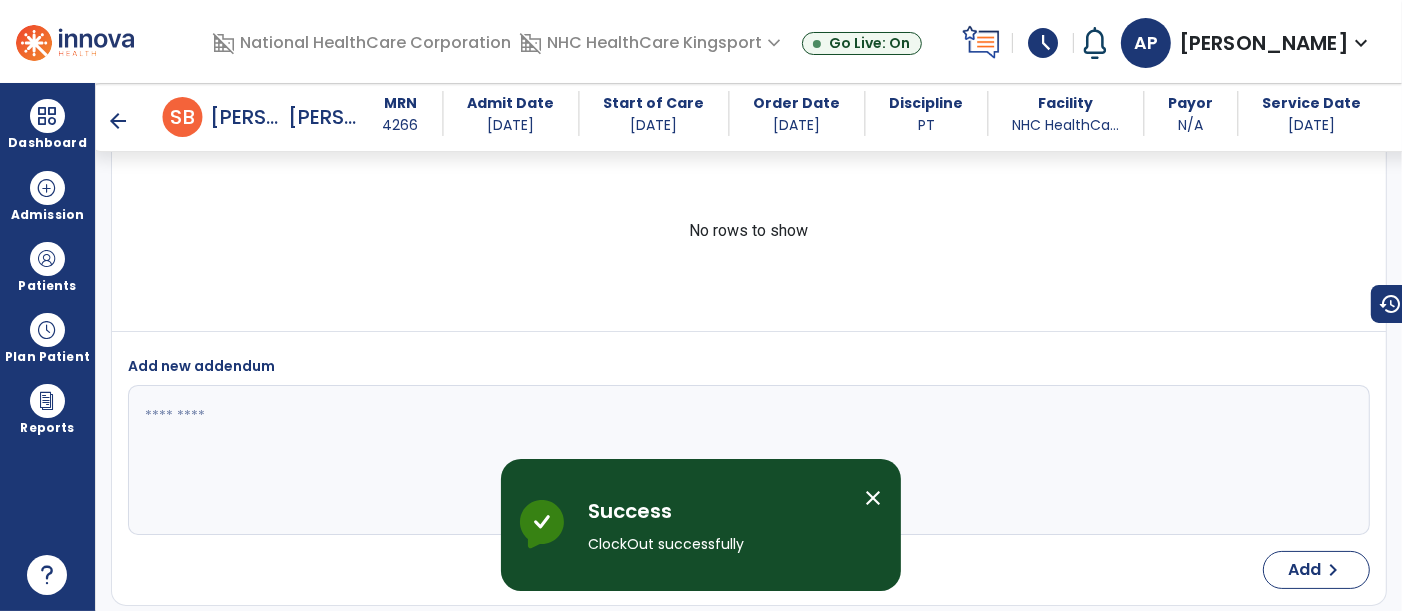 click on "schedule" at bounding box center [1043, 43] 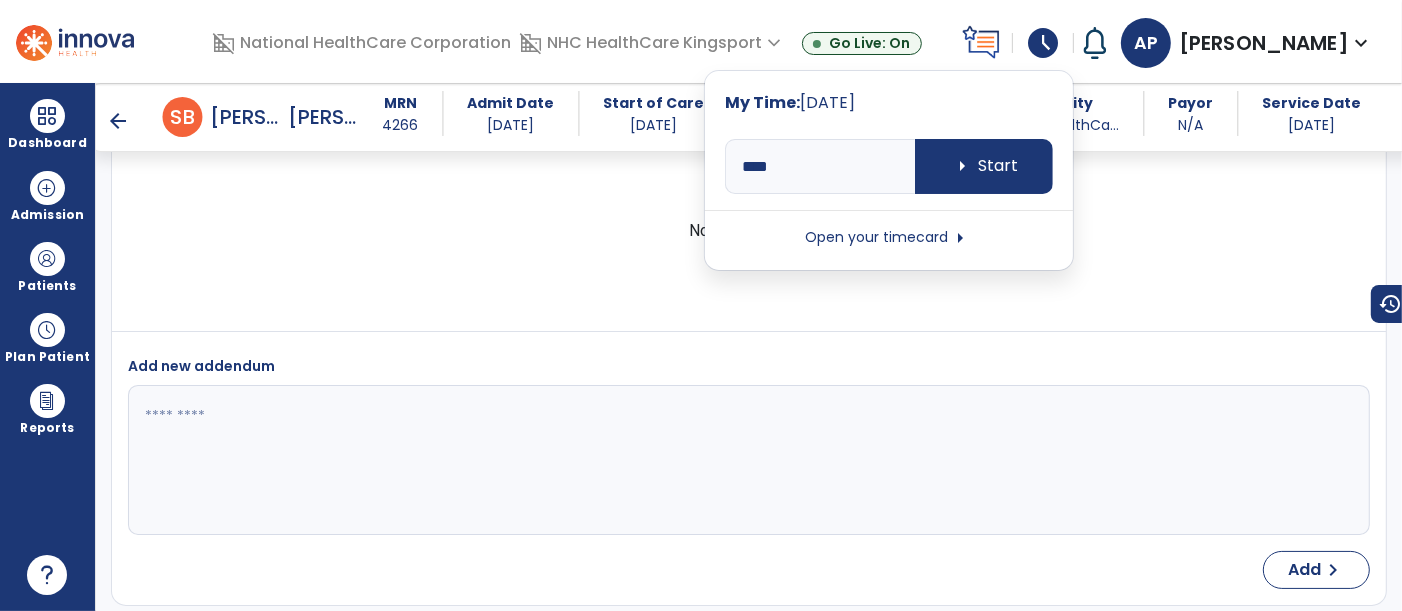 click on "Open your timecard  arrow_right" at bounding box center [889, 238] 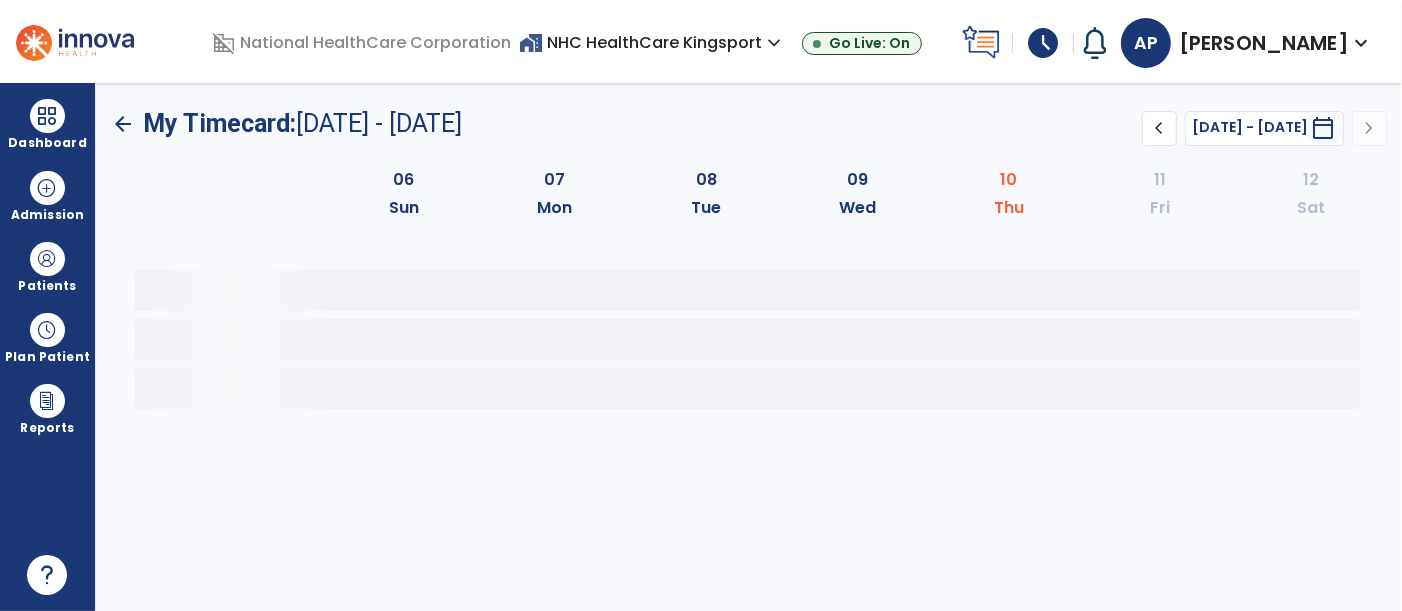 scroll, scrollTop: 0, scrollLeft: 0, axis: both 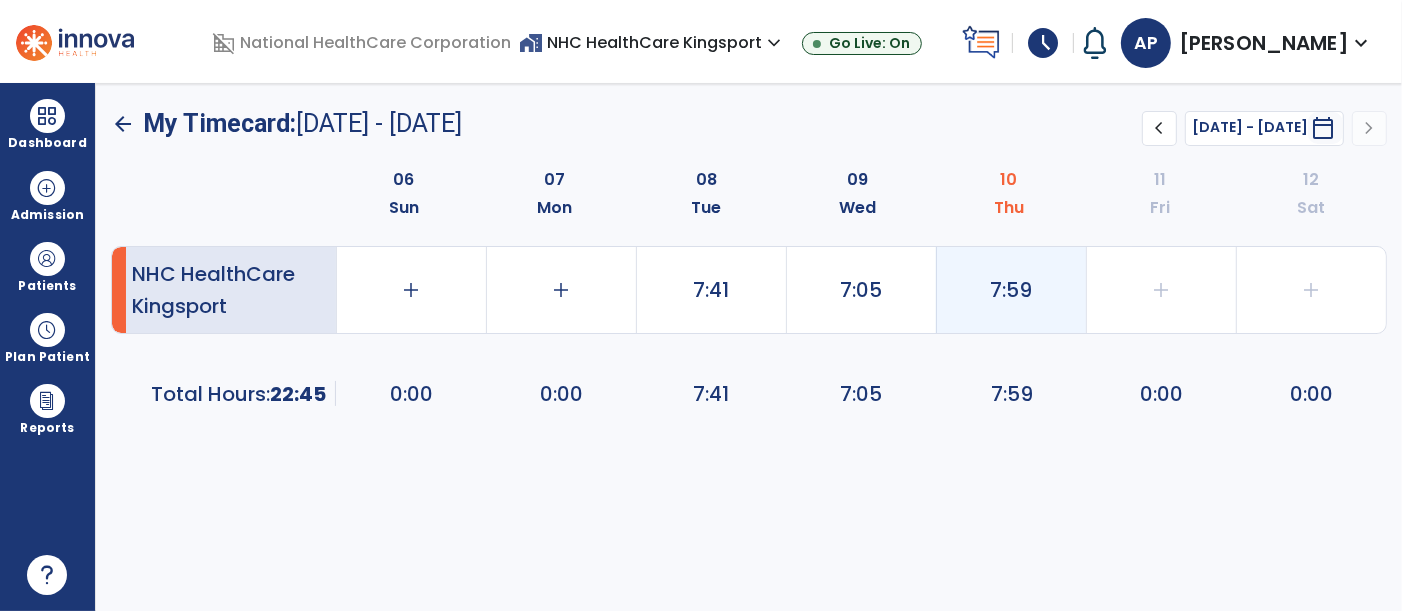 click on "7:59" 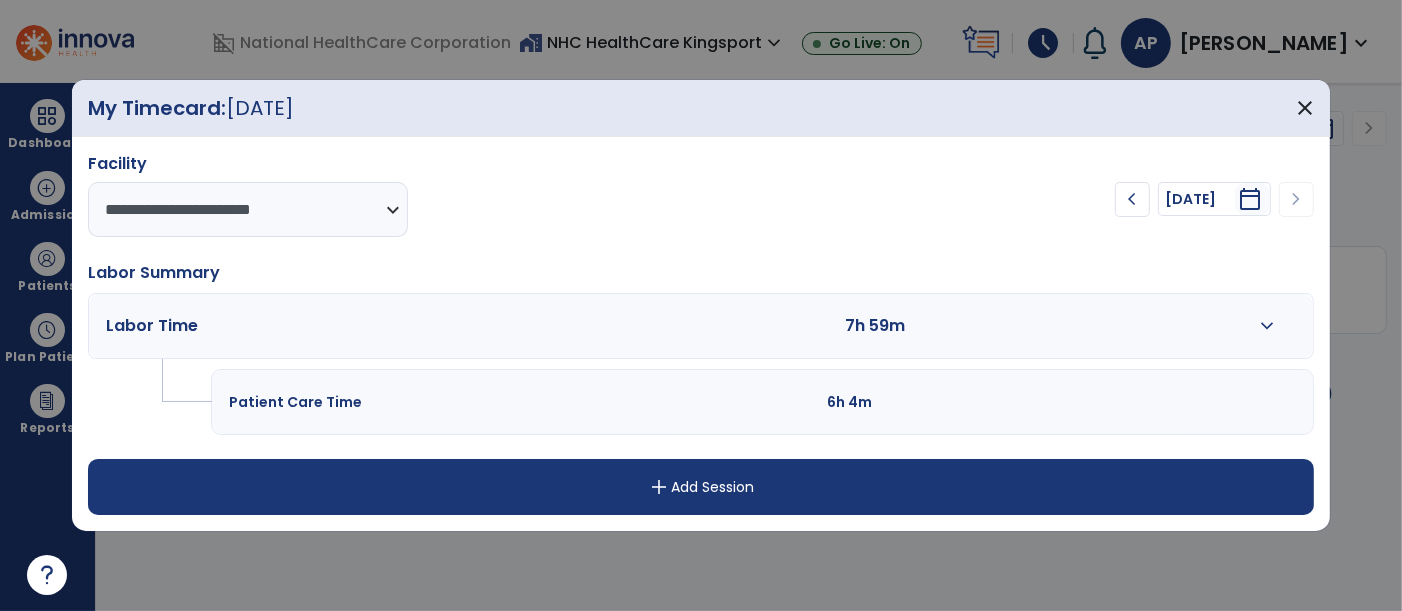 click on "expand_more" at bounding box center (1267, 326) 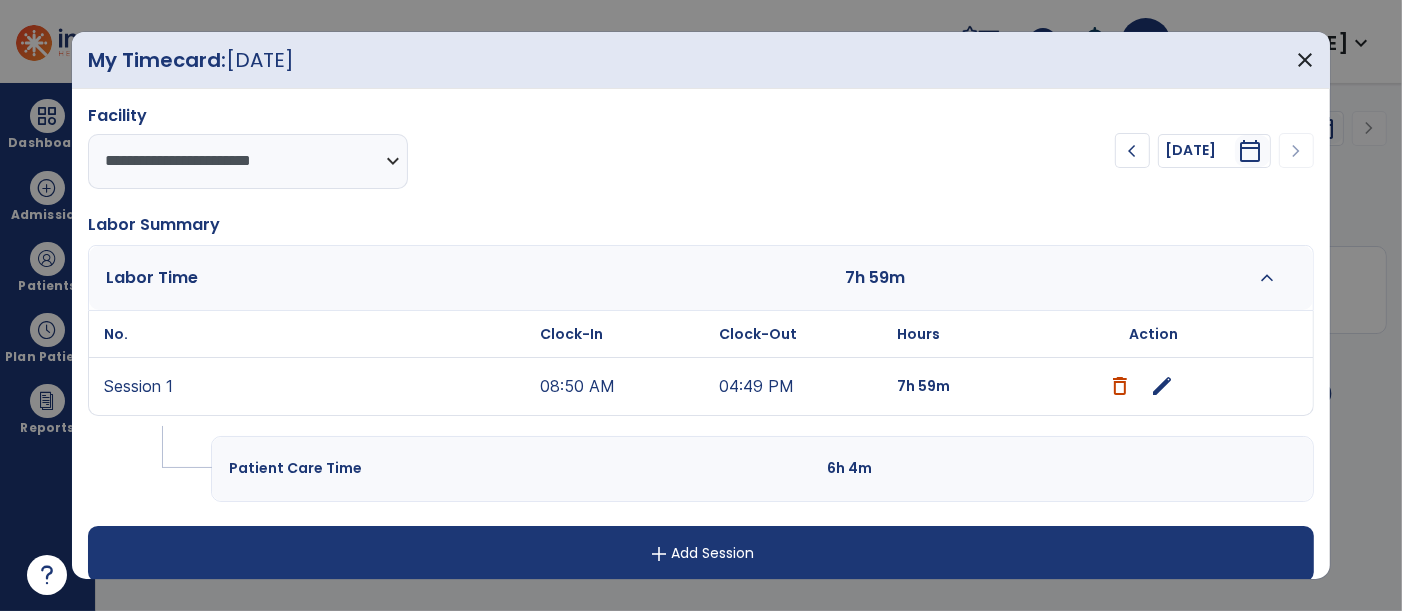 click on "edit" at bounding box center [1163, 386] 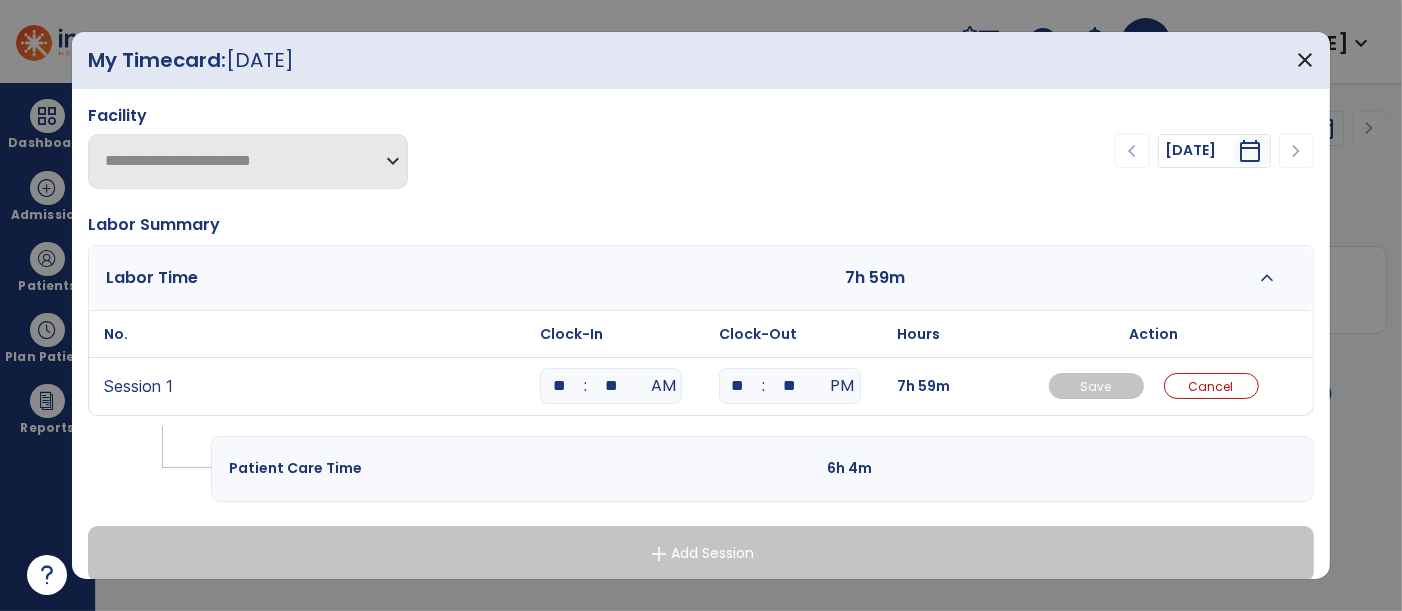 click on "**" at bounding box center (611, 386) 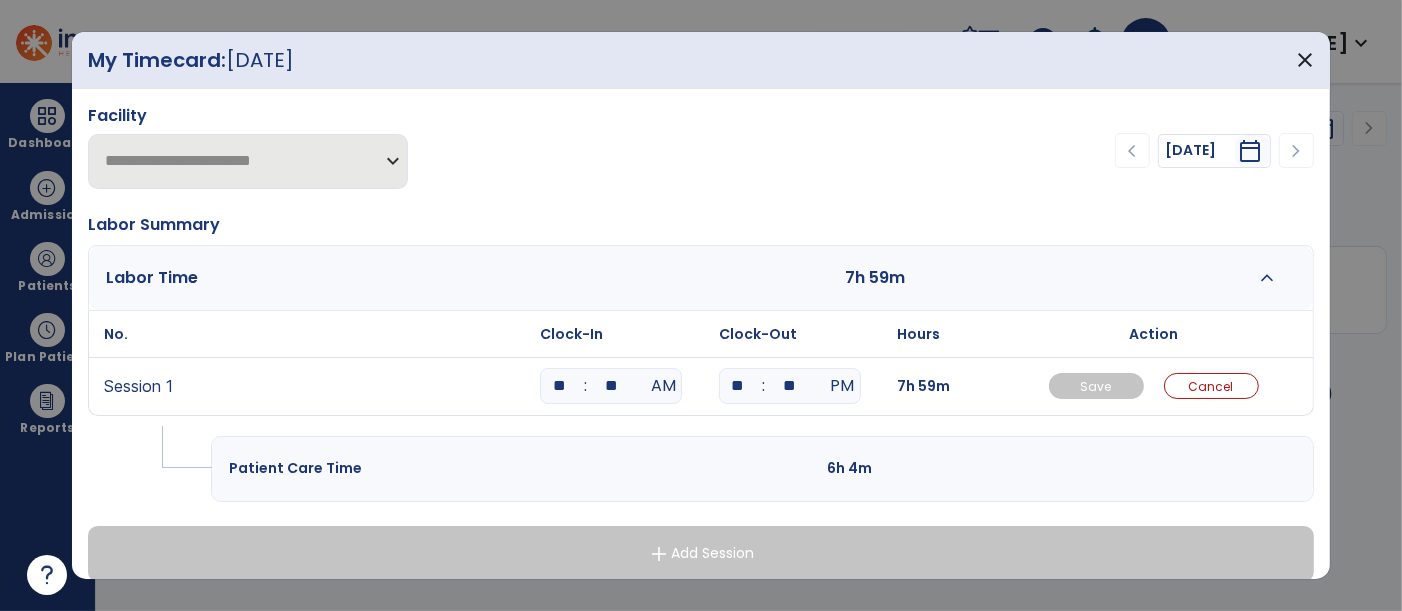 type on "**" 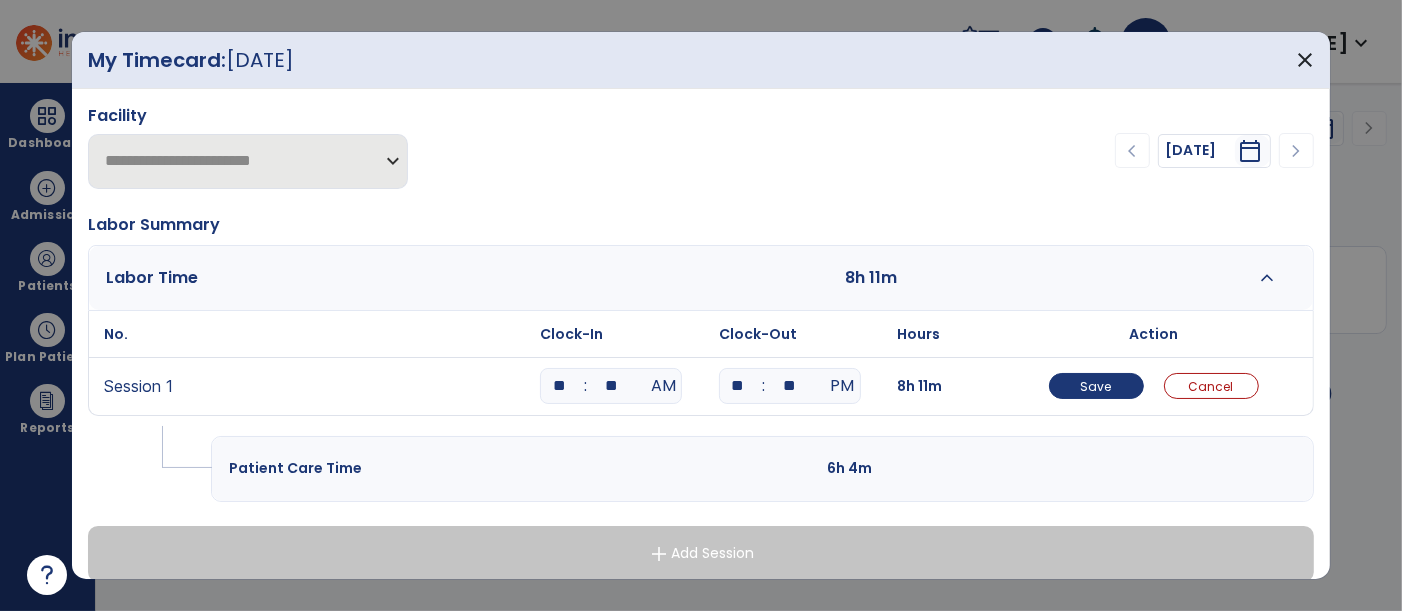 type on "*" 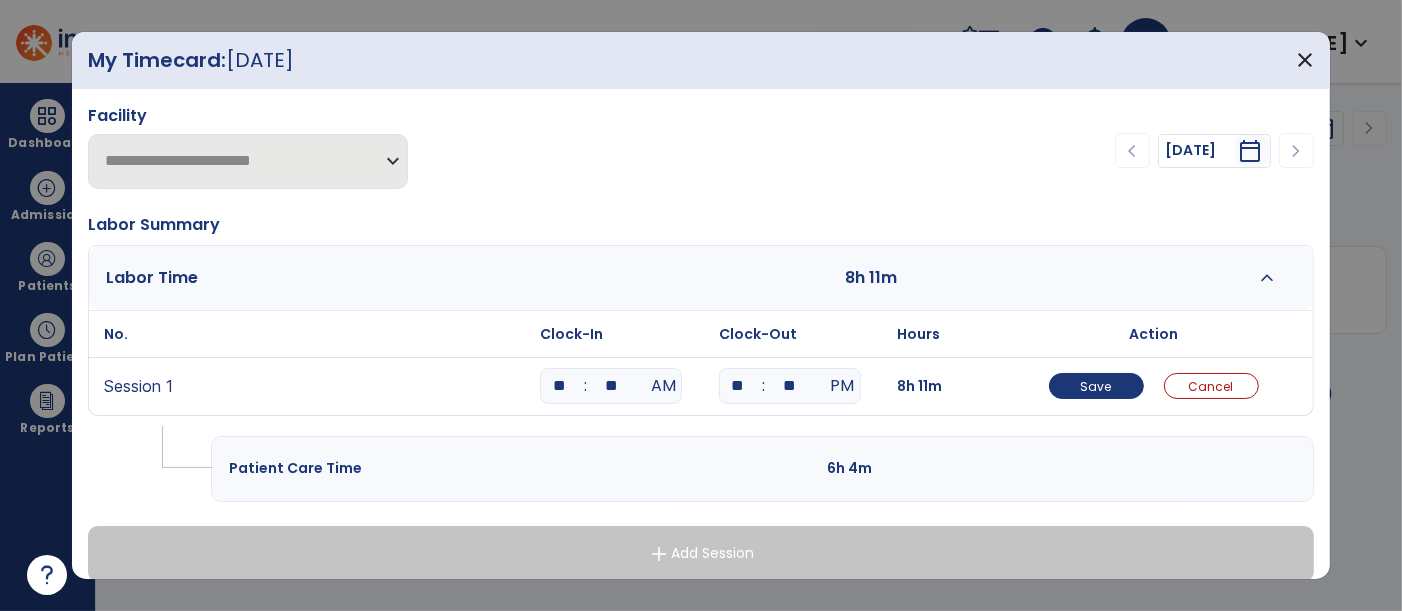 type on "**" 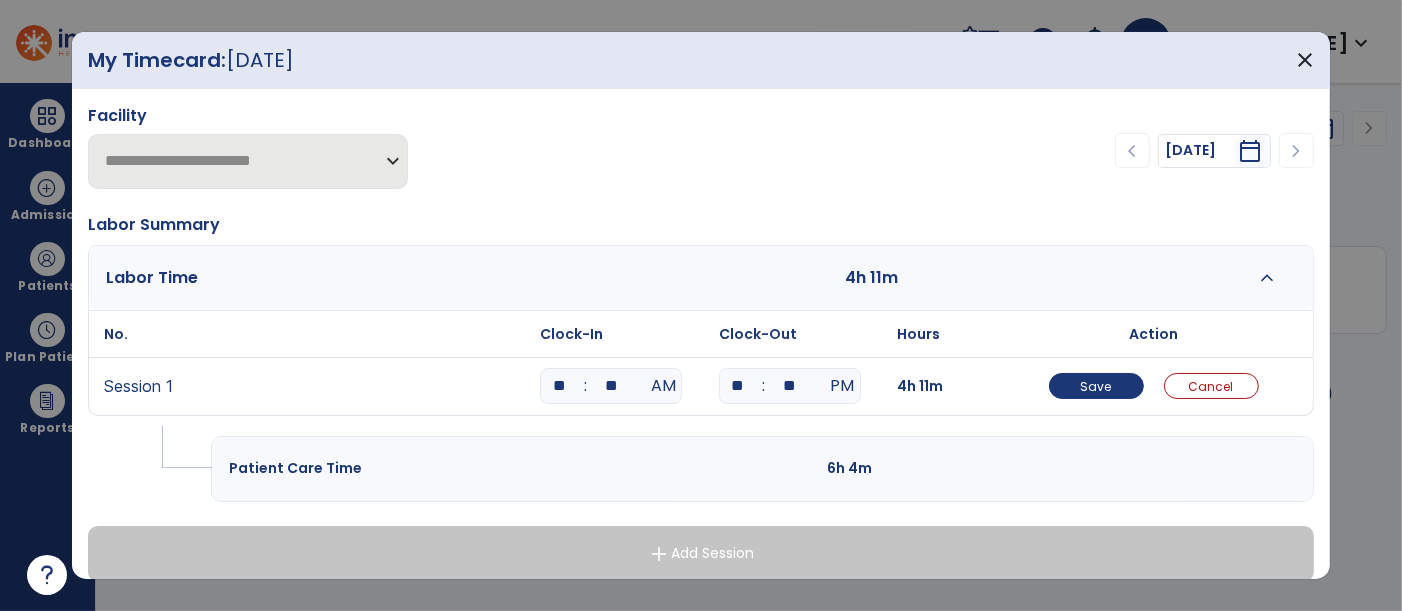 click on "**" at bounding box center [790, 386] 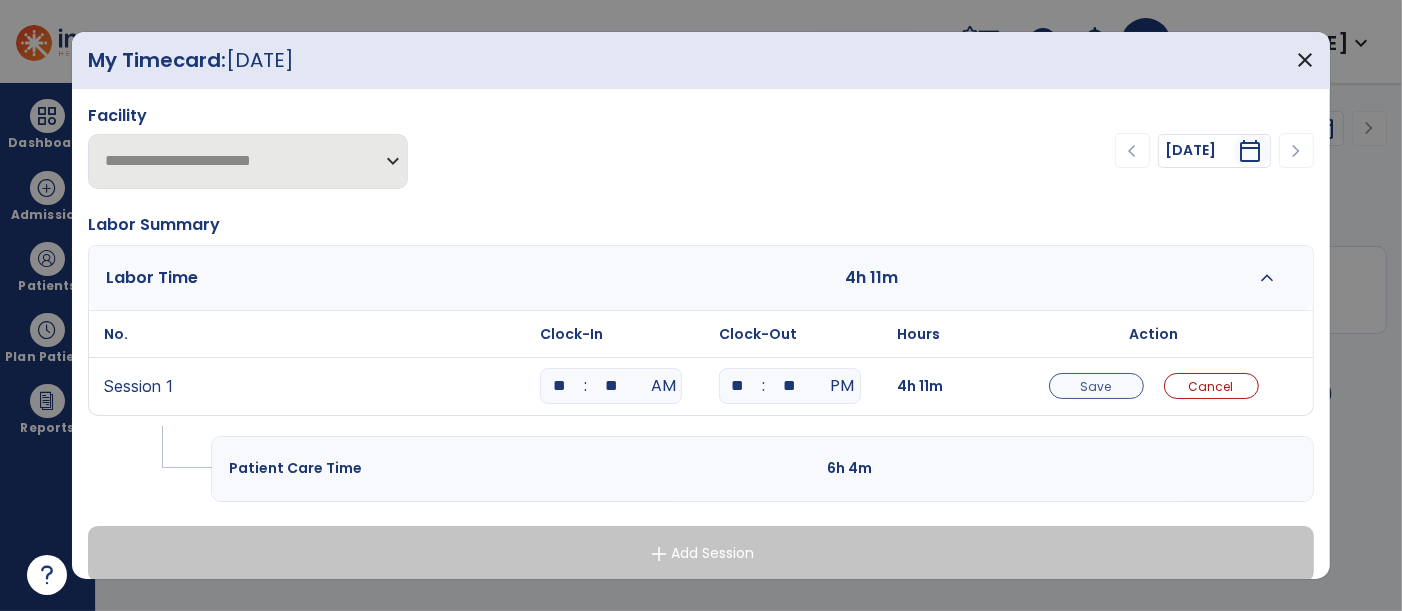type on "**" 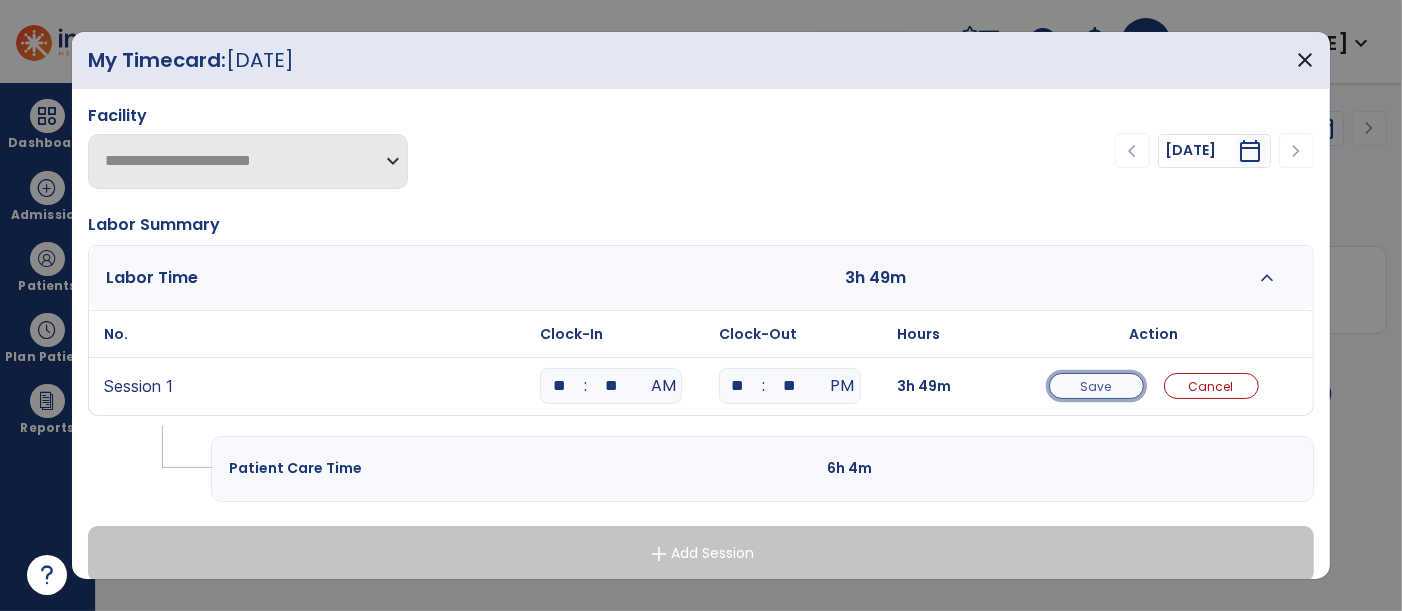click on "Save" at bounding box center (1096, 386) 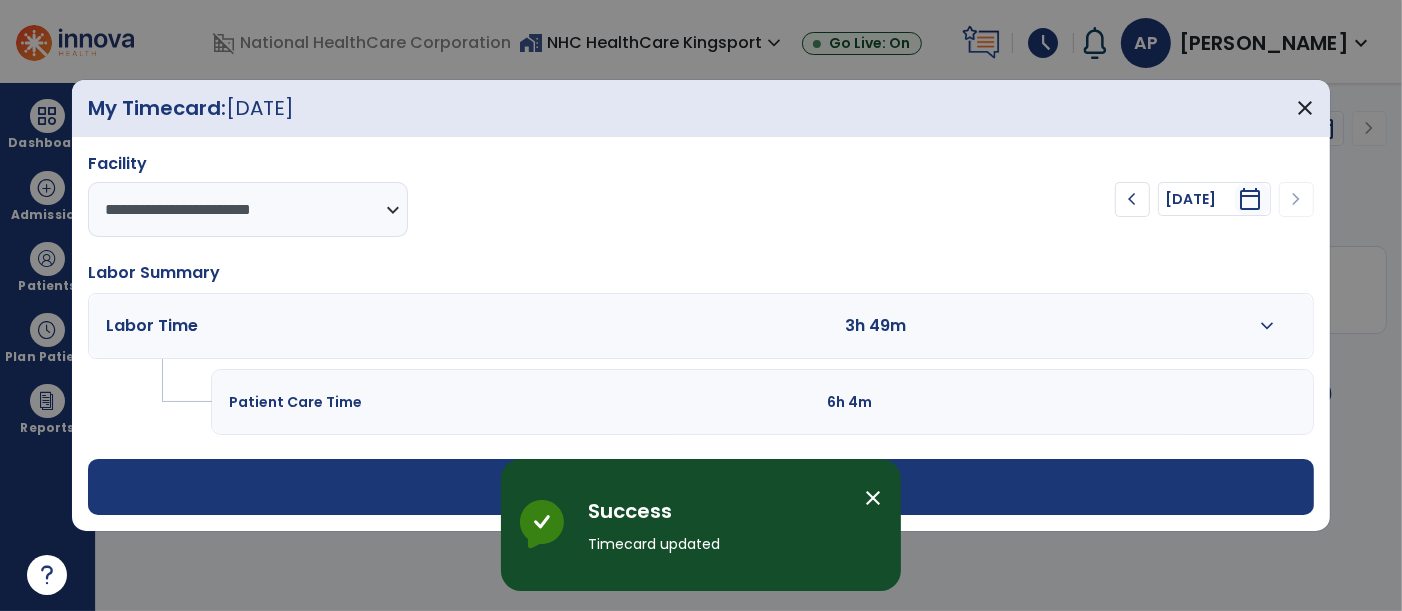 click on "add  Add Session" at bounding box center (701, 487) 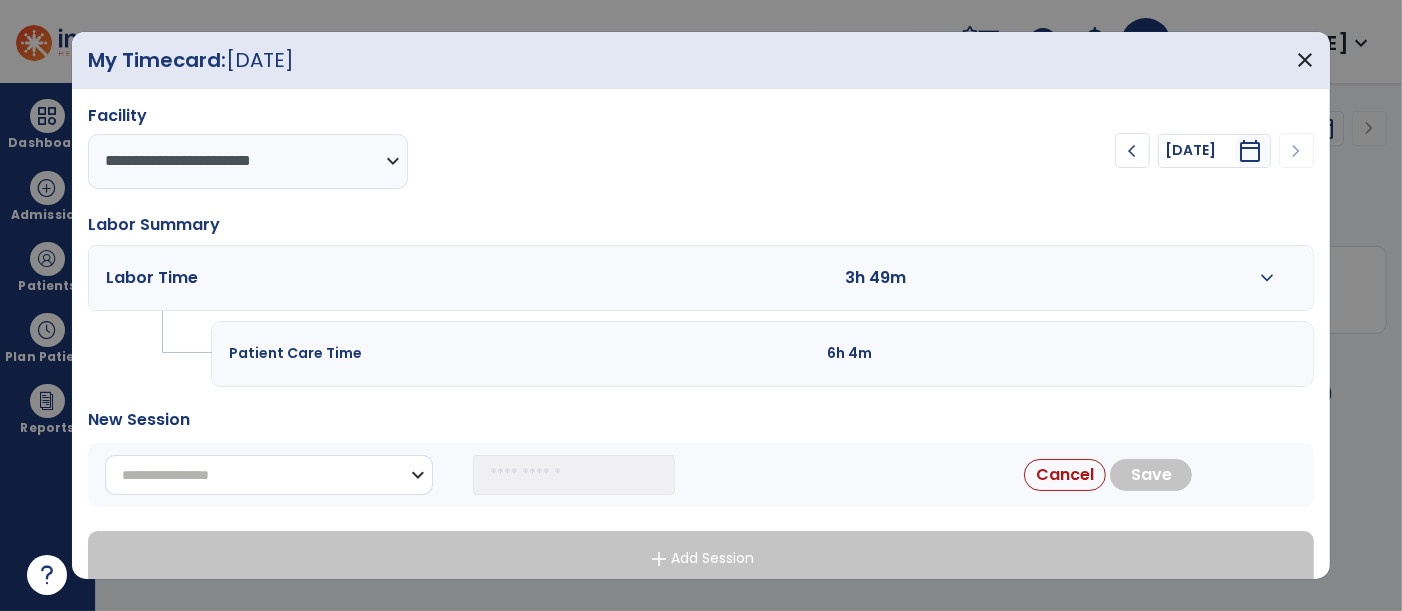 click on "**********" at bounding box center [269, 475] 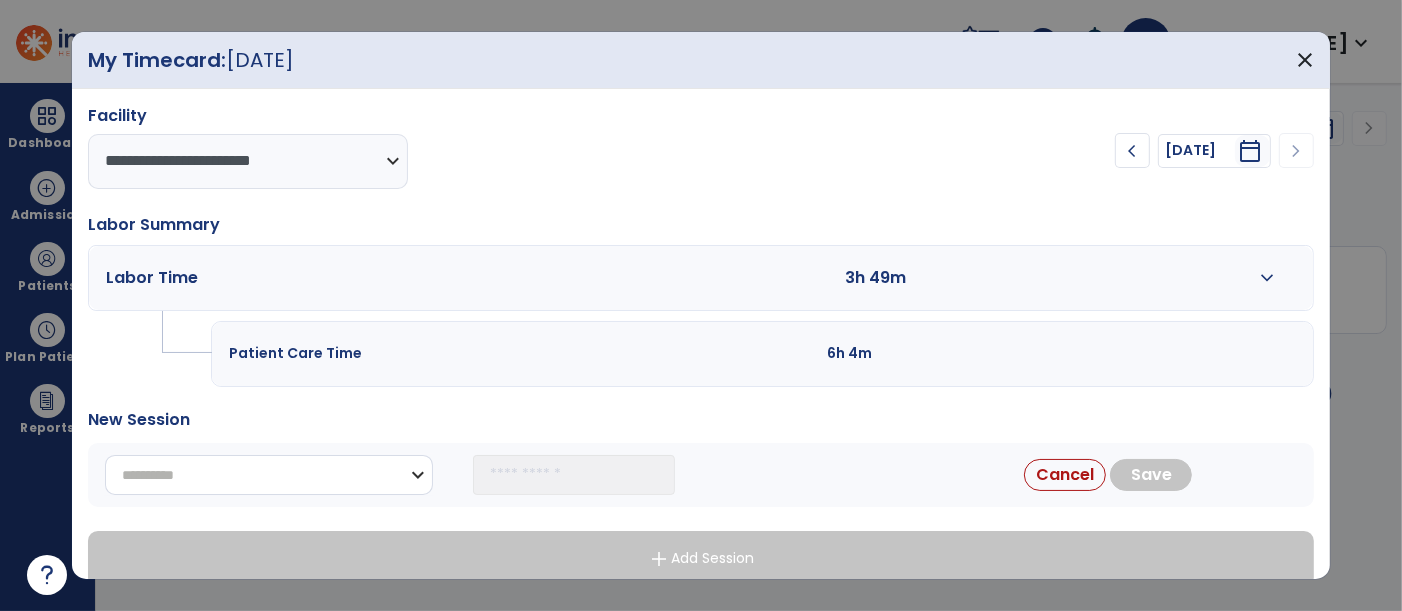 click on "**********" at bounding box center (269, 475) 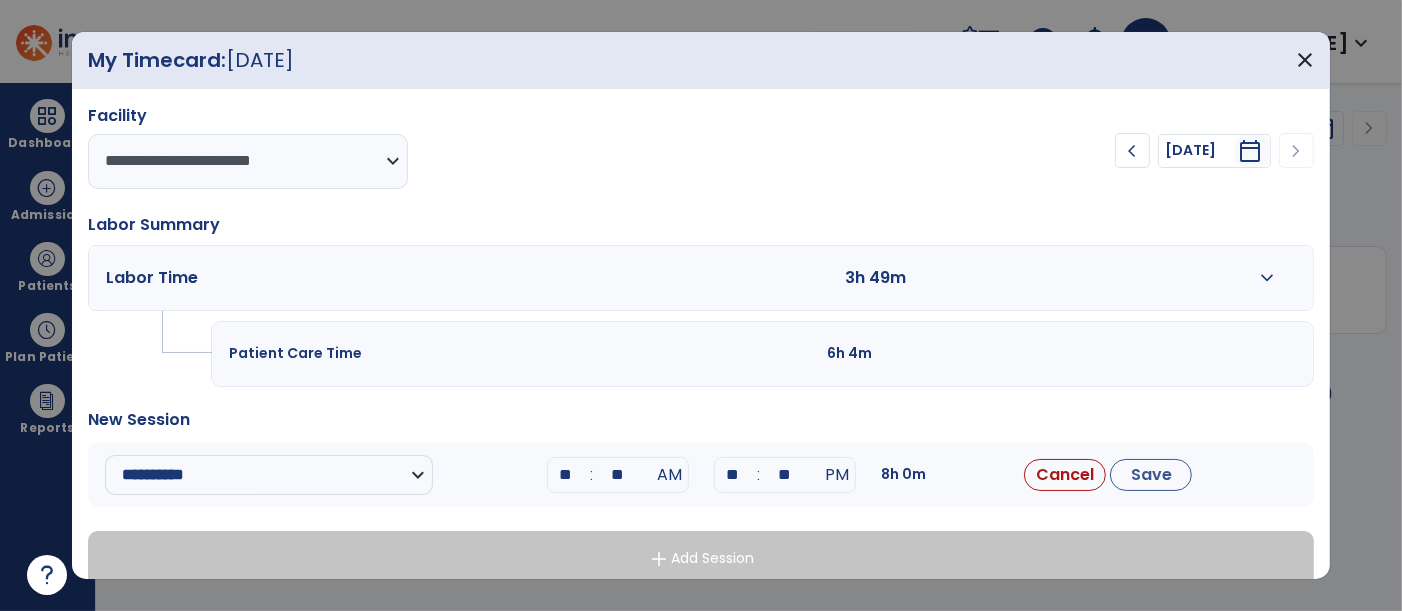 click on "**" at bounding box center (566, 475) 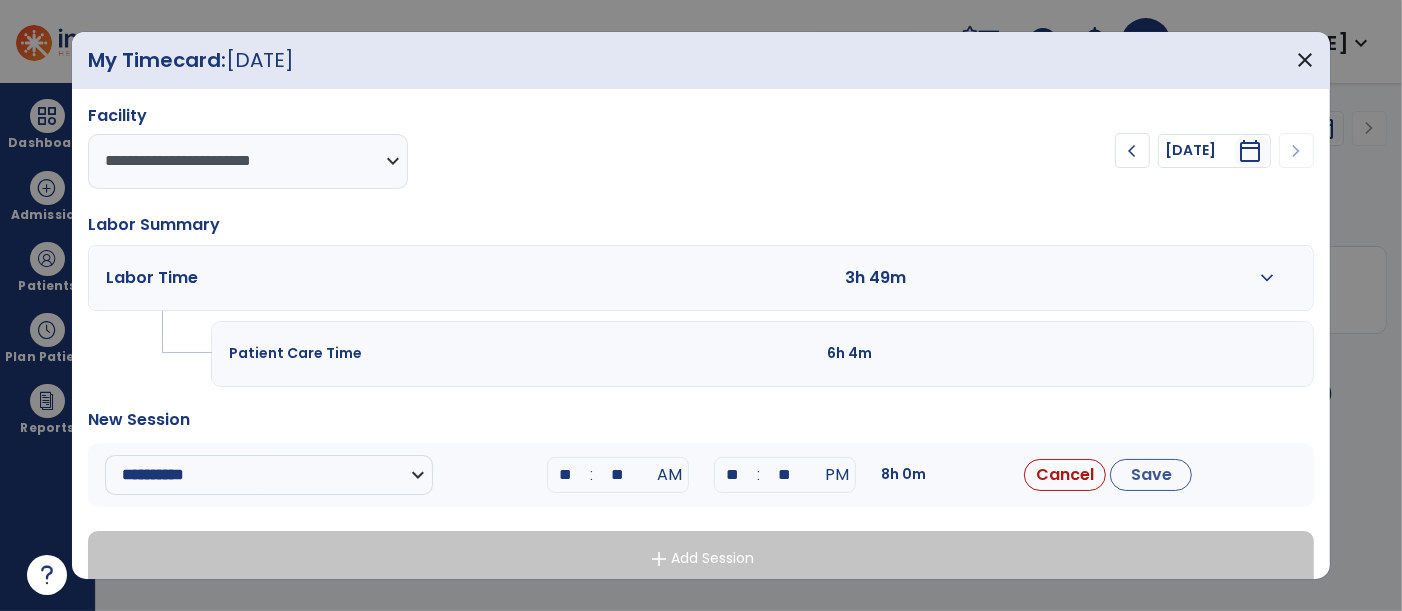 type on "*" 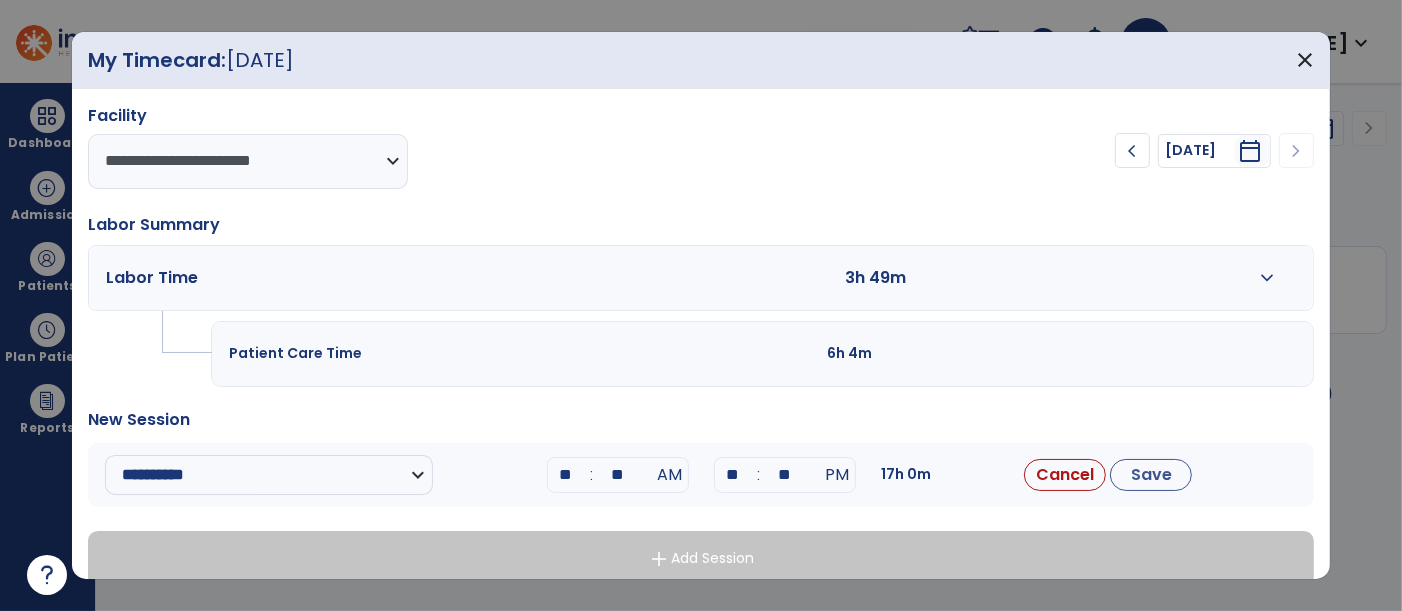 click on "**" at bounding box center [618, 475] 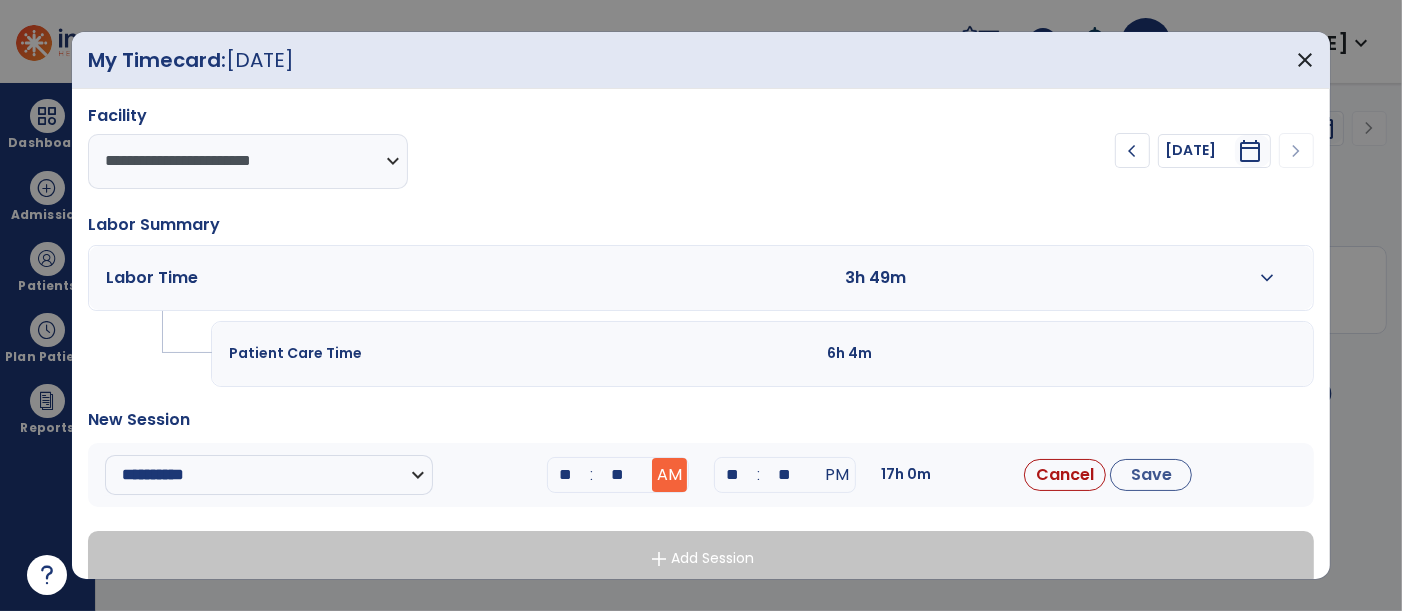 type on "**" 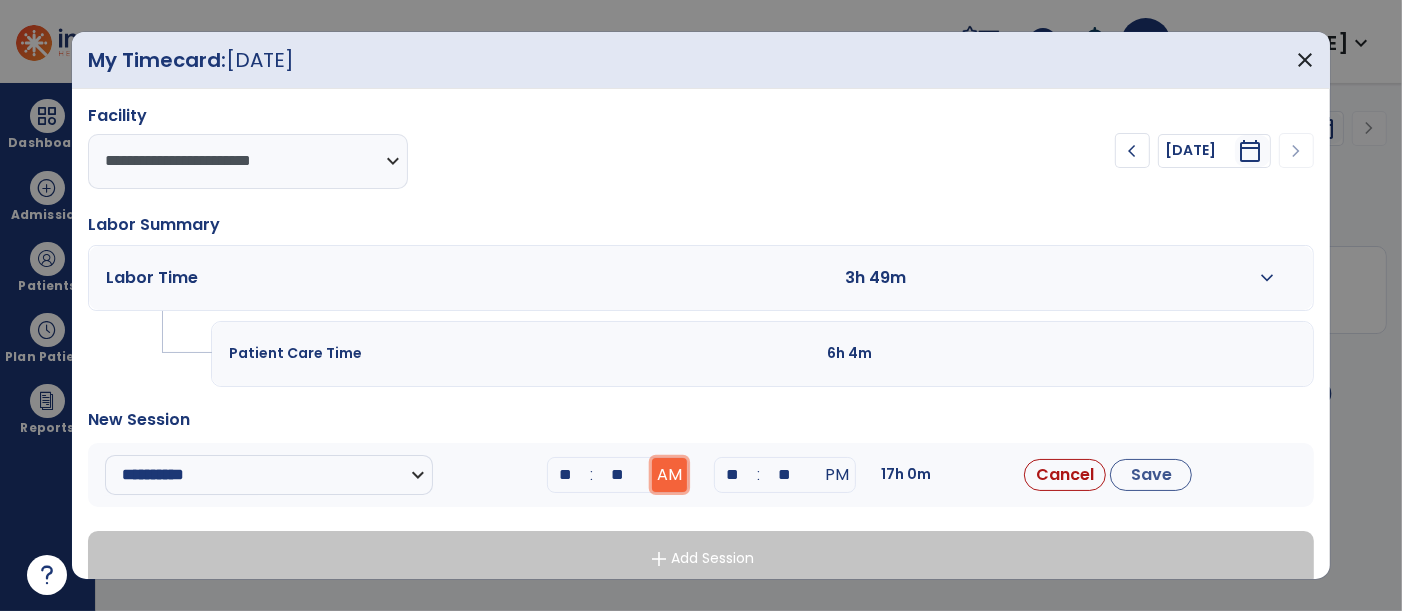 click on "AM" at bounding box center [669, 475] 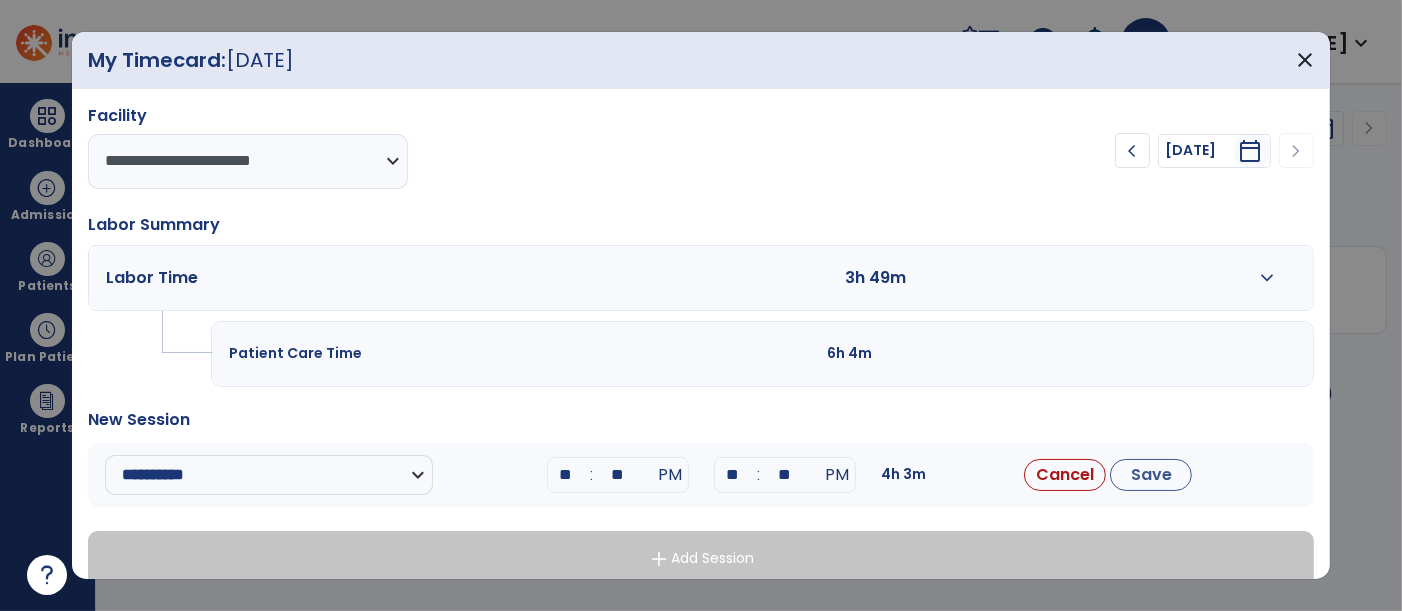 click on "**" at bounding box center (733, 475) 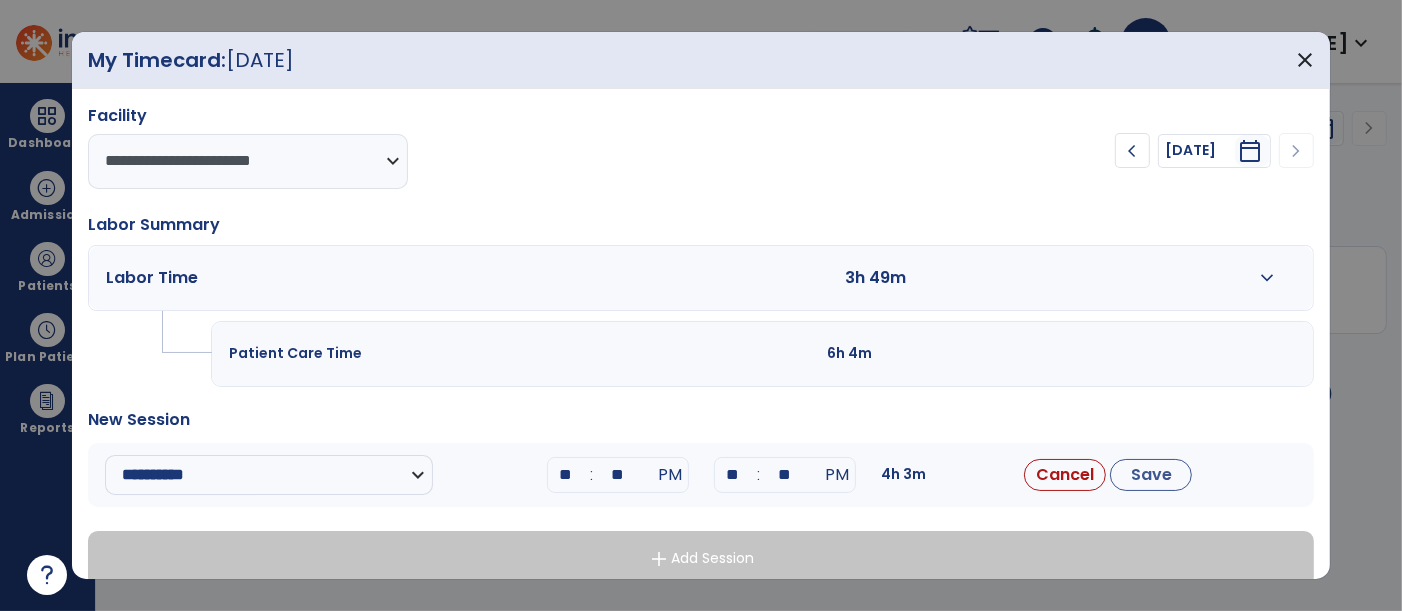 type on "**" 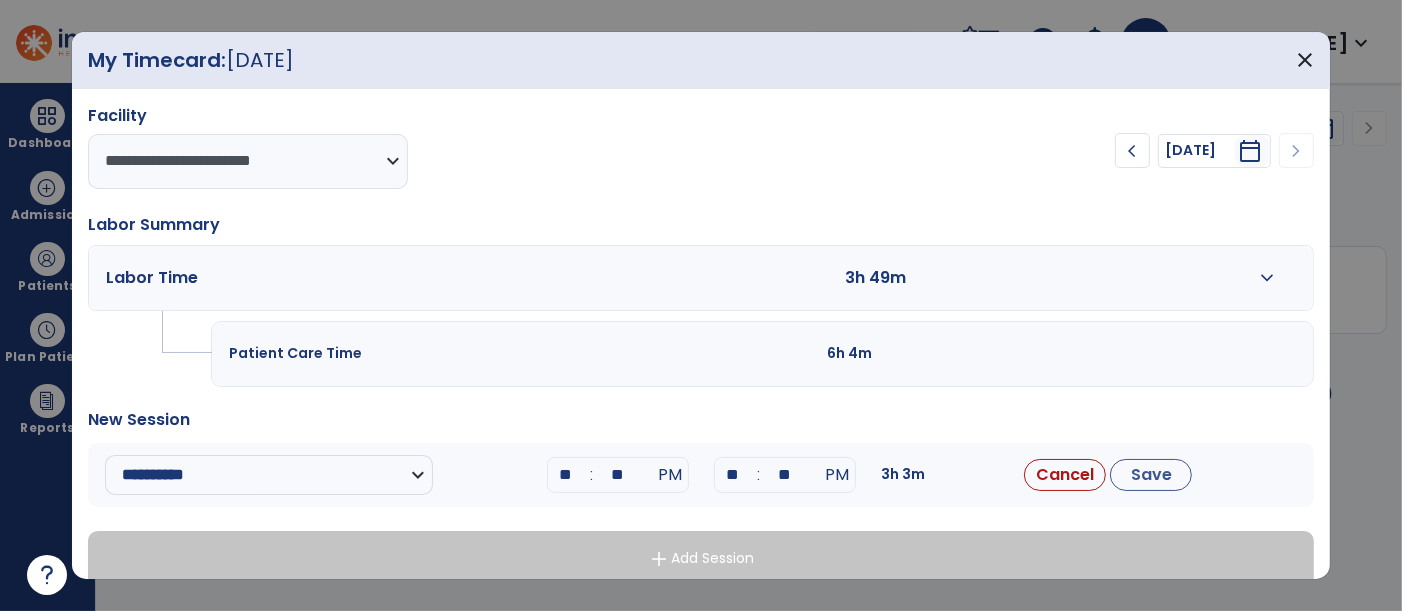 click on "**" at bounding box center (785, 475) 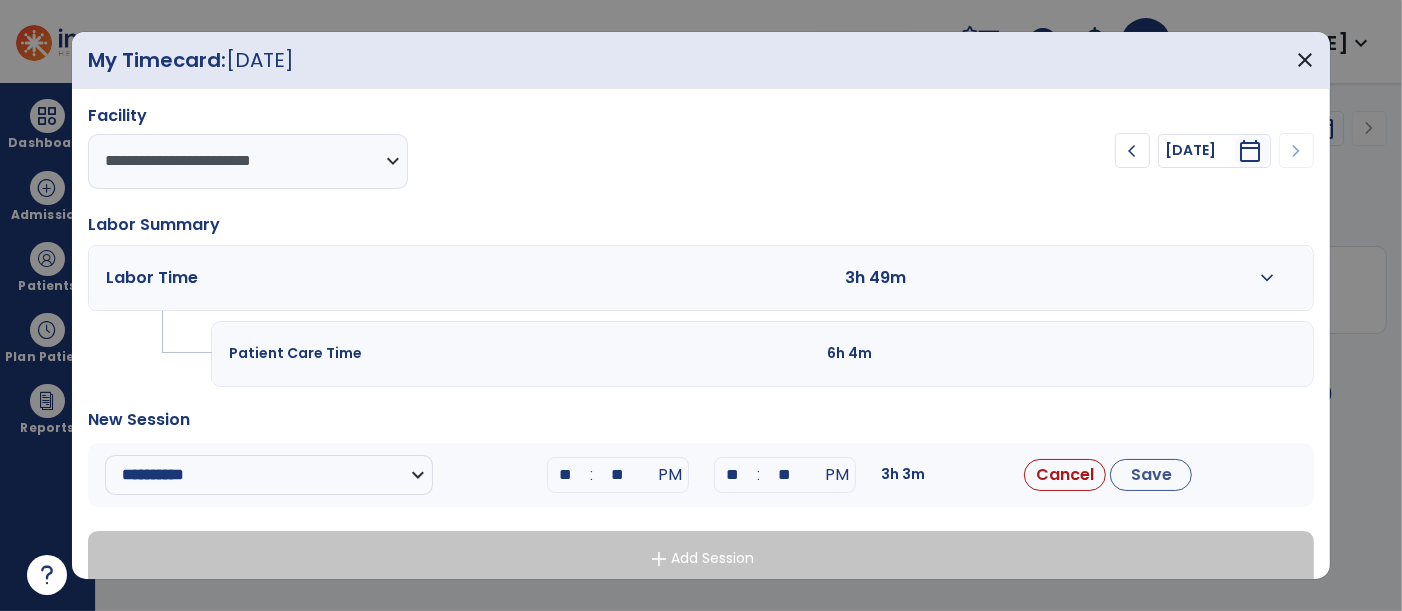 type on "**" 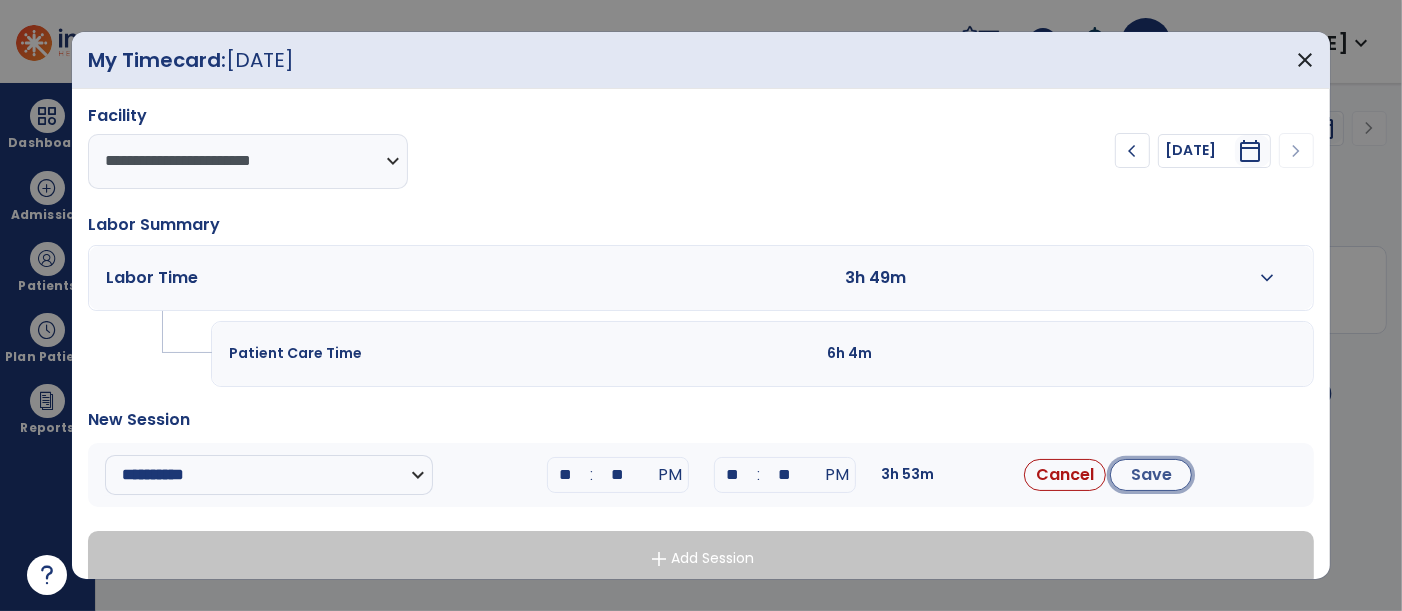 click on "Save" at bounding box center [1151, 475] 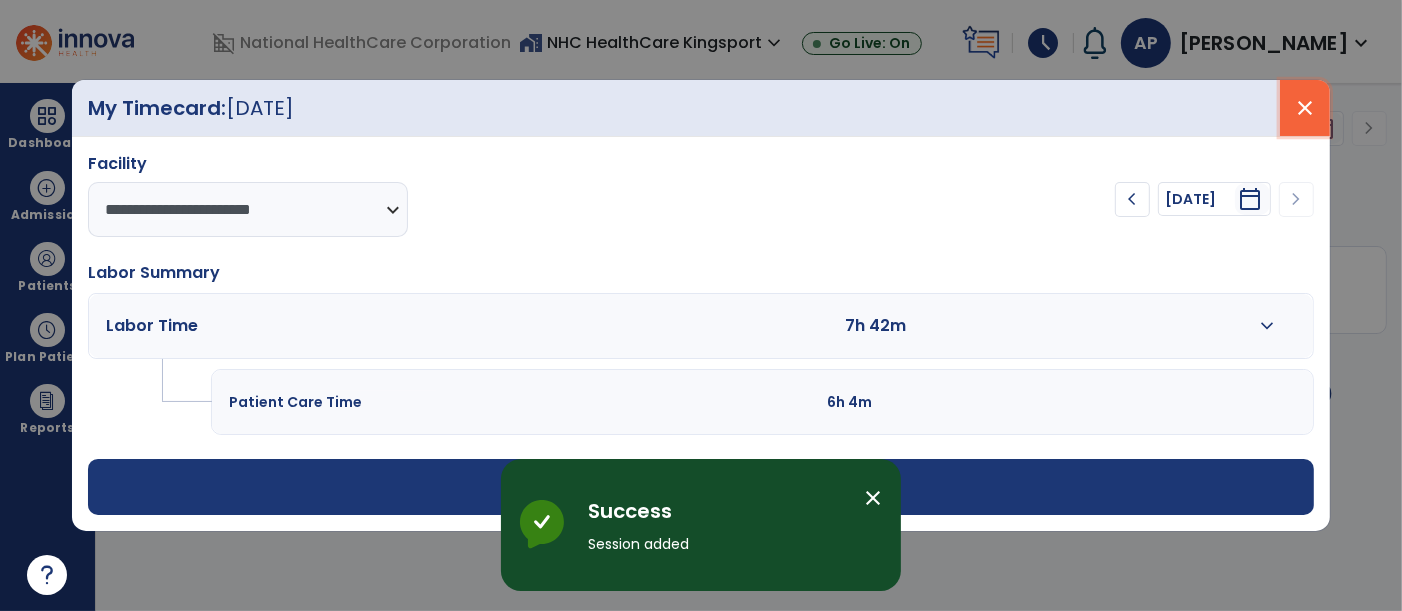 click on "close" at bounding box center [1305, 108] 